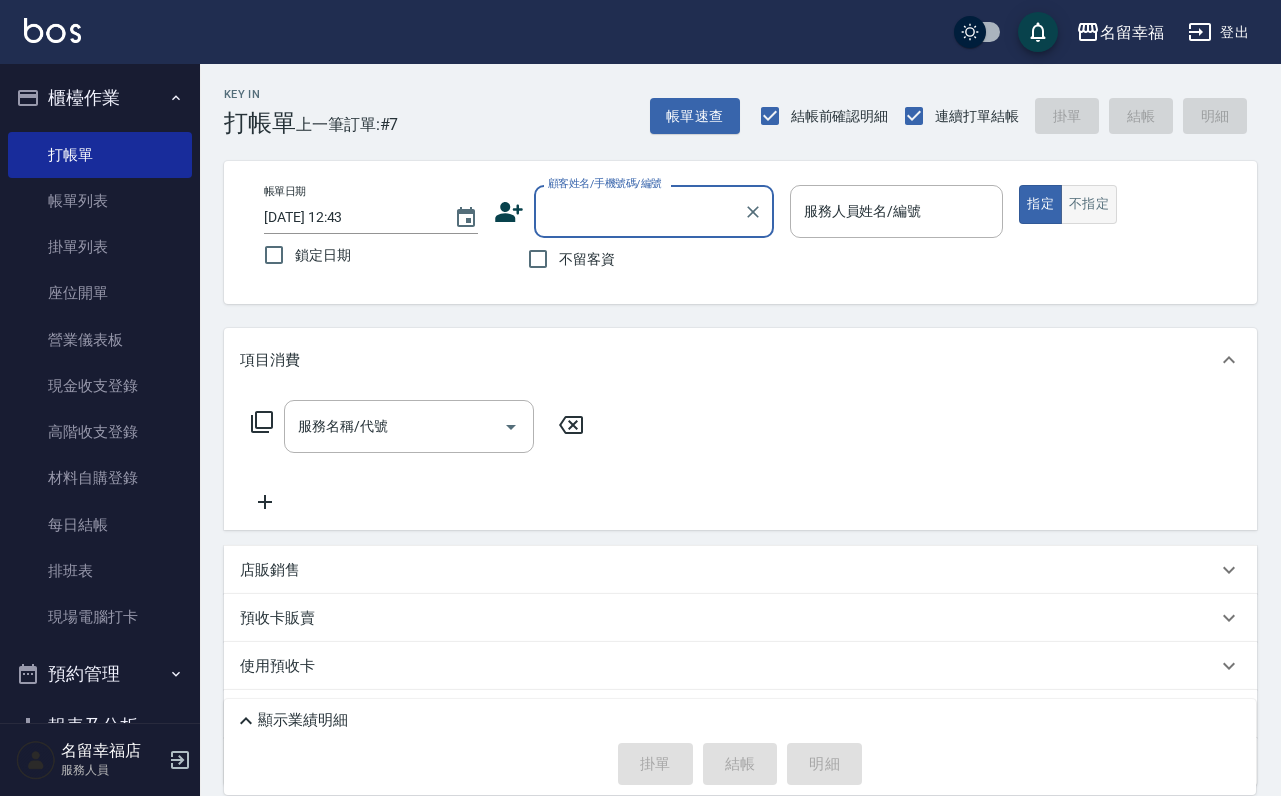 scroll, scrollTop: 0, scrollLeft: 0, axis: both 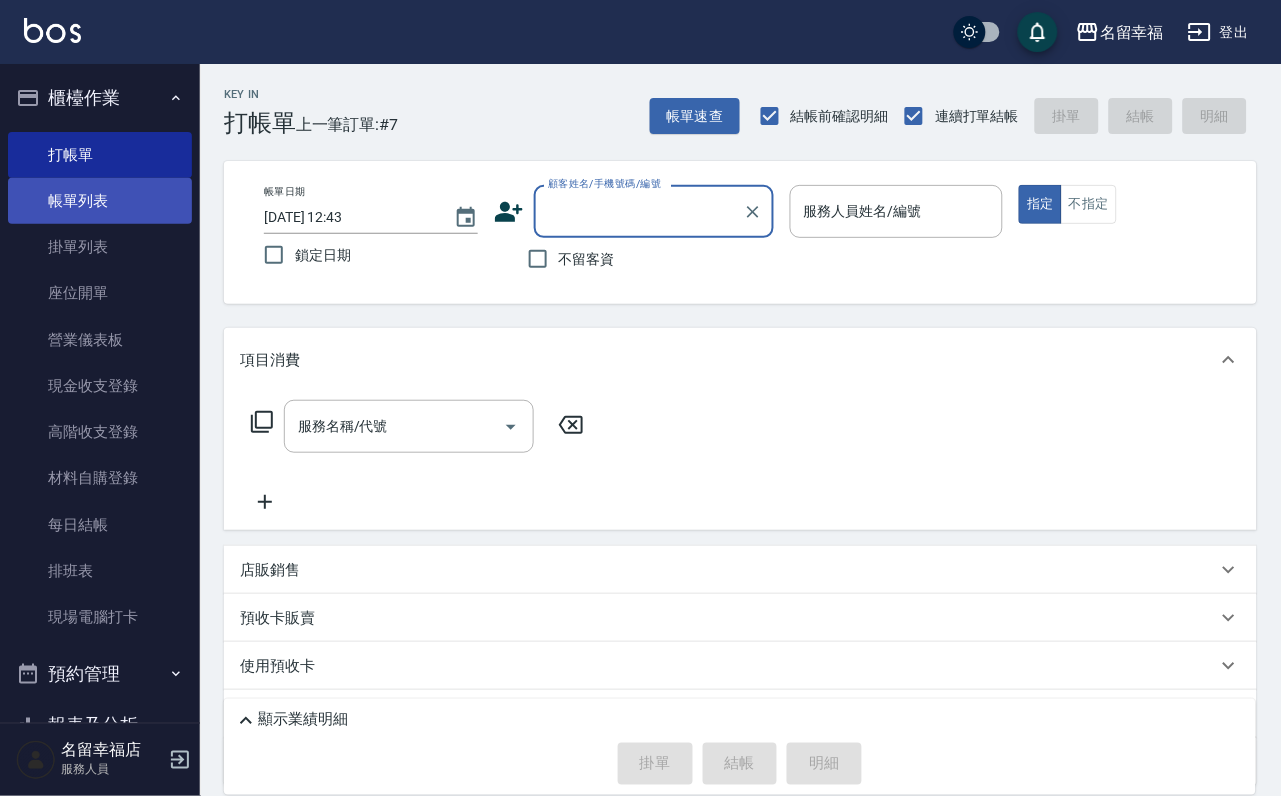 click on "帳單列表" at bounding box center (100, 201) 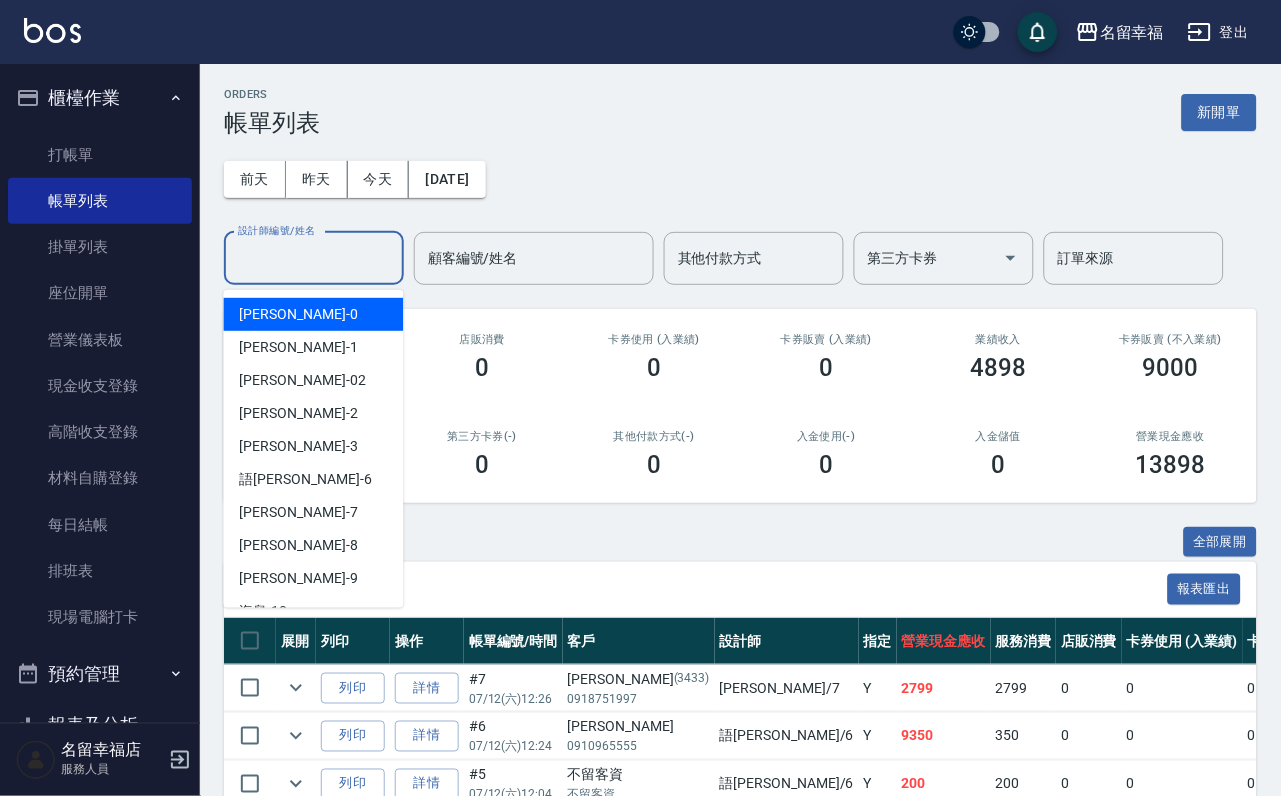 click on "設計師編號/姓名" at bounding box center [314, 258] 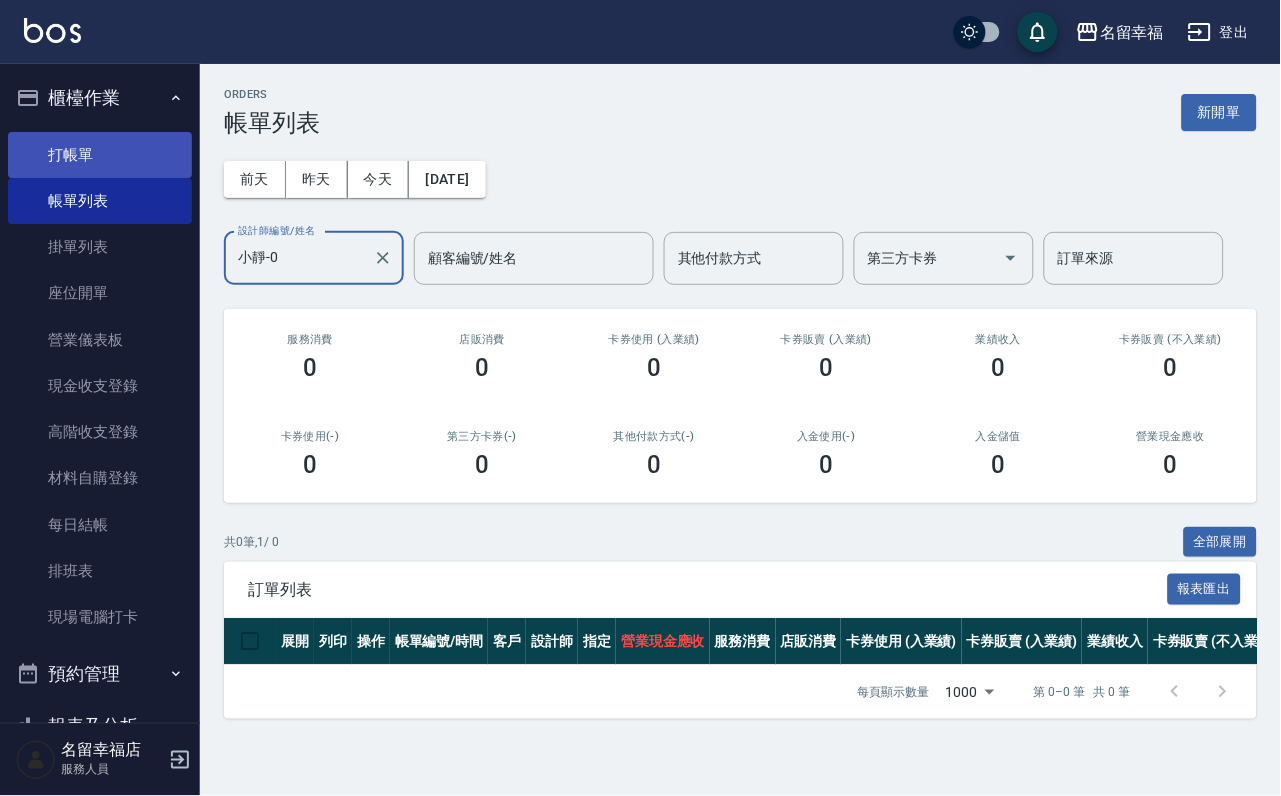type on "小靜-0" 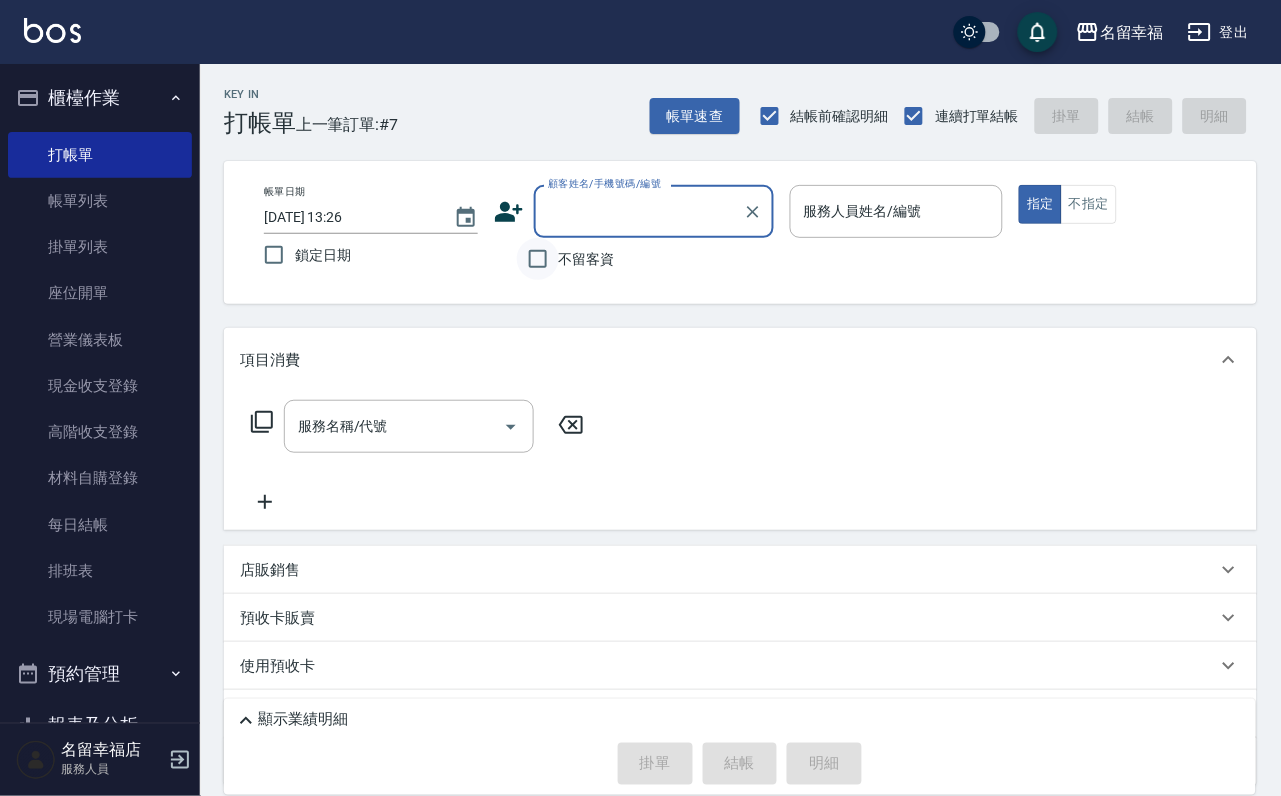 click on "不留客資" at bounding box center (538, 259) 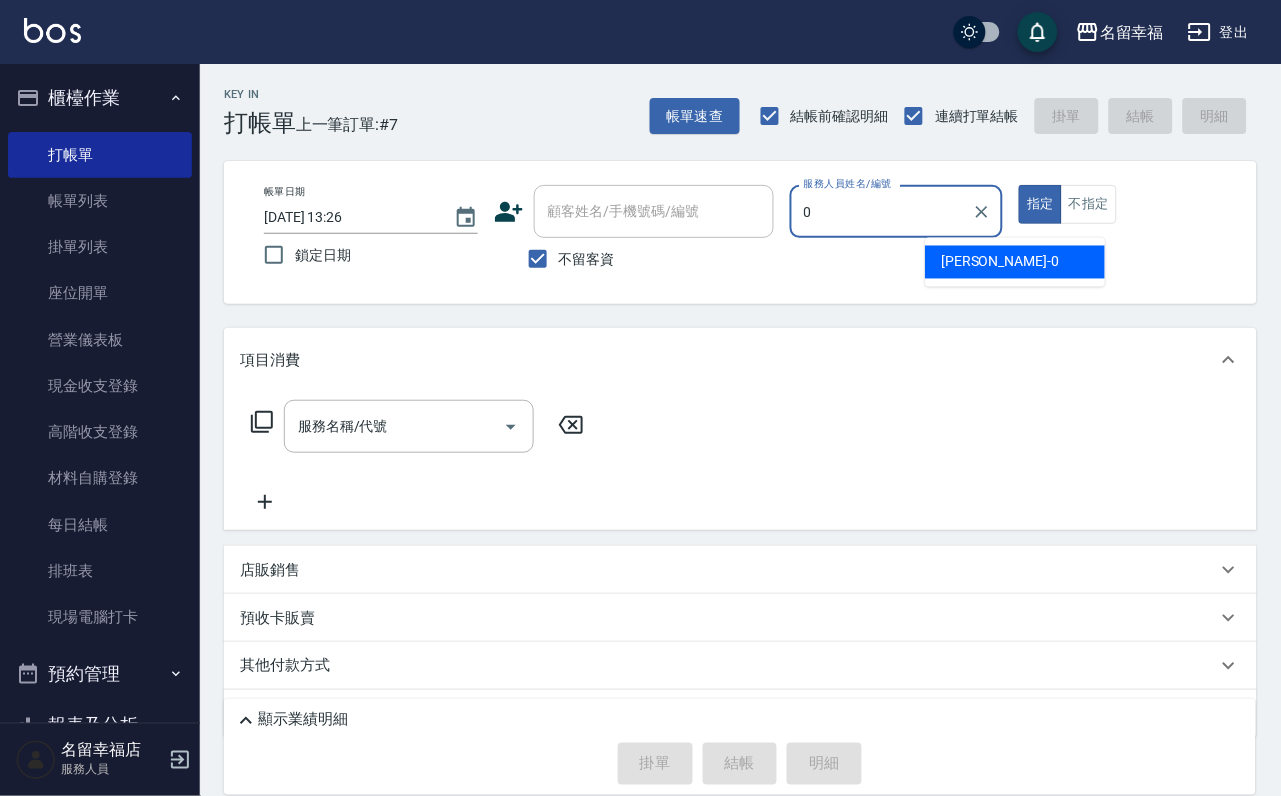 type on "小靜-0" 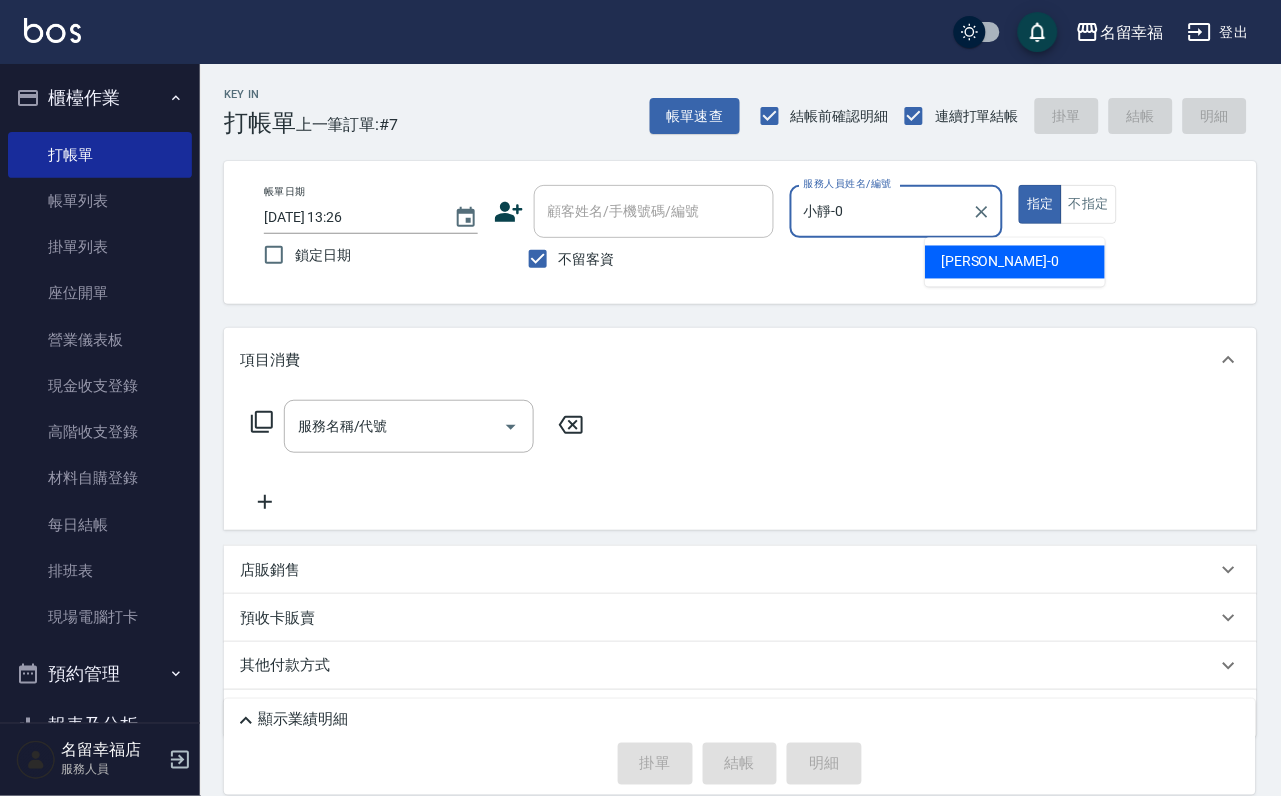 type on "true" 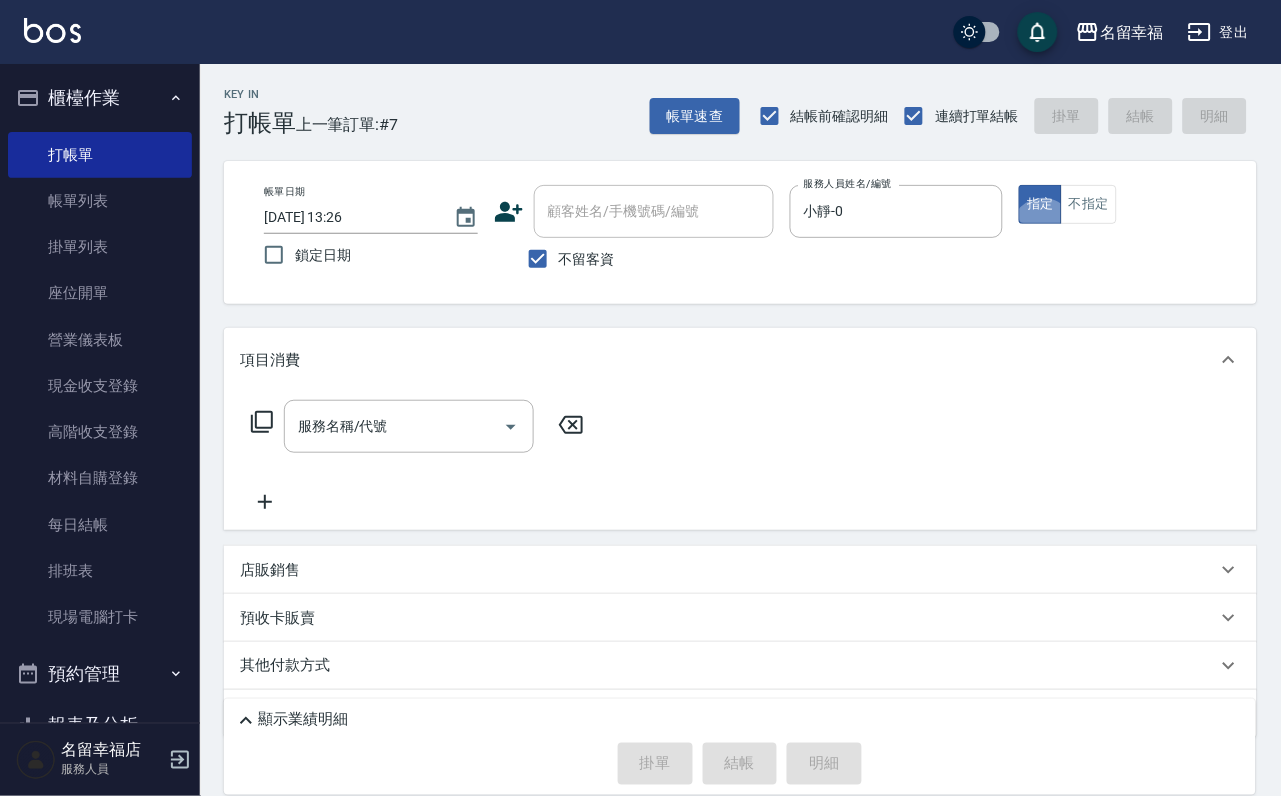 click 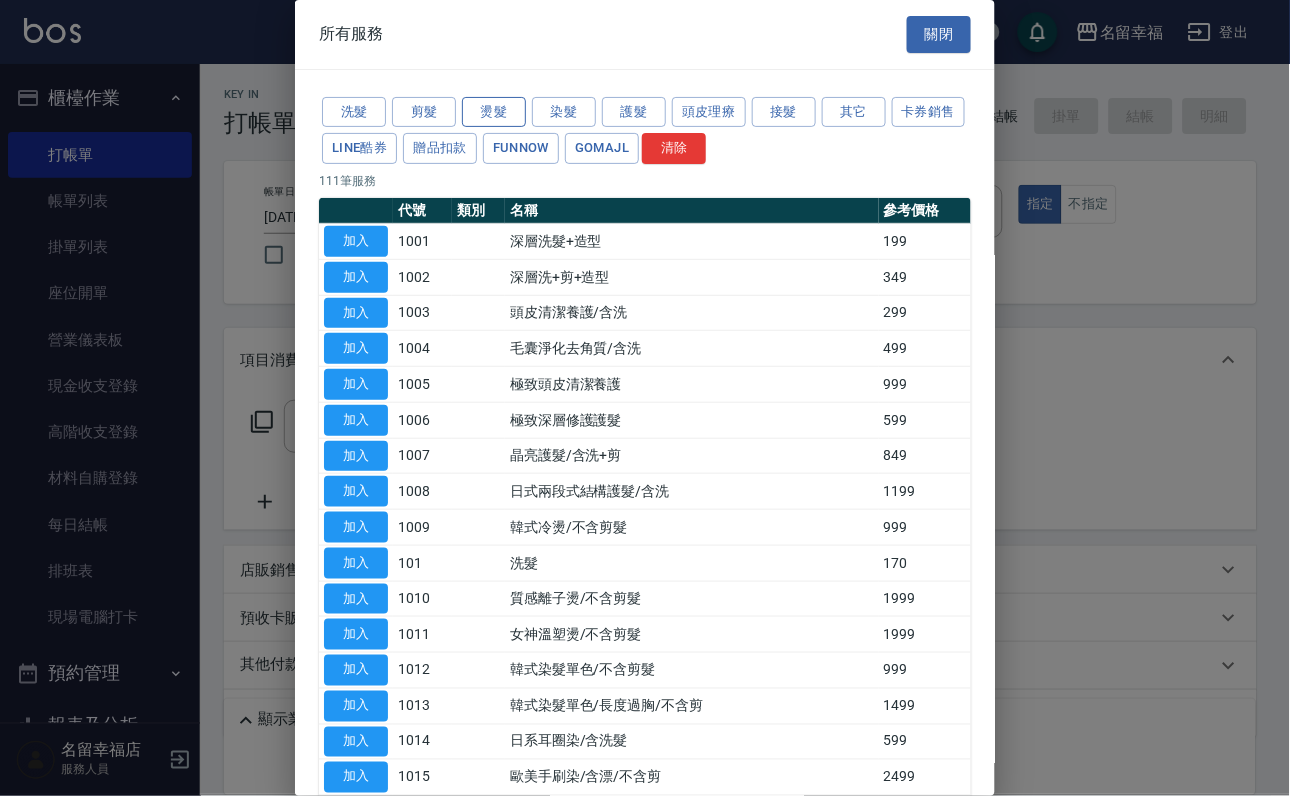 click on "燙髮" at bounding box center (494, 112) 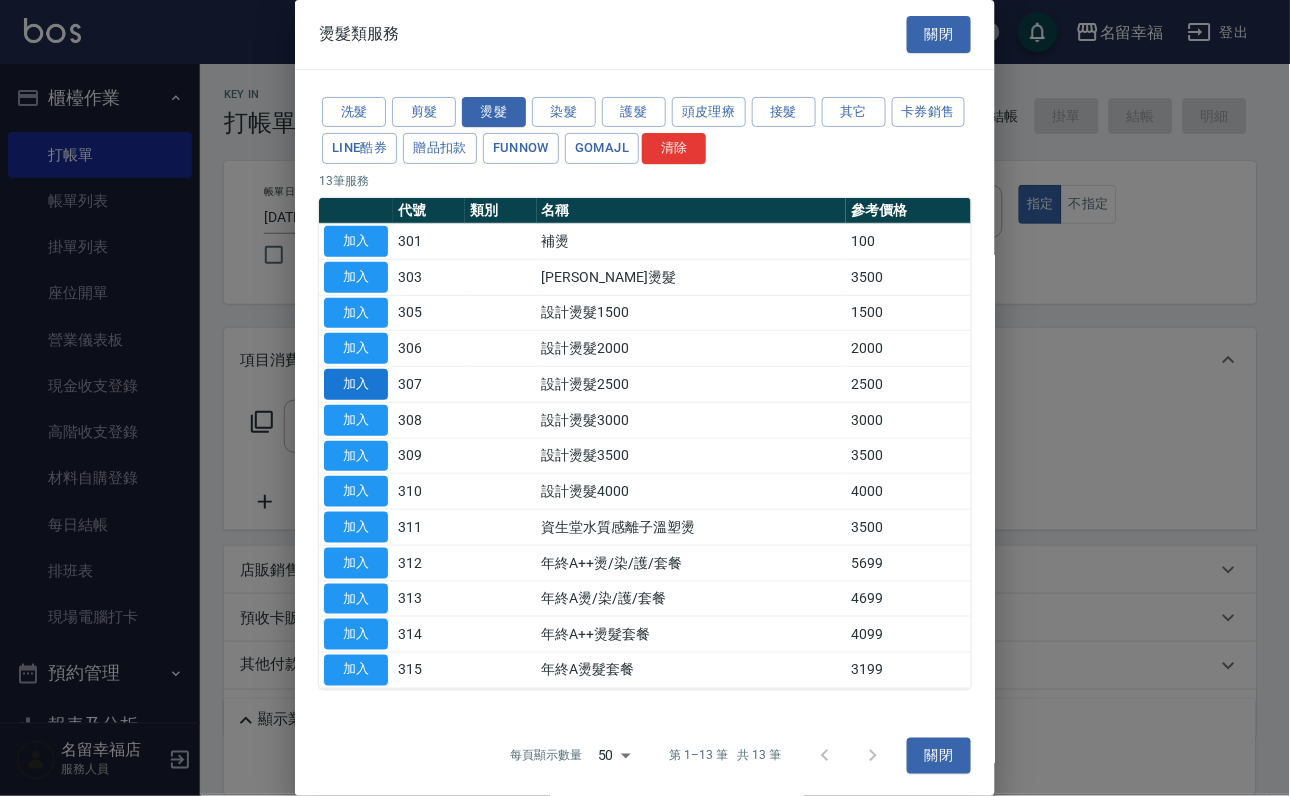 click on "加入" at bounding box center (356, 384) 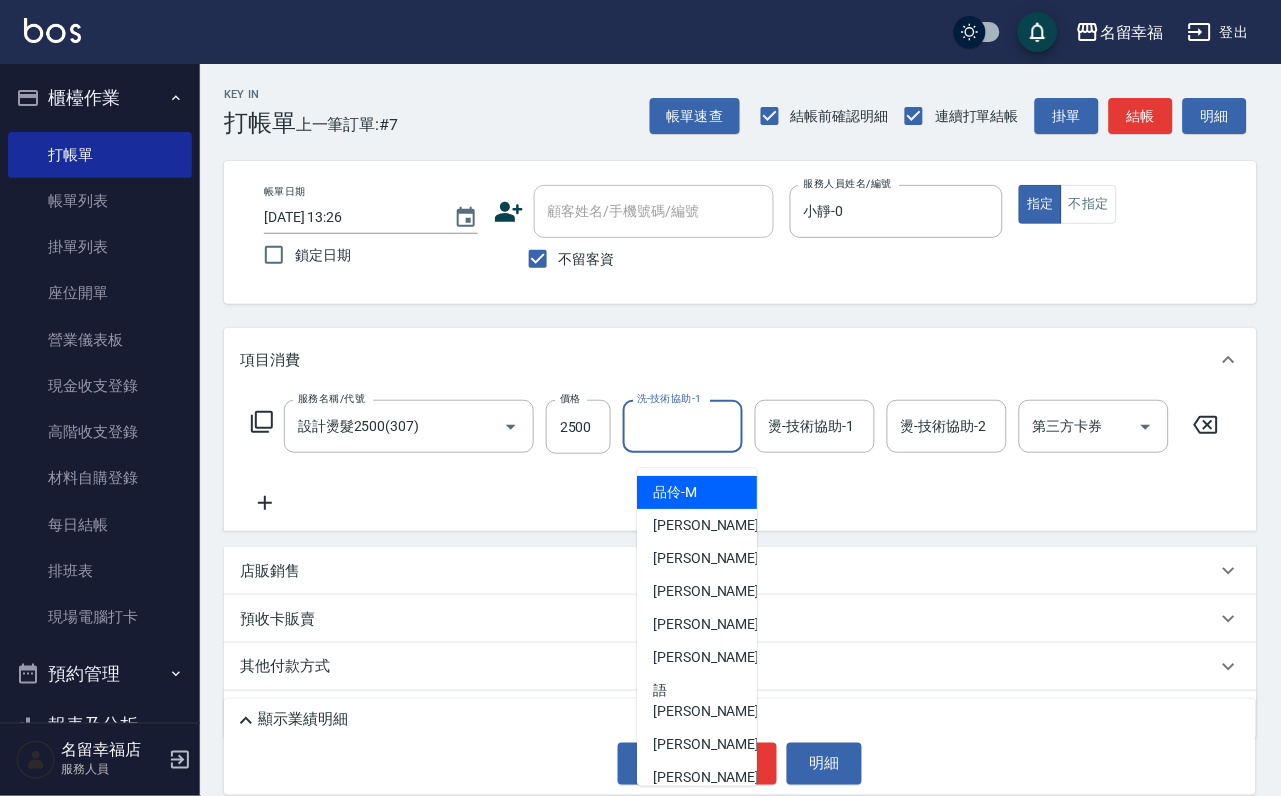 click on "洗-技術協助-1" at bounding box center (683, 426) 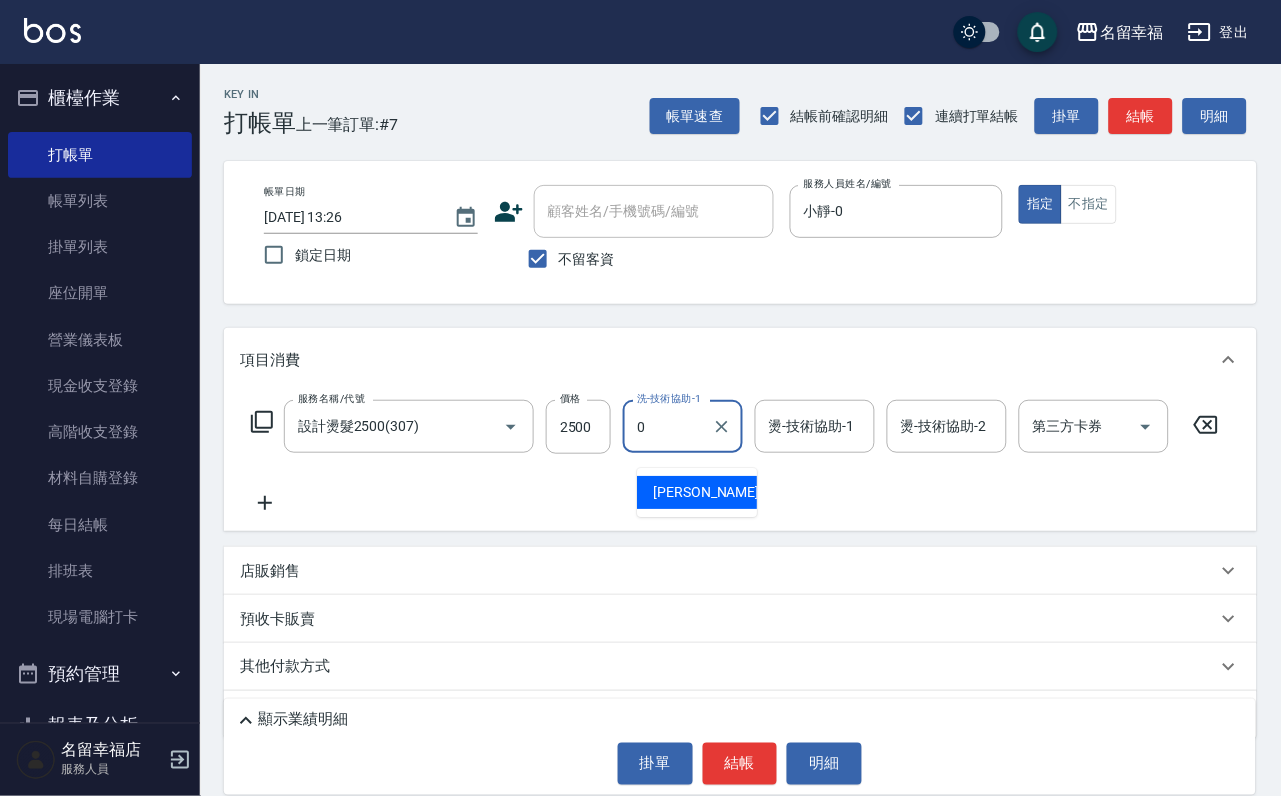 type on "小靜-0" 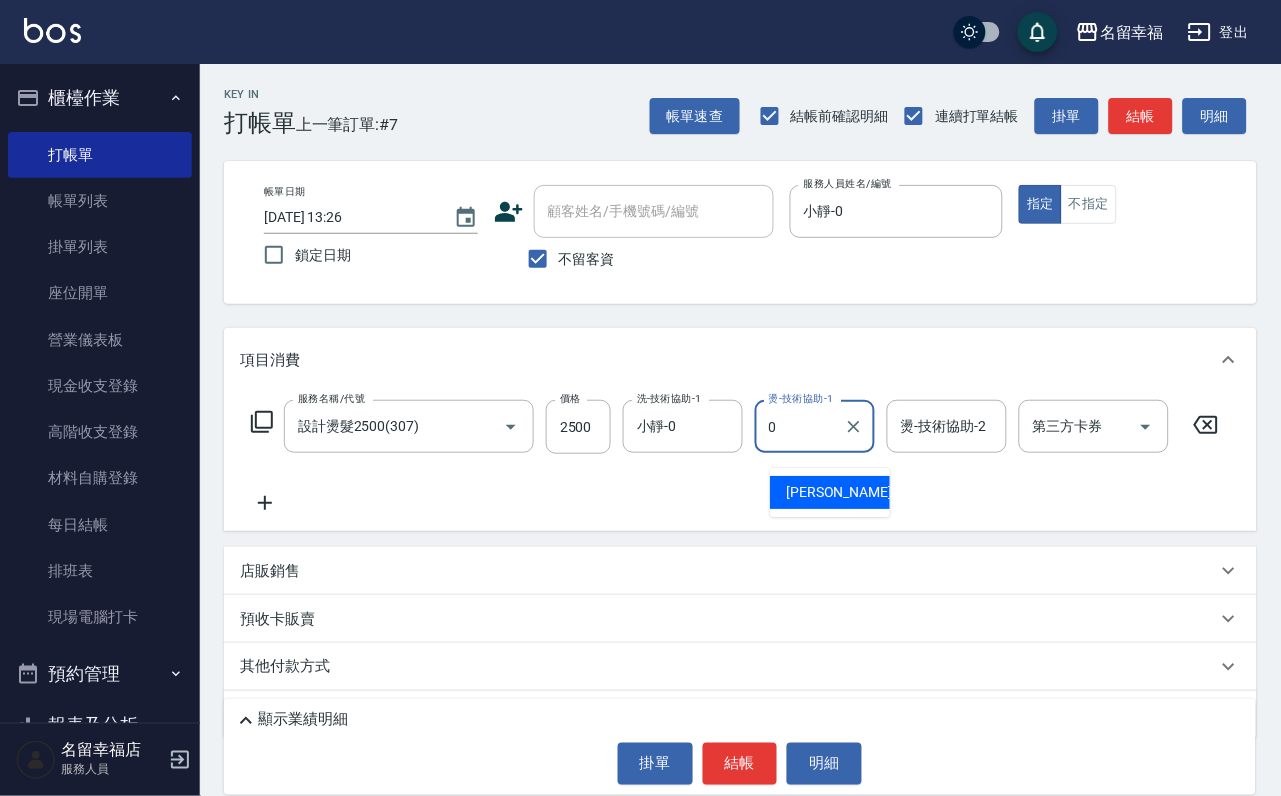 type on "小靜-0" 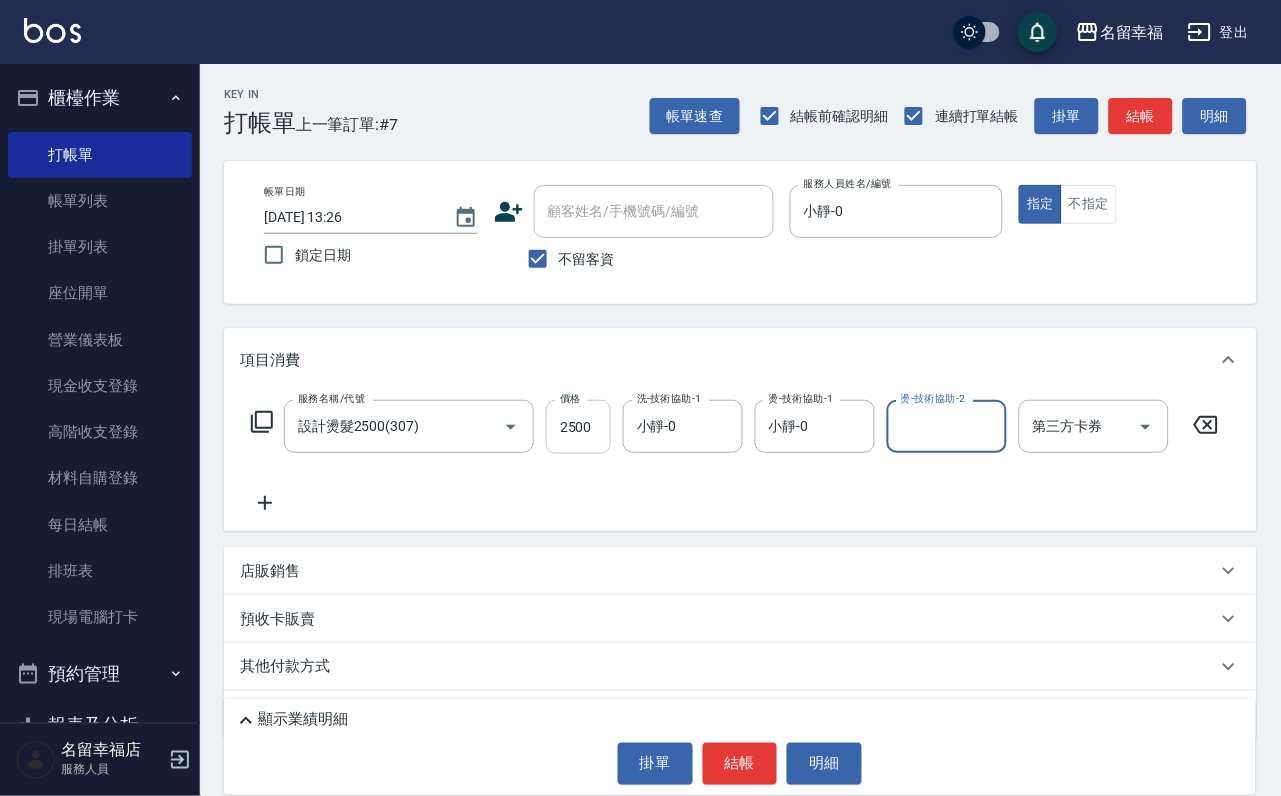 click on "2500" at bounding box center [578, 427] 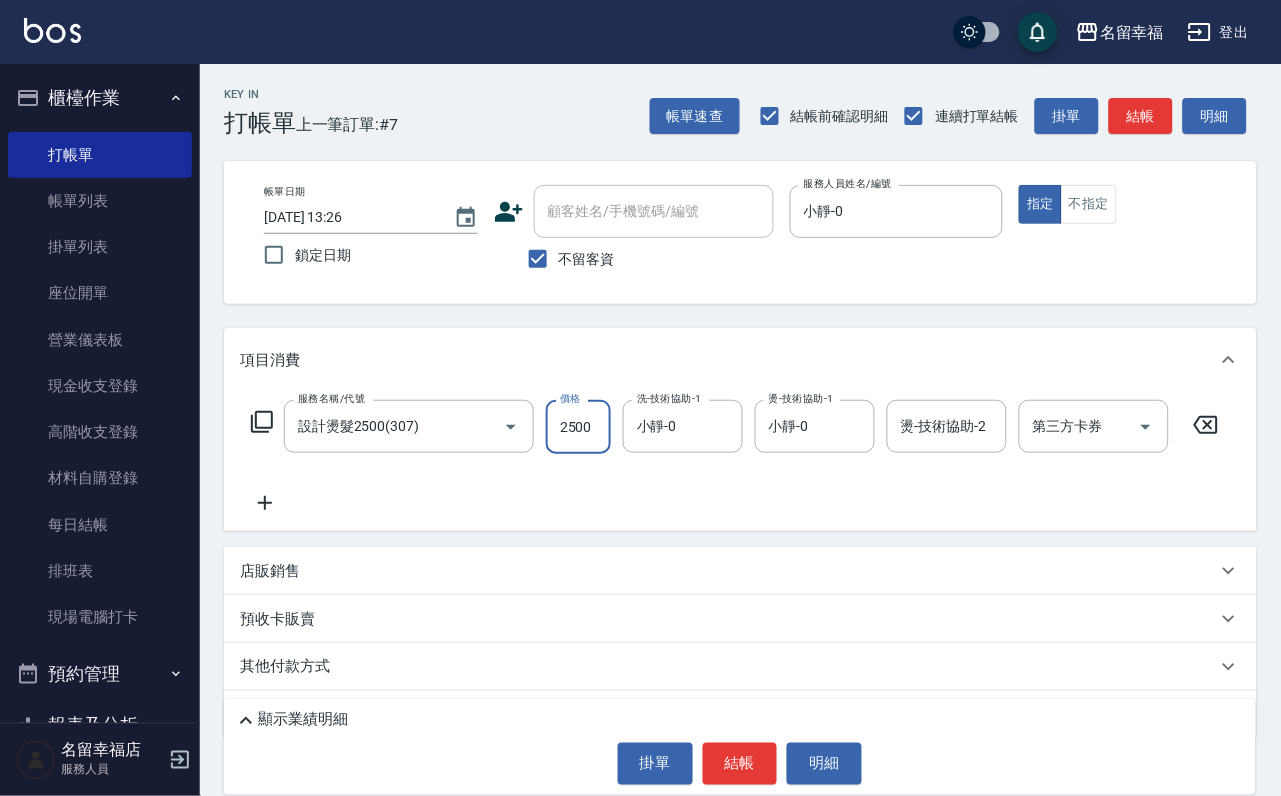 click 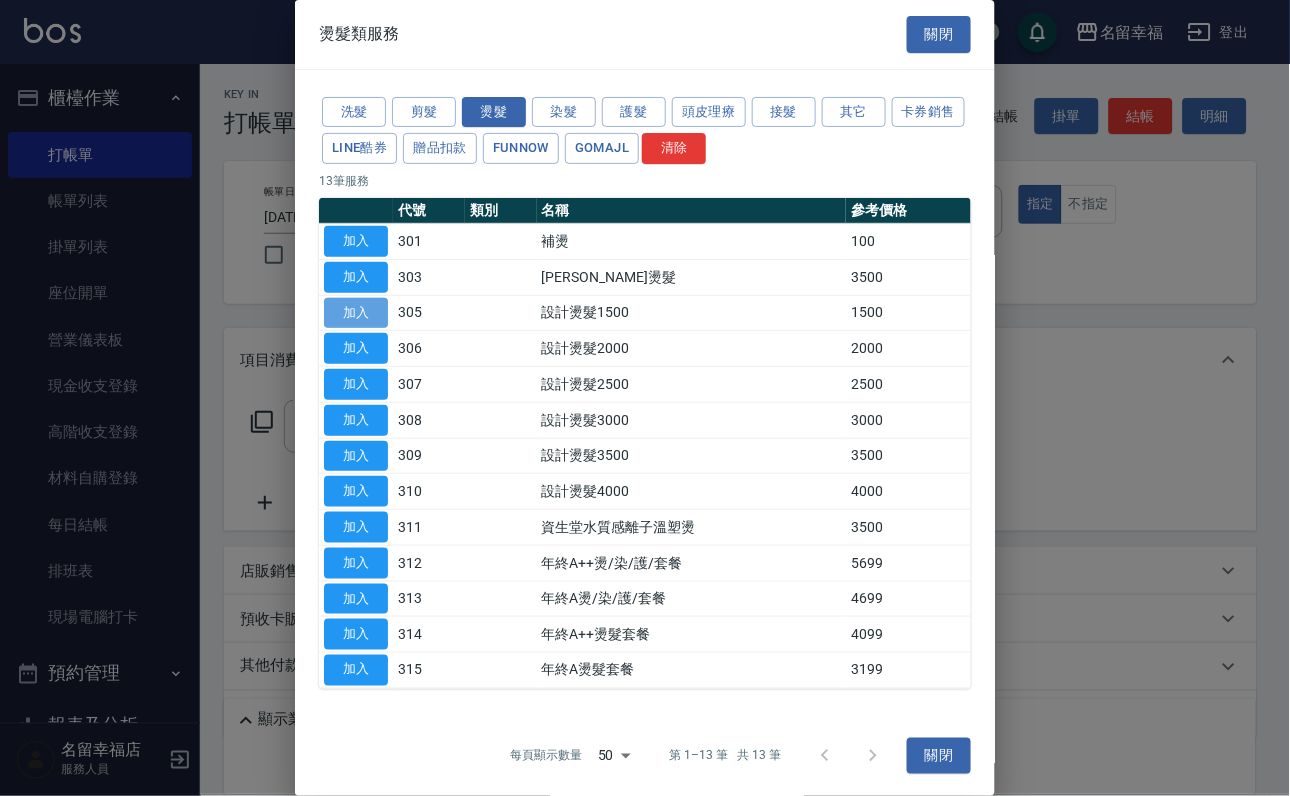 click on "加入" at bounding box center [356, 313] 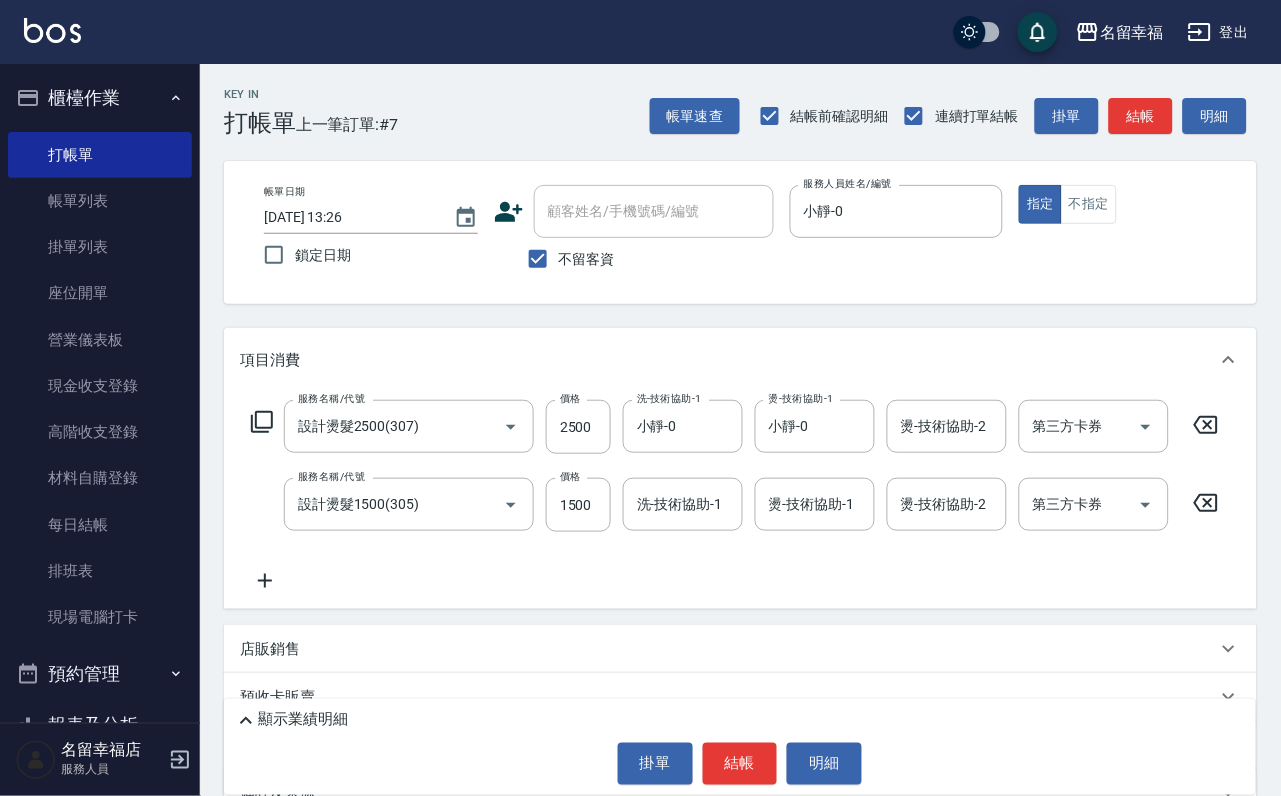 click 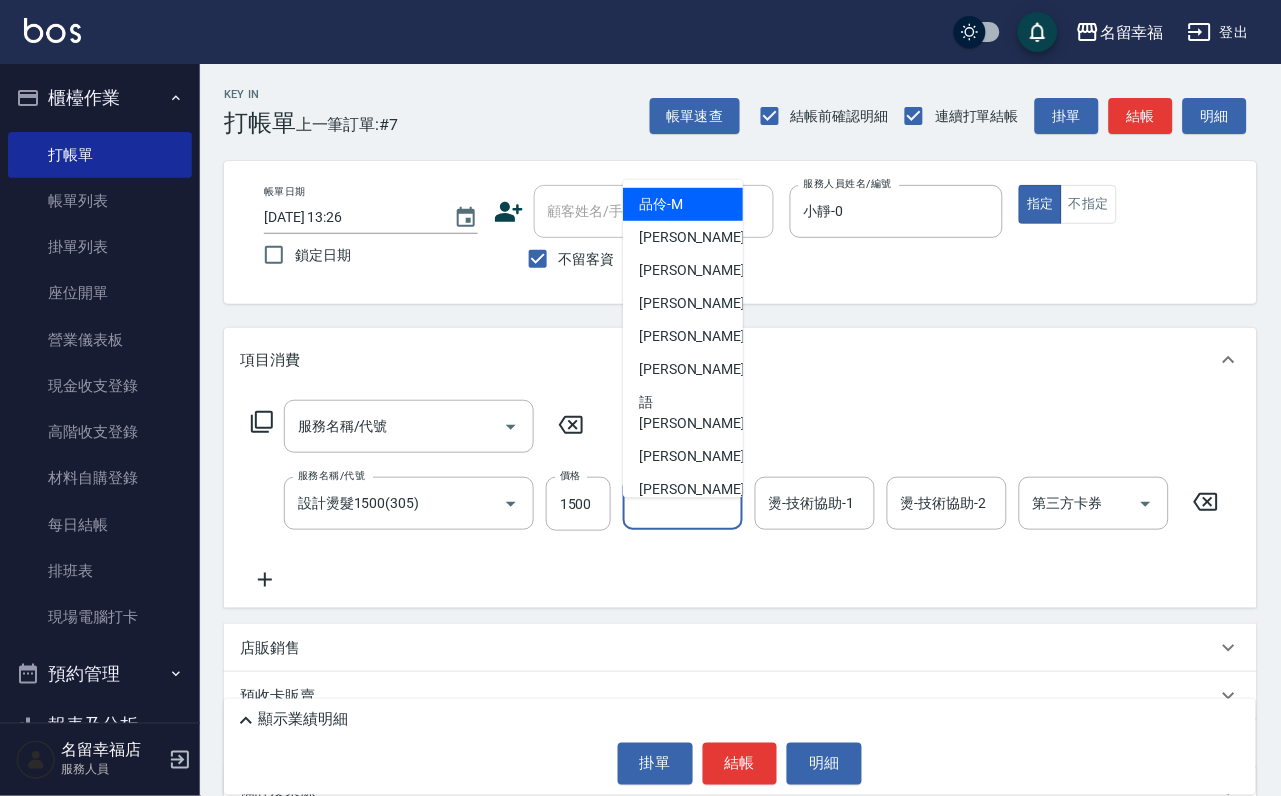 click on "洗-技術協助-1" at bounding box center (683, 503) 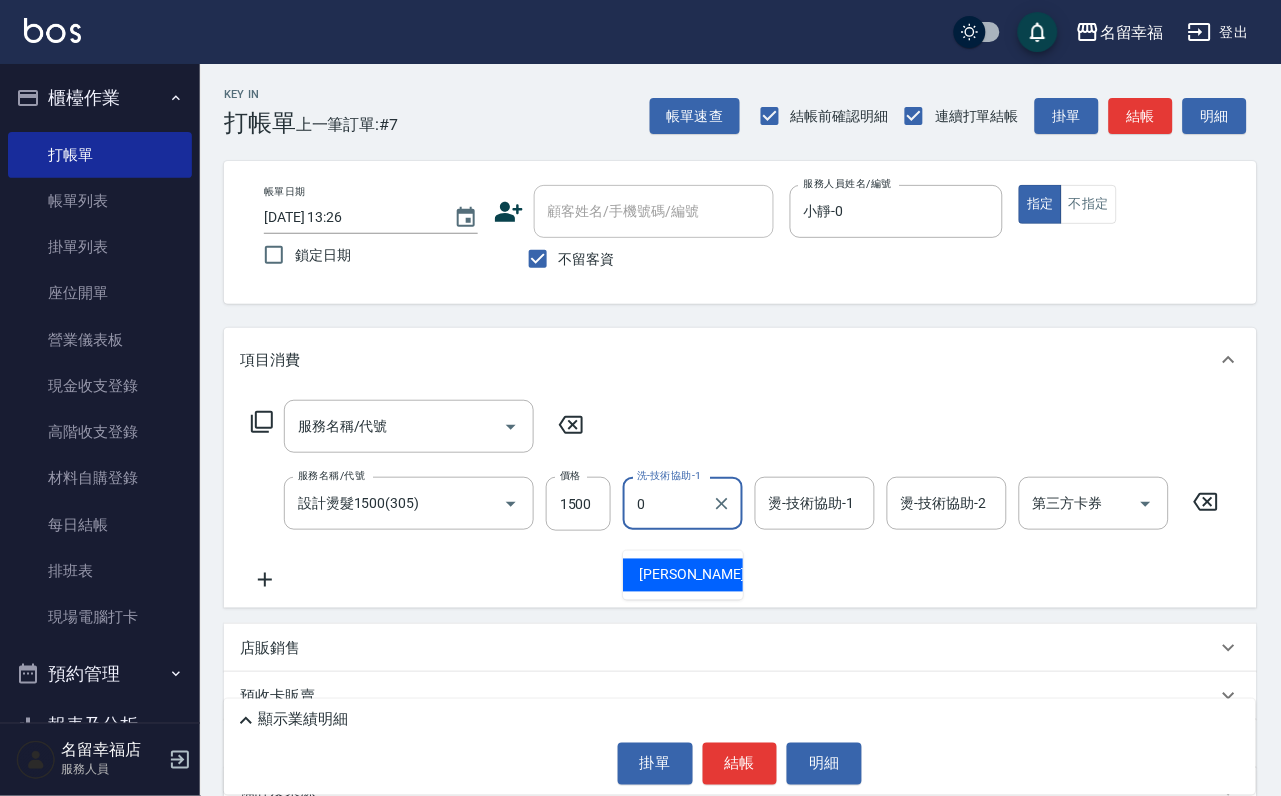 type on "小靜-0" 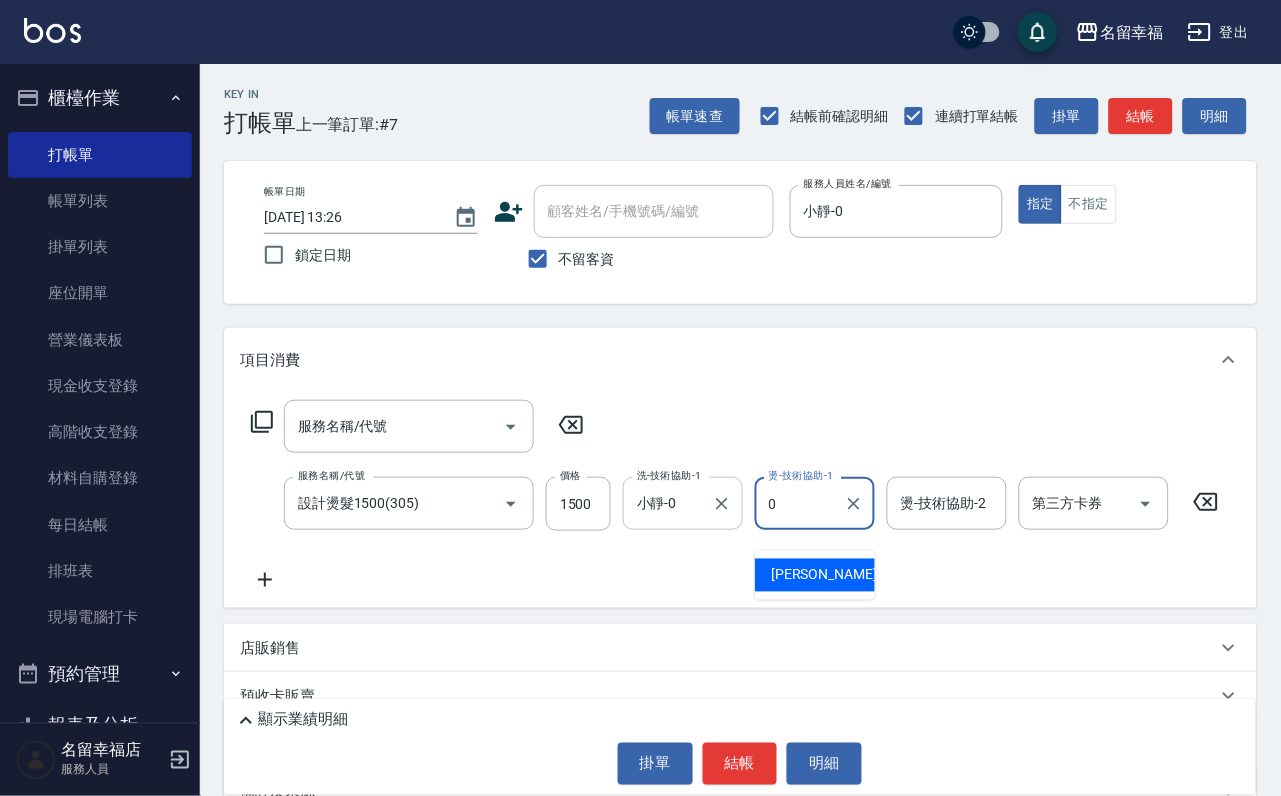 type on "小靜-0" 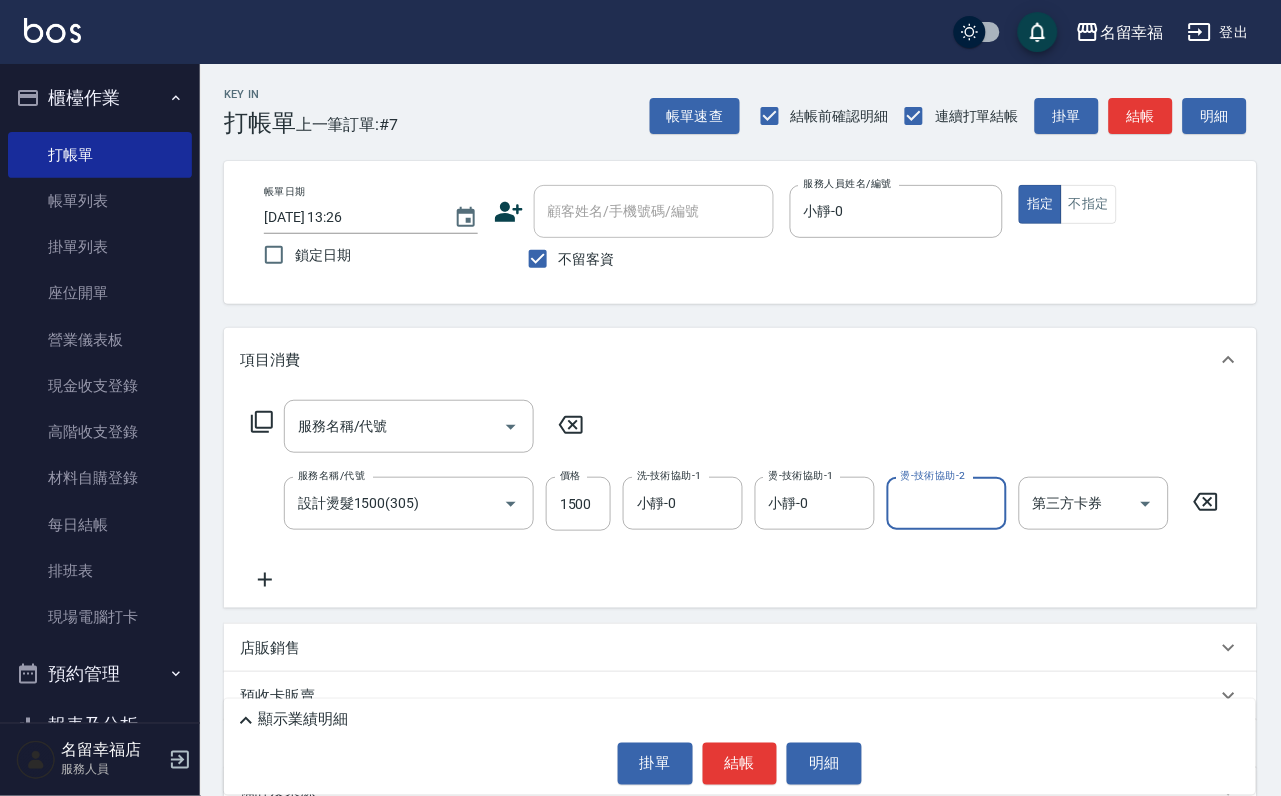 click 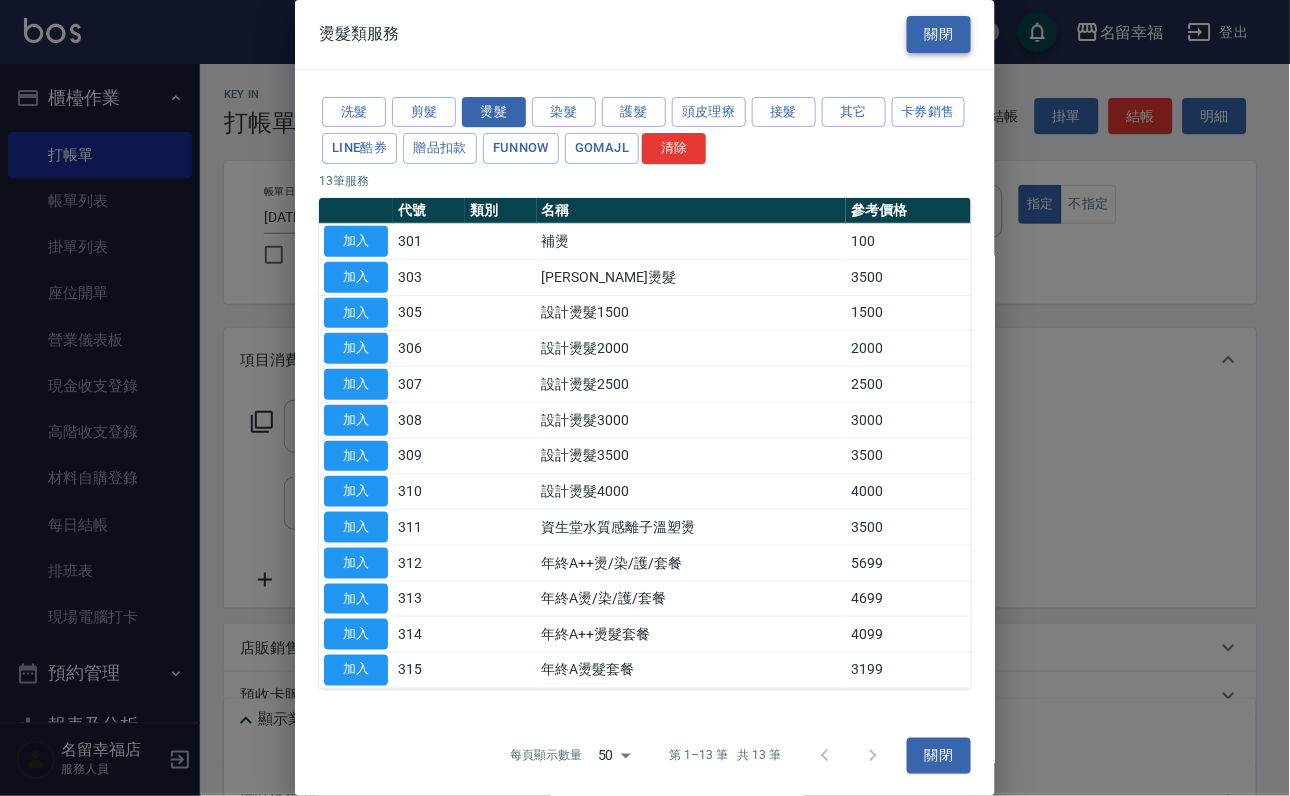 click on "關閉" at bounding box center [939, 34] 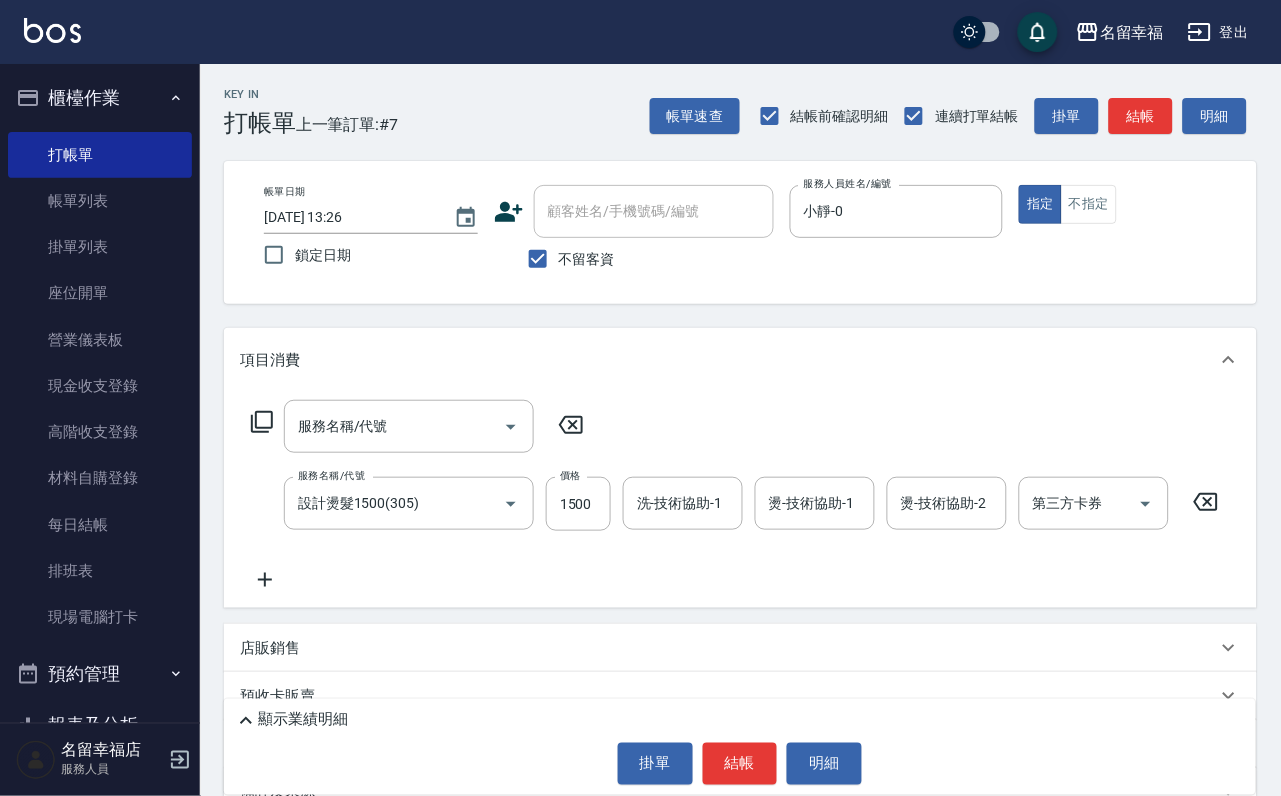 click 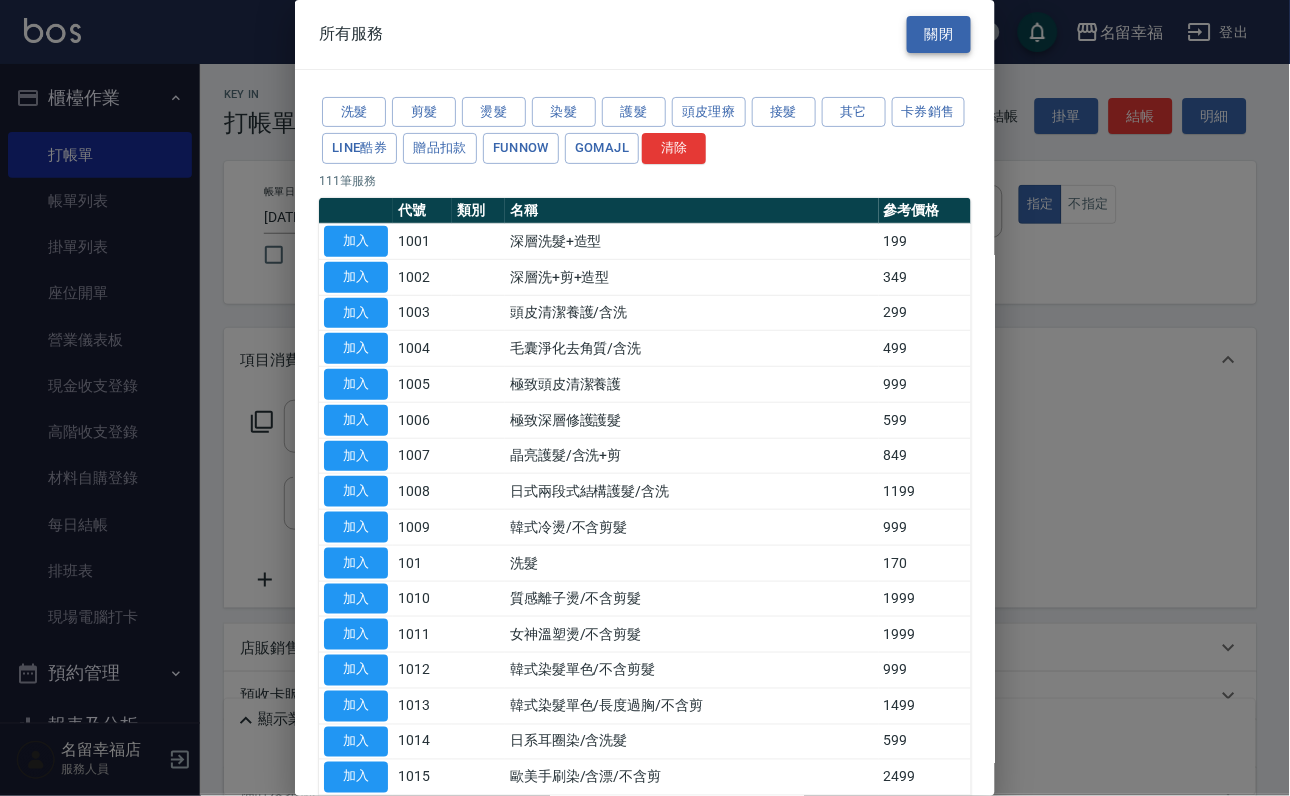 click on "關閉" at bounding box center (939, 34) 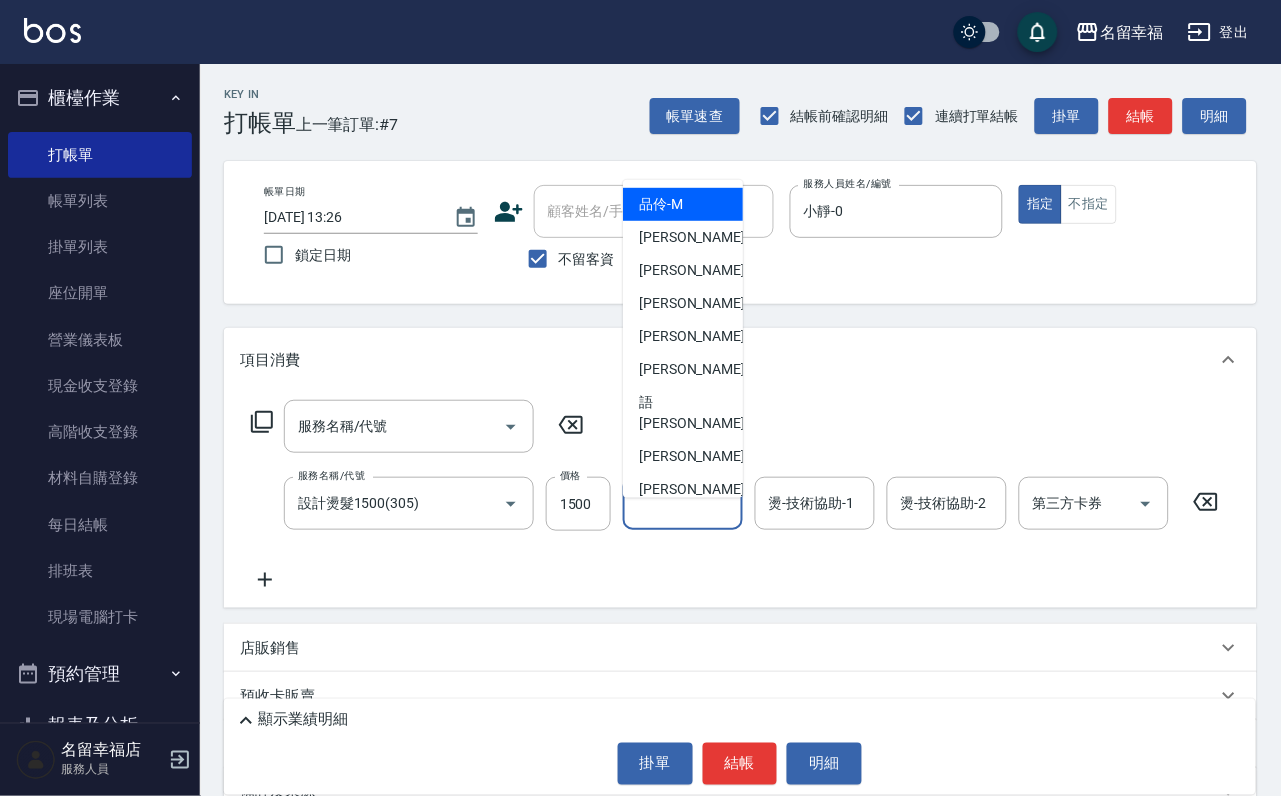 click on "洗-技術協助-1" at bounding box center (683, 503) 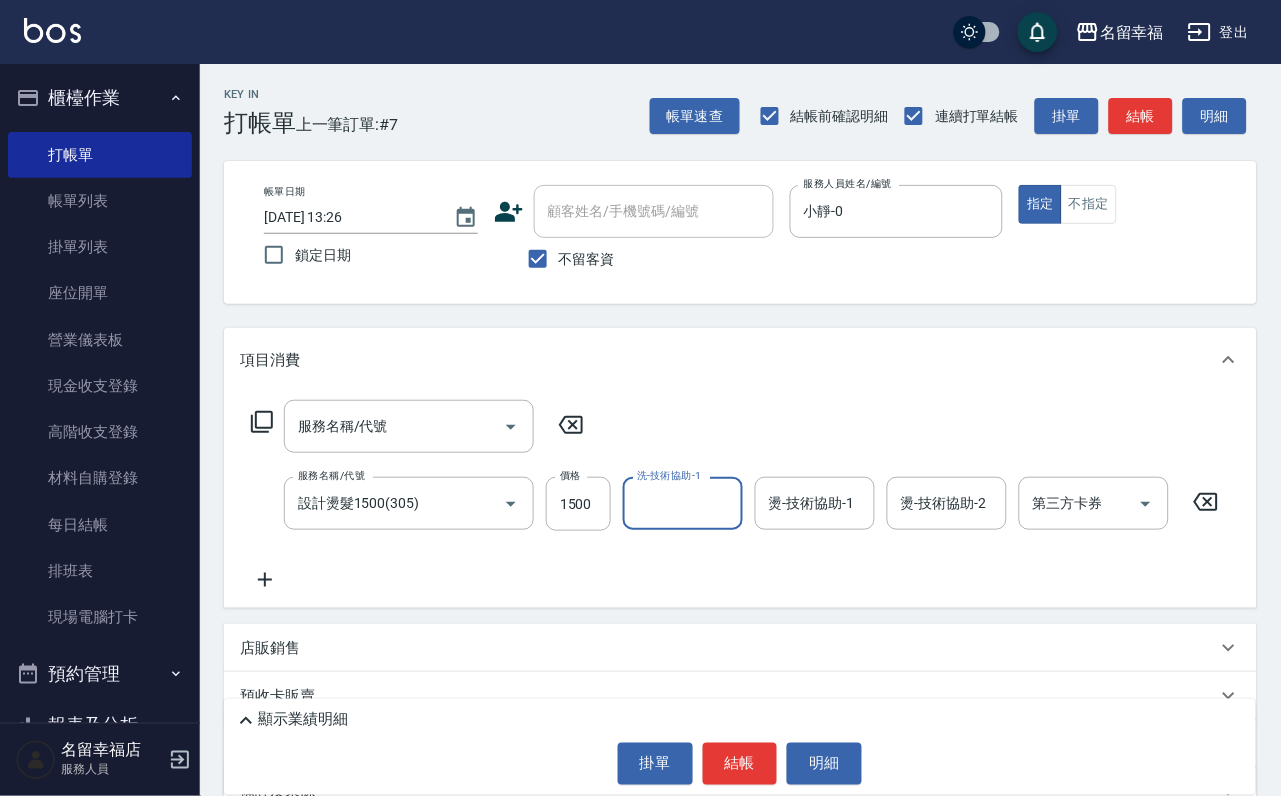 click on "洗-技術協助-1" at bounding box center (683, 503) 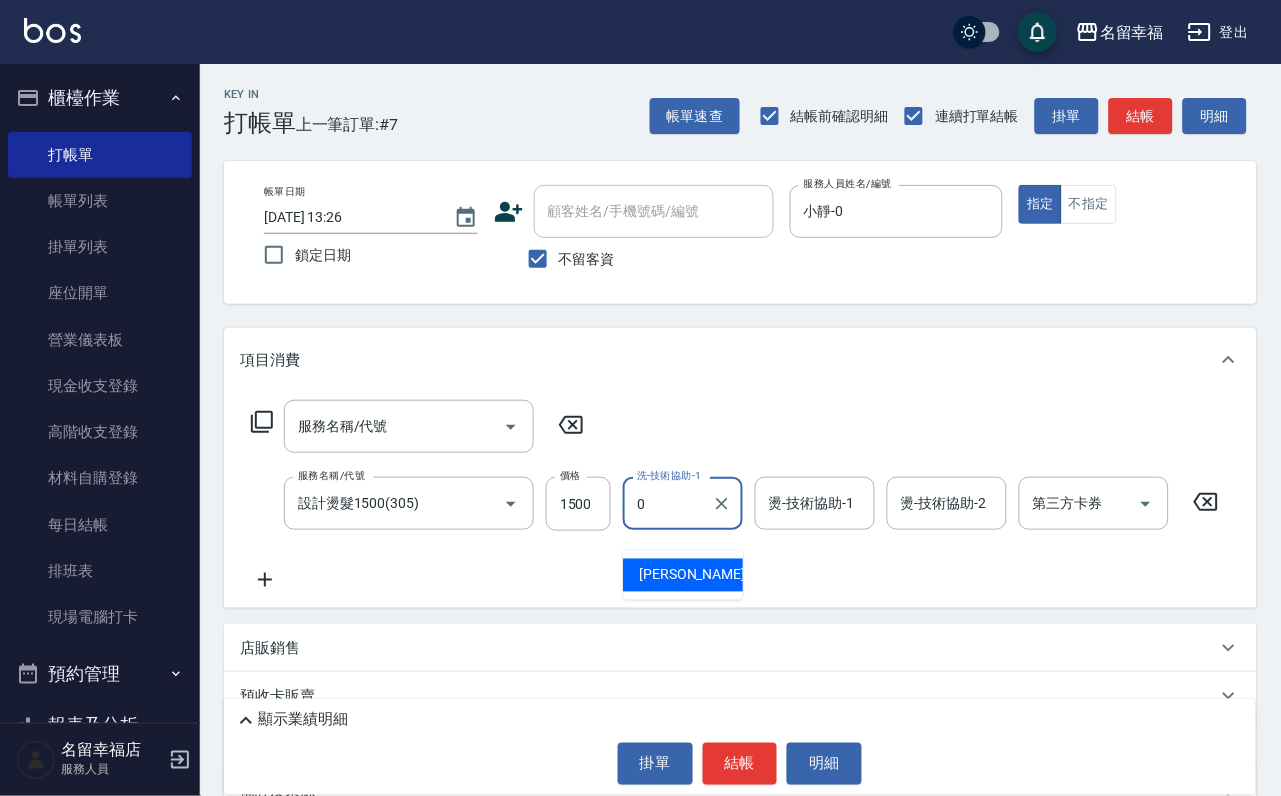 type on "小靜-0" 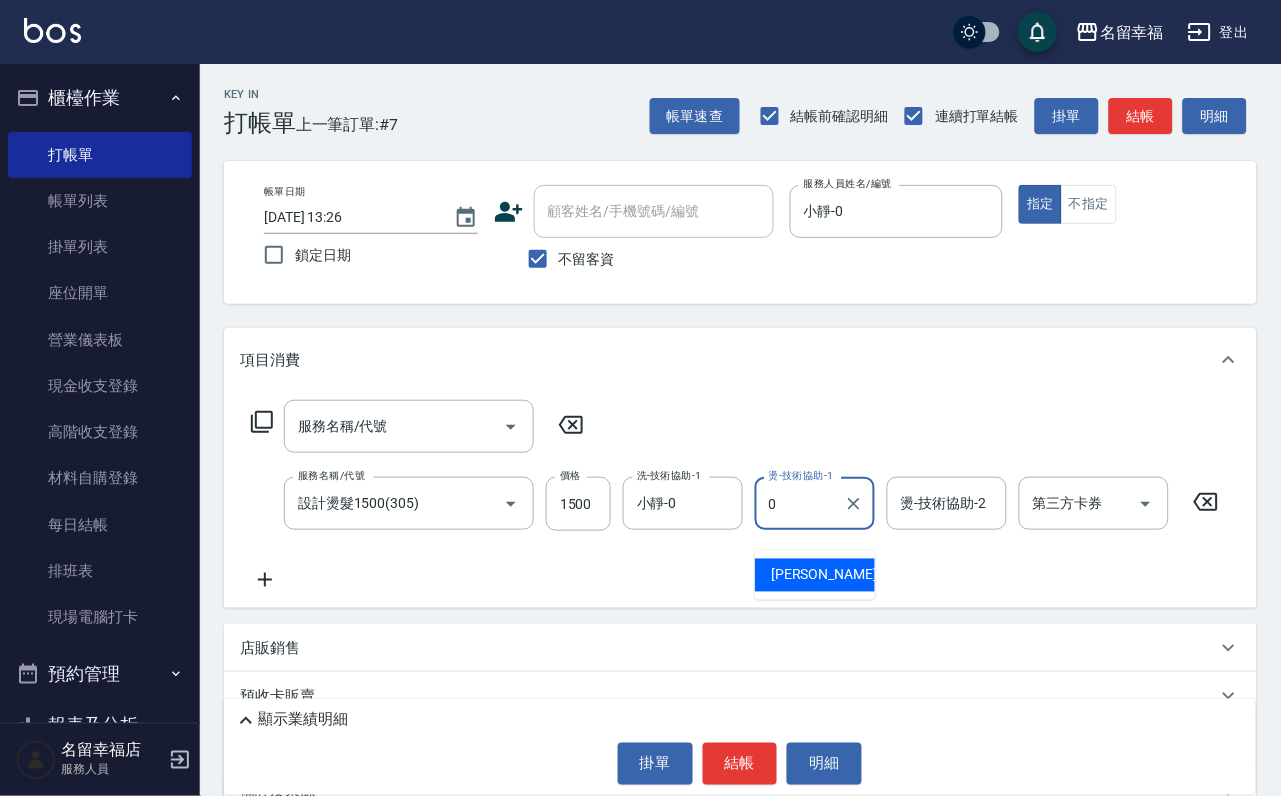 type on "小靜-0" 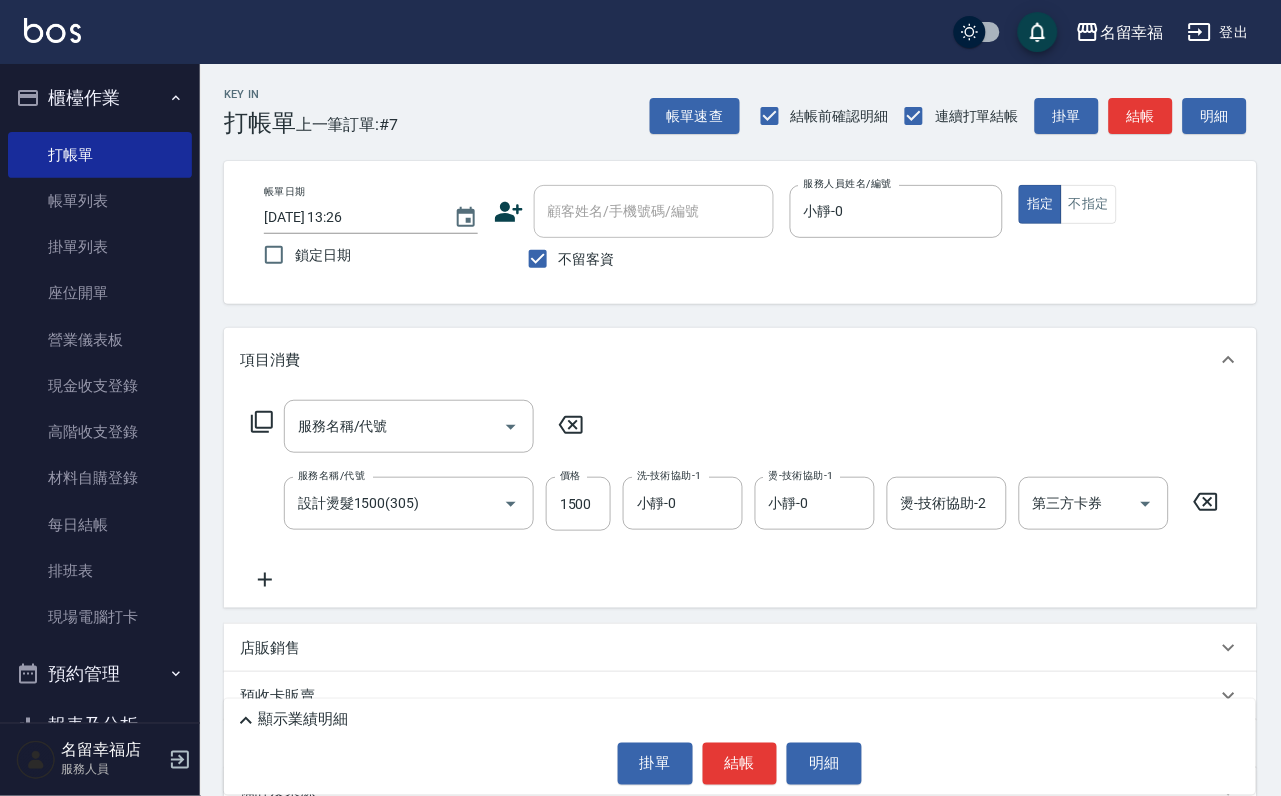 click 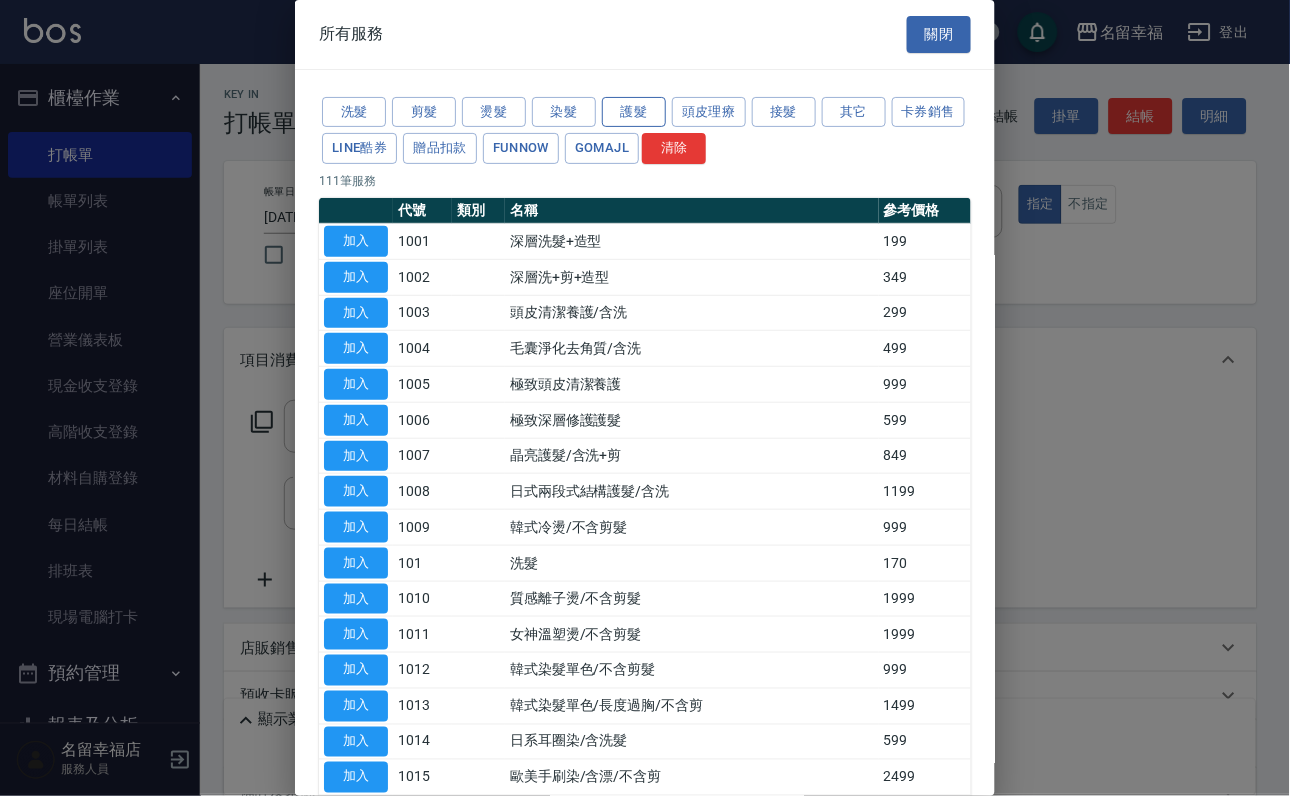 click on "護髮" at bounding box center [634, 112] 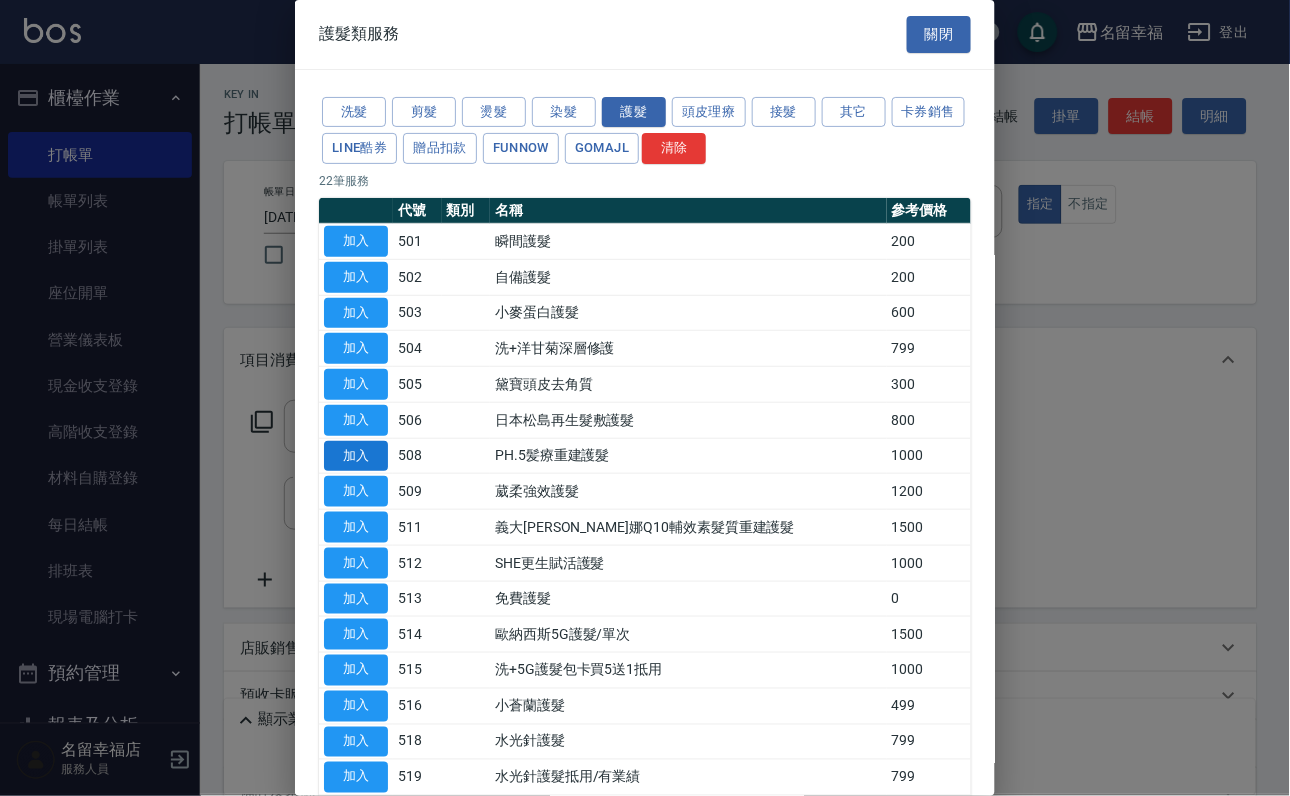 click on "加入" at bounding box center (356, 456) 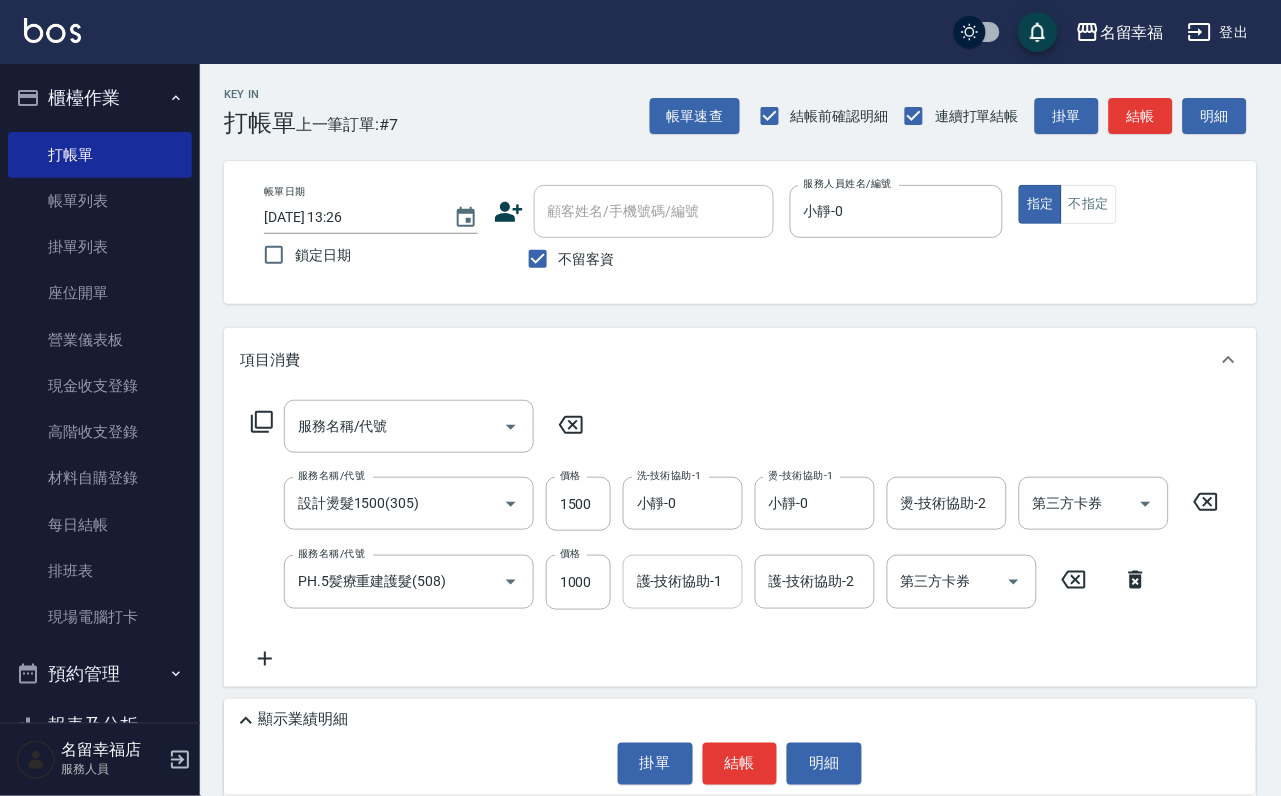click on "護-技術協助-1" at bounding box center (683, 581) 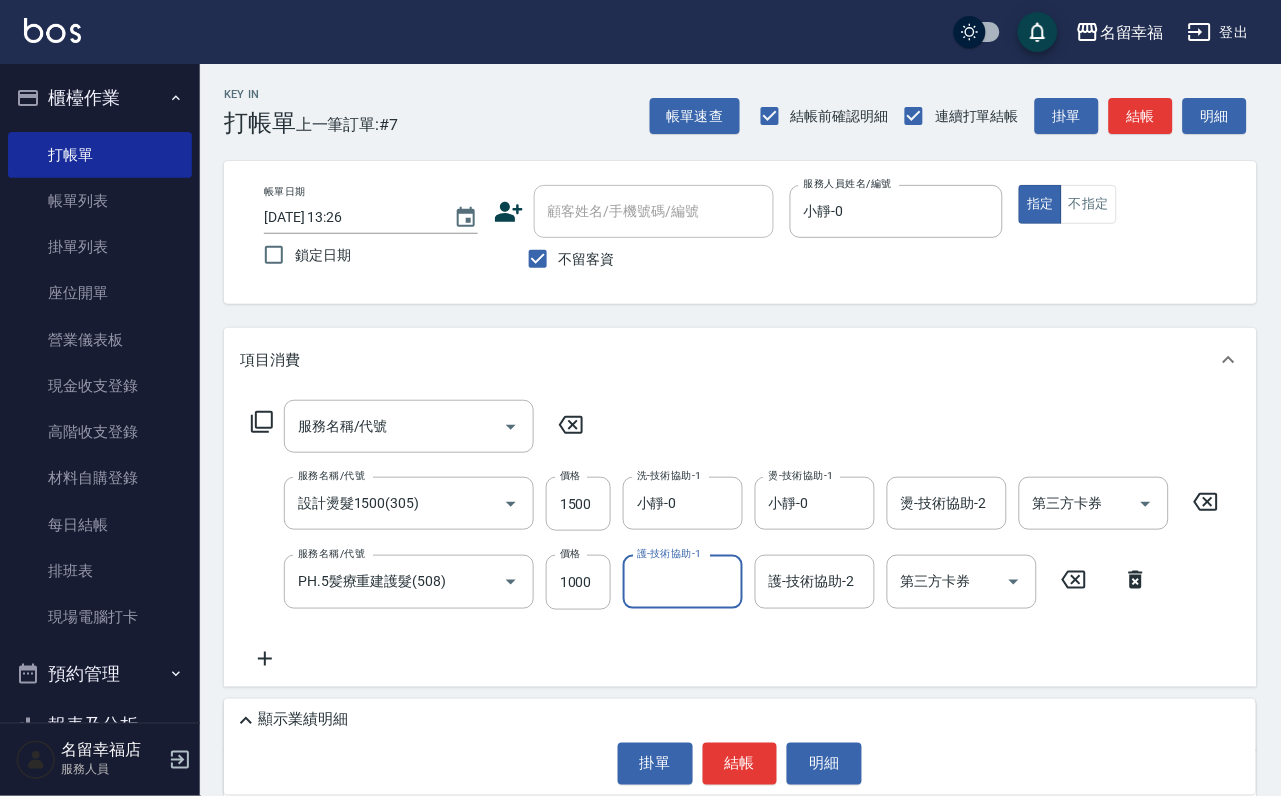 type on "0" 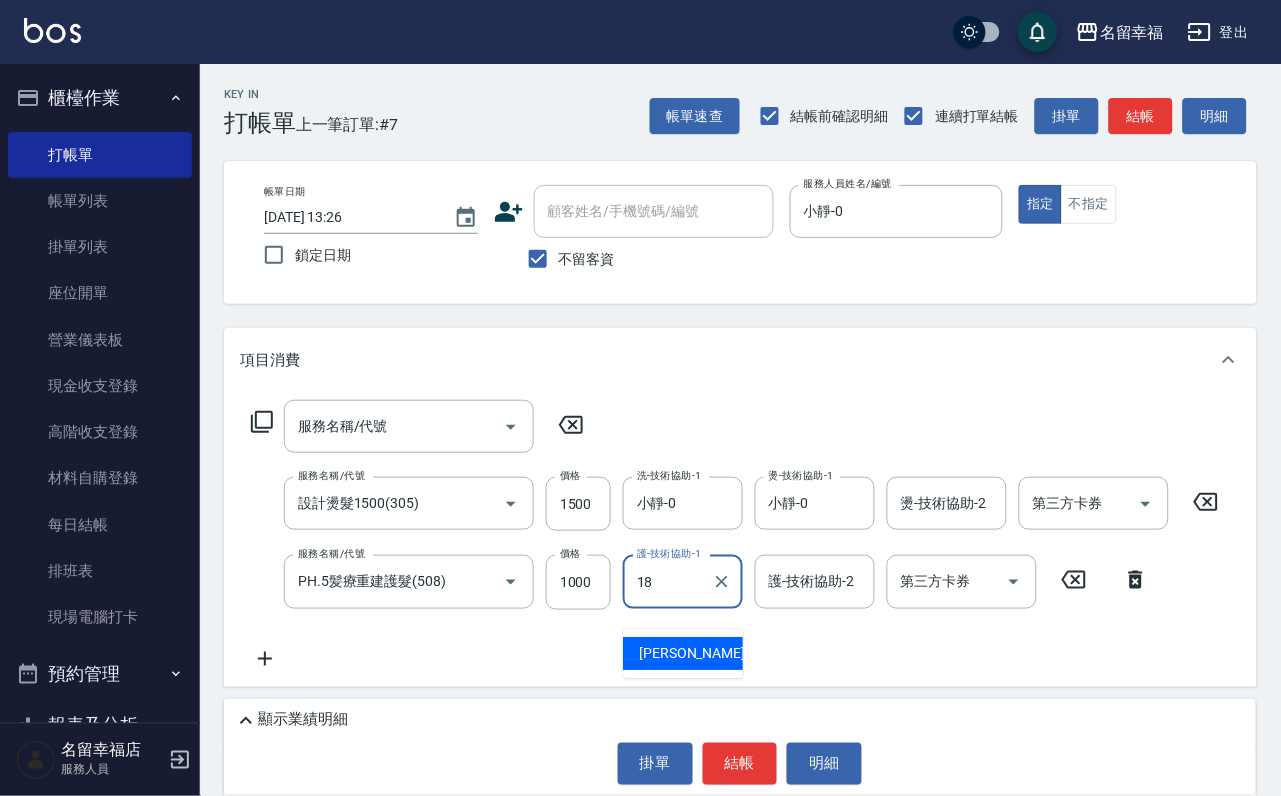 type on "[PERSON_NAME]-18" 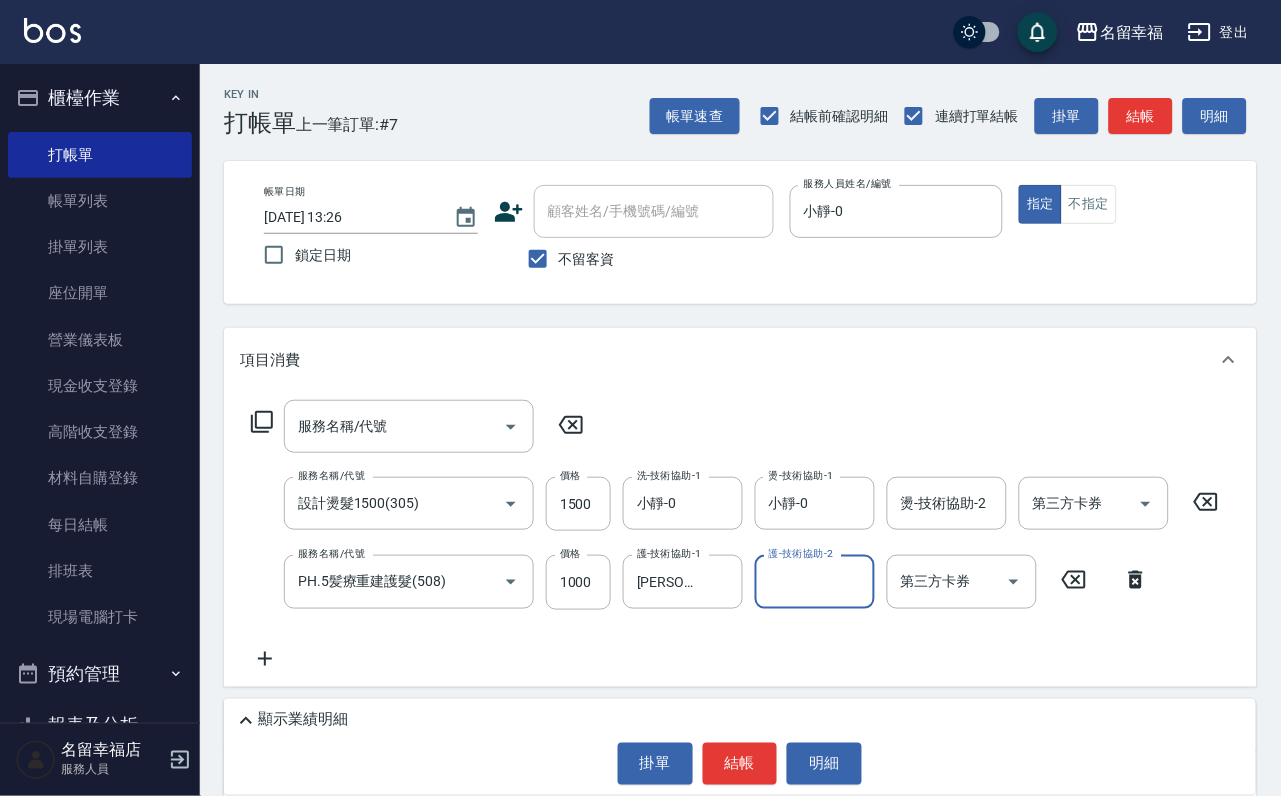 click 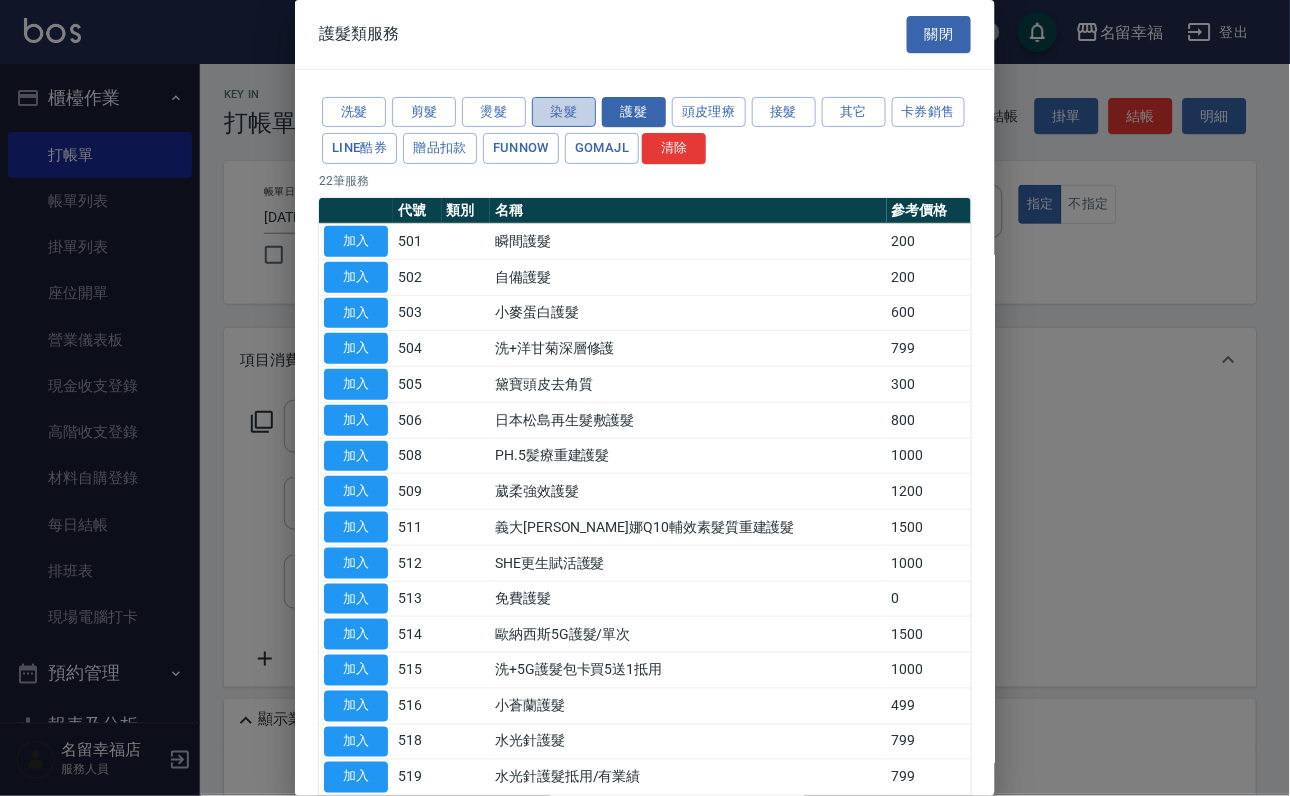 click on "染髮" at bounding box center [564, 112] 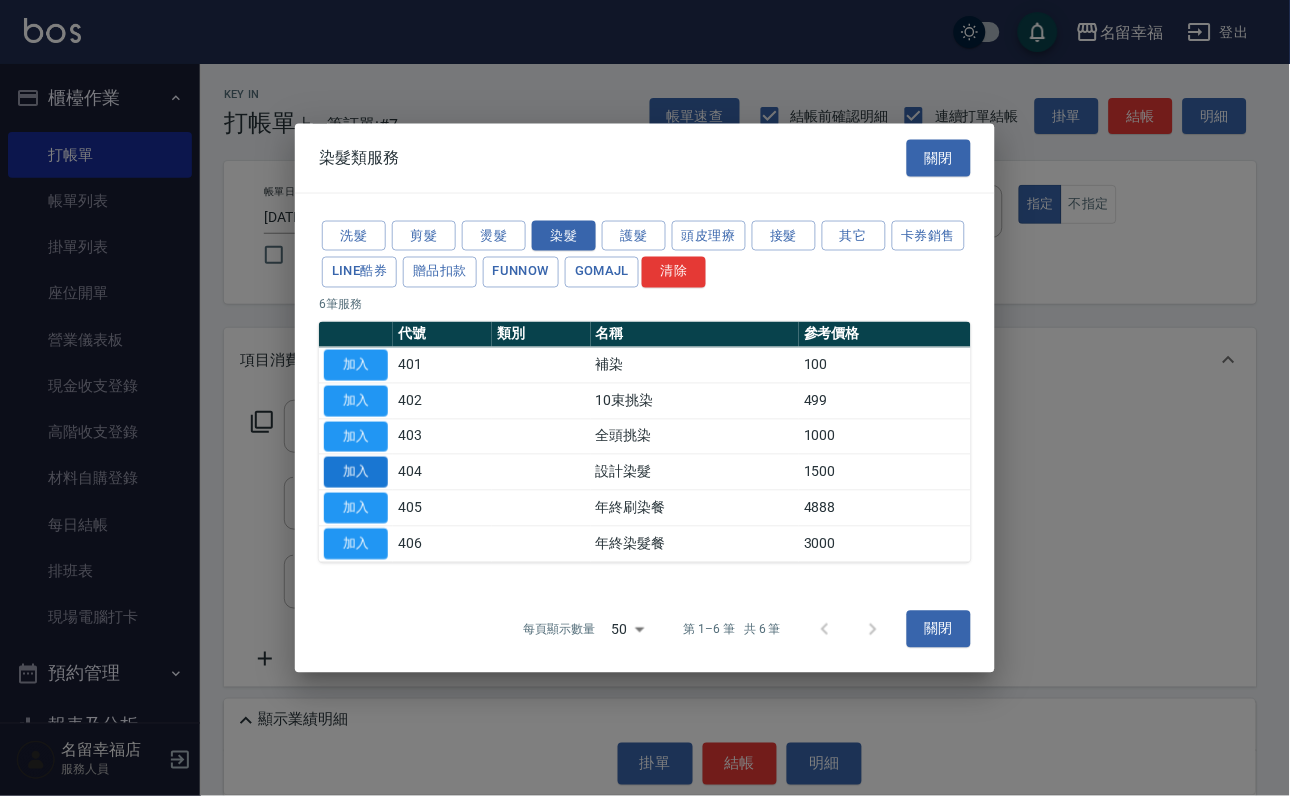 click on "加入" at bounding box center [356, 472] 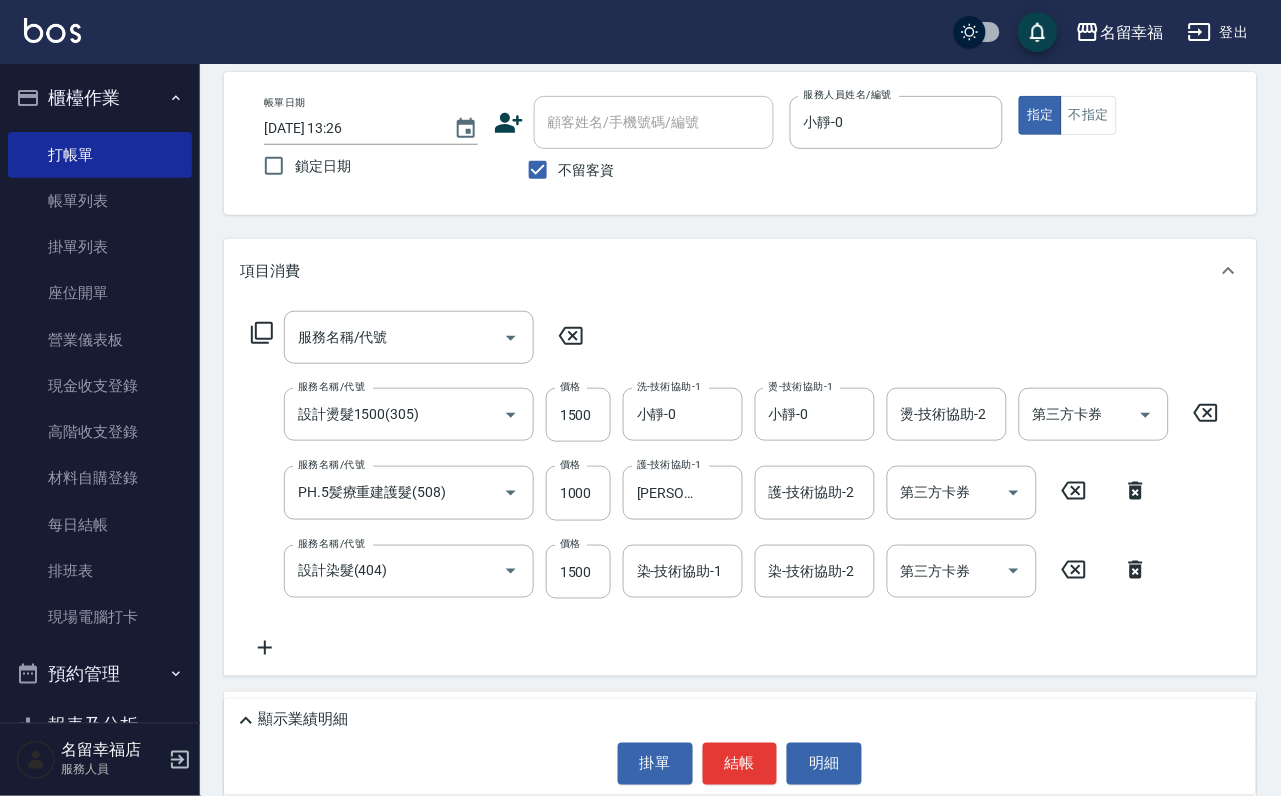 scroll, scrollTop: 150, scrollLeft: 0, axis: vertical 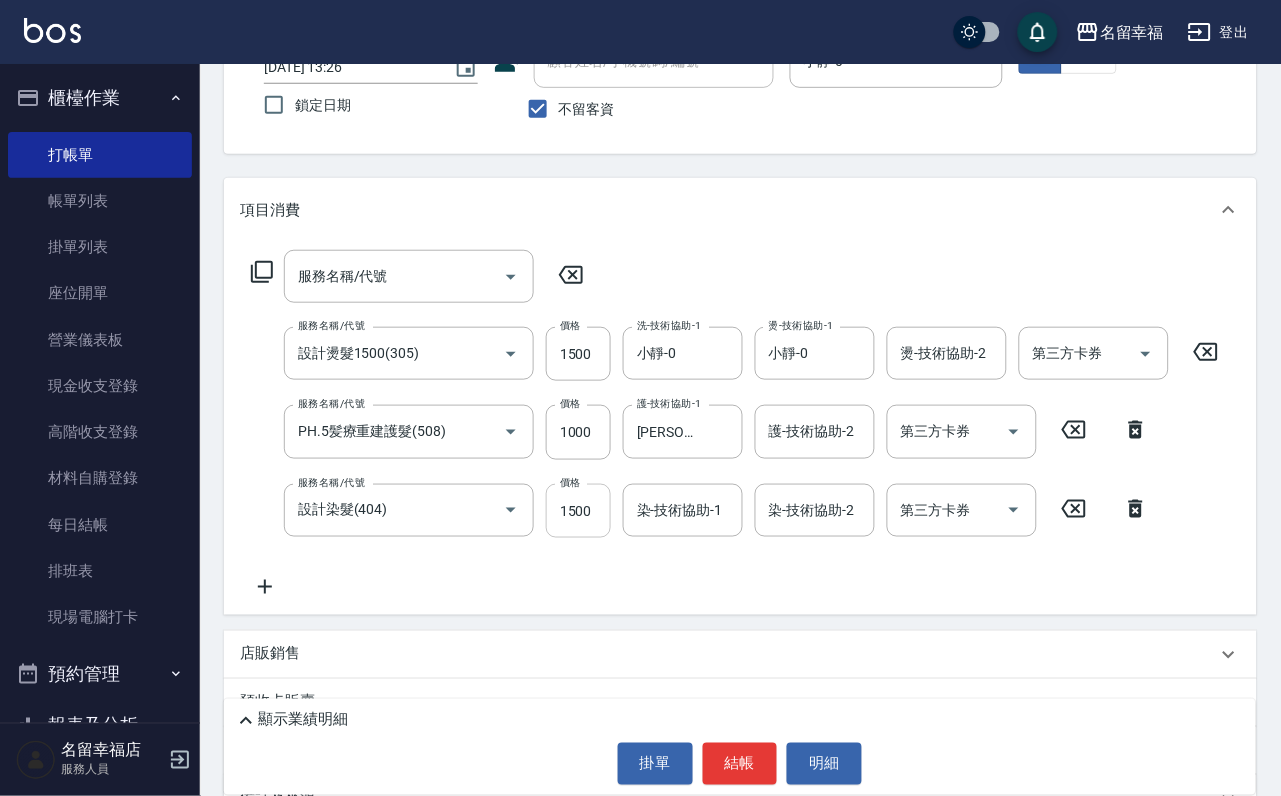 click on "1500" at bounding box center (578, 511) 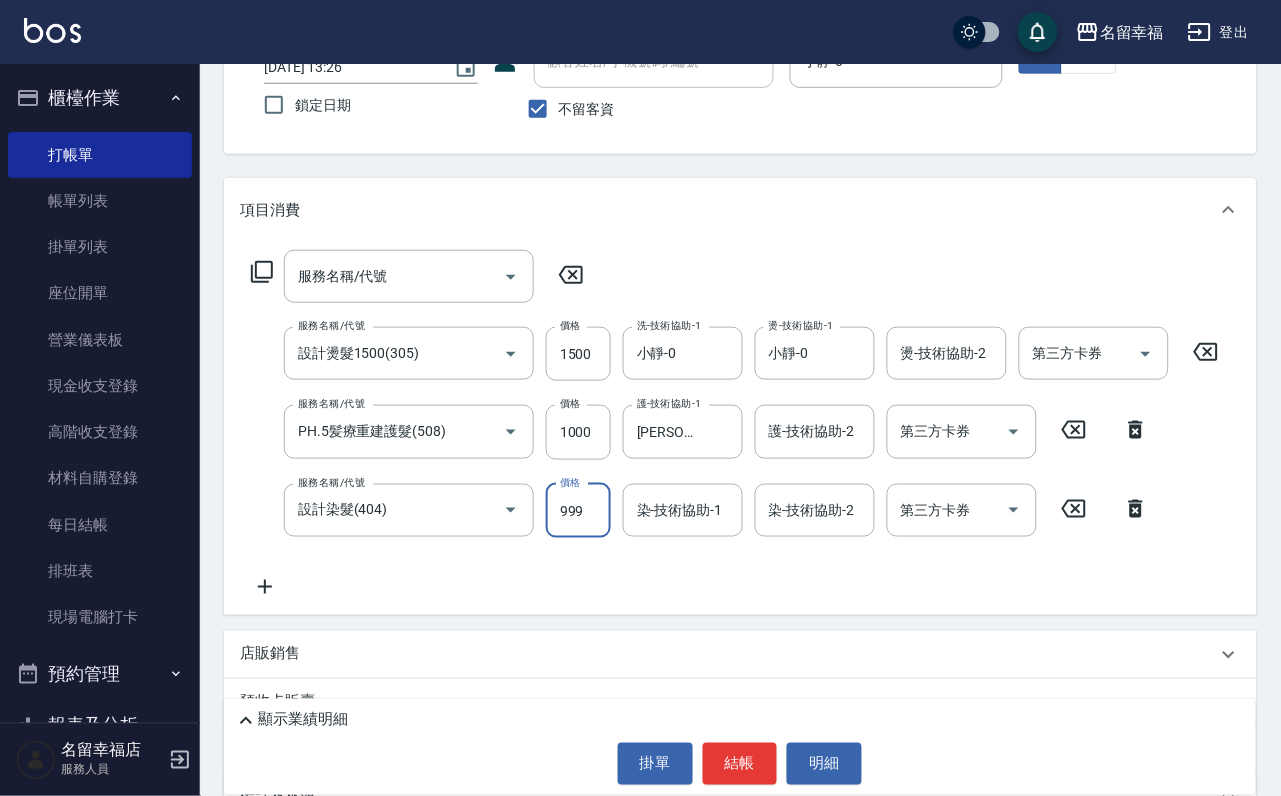 type on "999" 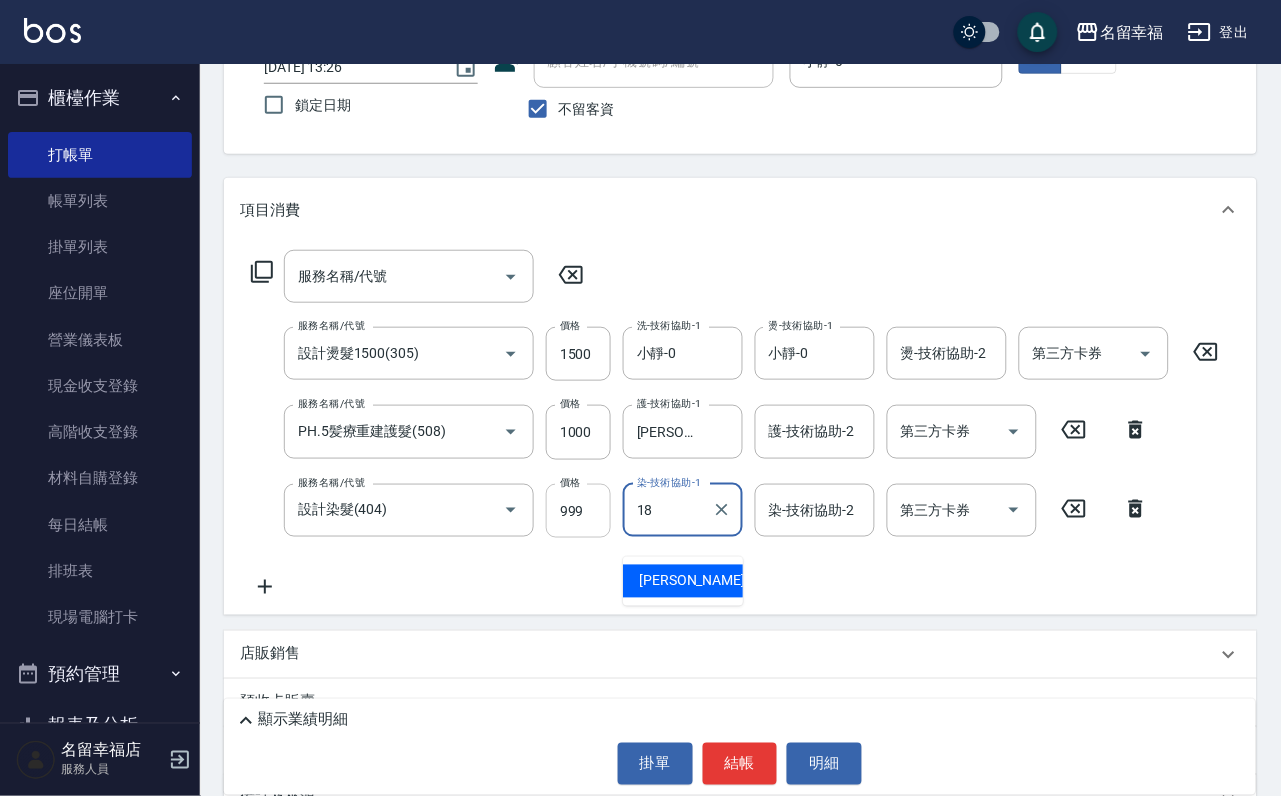 type on "[PERSON_NAME]-18" 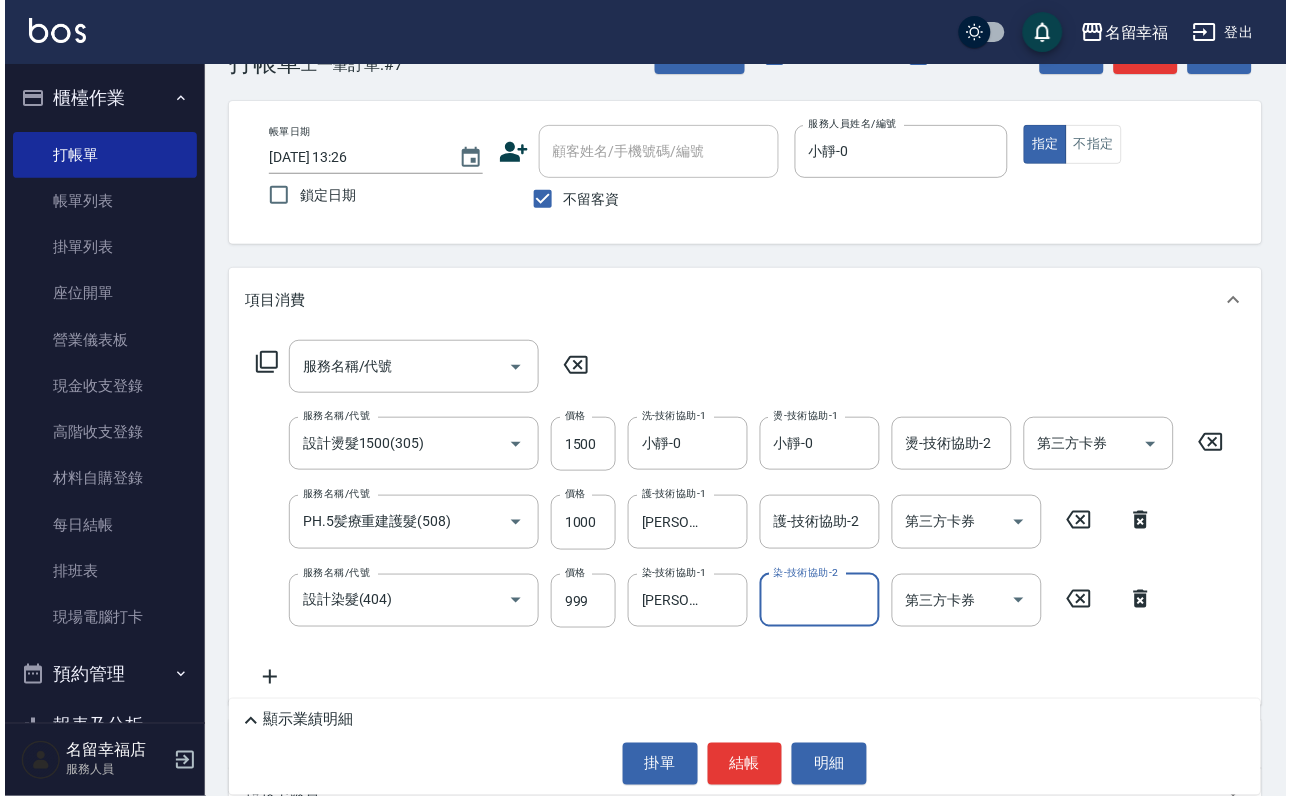 scroll, scrollTop: 0, scrollLeft: 0, axis: both 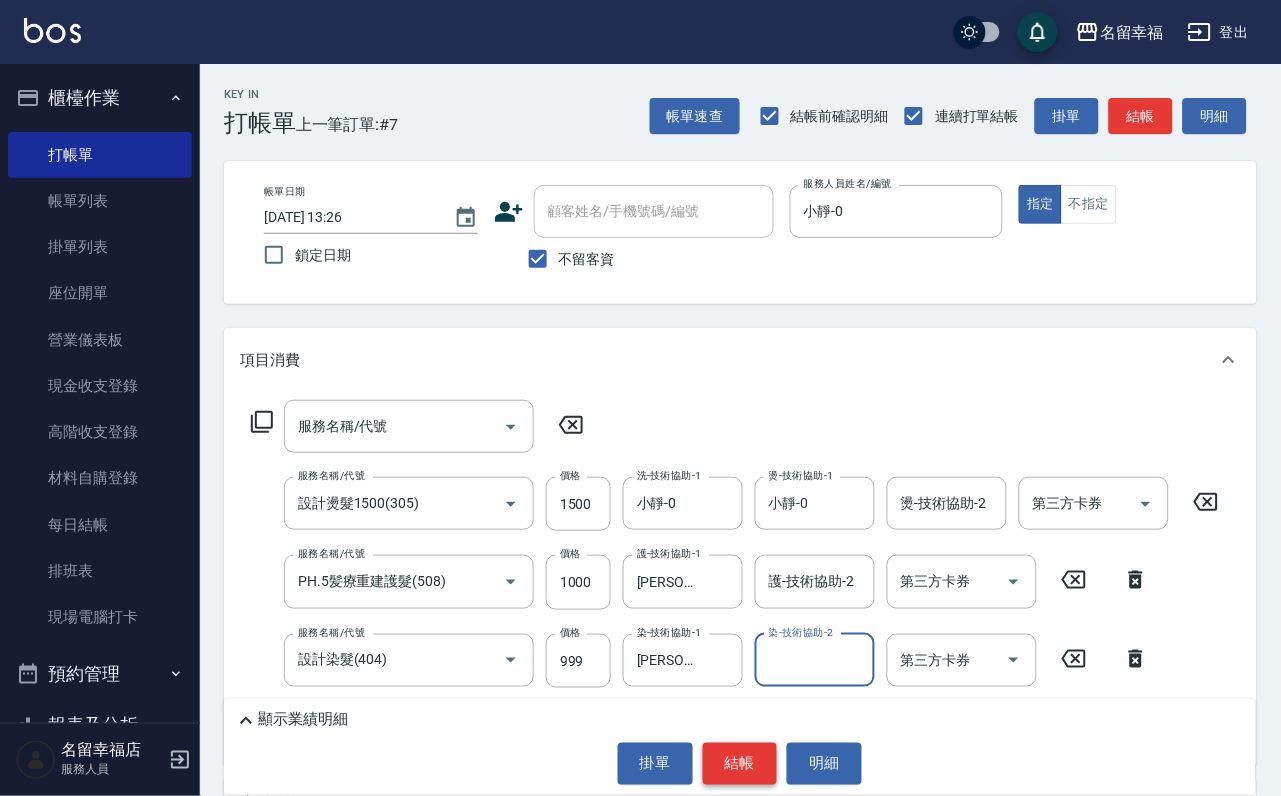 click on "結帳" at bounding box center [740, 764] 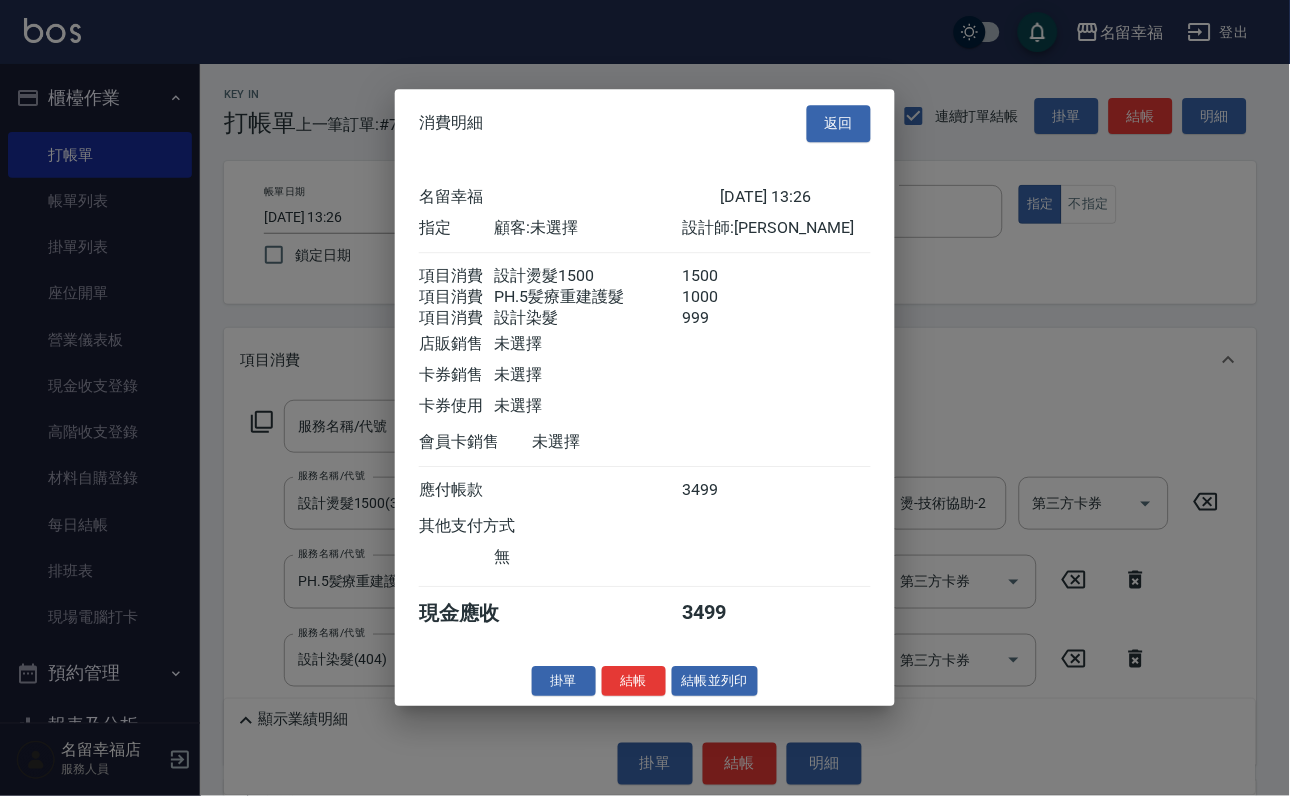scroll, scrollTop: 396, scrollLeft: 0, axis: vertical 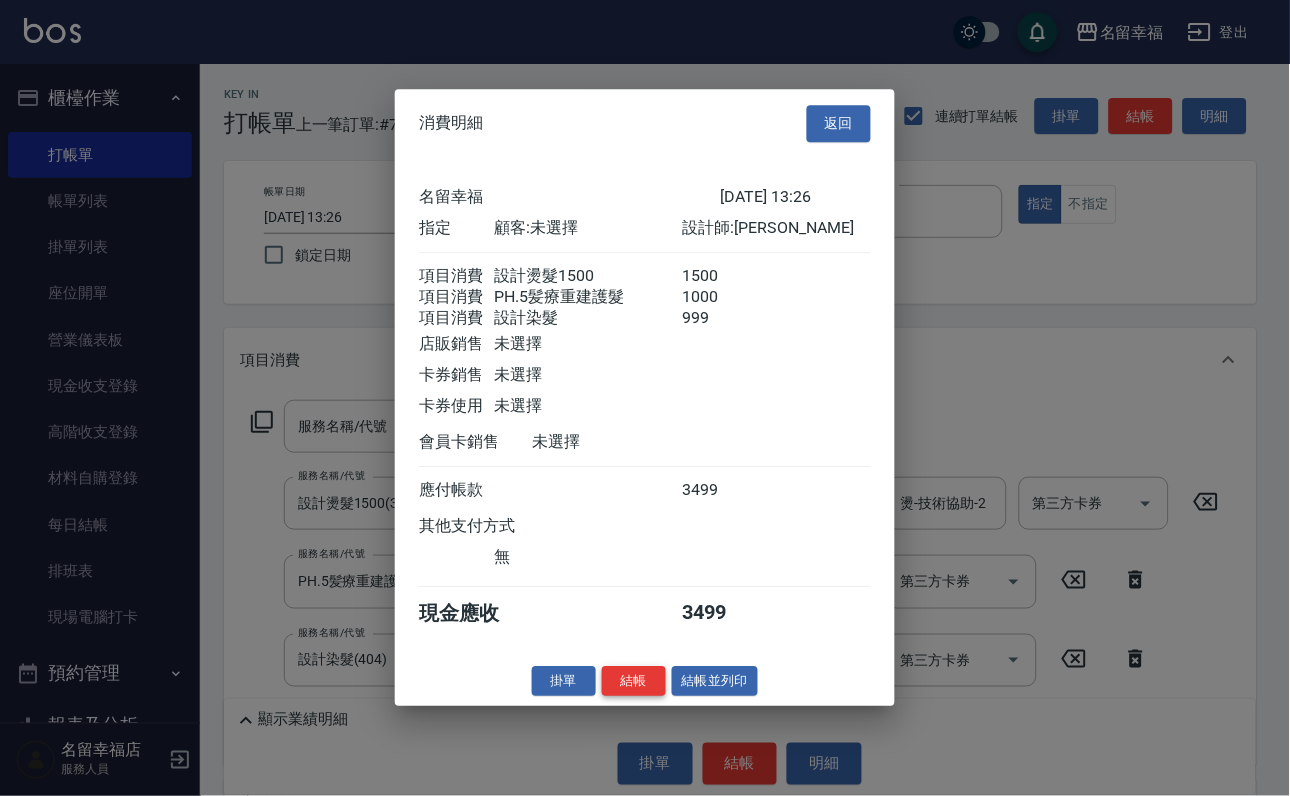 click on "結帳" at bounding box center (634, 681) 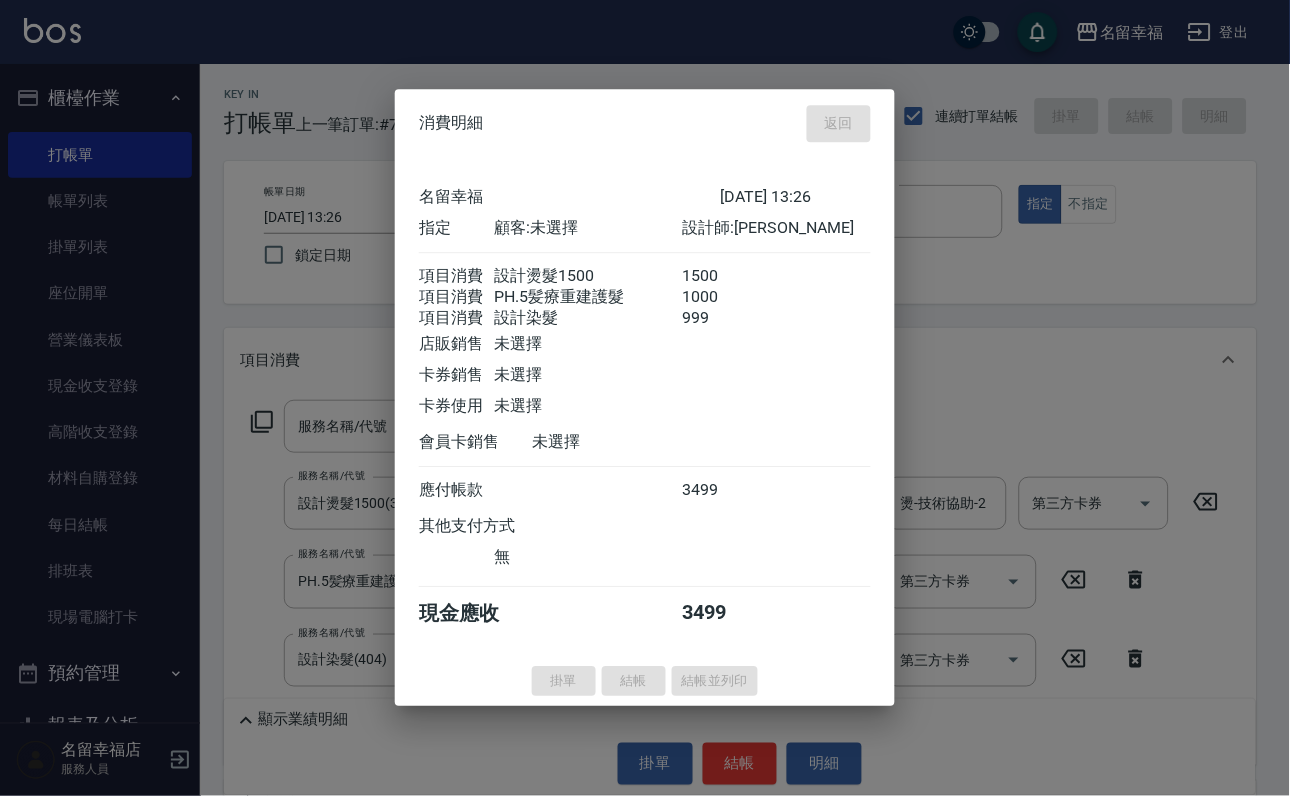 type on "[DATE] 13:31" 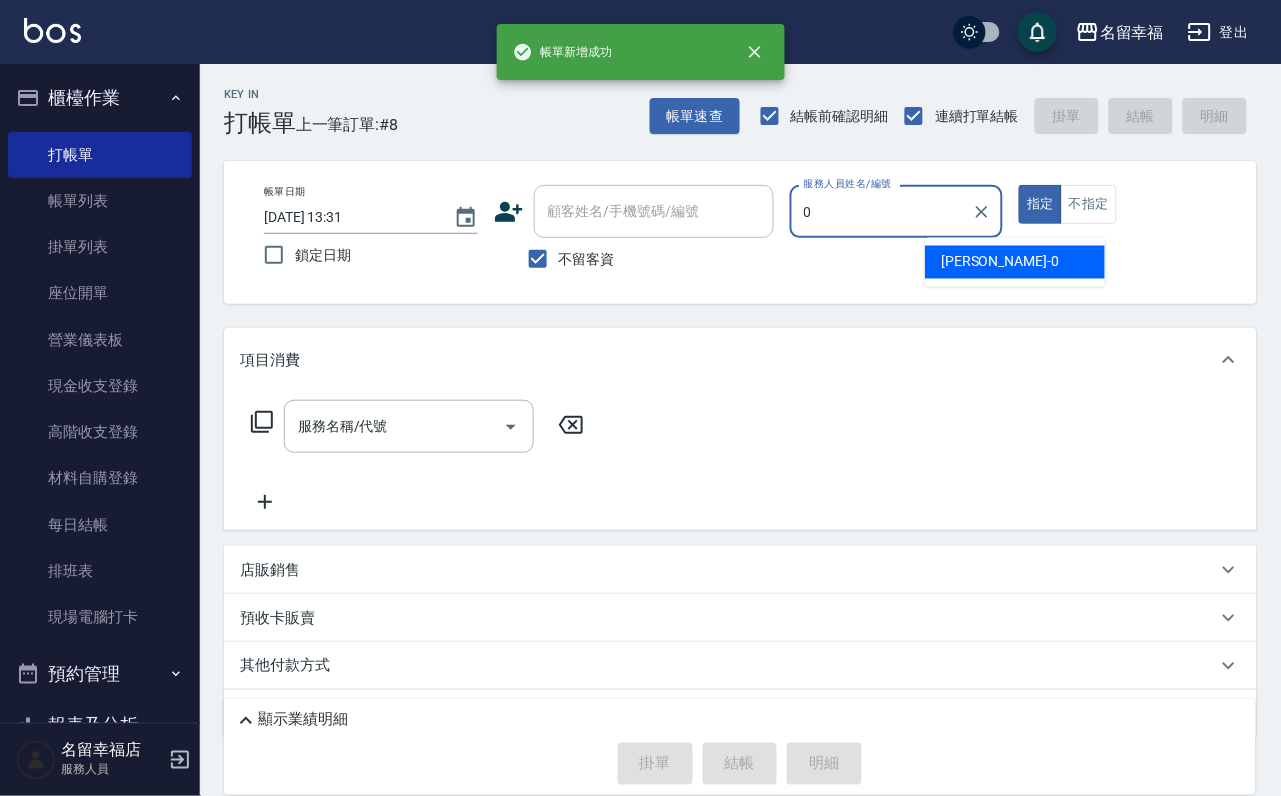 type on "小靜-0" 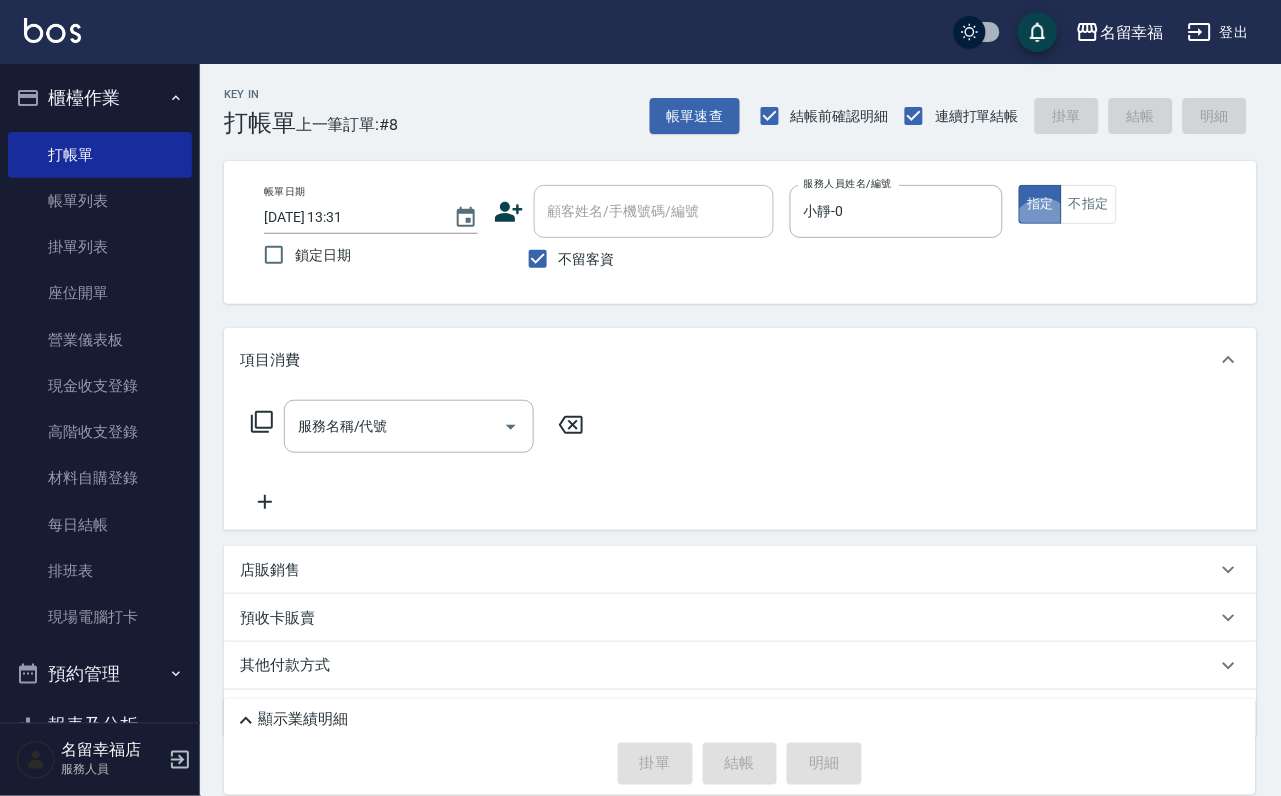 click 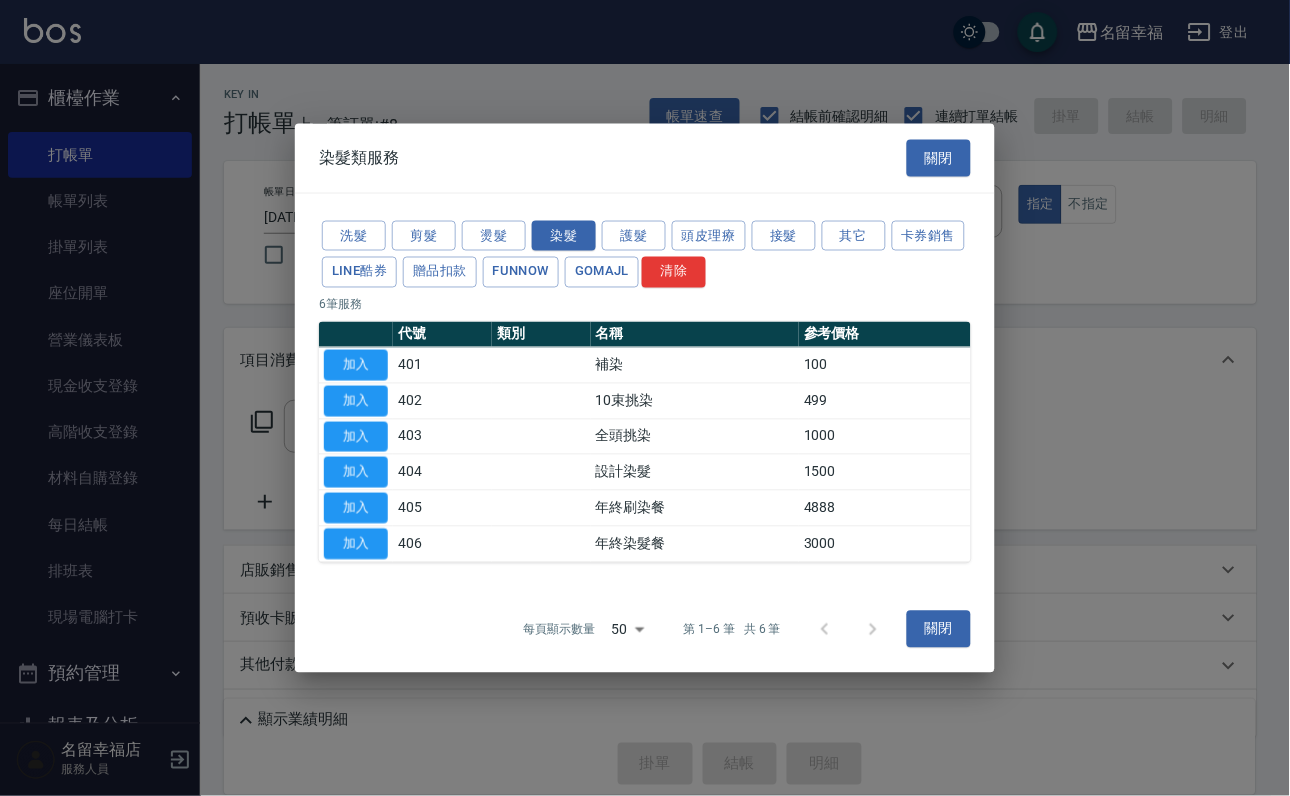 drag, startPoint x: 354, startPoint y: 484, endPoint x: 295, endPoint y: 498, distance: 60.63827 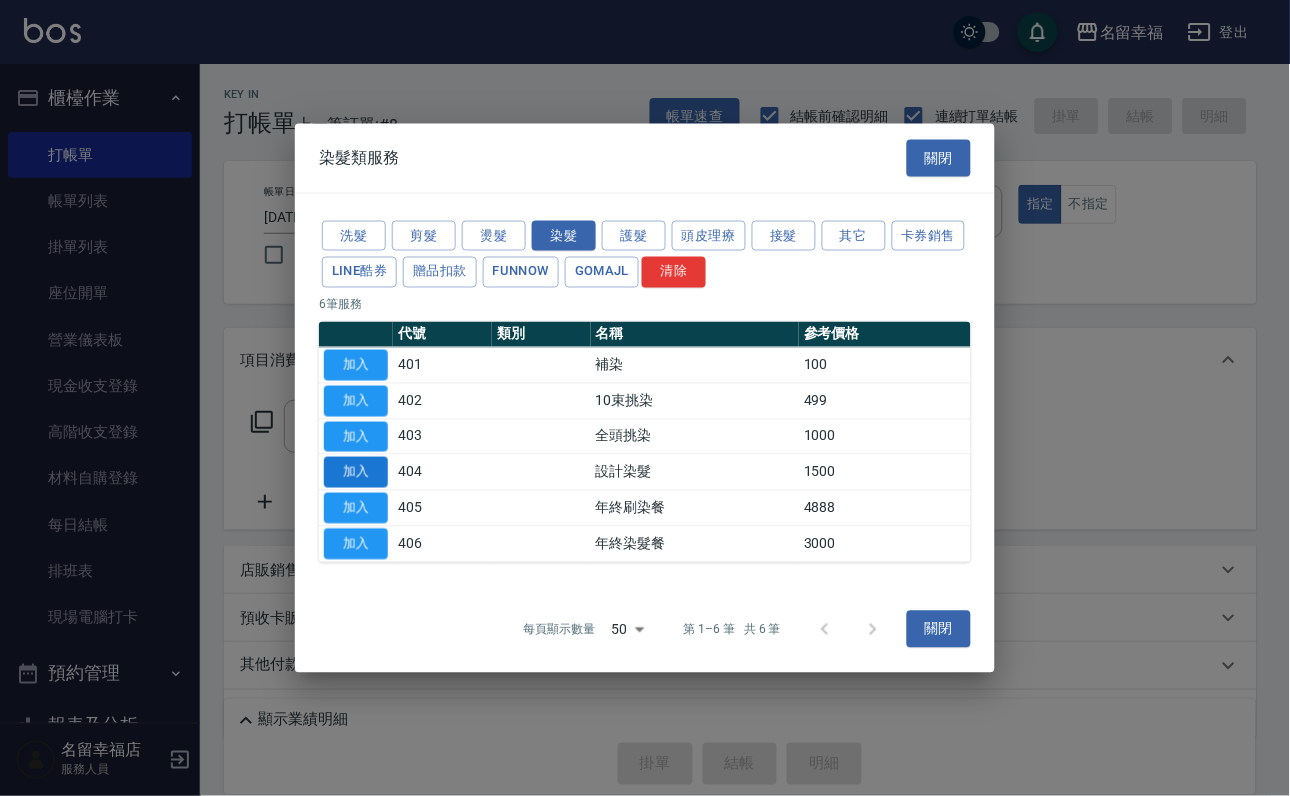click on "加入" at bounding box center [356, 472] 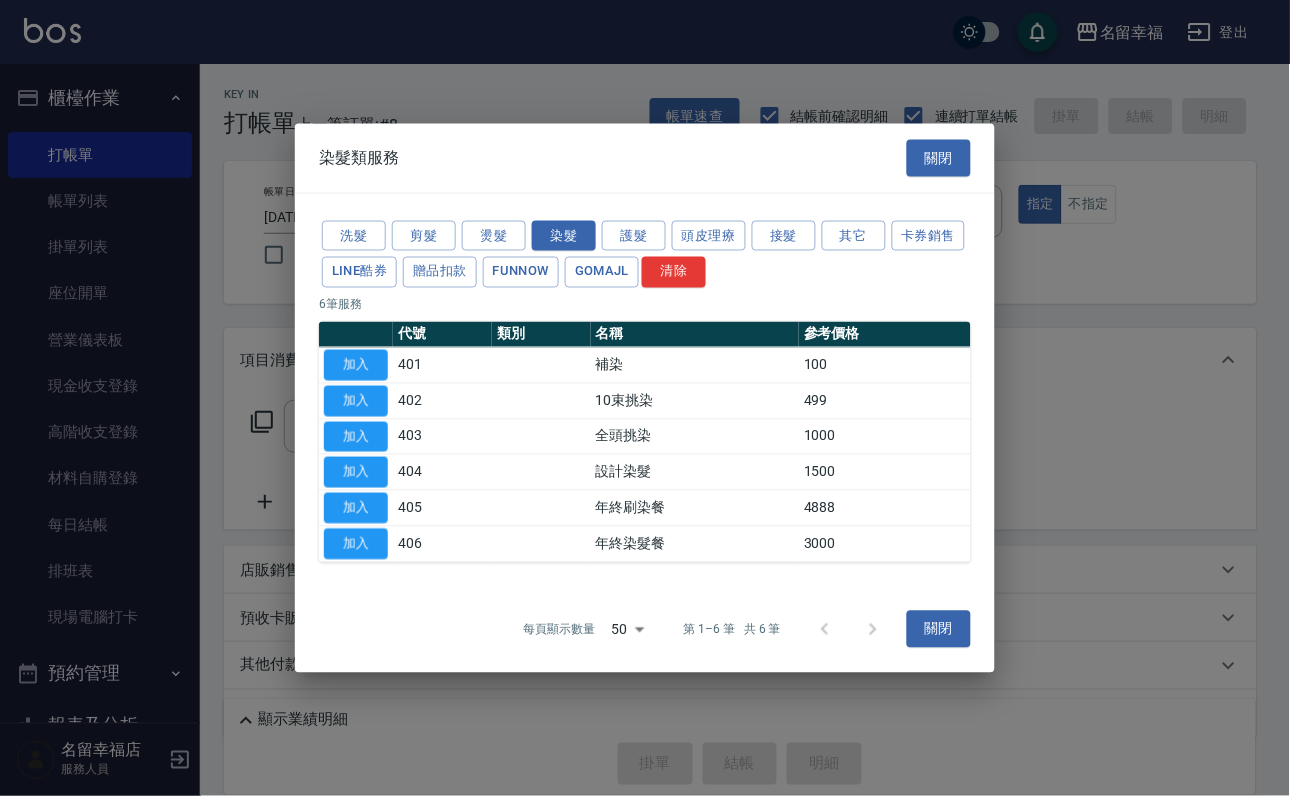 type on "設計染髮(404)" 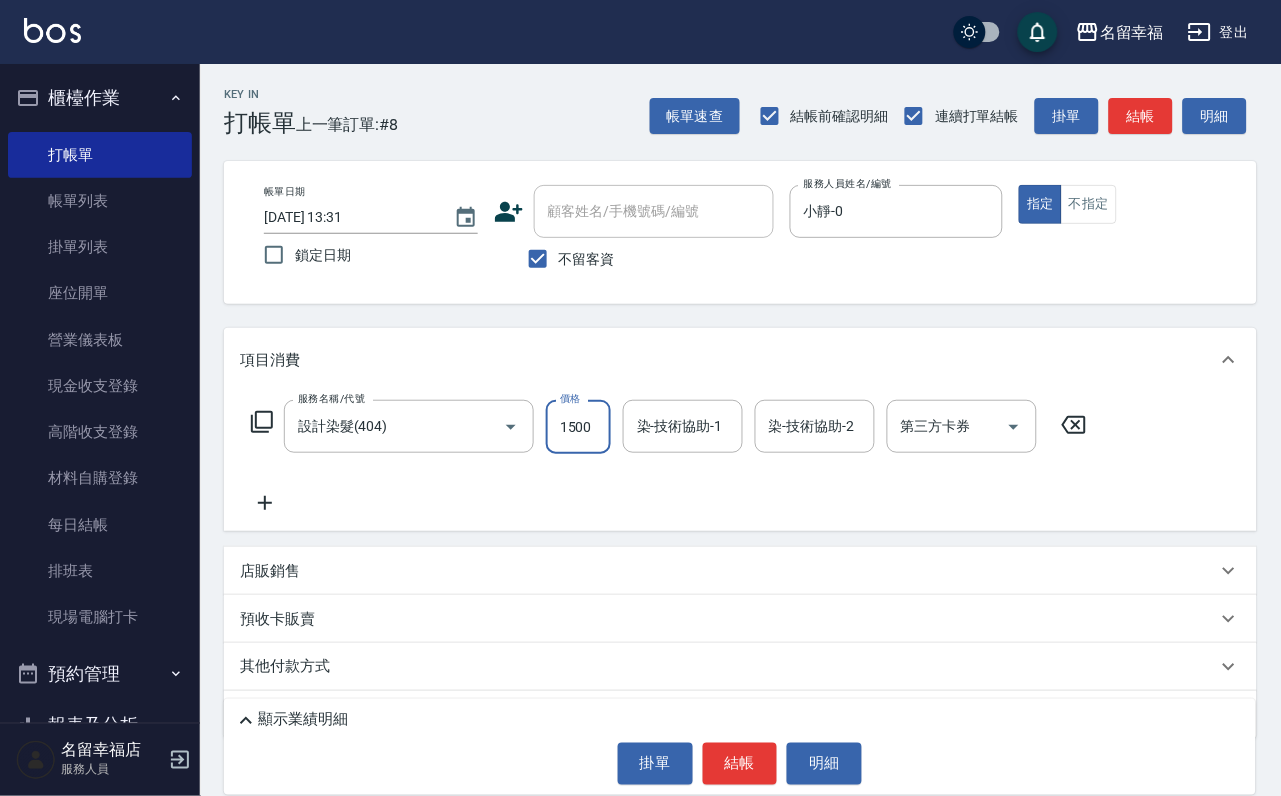 click on "1500" at bounding box center [578, 427] 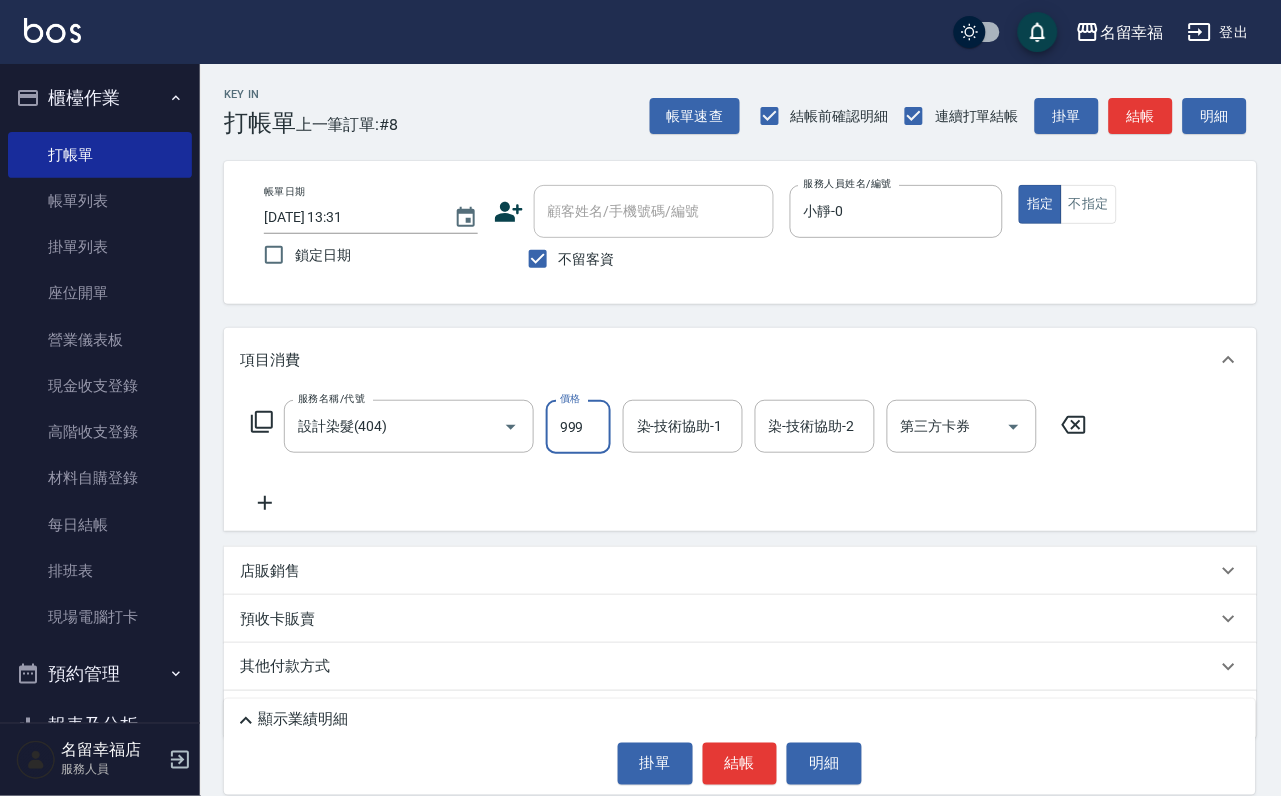 type on "999" 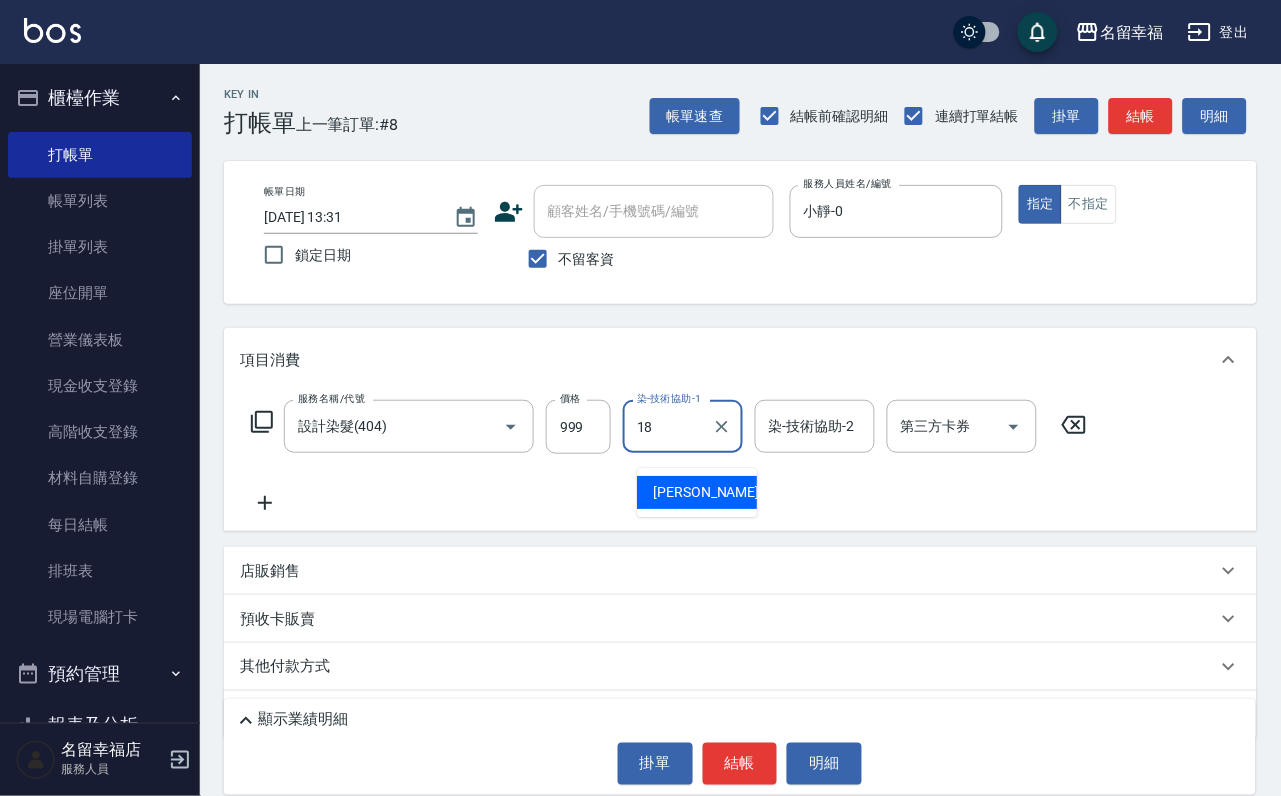 type on "[PERSON_NAME]-18" 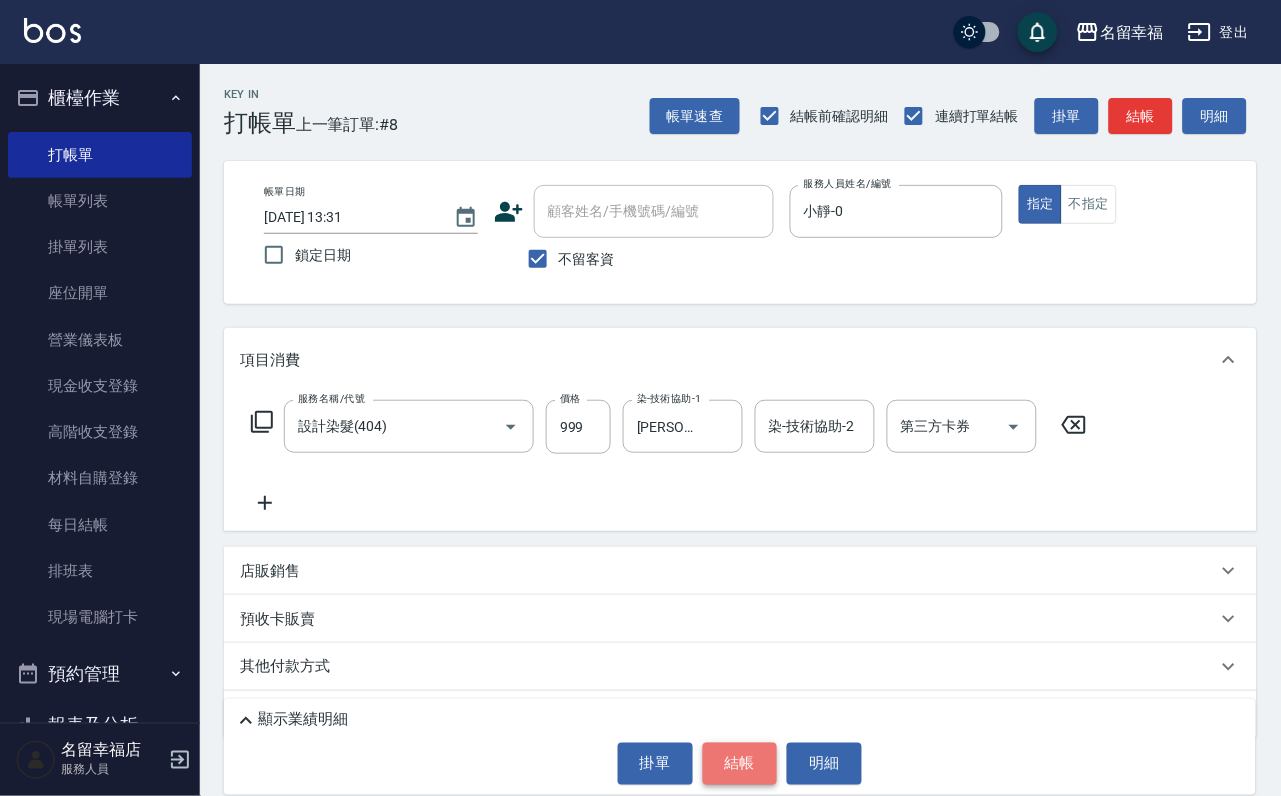 click on "結帳" at bounding box center (740, 764) 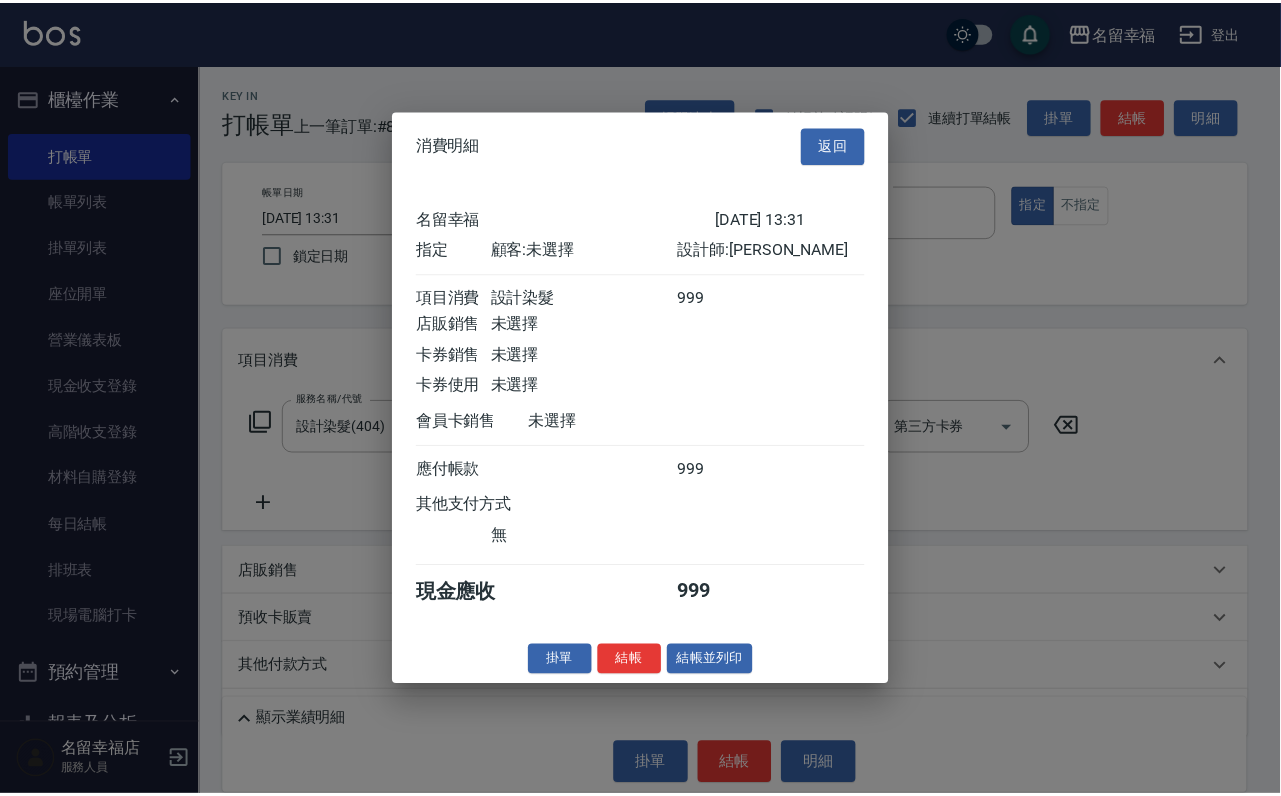 scroll, scrollTop: 247, scrollLeft: 0, axis: vertical 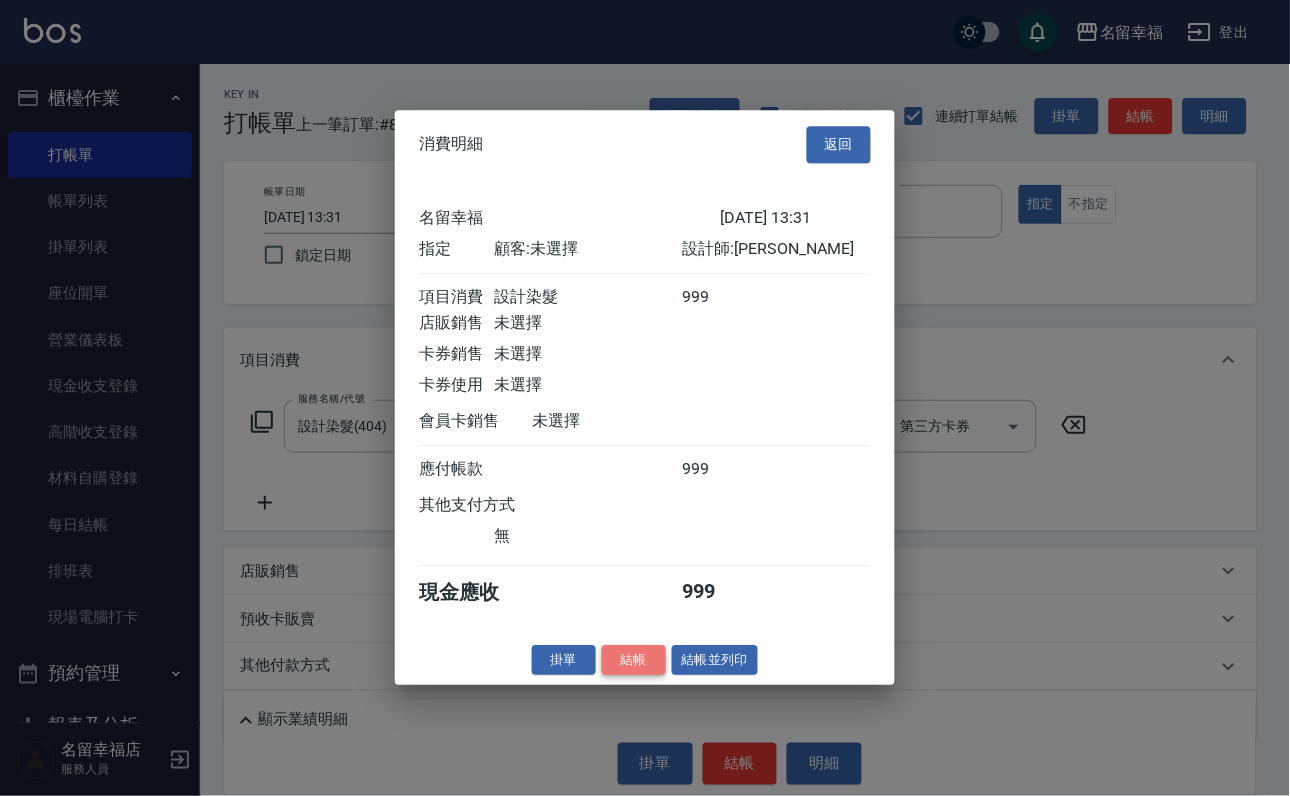 click on "結帳" at bounding box center (634, 660) 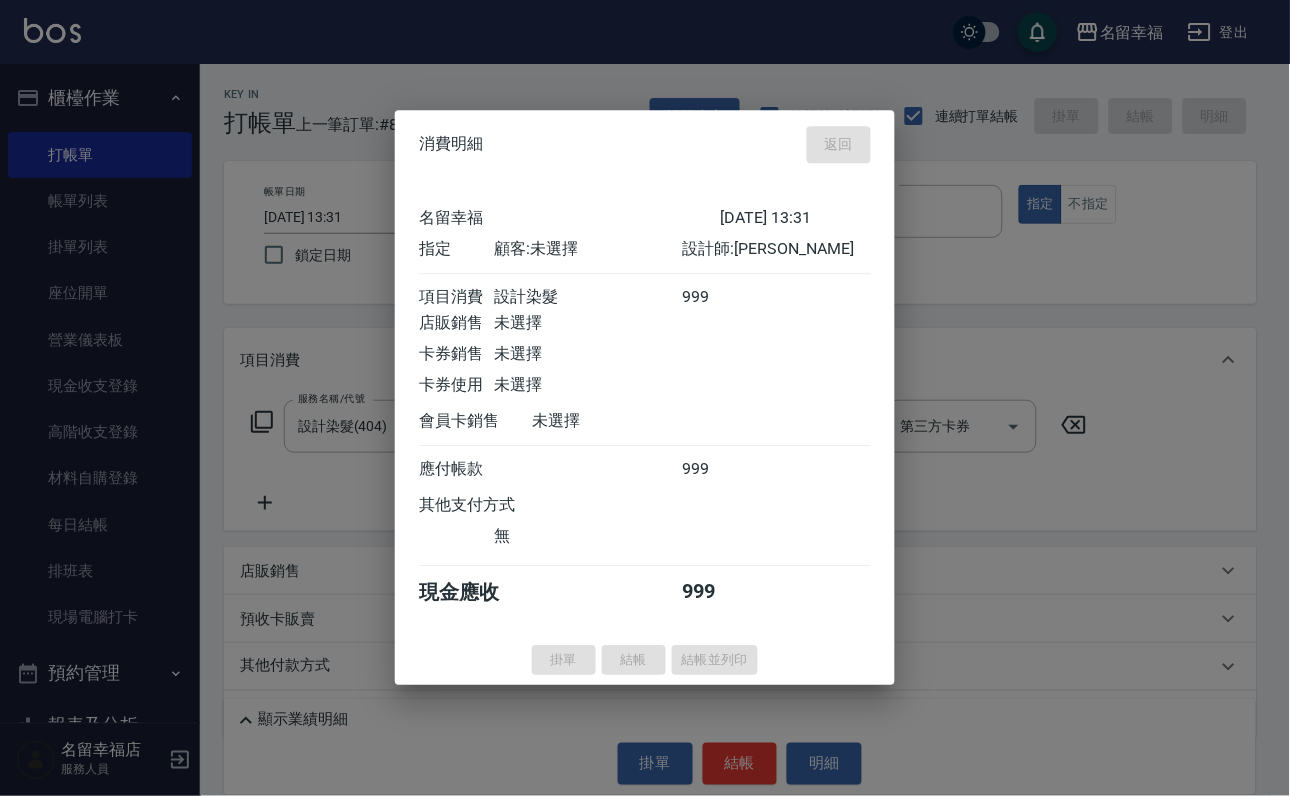 type on "[DATE] 13:33" 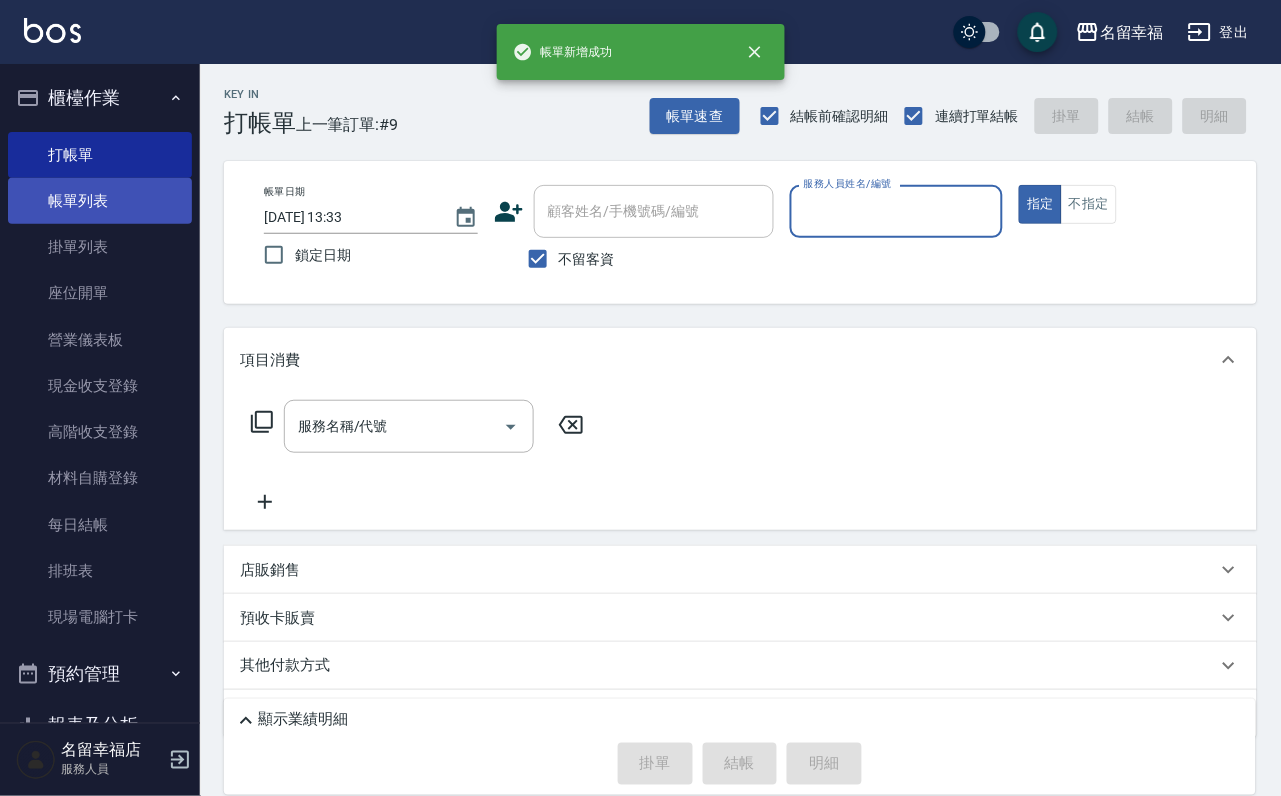 click on "帳單列表" at bounding box center [100, 201] 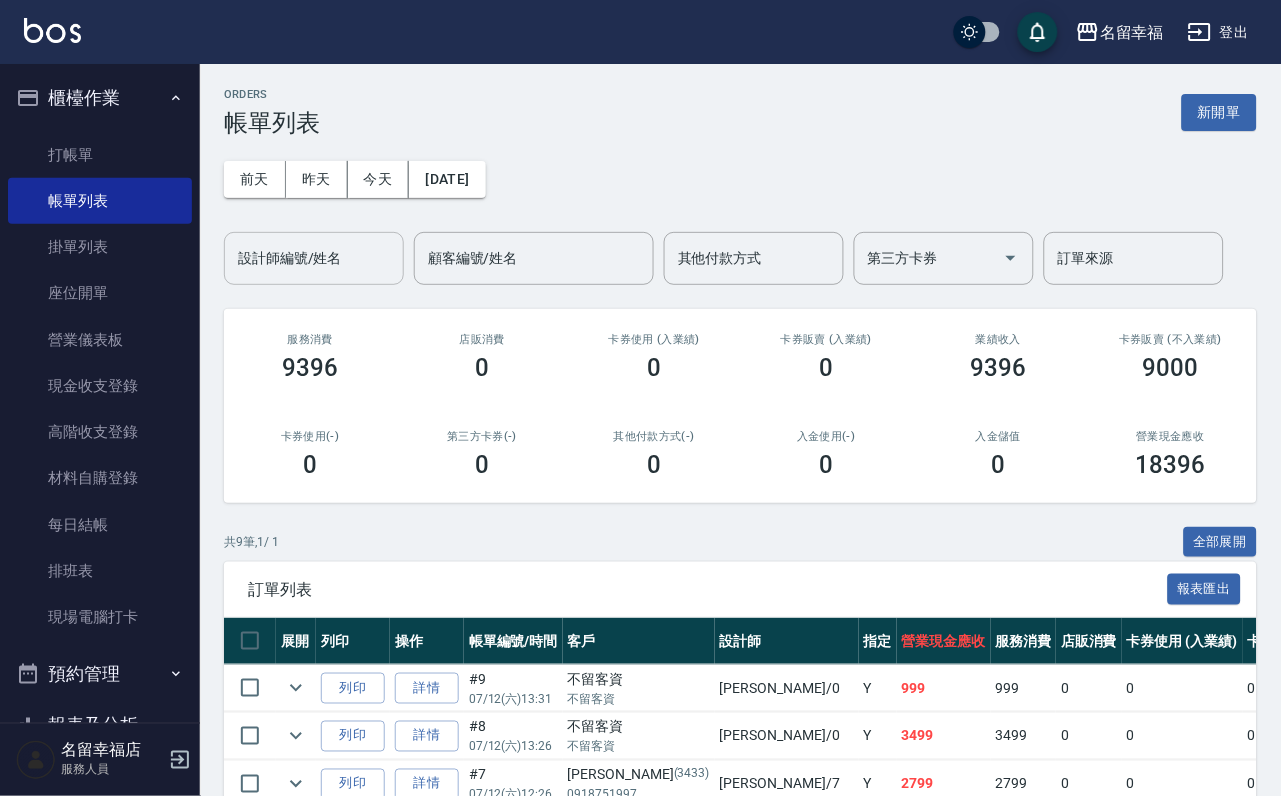 click on "設計師編號/姓名" at bounding box center (314, 258) 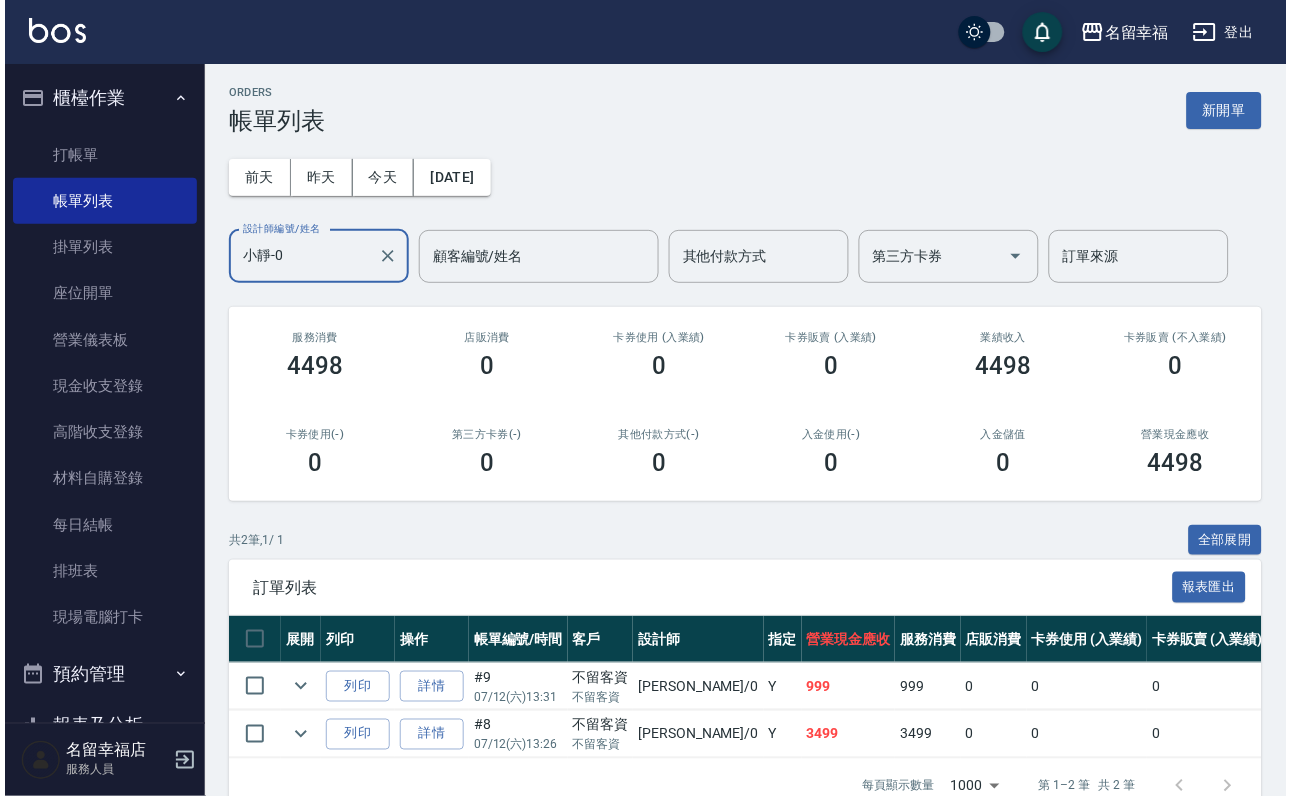 scroll, scrollTop: 0, scrollLeft: 0, axis: both 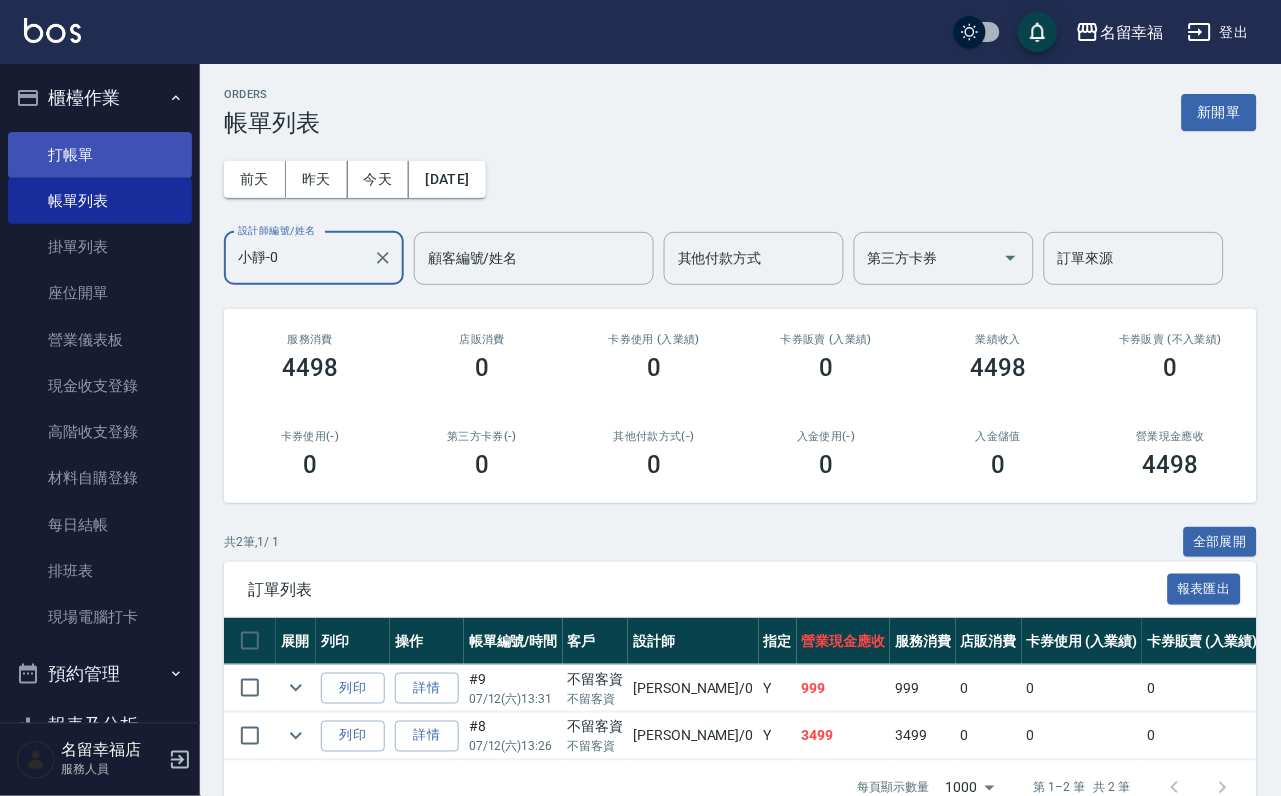 type on "小靜-0" 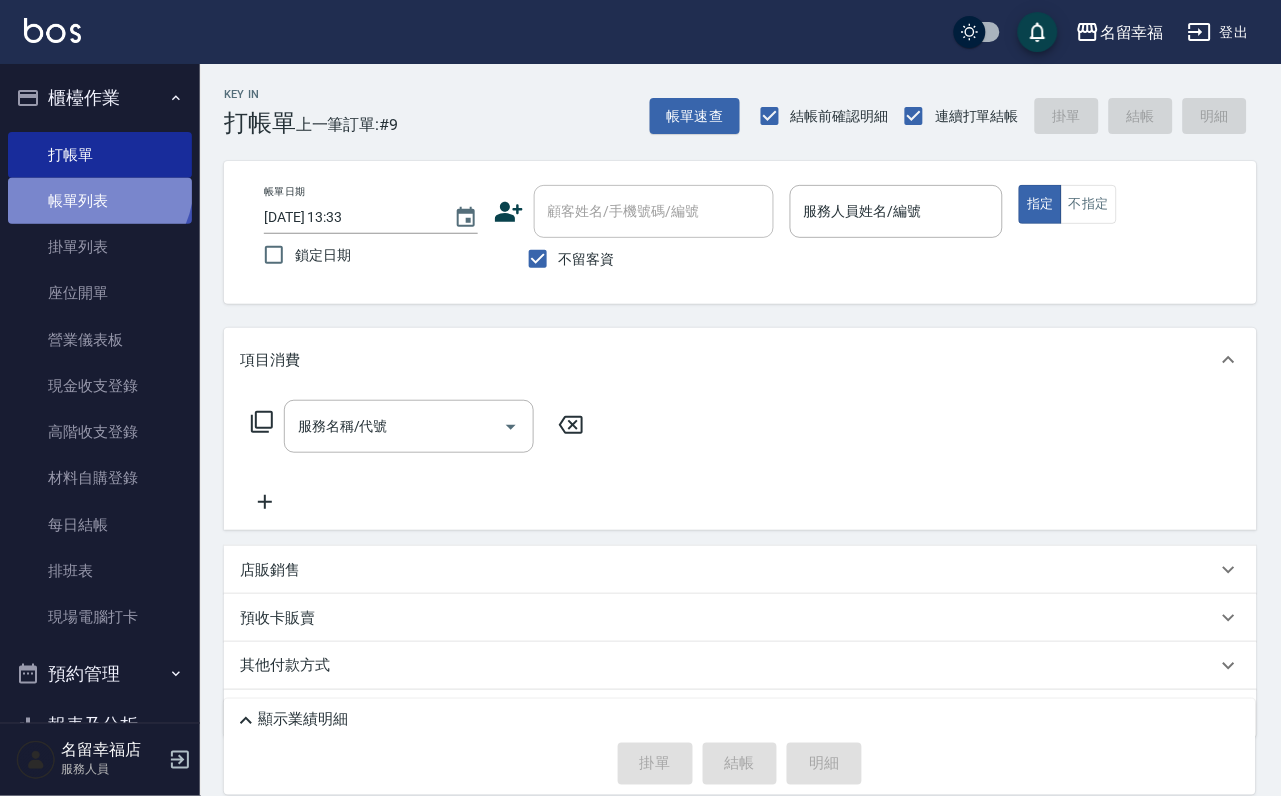 click on "帳單列表" at bounding box center (100, 201) 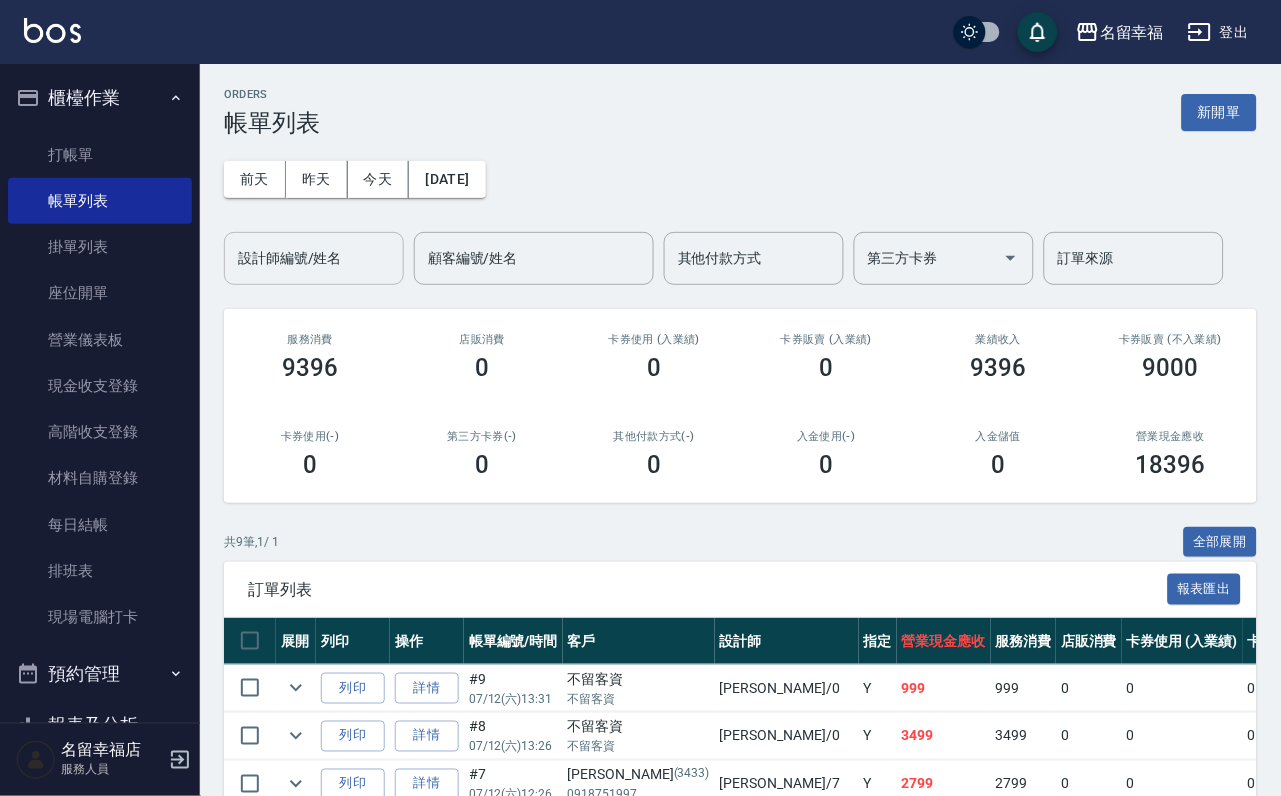 click on "設計師編號/姓名" at bounding box center [314, 258] 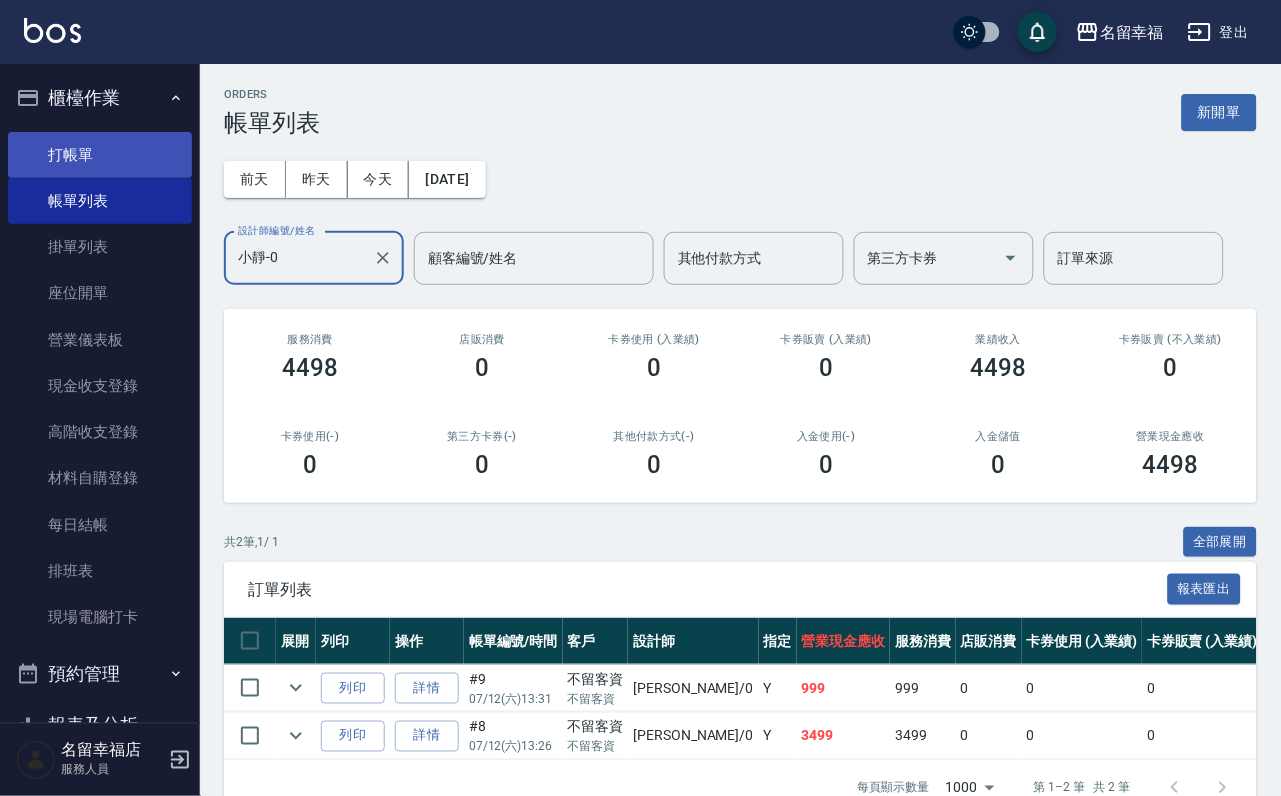 type on "小靜-0" 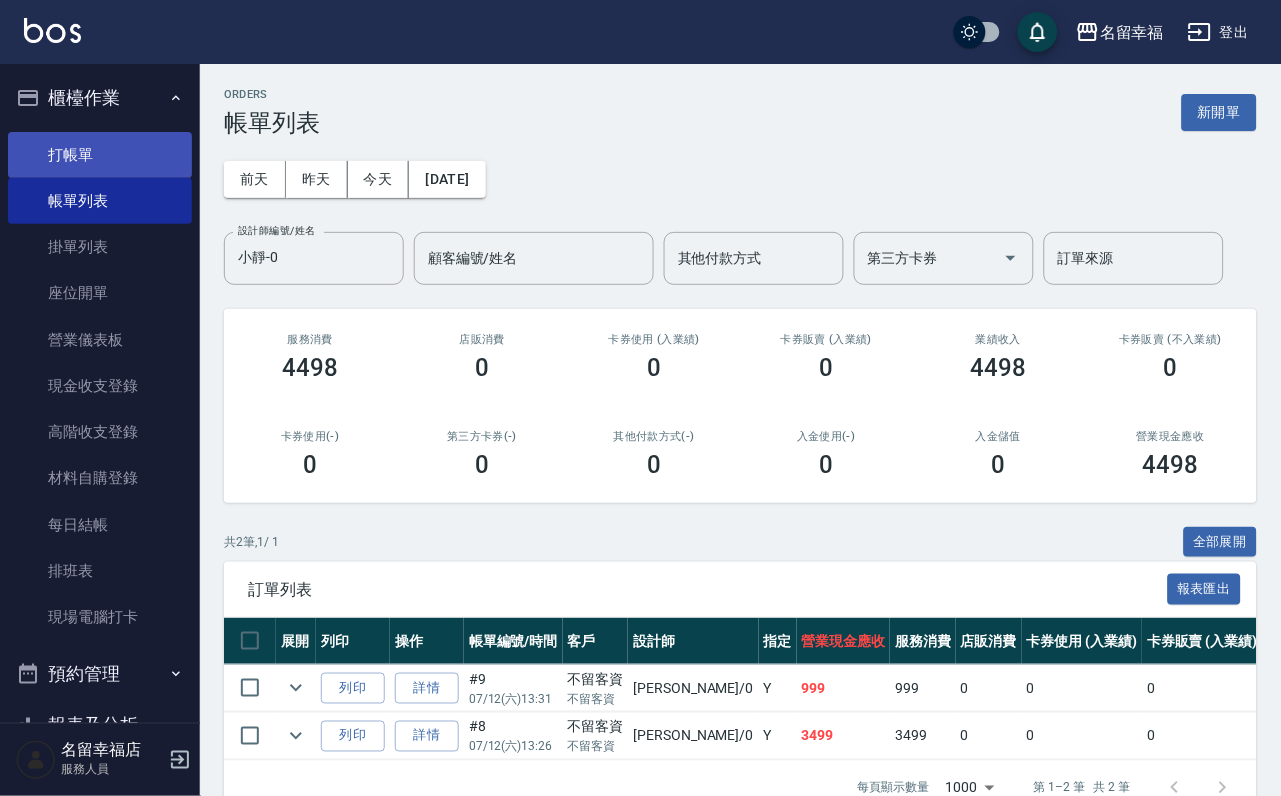 click on "打帳單" at bounding box center [100, 155] 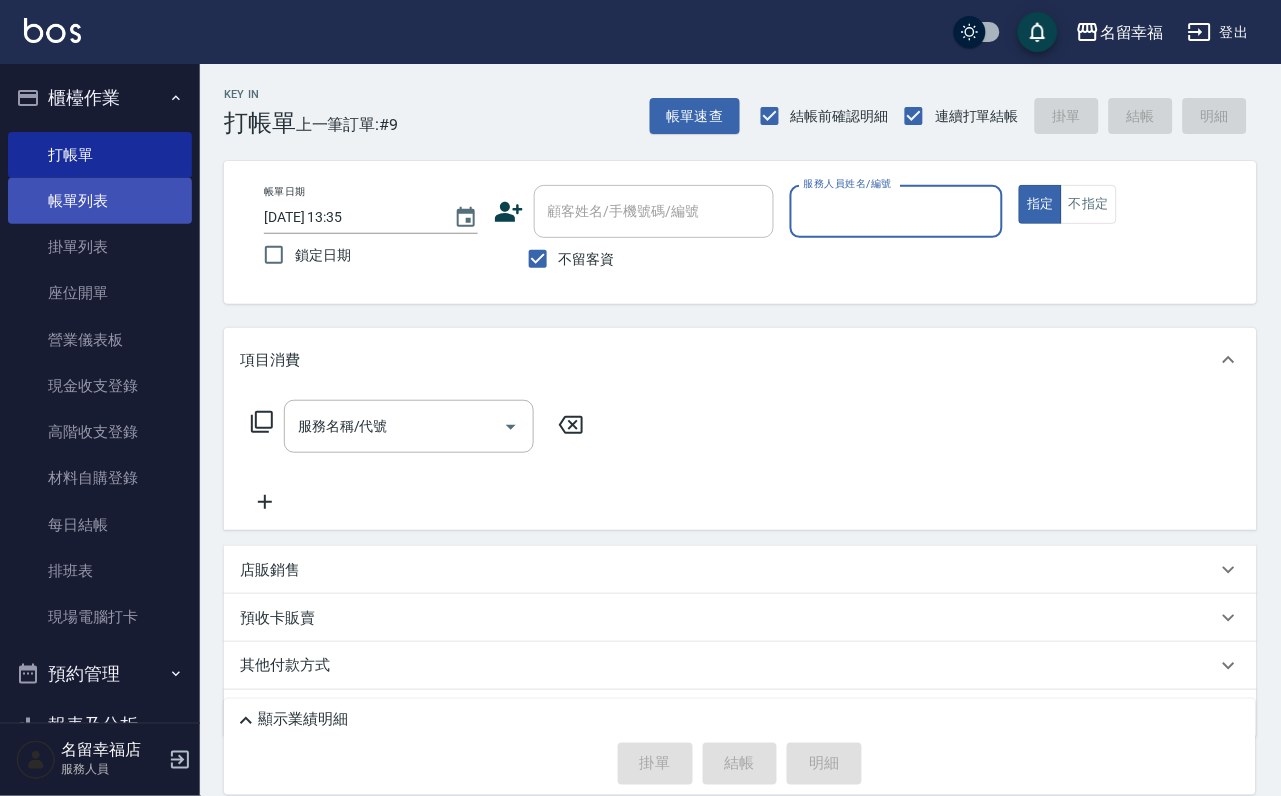 click on "帳單列表" at bounding box center (100, 201) 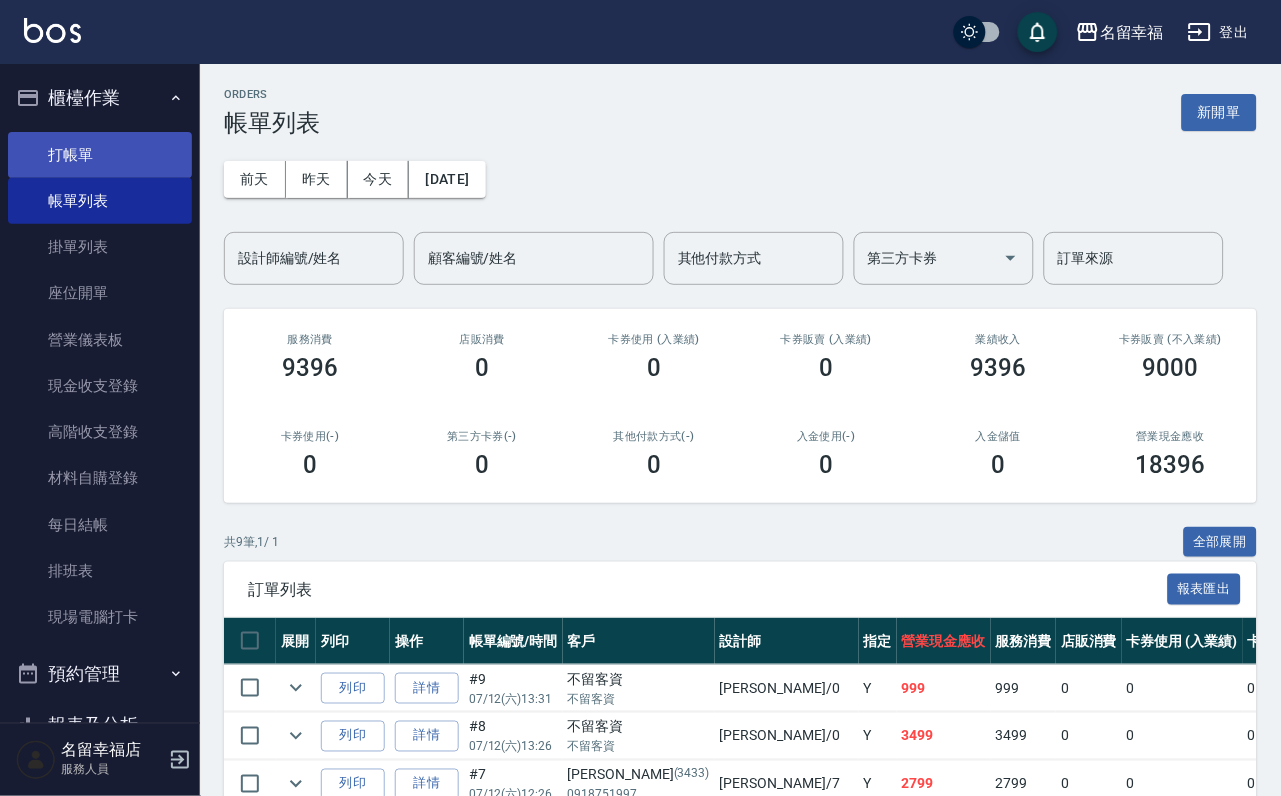 click on "打帳單" at bounding box center (100, 155) 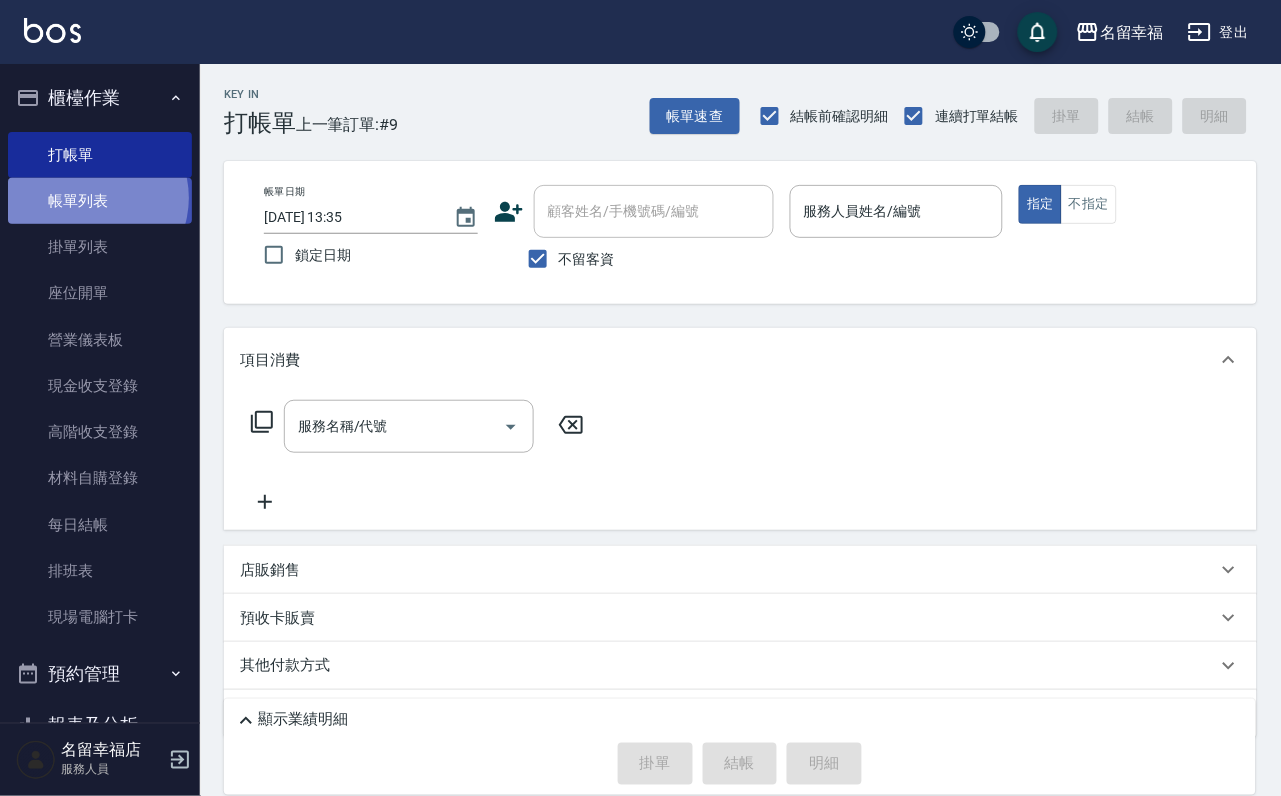 click on "帳單列表" at bounding box center (100, 201) 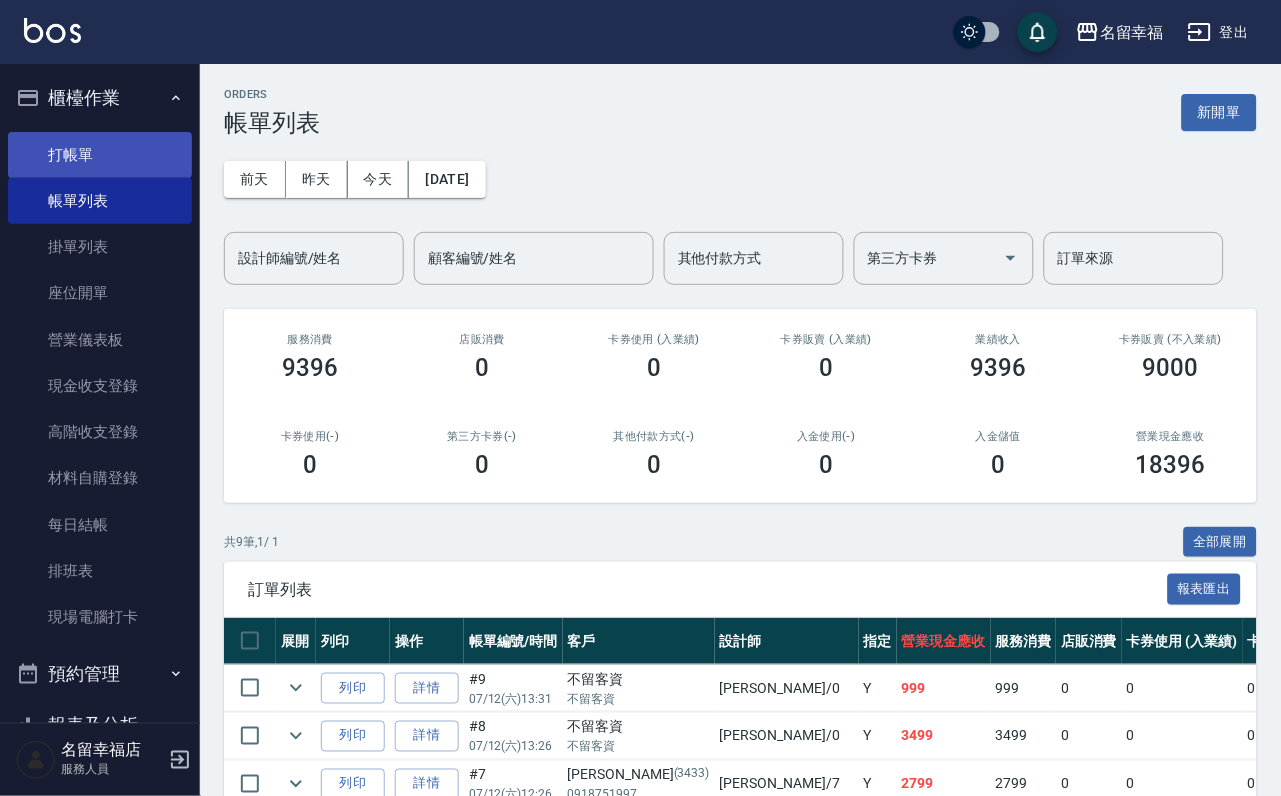 click on "打帳單" at bounding box center [100, 155] 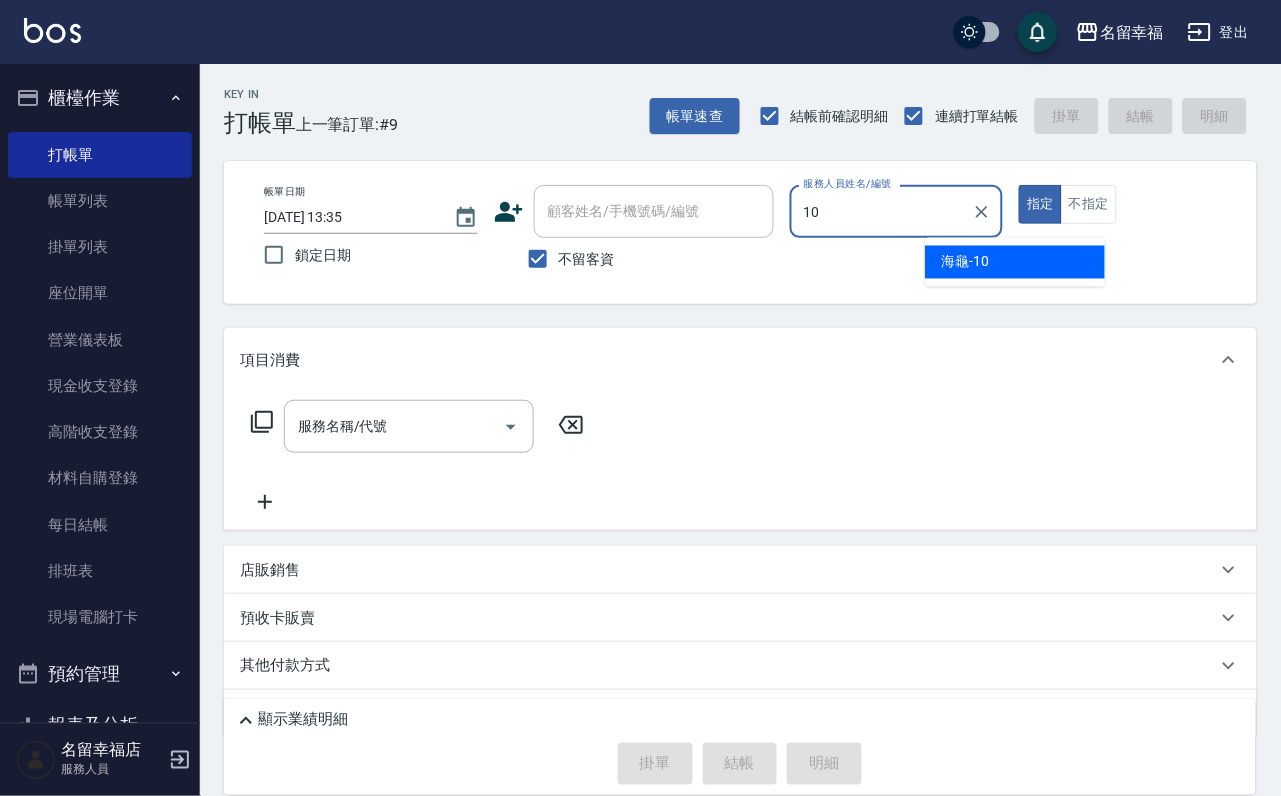 type on "海龜-10" 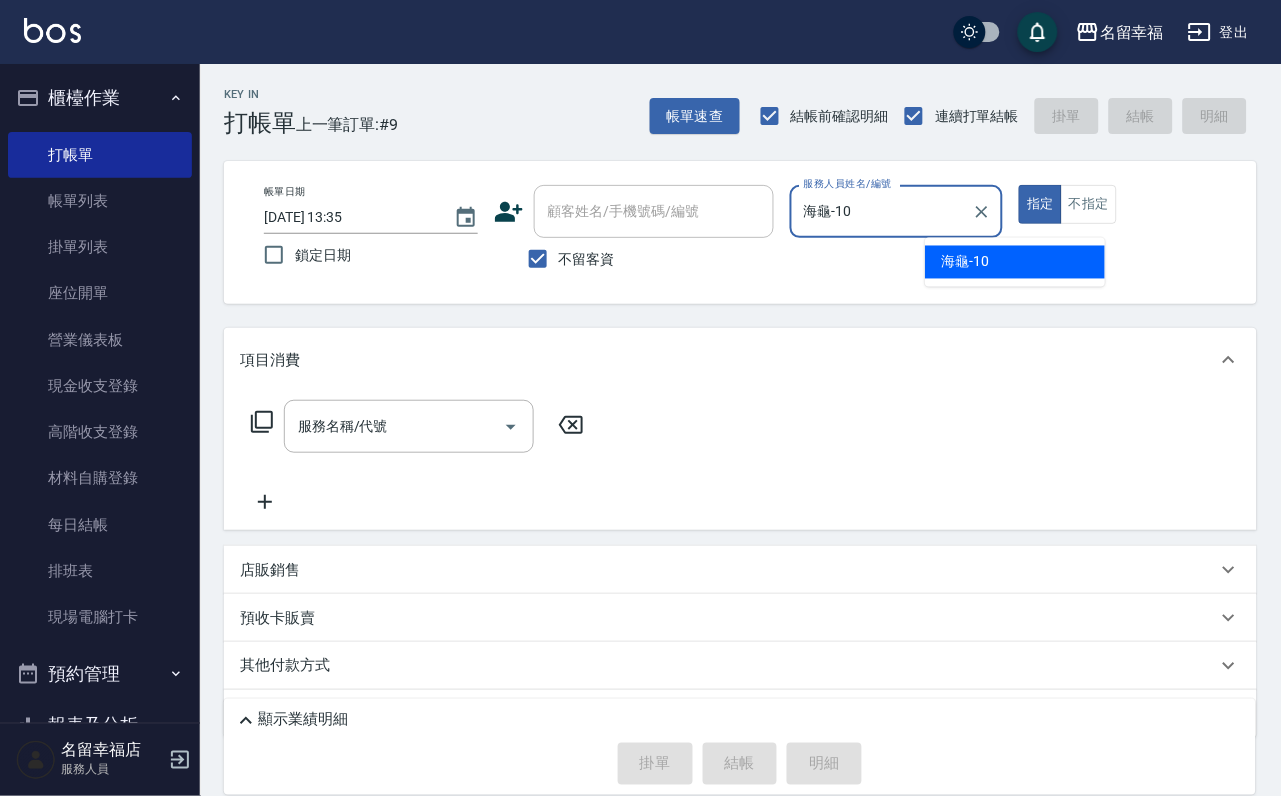 type on "true" 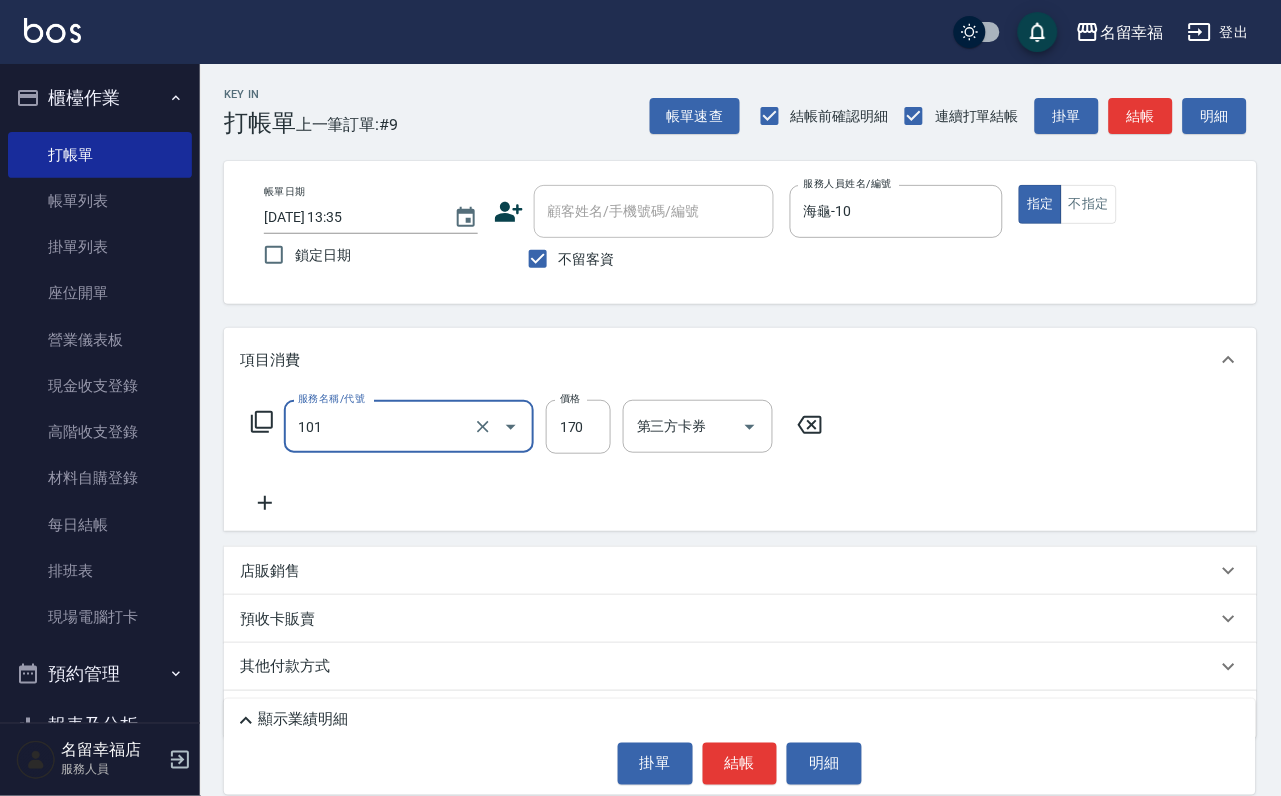 type on "洗髮(101)" 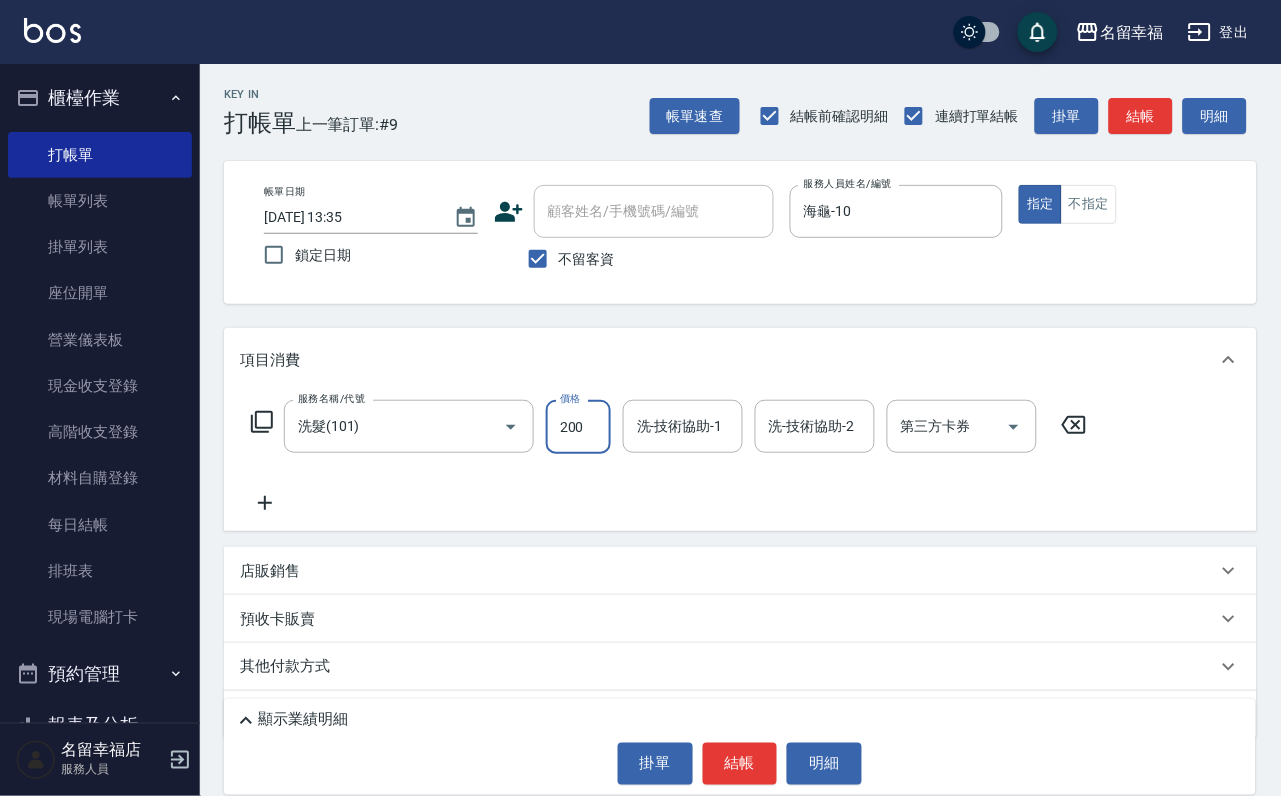 type on "200" 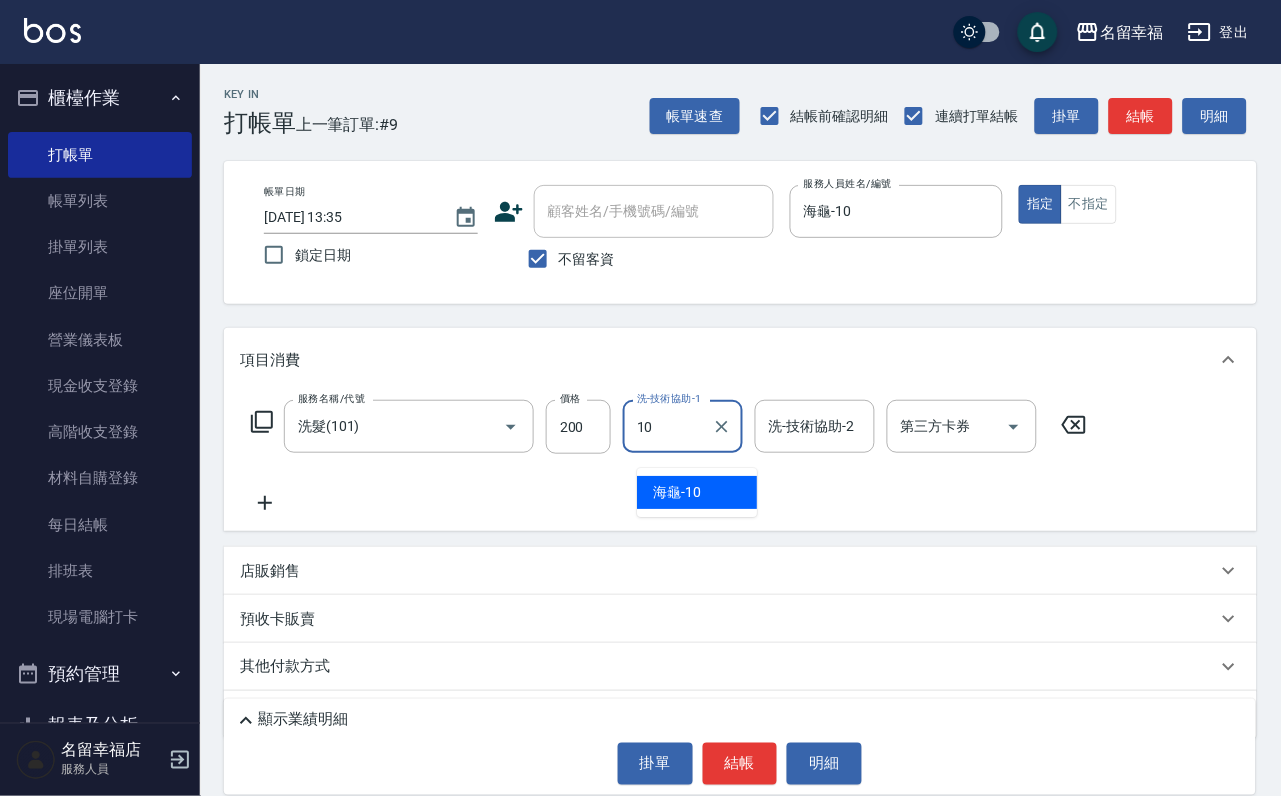 type on "海龜-10" 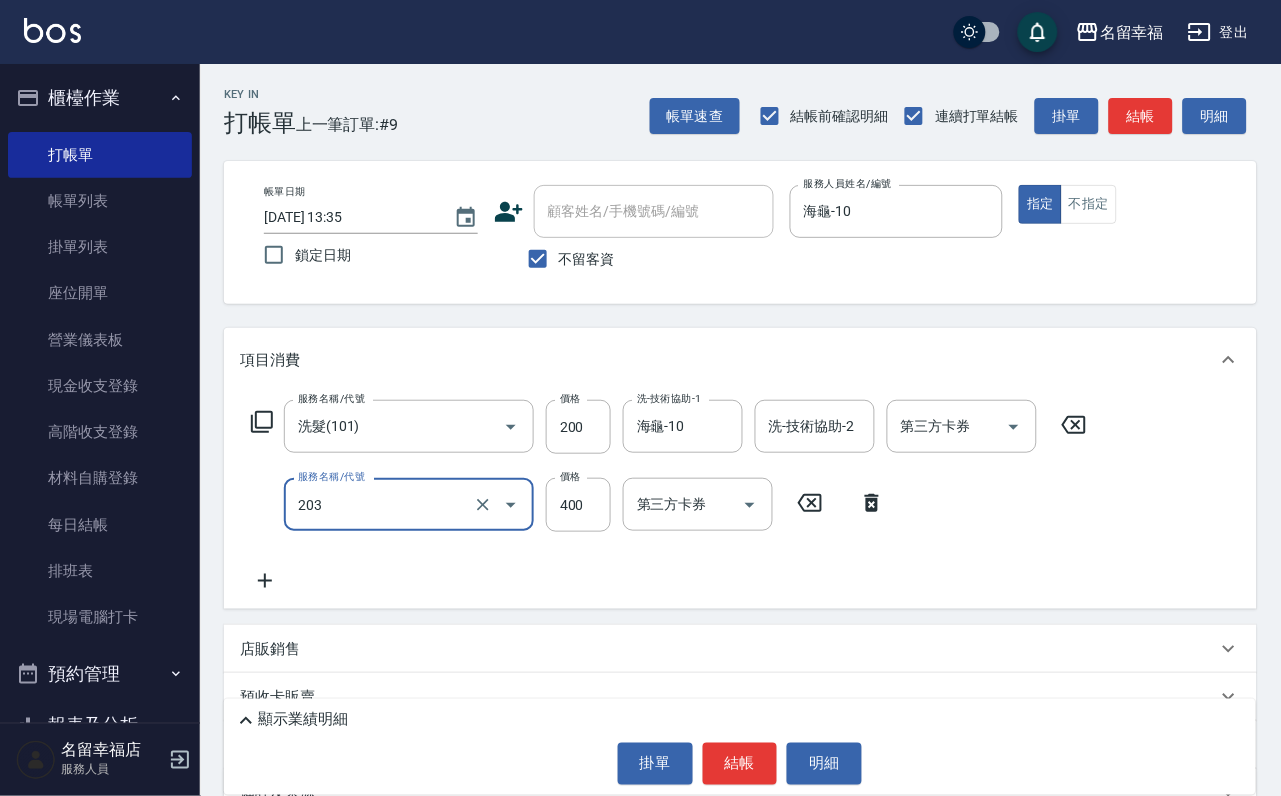 type on "指定單剪(203)" 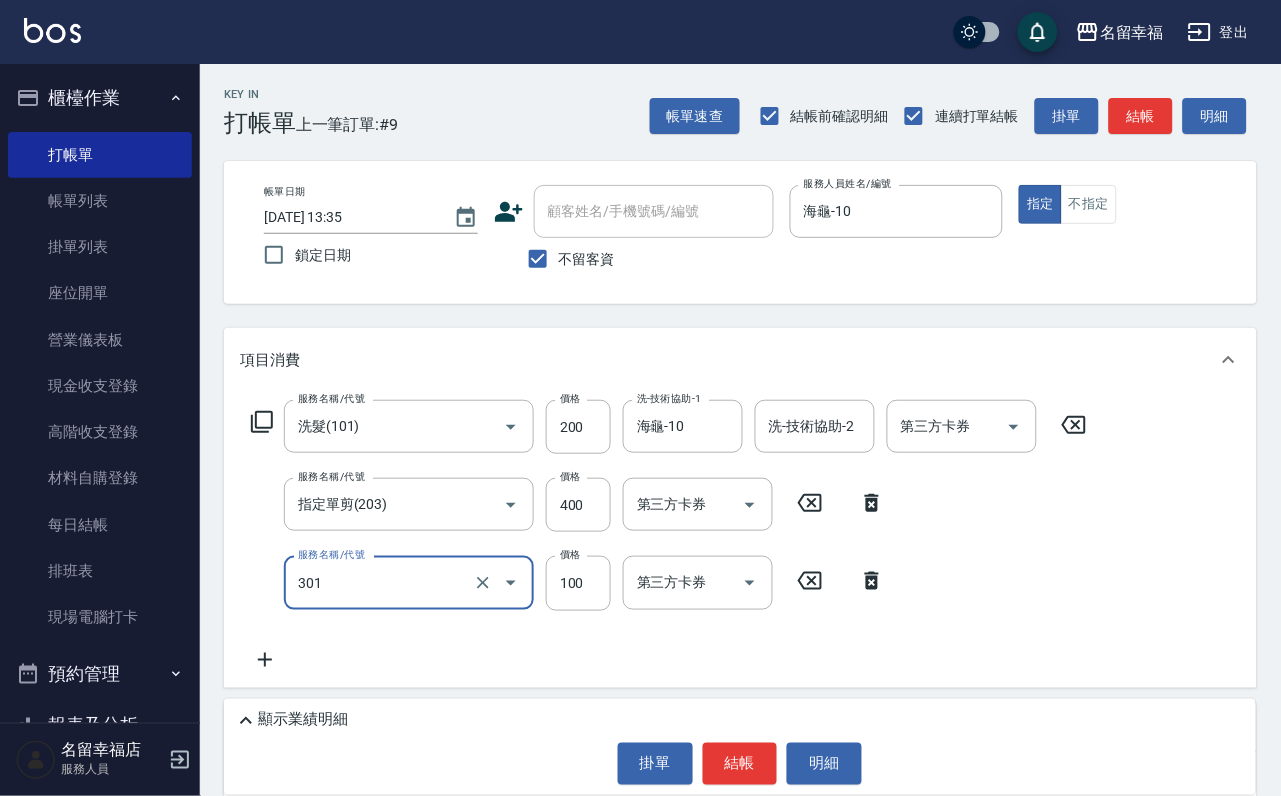 type on "補燙(301)" 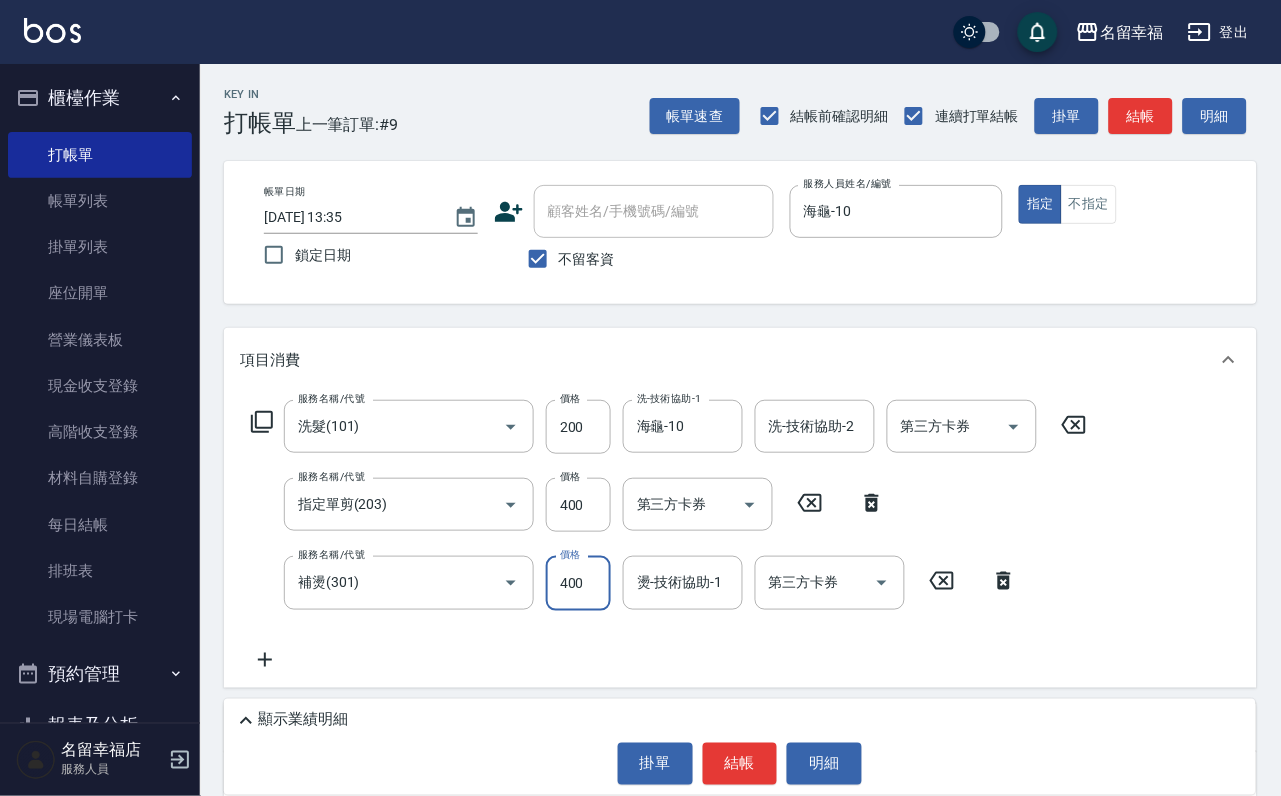 type on "400" 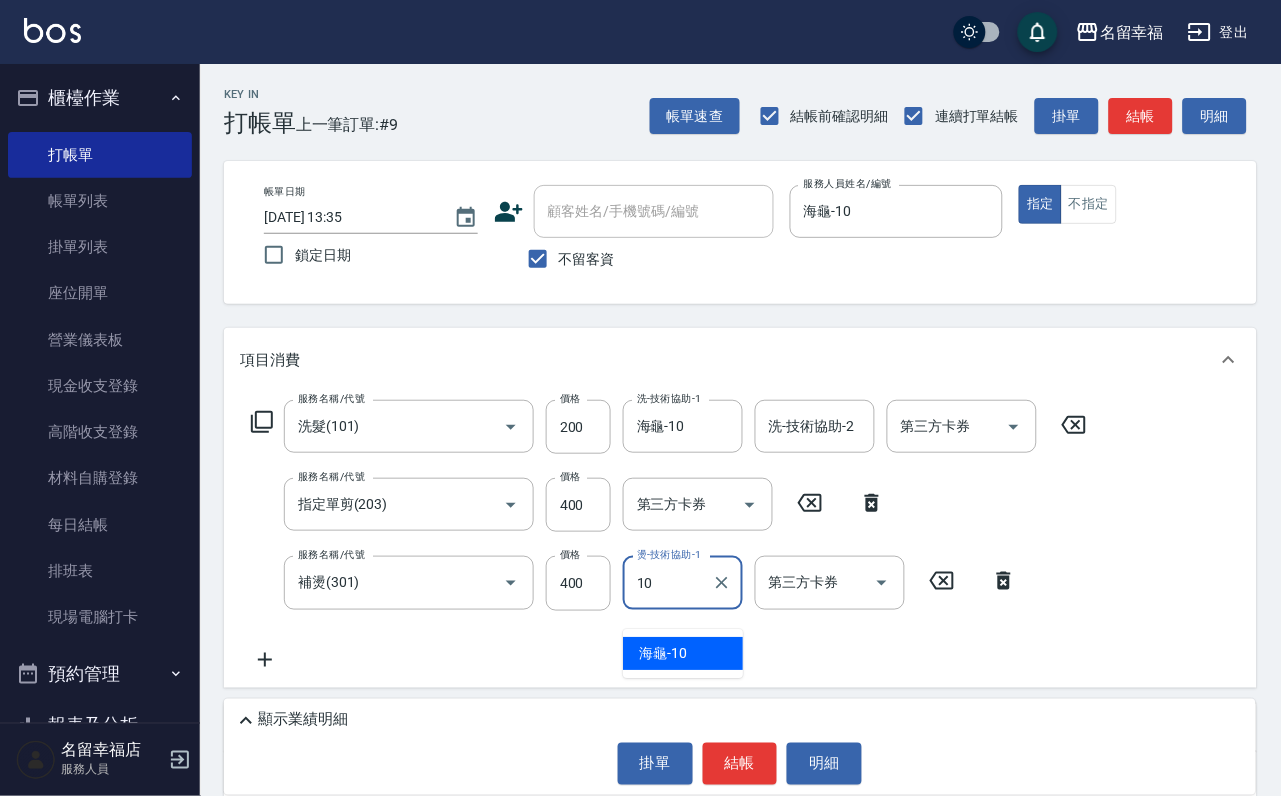 type on "海龜-10" 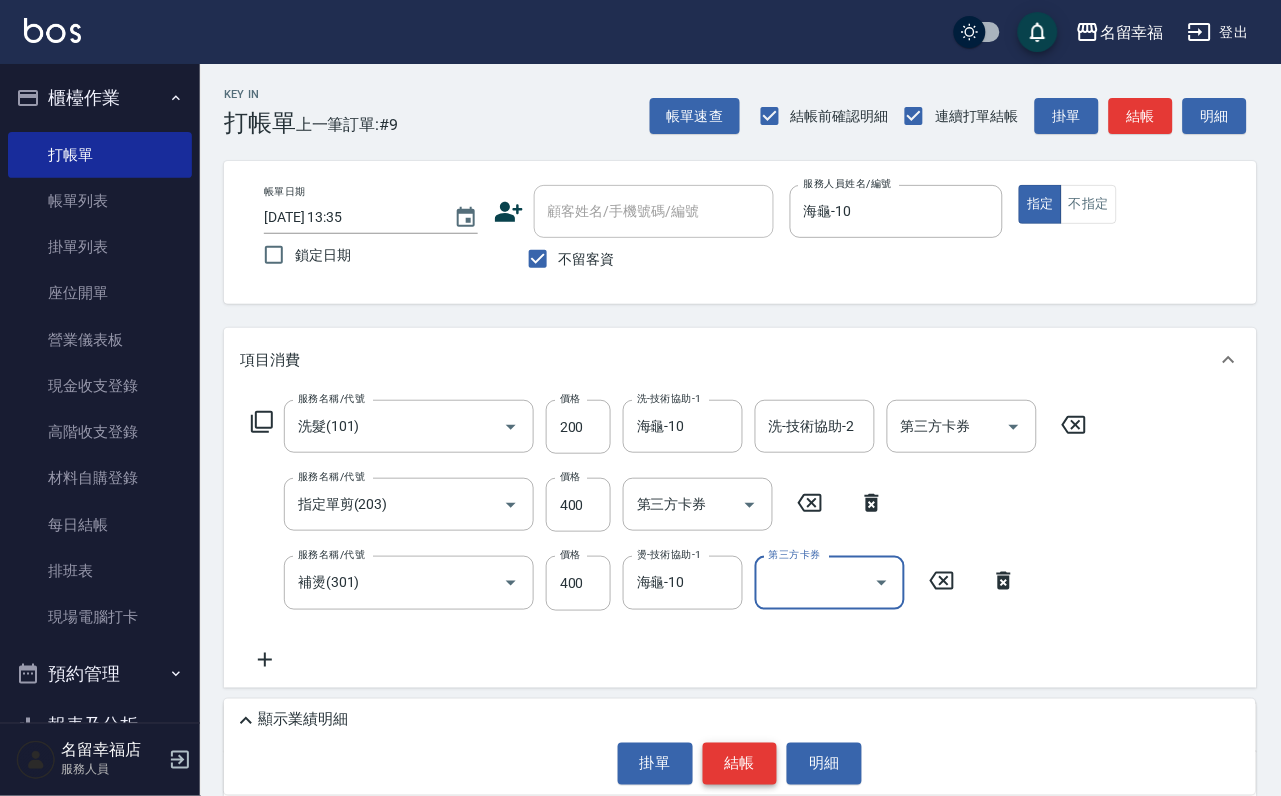 click on "結帳" at bounding box center (740, 764) 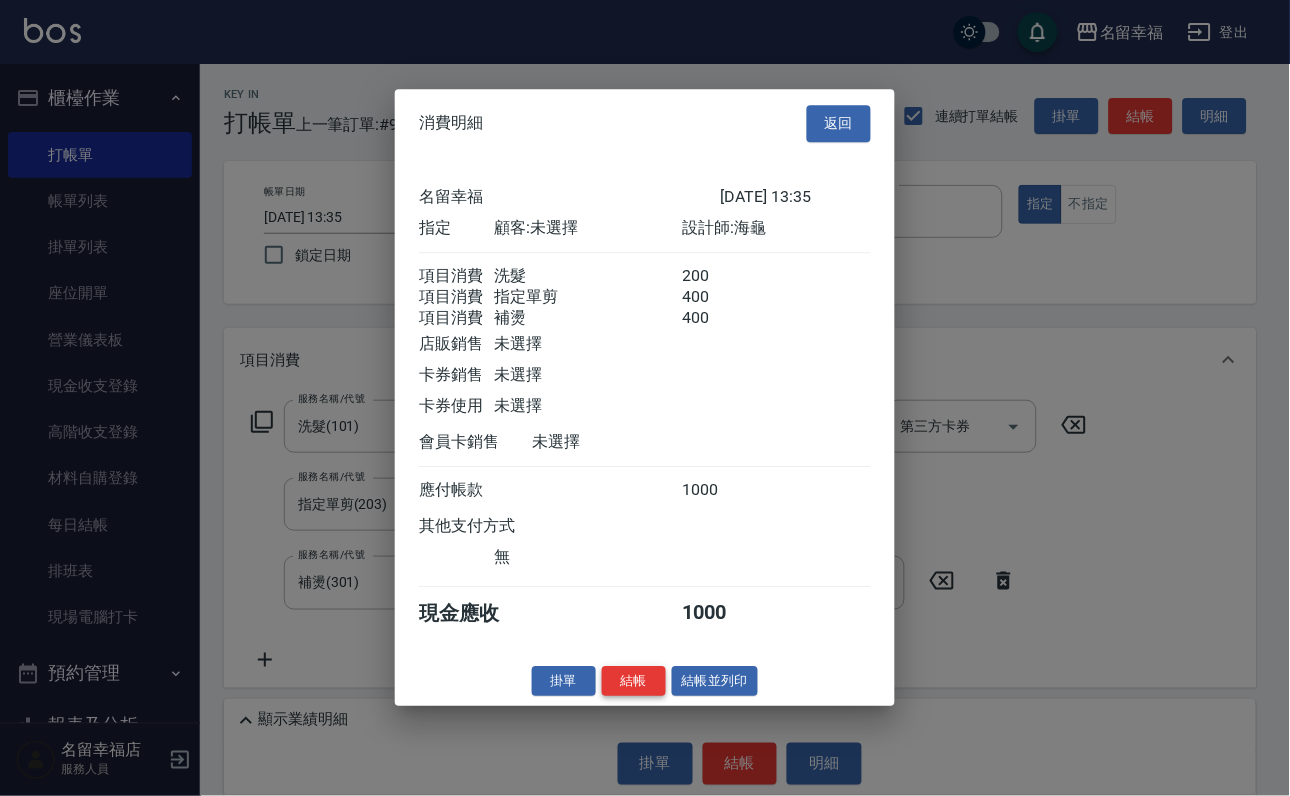 scroll, scrollTop: 396, scrollLeft: 0, axis: vertical 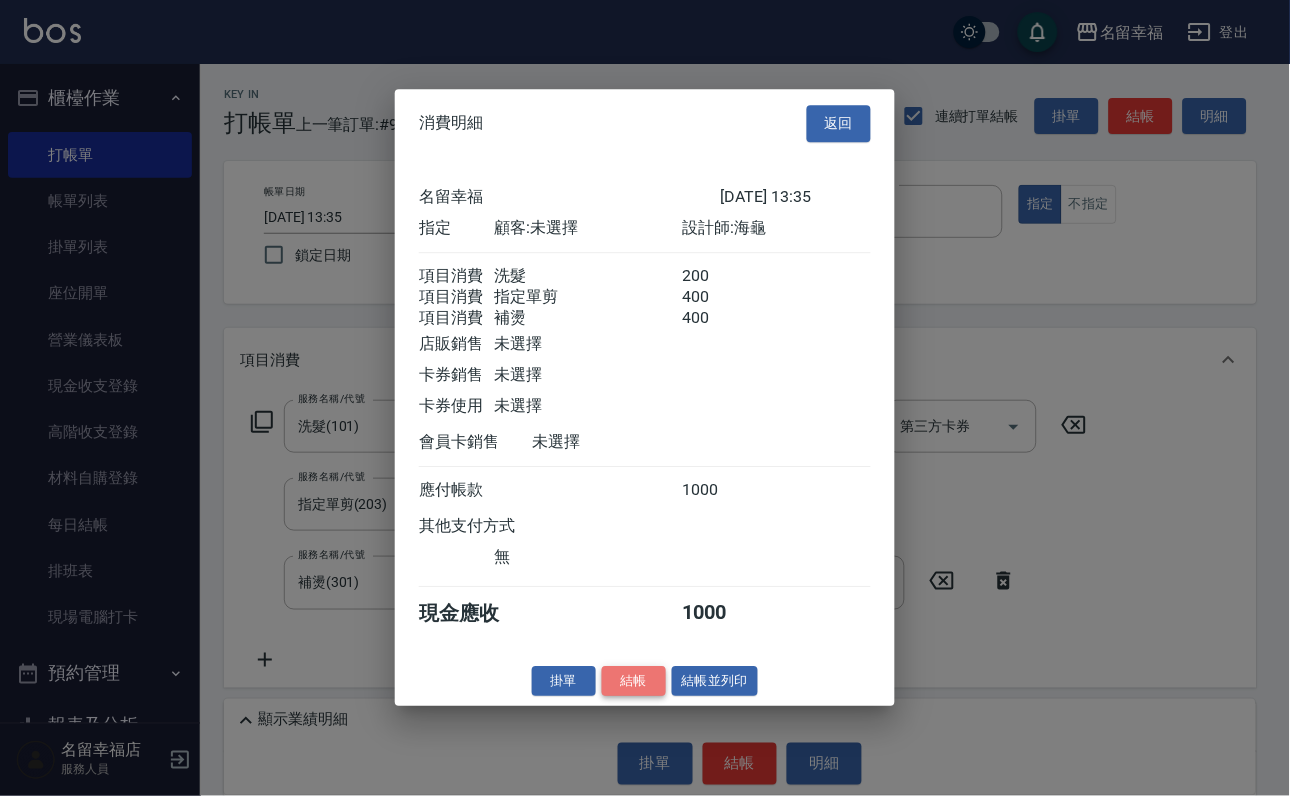 click on "結帳" at bounding box center (634, 681) 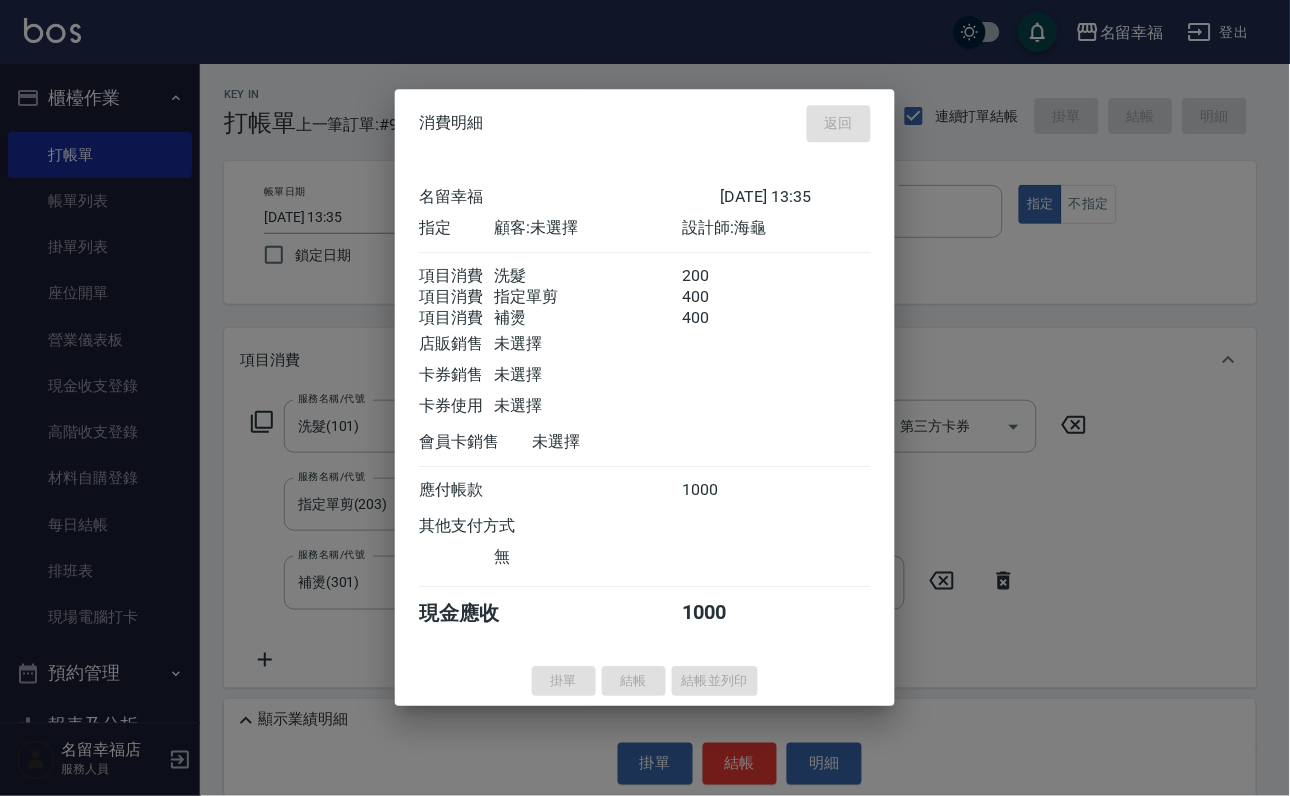 type on "[DATE] 13:44" 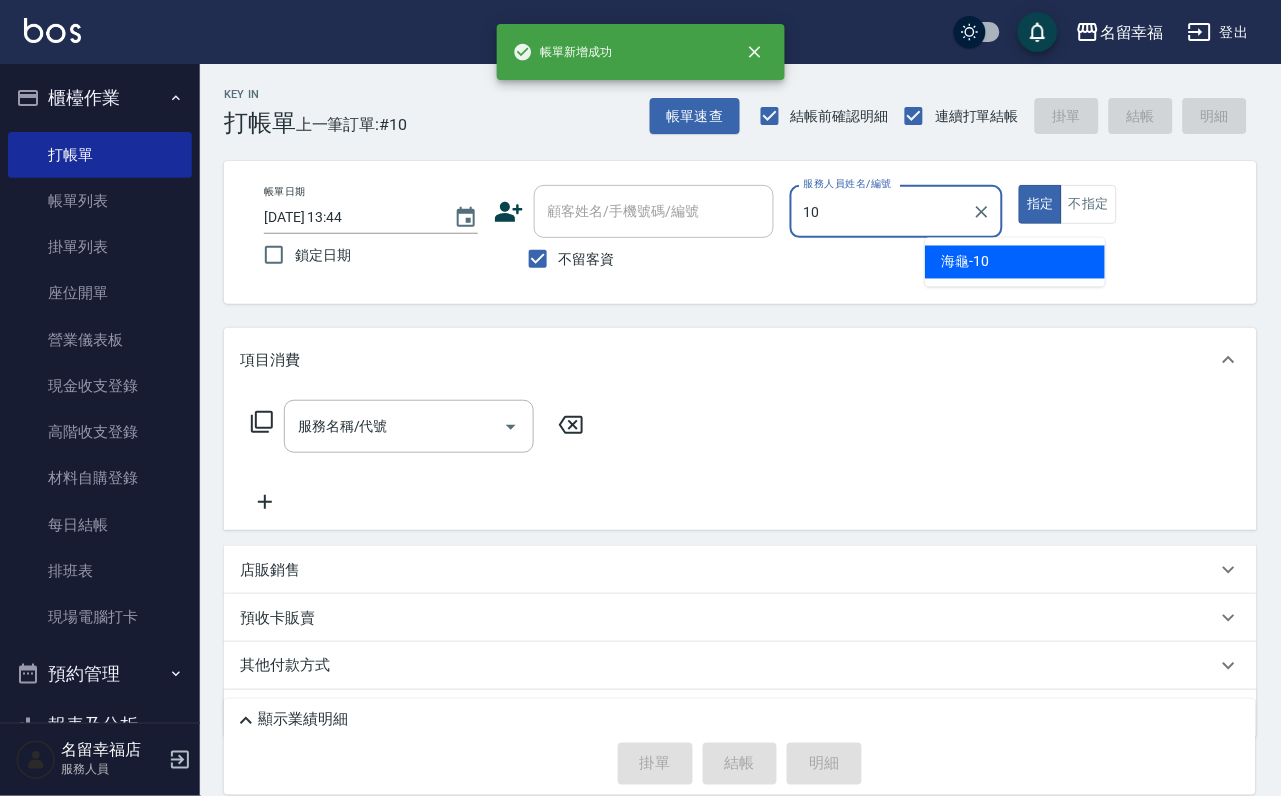 type on "海龜-10" 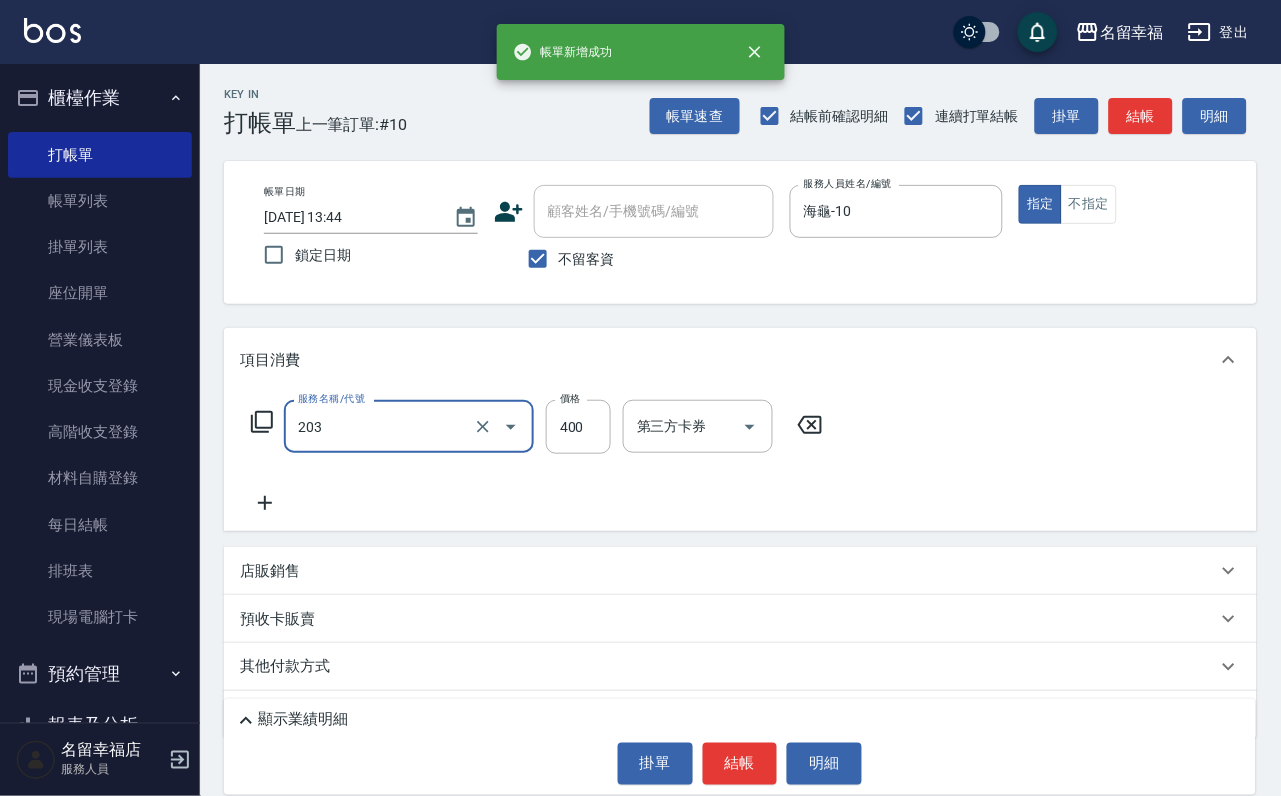 type on "指定單剪(203)" 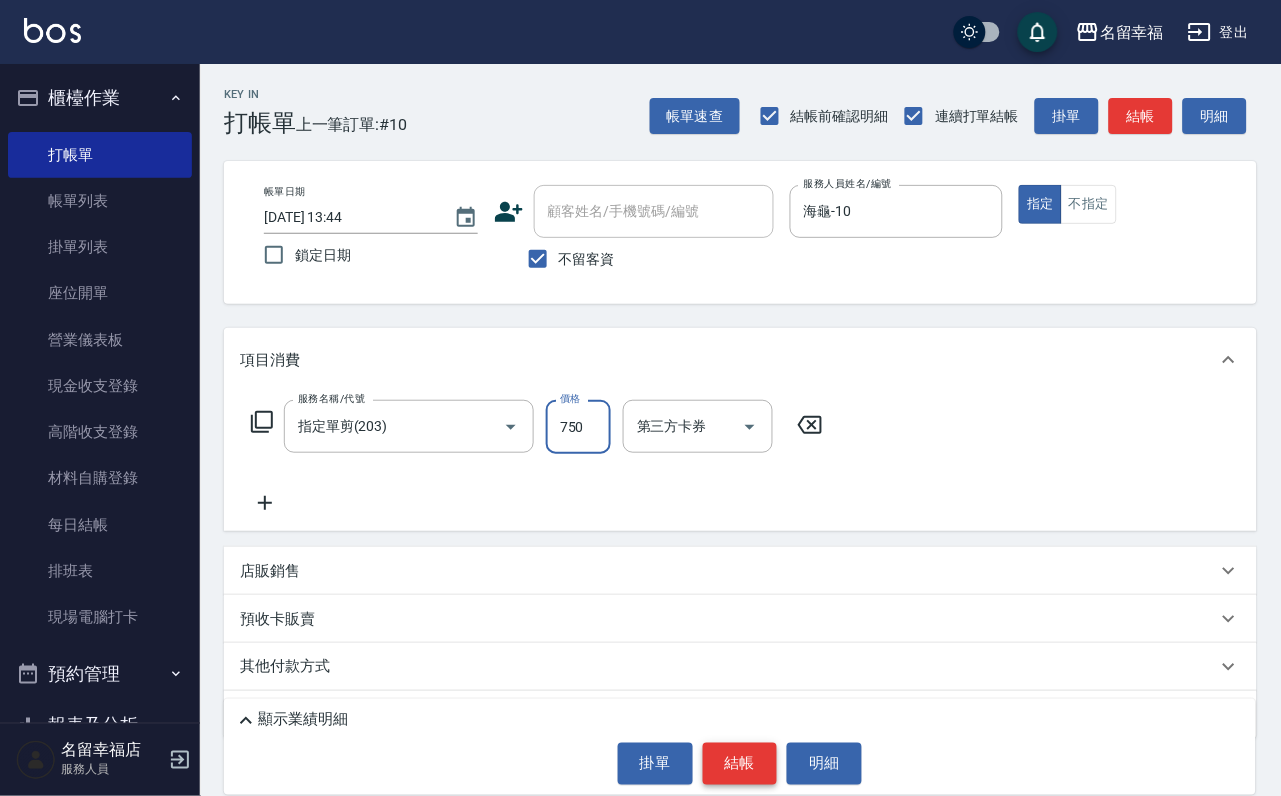 type on "750" 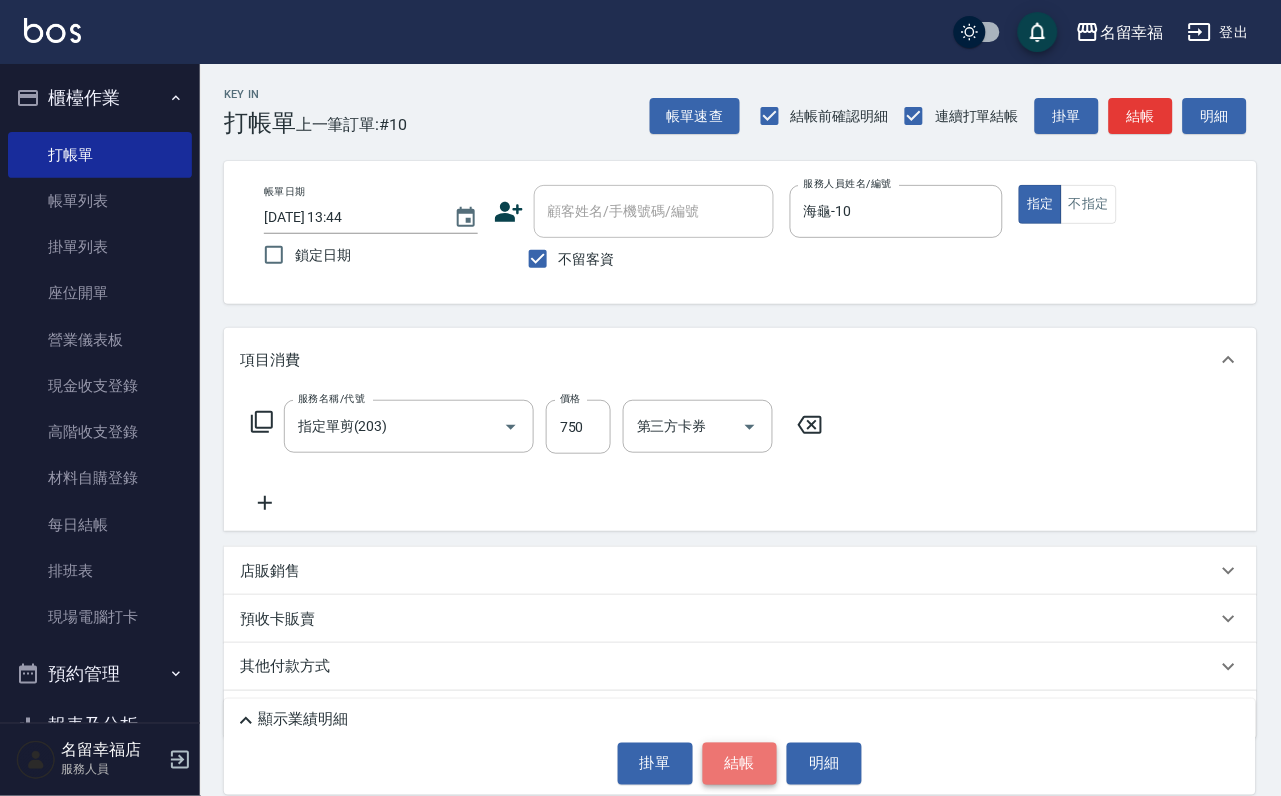 click on "結帳" at bounding box center [740, 764] 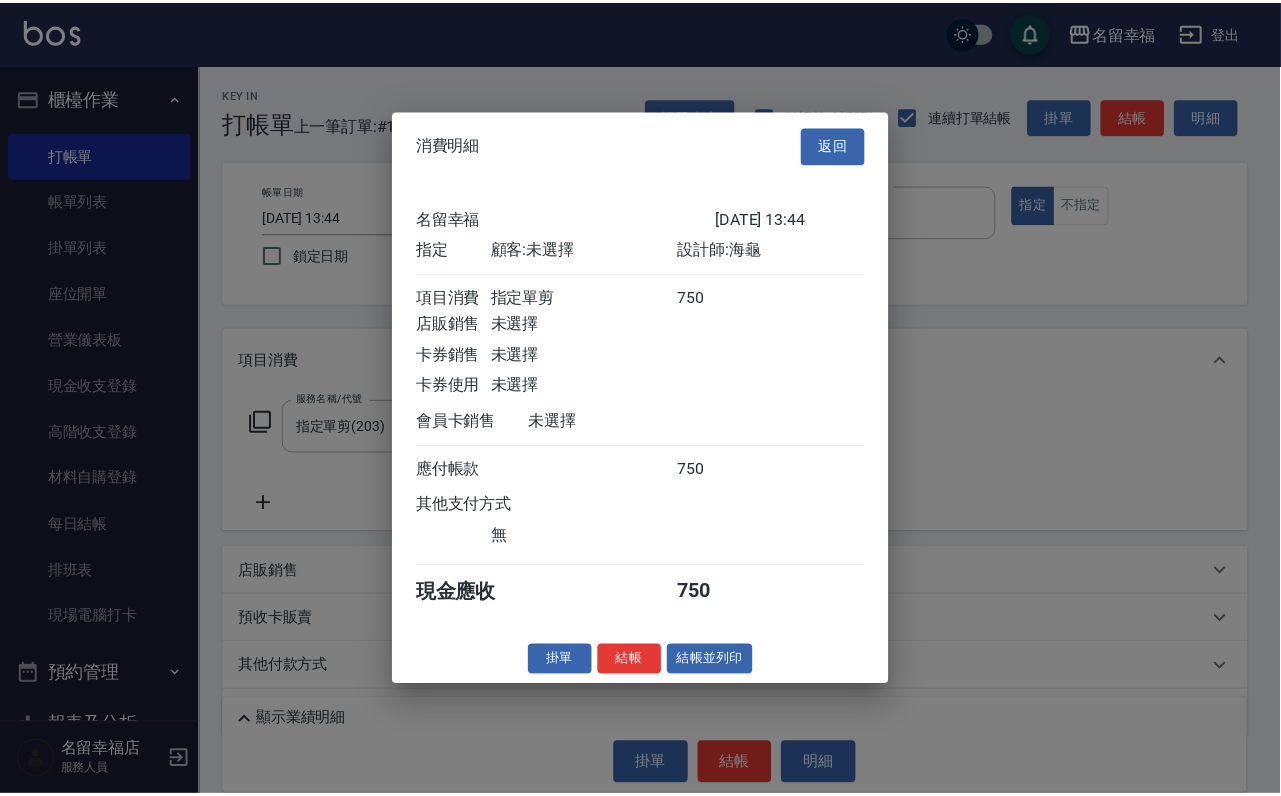 scroll, scrollTop: 247, scrollLeft: 0, axis: vertical 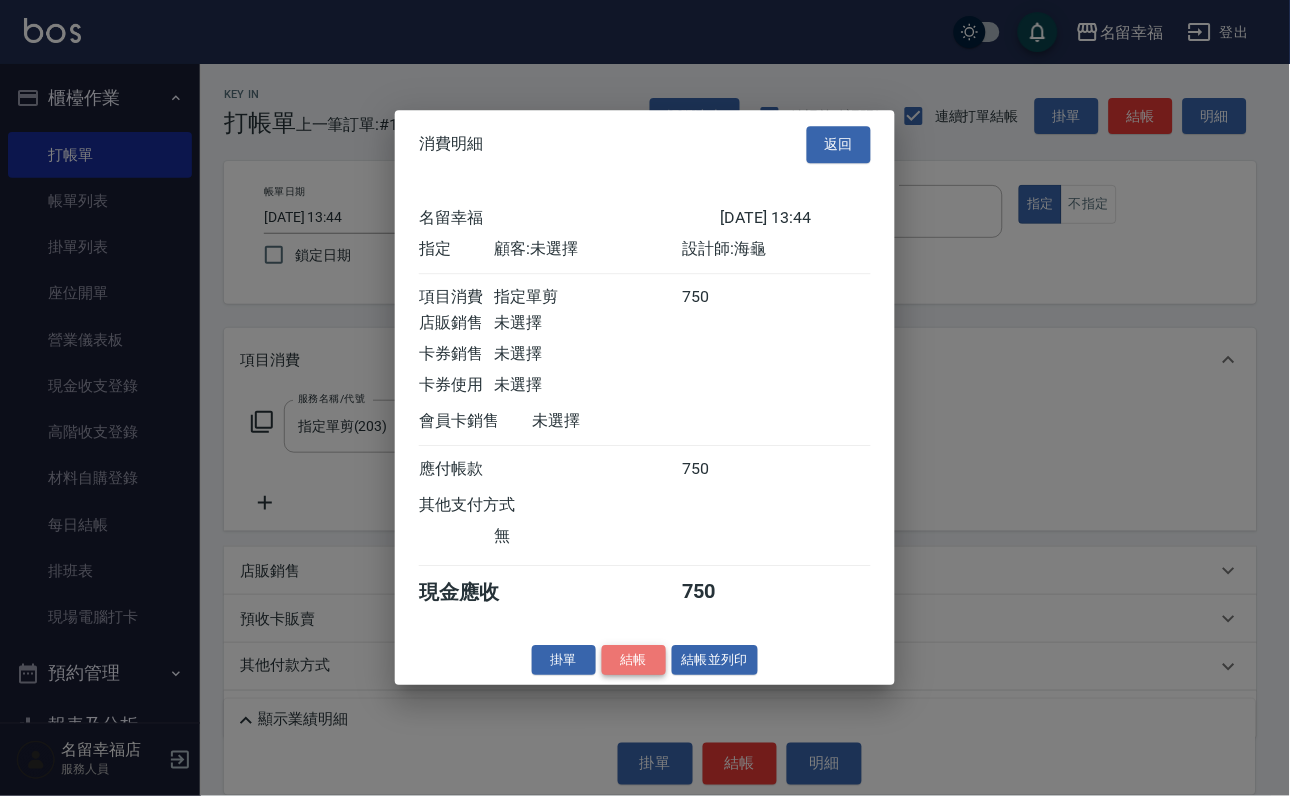 click on "結帳" at bounding box center [634, 660] 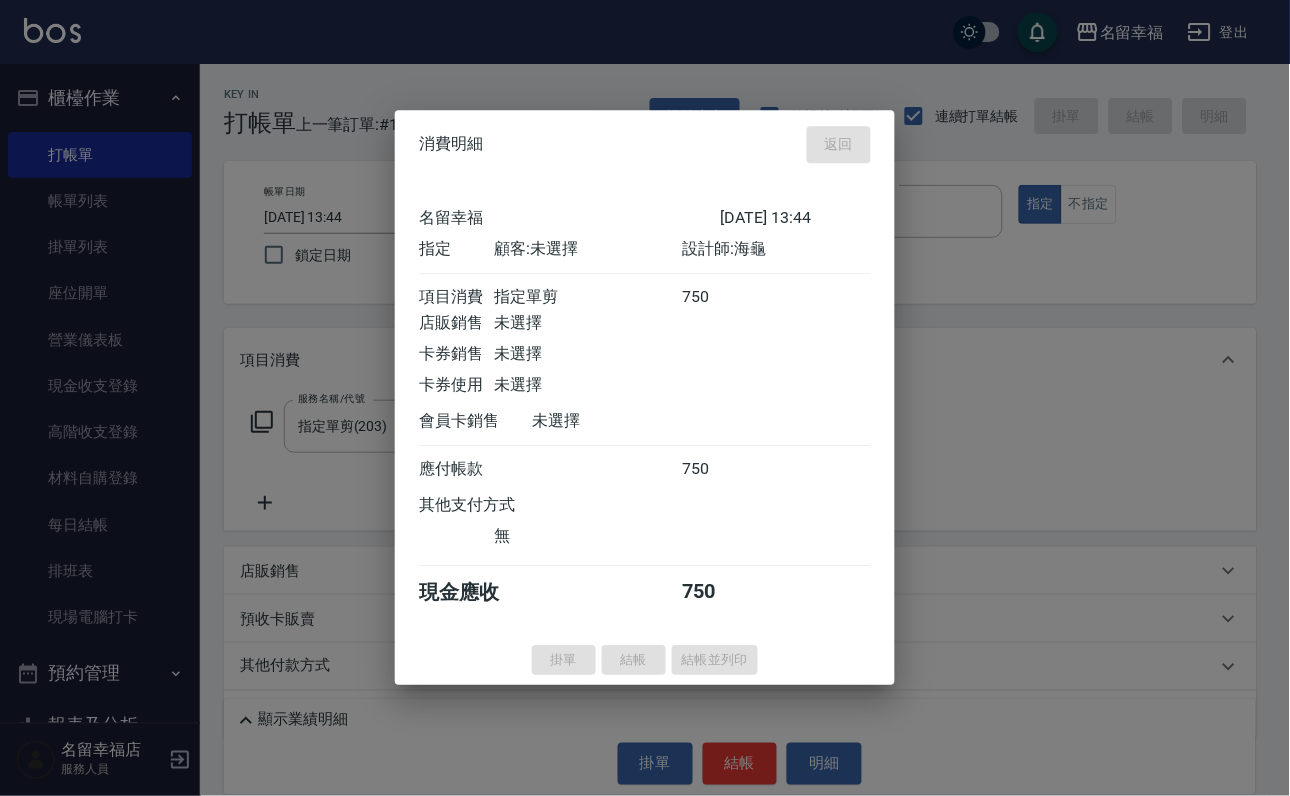 type 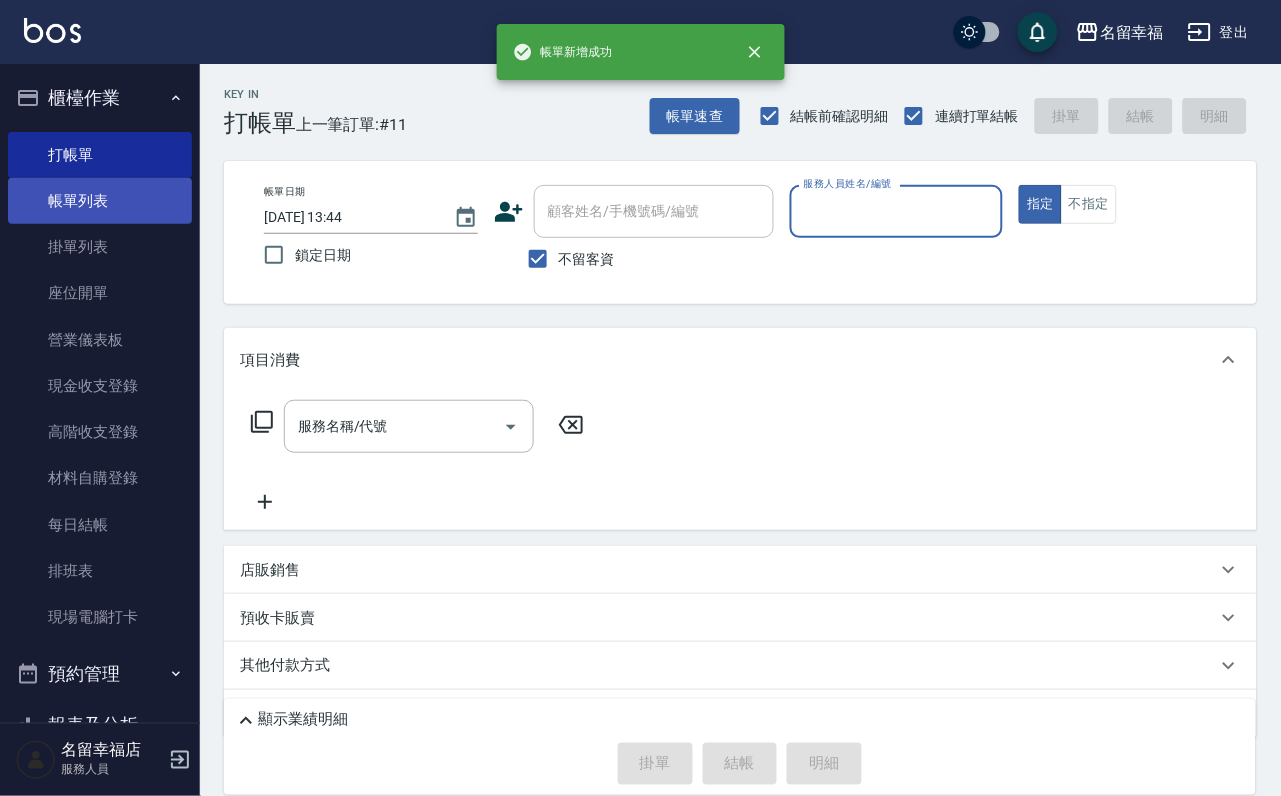 click on "帳單列表" at bounding box center (100, 201) 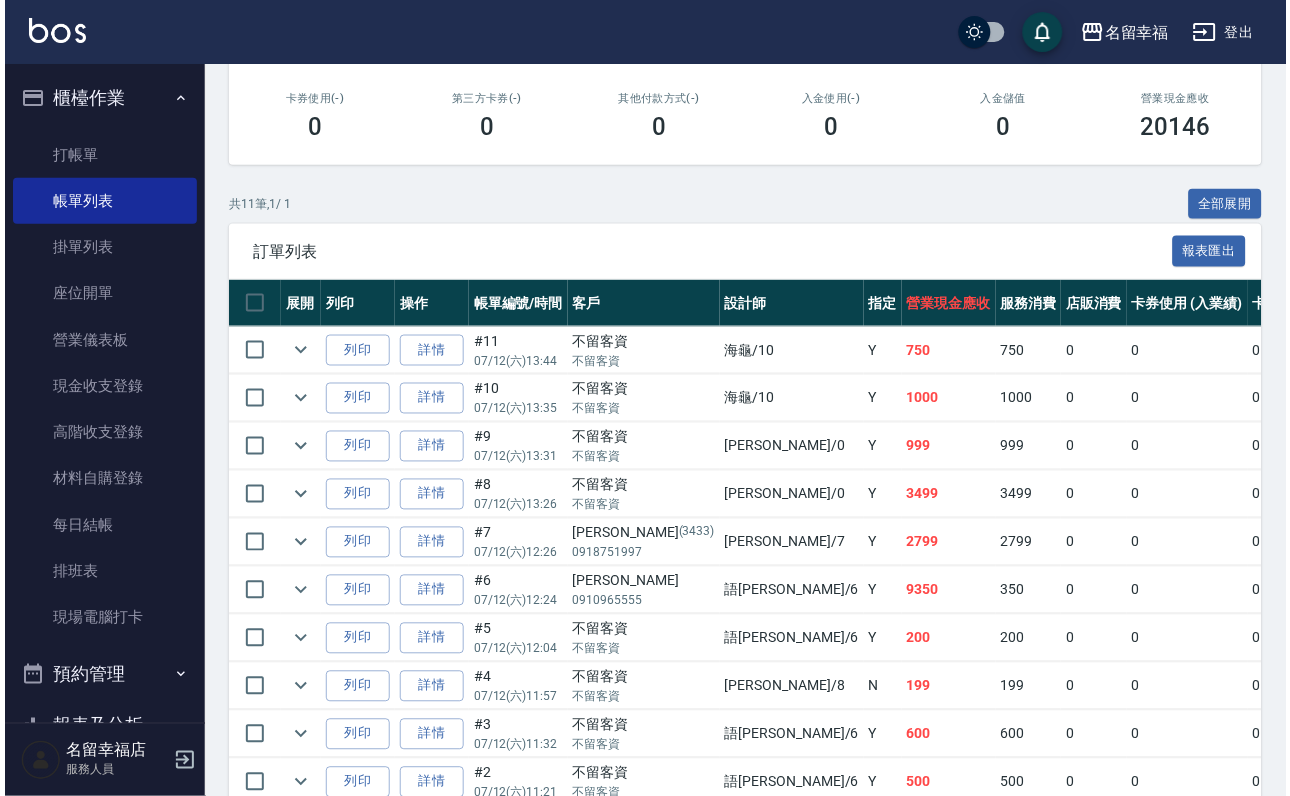 scroll, scrollTop: 0, scrollLeft: 0, axis: both 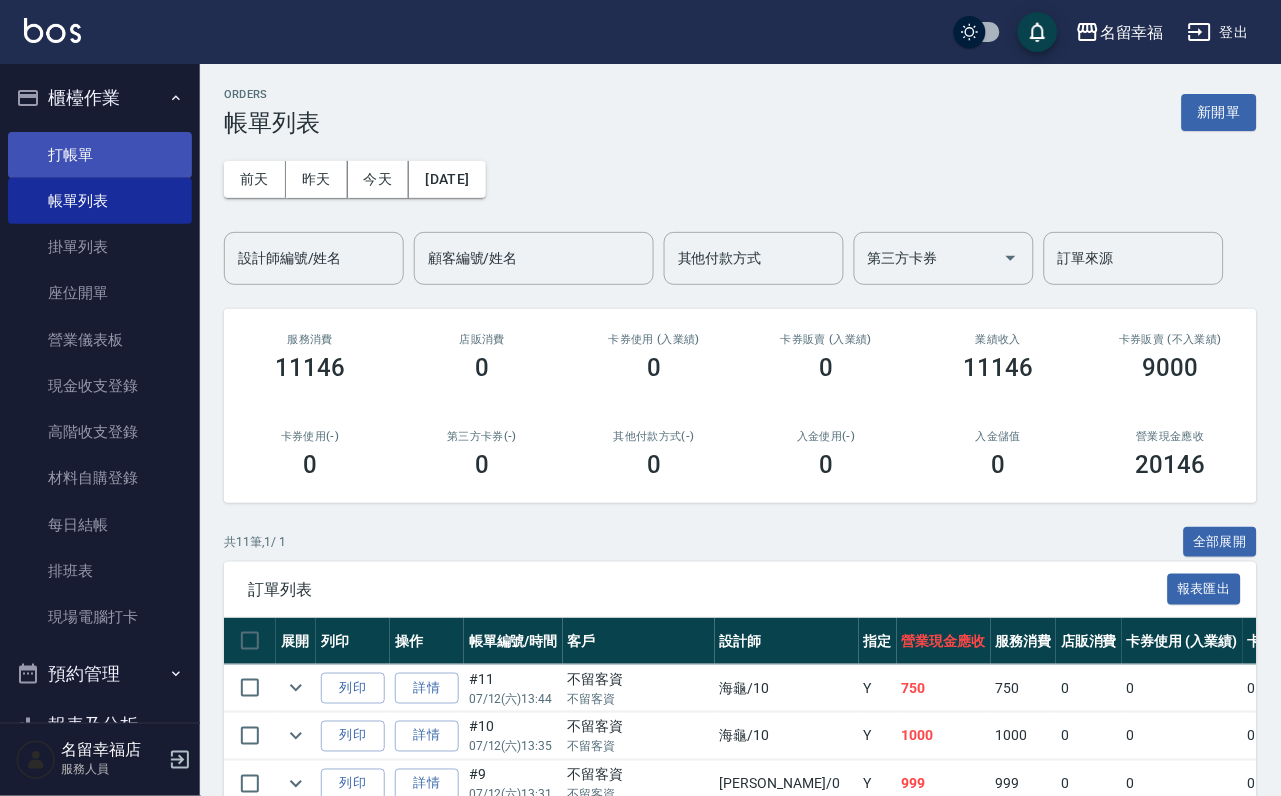 click on "打帳單" at bounding box center (100, 155) 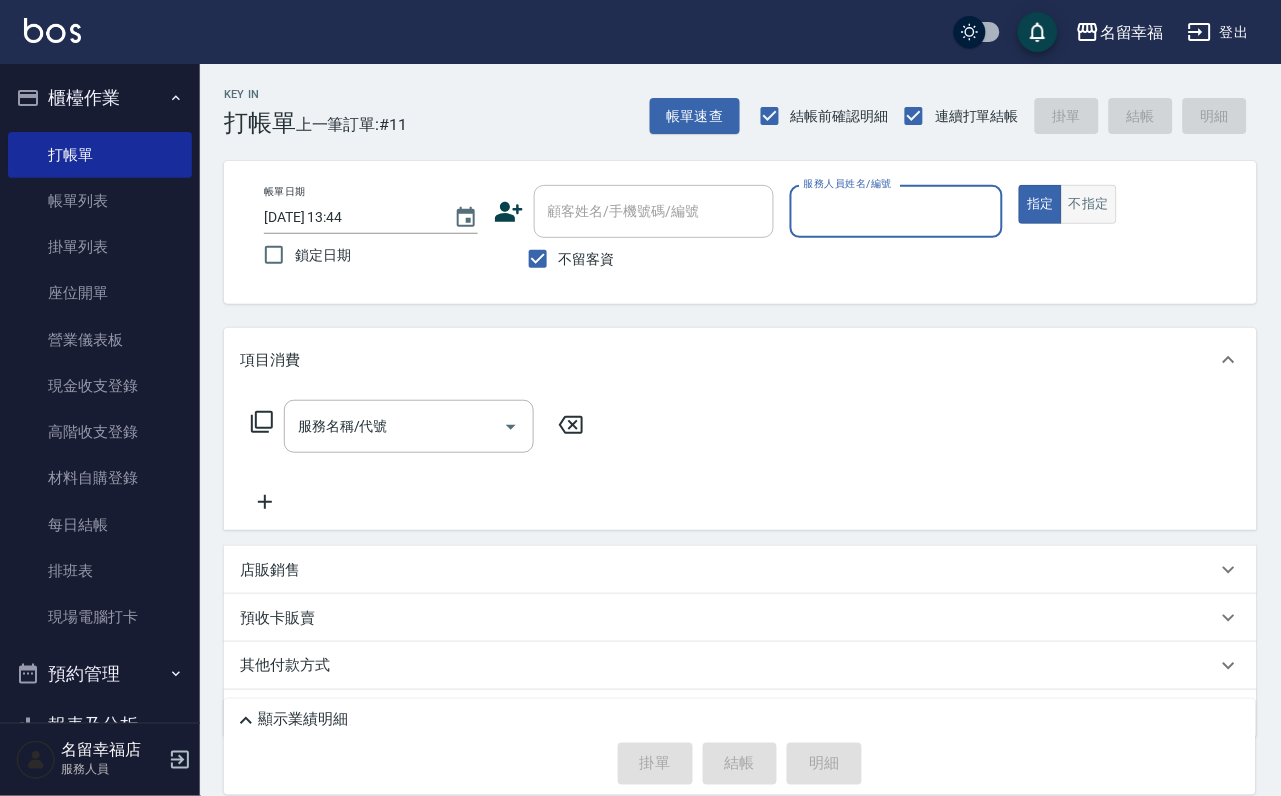 click on "不指定" at bounding box center (1089, 204) 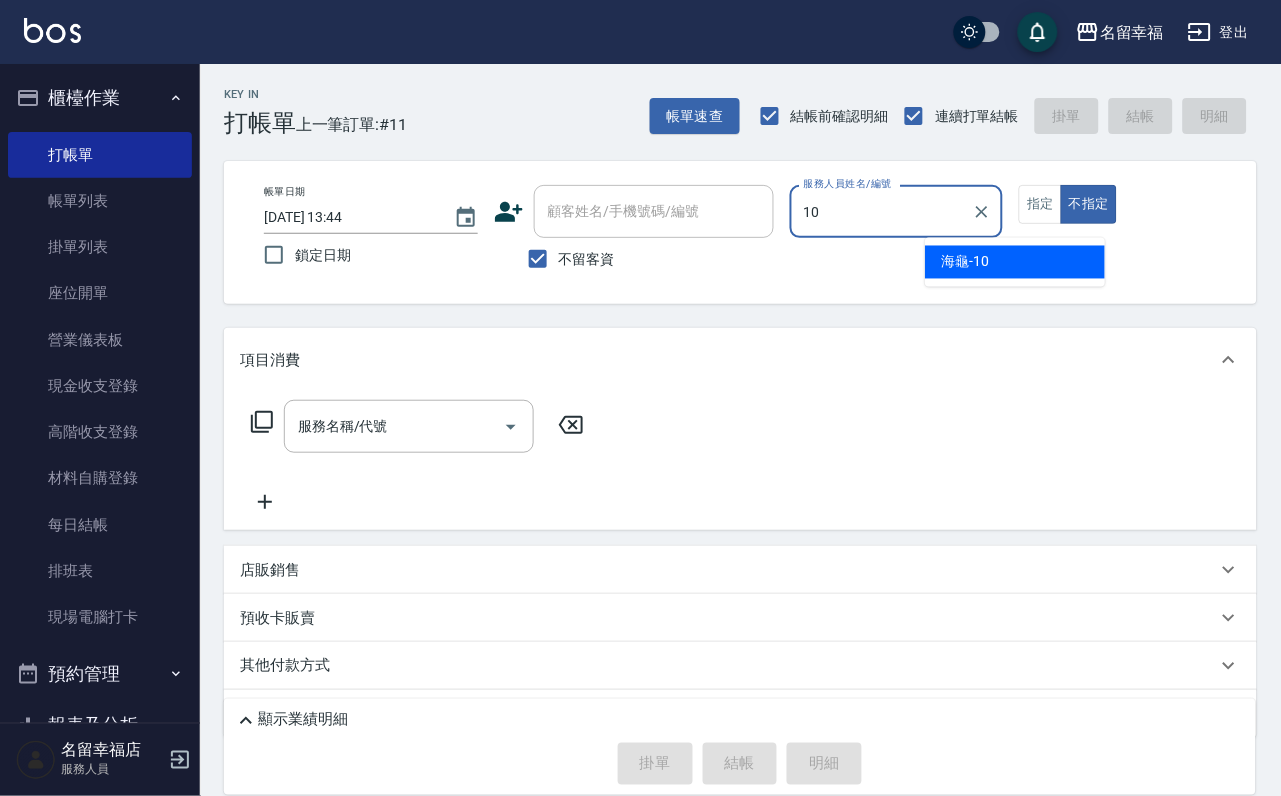 type on "海龜-10" 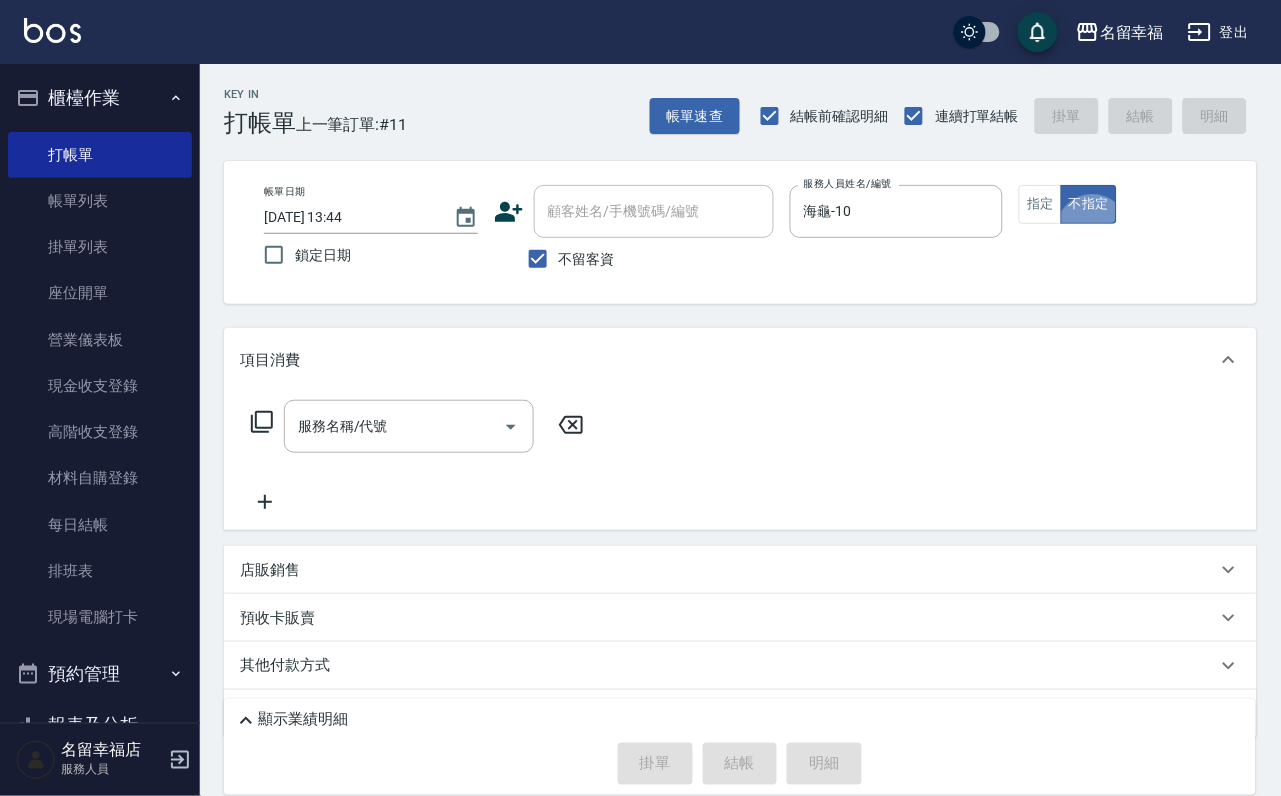 type on "false" 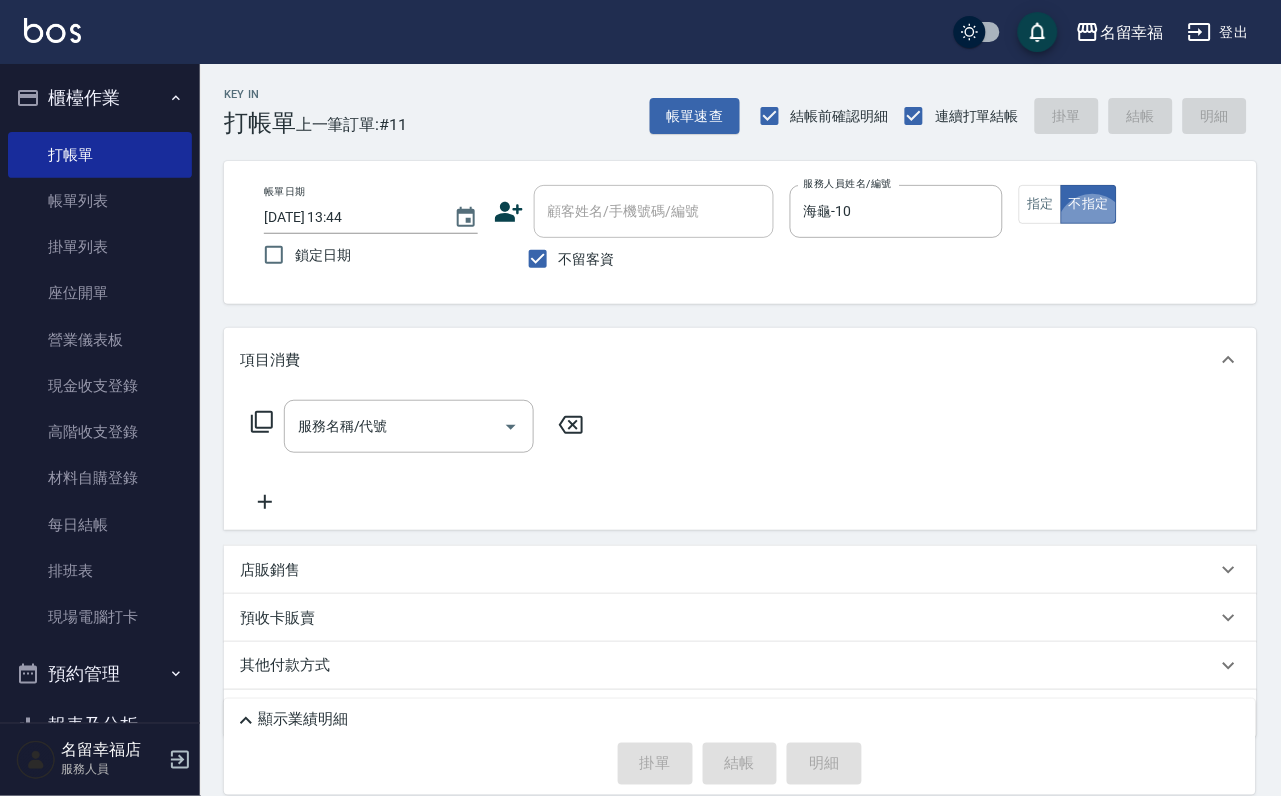click 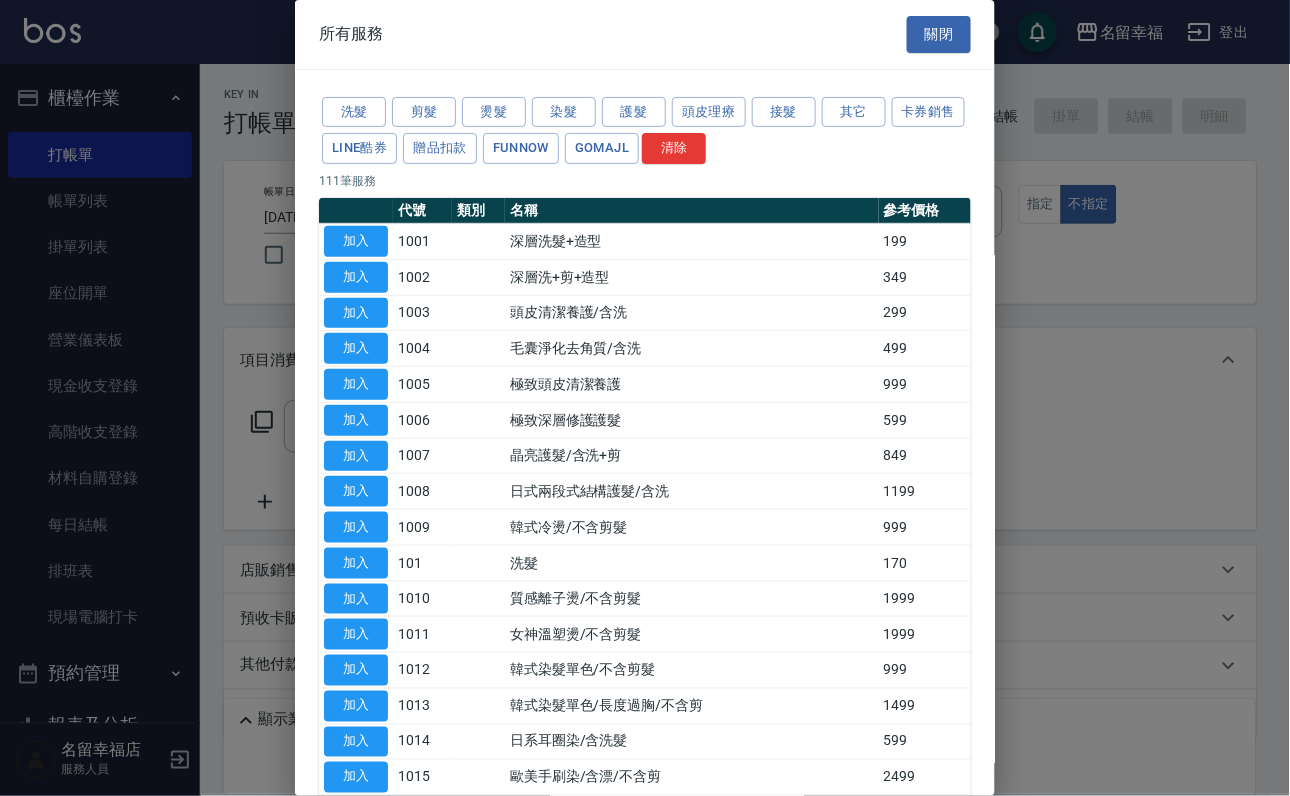 click on "洗髮 剪髮 燙髮 染髮 護髮 頭皮理療 接髮 其它 卡券銷售 LINE酷券 贈品扣款 FUNNOW GOMAJL 清除" at bounding box center (645, 131) 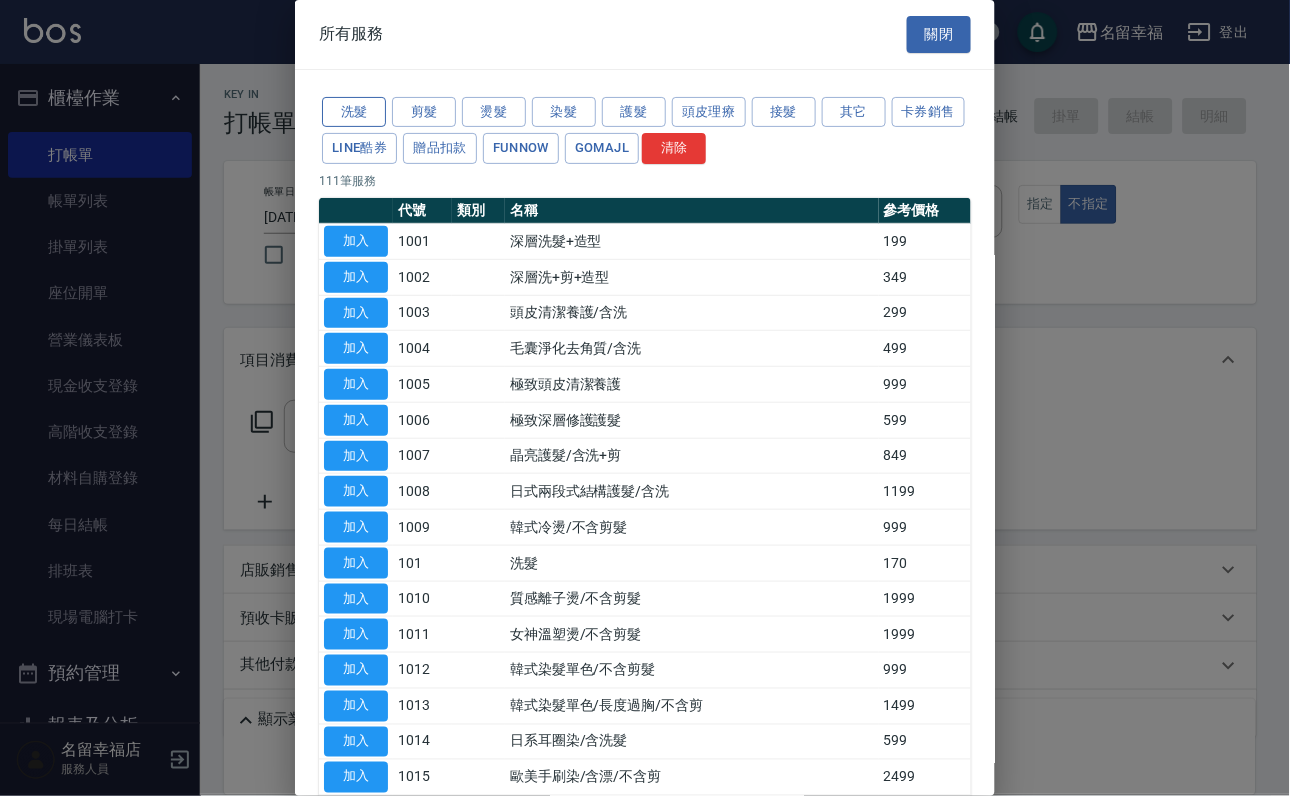 click on "洗髮" at bounding box center [354, 112] 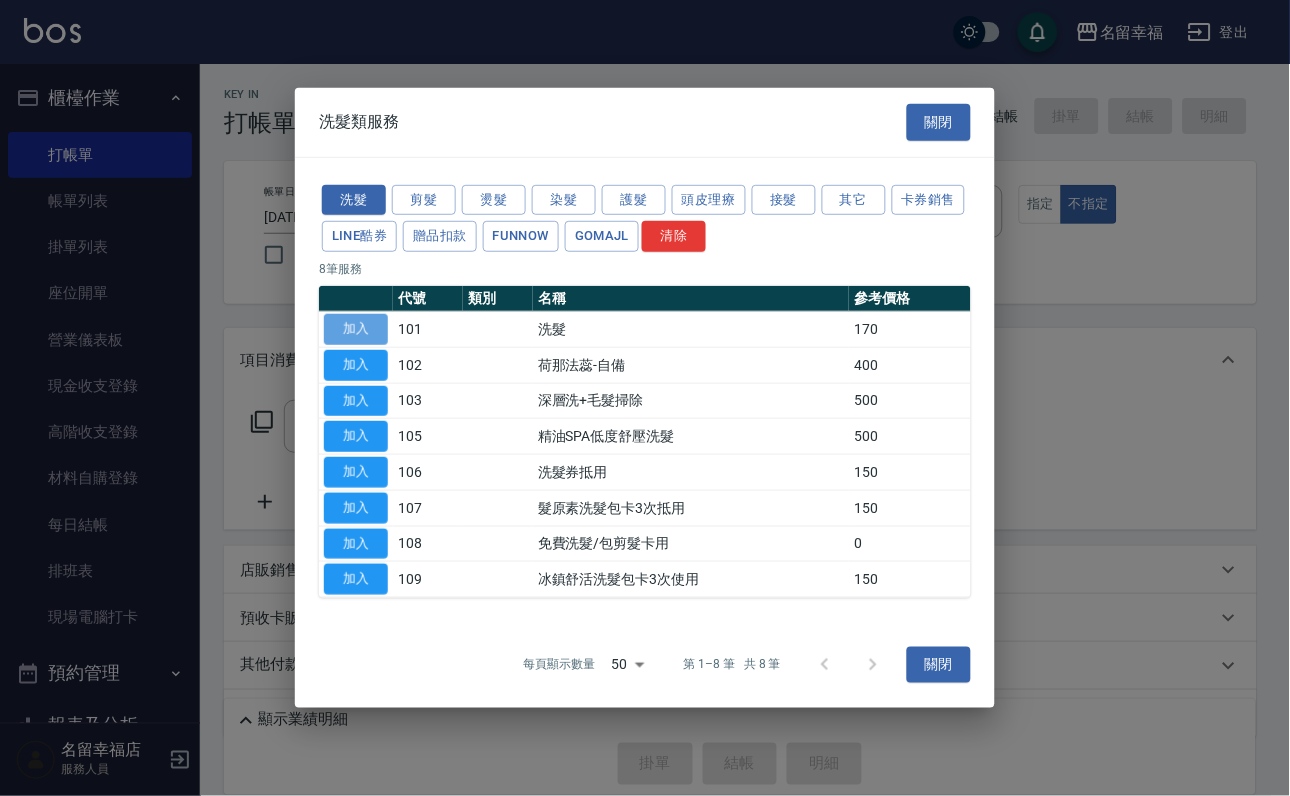 click on "加入" at bounding box center (356, 329) 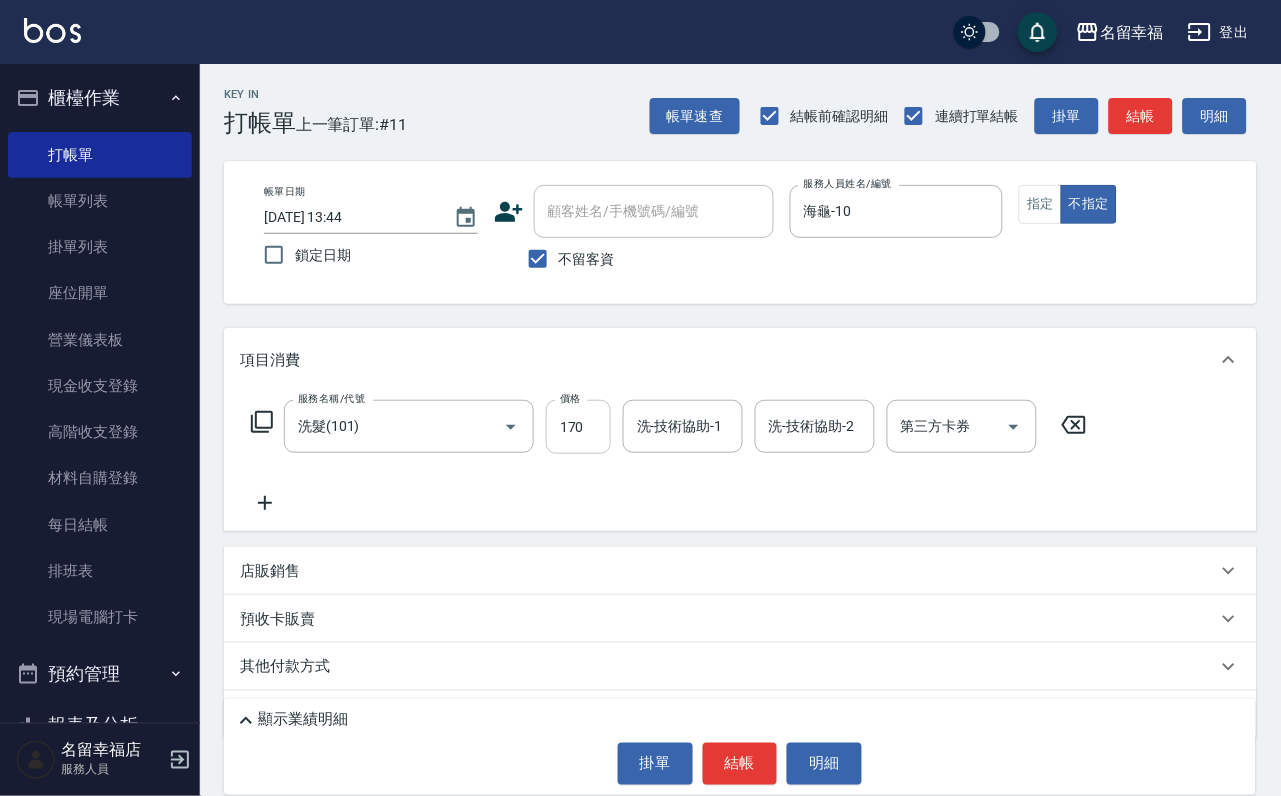 click on "170" at bounding box center [578, 427] 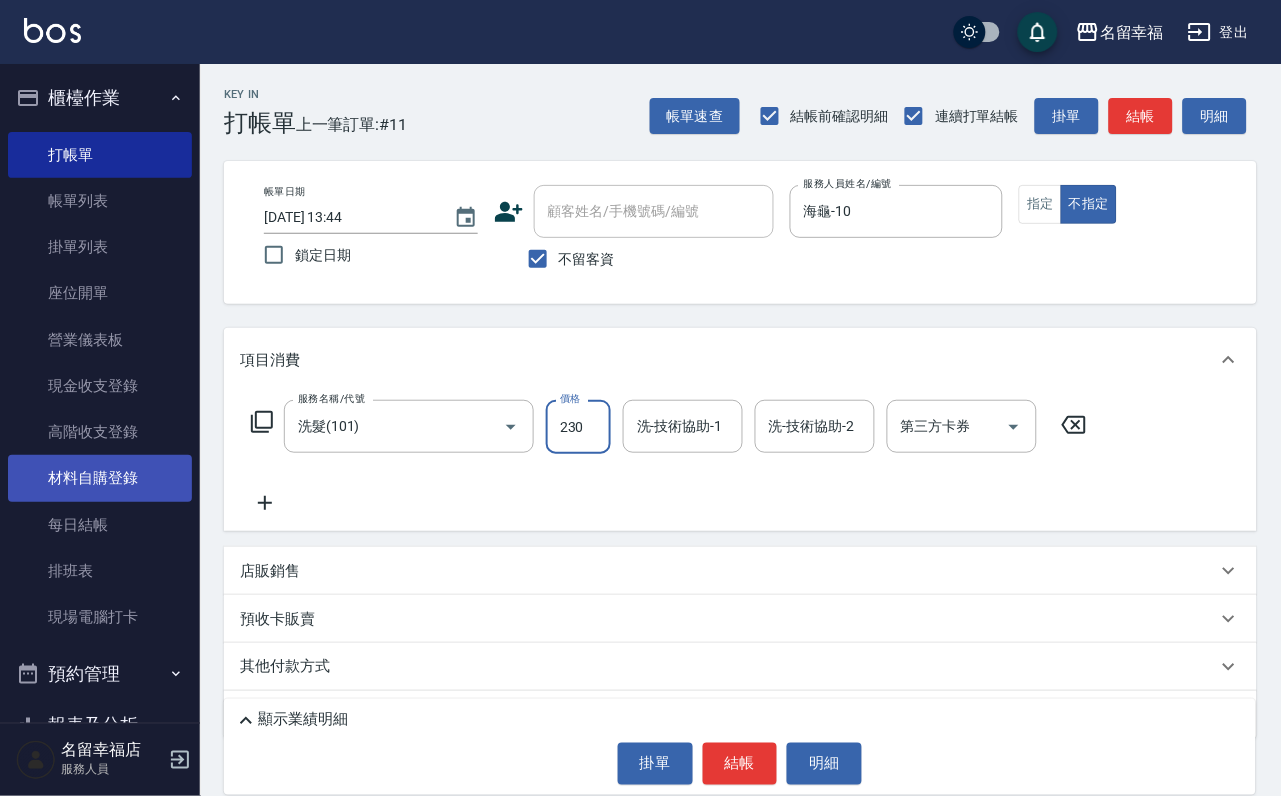 type on "230" 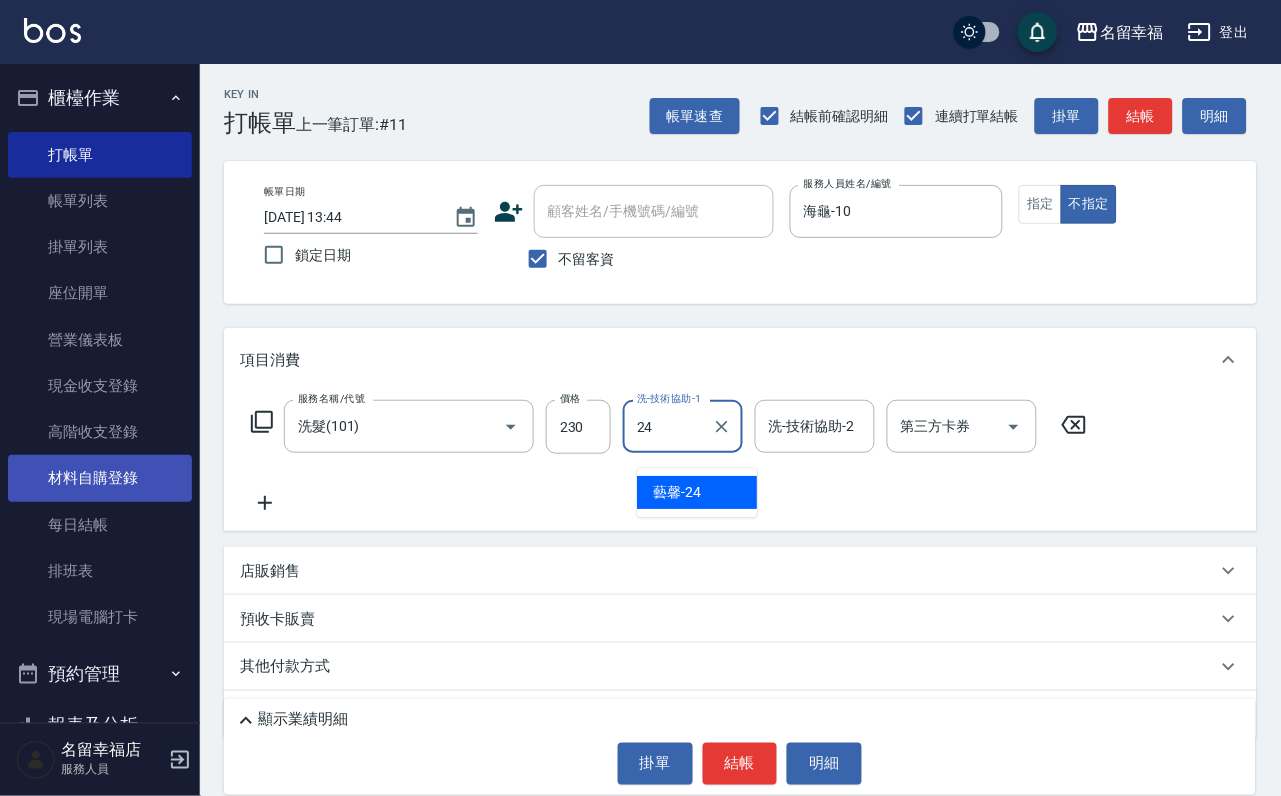 type on "藝馨-24" 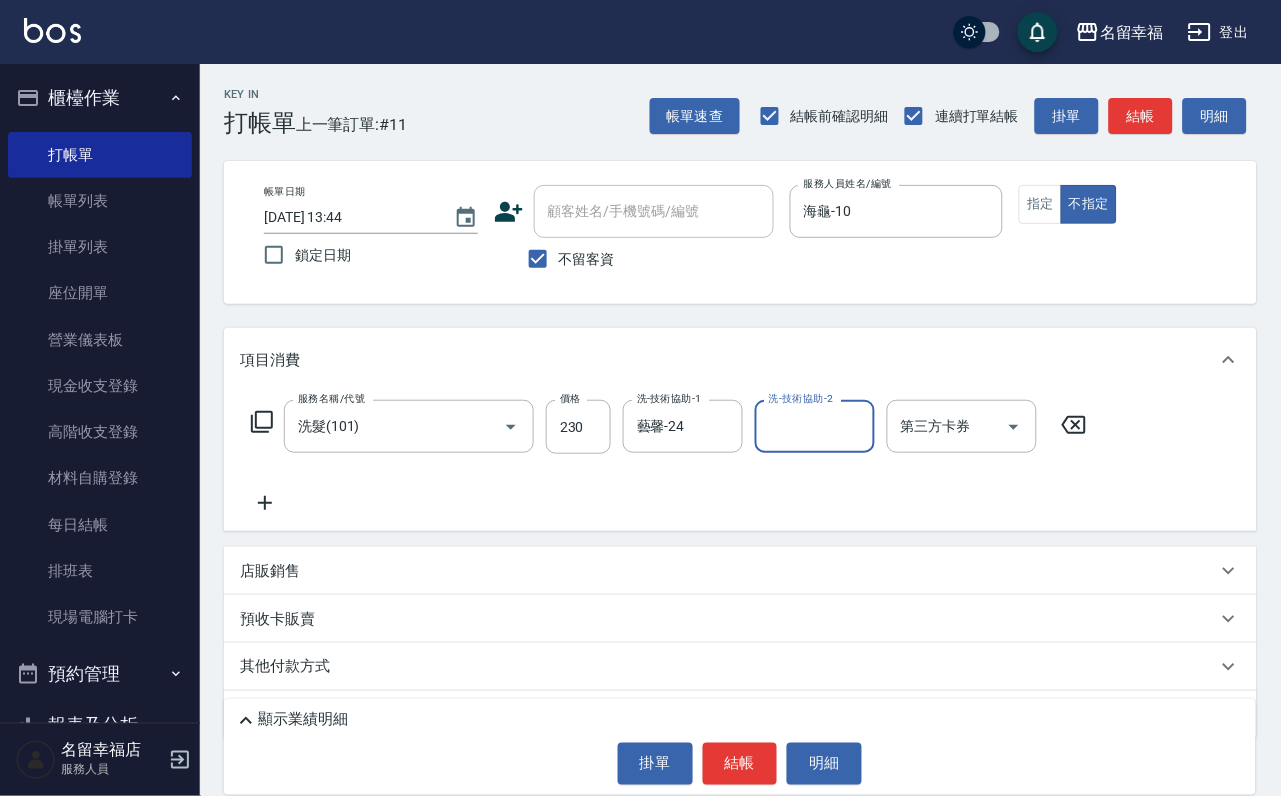click 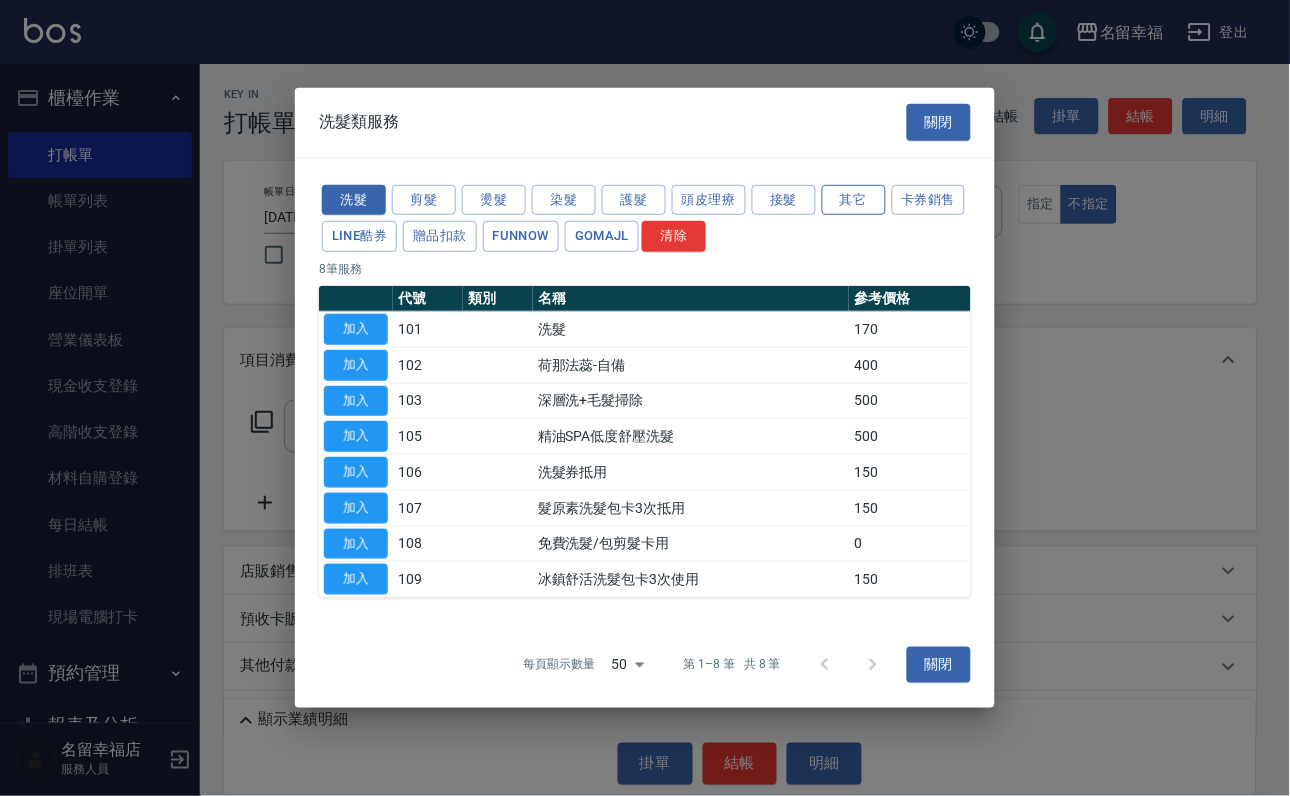 click on "其它" at bounding box center [854, 199] 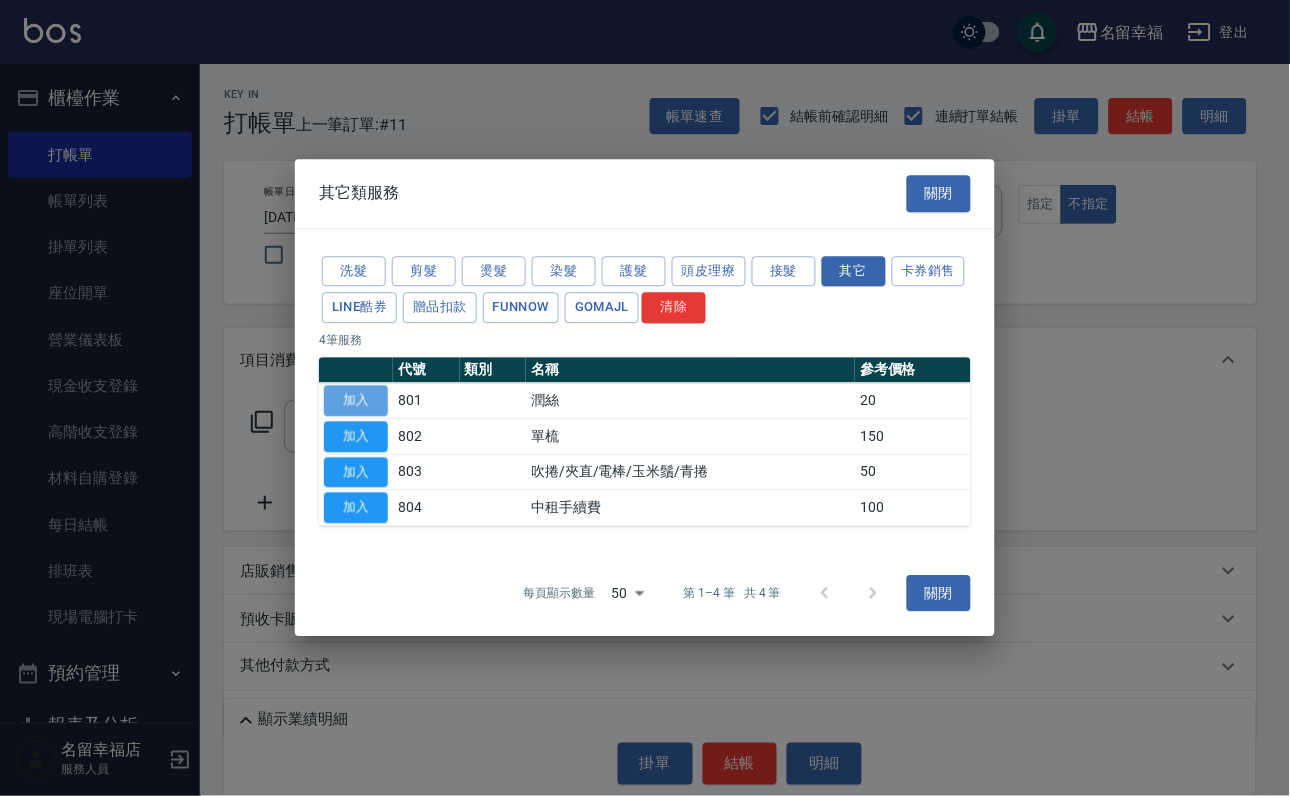 click on "加入" at bounding box center (356, 400) 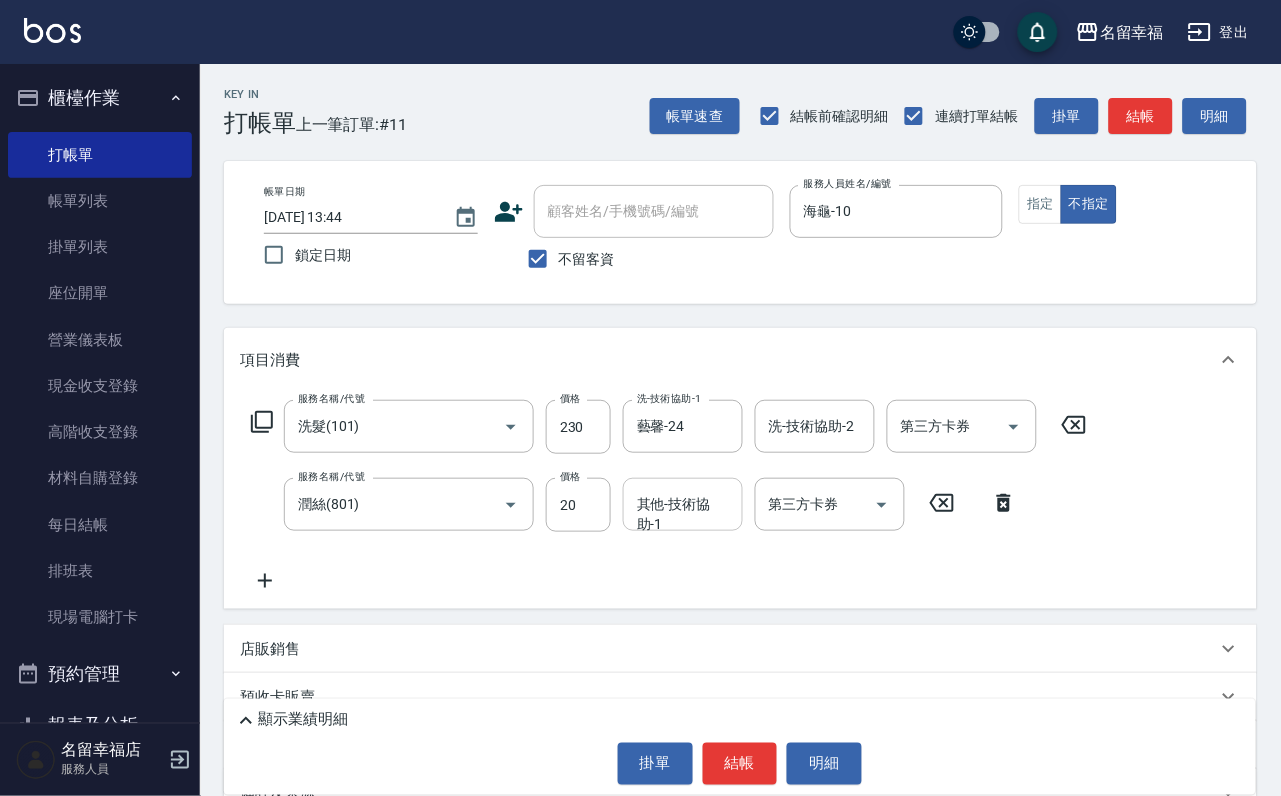 click on "其他-技術協助-1 其他-技術協助-1" at bounding box center [683, 504] 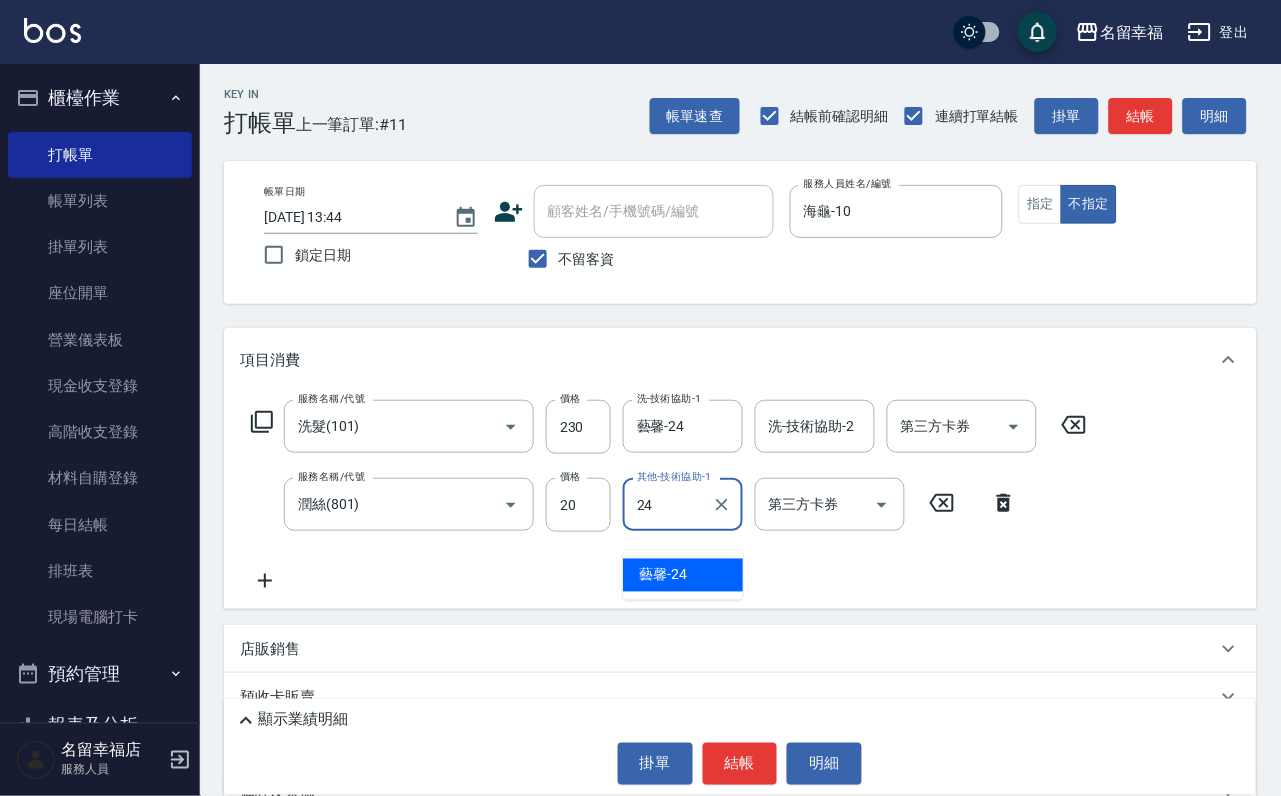 type on "藝馨-24" 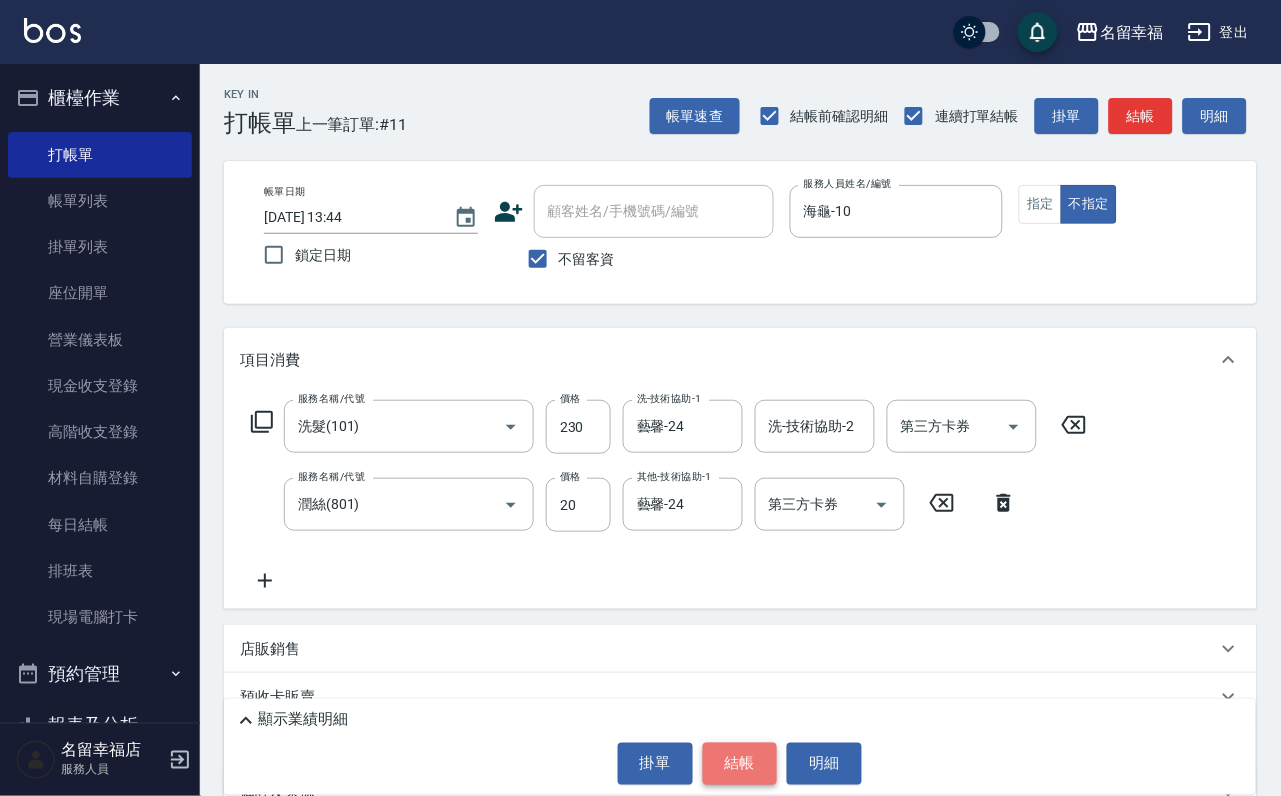 click on "結帳" at bounding box center [740, 764] 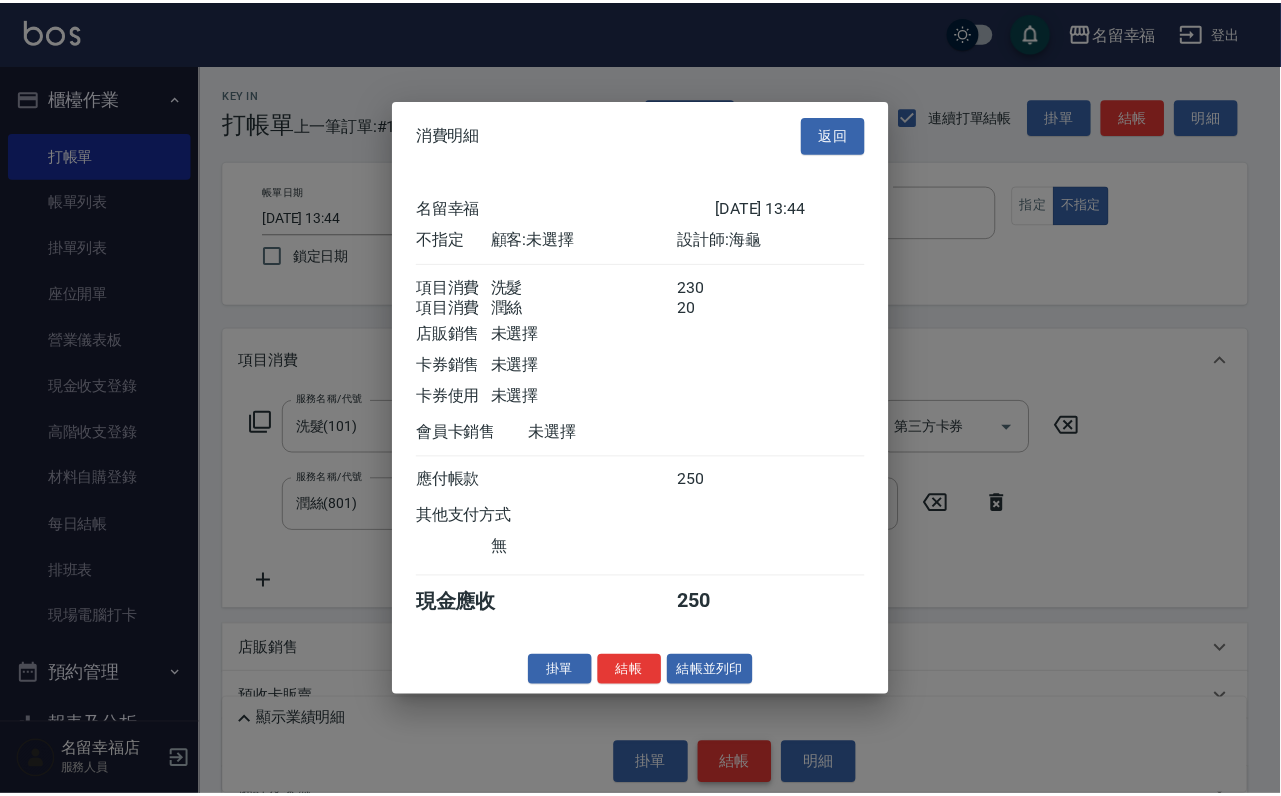 scroll, scrollTop: 359, scrollLeft: 0, axis: vertical 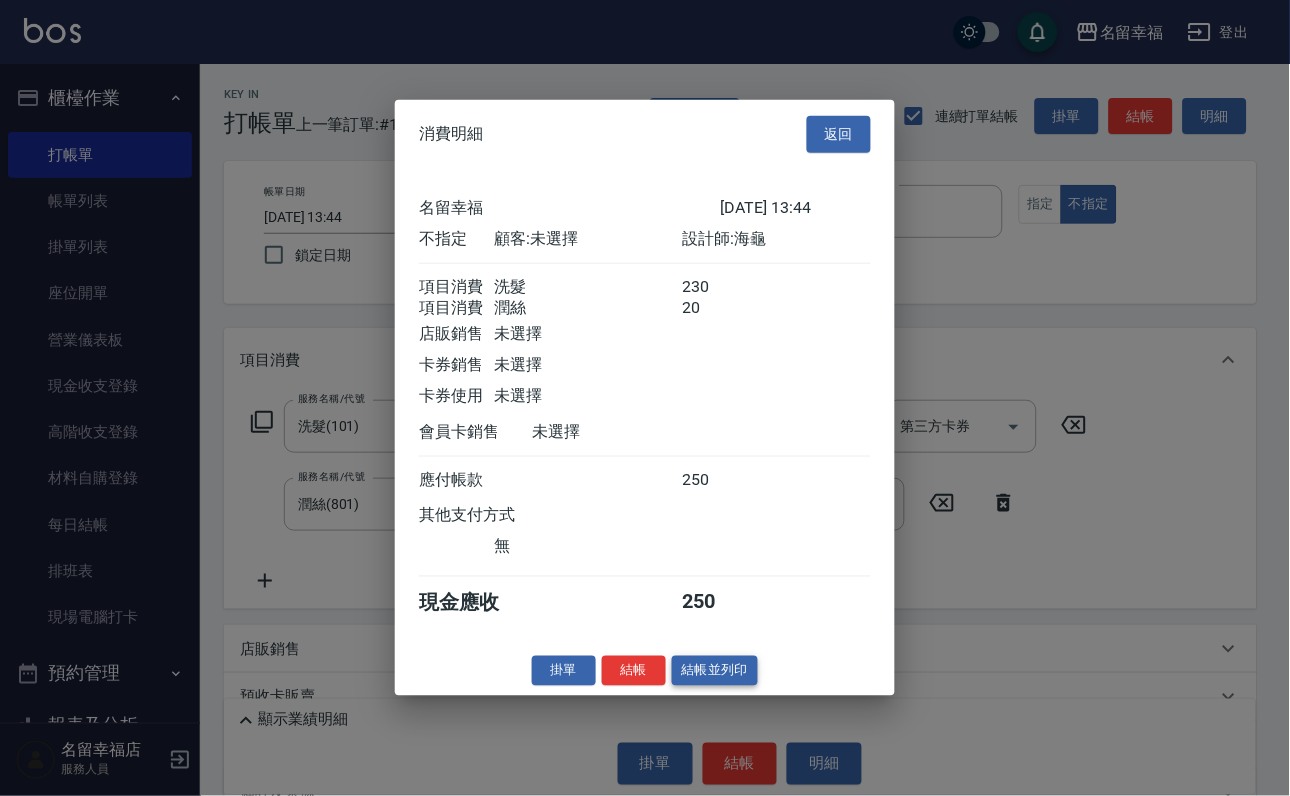 click on "結帳並列印" at bounding box center [715, 670] 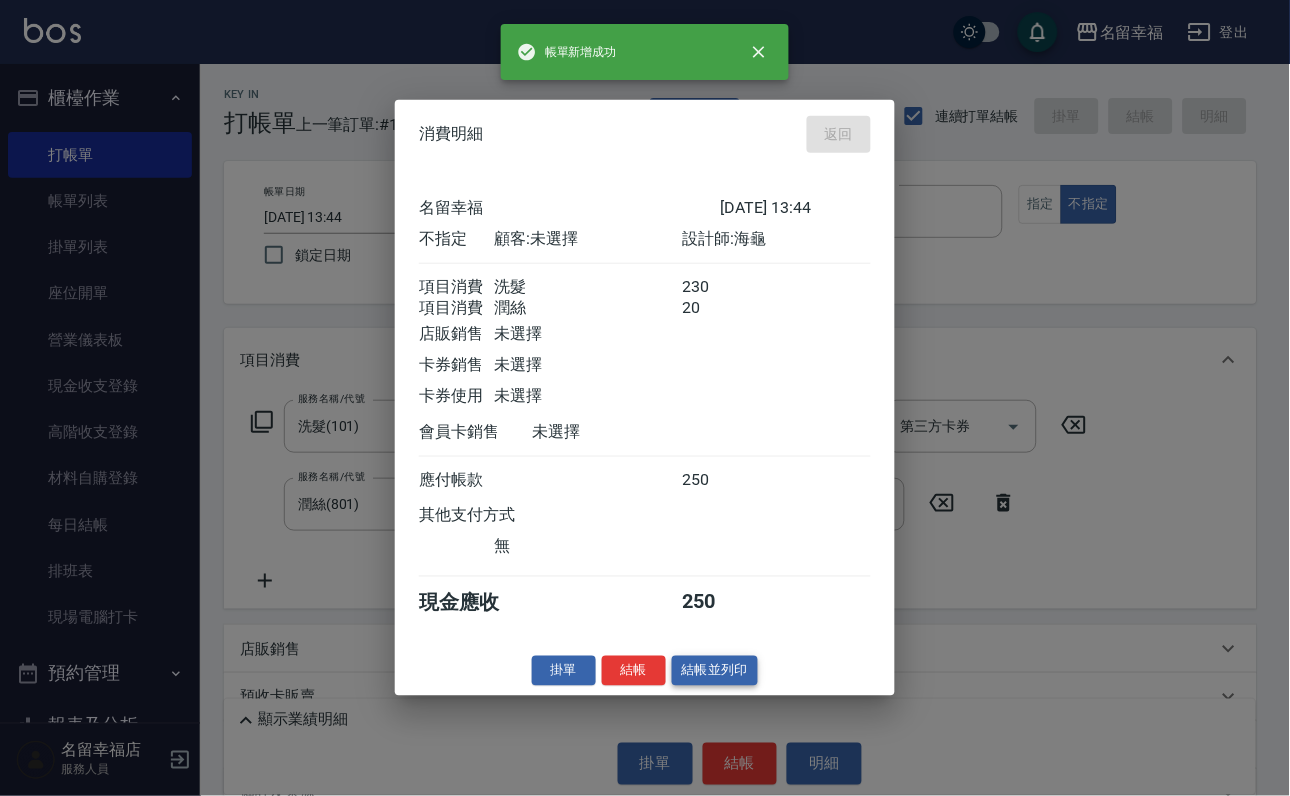 type on "[DATE] 13:46" 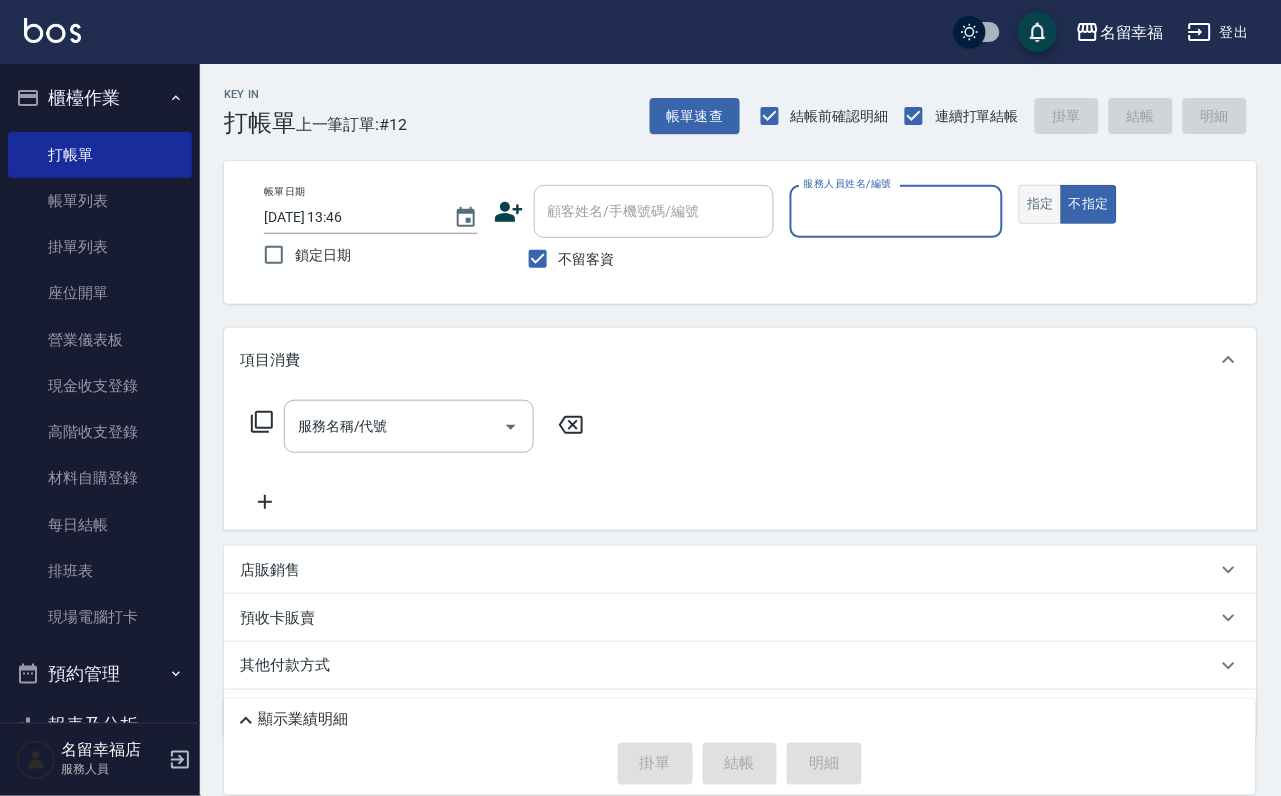 click on "指定" at bounding box center [1040, 204] 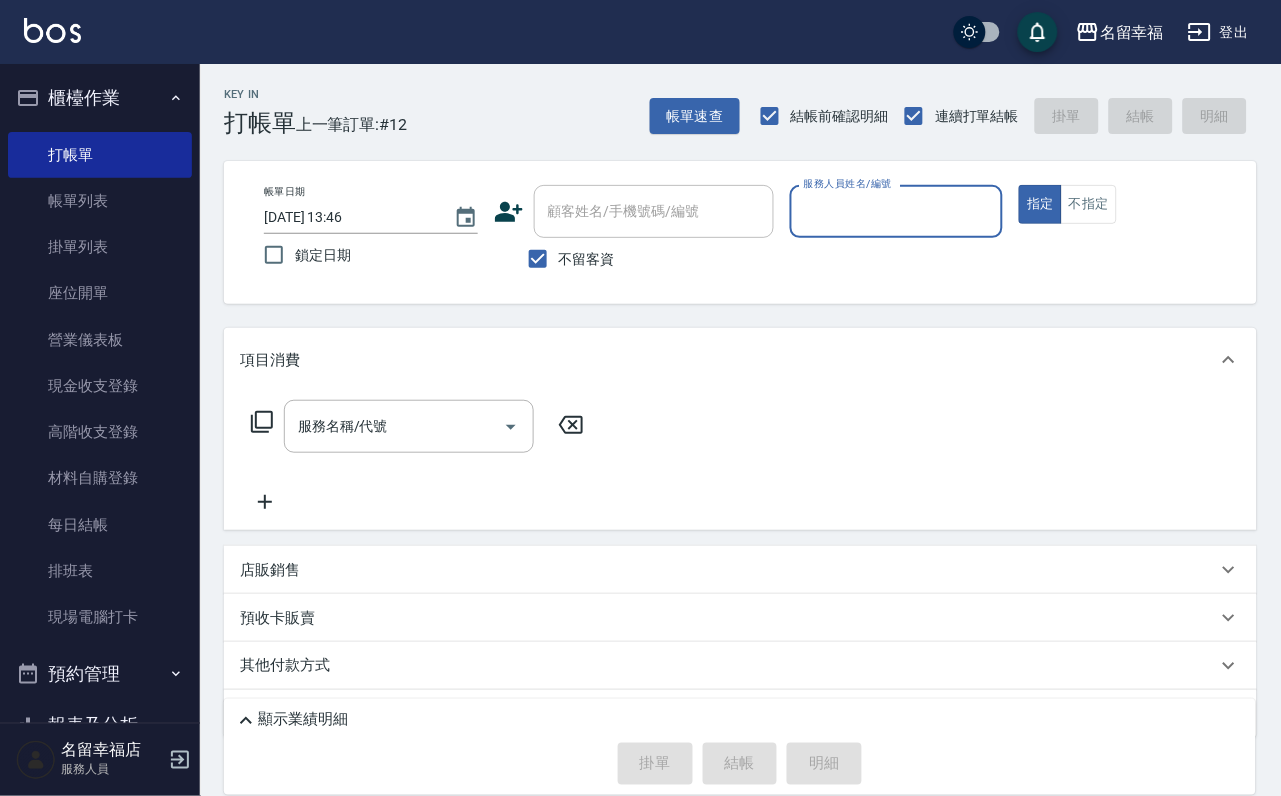 click on "服務人員姓名/編號" at bounding box center (897, 211) 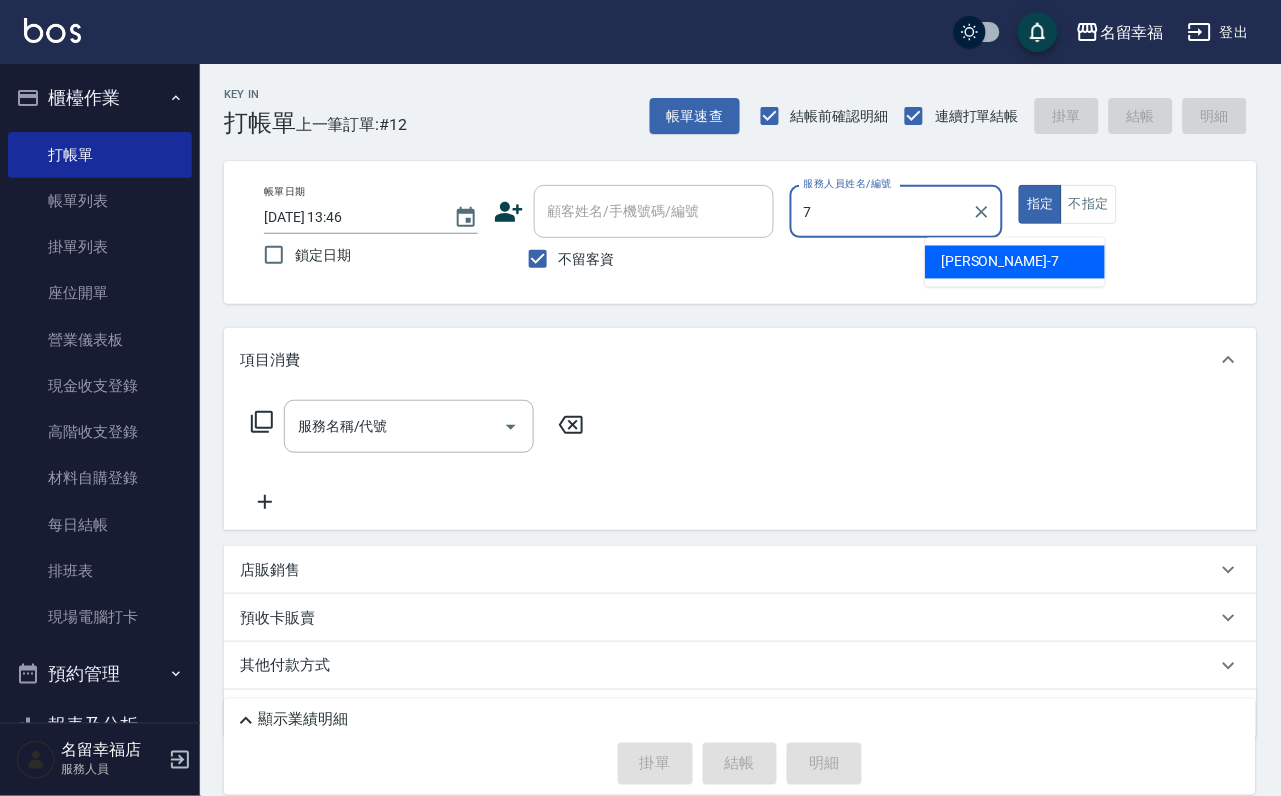 type on "[PERSON_NAME]-7" 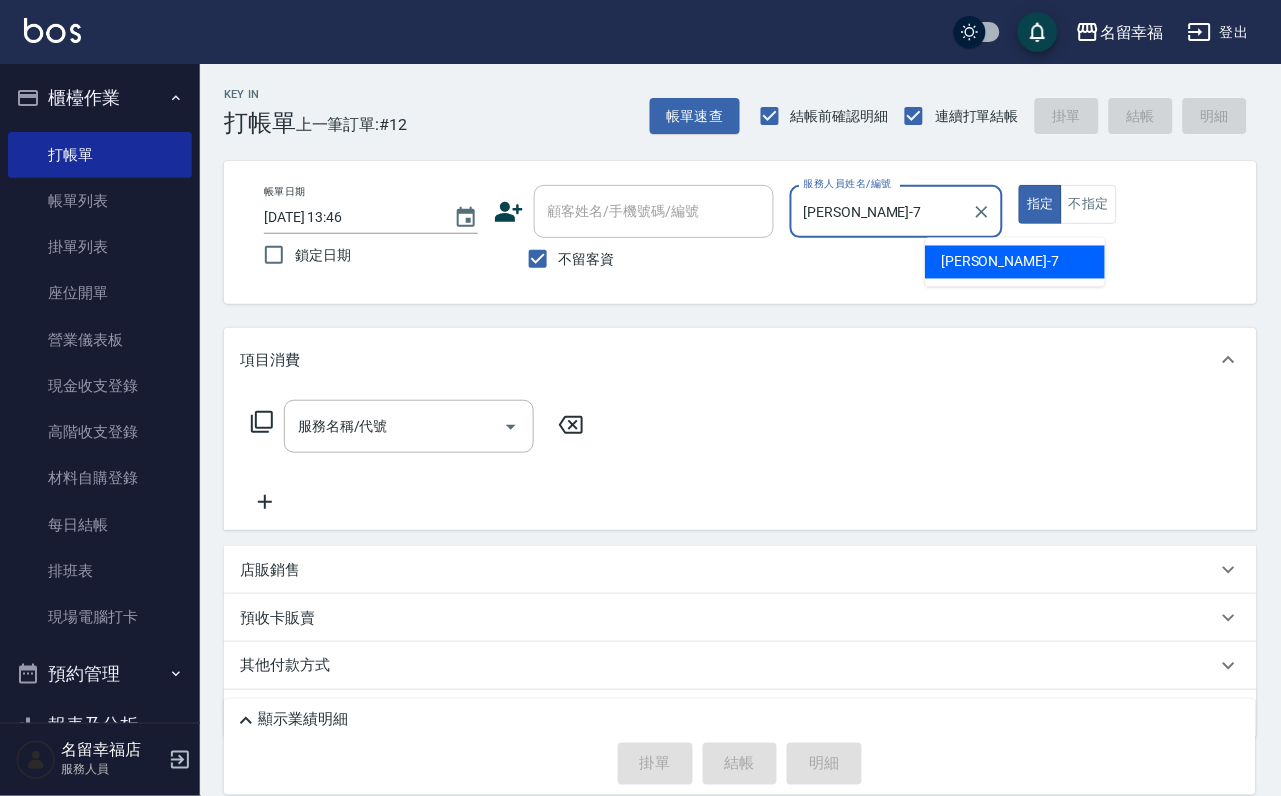 type on "true" 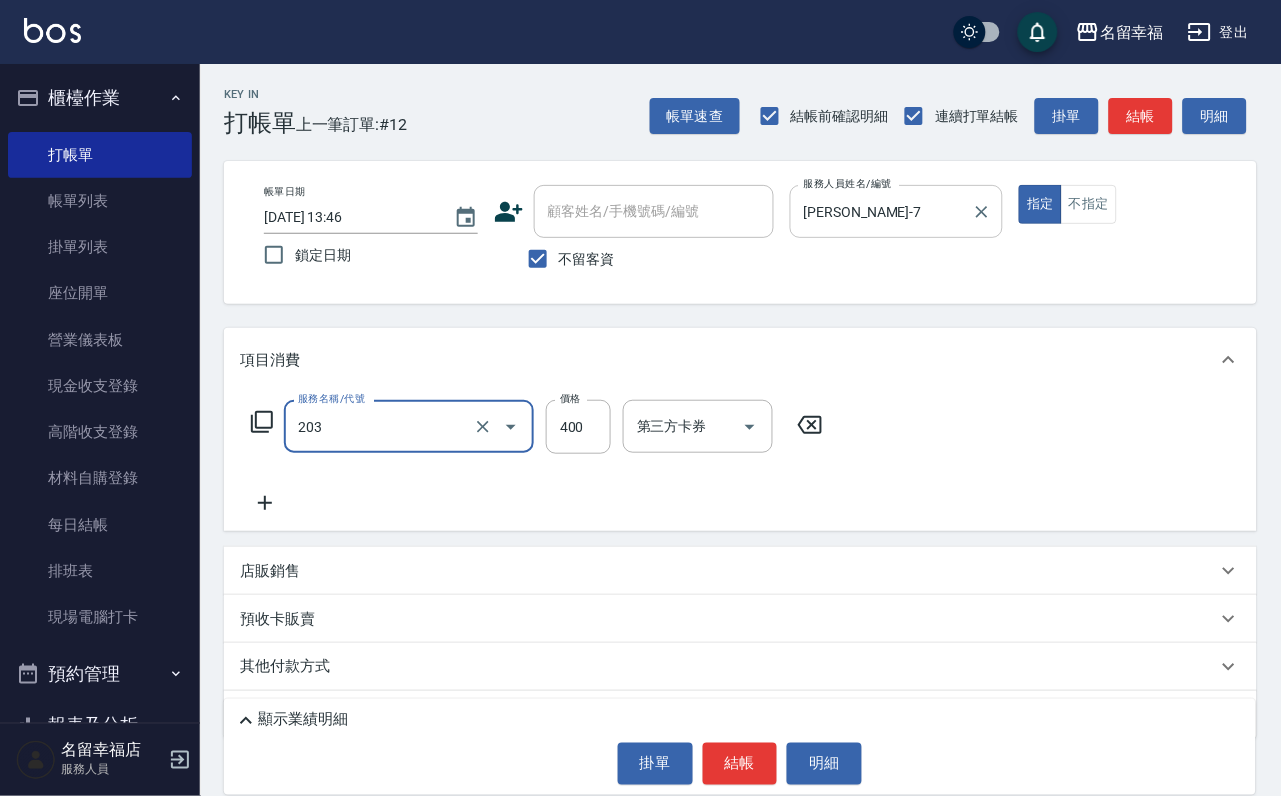 type on "指定單剪(203)" 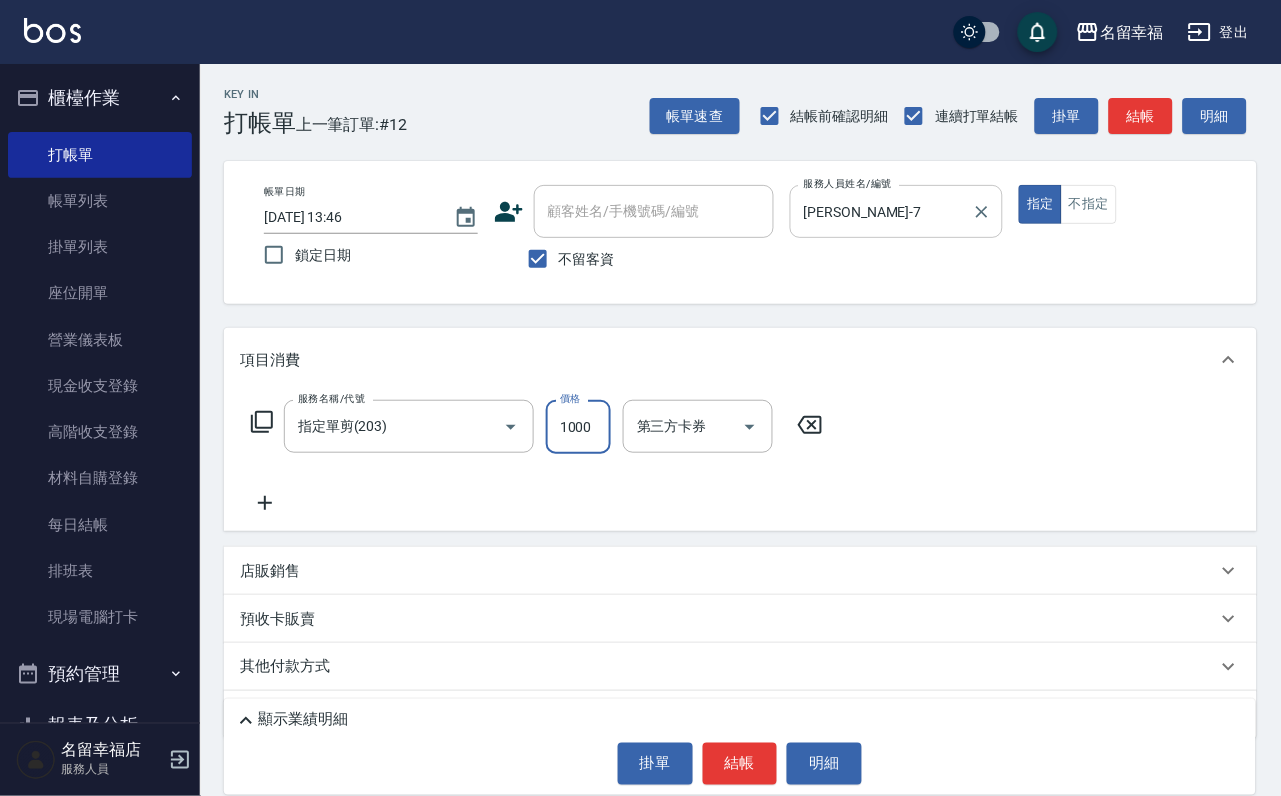 scroll, scrollTop: 0, scrollLeft: 1, axis: horizontal 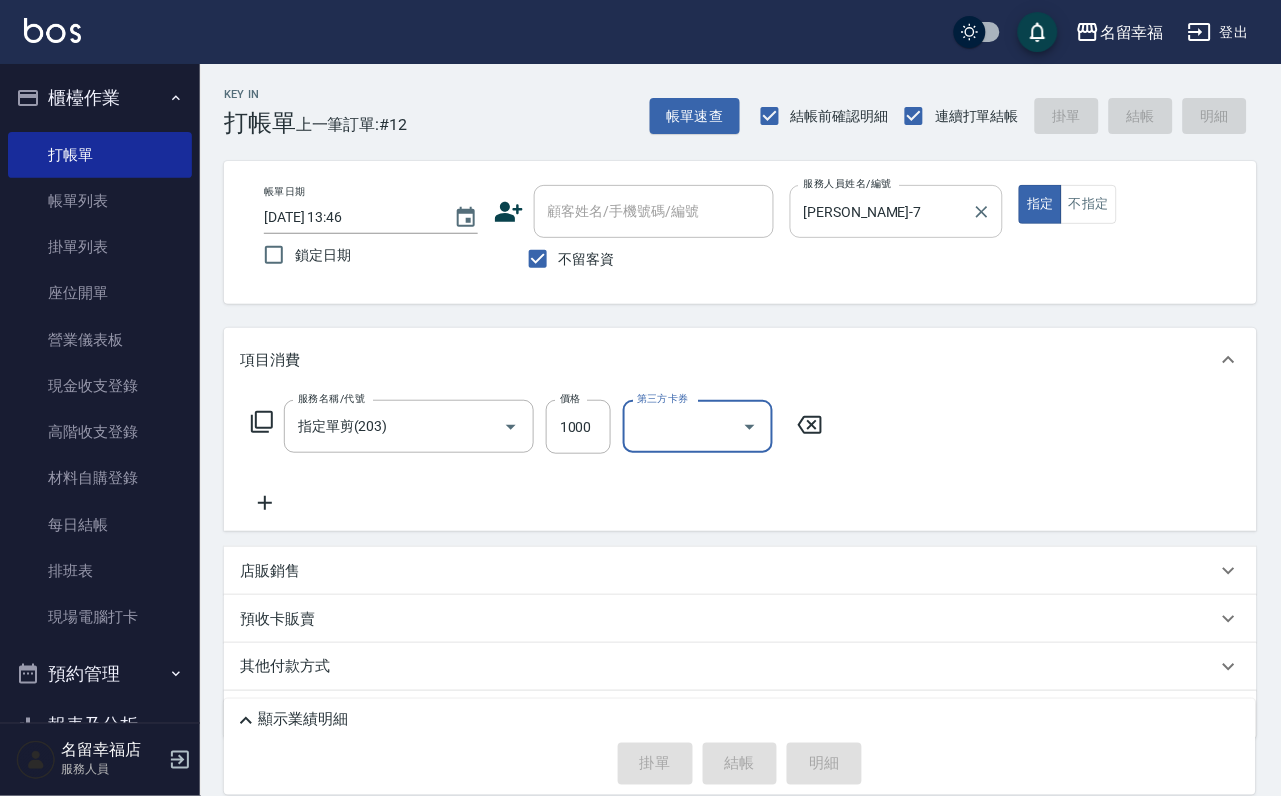 type on "[DATE] 14:30" 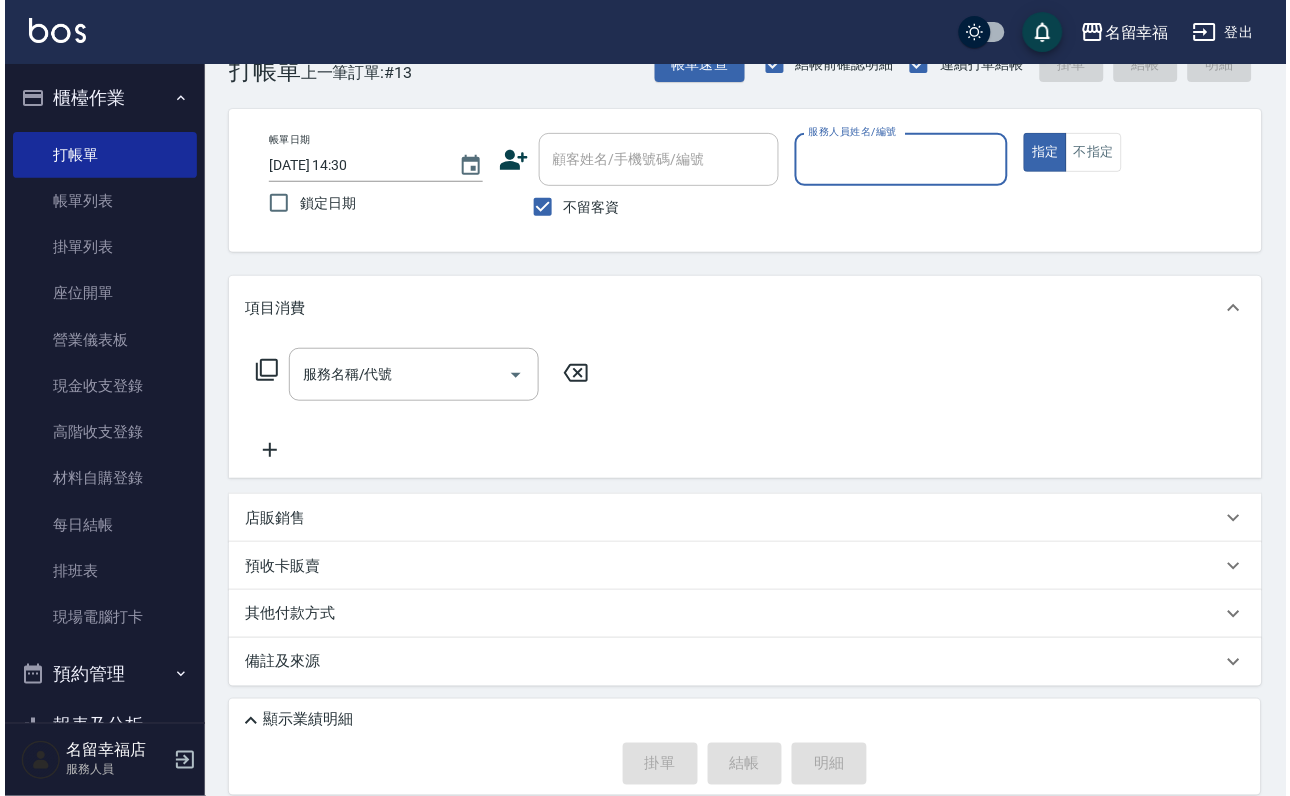 scroll, scrollTop: 0, scrollLeft: 0, axis: both 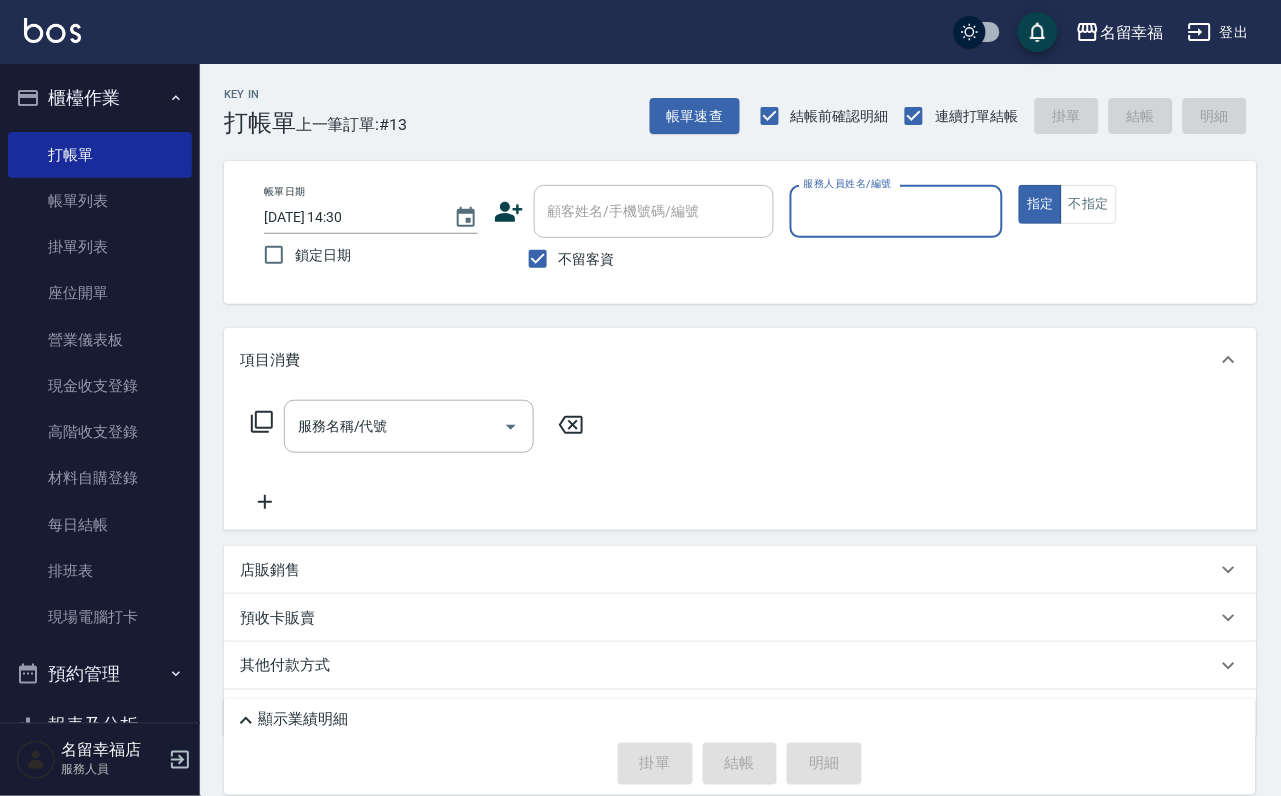 click on "服務人員姓名/編號" at bounding box center (897, 211) 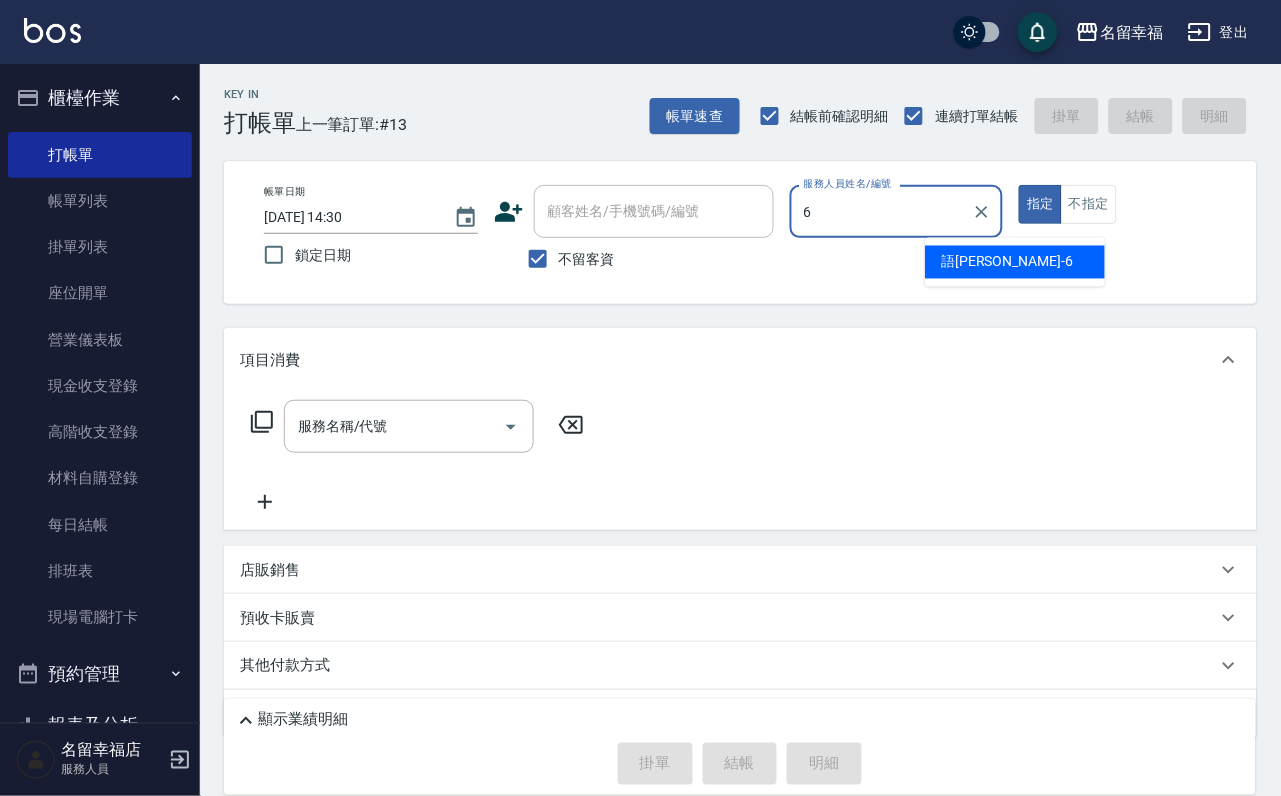 type on "語[PERSON_NAME]-6" 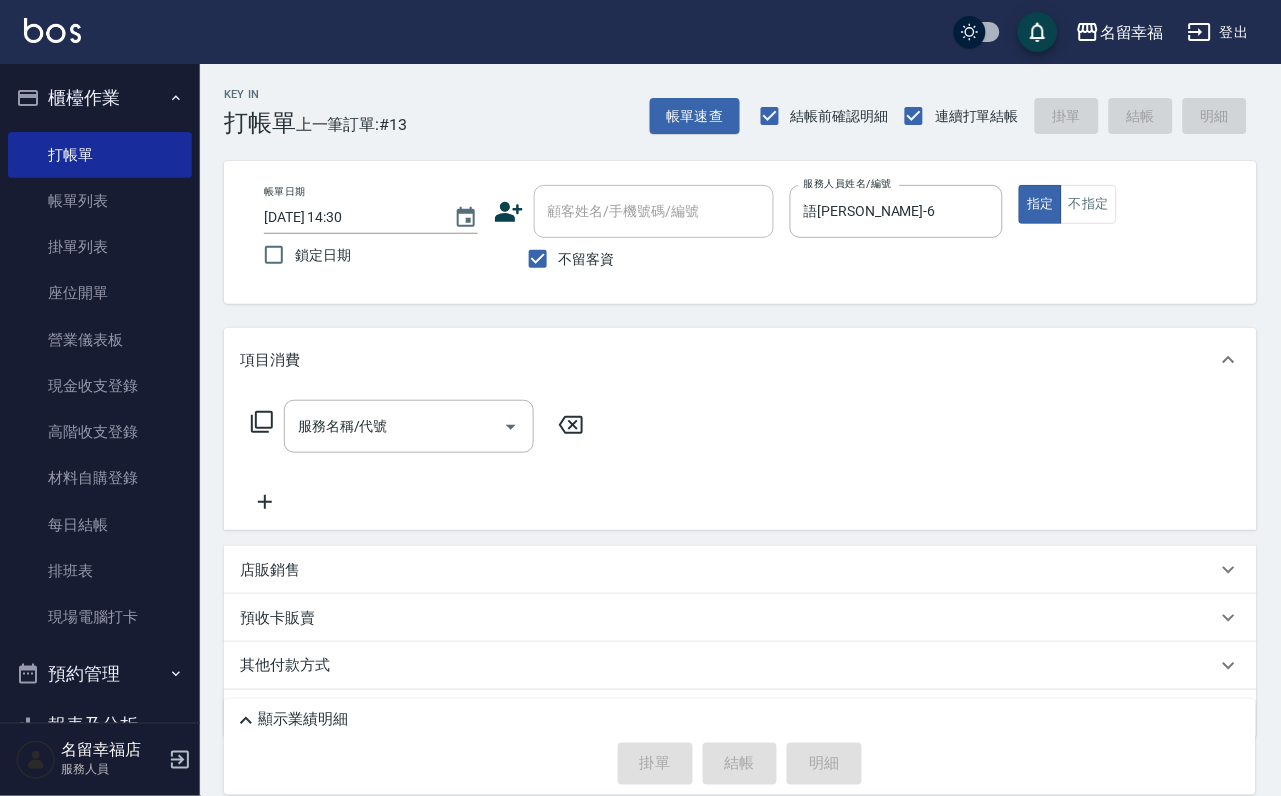 click 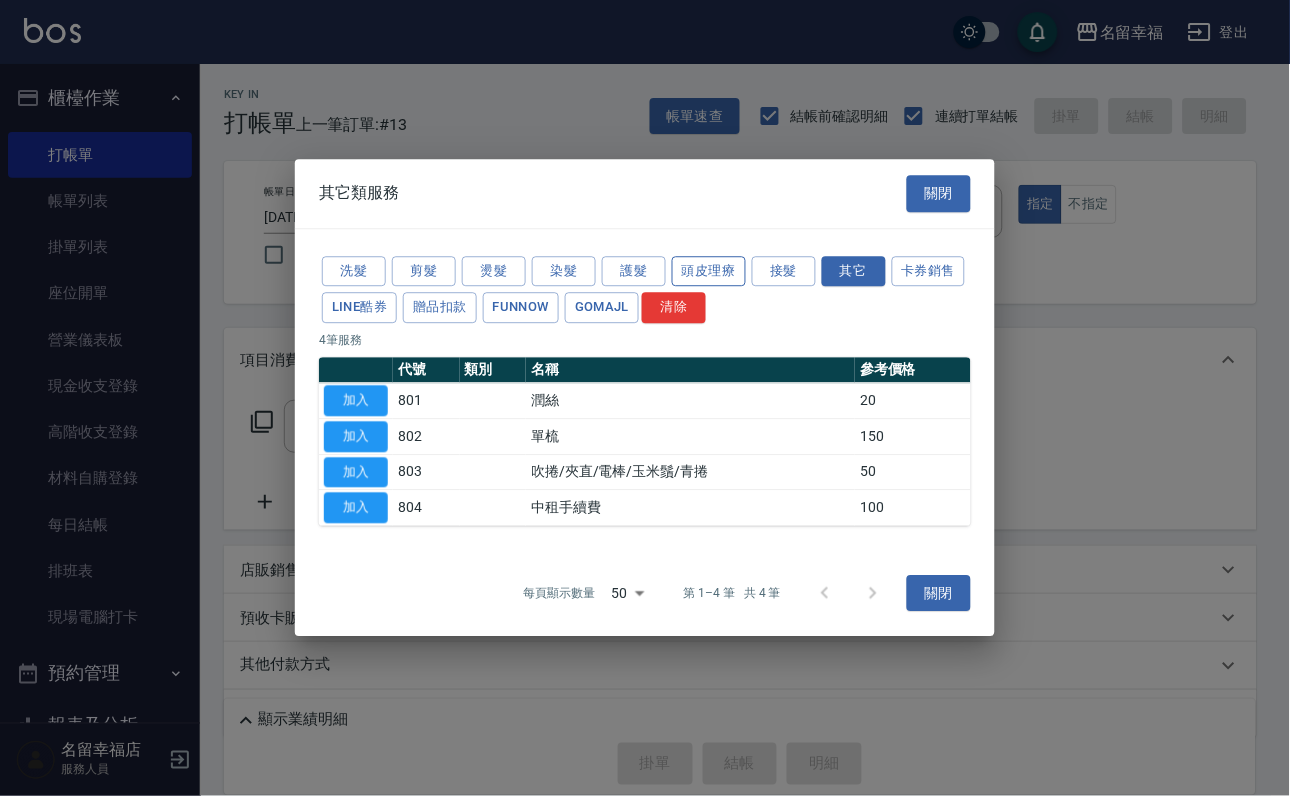drag, startPoint x: 696, startPoint y: 234, endPoint x: 707, endPoint y: 240, distance: 12.529964 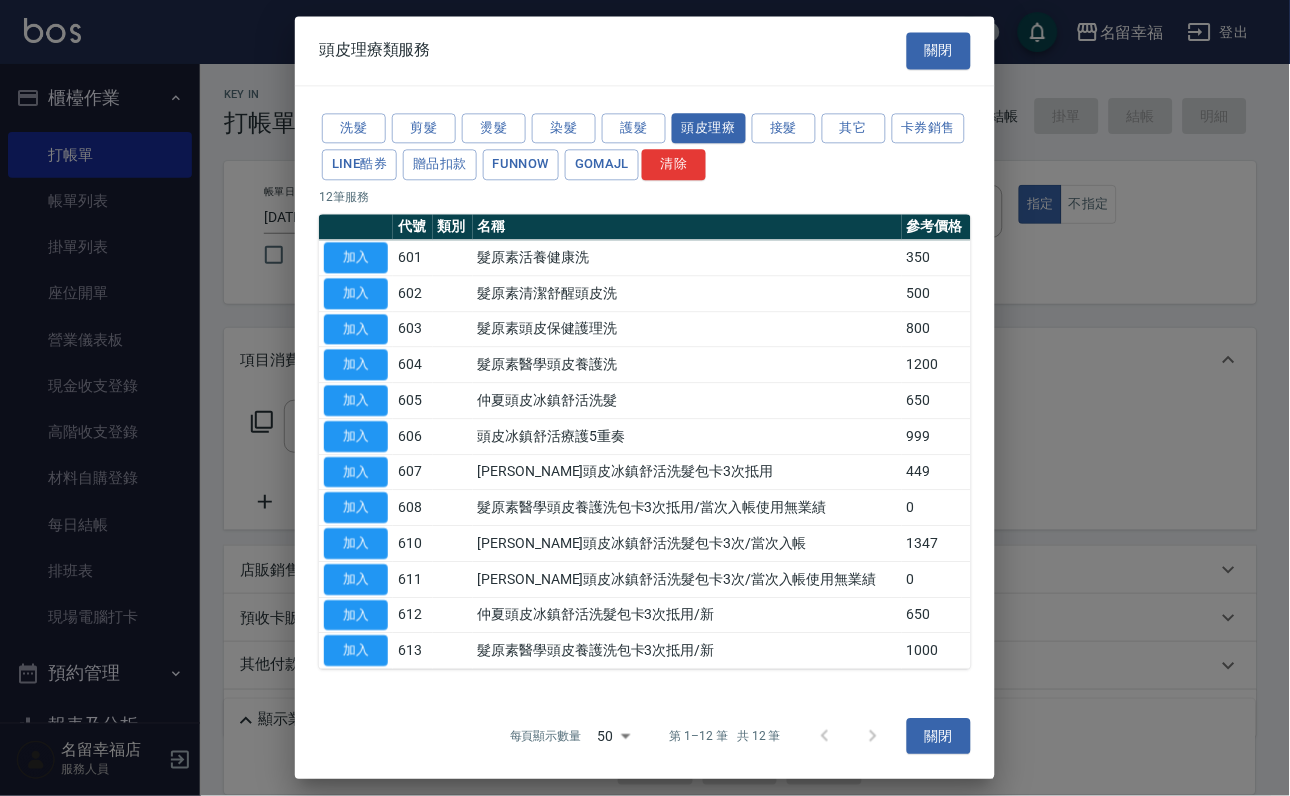 scroll, scrollTop: 183, scrollLeft: 0, axis: vertical 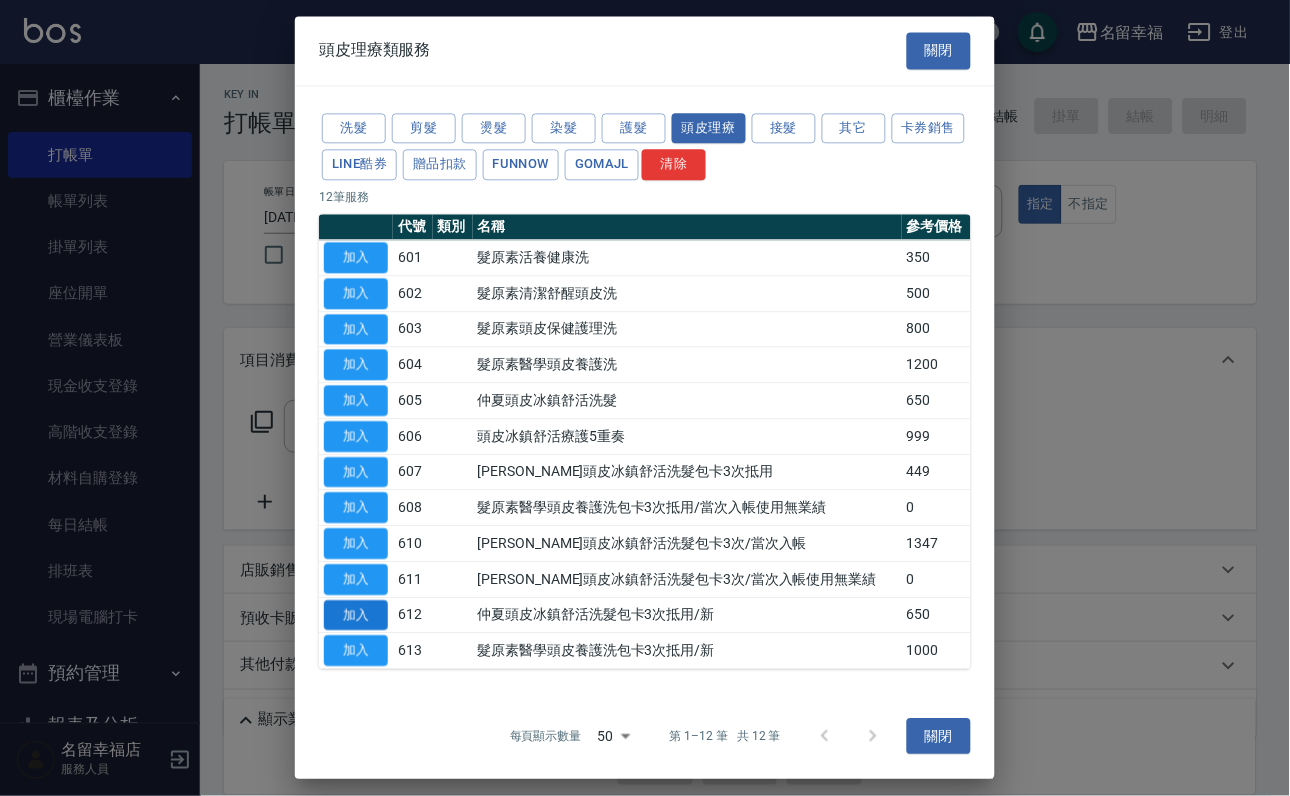 drag, startPoint x: 332, startPoint y: 589, endPoint x: 339, endPoint y: 597, distance: 10.630146 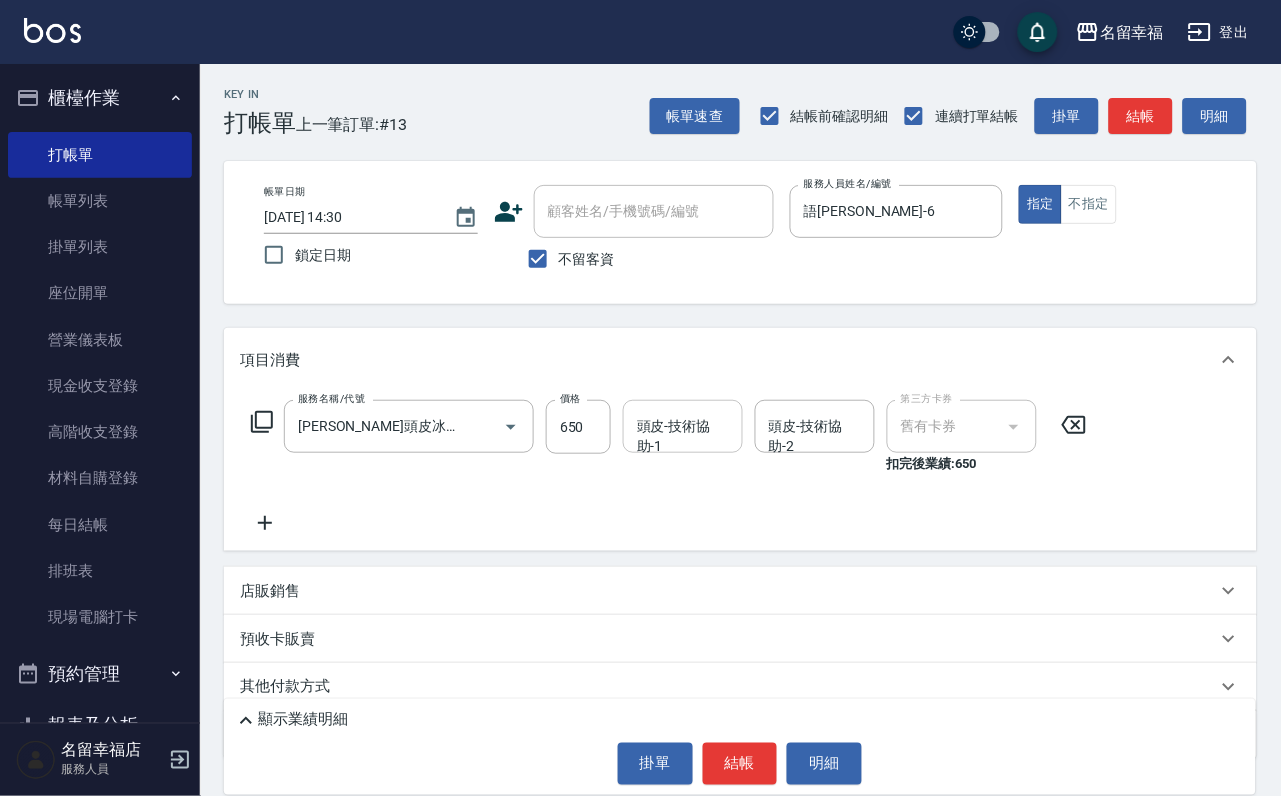 click on "頭皮-技術協助-1" at bounding box center (683, 426) 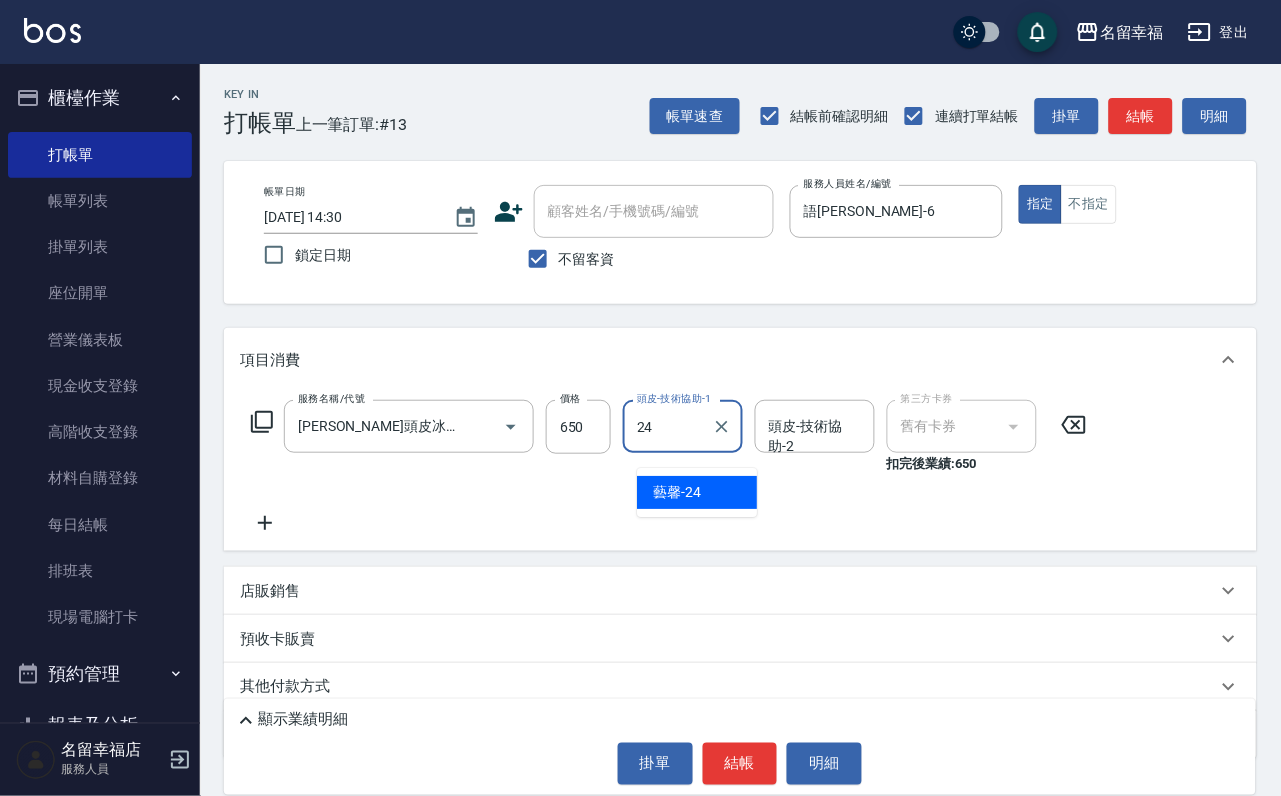 type on "藝馨-24" 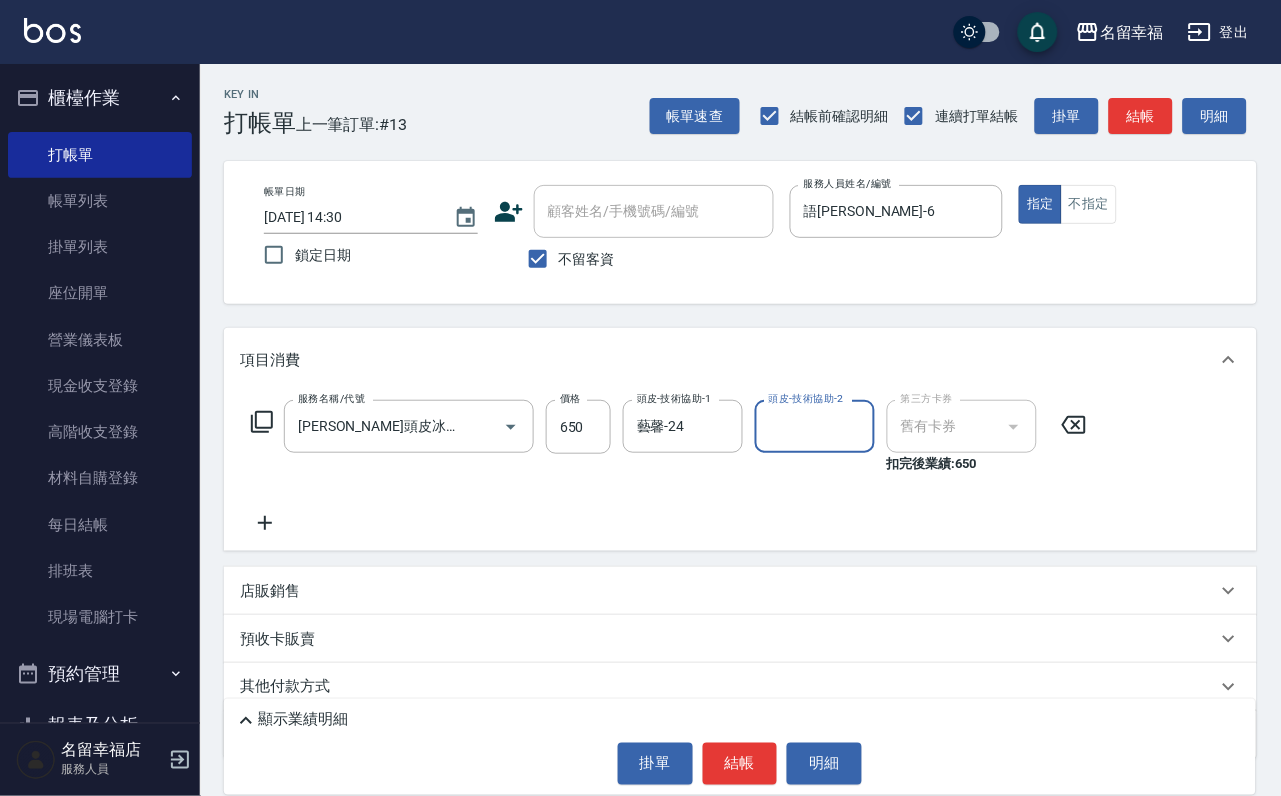 click 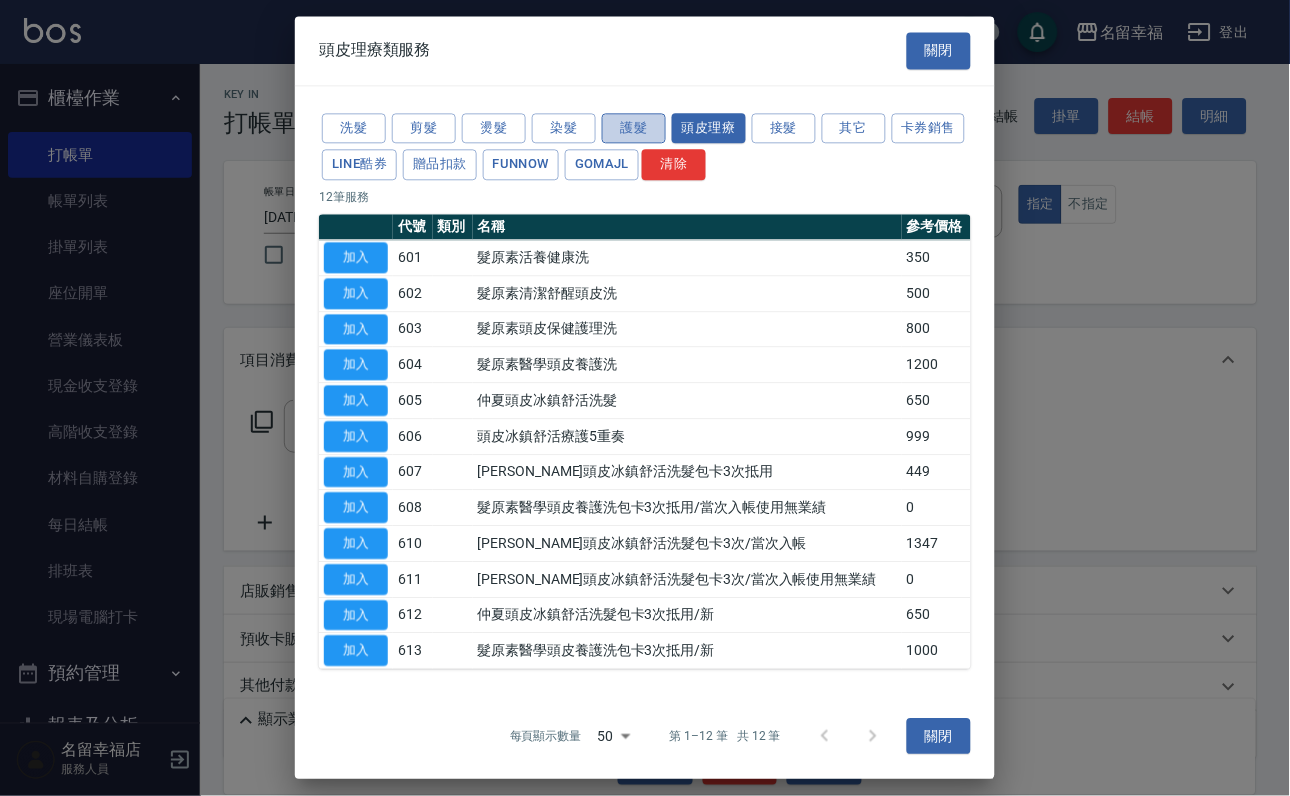 click on "護髮" at bounding box center (634, 128) 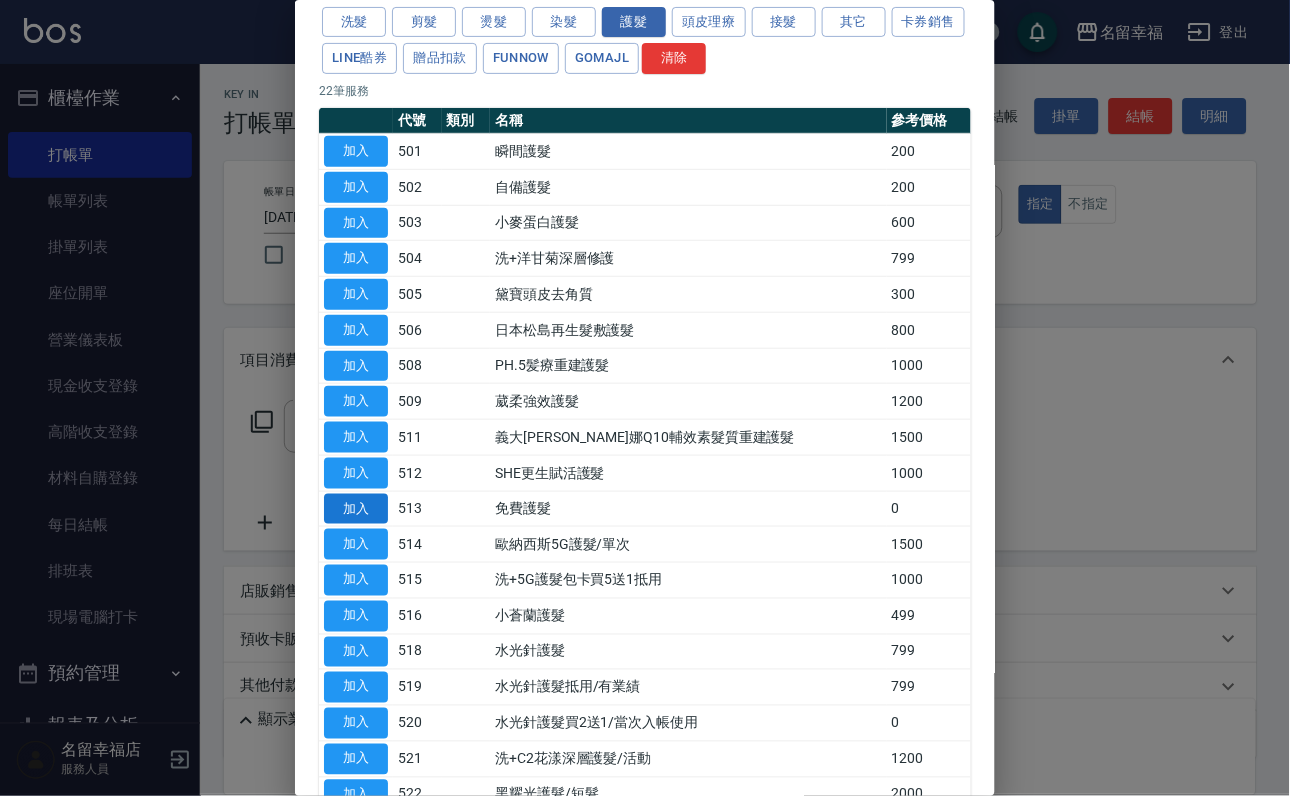 scroll, scrollTop: 150, scrollLeft: 0, axis: vertical 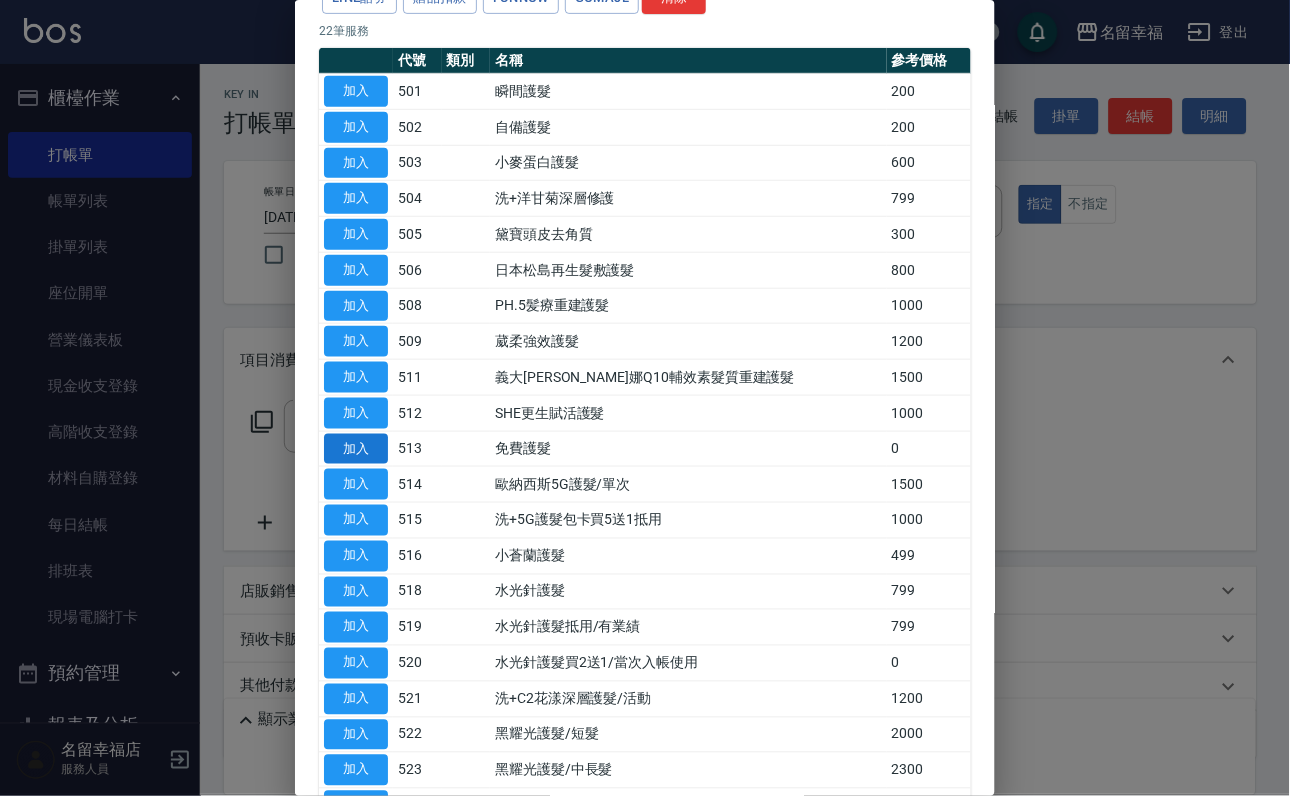 click on "加入" at bounding box center (356, 449) 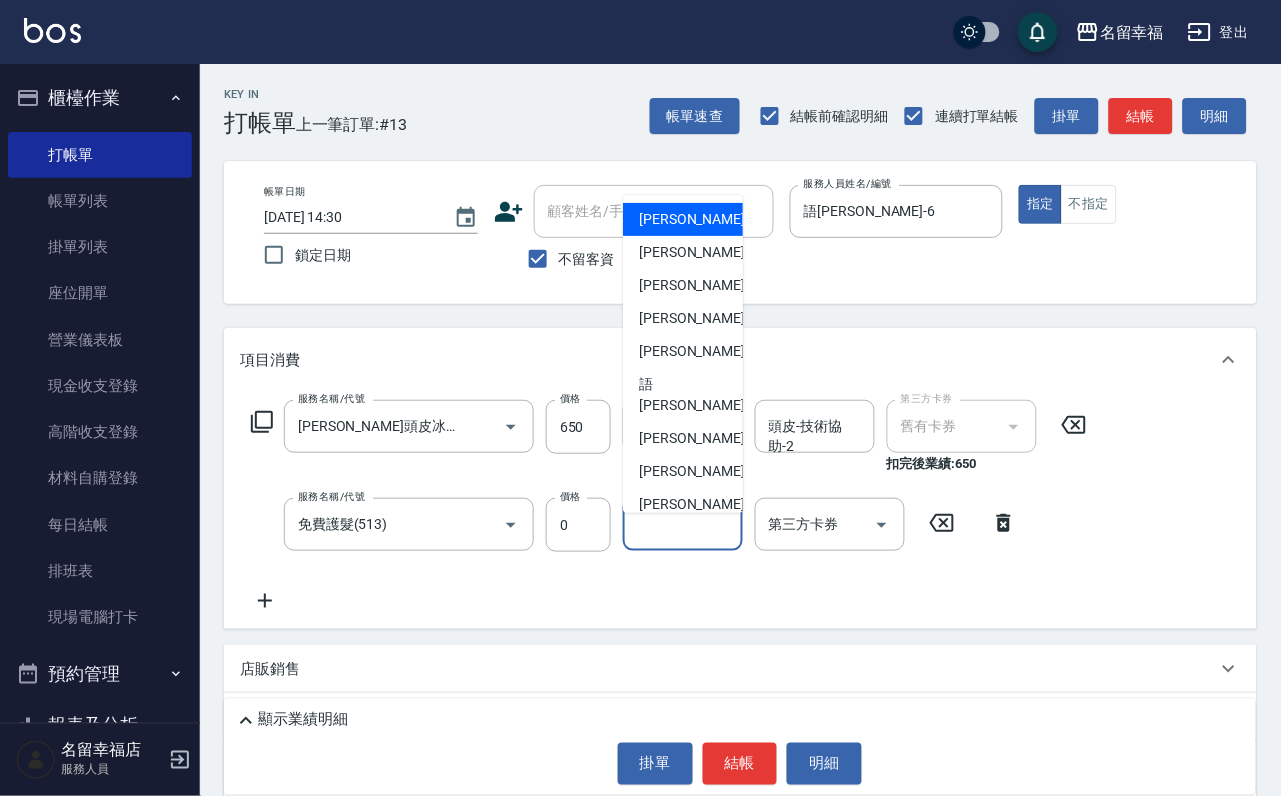 click on "護-技術協助-1" at bounding box center [683, 524] 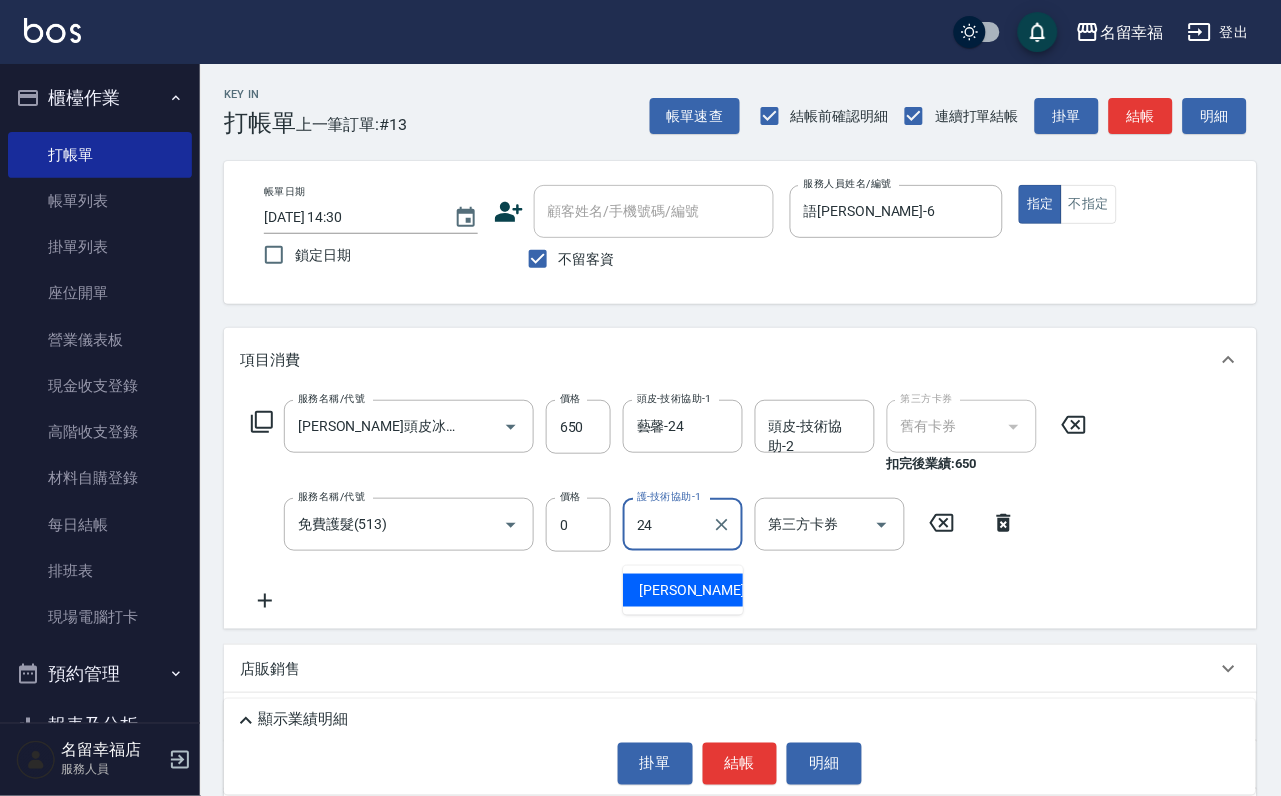 type on "藝馨-24" 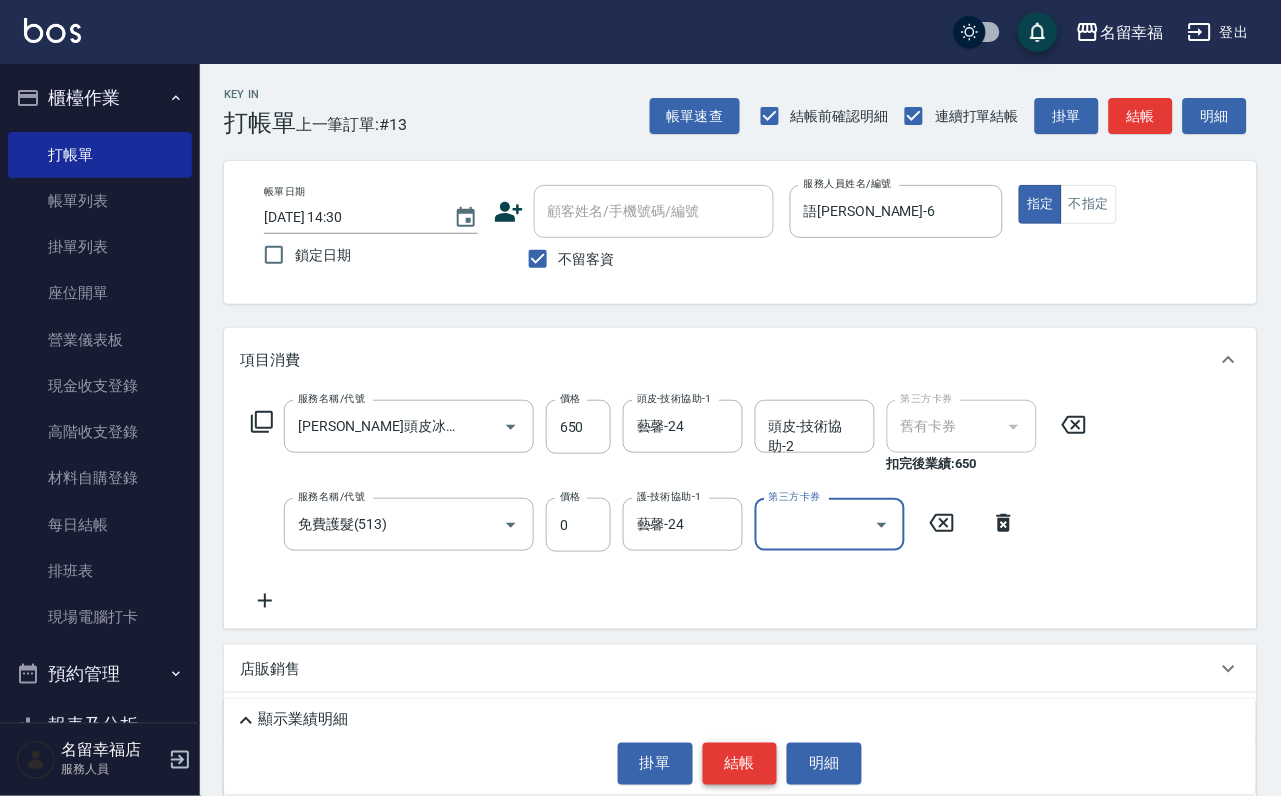 click on "結帳" at bounding box center [740, 764] 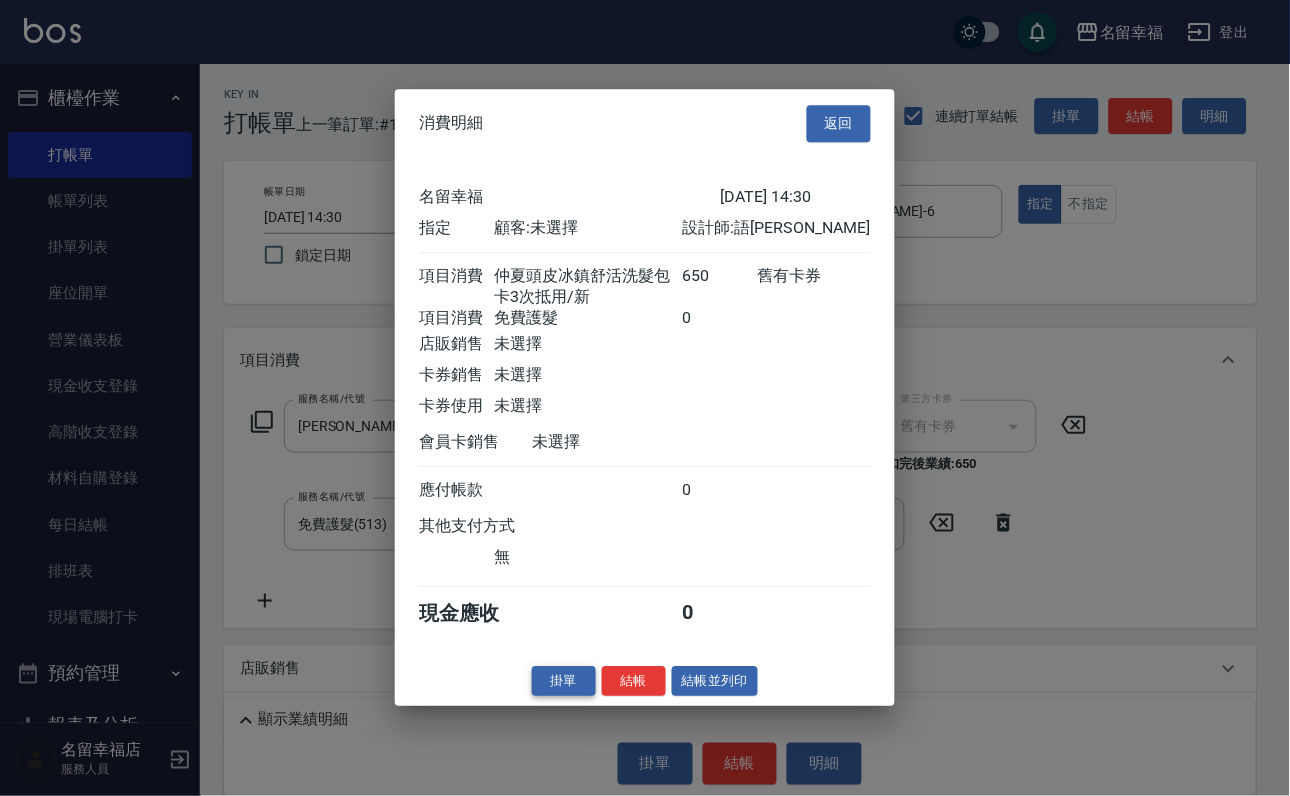 scroll, scrollTop: 359, scrollLeft: 0, axis: vertical 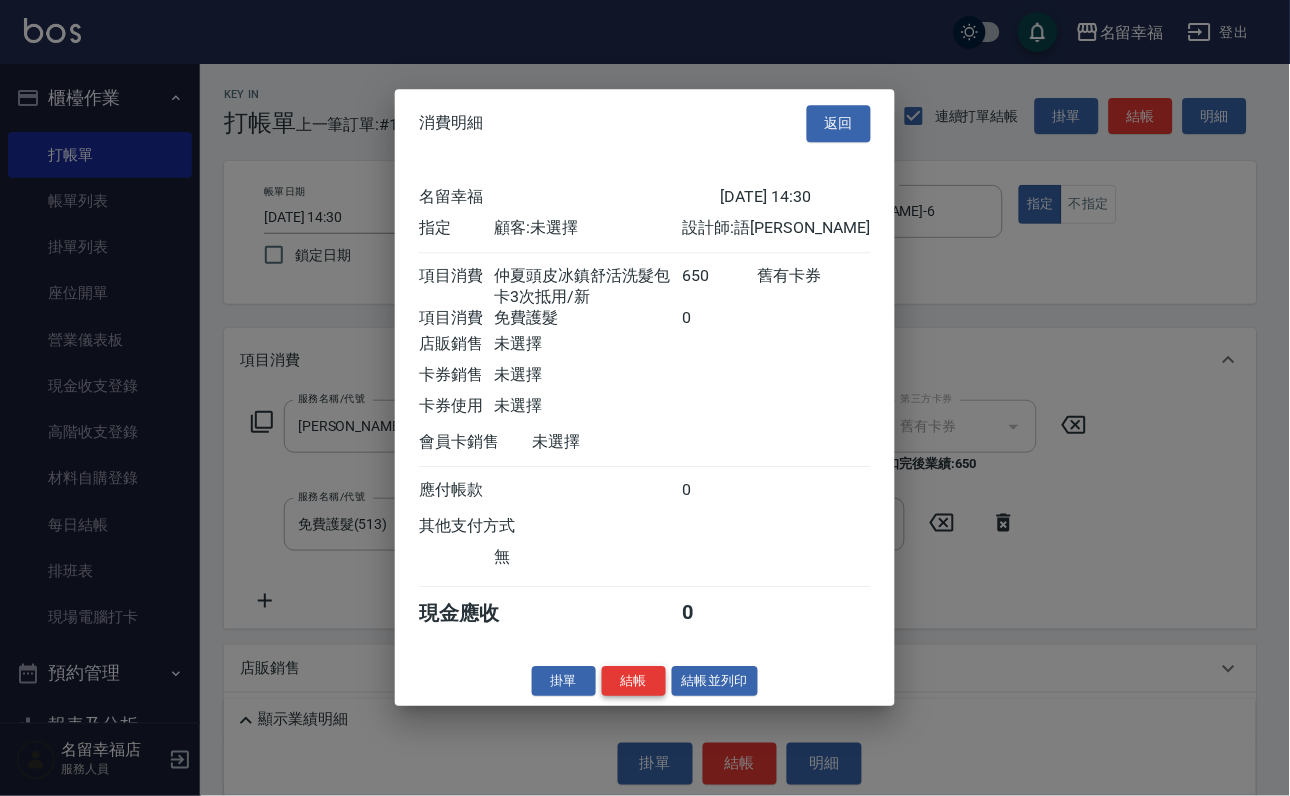click on "結帳" at bounding box center (634, 681) 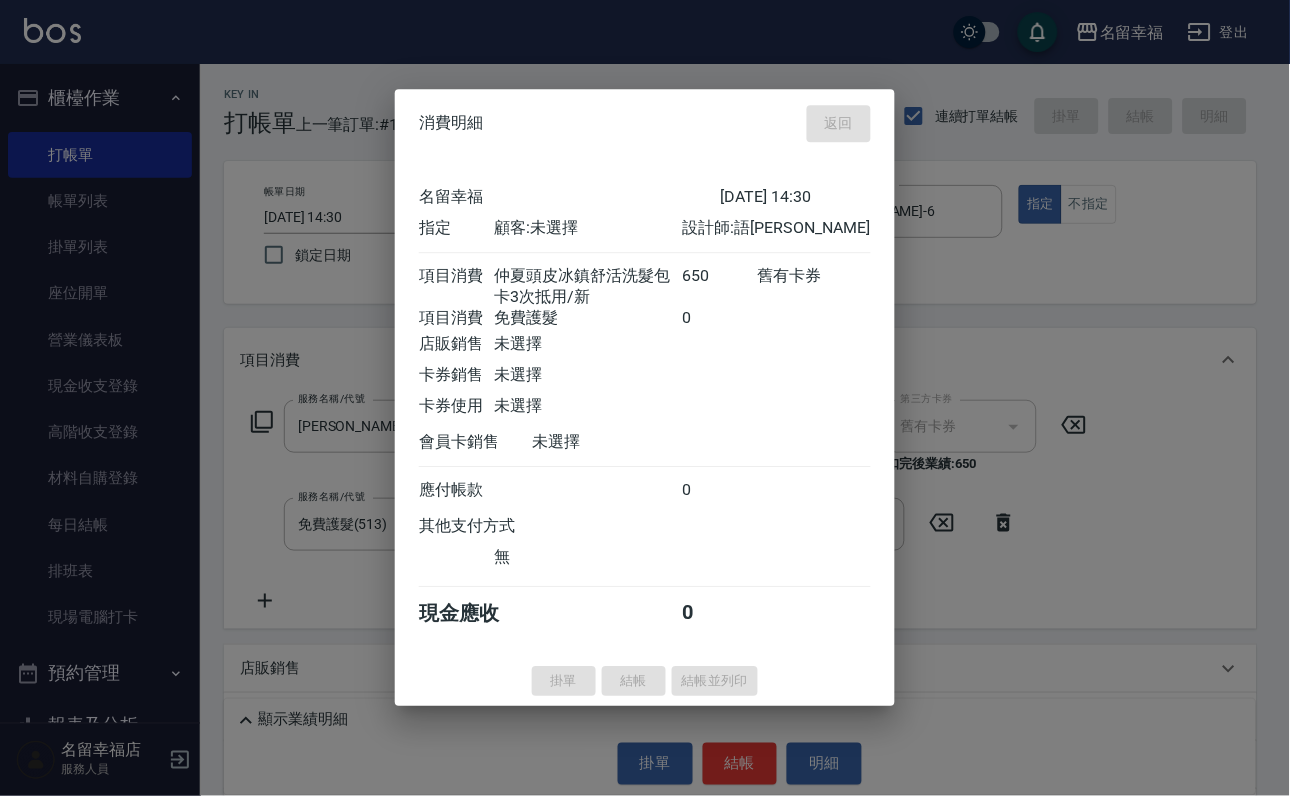 type on "[DATE] 14:43" 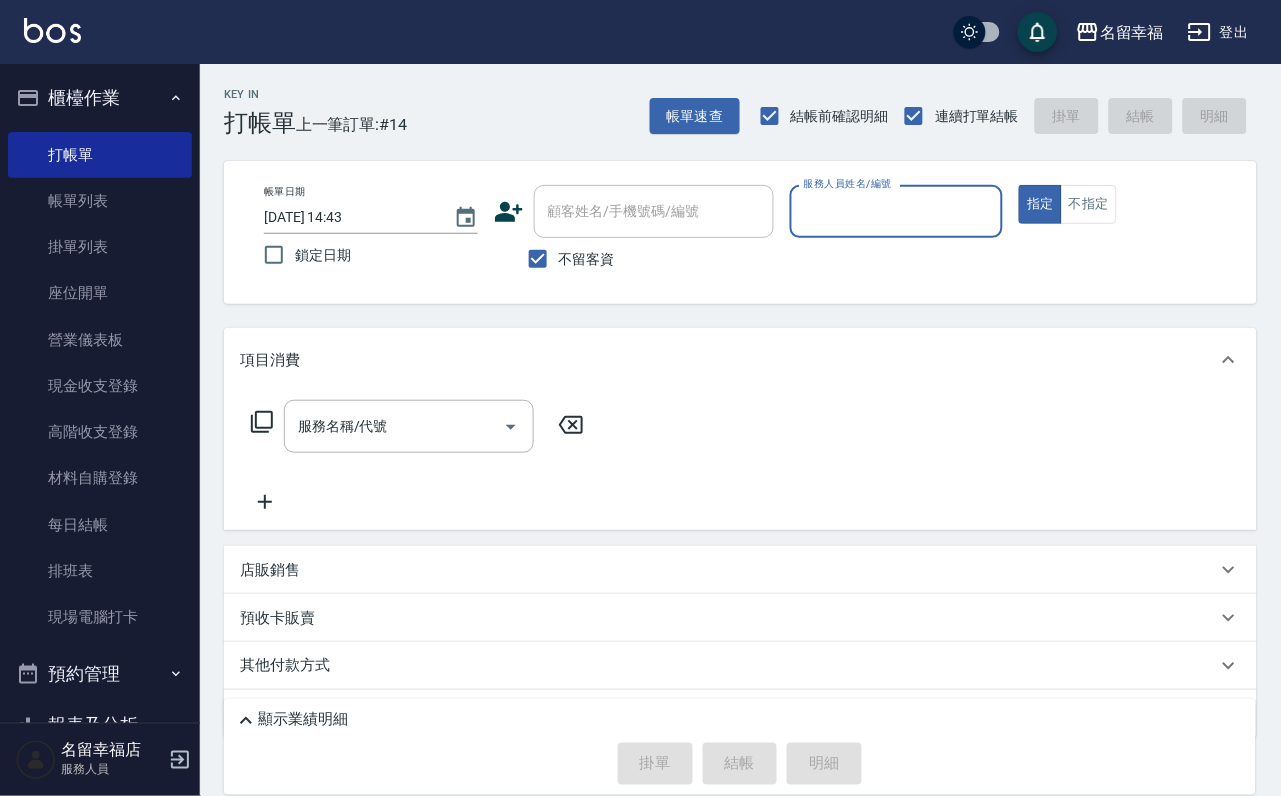 click on "服務人員姓名/編號" at bounding box center (897, 211) 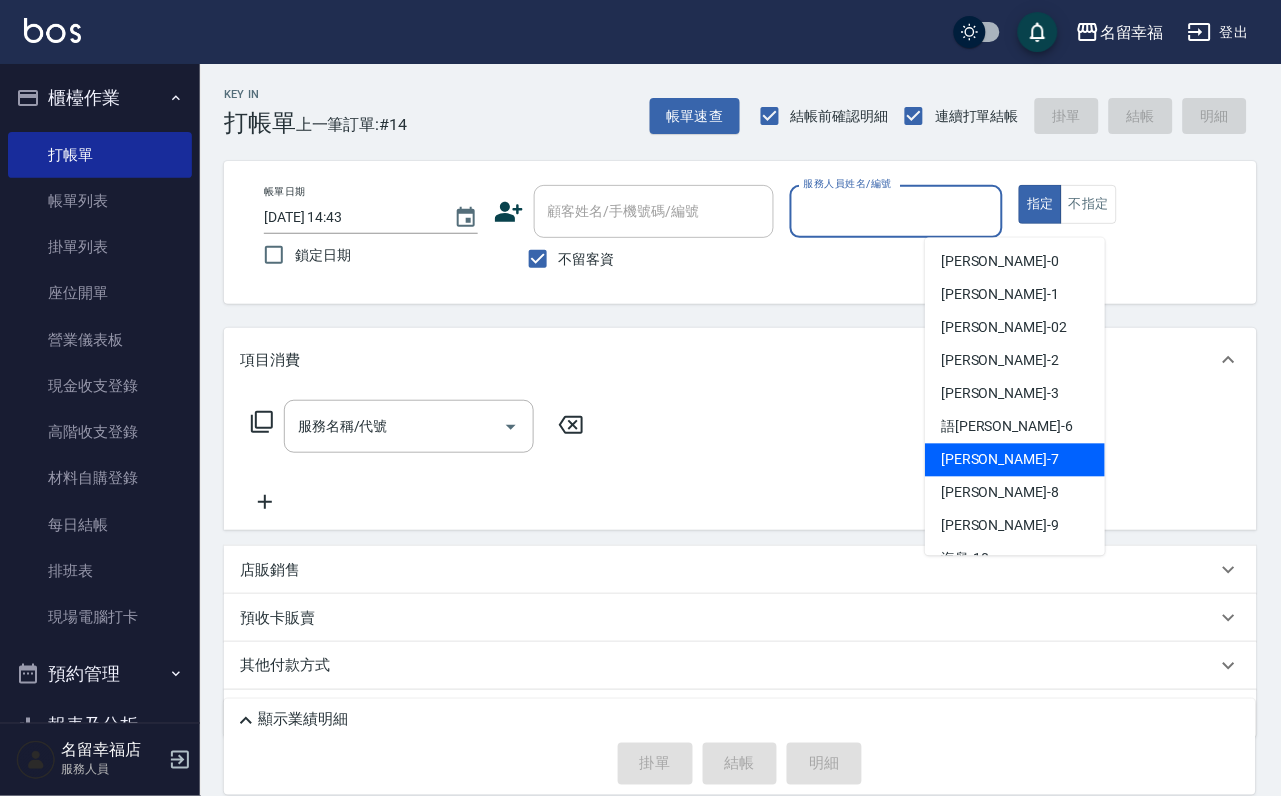 click on "[PERSON_NAME] -7" at bounding box center [1015, 460] 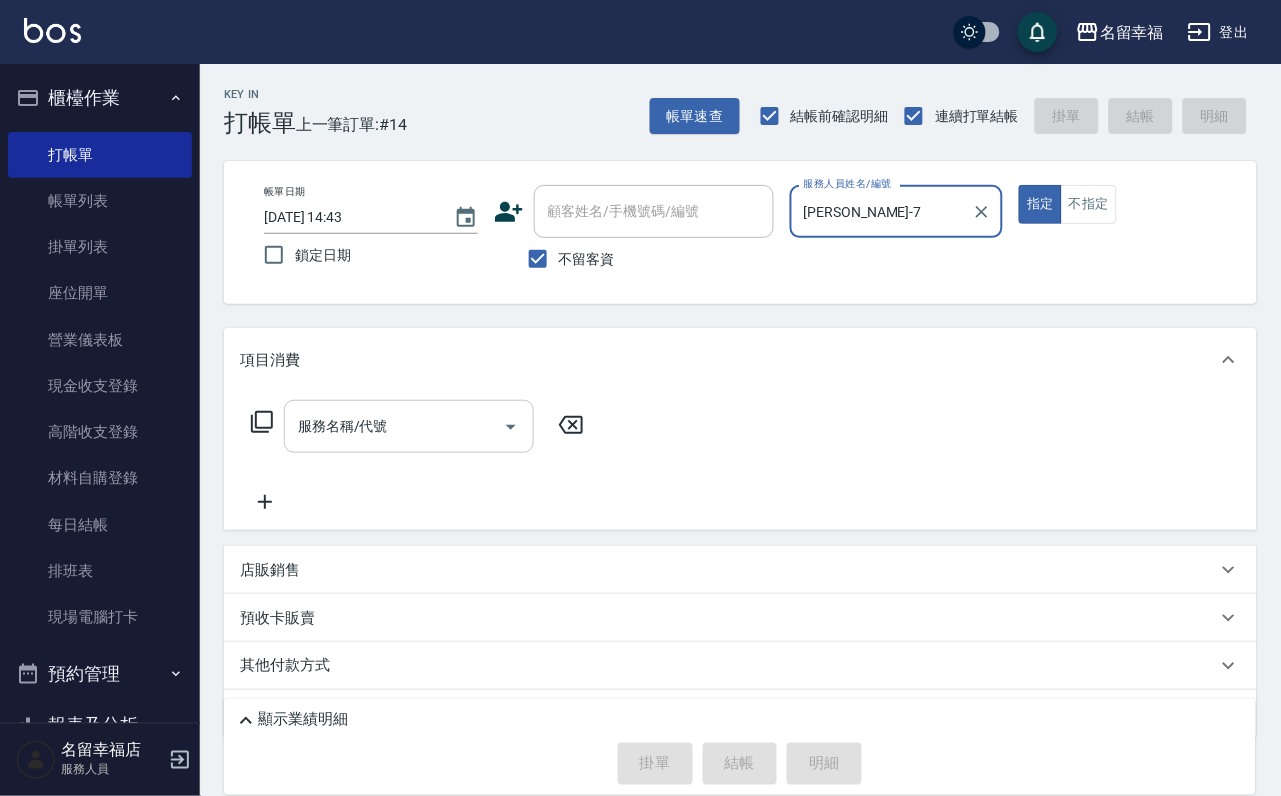 click on "服務名稱/代號" at bounding box center [409, 426] 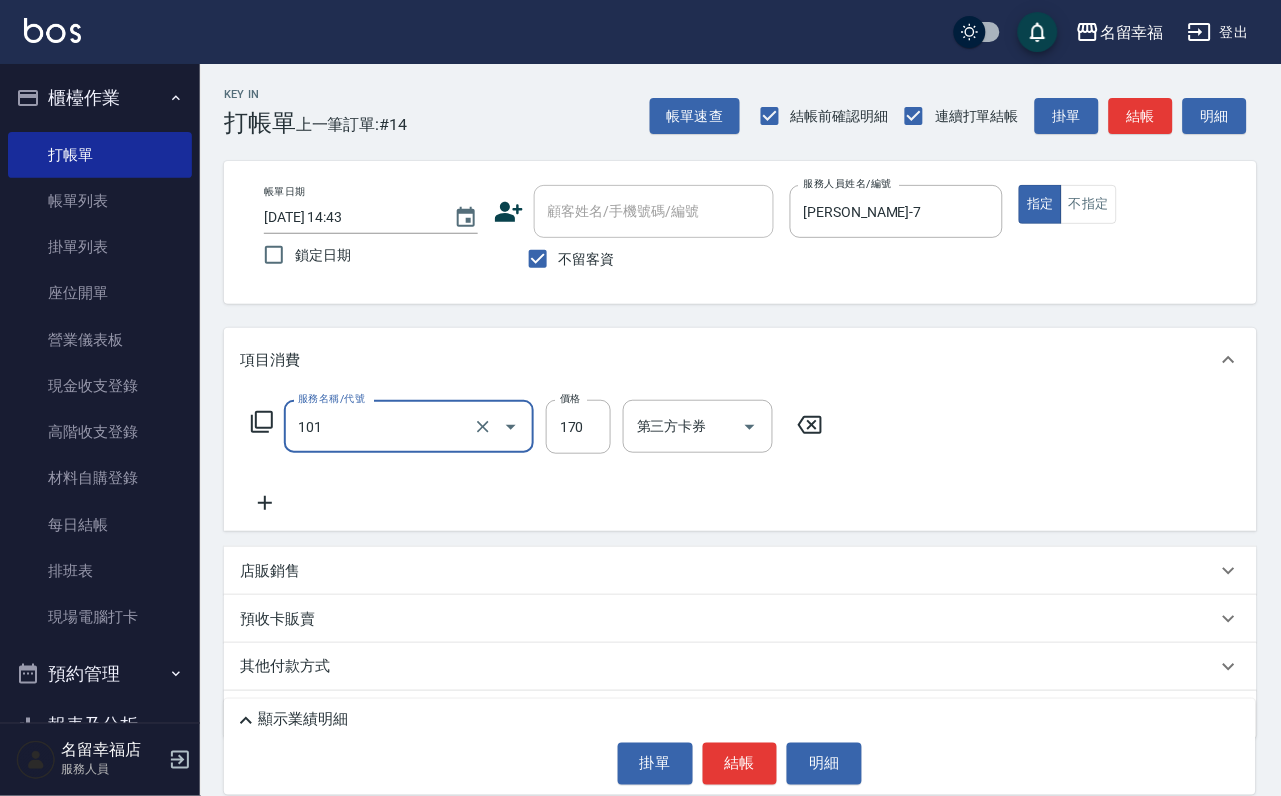type on "洗髮(101)" 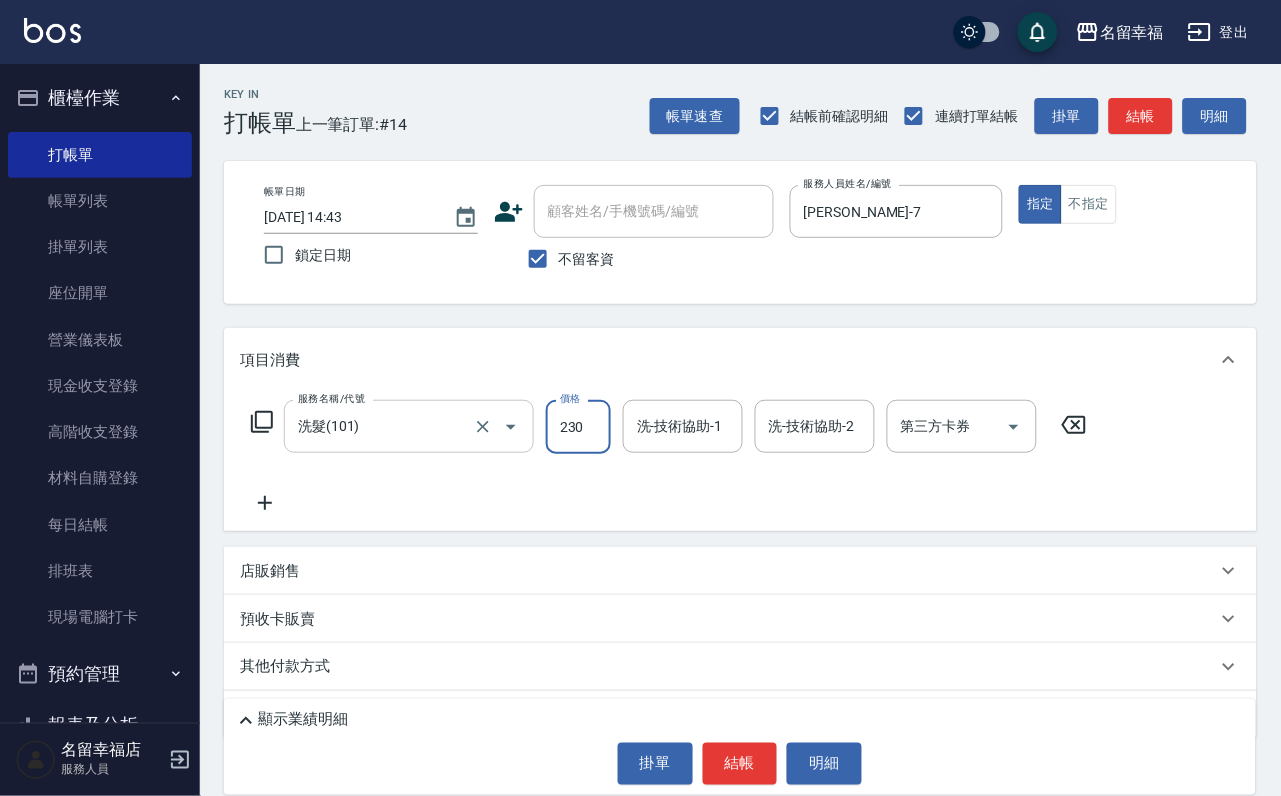 type on "230" 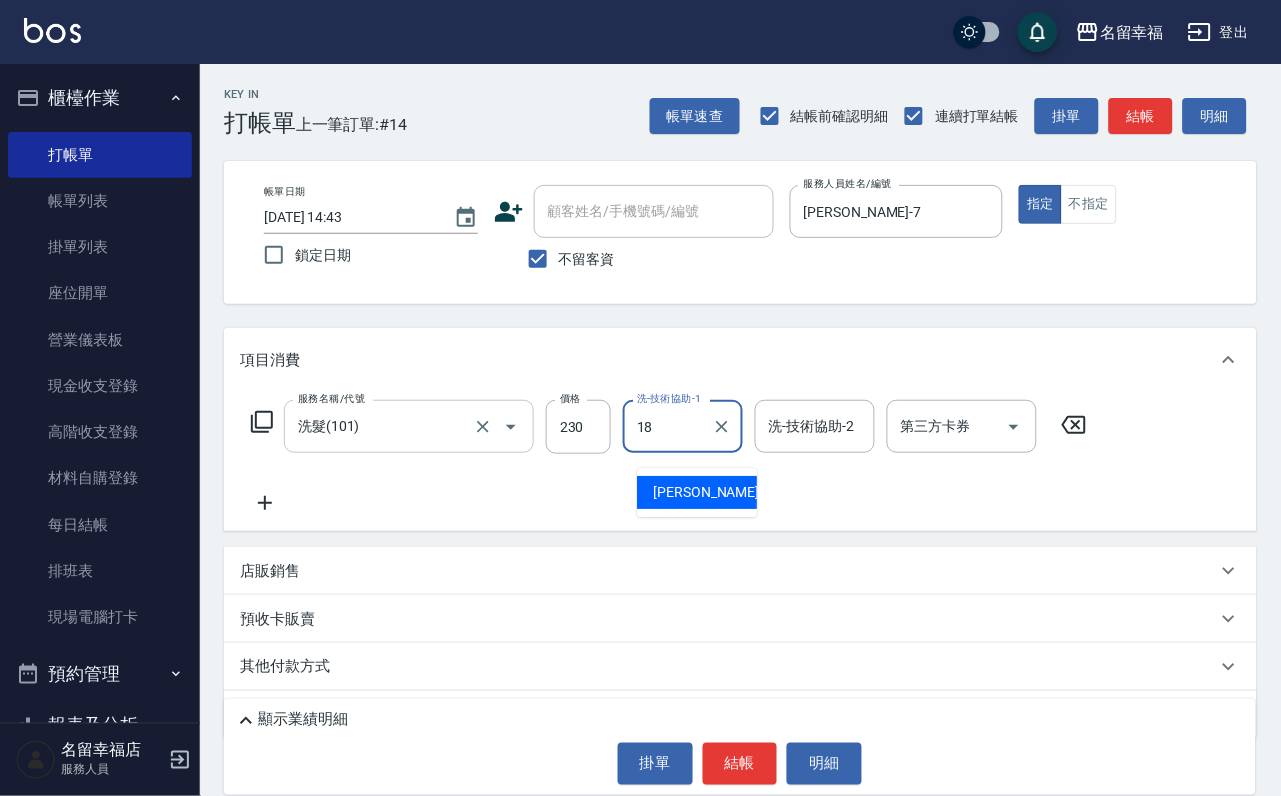 type on "[PERSON_NAME]-18" 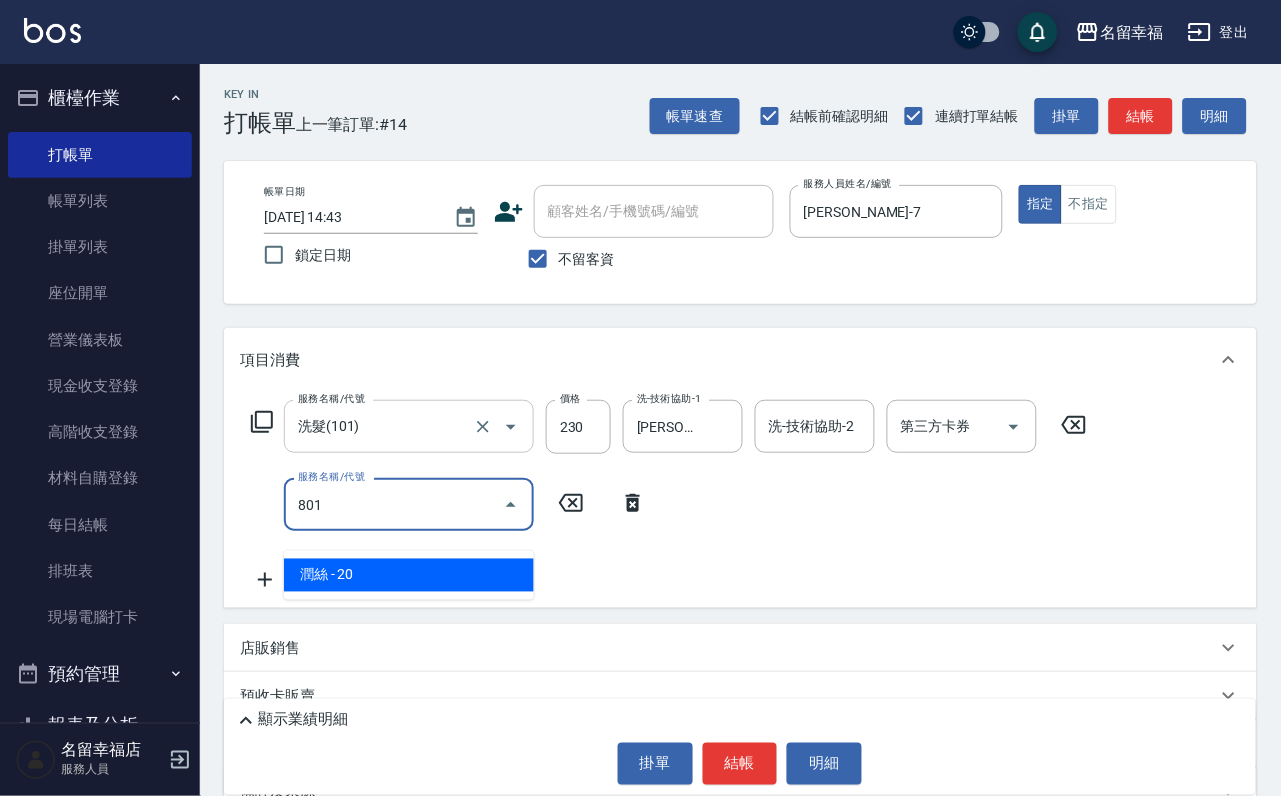 type on "潤絲(801)" 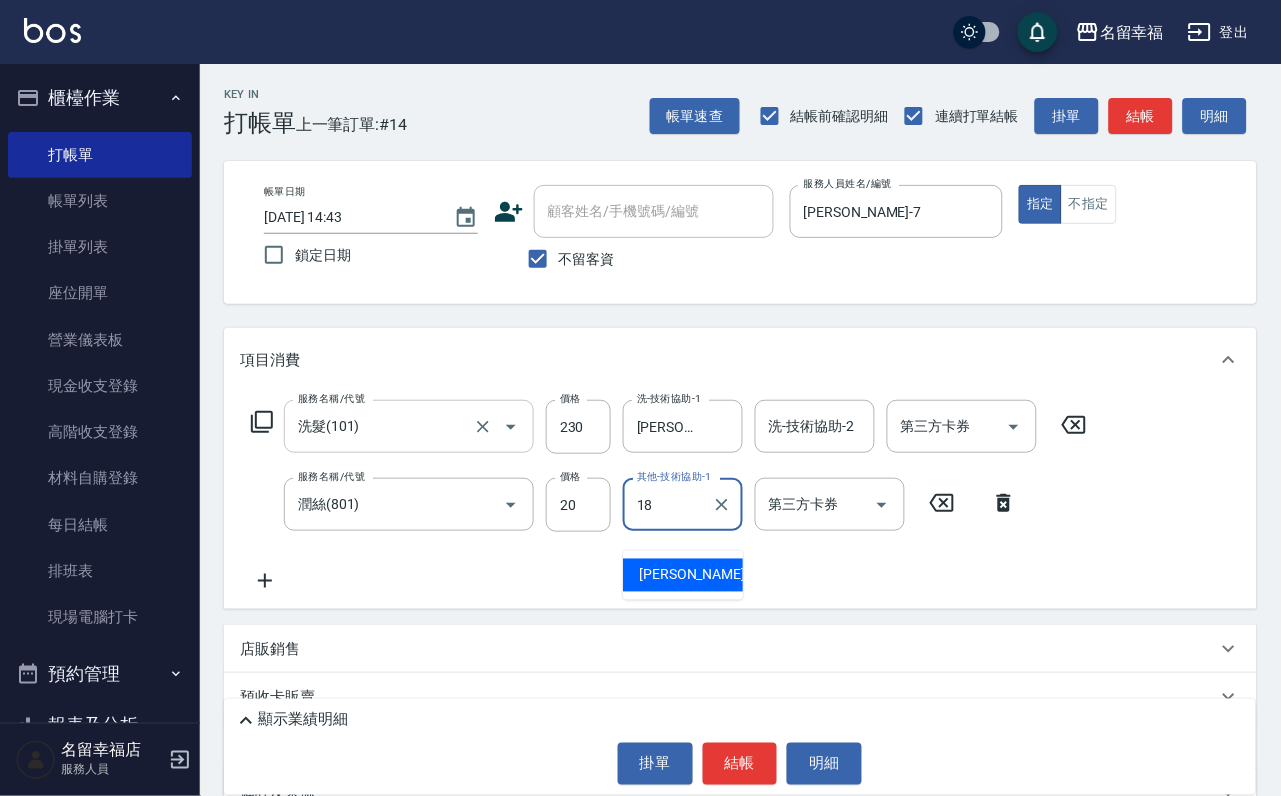 type on "[PERSON_NAME]-18" 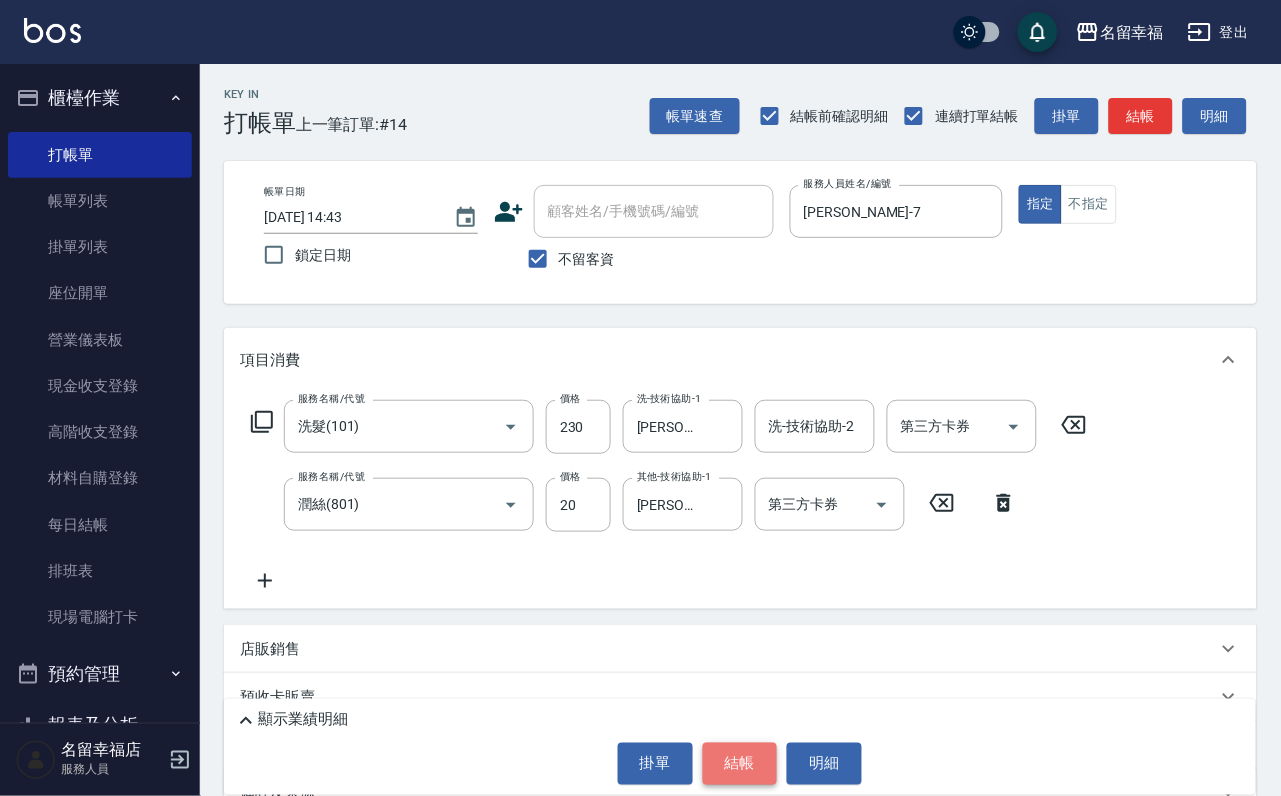 click on "結帳" at bounding box center [740, 764] 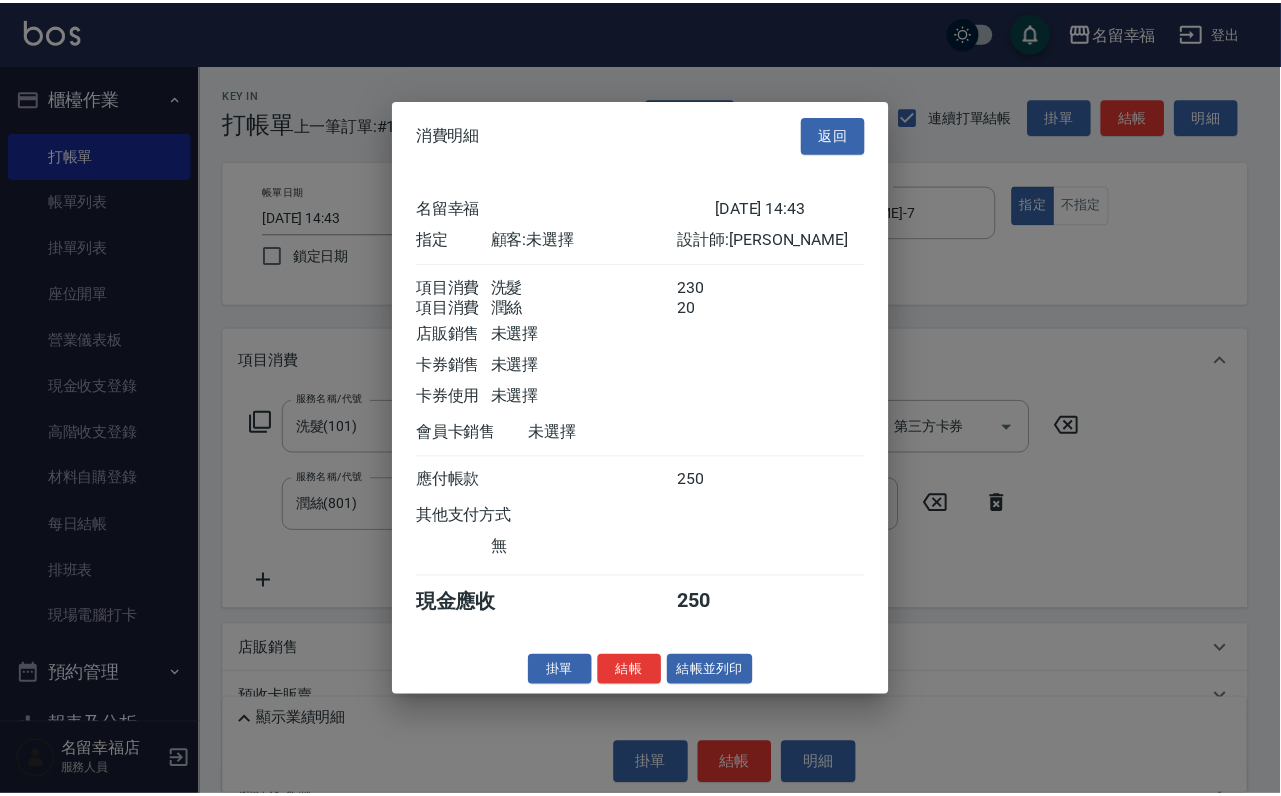 scroll, scrollTop: 300, scrollLeft: 0, axis: vertical 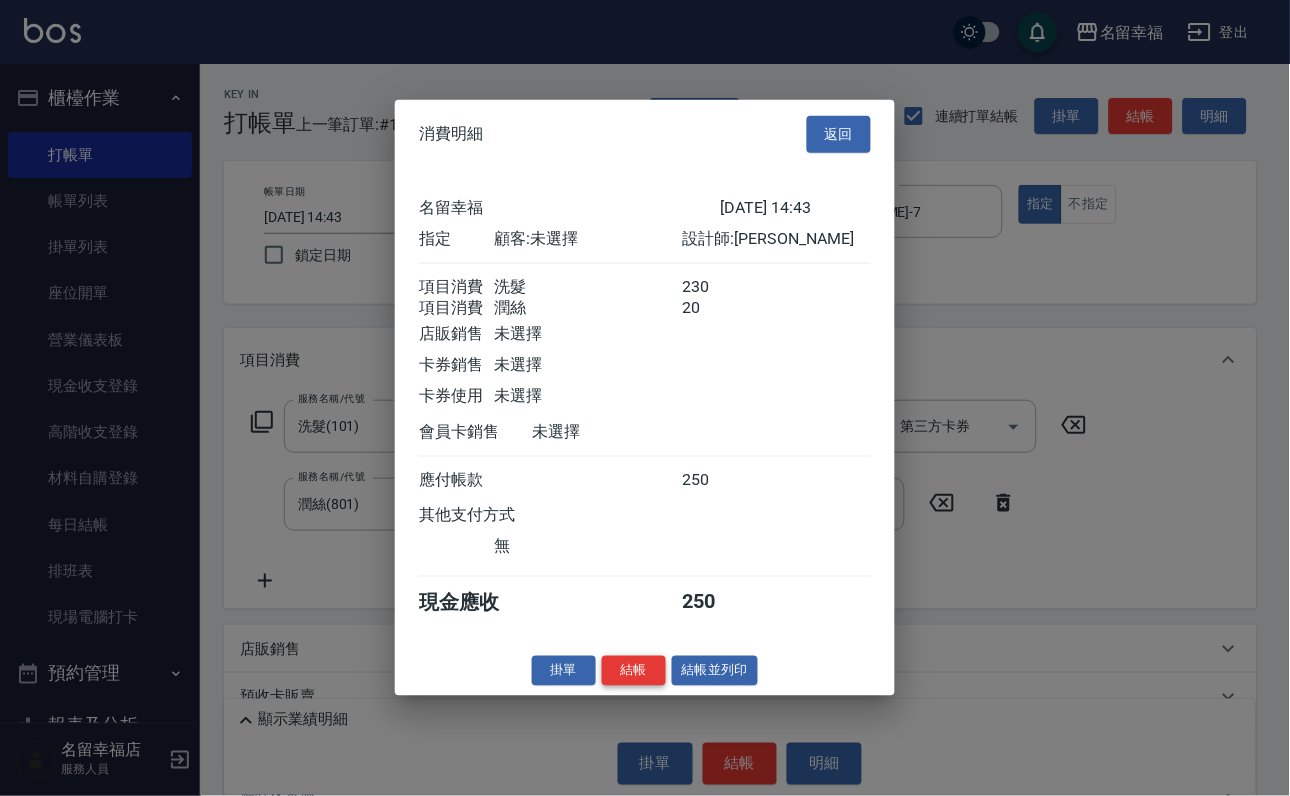 click on "結帳" at bounding box center (634, 670) 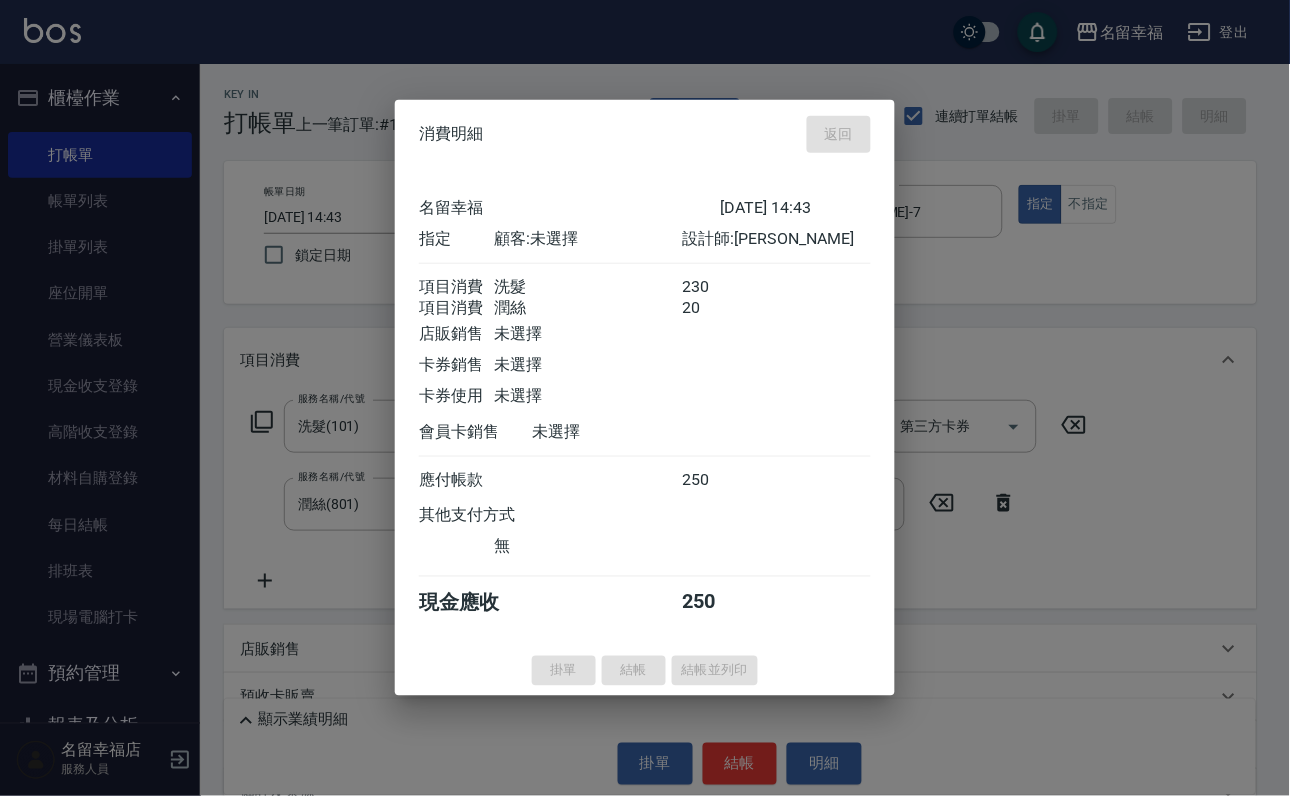 type on "[DATE] 14:49" 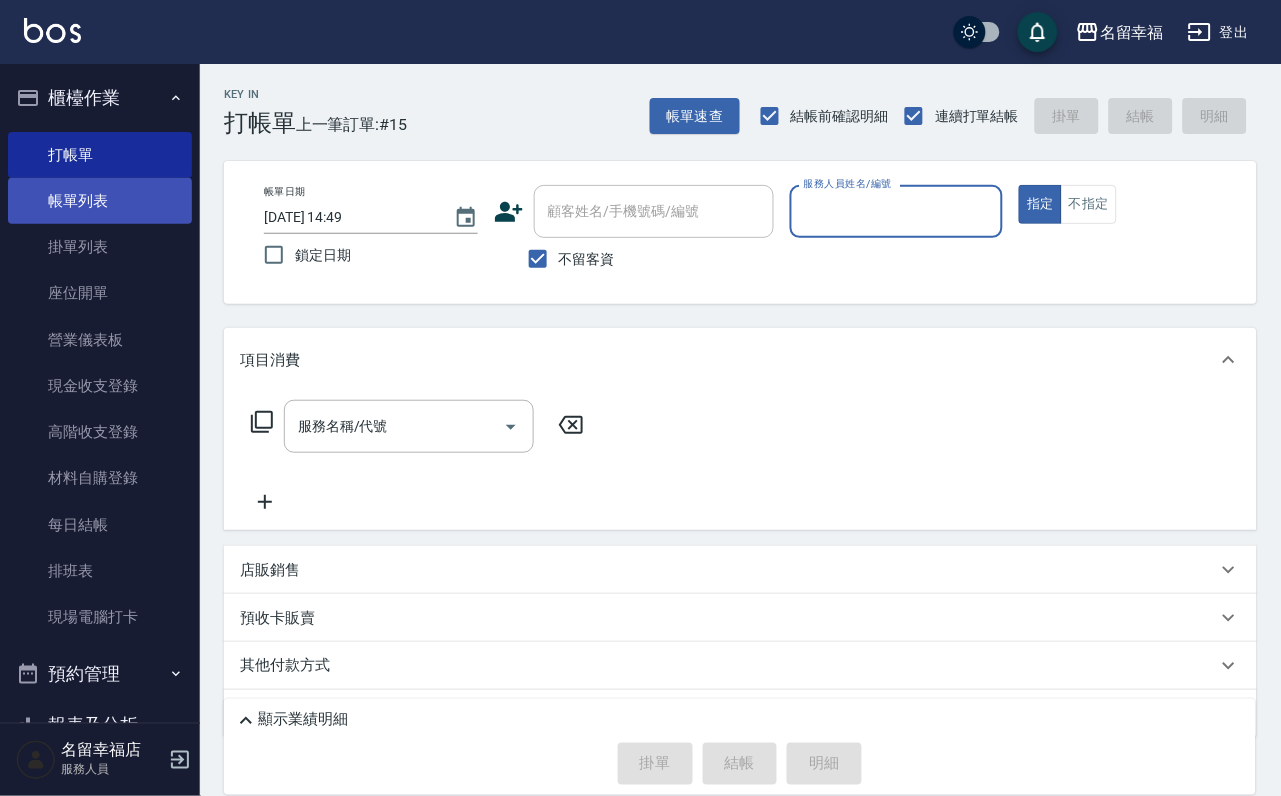 drag, startPoint x: 77, startPoint y: 209, endPoint x: 171, endPoint y: 225, distance: 95.35198 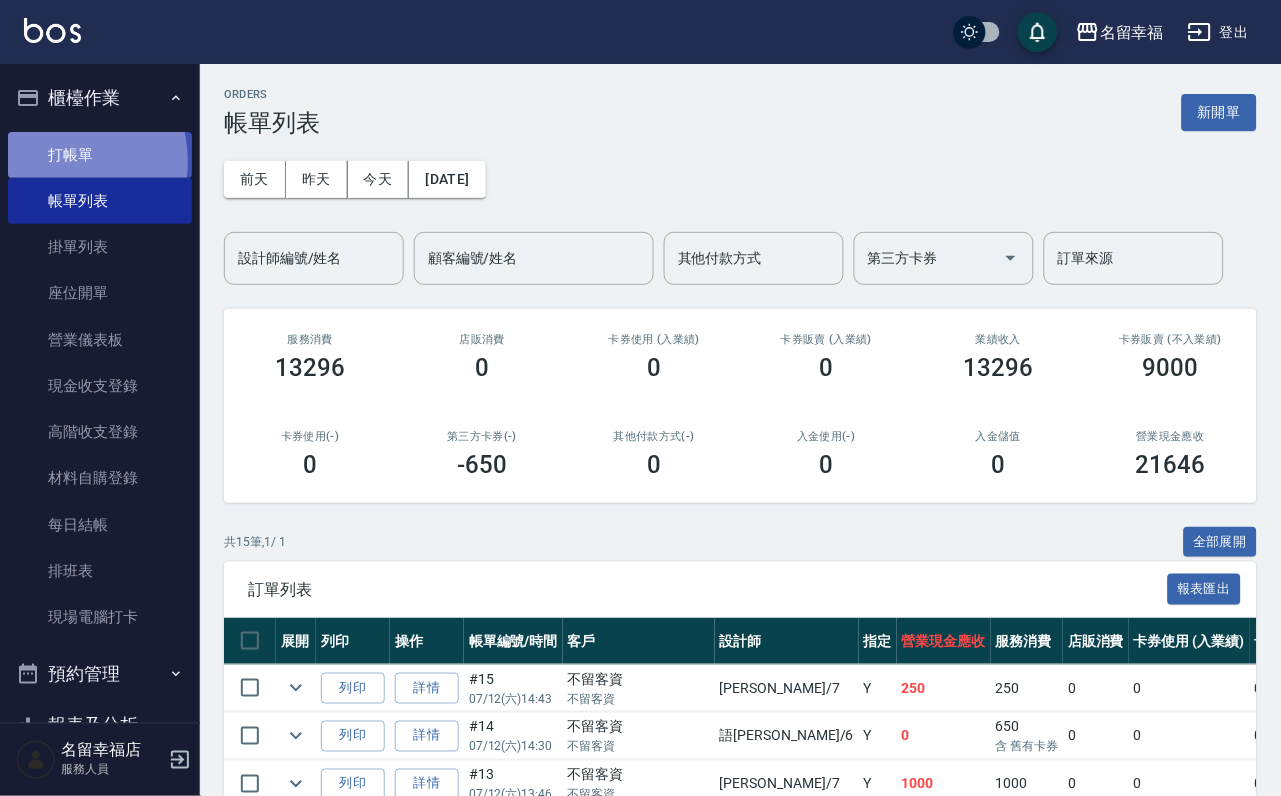 click on "打帳單" at bounding box center (100, 155) 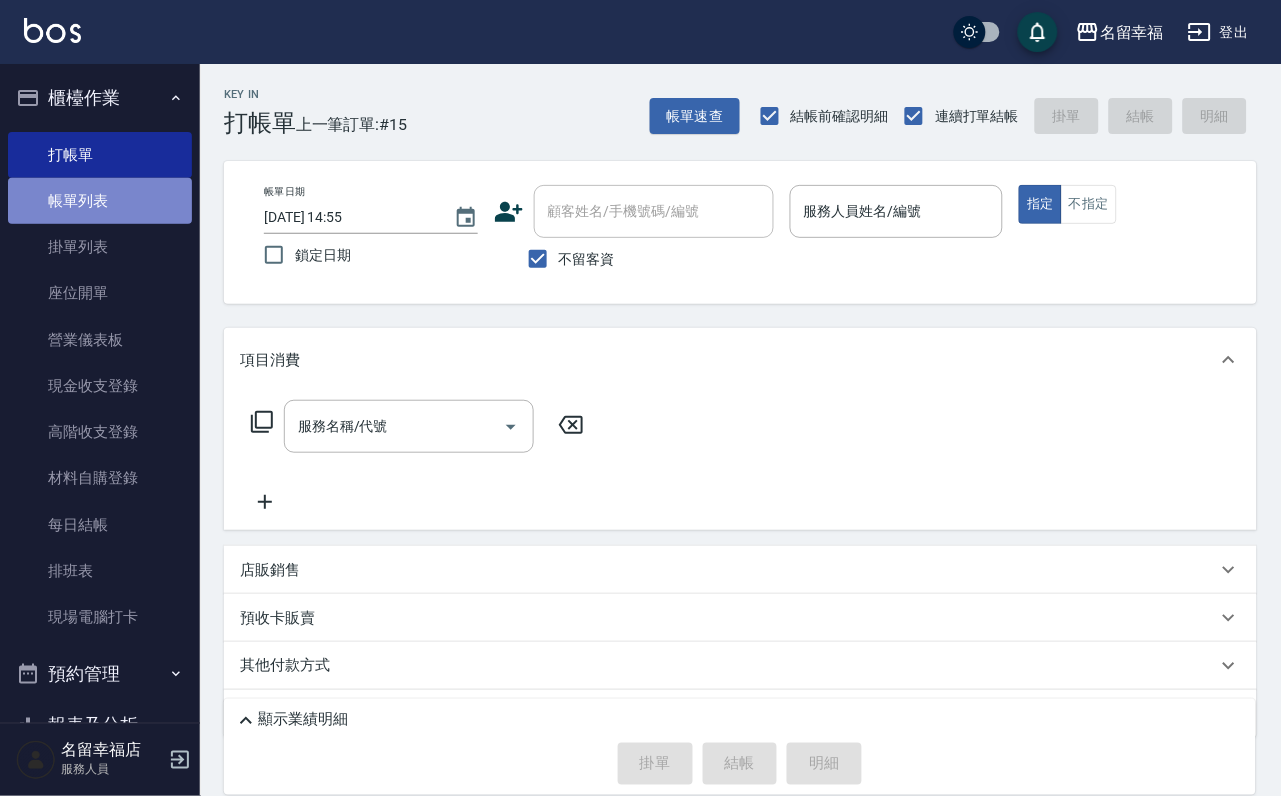 click on "帳單列表" at bounding box center (100, 201) 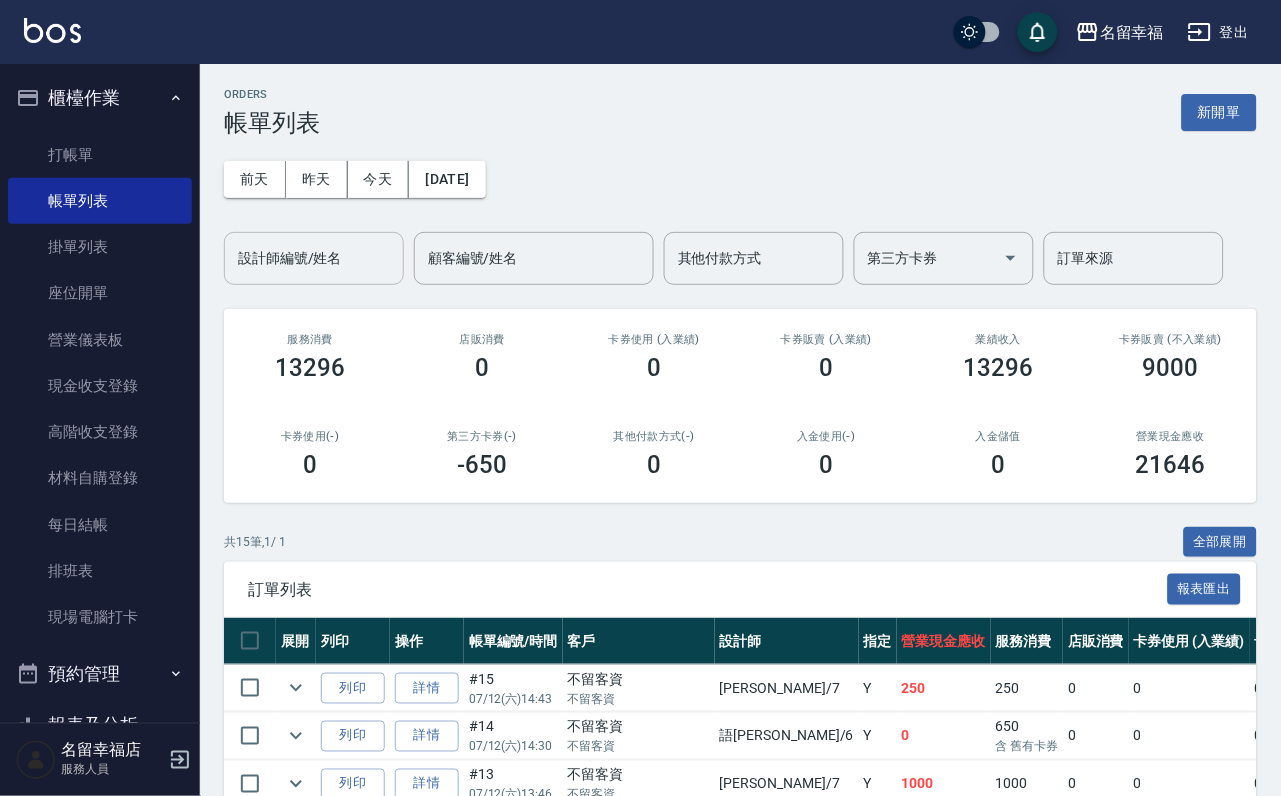 click on "設計師編號/姓名" at bounding box center (314, 258) 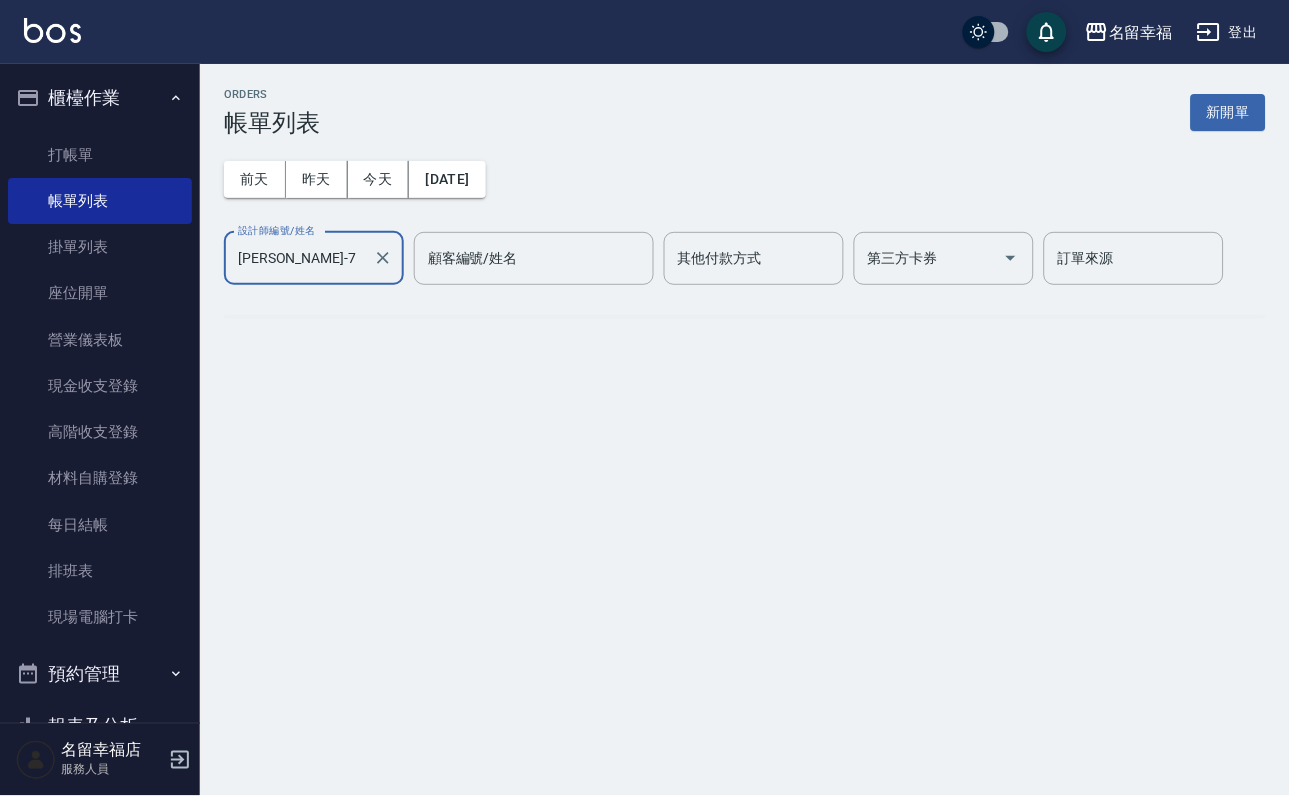type on "[PERSON_NAME]-7" 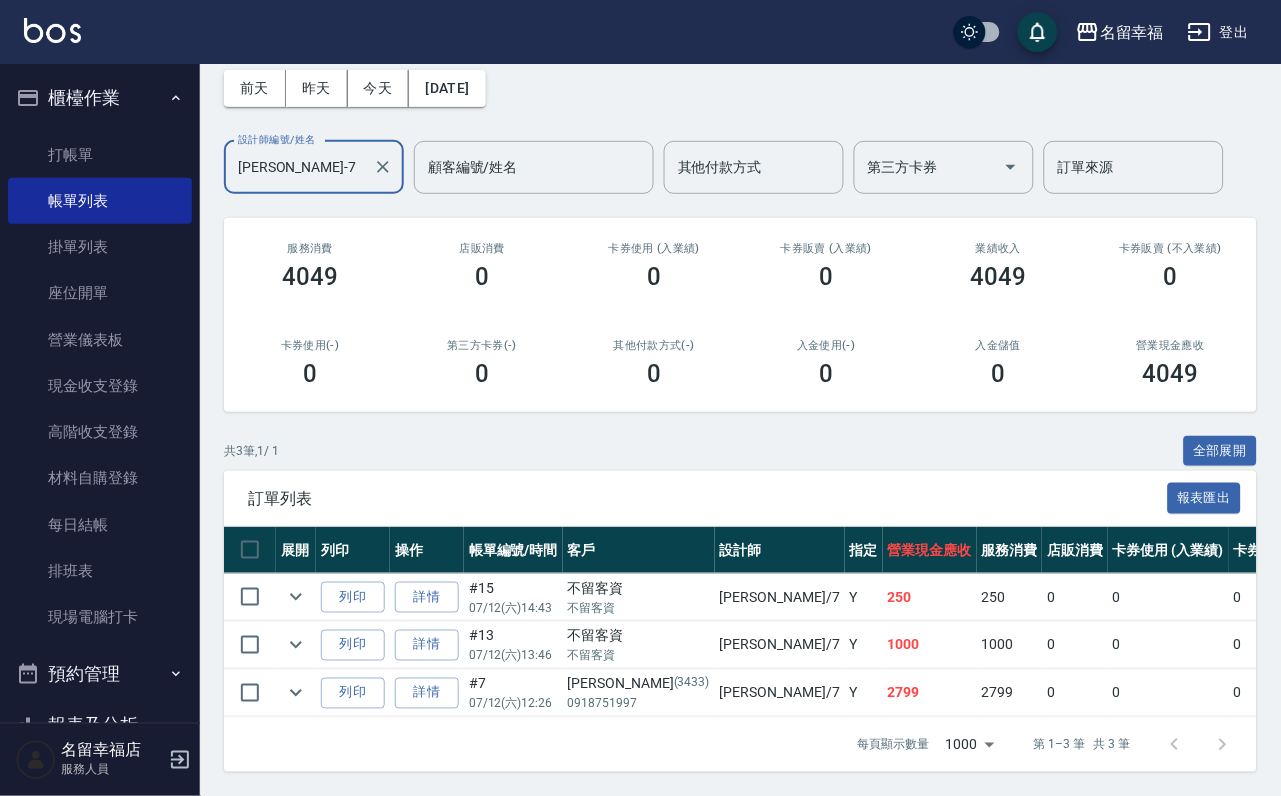 scroll, scrollTop: 231, scrollLeft: 0, axis: vertical 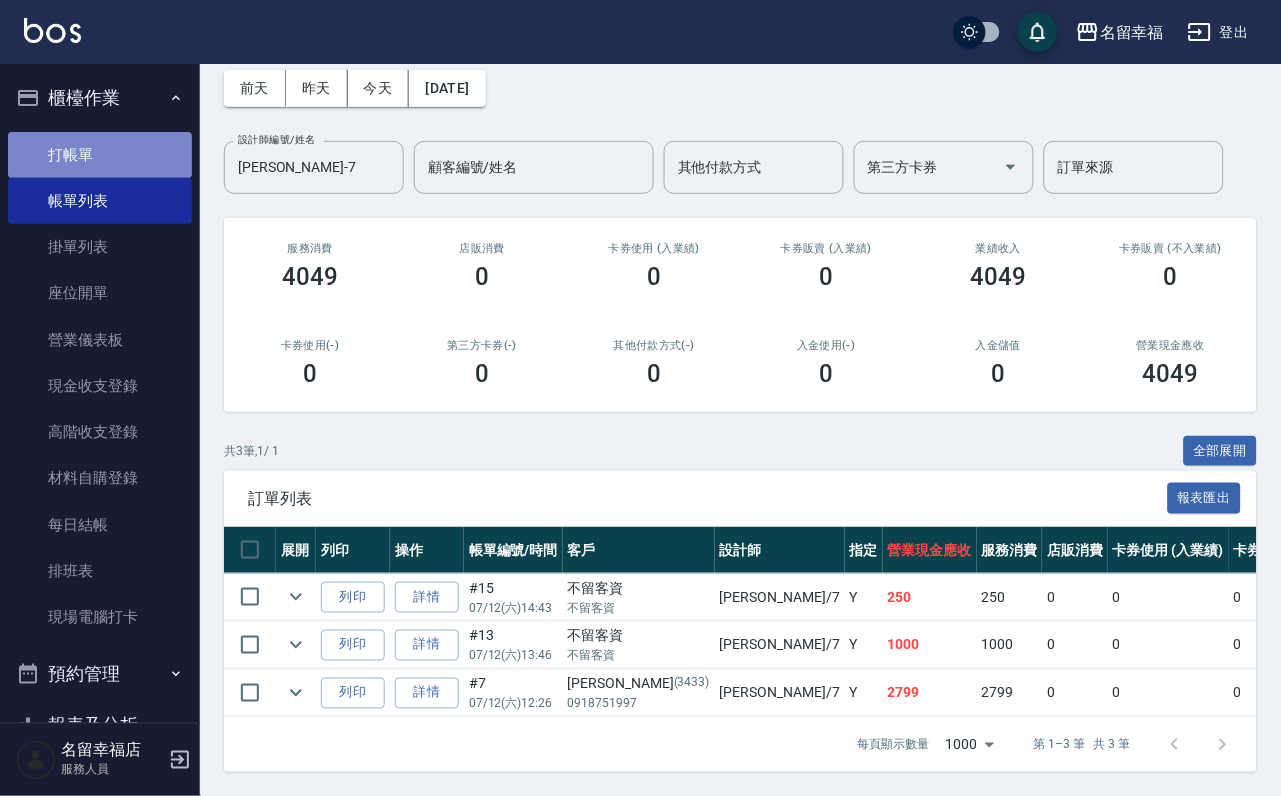 click on "打帳單" at bounding box center [100, 155] 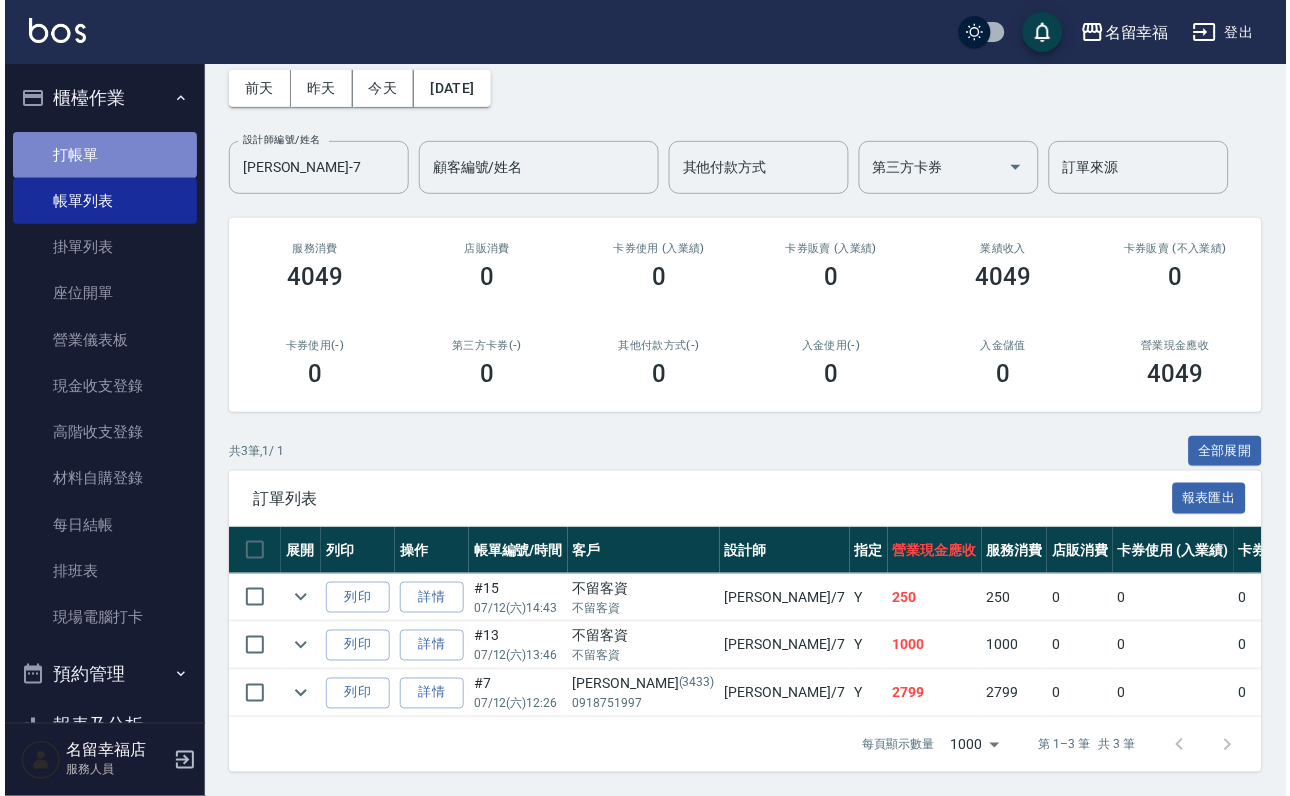 scroll, scrollTop: 0, scrollLeft: 0, axis: both 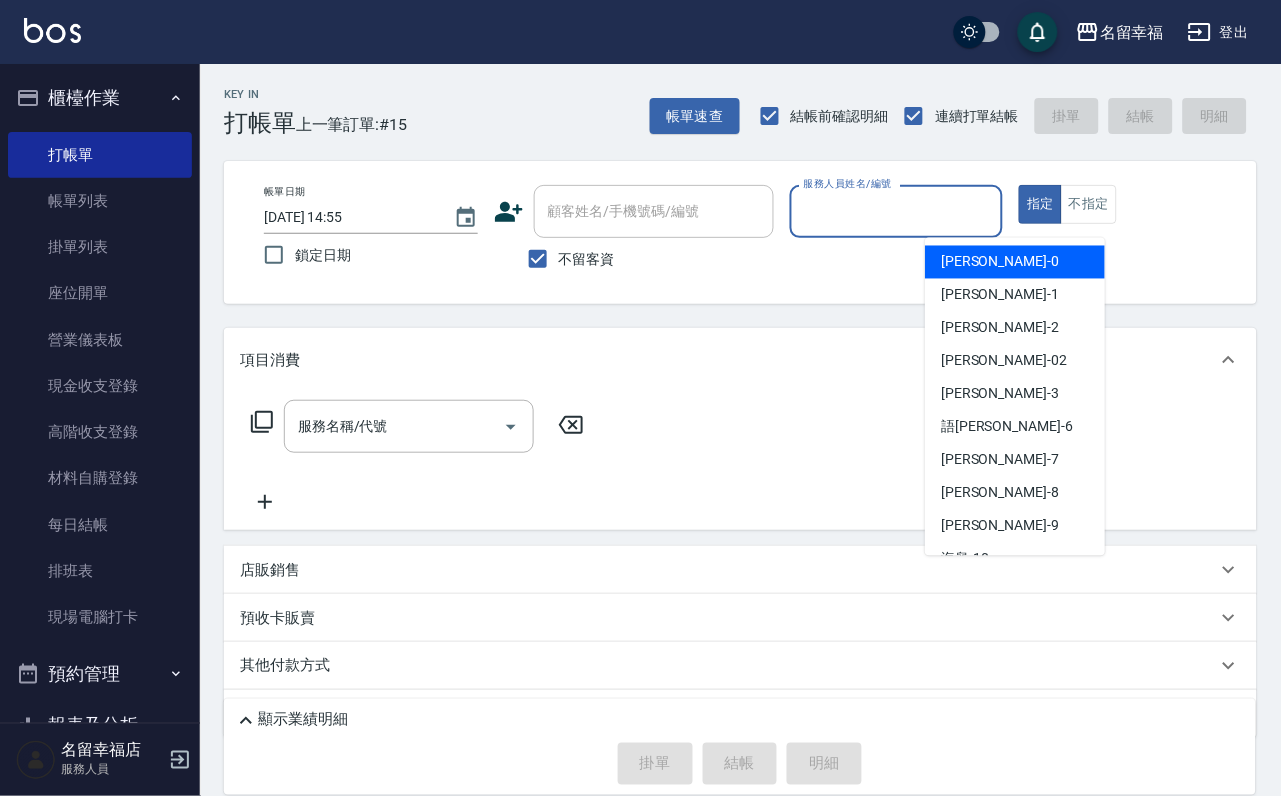 click on "服務人員姓名/編號" at bounding box center [897, 211] 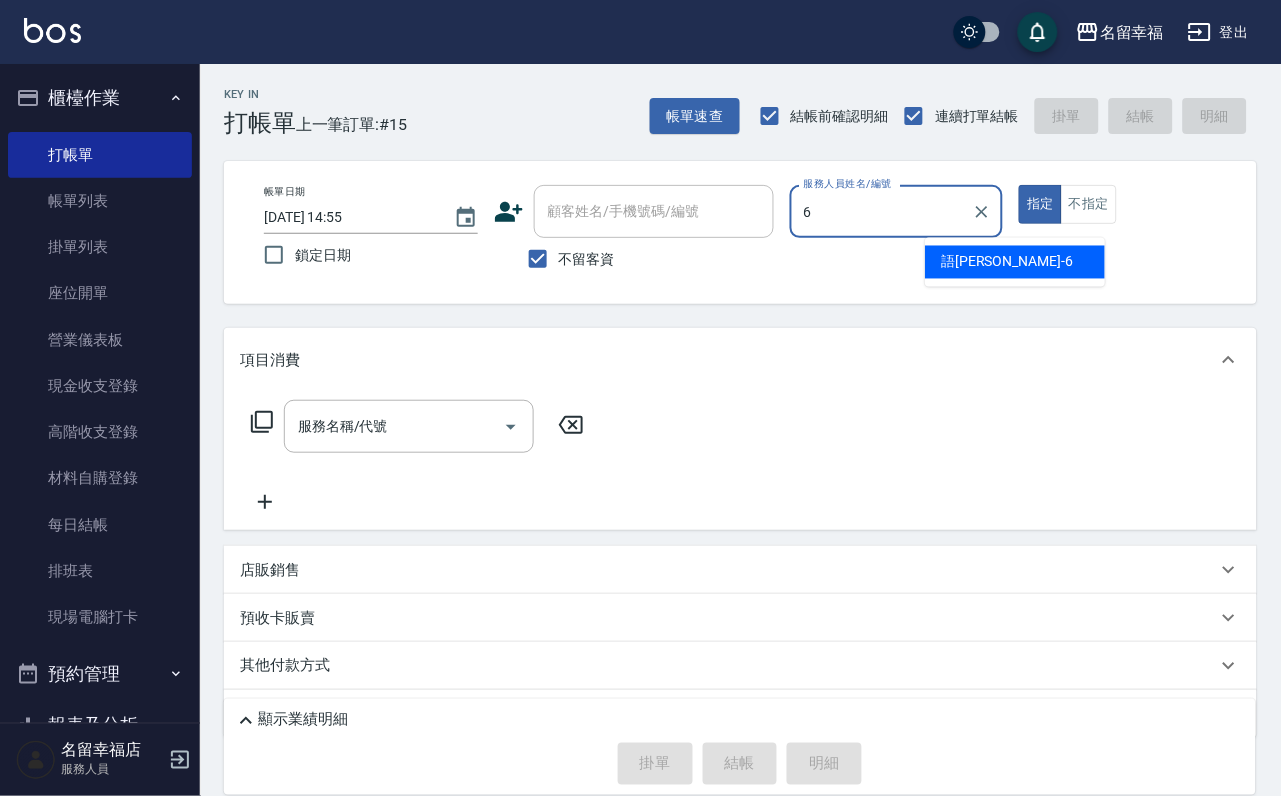 type on "語[PERSON_NAME]-6" 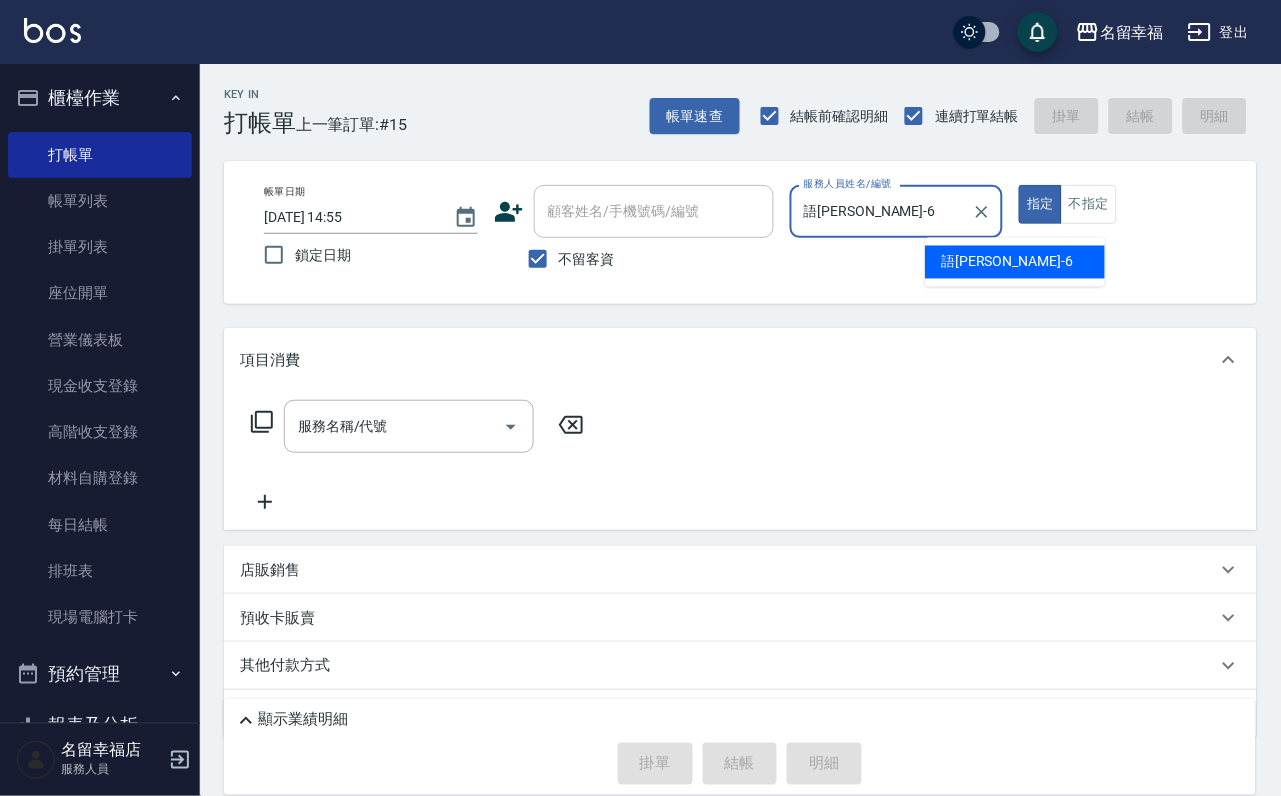 type on "true" 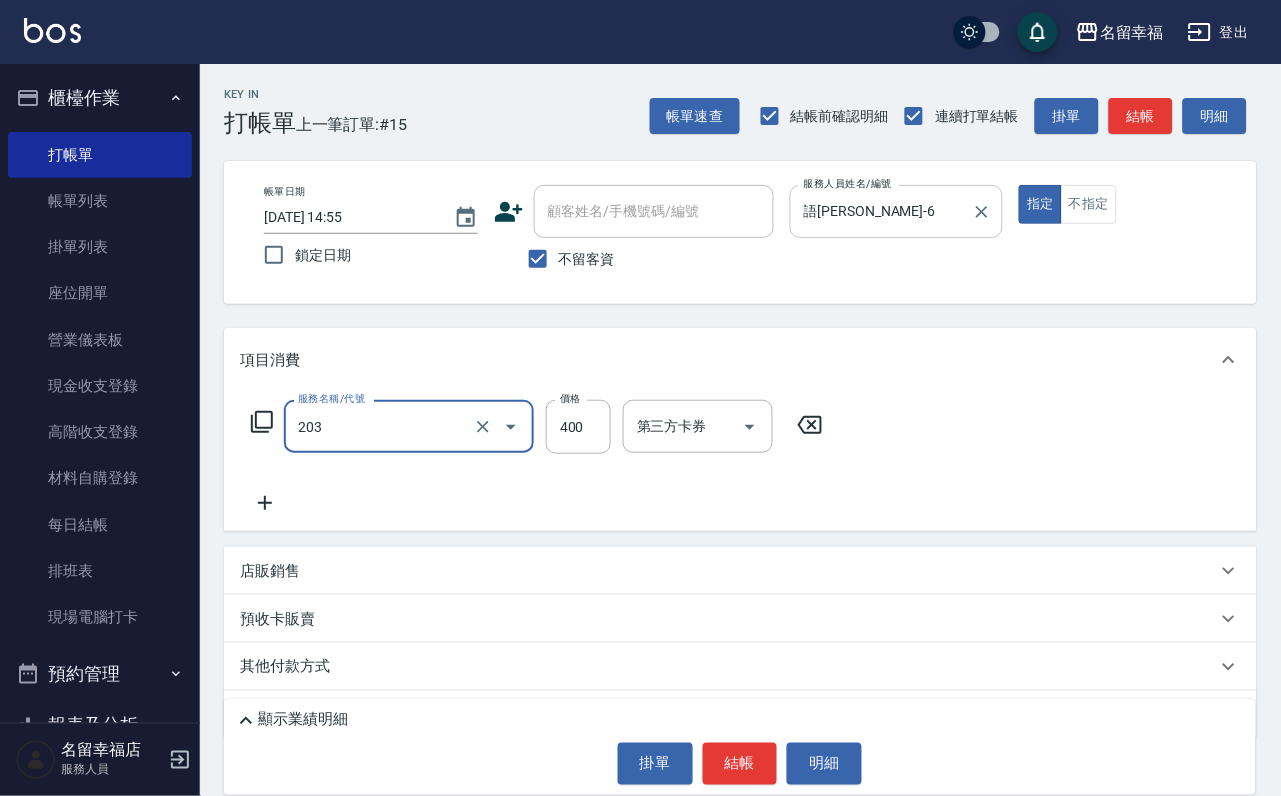type on "指定單剪(203)" 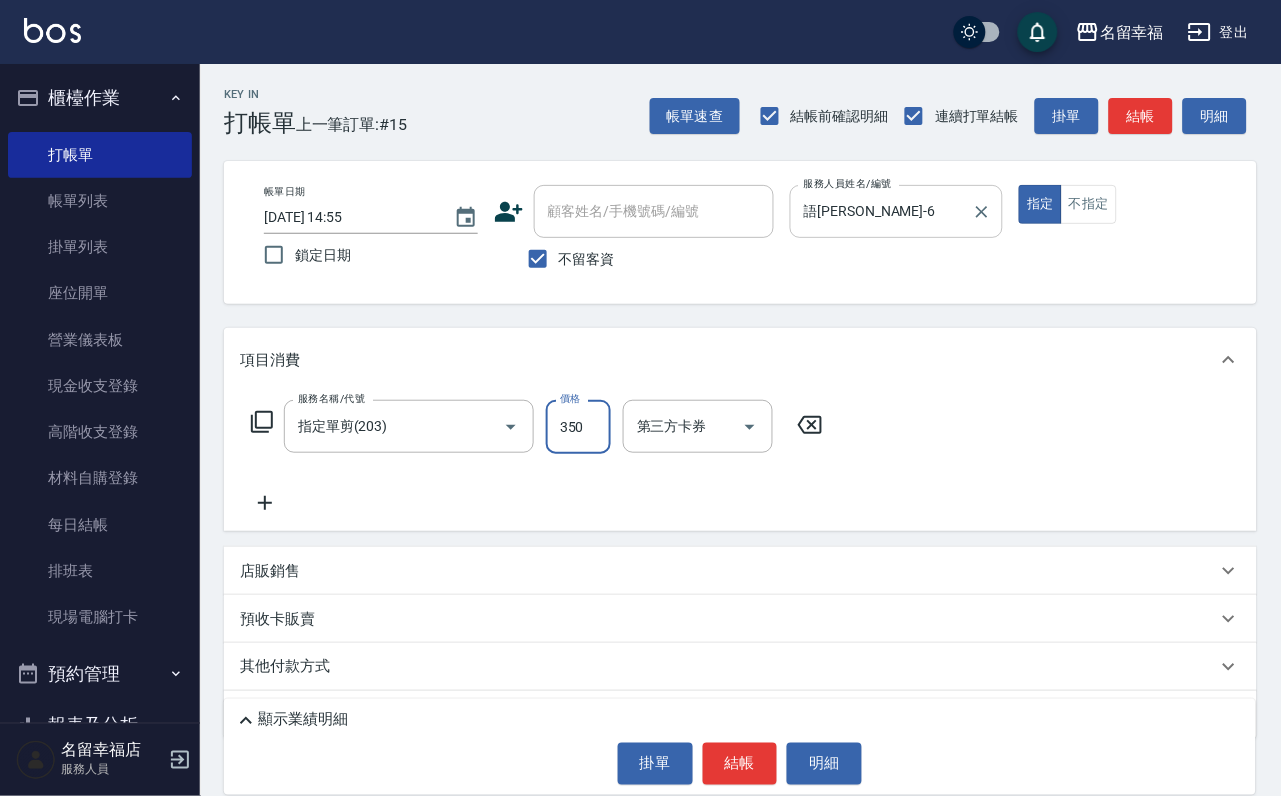 type on "350" 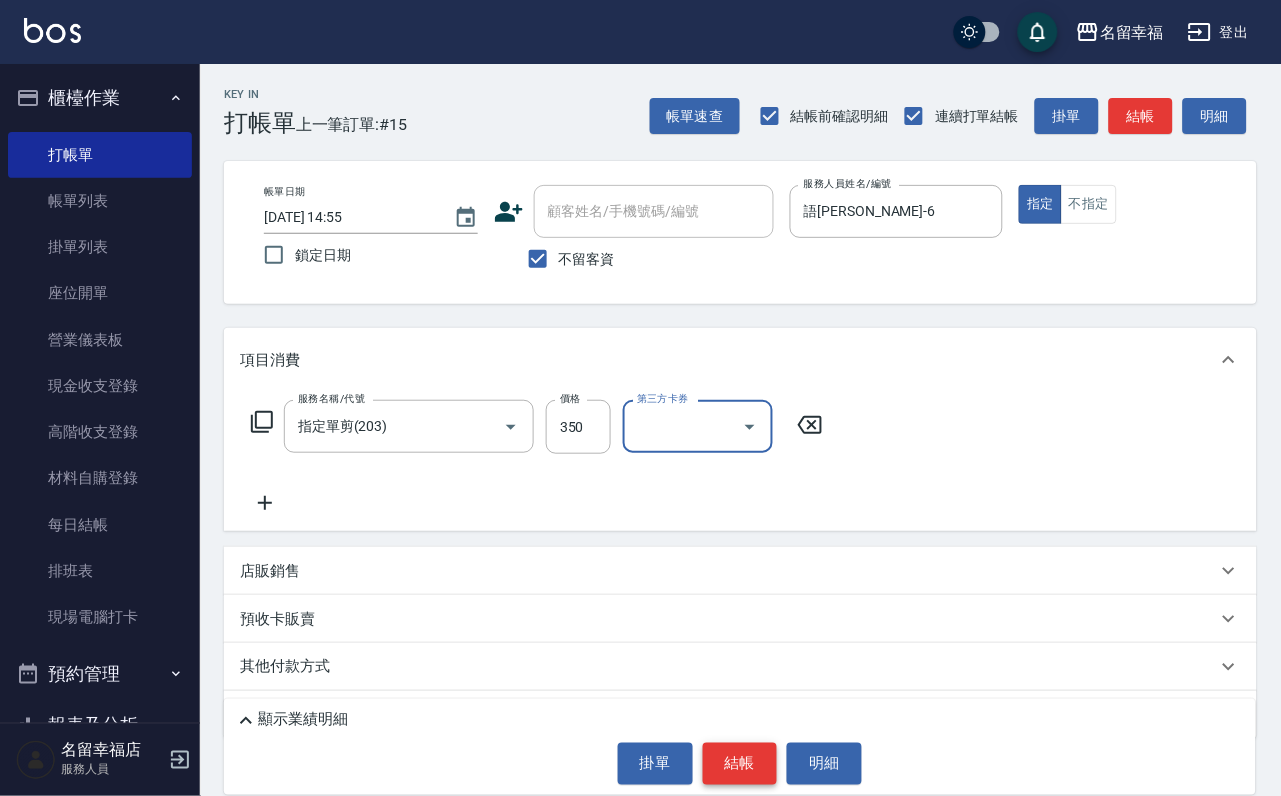 click on "結帳" at bounding box center (740, 764) 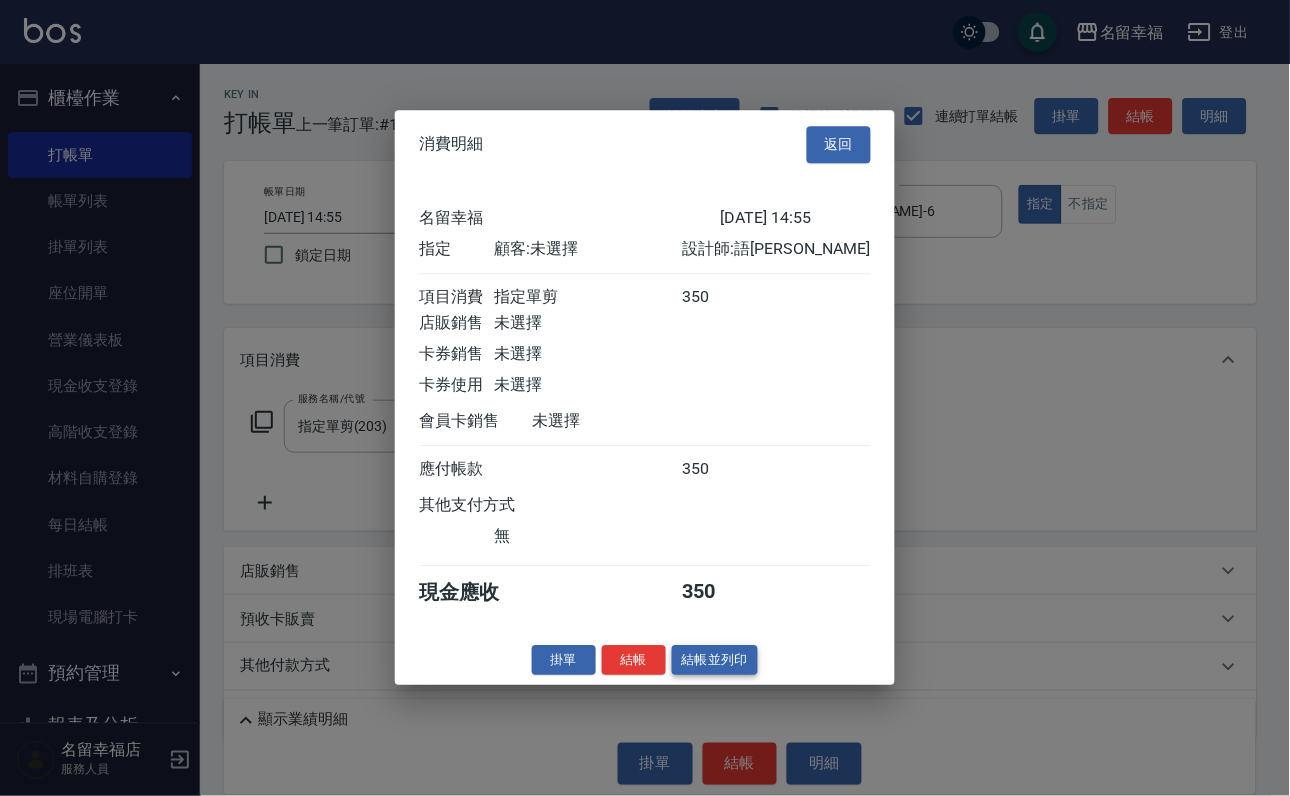 scroll, scrollTop: 247, scrollLeft: 0, axis: vertical 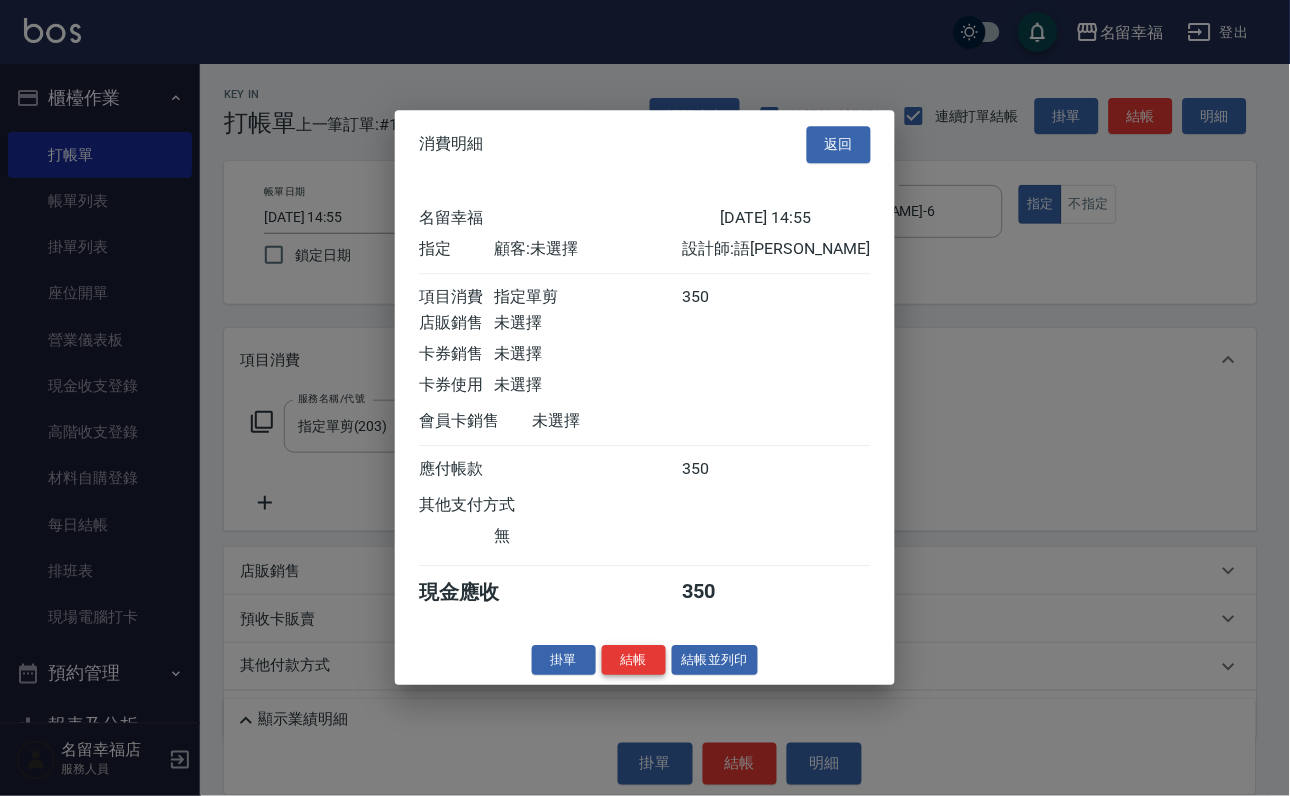 click on "結帳" at bounding box center [634, 660] 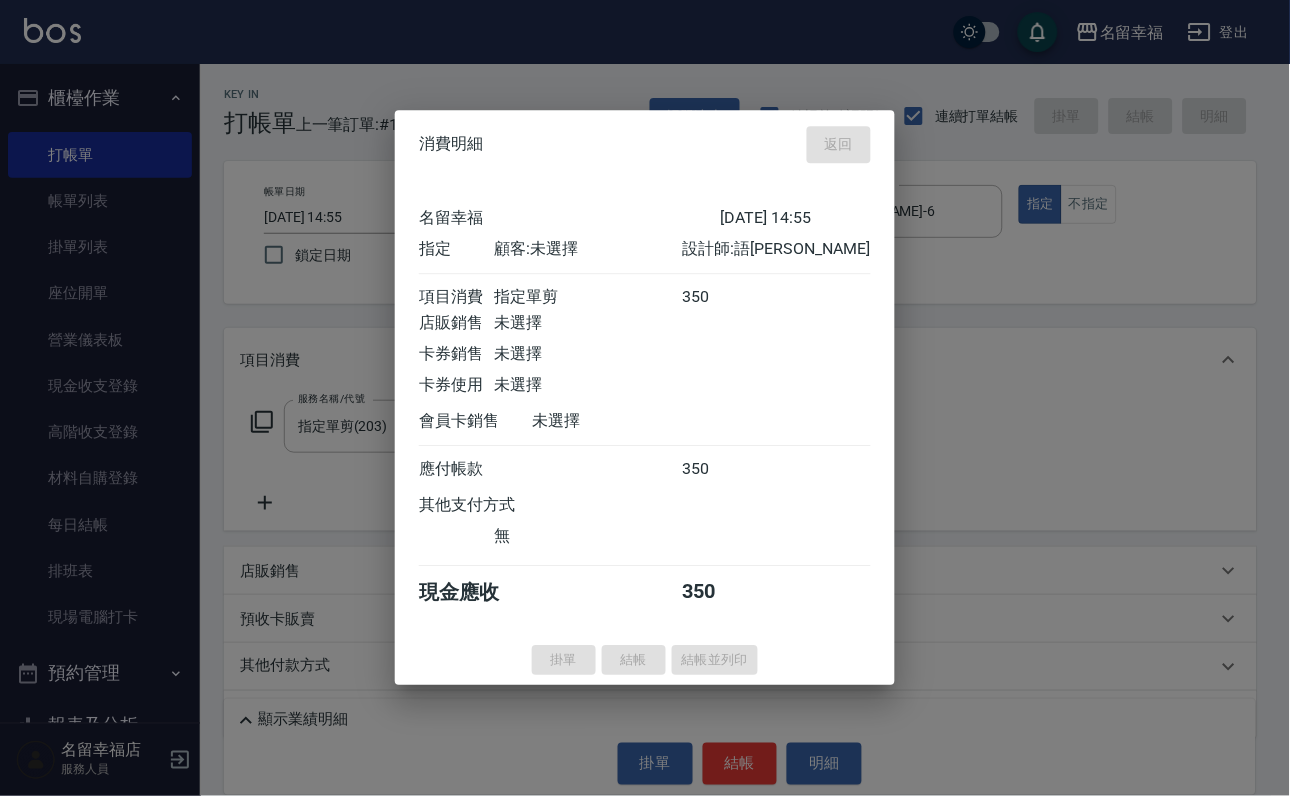type on "[DATE] 15:20" 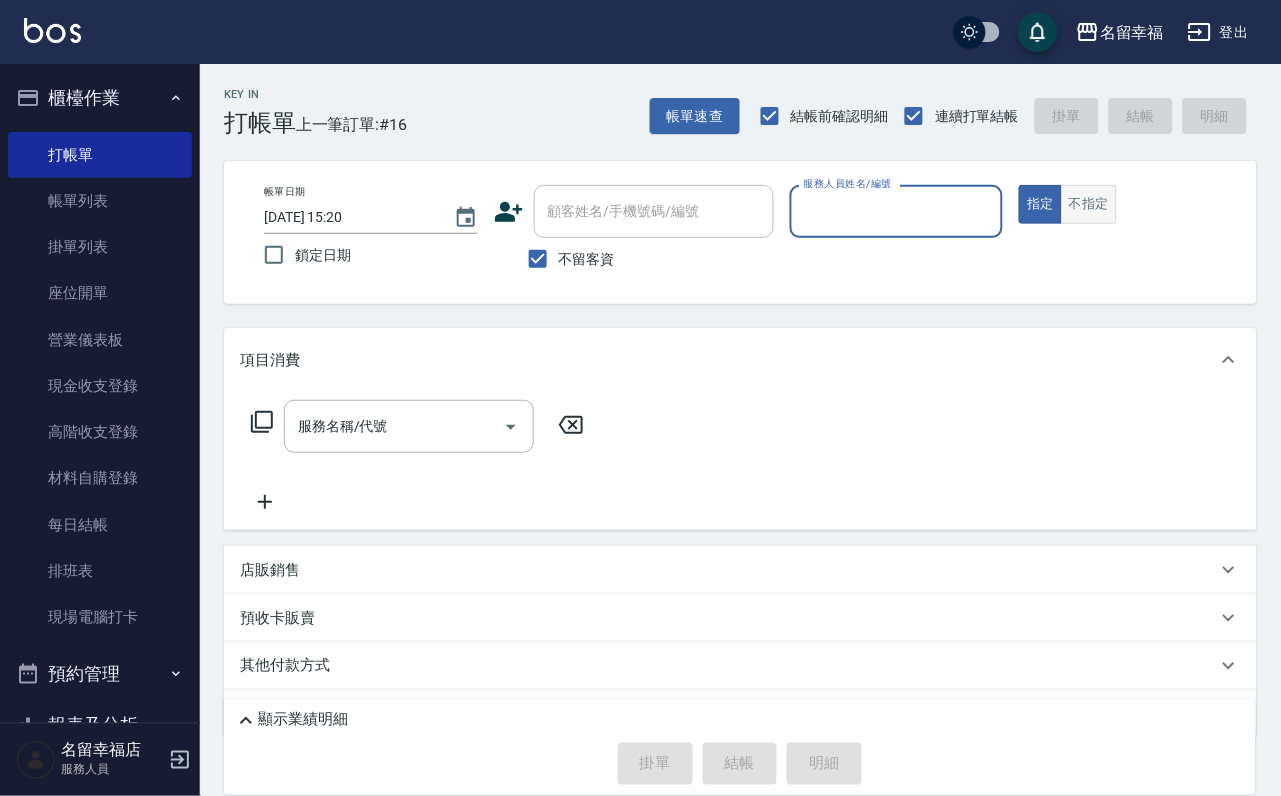 click on "不指定" at bounding box center (1089, 204) 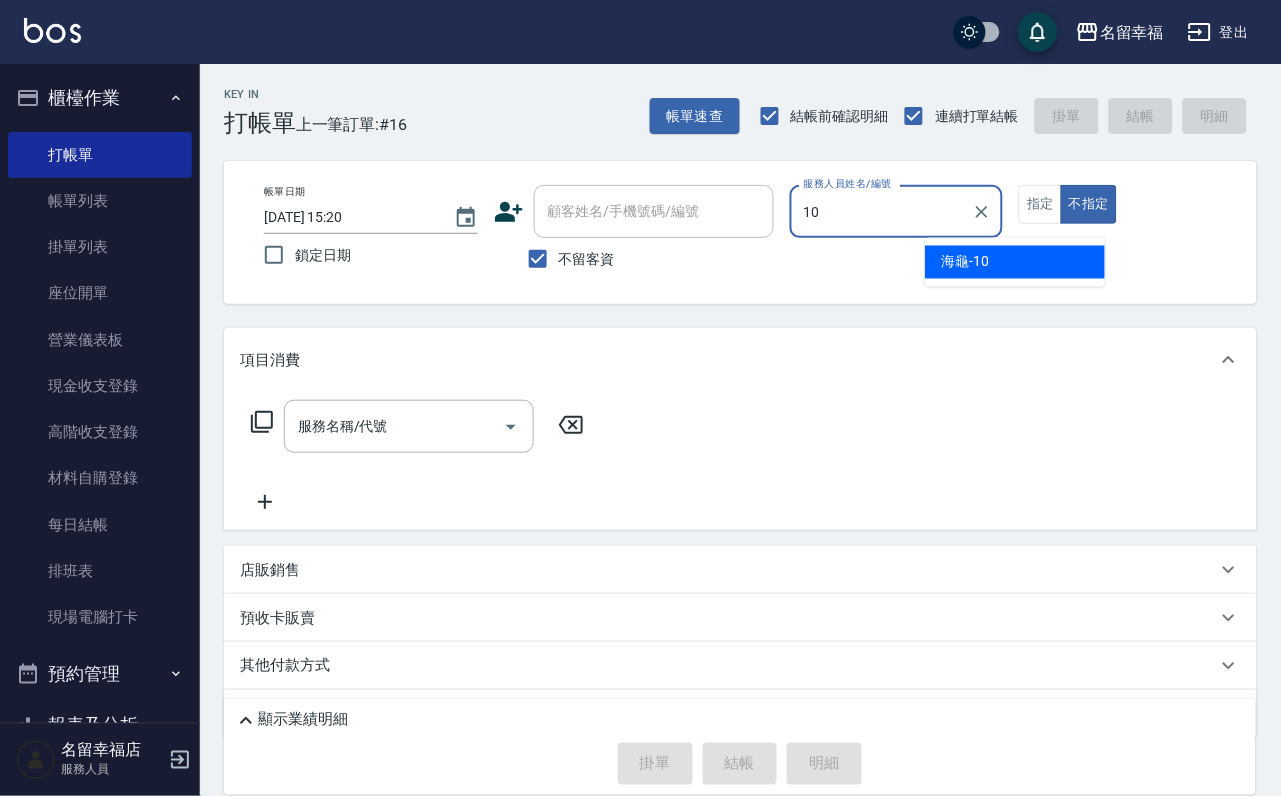 type on "海龜-10" 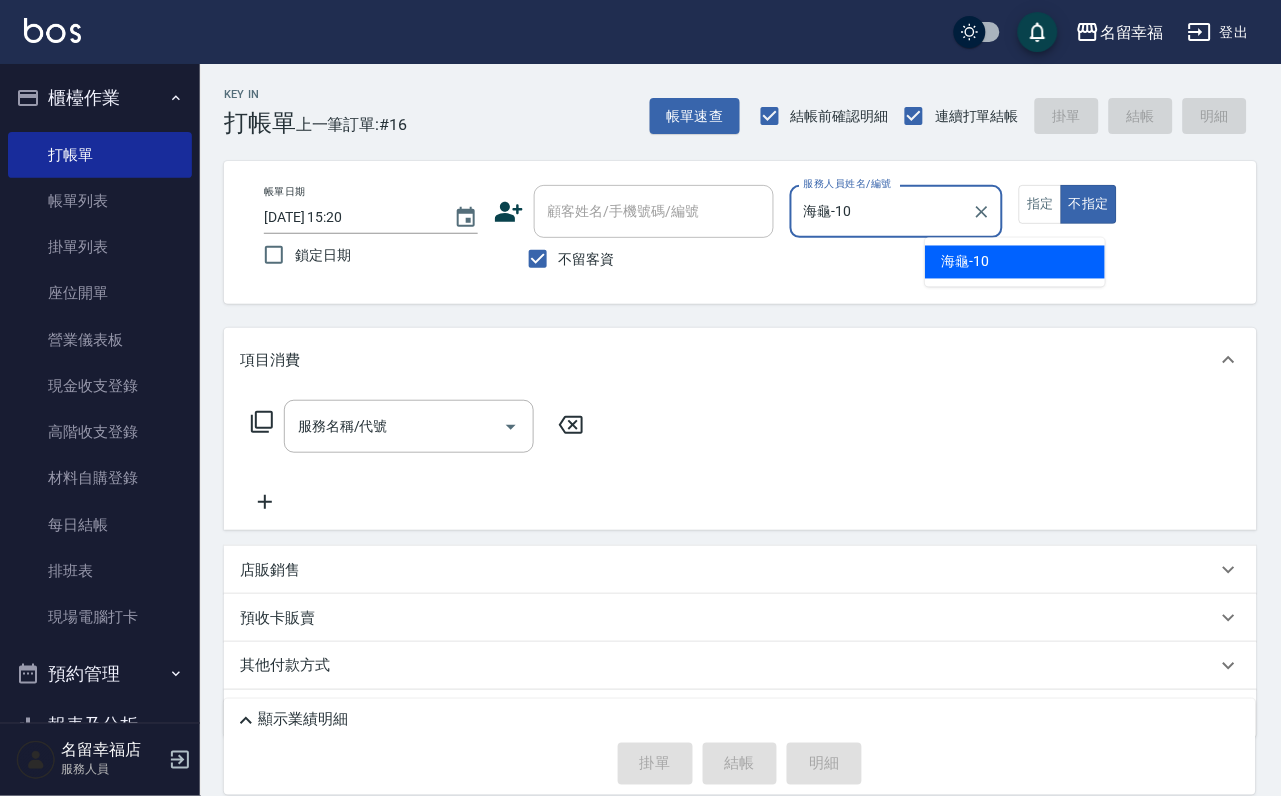 type on "false" 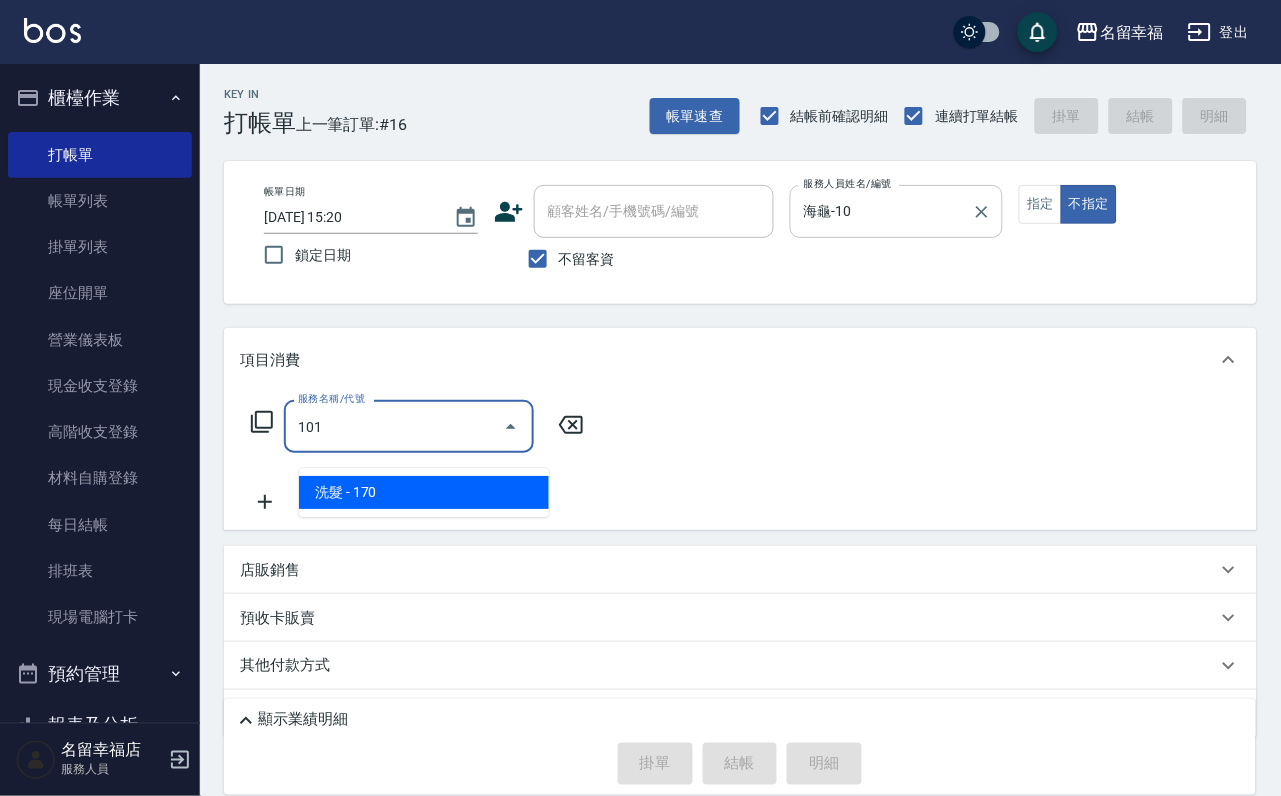 type on "洗髮(101)" 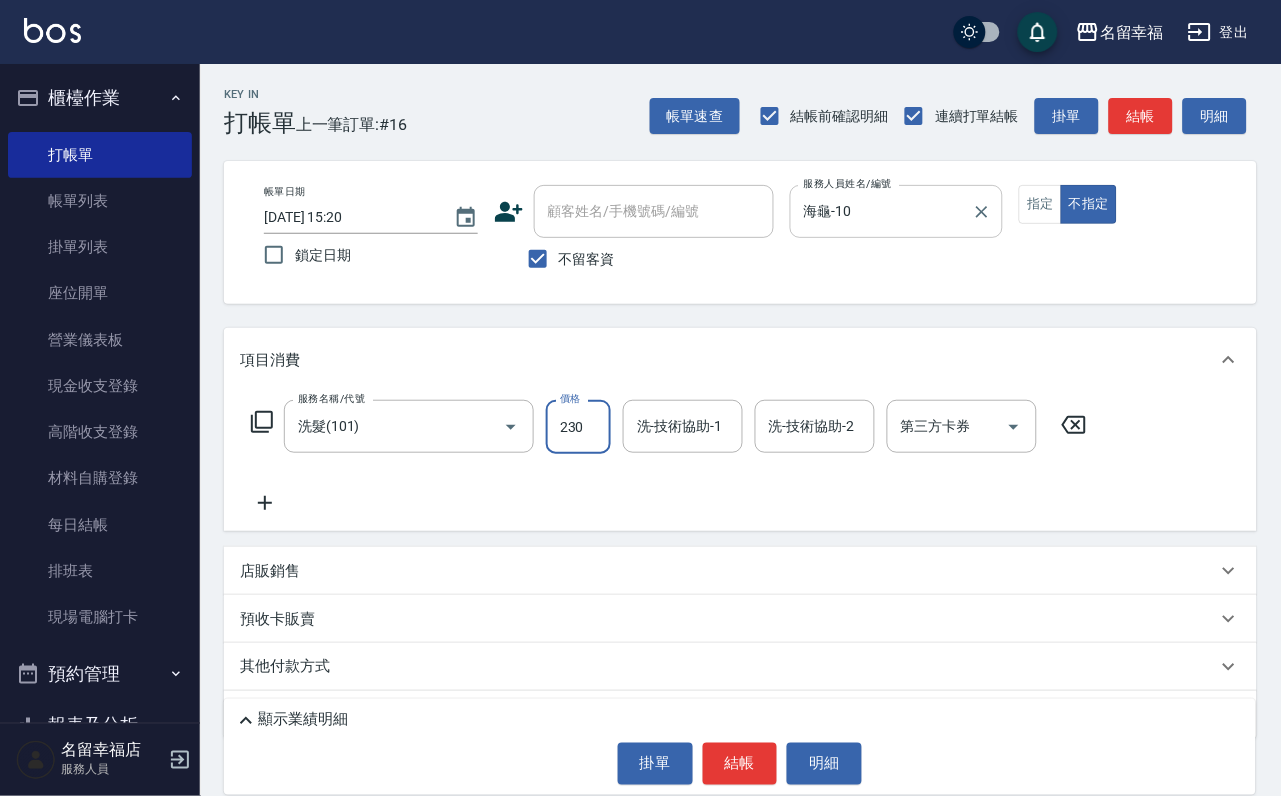 type on "230" 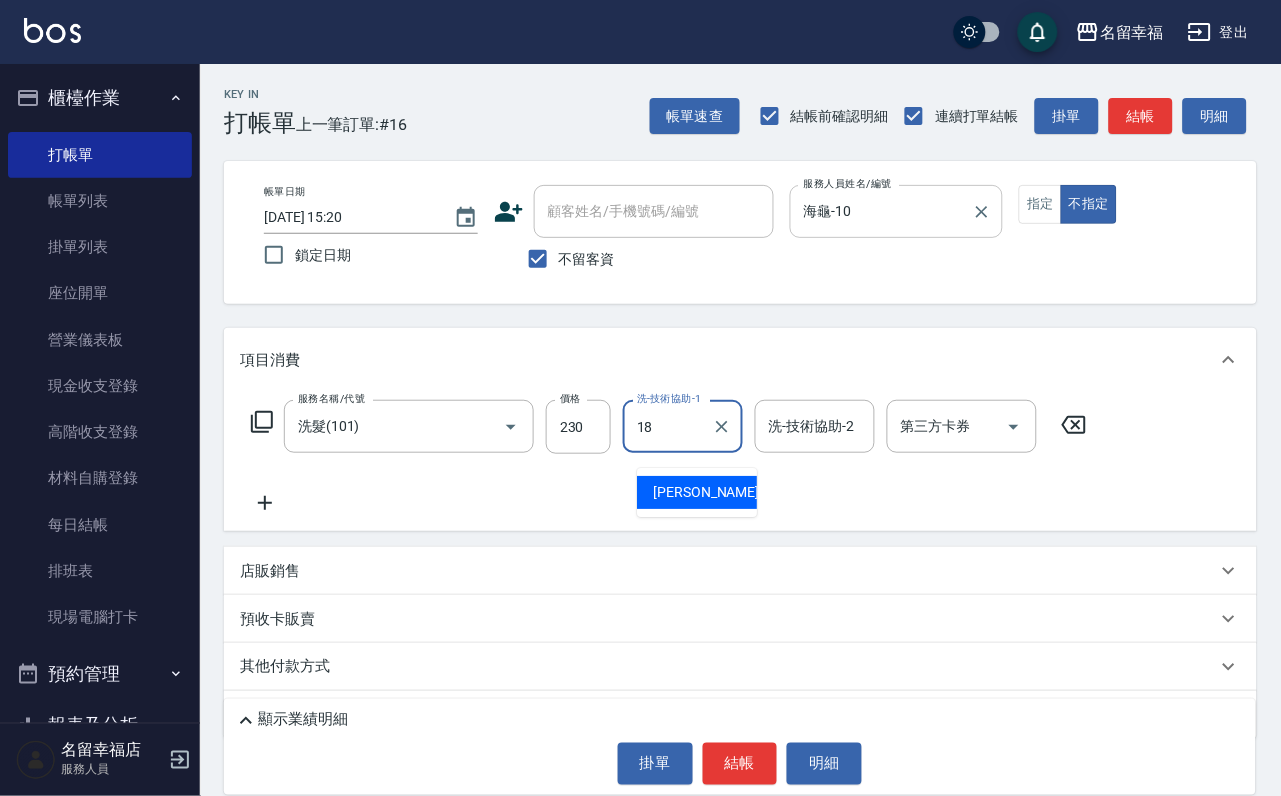 type on "[PERSON_NAME]-18" 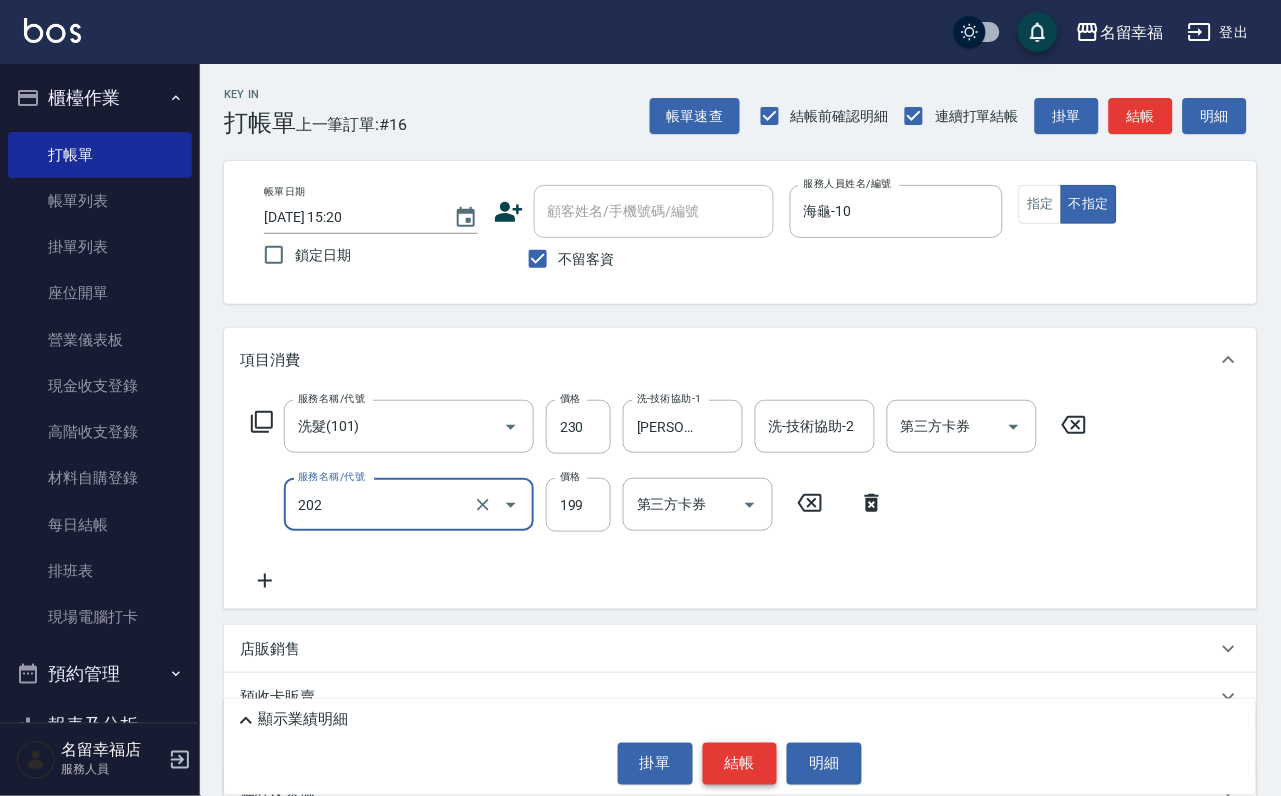 type on "不指定單剪(202)" 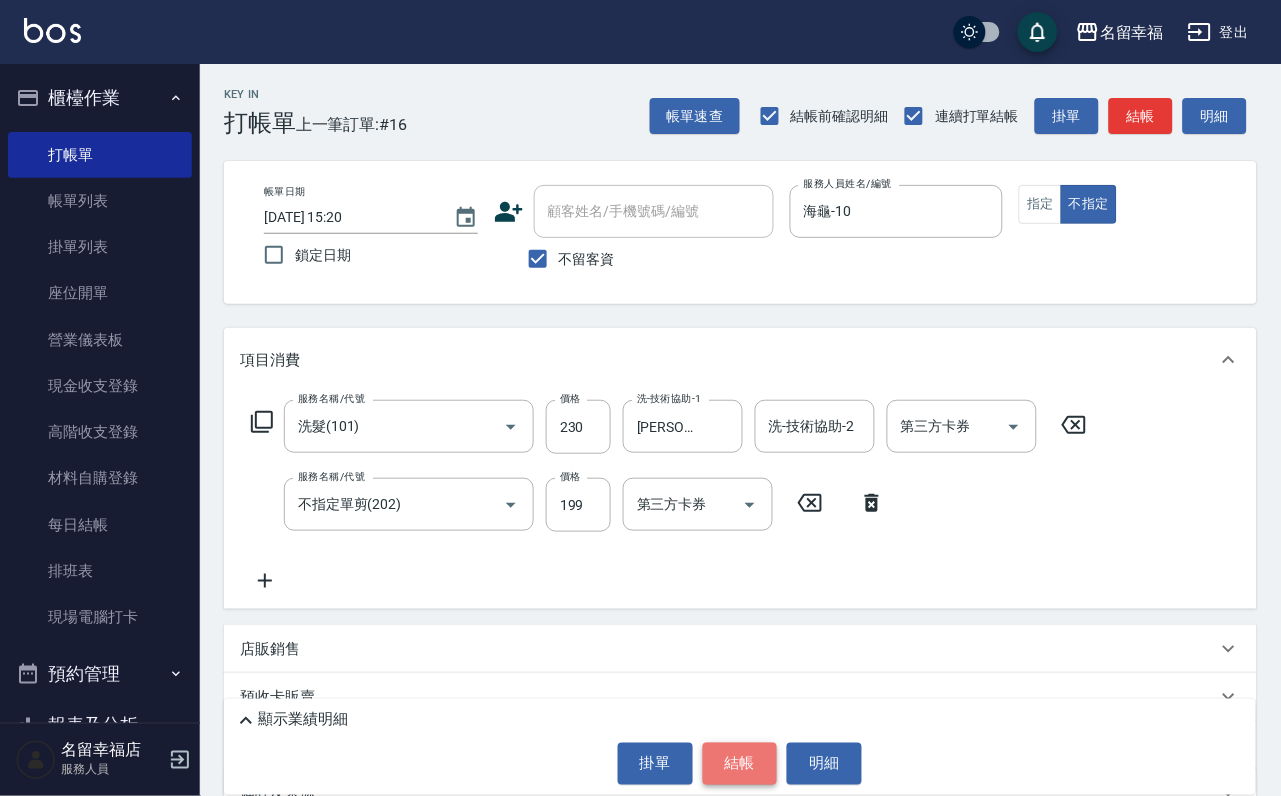 click on "結帳" at bounding box center [740, 764] 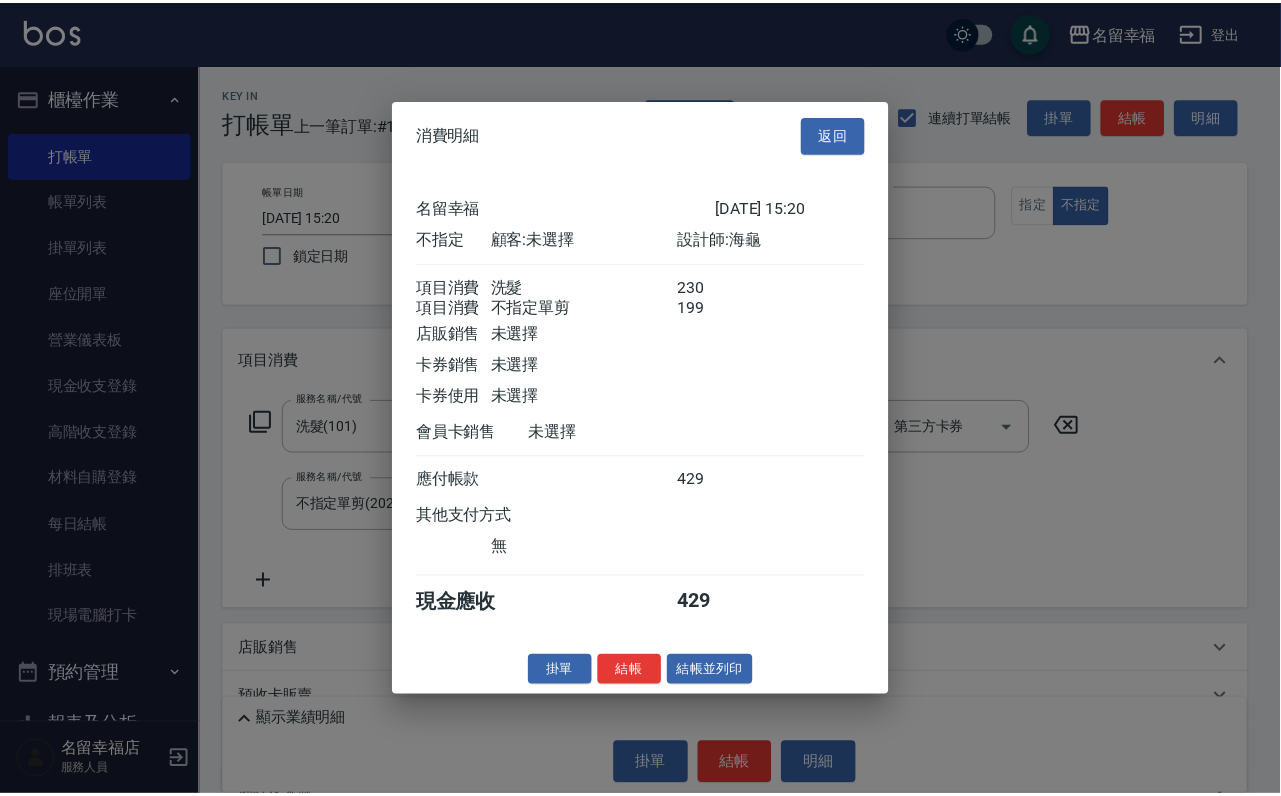 scroll, scrollTop: 359, scrollLeft: 0, axis: vertical 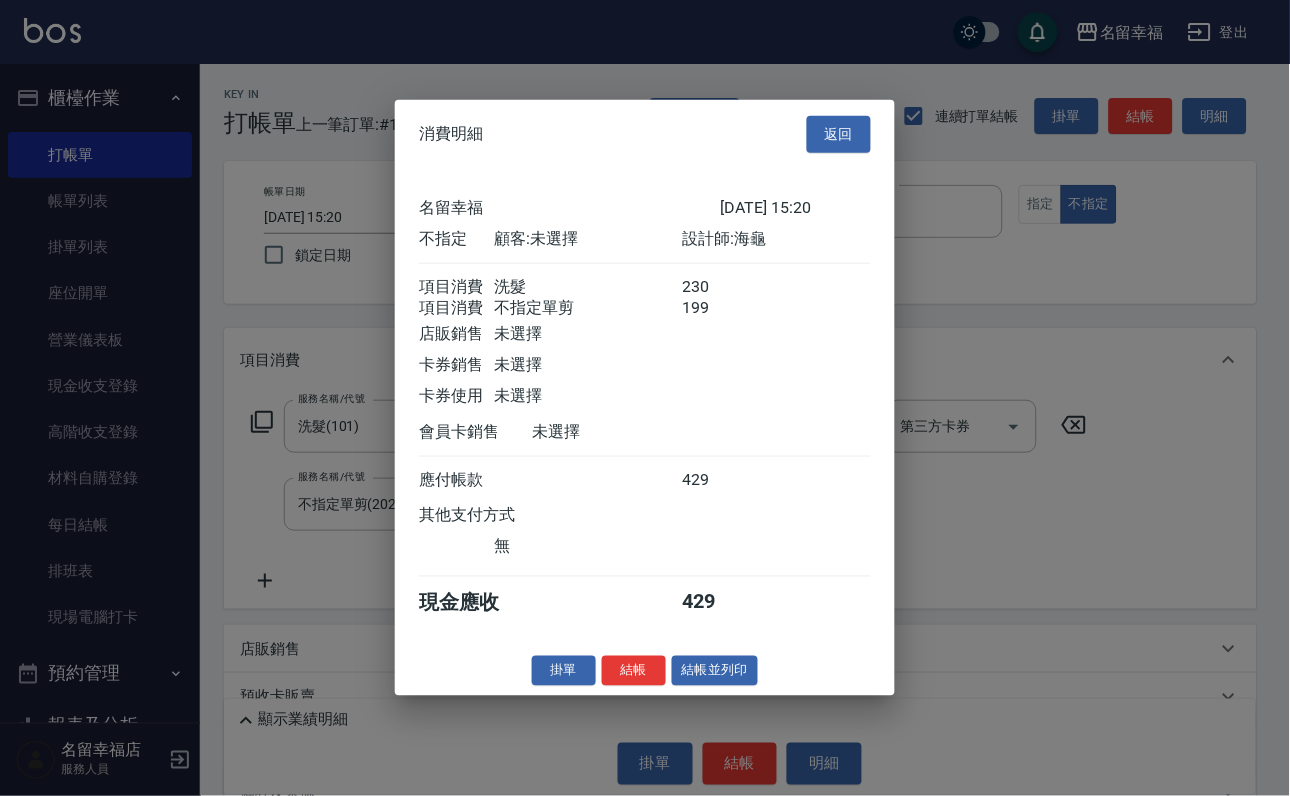 drag, startPoint x: 735, startPoint y: 751, endPoint x: 748, endPoint y: 770, distance: 23.021729 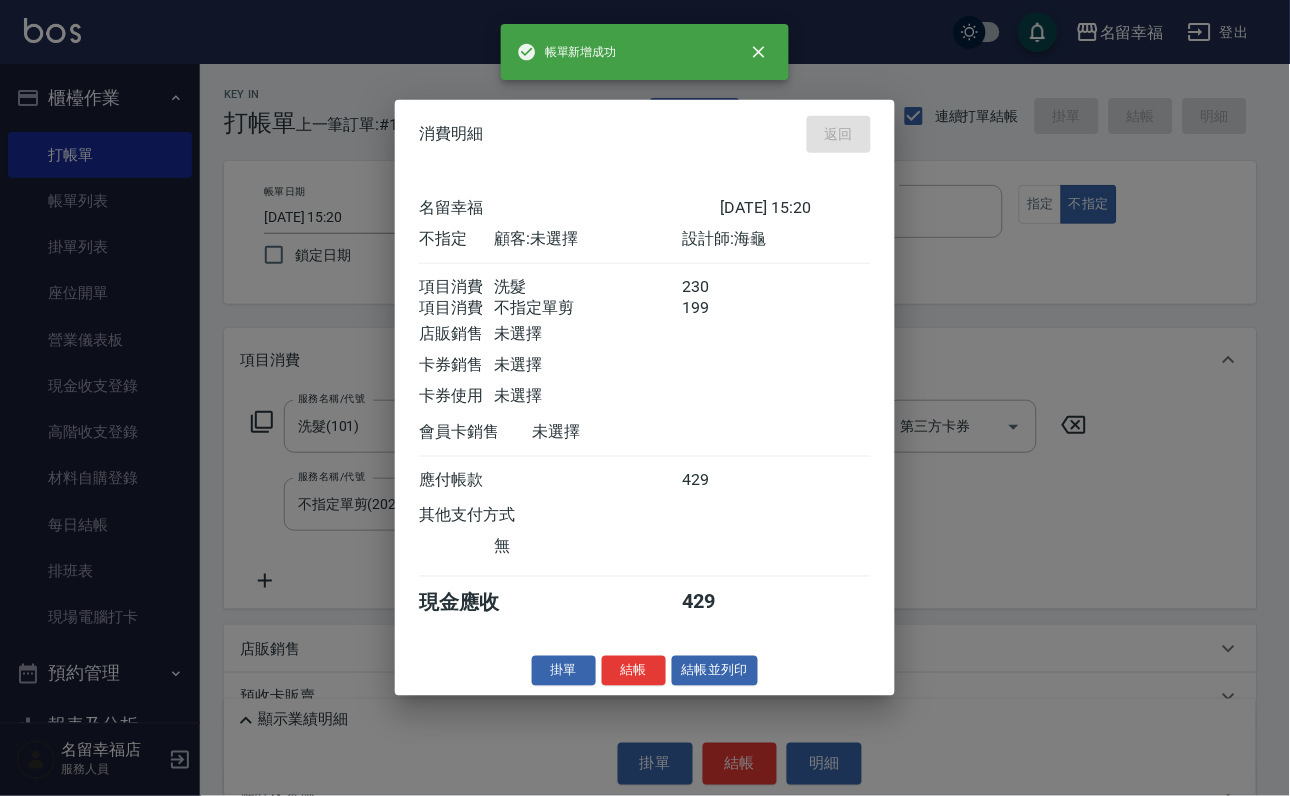 type on "[DATE] 15:32" 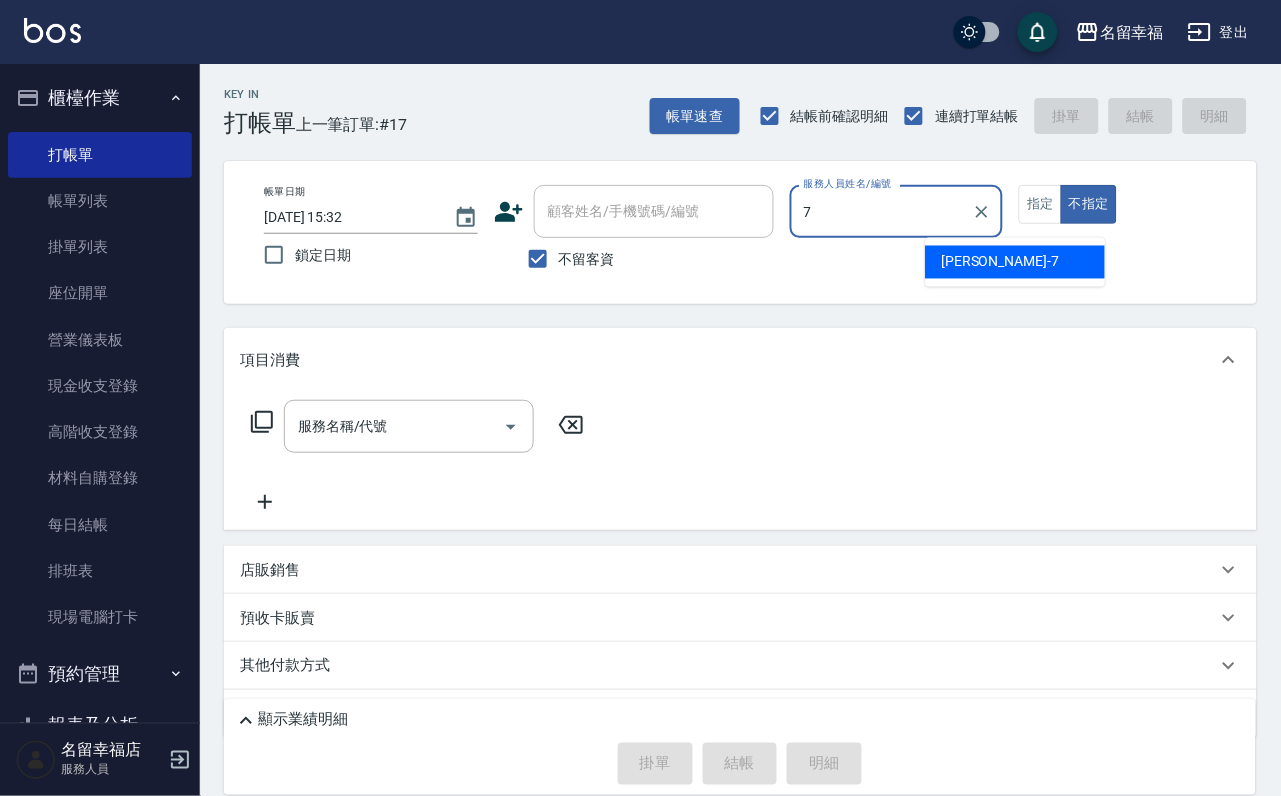 type on "[PERSON_NAME]-7" 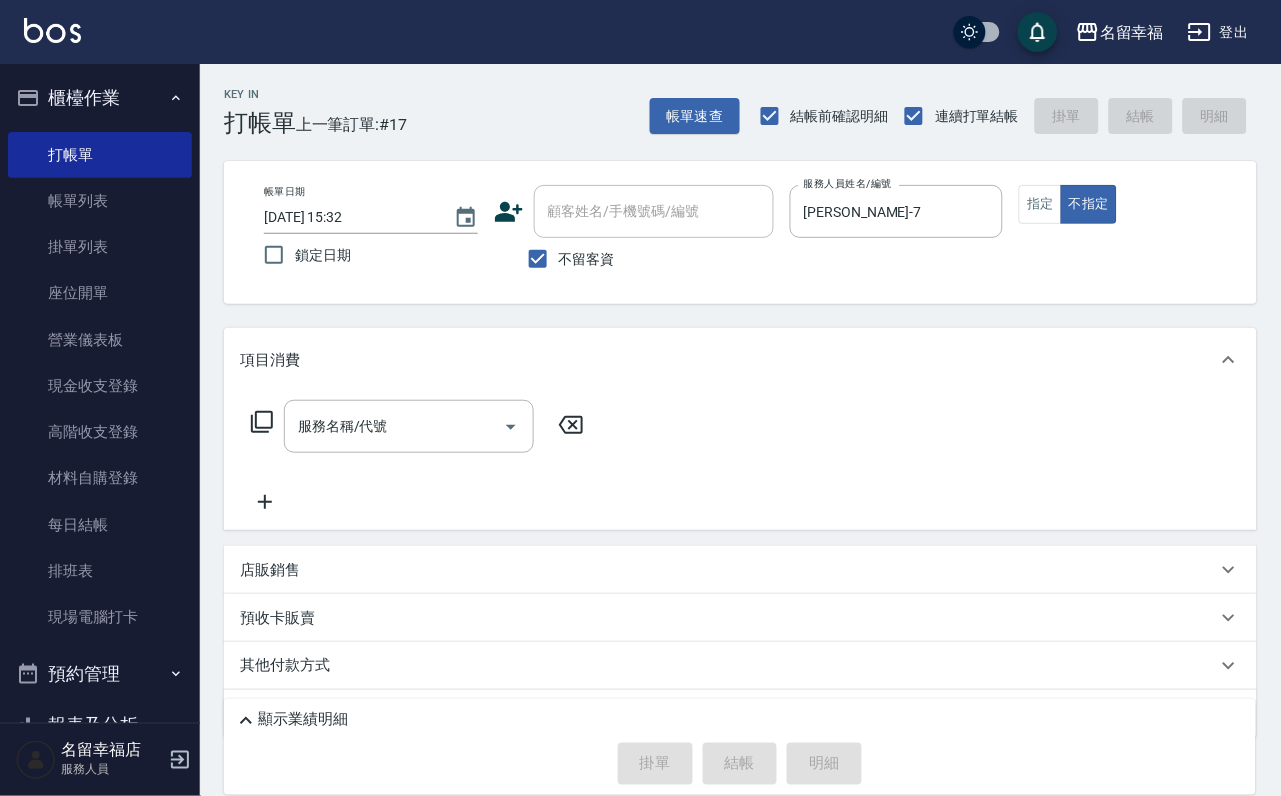 drag, startPoint x: 1116, startPoint y: 272, endPoint x: 1145, endPoint y: 258, distance: 32.202484 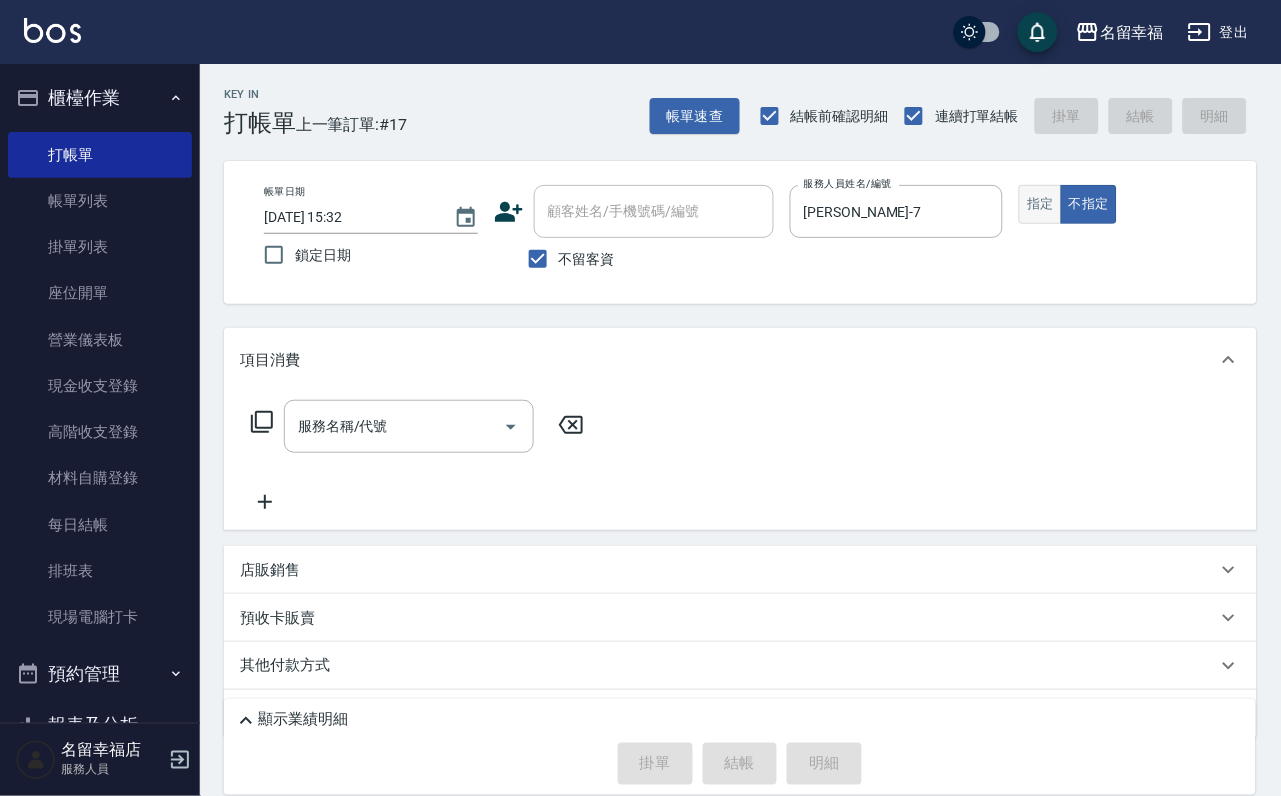 click on "指定" at bounding box center [1040, 204] 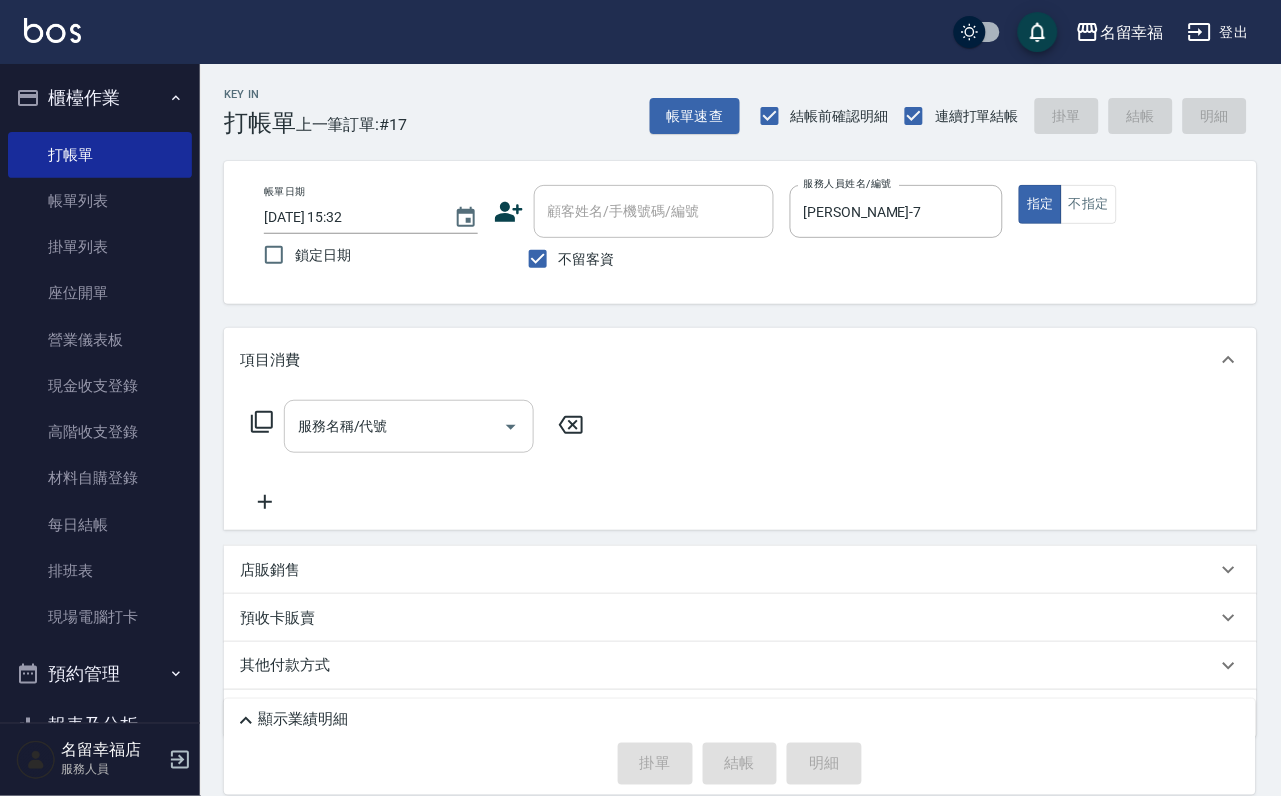 click on "服務名稱/代號" at bounding box center (394, 426) 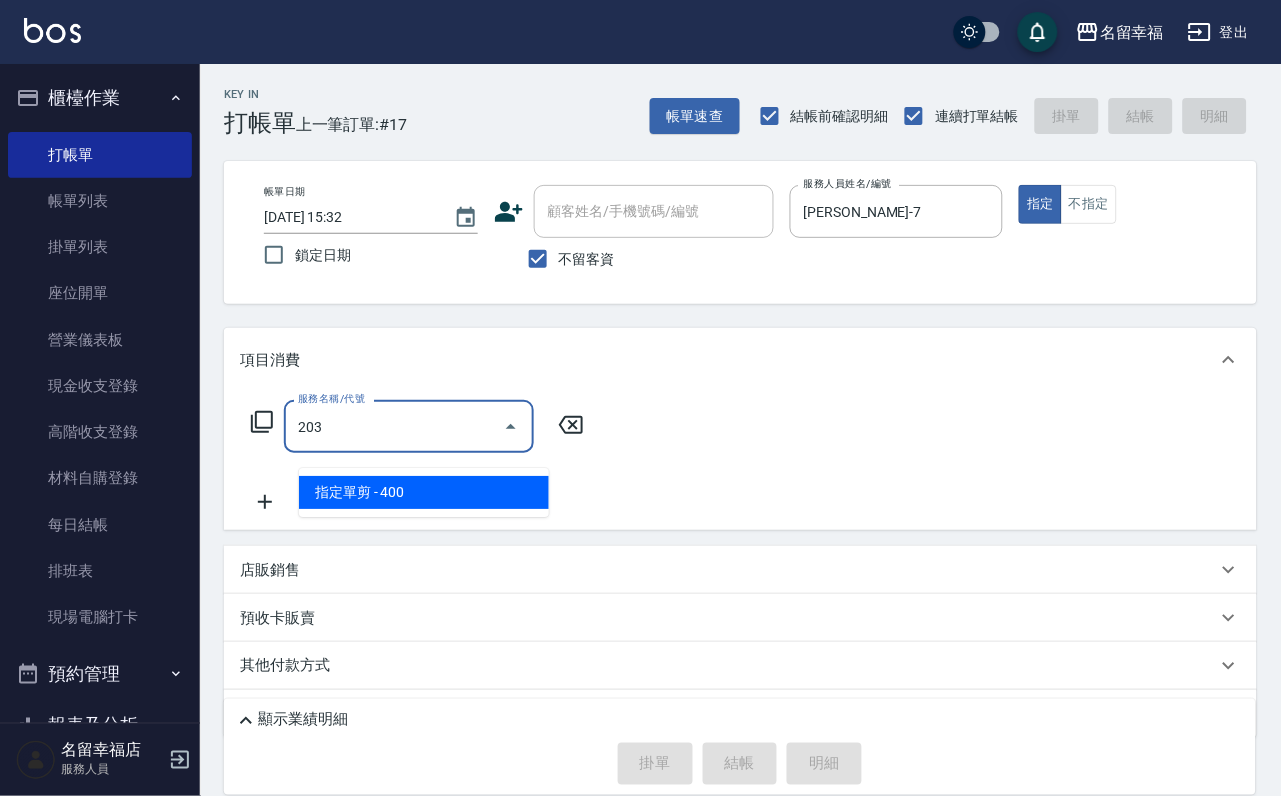 type on "指定單剪(203)" 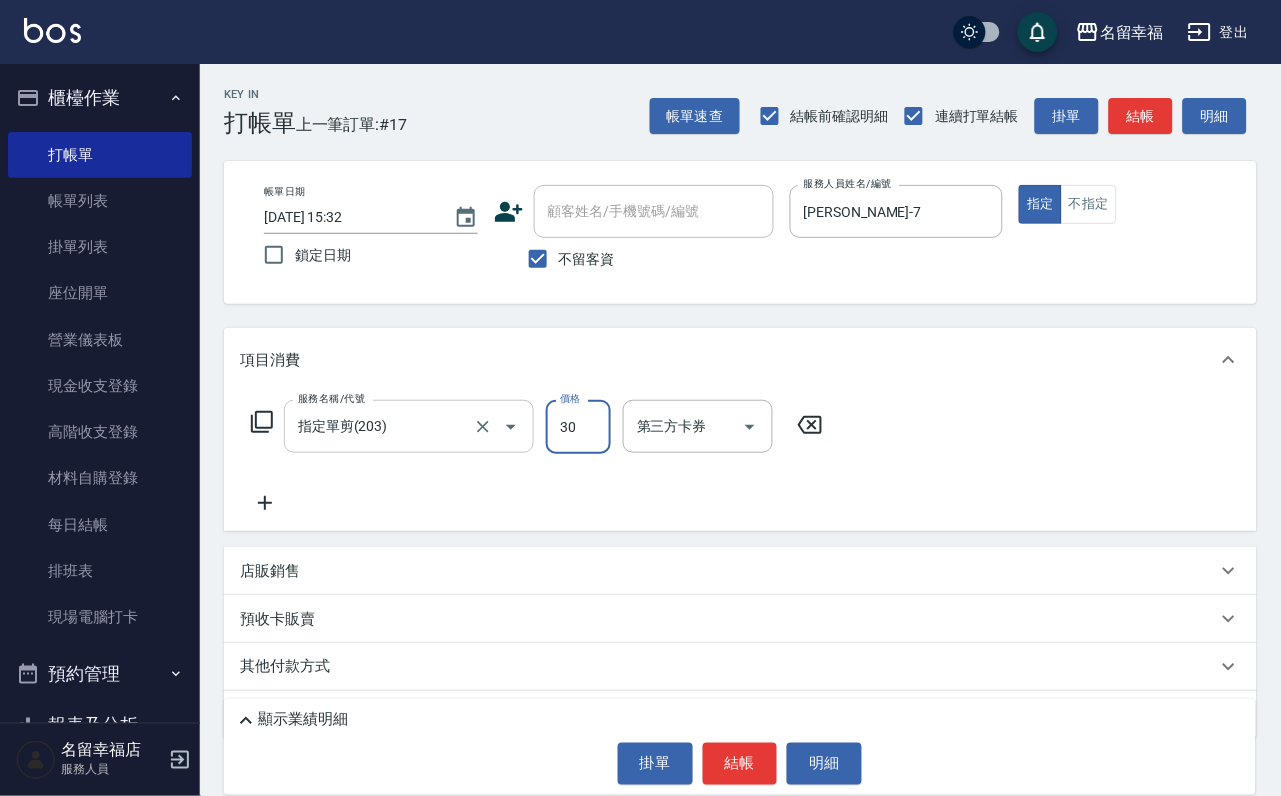 type on "300" 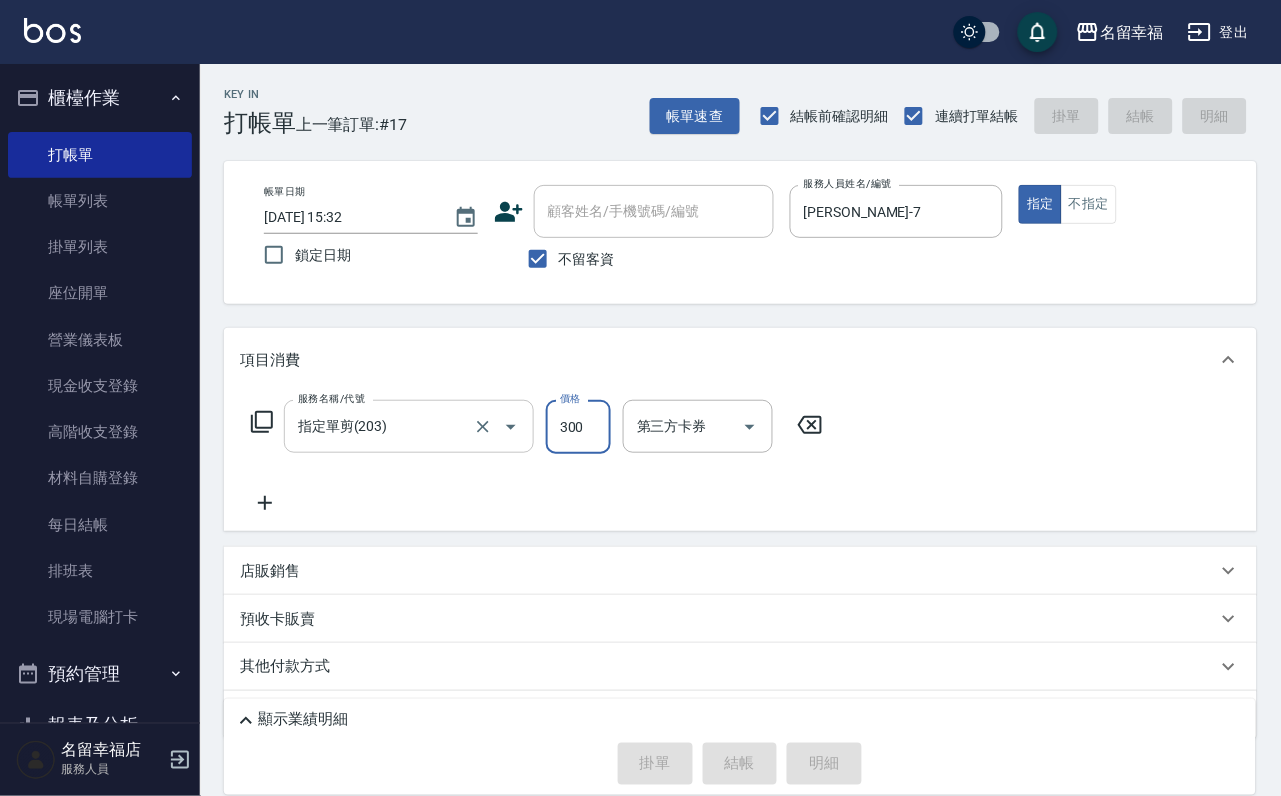 type on "[DATE] 15:36" 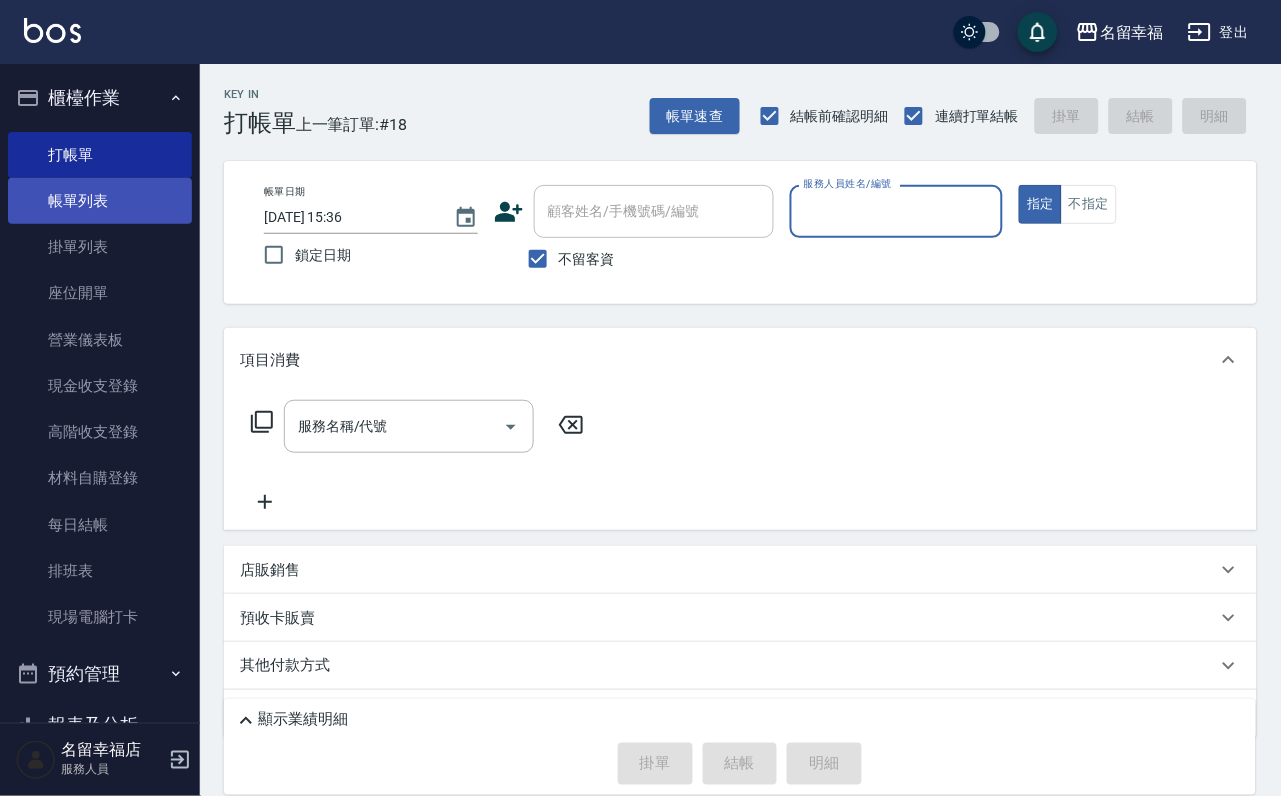 click on "帳單列表" at bounding box center [100, 201] 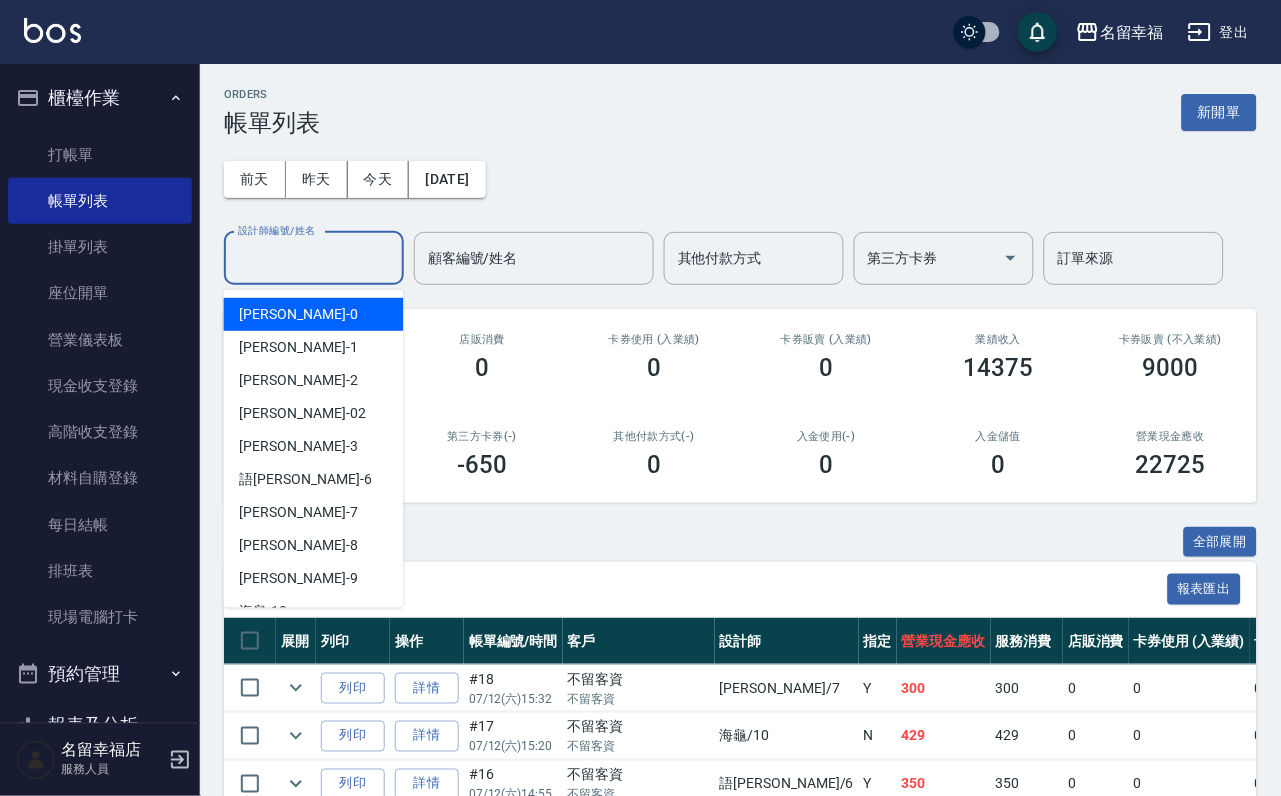 click on "設計師編號/姓名" at bounding box center [314, 258] 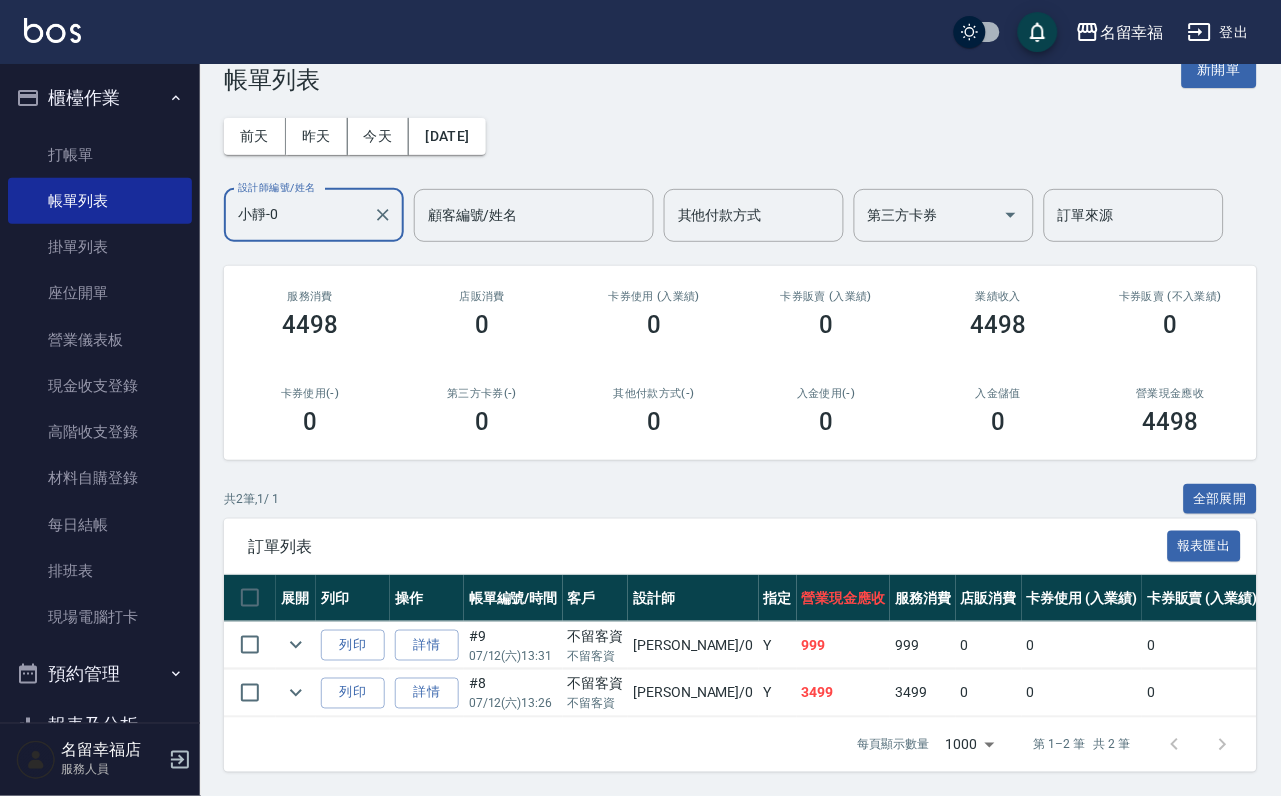 scroll, scrollTop: 169, scrollLeft: 0, axis: vertical 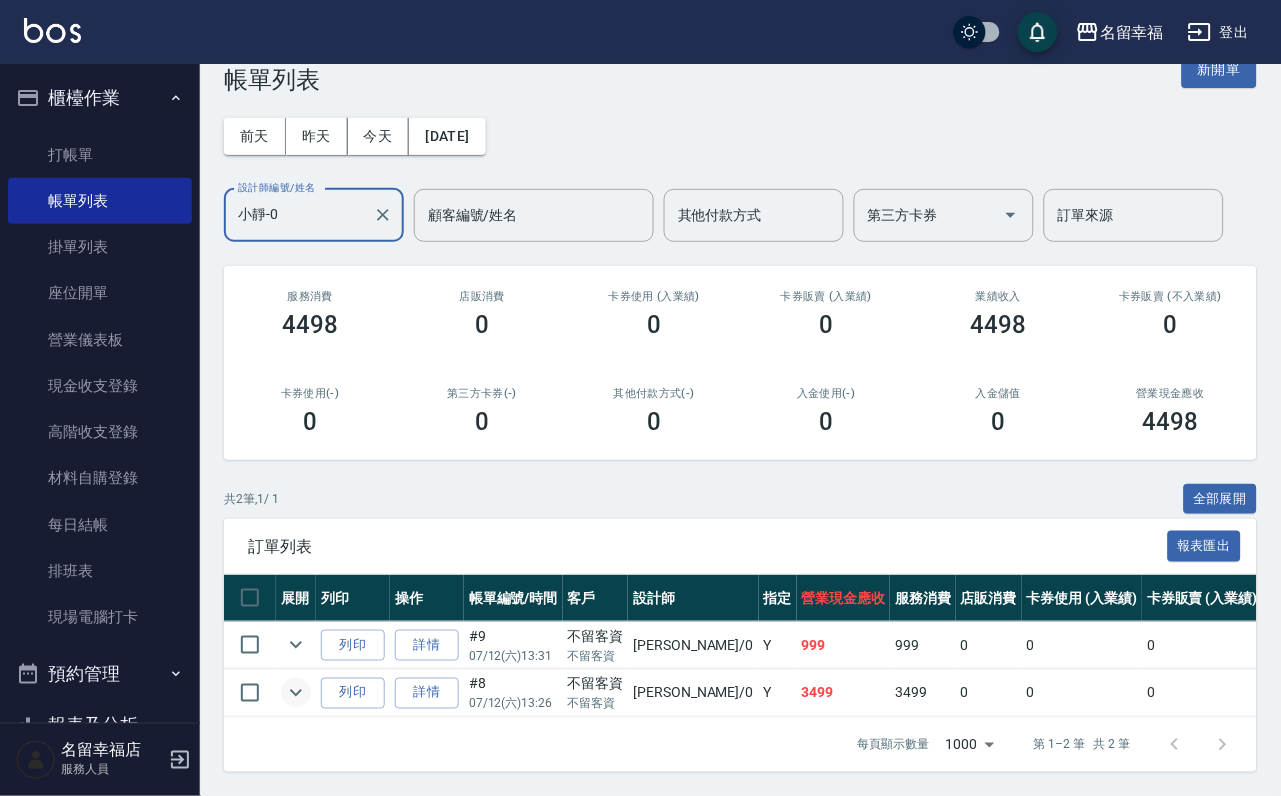 type on "小靜-0" 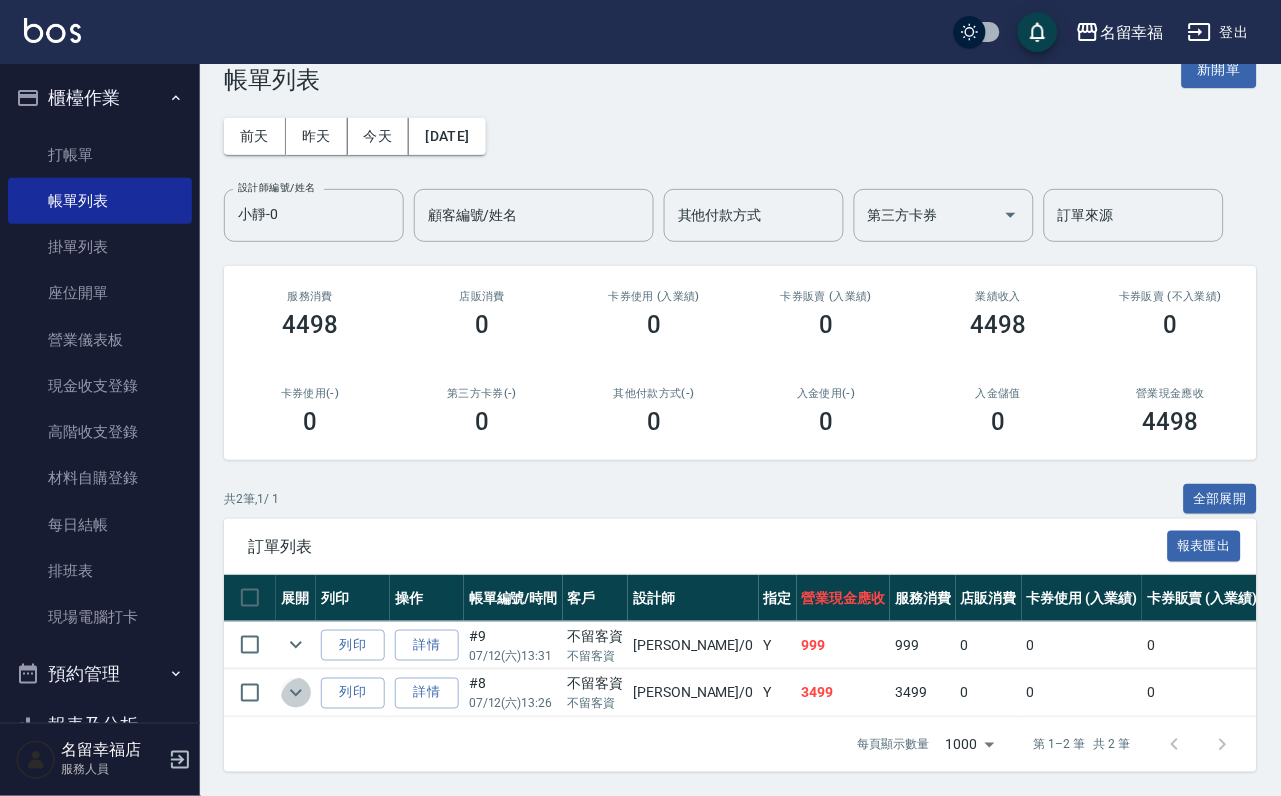 click 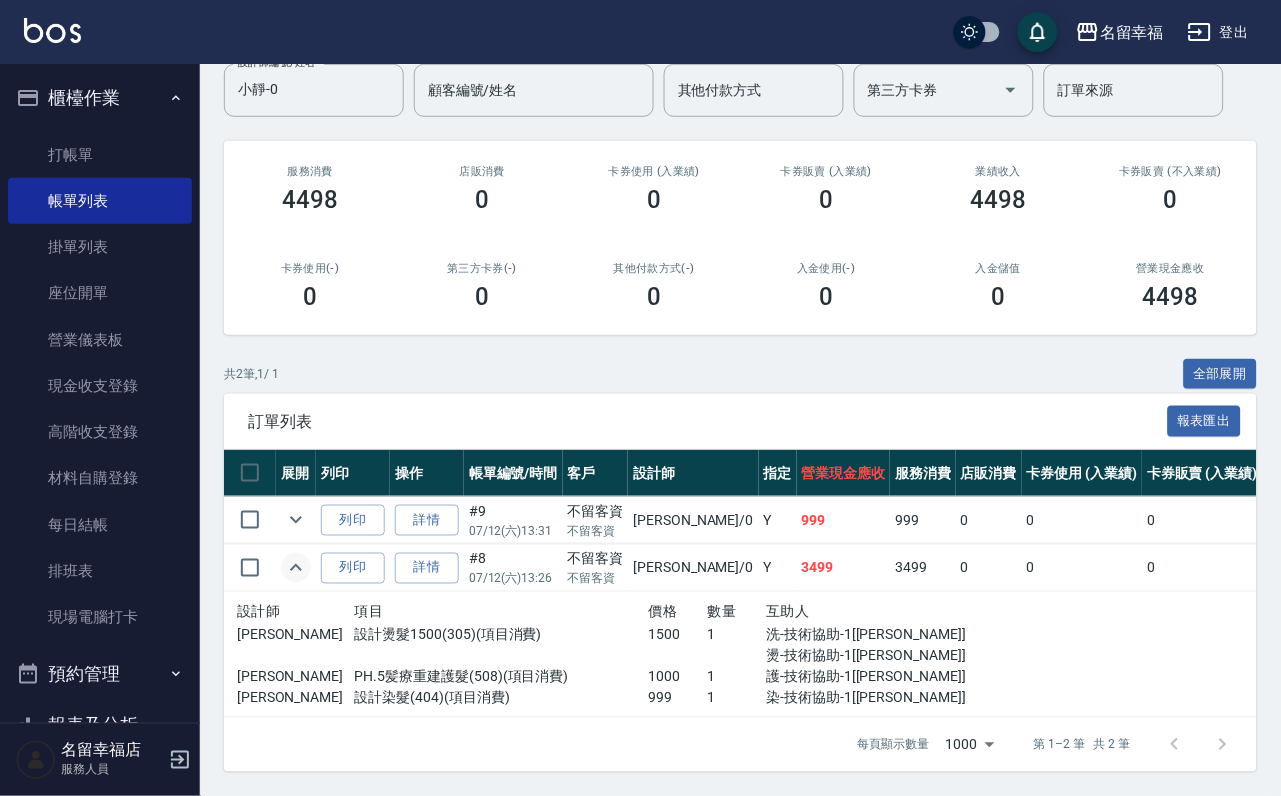 scroll, scrollTop: 299, scrollLeft: 0, axis: vertical 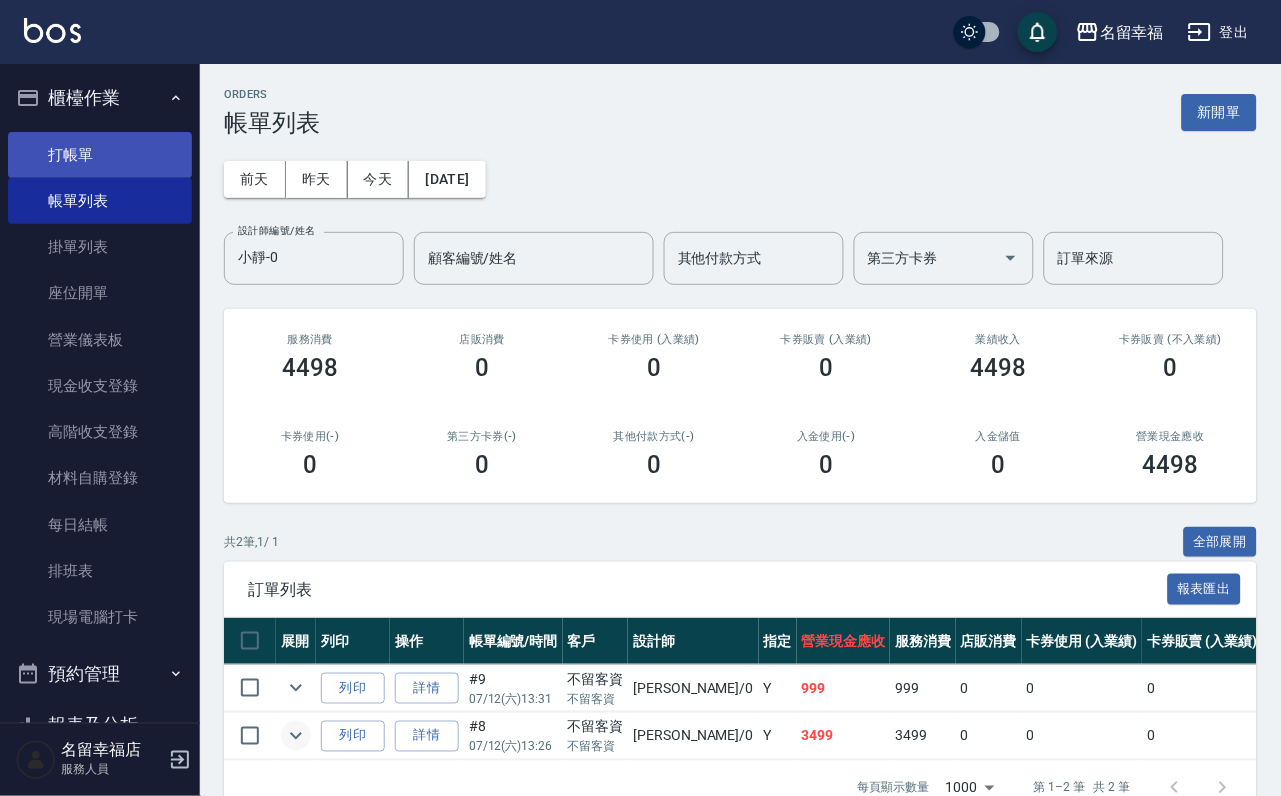 click on "打帳單" at bounding box center [100, 155] 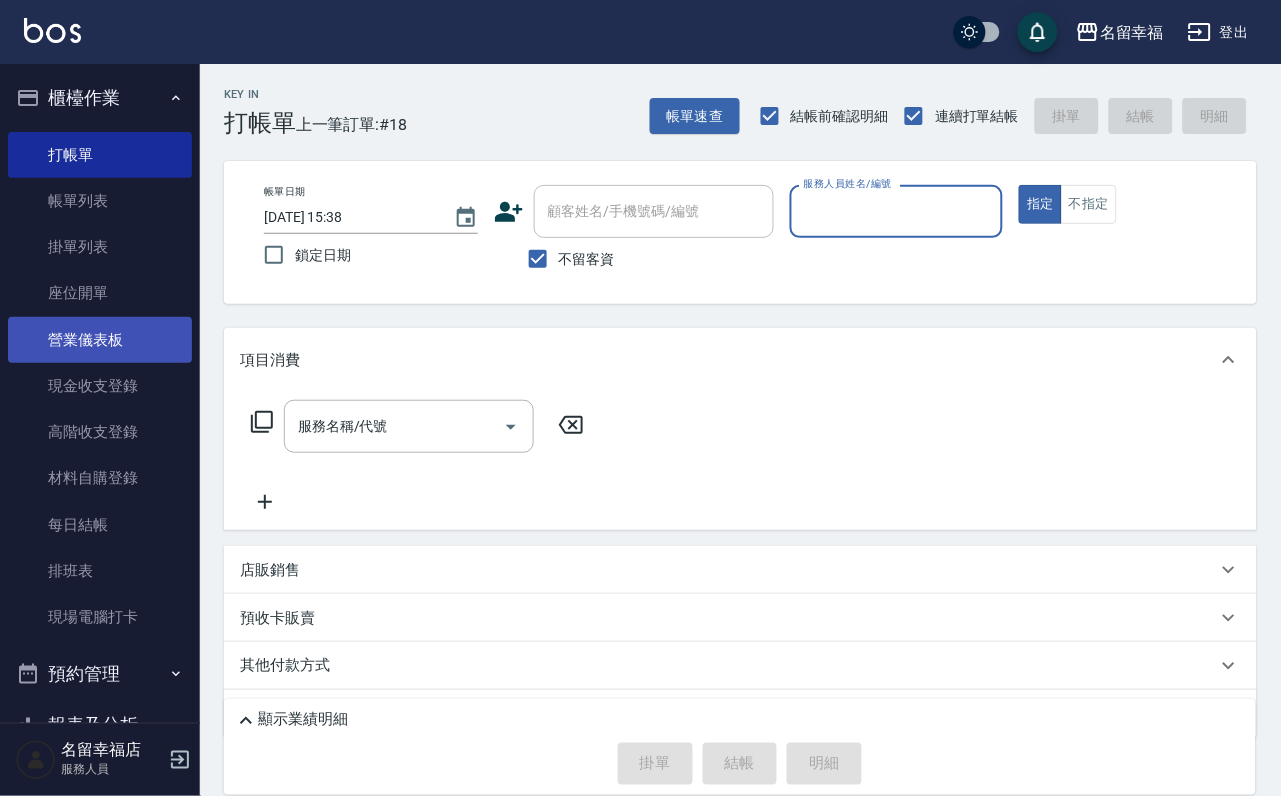drag, startPoint x: 0, startPoint y: 104, endPoint x: 120, endPoint y: 360, distance: 282.72955 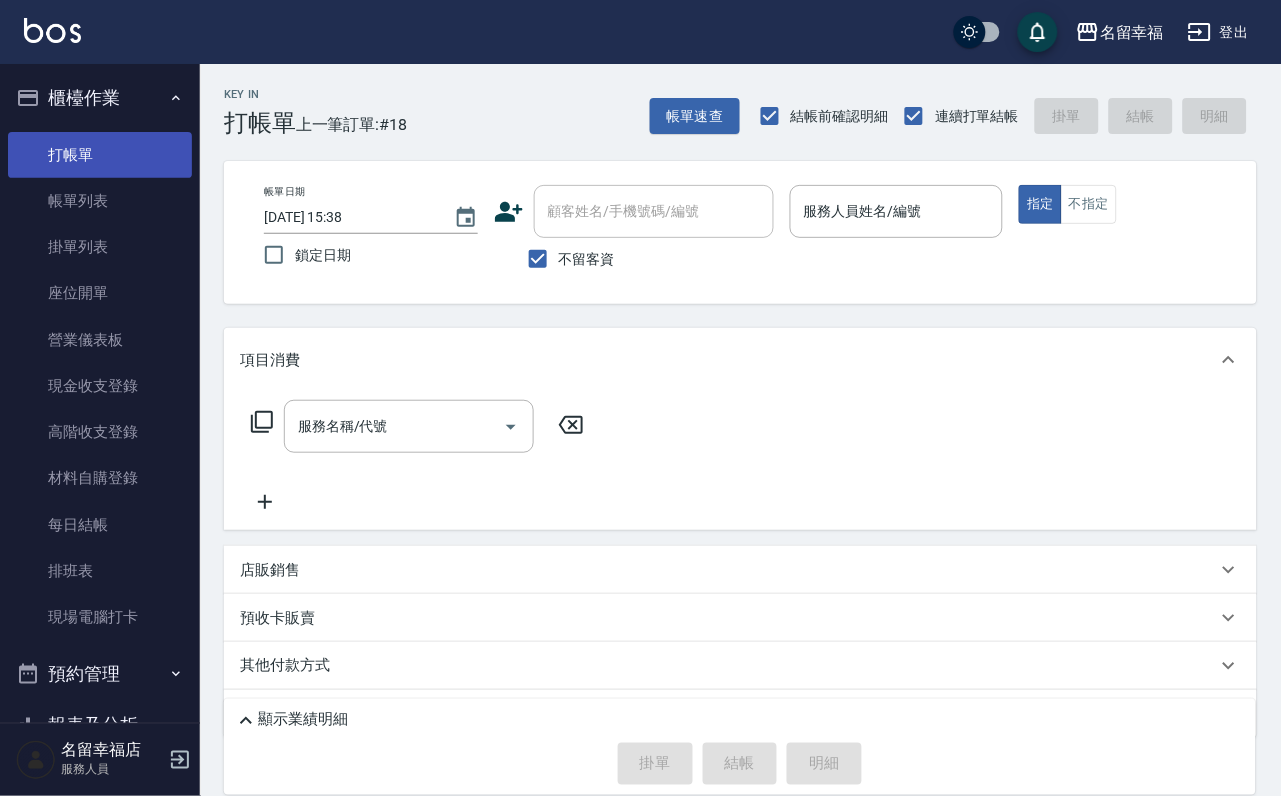 click on "打帳單" at bounding box center (100, 155) 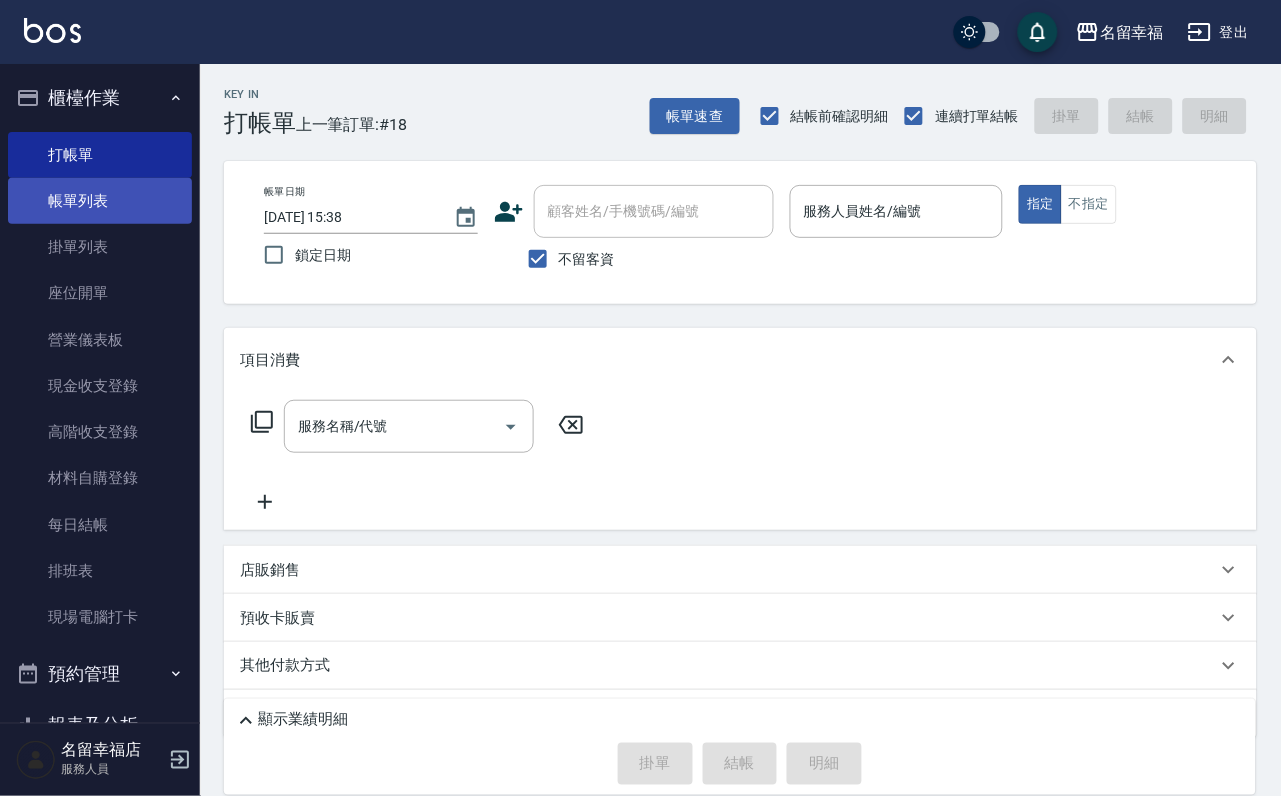 click on "帳單列表" at bounding box center (100, 201) 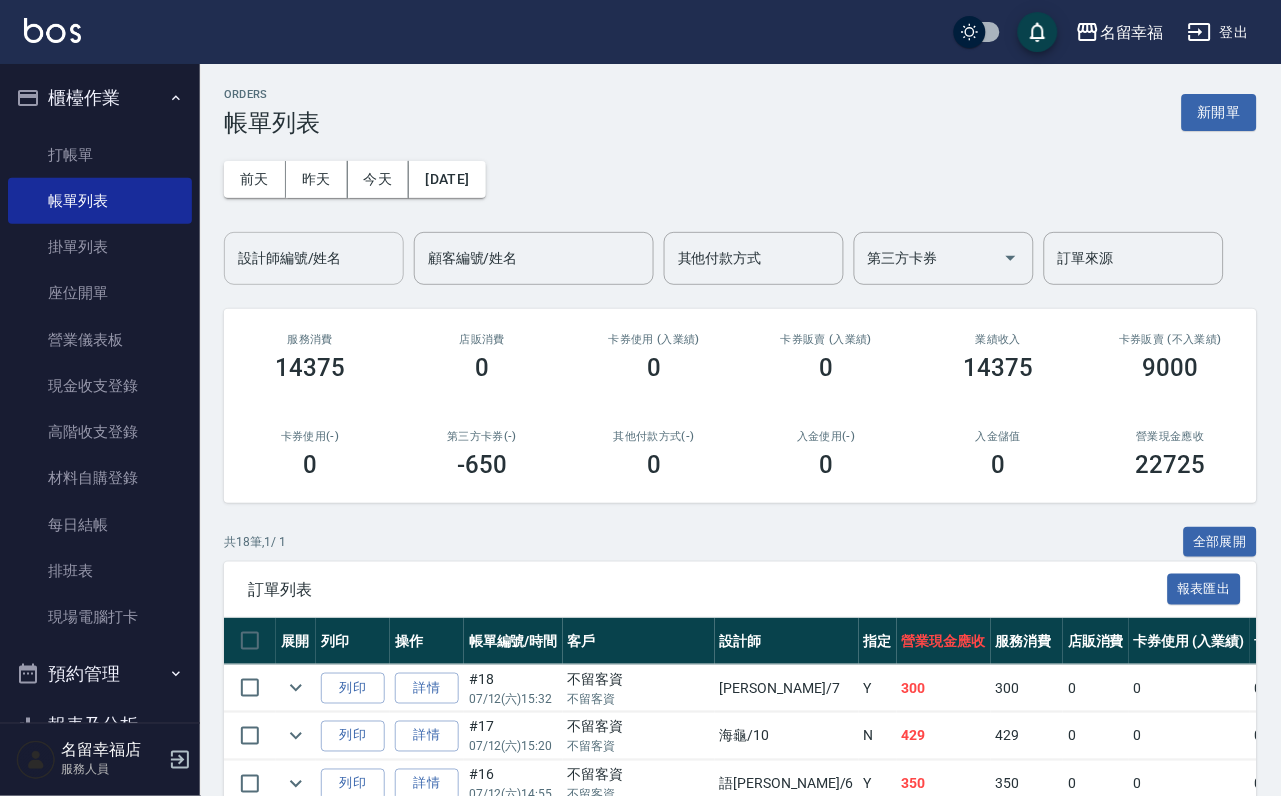 click on "設計師編號/姓名" at bounding box center (314, 258) 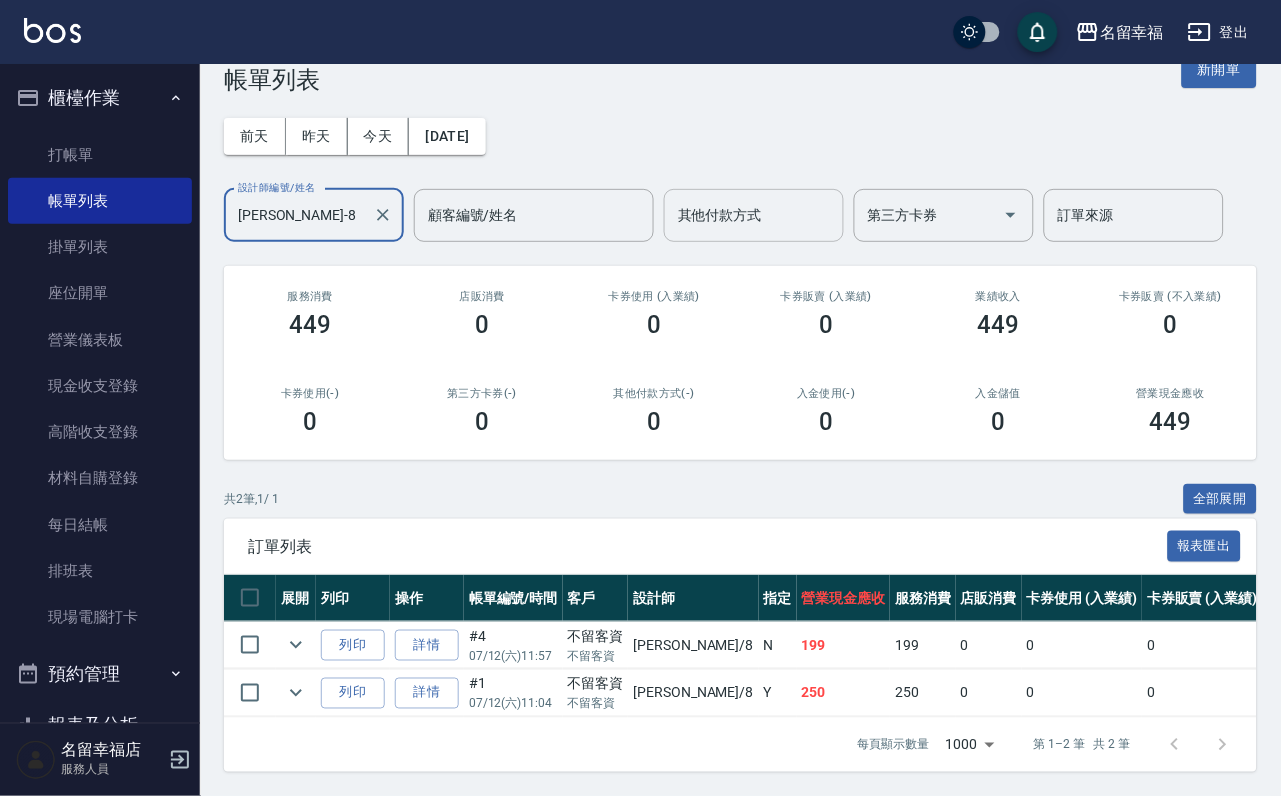 scroll, scrollTop: 169, scrollLeft: 0, axis: vertical 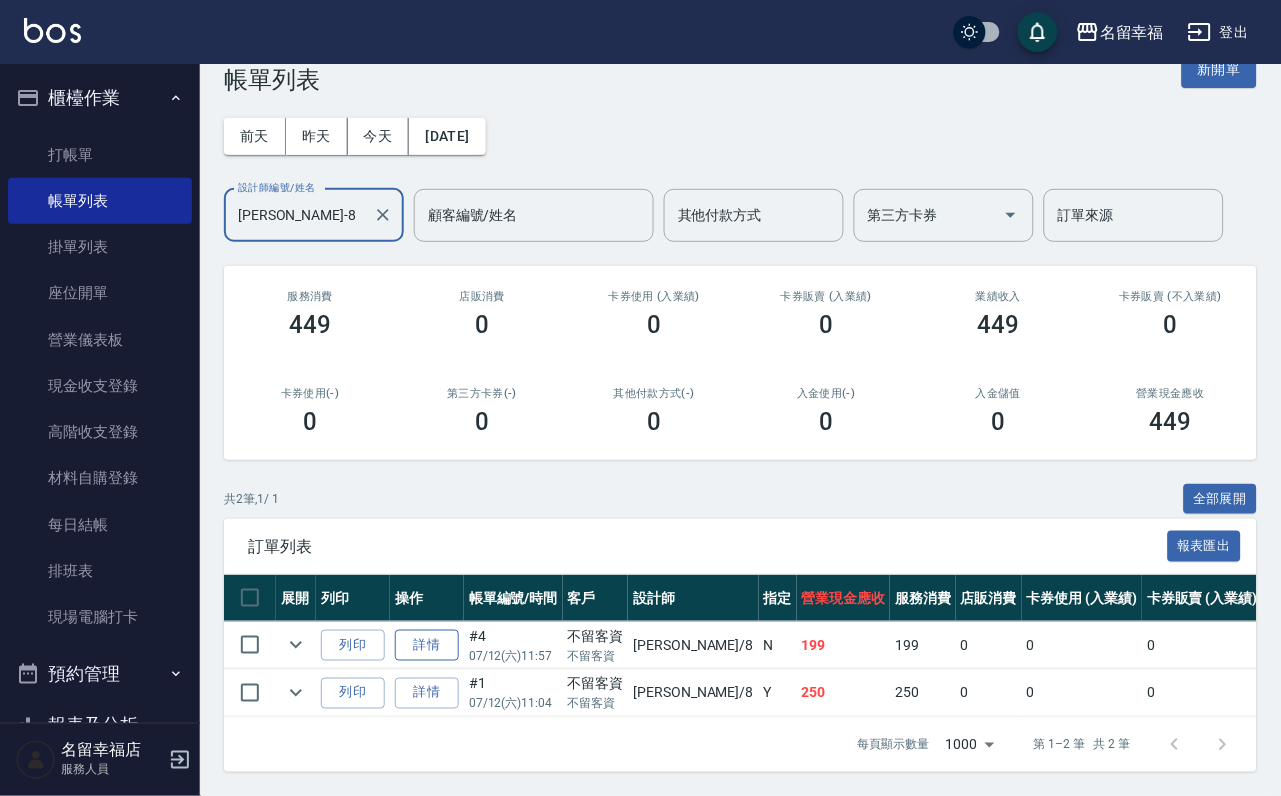 type on "[PERSON_NAME]-8" 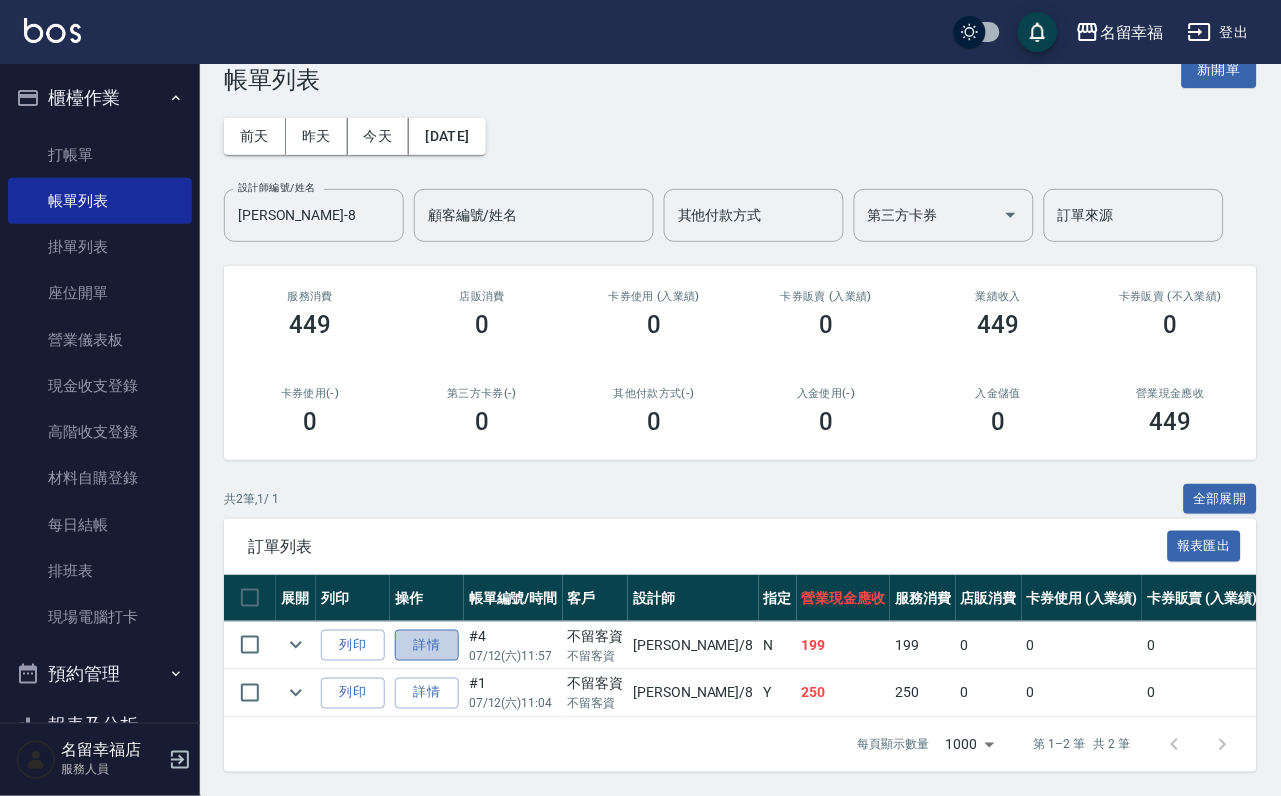 click on "詳情" at bounding box center [427, 645] 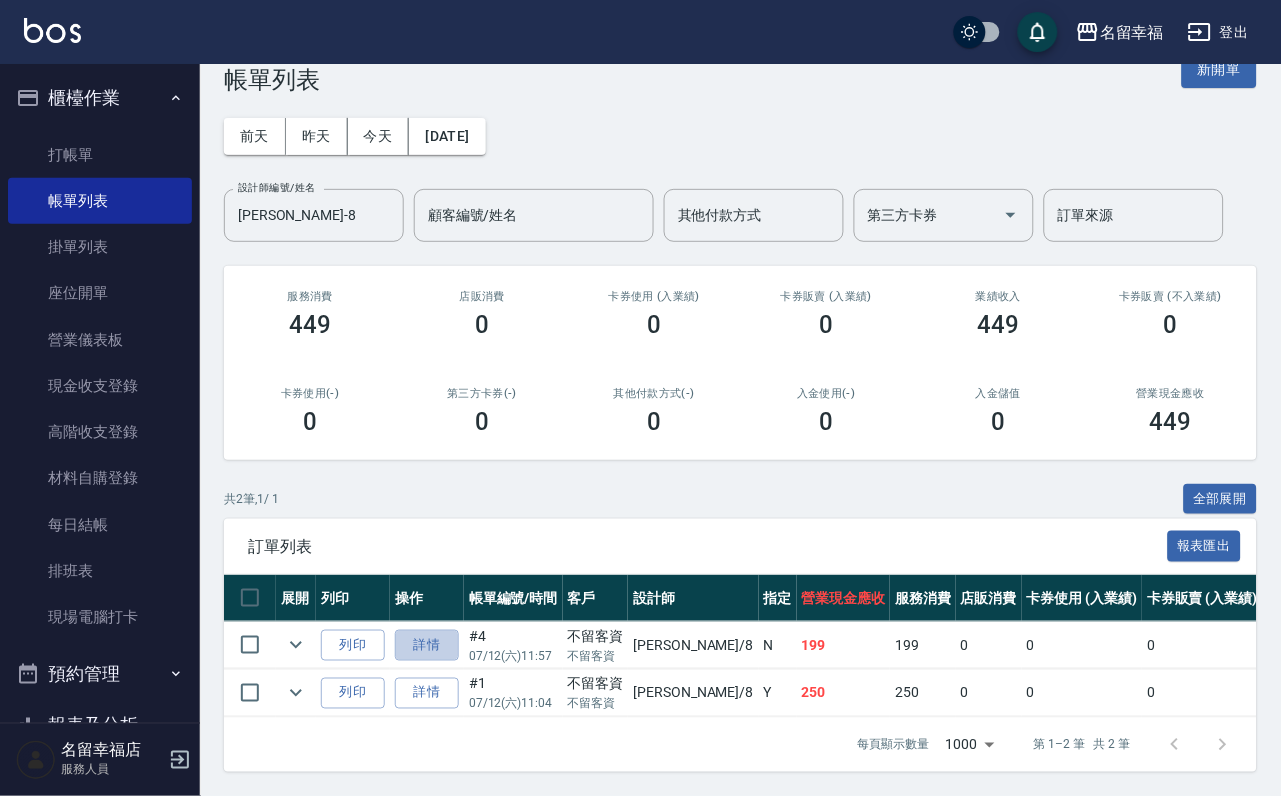 scroll, scrollTop: 0, scrollLeft: 0, axis: both 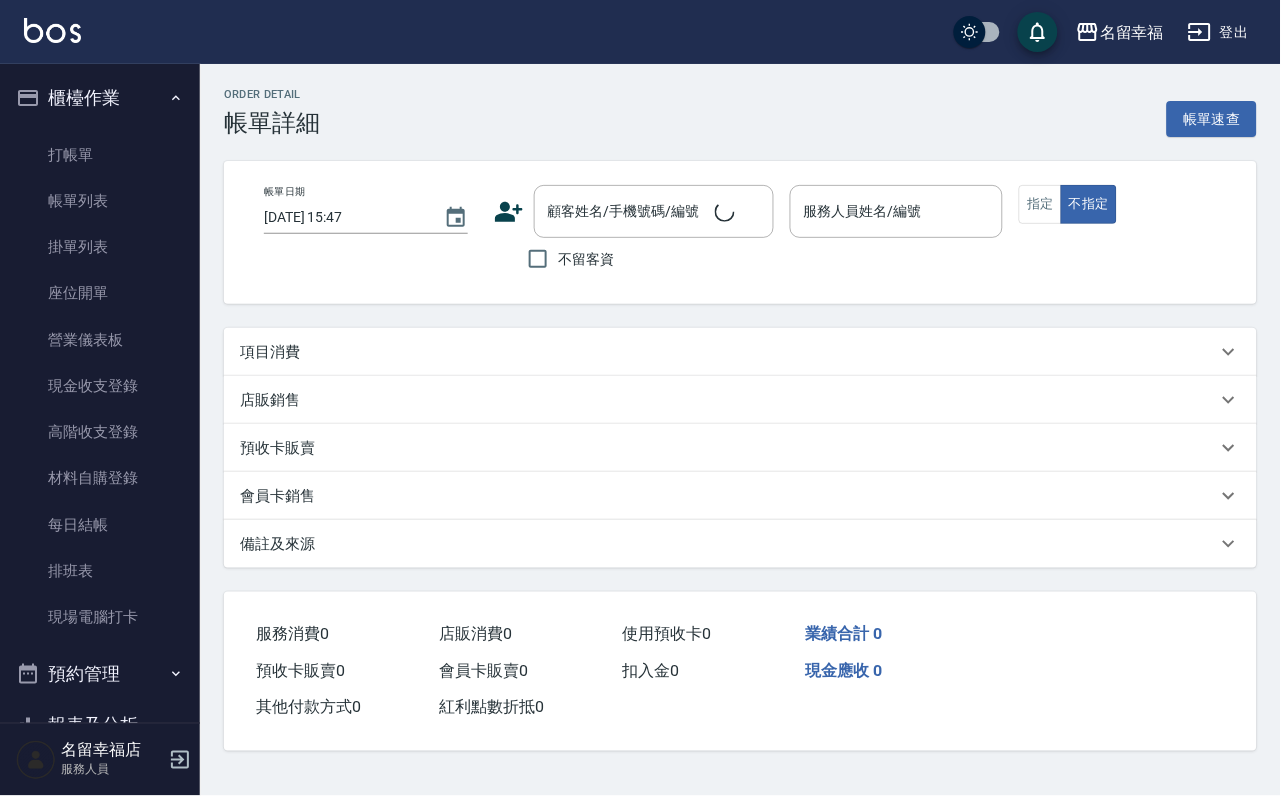 type on "[DATE] 11:57" 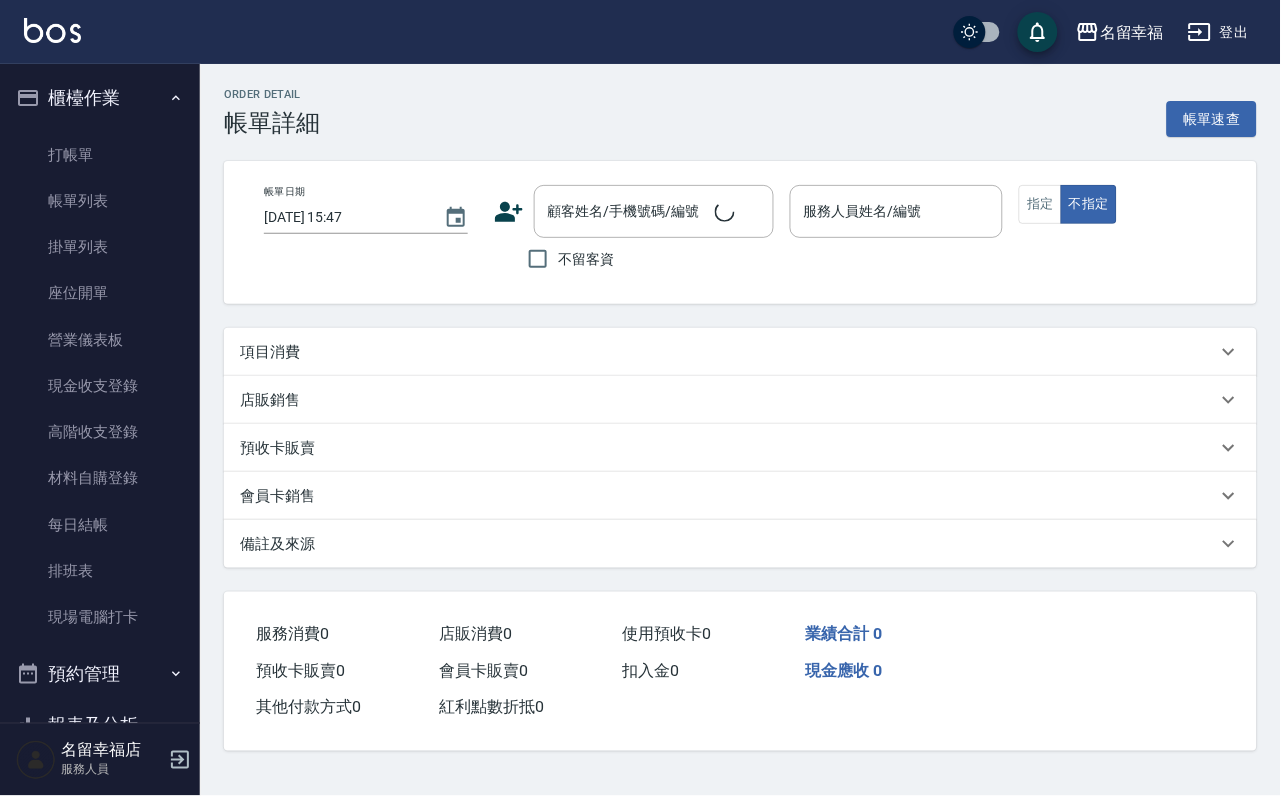 checkbox on "true" 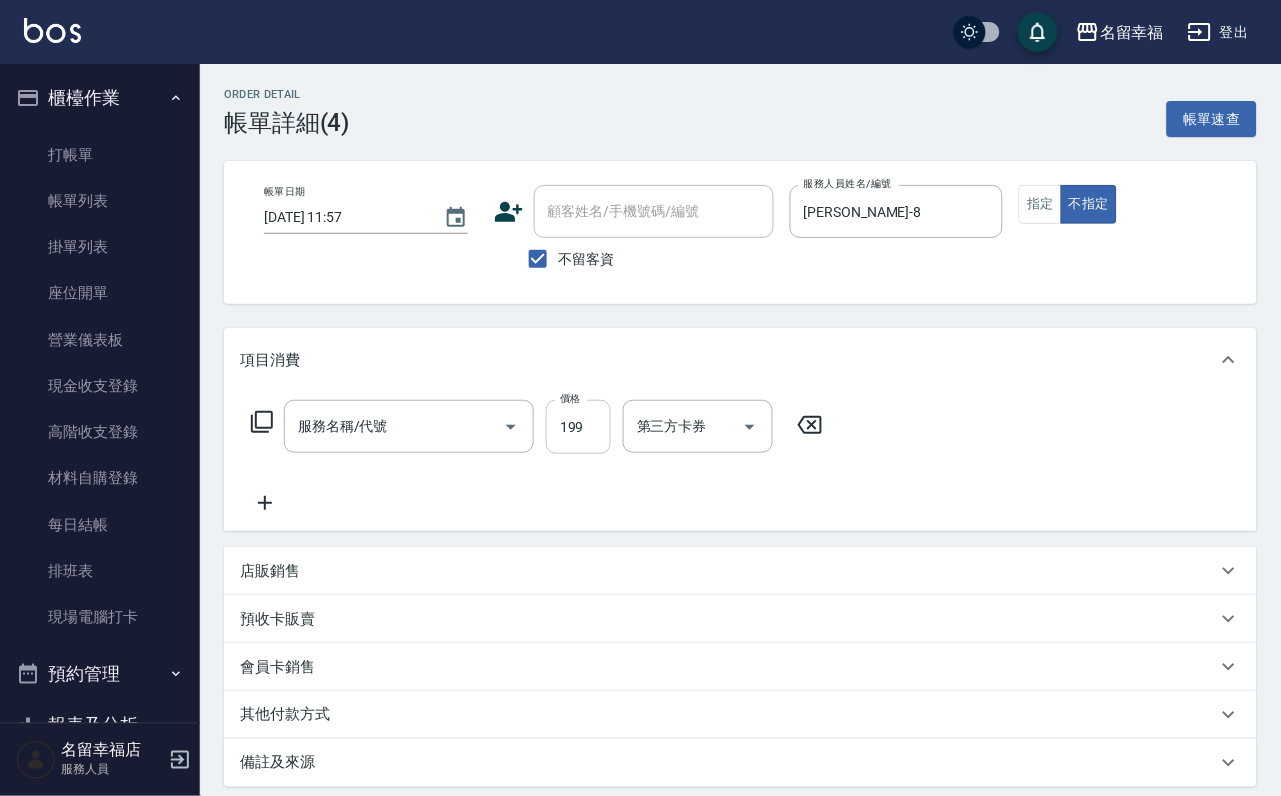click on "199" at bounding box center [578, 427] 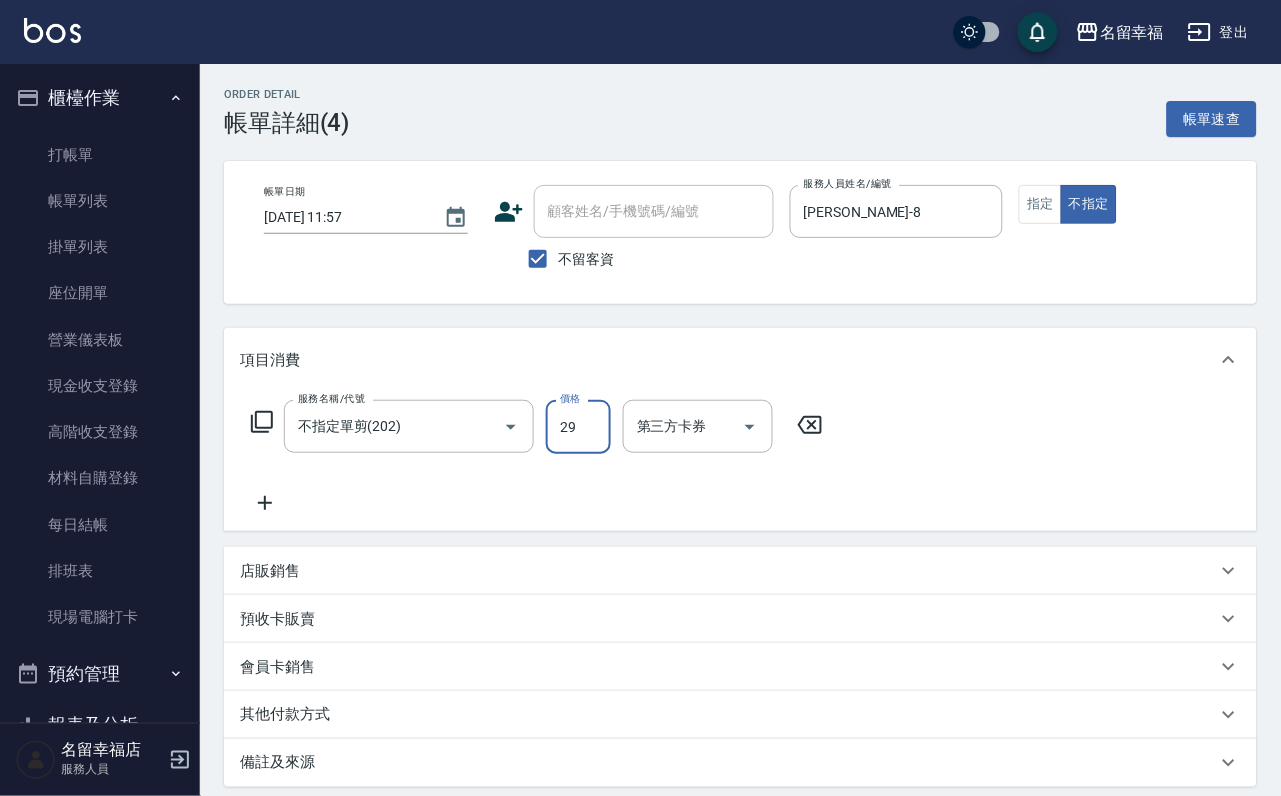 type on "299" 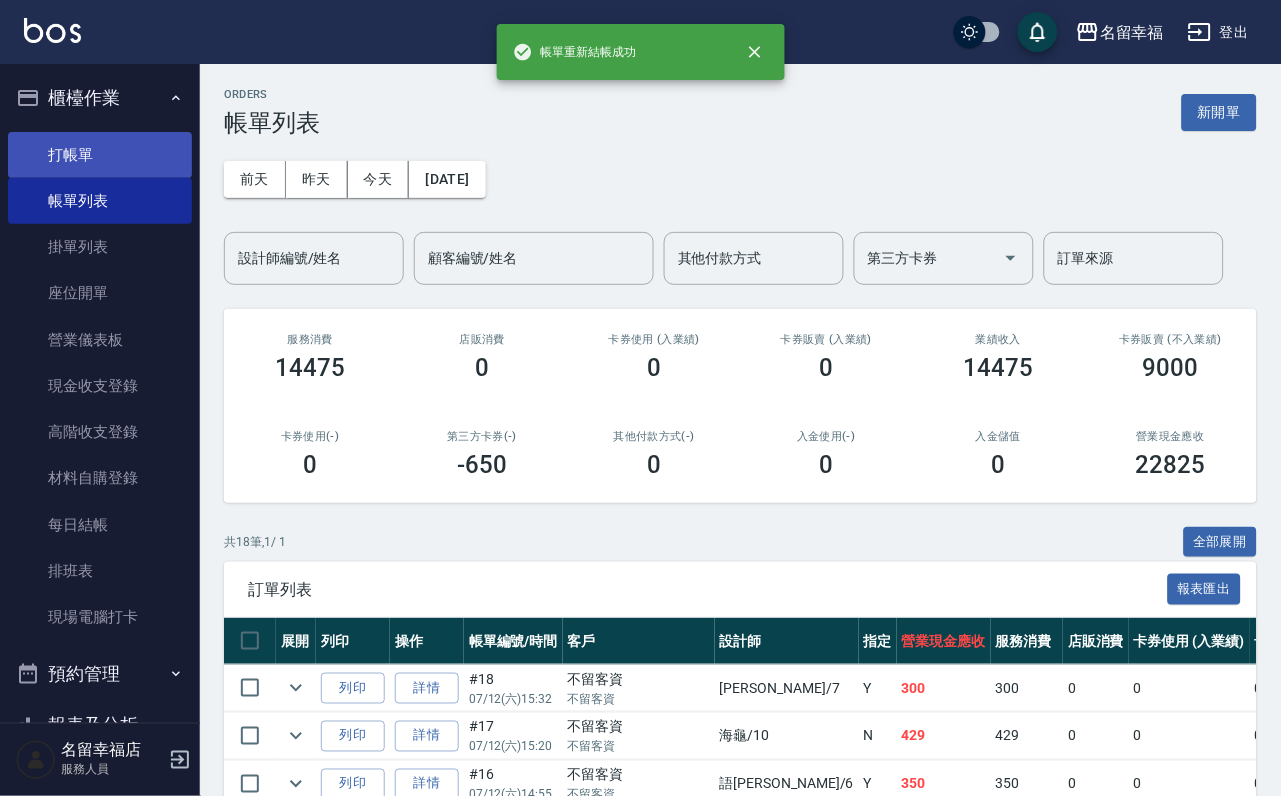 click on "打帳單" at bounding box center [100, 155] 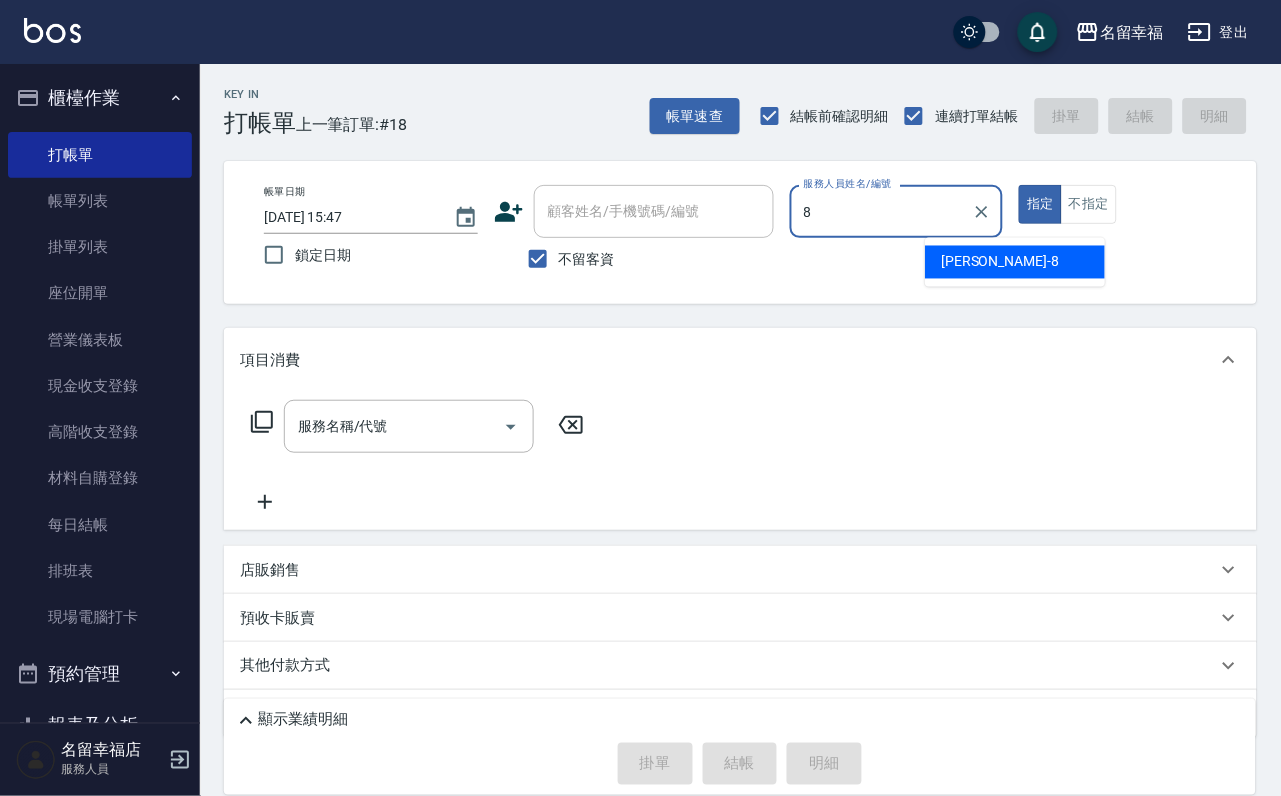 type on "[PERSON_NAME]-8" 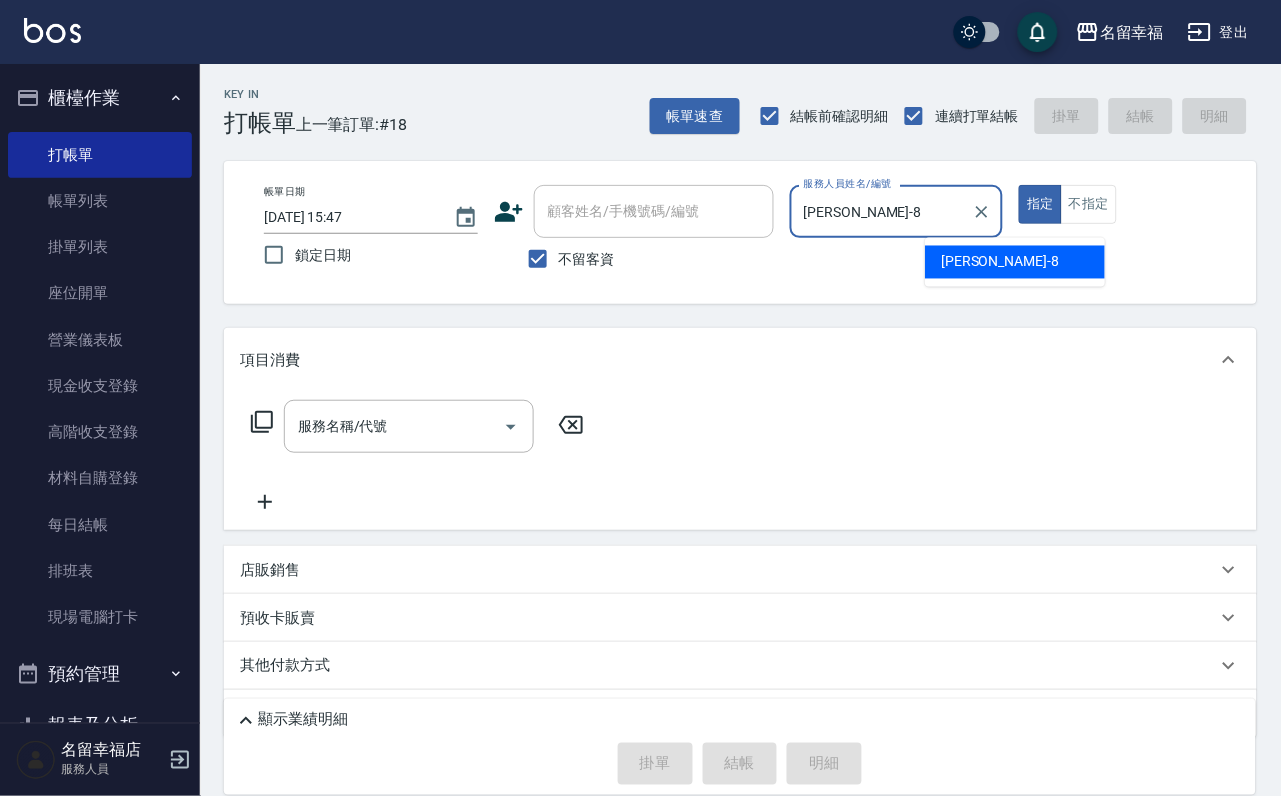 type on "true" 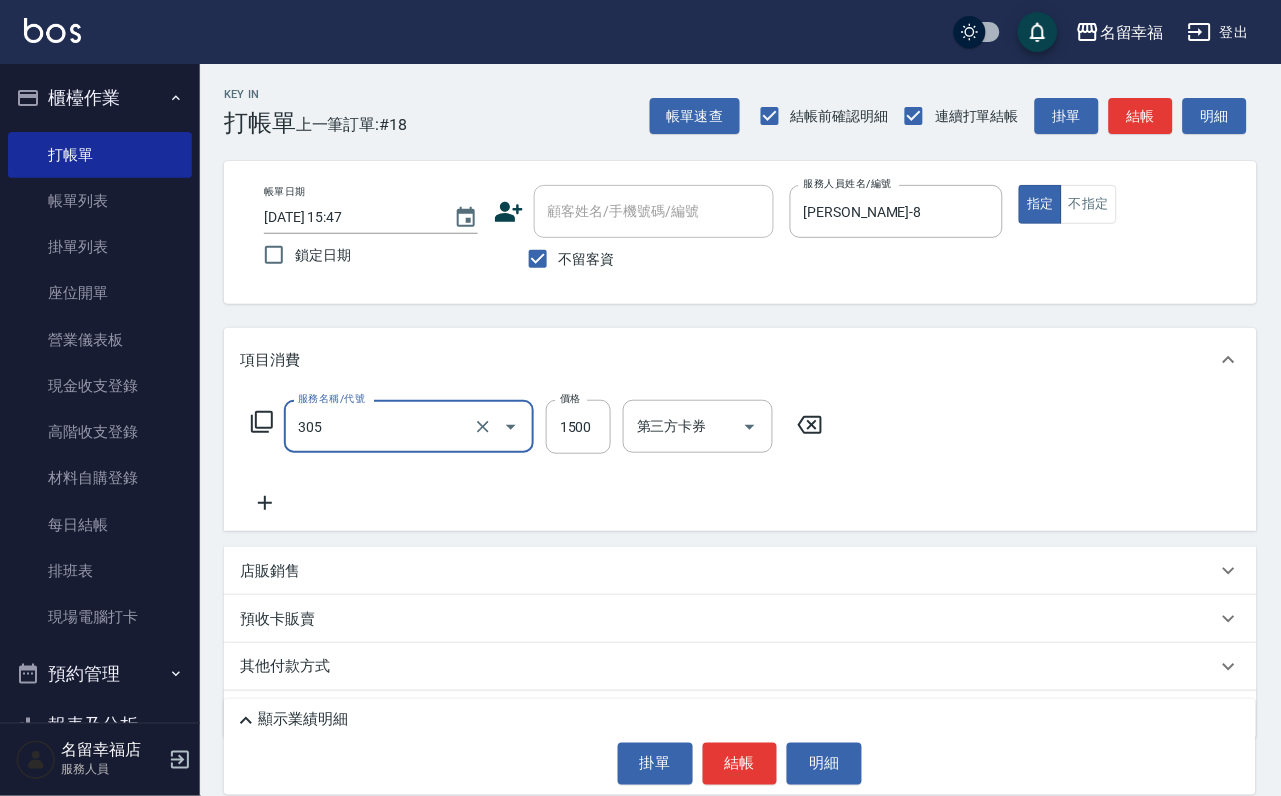 type on "設計燙髮1500(305)" 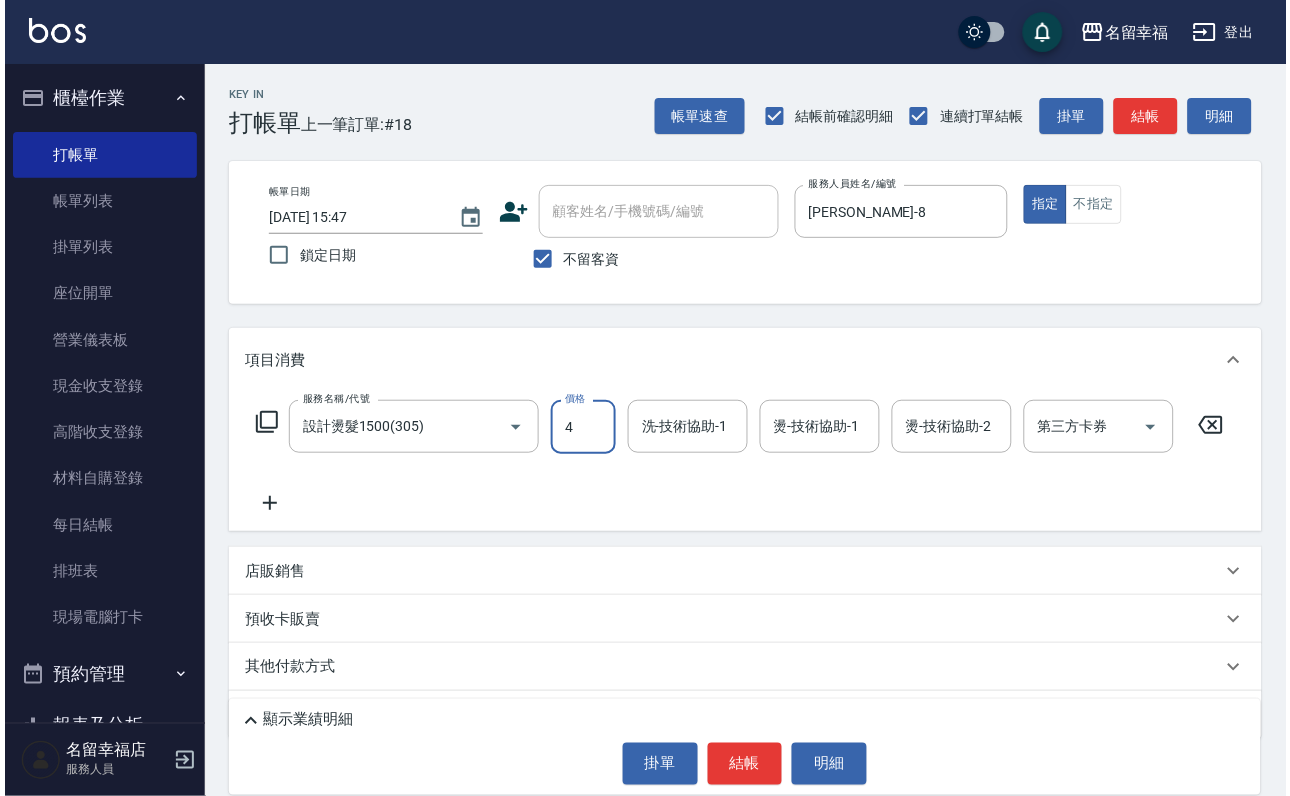 scroll, scrollTop: 0, scrollLeft: 0, axis: both 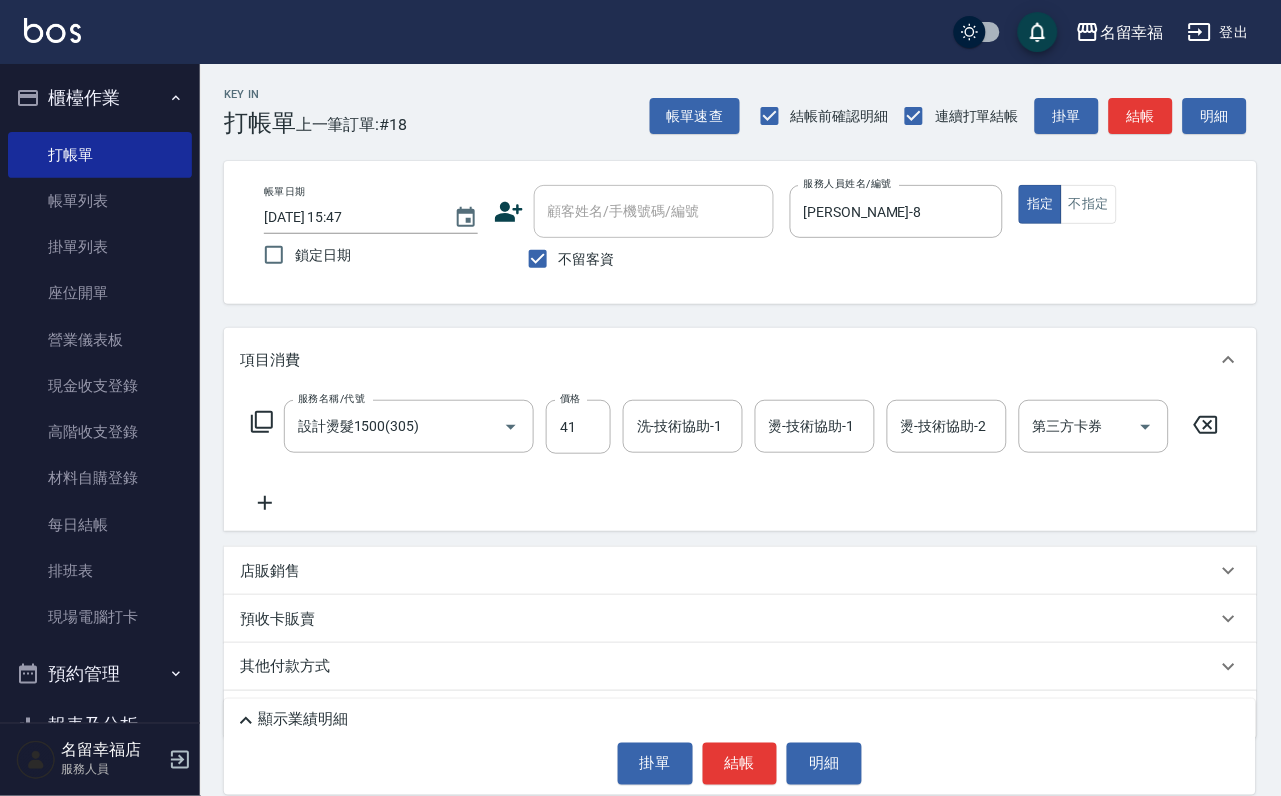 click on "服務名稱/代號 設計燙髮1500(305) 服務名稱/代號 價格 41 價格 洗-技術協助-1 洗-技術協助-1 燙-技術協助-1 燙-技術協助-1 燙-技術協助-2 燙-技術協助-2 第三方卡券 第三方卡券" at bounding box center (735, 457) 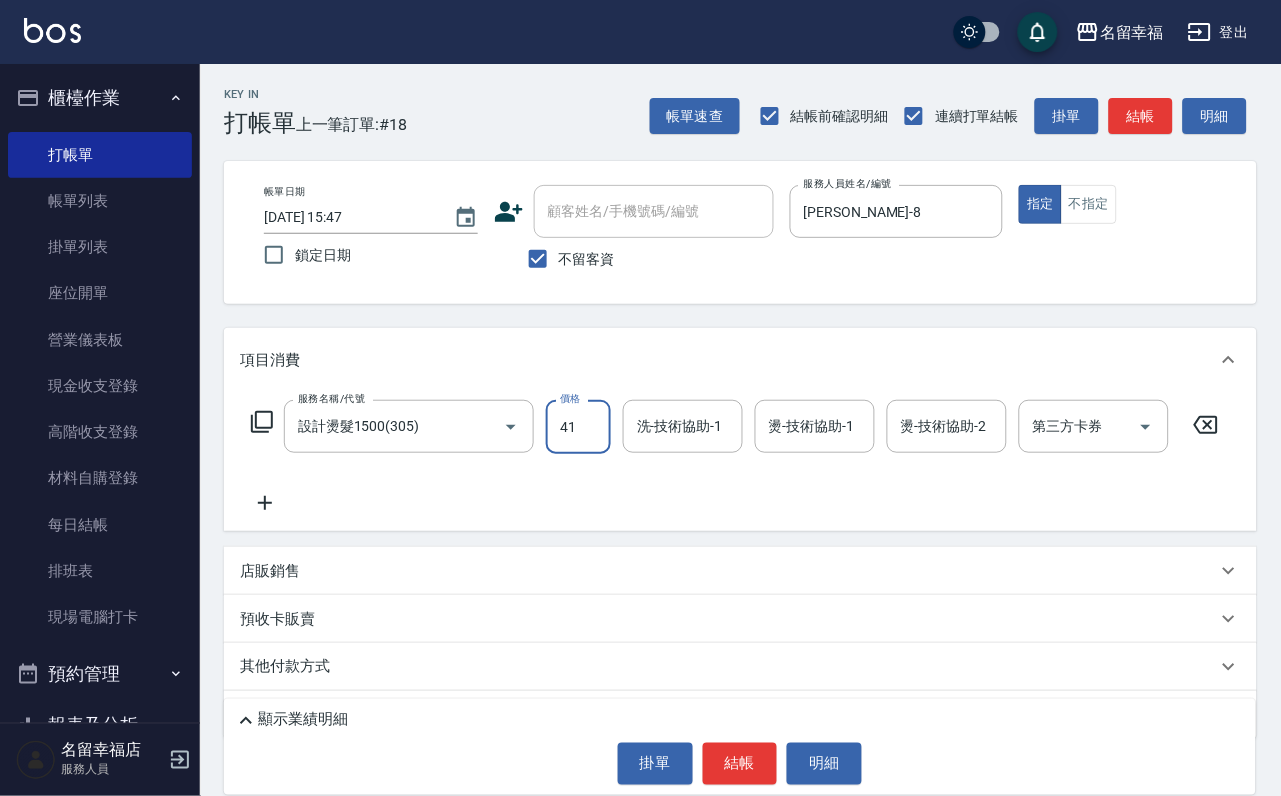 drag, startPoint x: 592, startPoint y: 446, endPoint x: 612, endPoint y: 449, distance: 20.22375 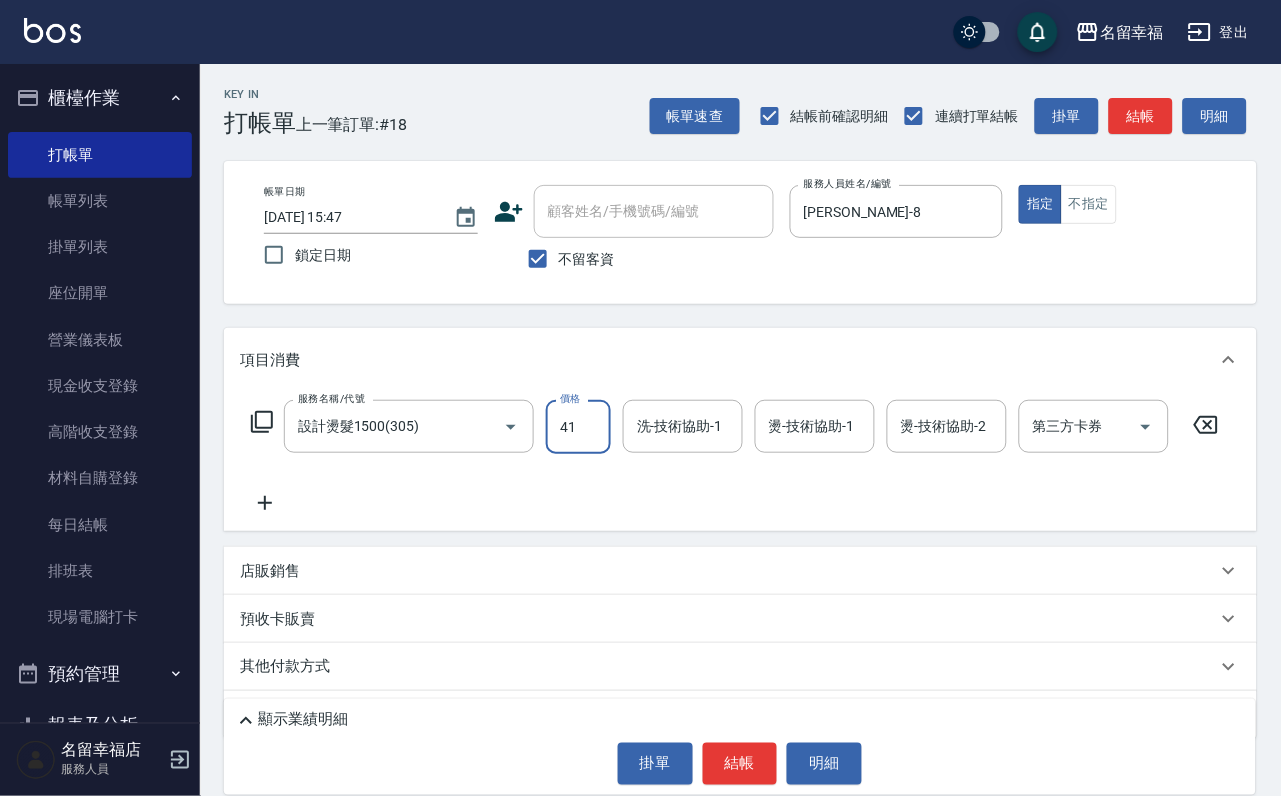type on "4100" 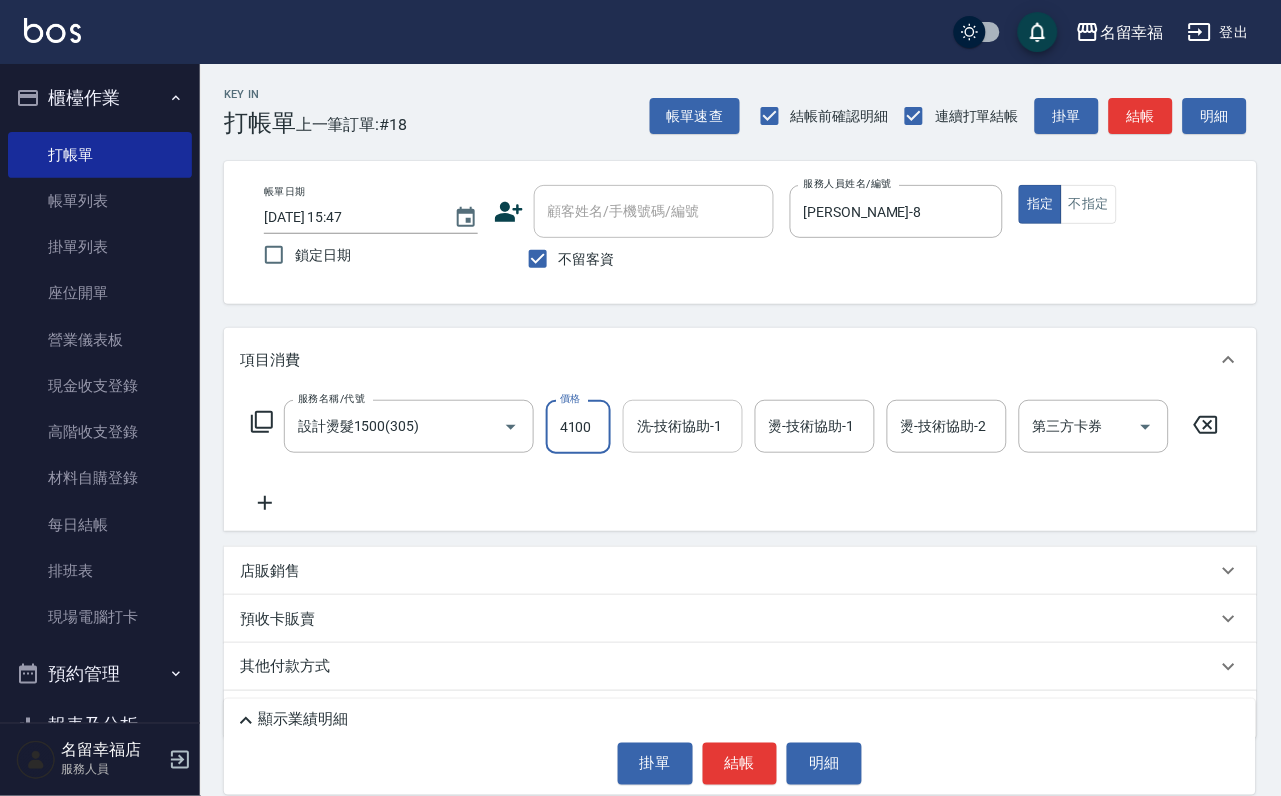 click on "洗-技術協助-1" at bounding box center [683, 426] 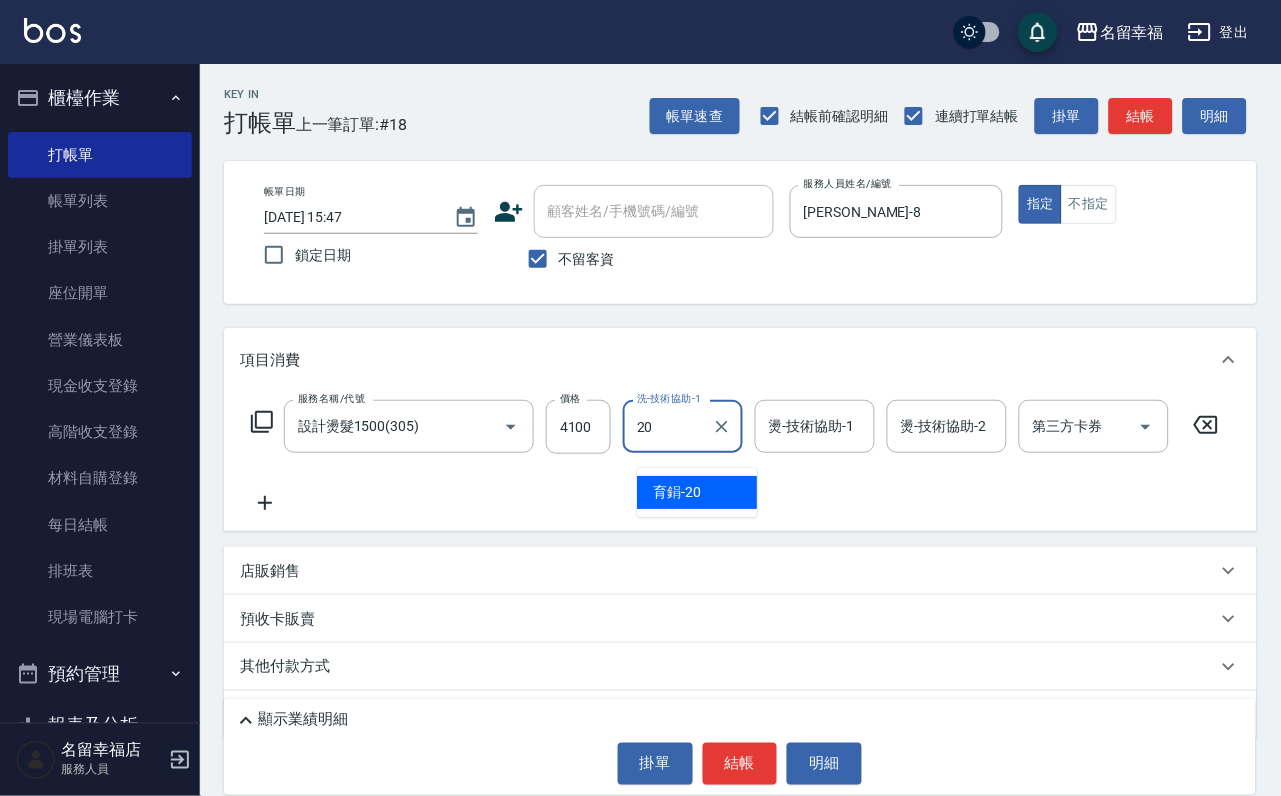 type on "育鋗-20" 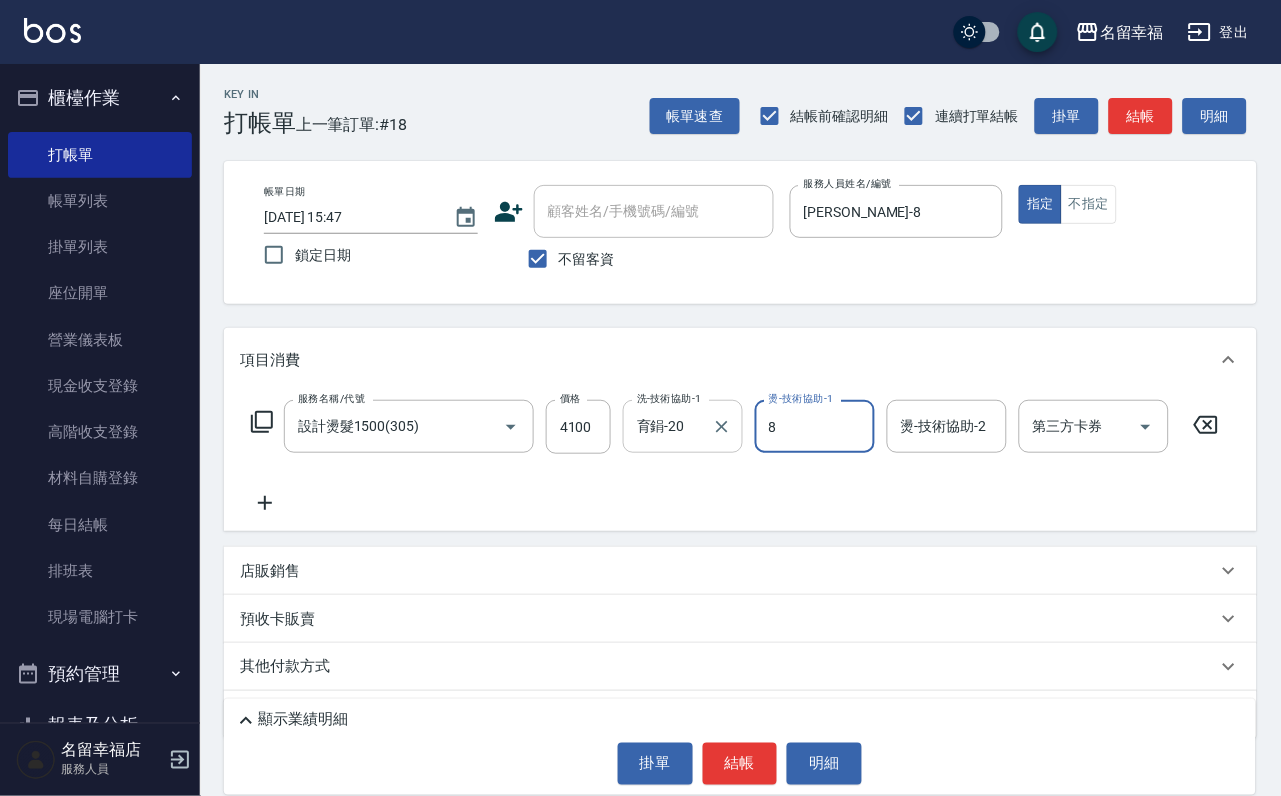 type on "[PERSON_NAME]-8" 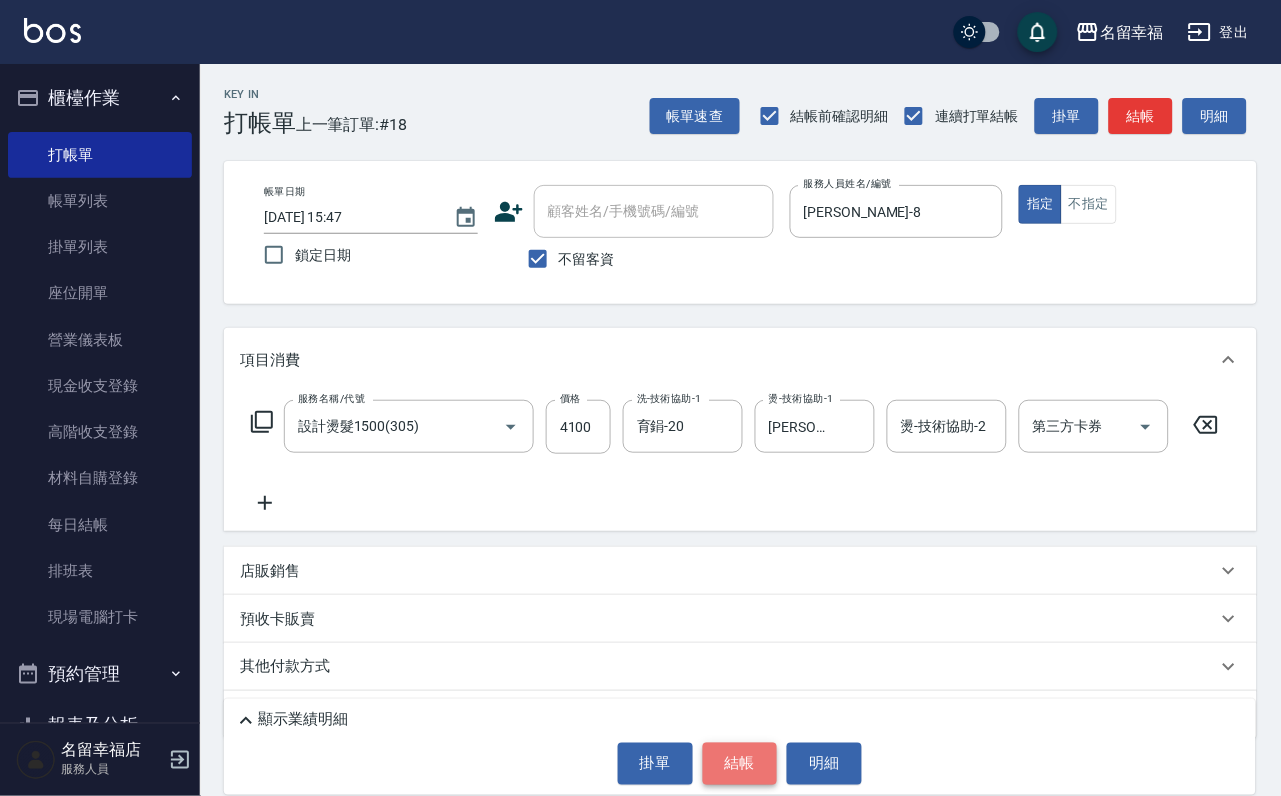 click on "結帳" at bounding box center (740, 764) 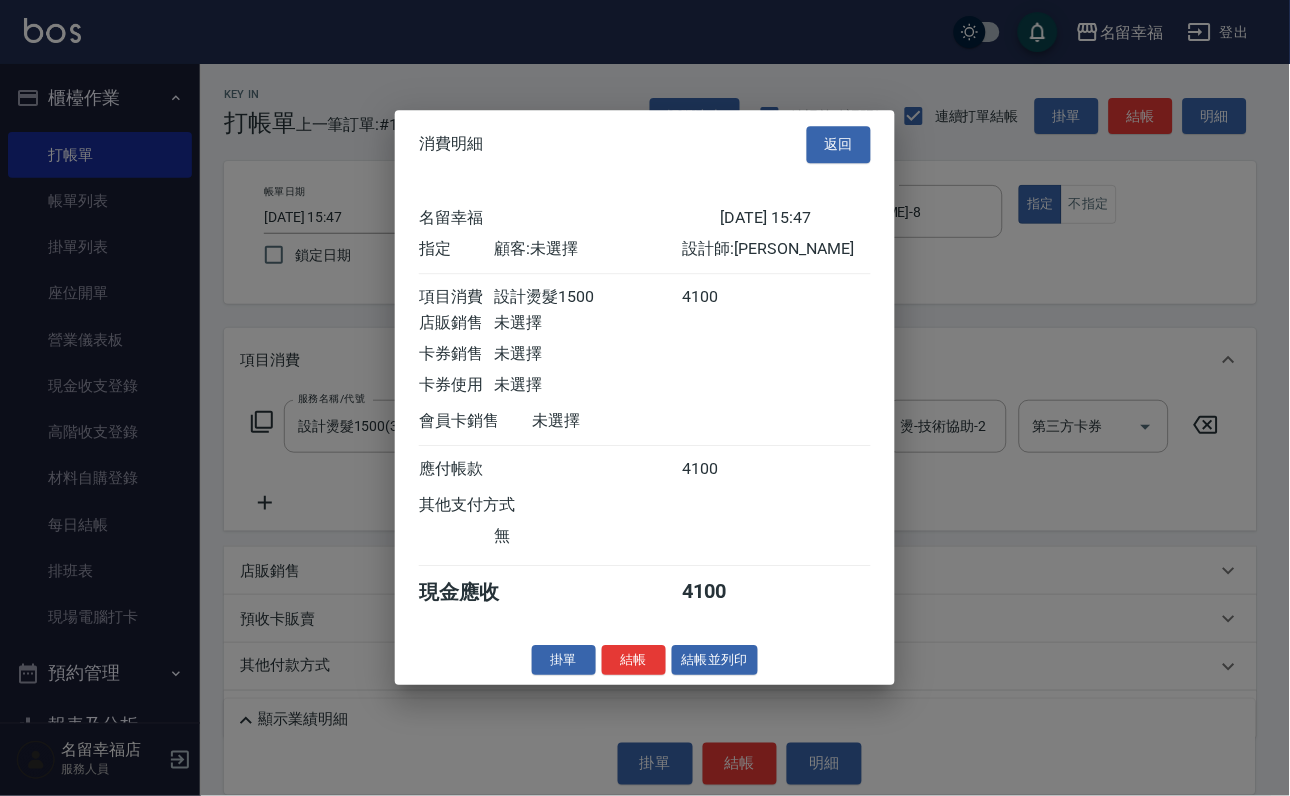 scroll, scrollTop: 247, scrollLeft: 0, axis: vertical 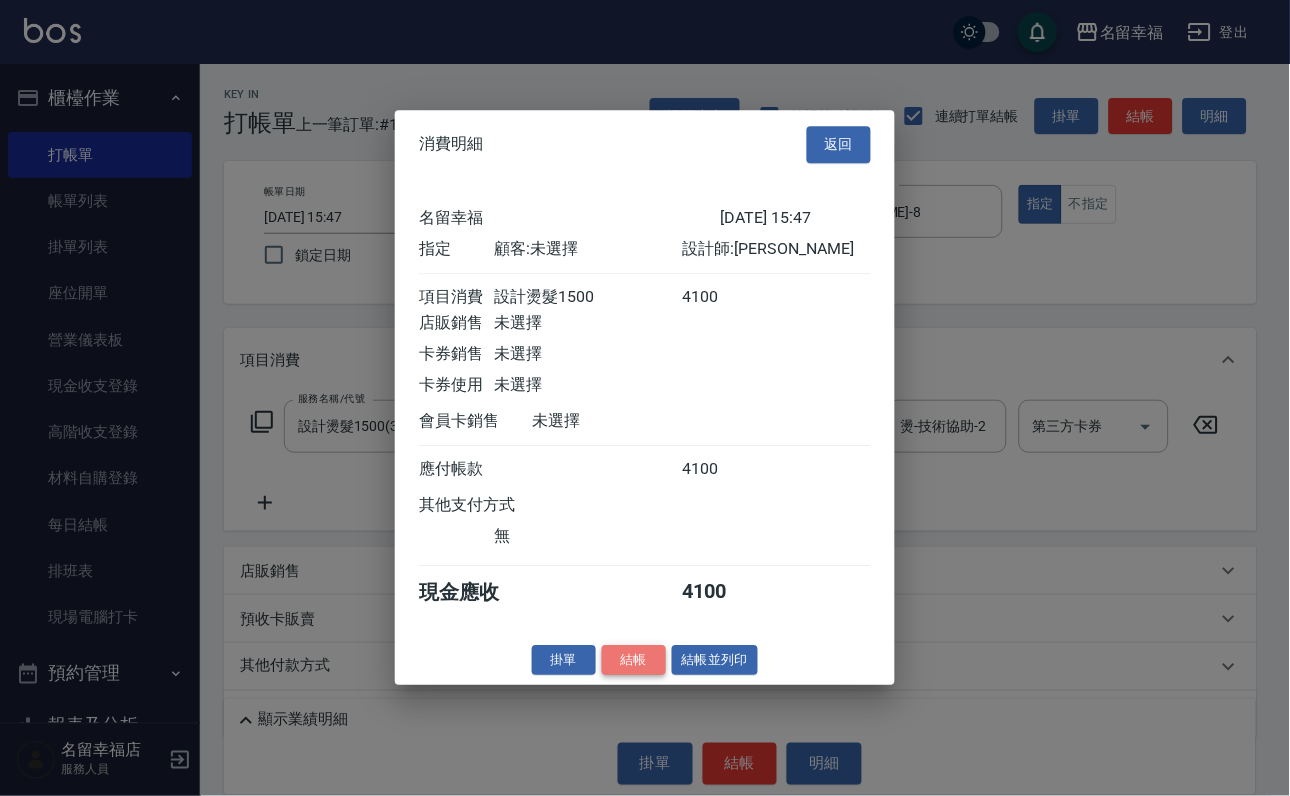 click on "結帳" at bounding box center [634, 660] 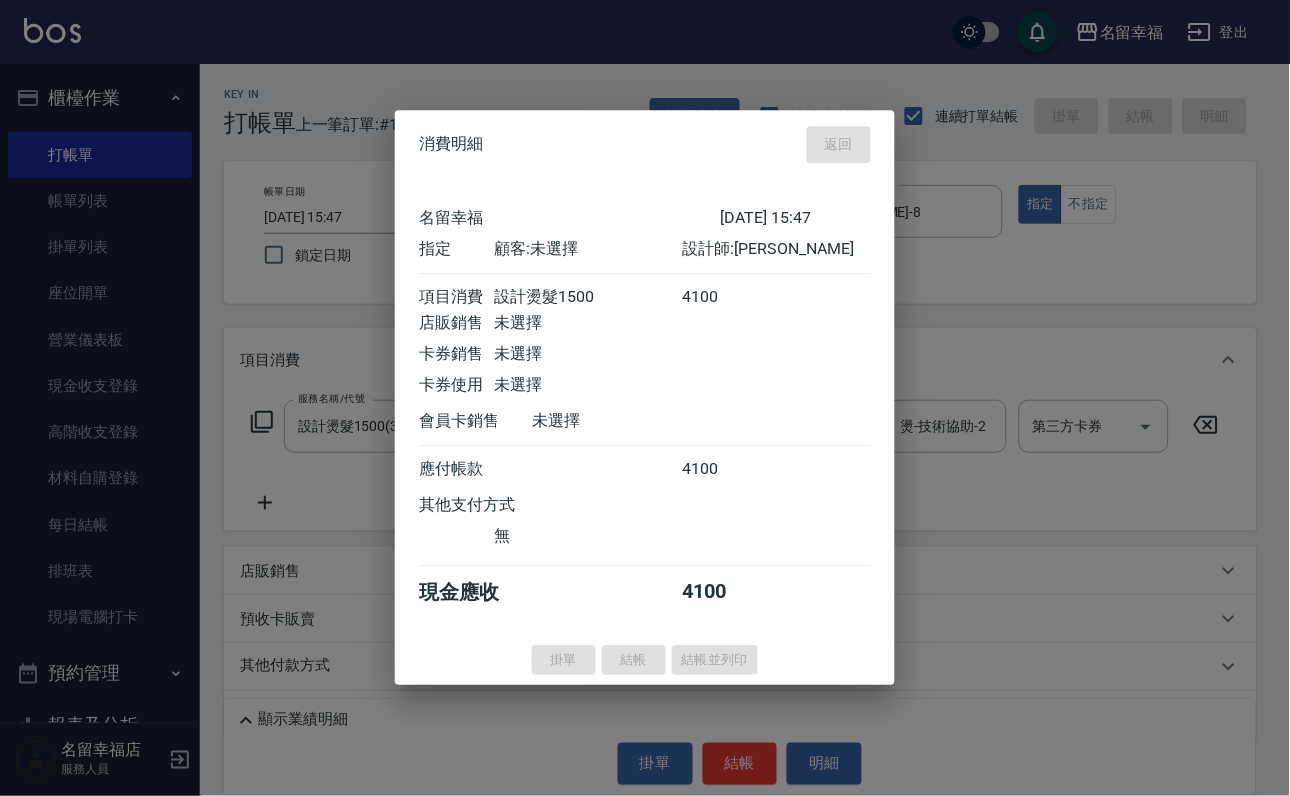 type on "[DATE] 15:48" 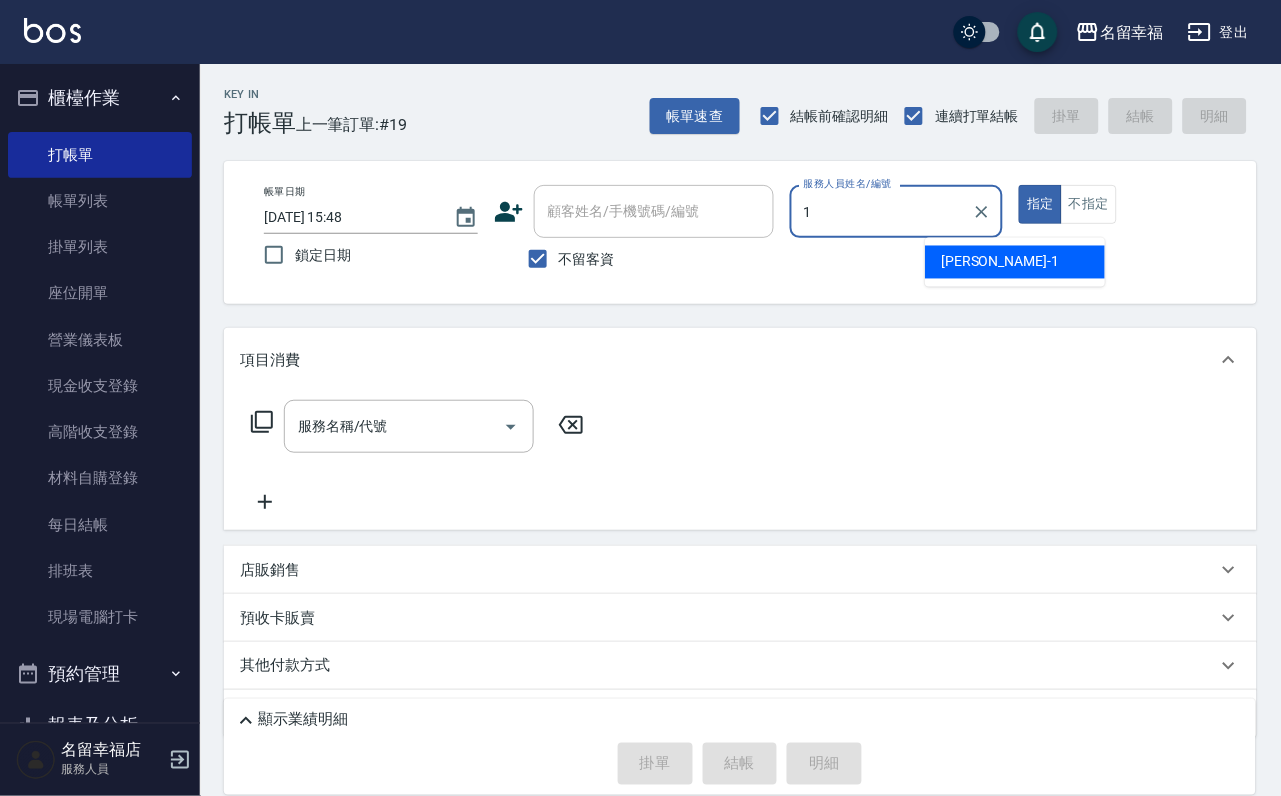 type on "[PERSON_NAME]-1" 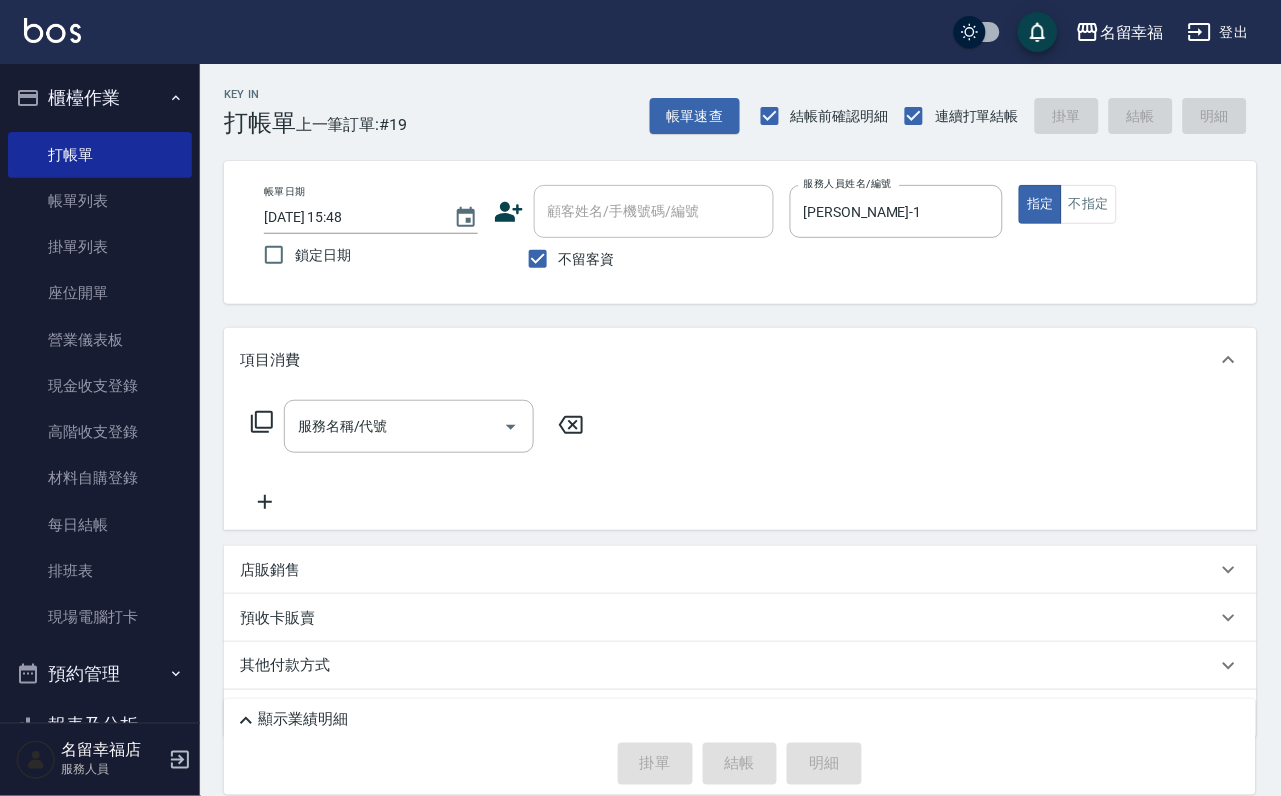 click 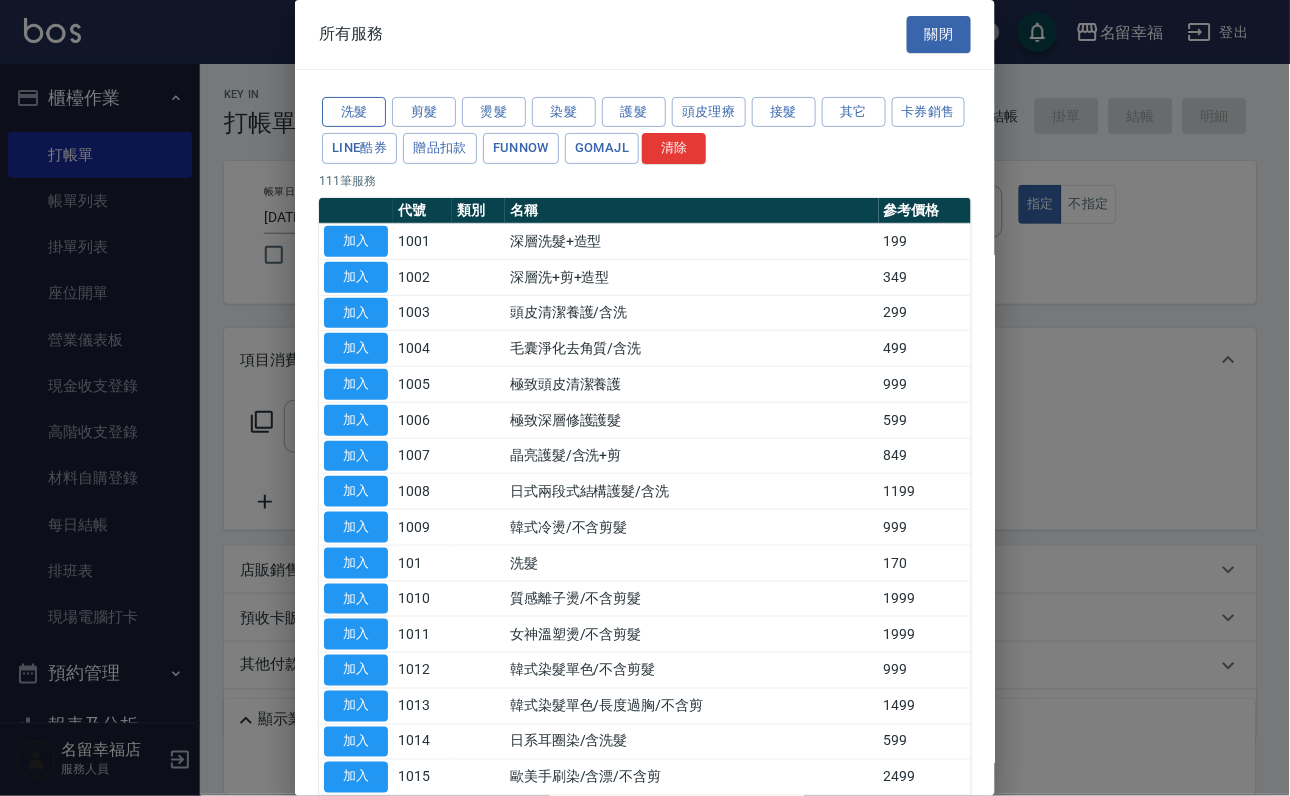 click on "洗髮" at bounding box center (354, 112) 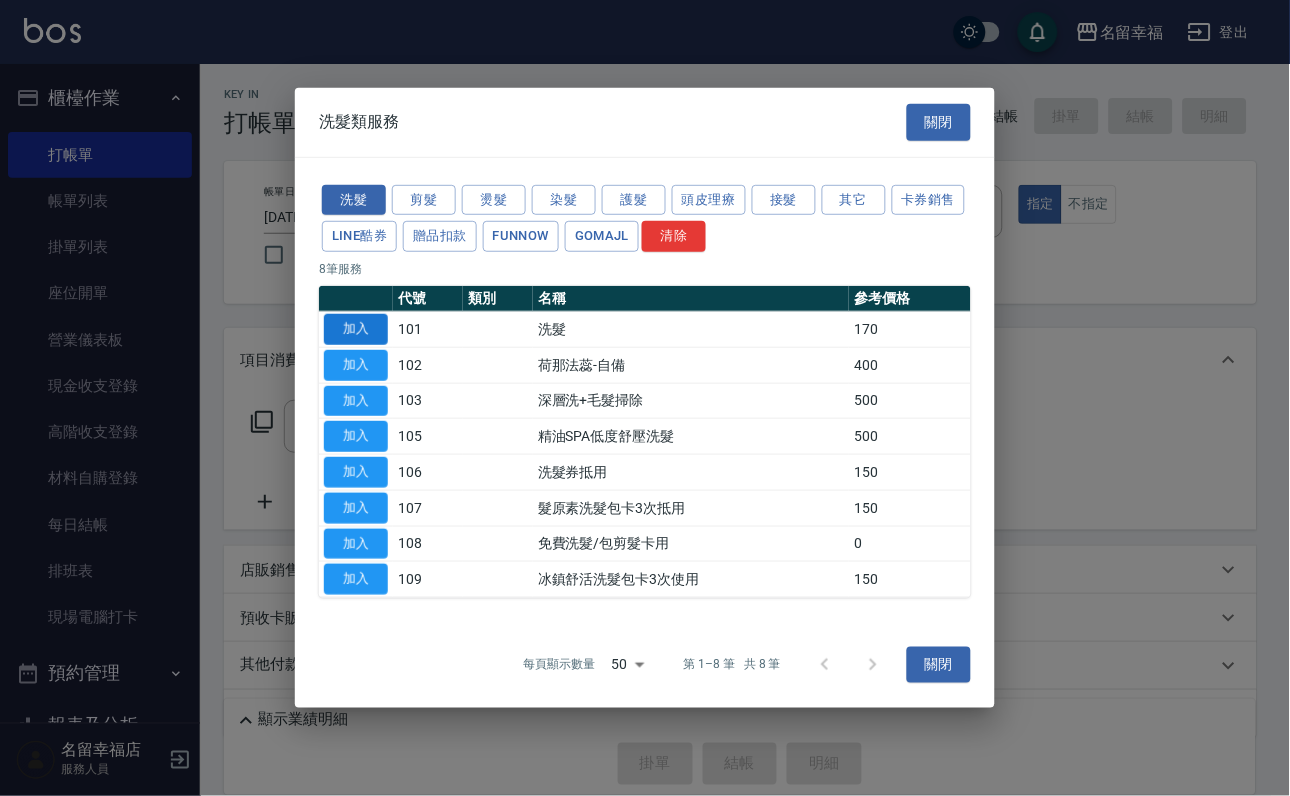 click on "加入" at bounding box center (356, 329) 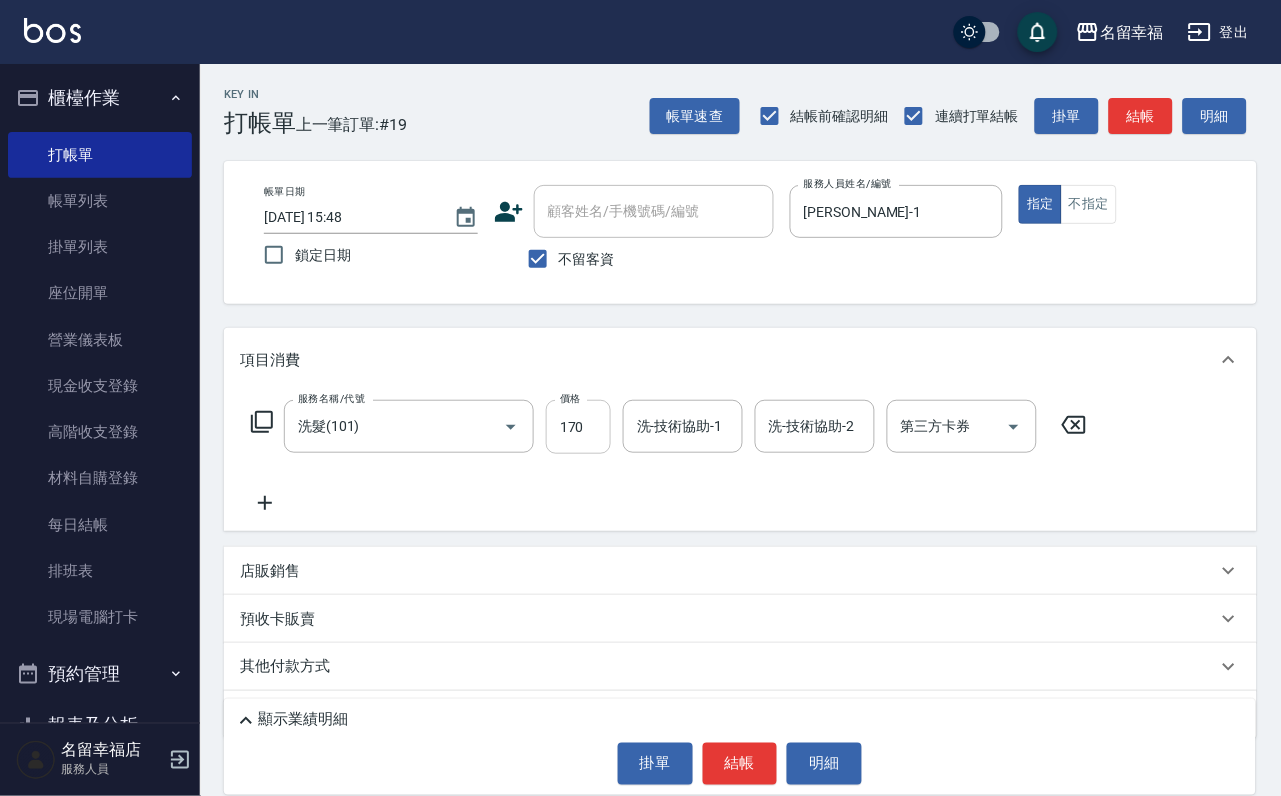 click on "170" at bounding box center [578, 427] 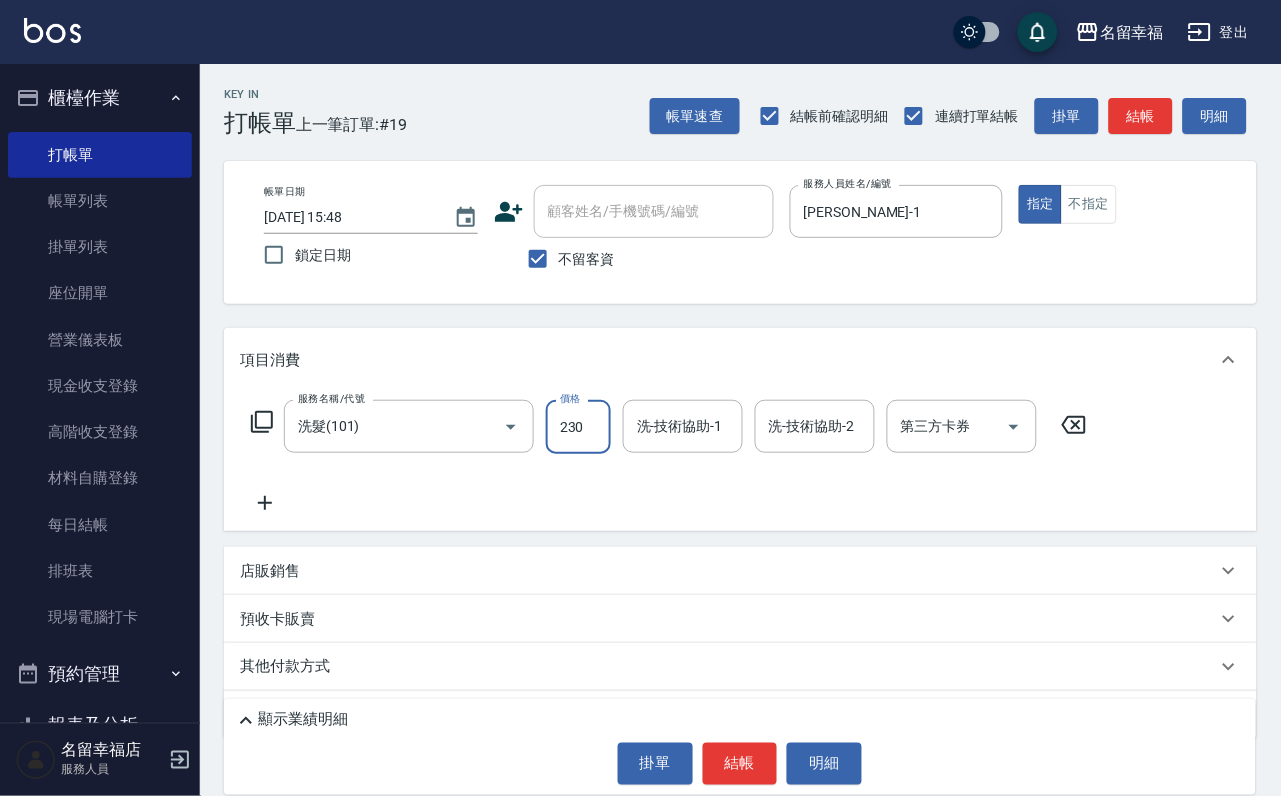 type on "230" 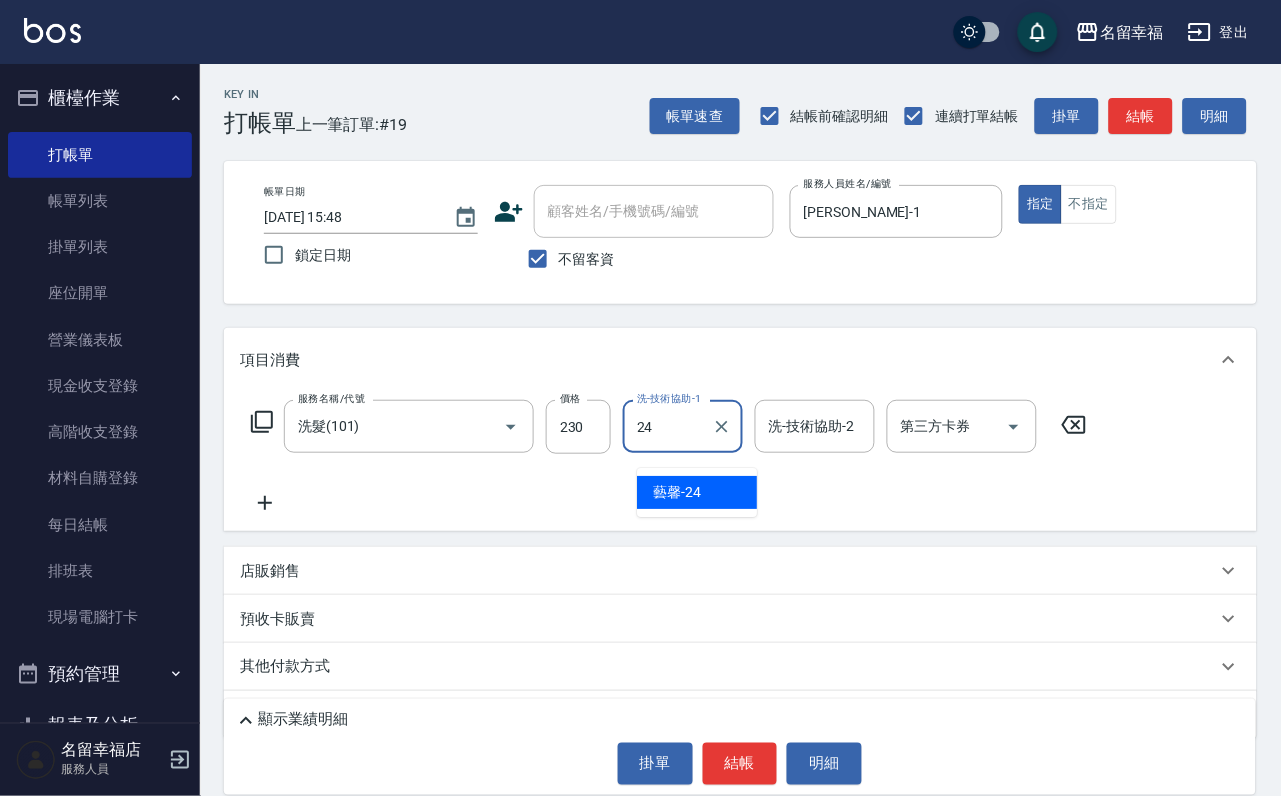 type on "藝馨-24" 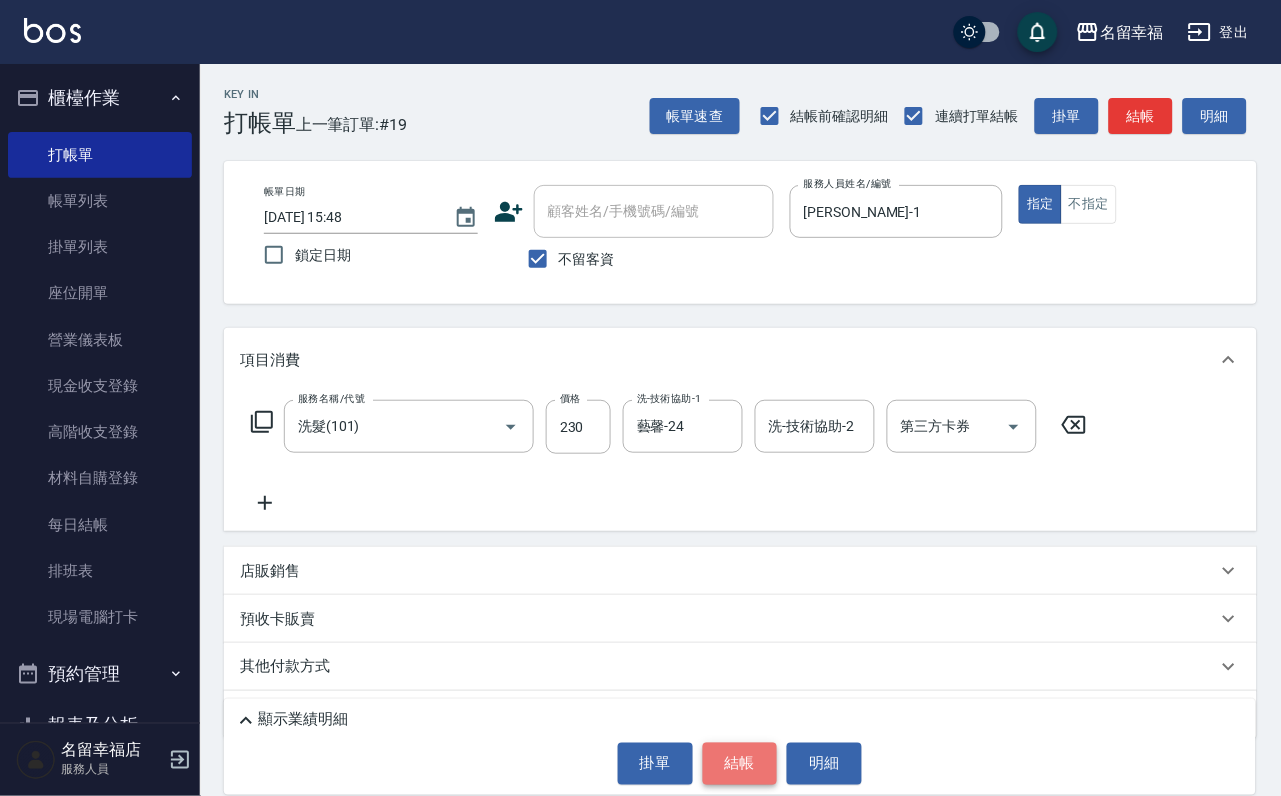 click on "結帳" at bounding box center (740, 764) 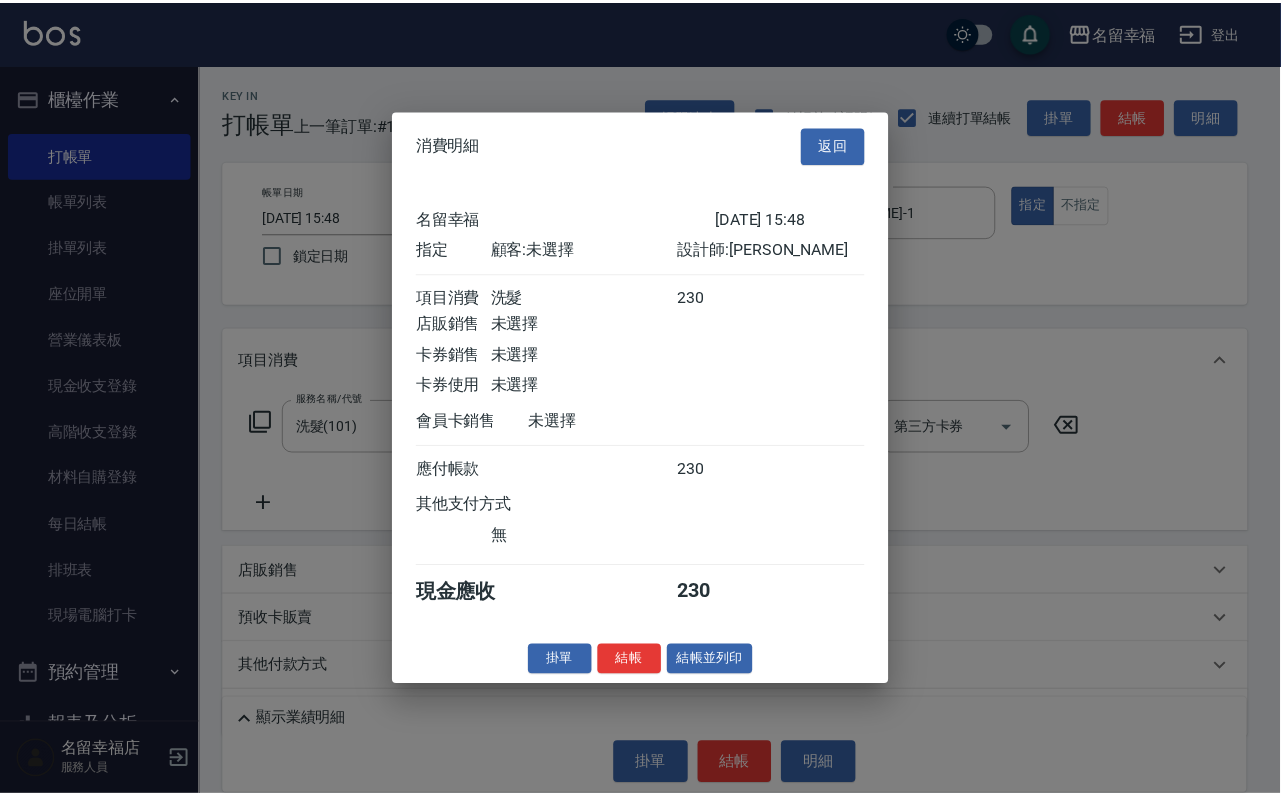 scroll, scrollTop: 247, scrollLeft: 0, axis: vertical 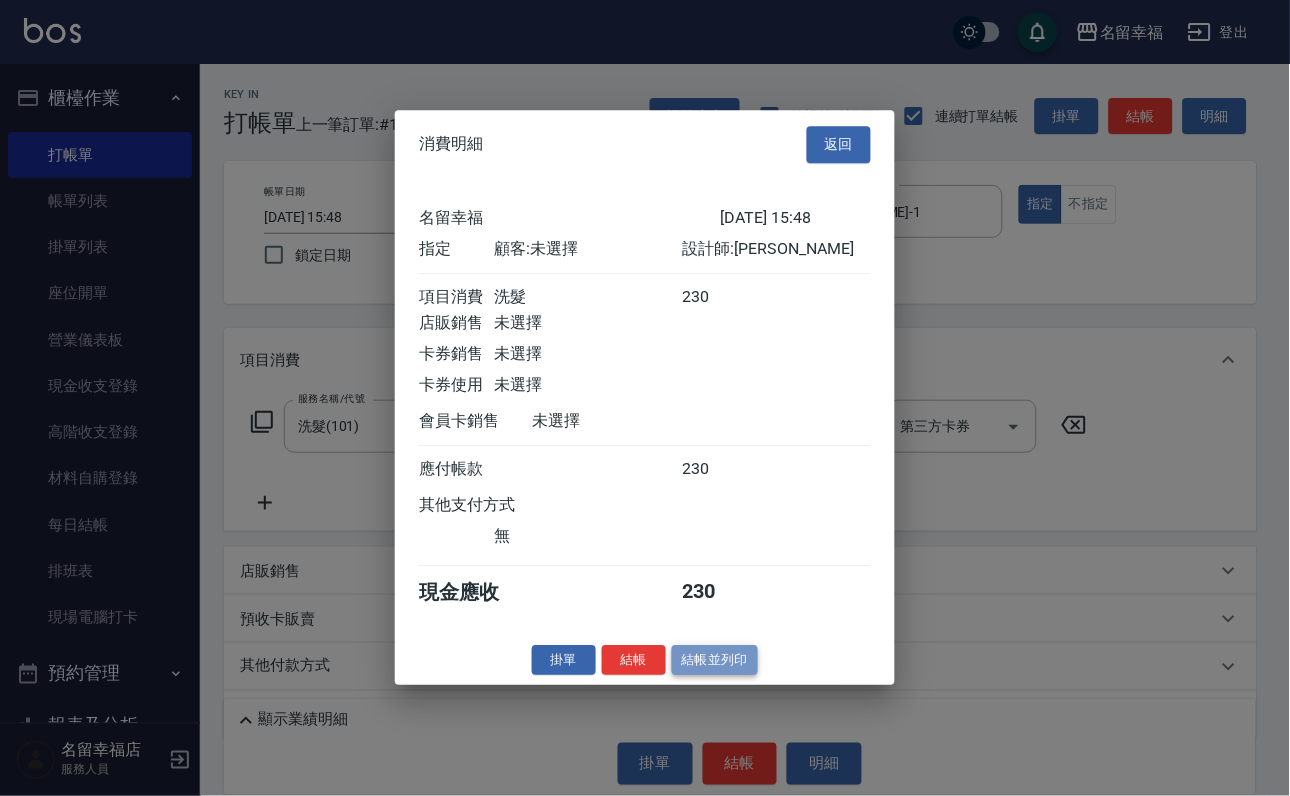 click on "結帳並列印" at bounding box center [715, 660] 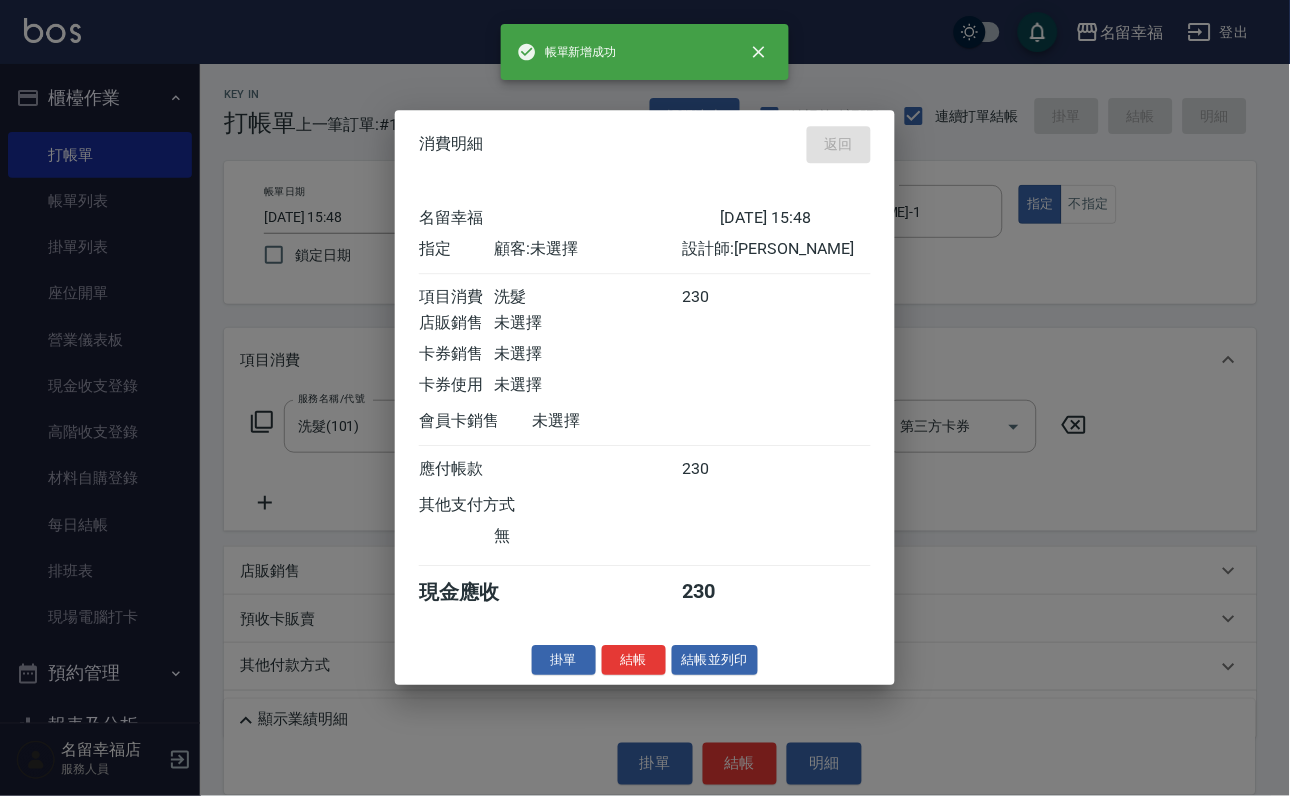 type on "[DATE] 15:49" 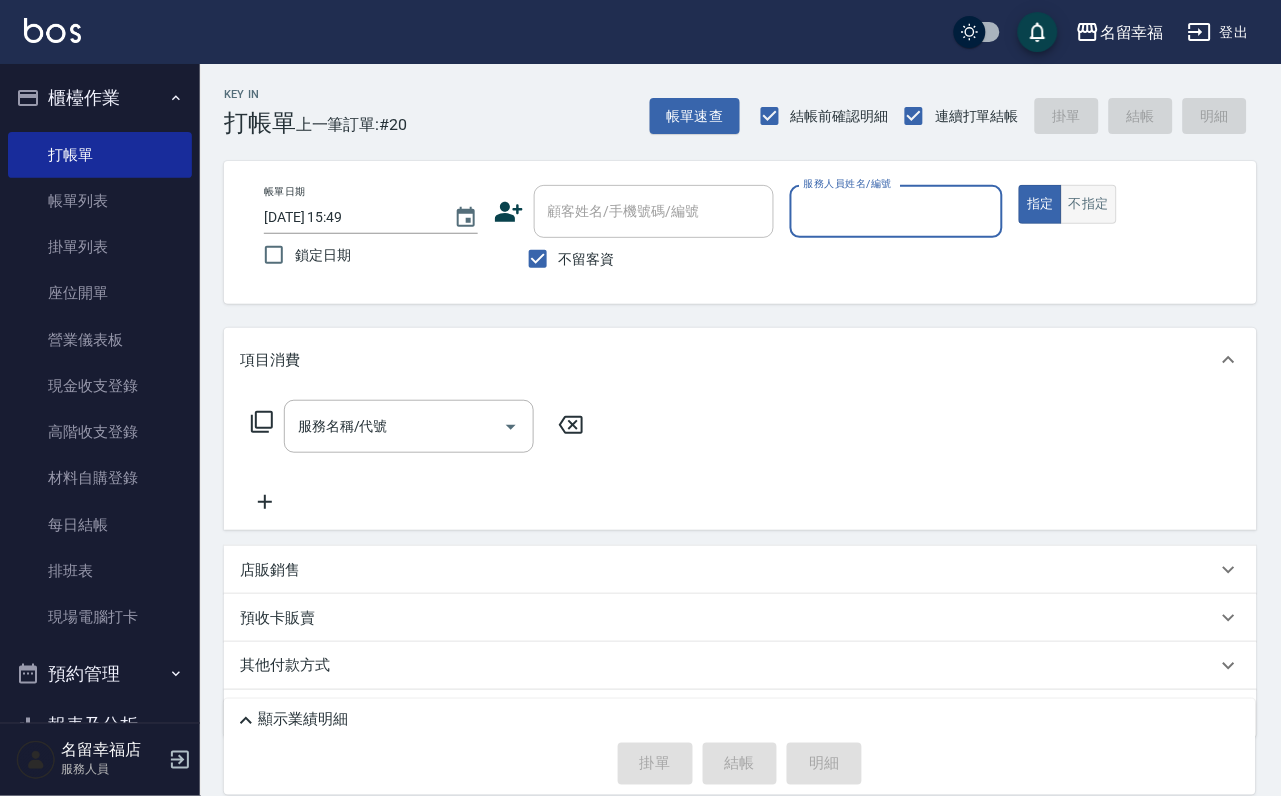 click on "不指定" at bounding box center (1089, 204) 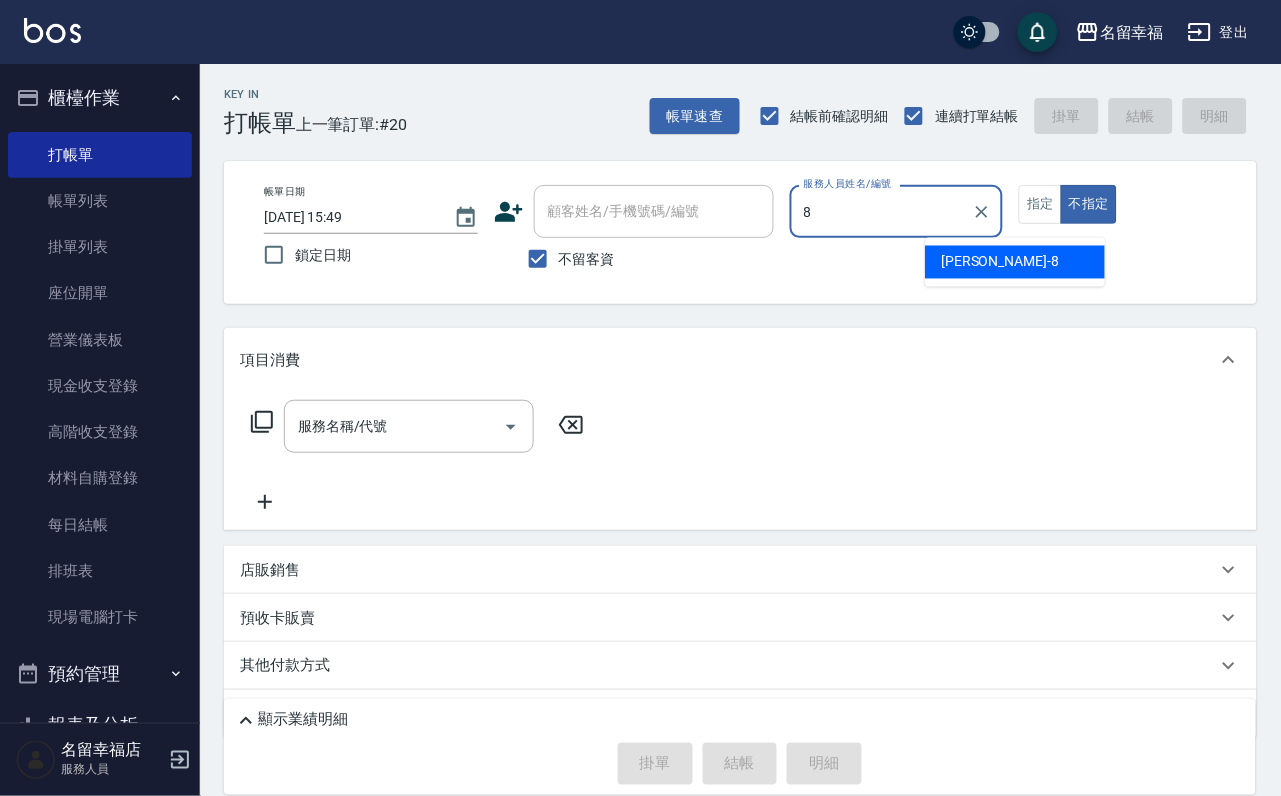 type on "[PERSON_NAME]-8" 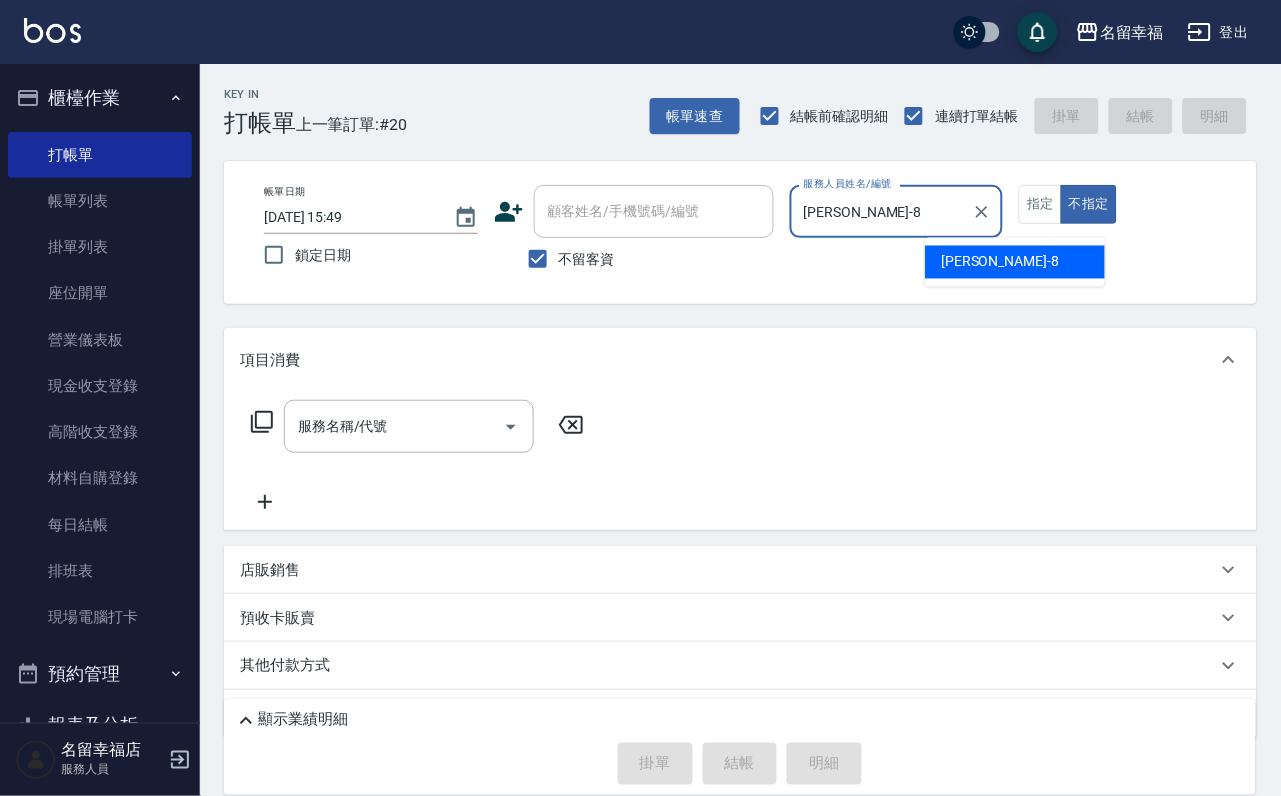 type on "false" 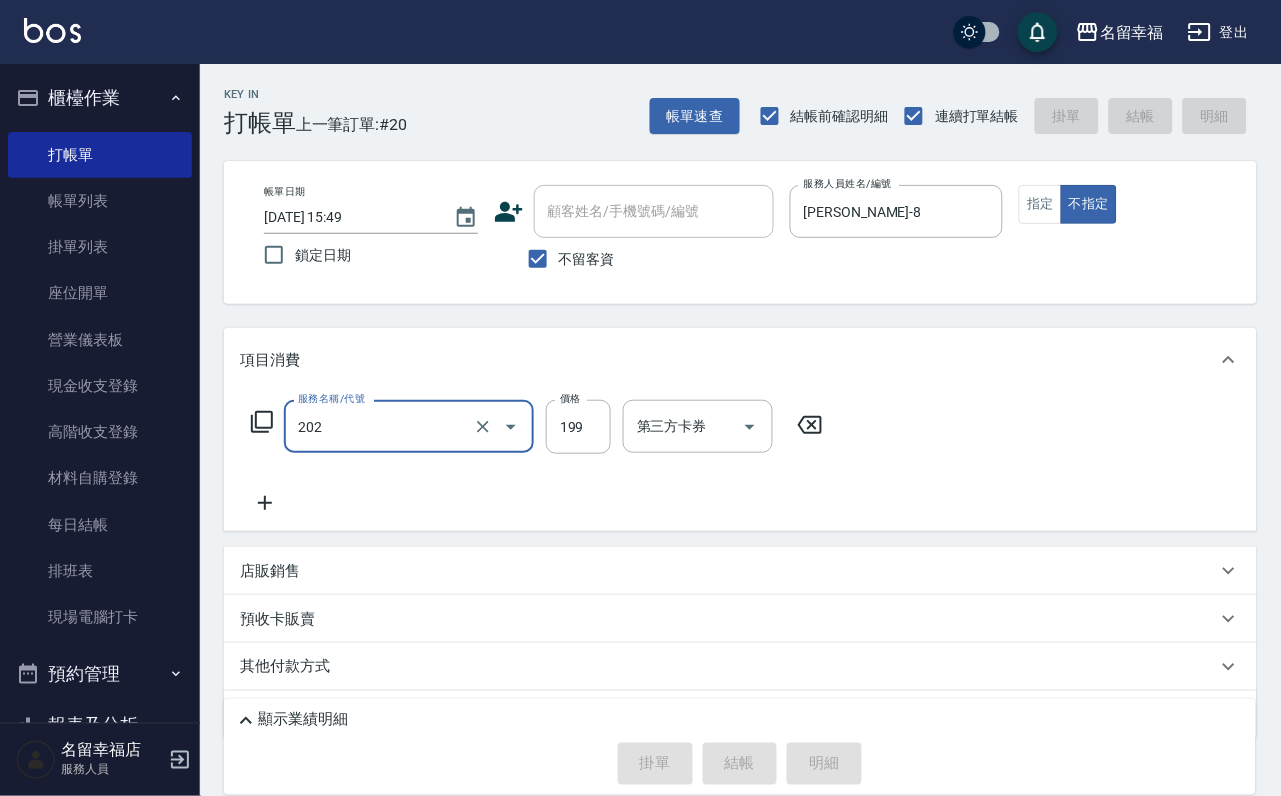 type on "202" 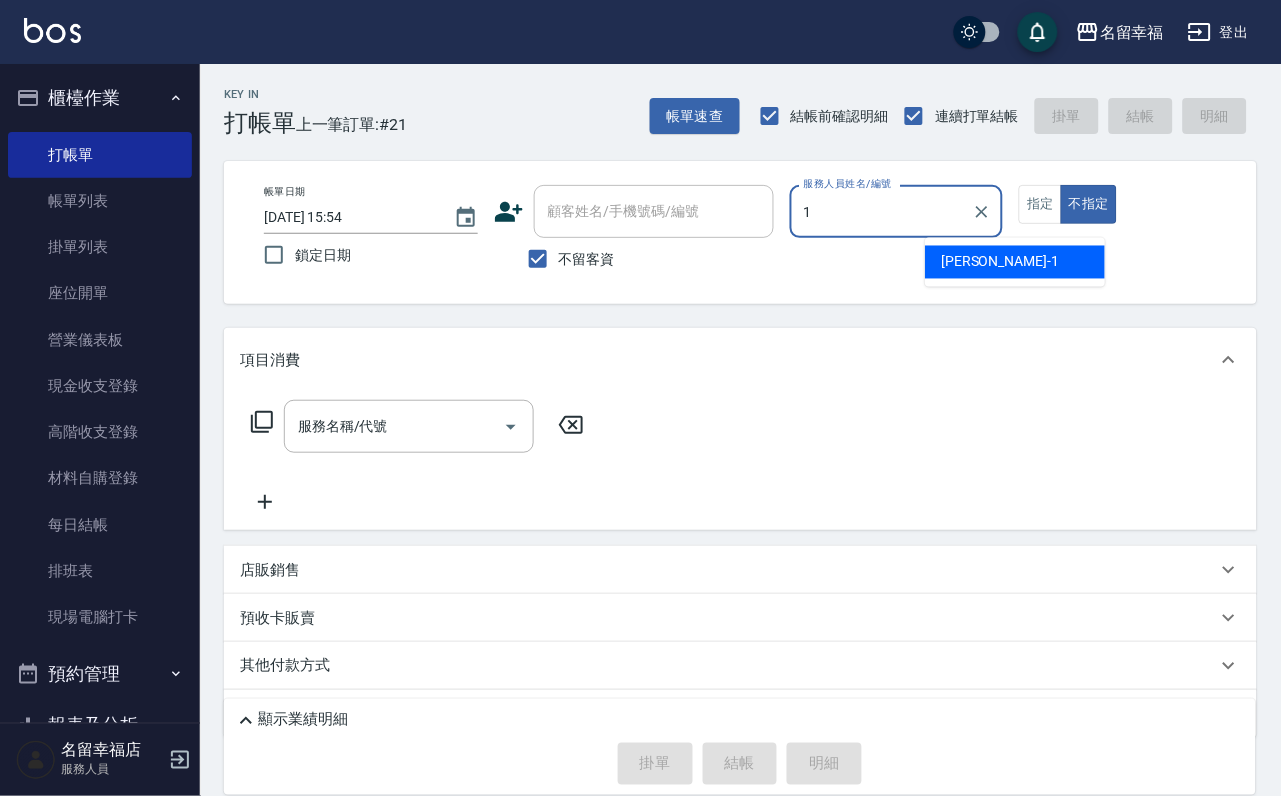 type on "[PERSON_NAME]-1" 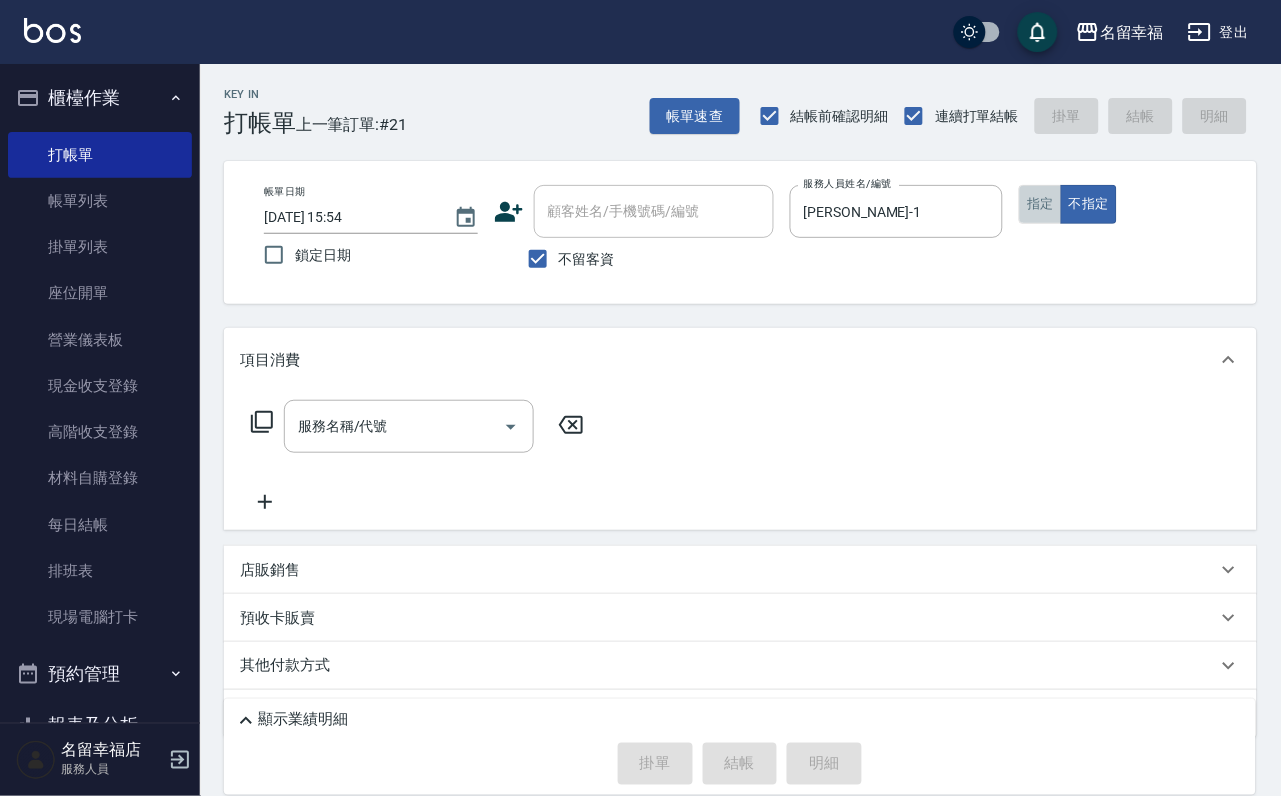 drag, startPoint x: 1139, startPoint y: 208, endPoint x: 1065, endPoint y: 259, distance: 89.87213 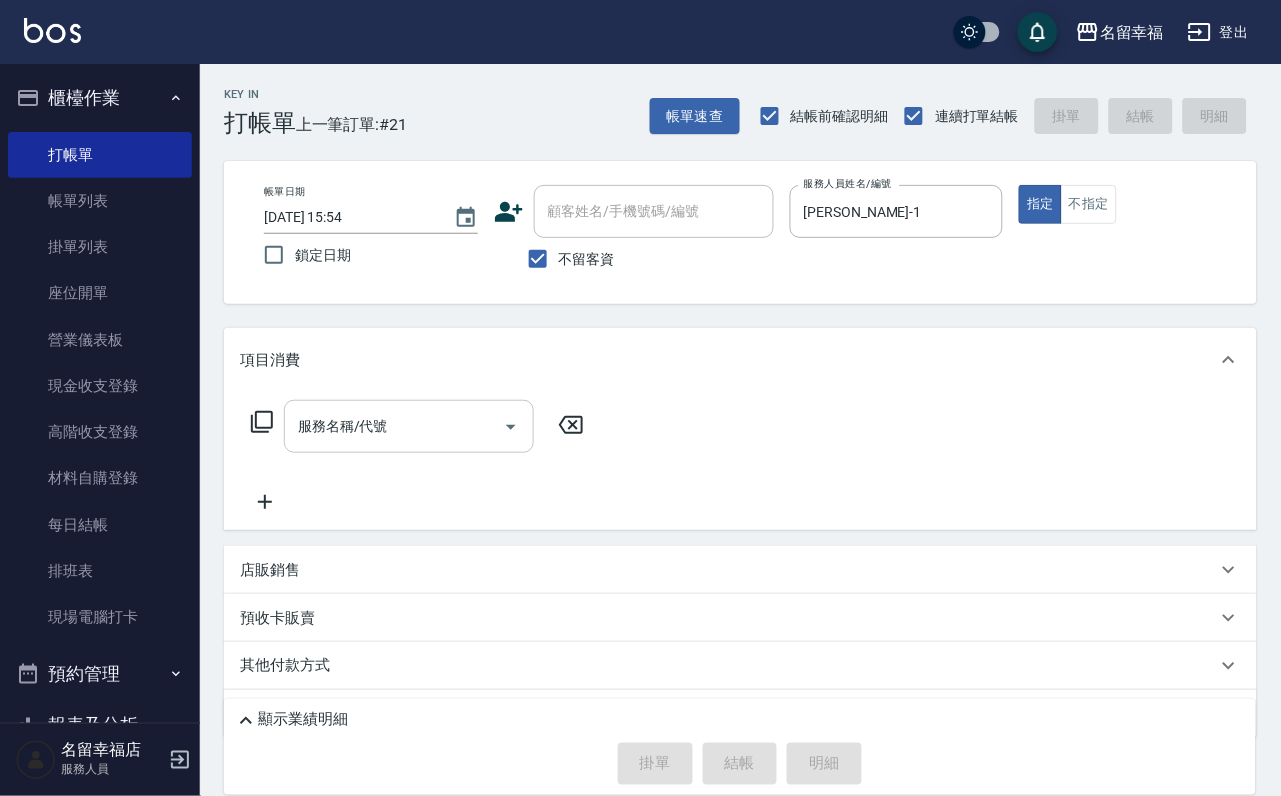 drag, startPoint x: 492, startPoint y: 441, endPoint x: 482, endPoint y: 443, distance: 10.198039 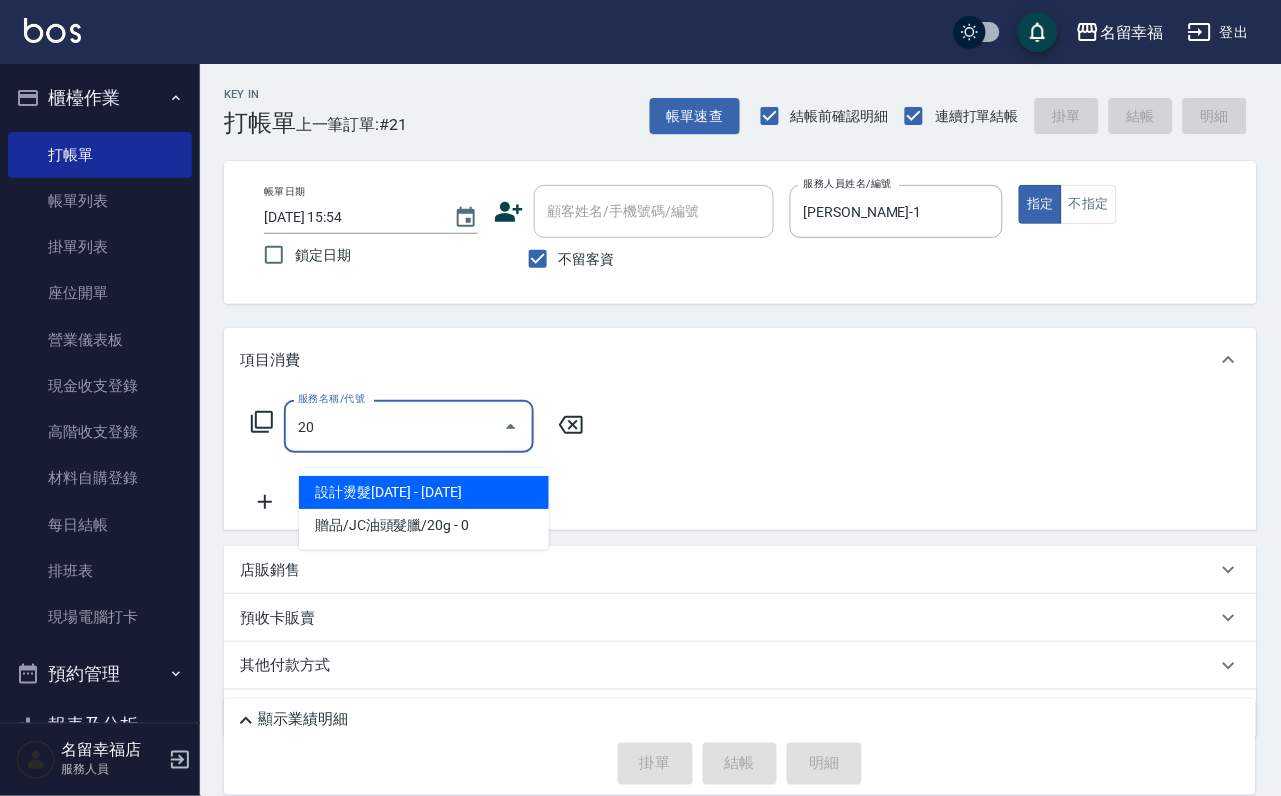 type on "2" 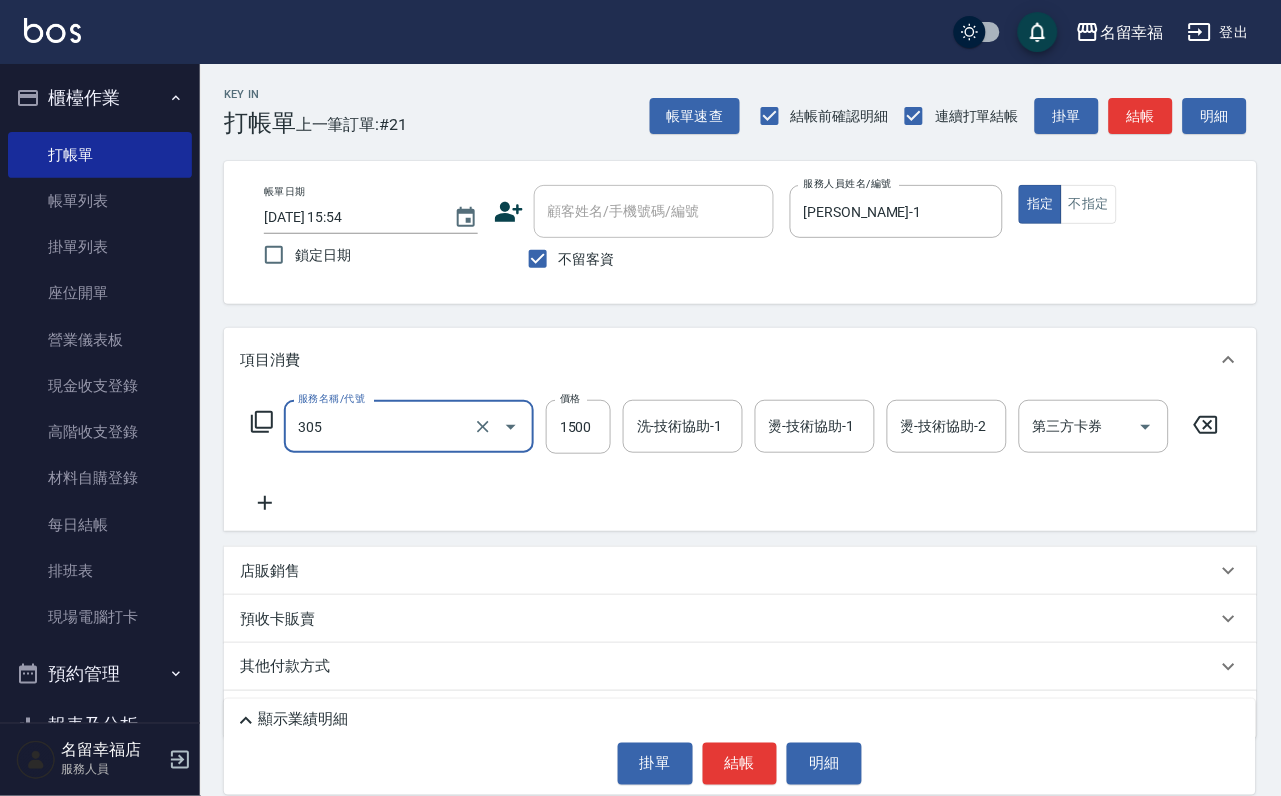 type on "設計燙髮1500(305)" 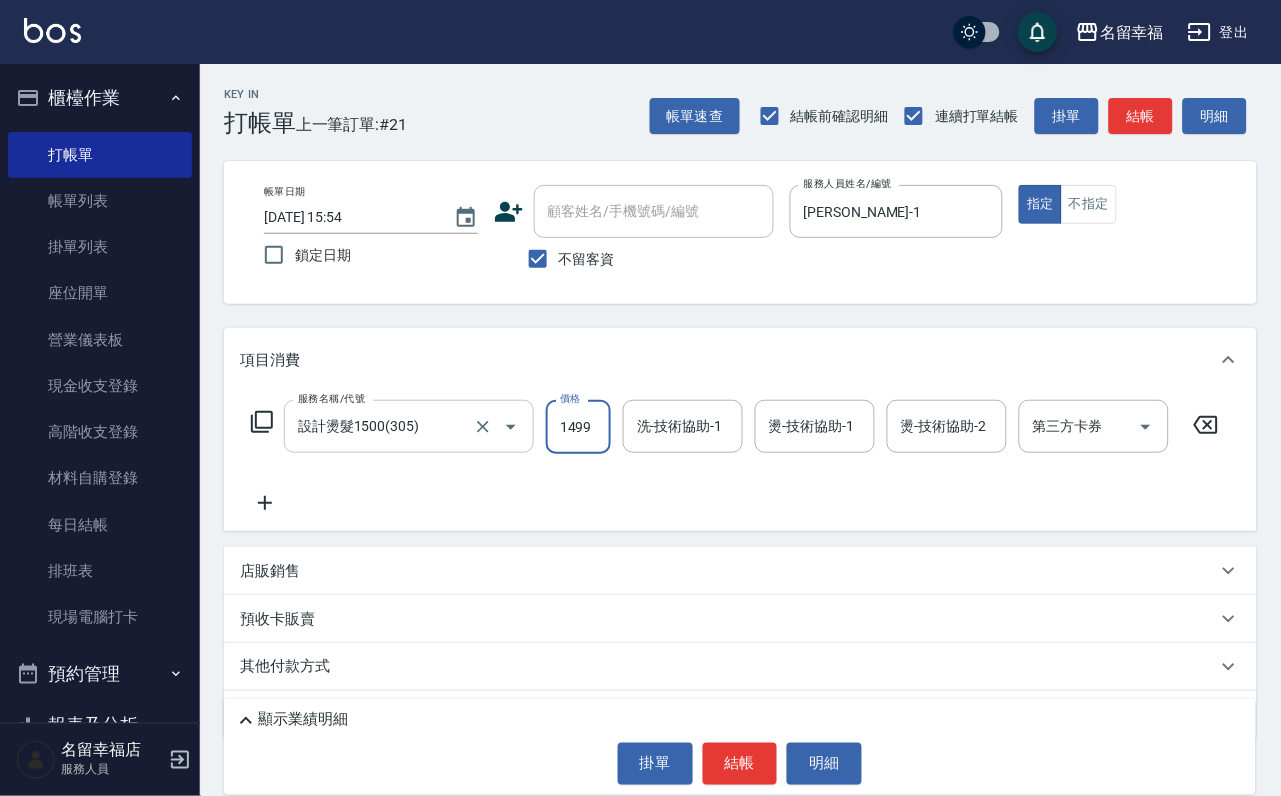 scroll, scrollTop: 0, scrollLeft: 1, axis: horizontal 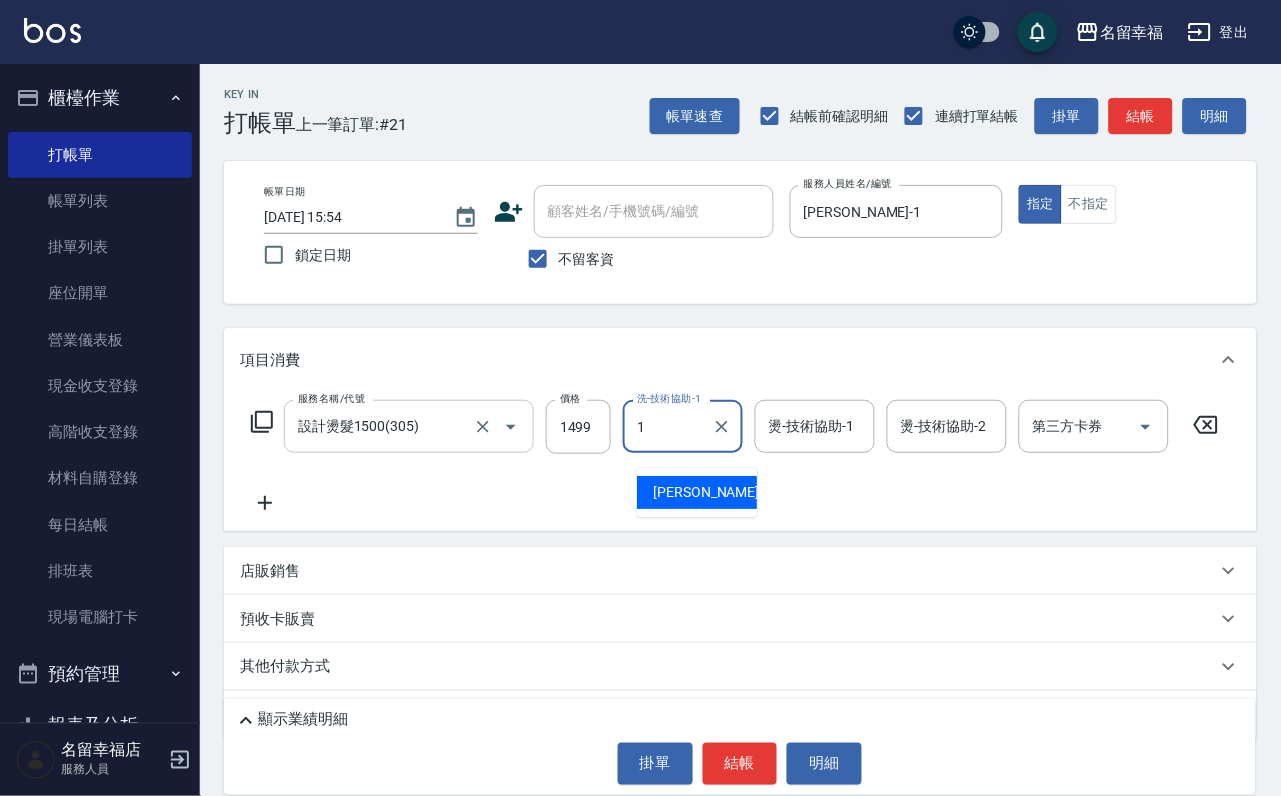 type on "[PERSON_NAME]-1" 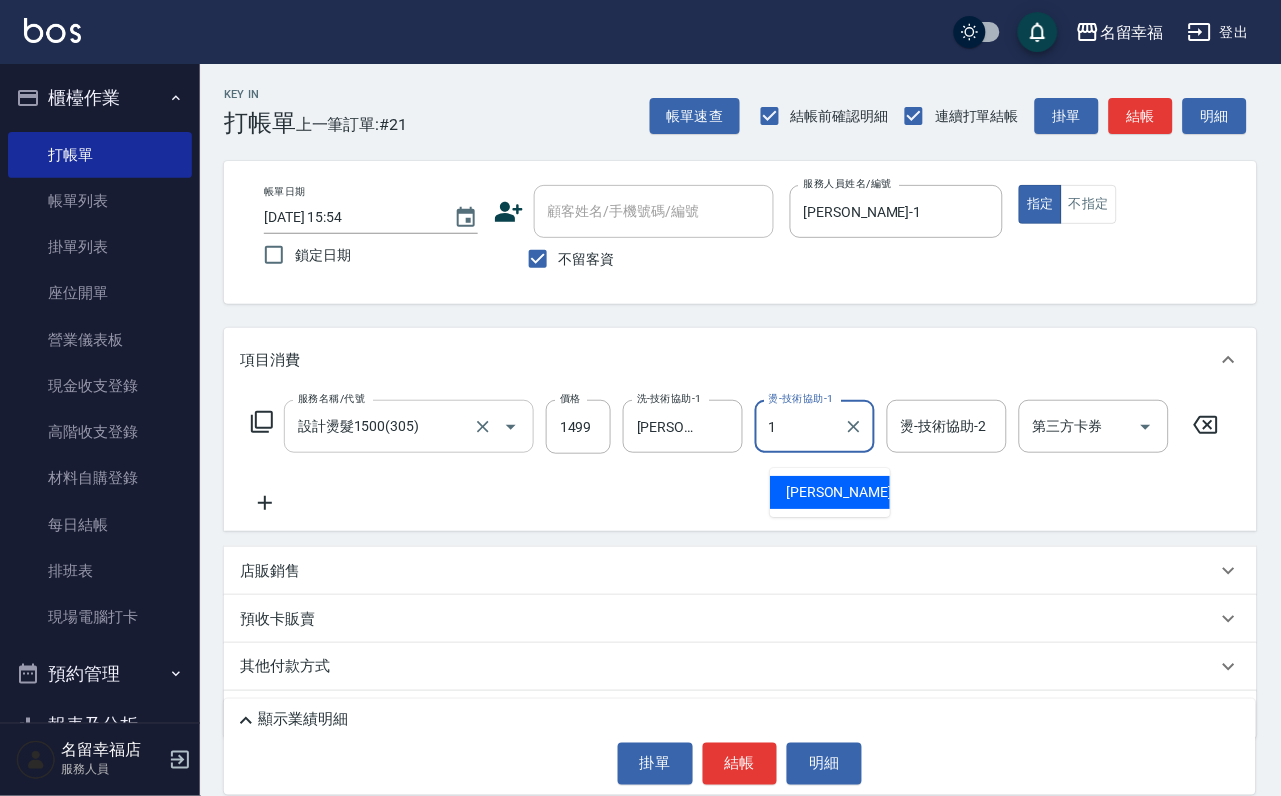 type on "[PERSON_NAME]-1" 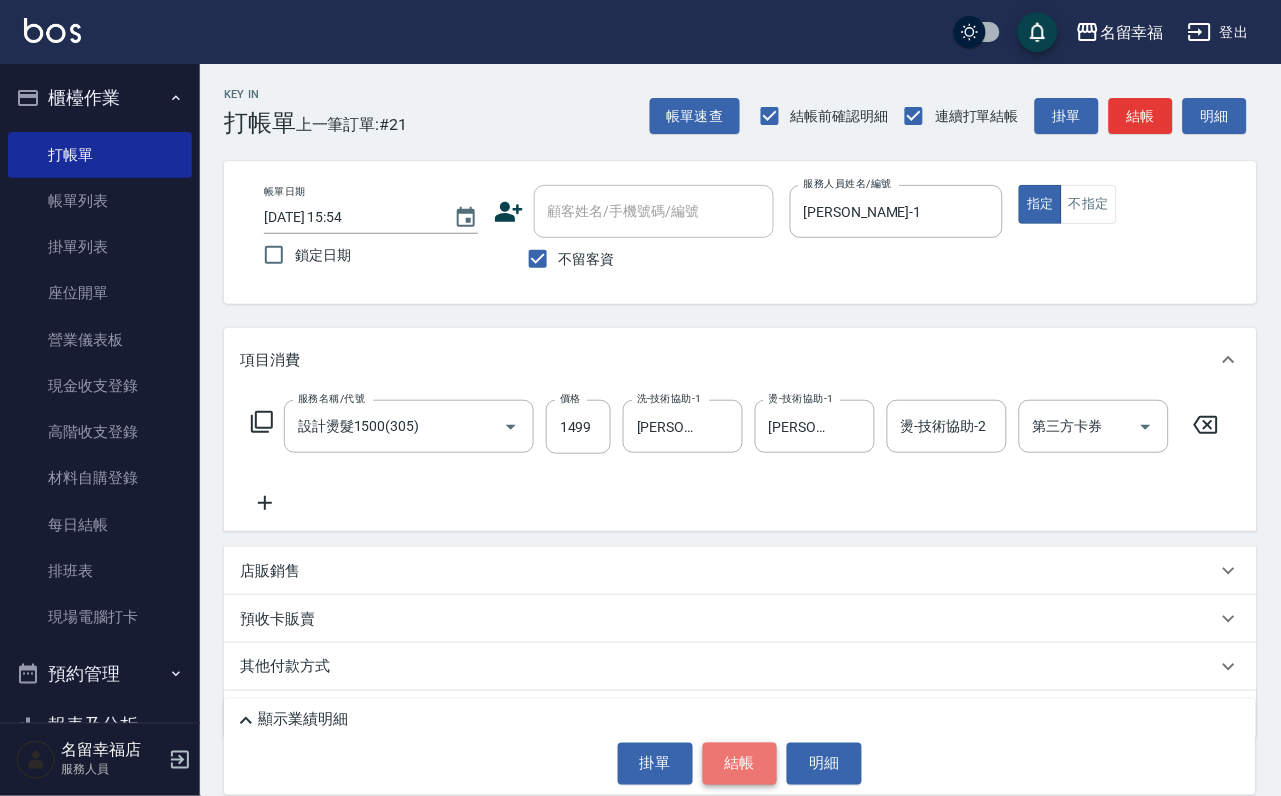 click on "結帳" at bounding box center (740, 764) 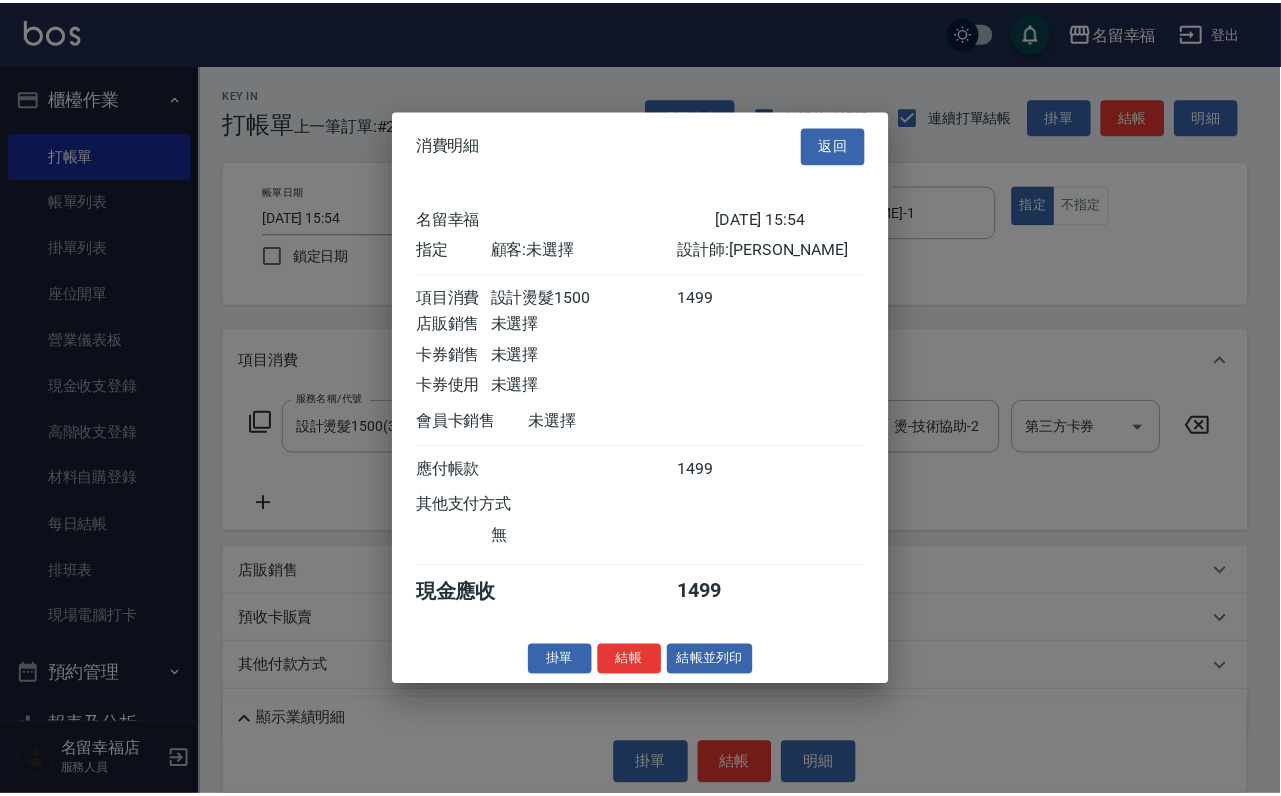 scroll, scrollTop: 247, scrollLeft: 0, axis: vertical 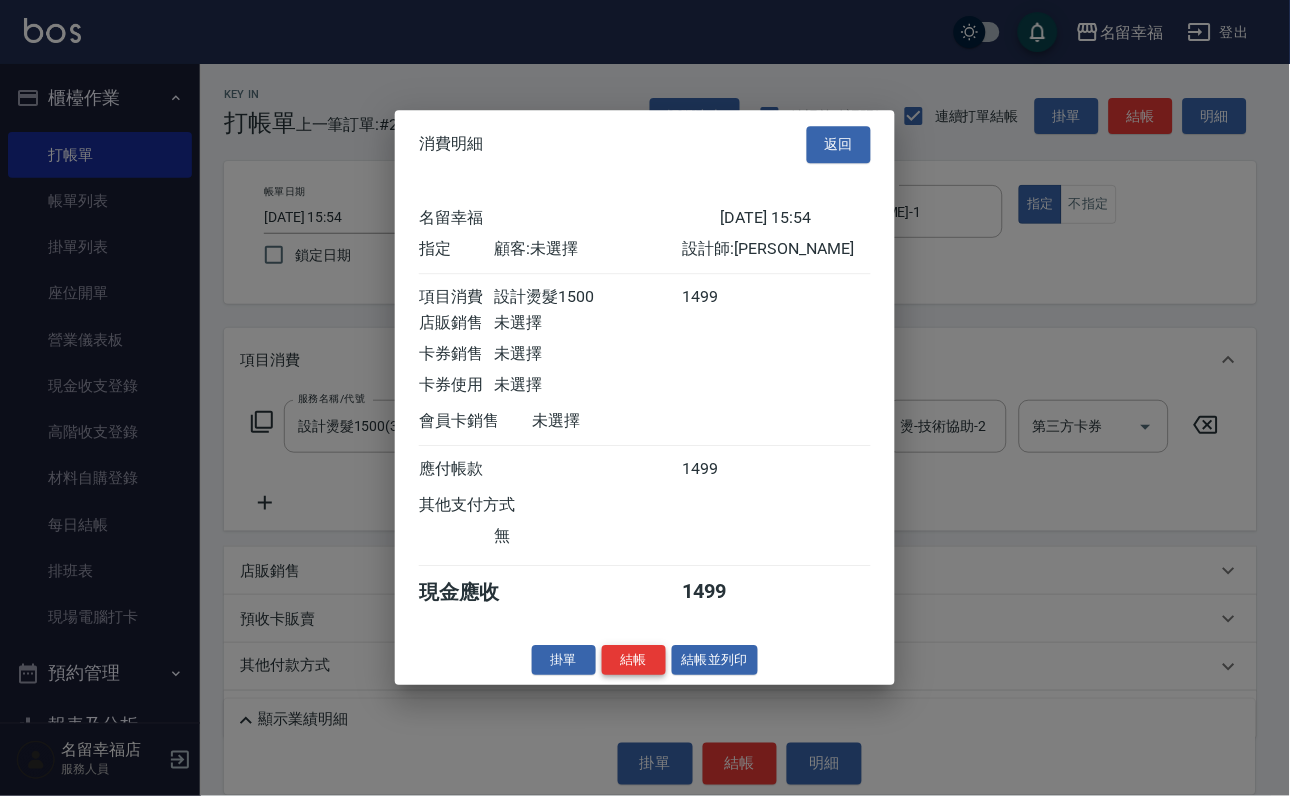 click on "結帳" at bounding box center (634, 660) 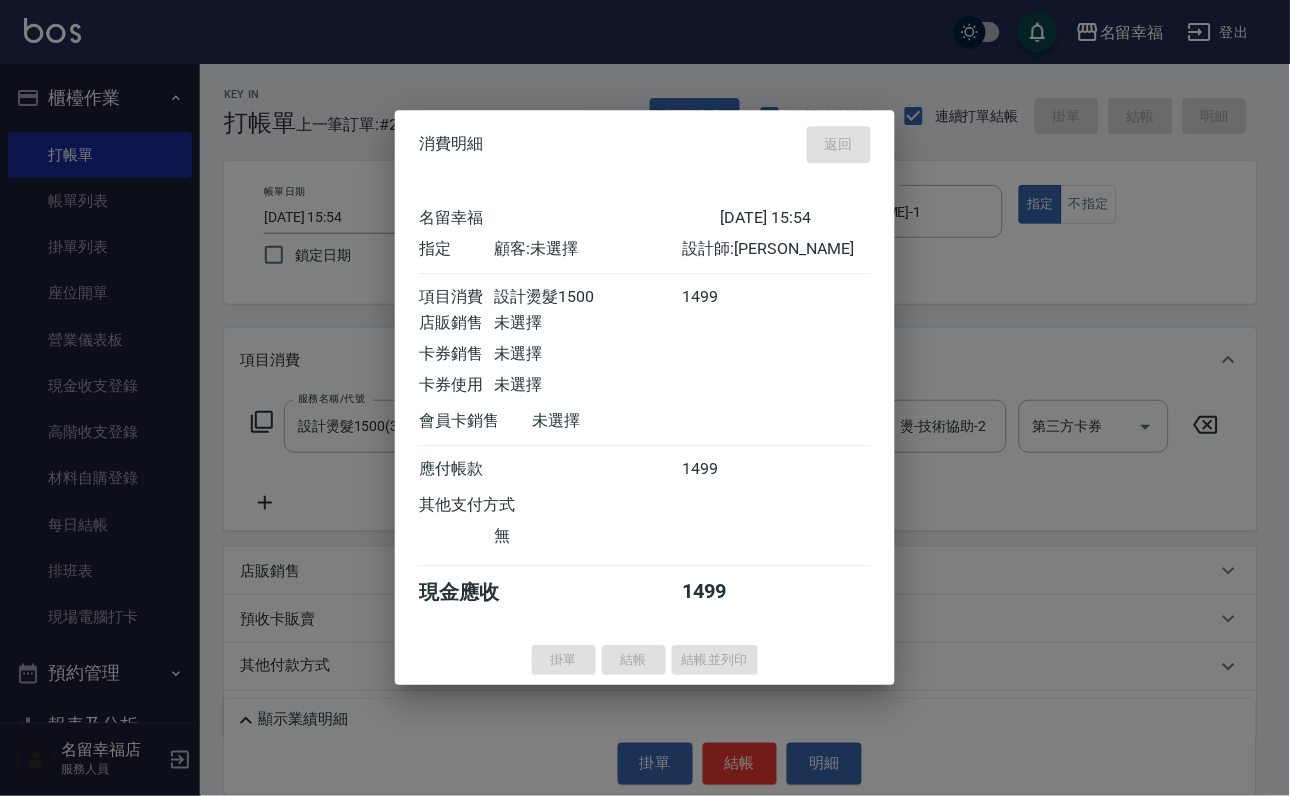 type on "[DATE] 15:57" 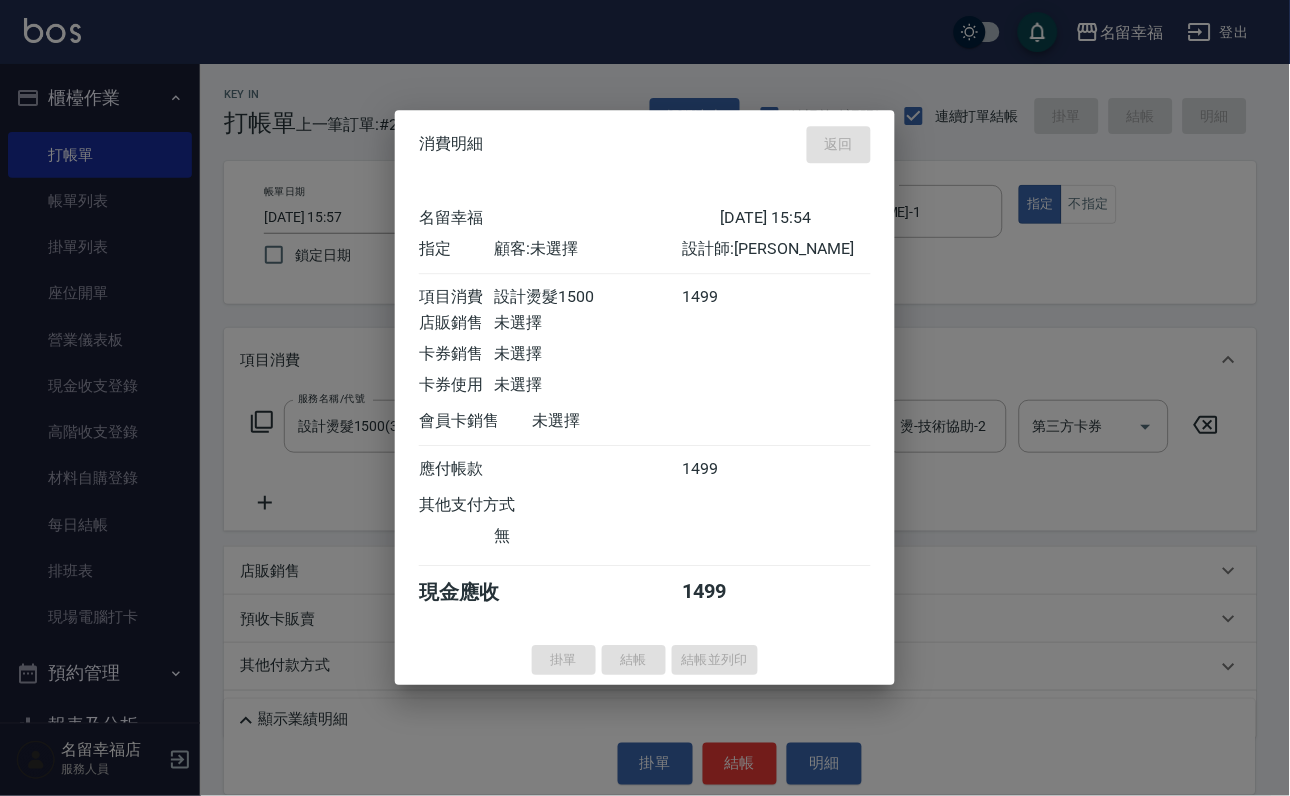 type 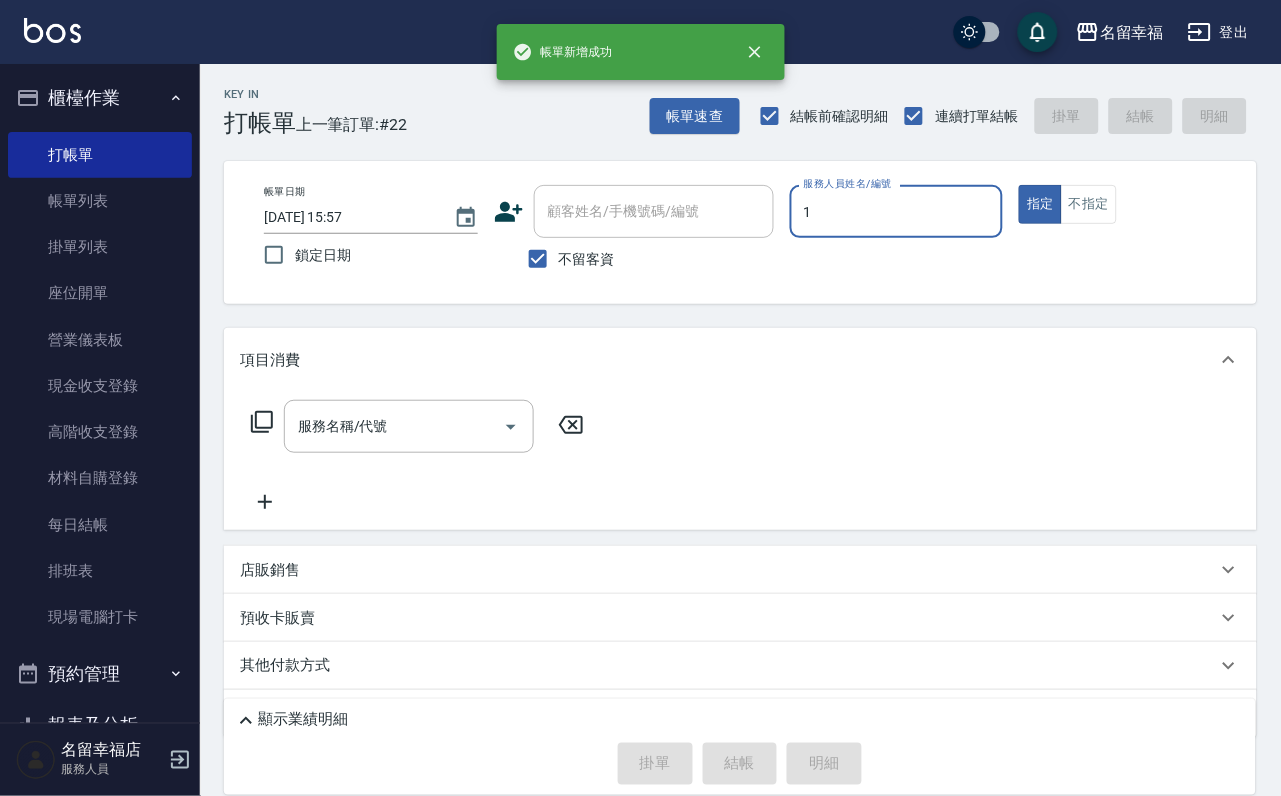 type on "[PERSON_NAME]-1" 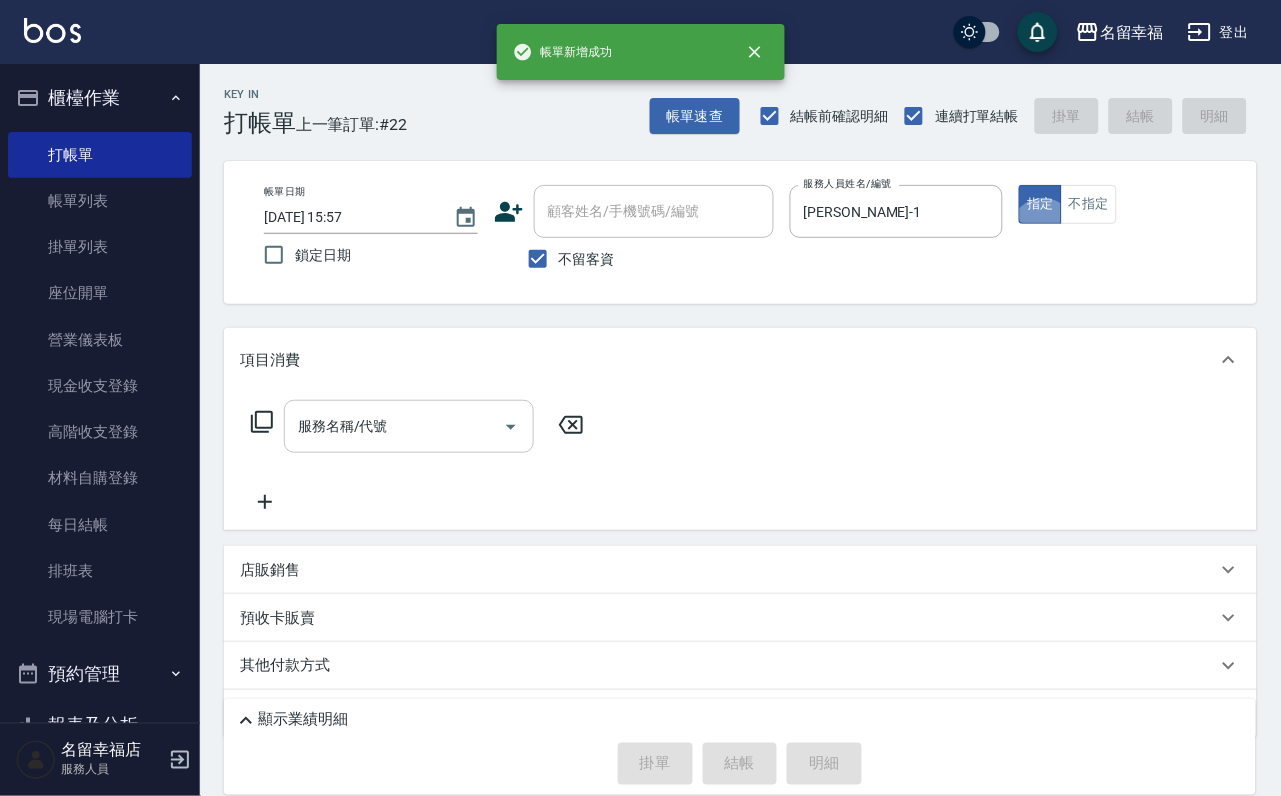 drag, startPoint x: 401, startPoint y: 428, endPoint x: 360, endPoint y: 399, distance: 50.219517 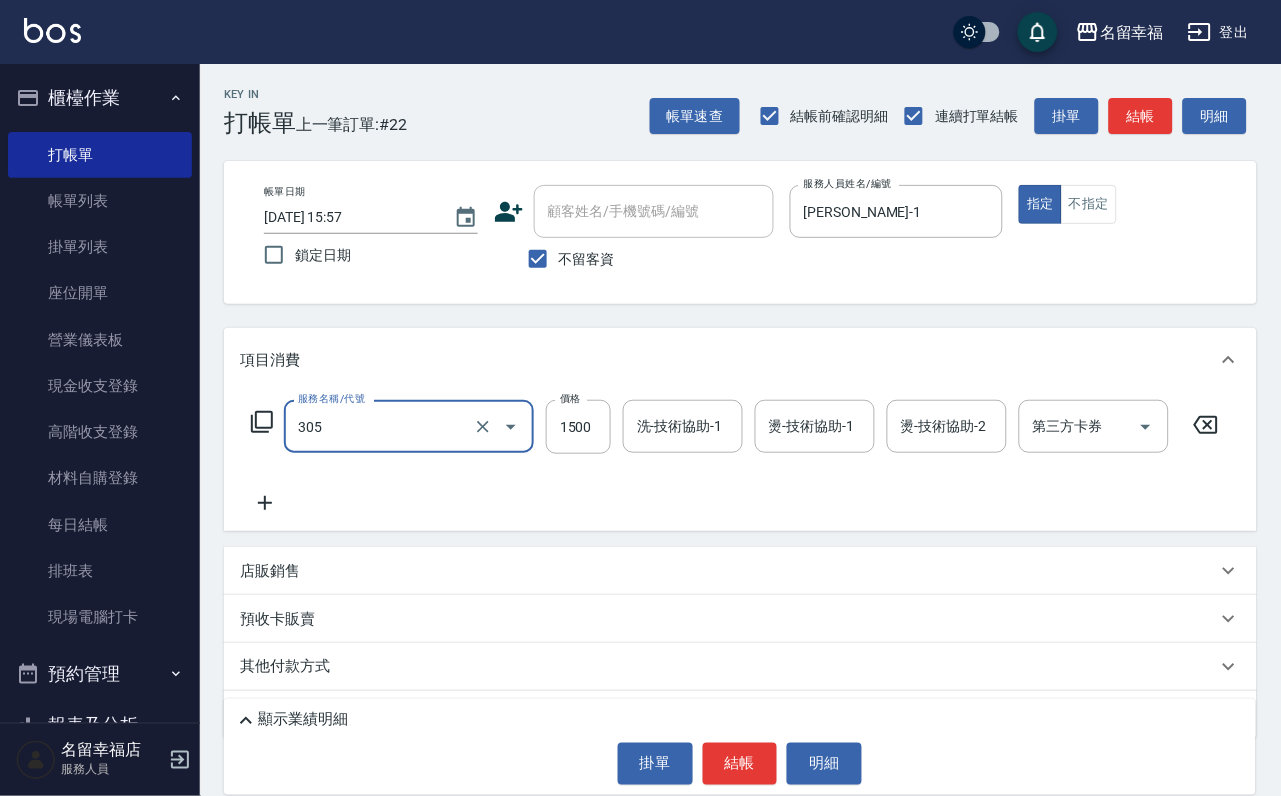 type on "設計燙髮1500(305)" 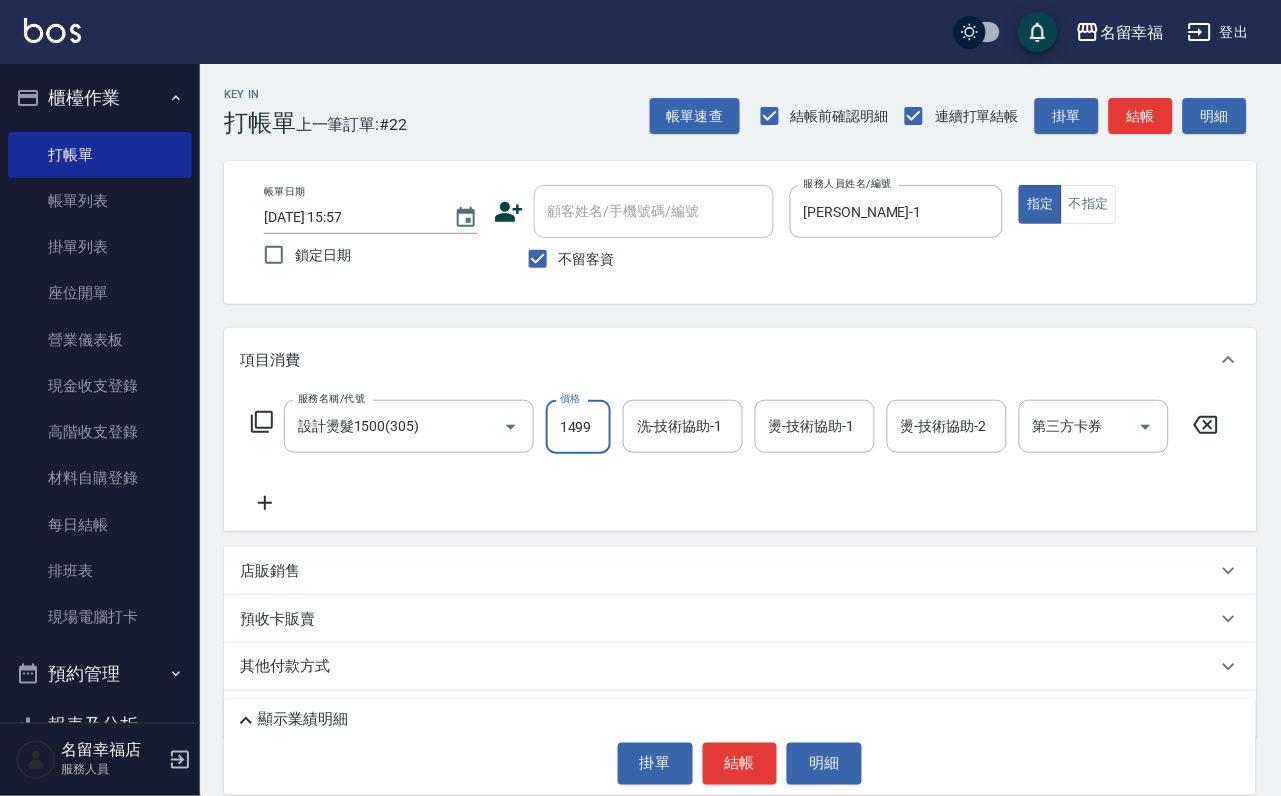 scroll, scrollTop: 0, scrollLeft: 1, axis: horizontal 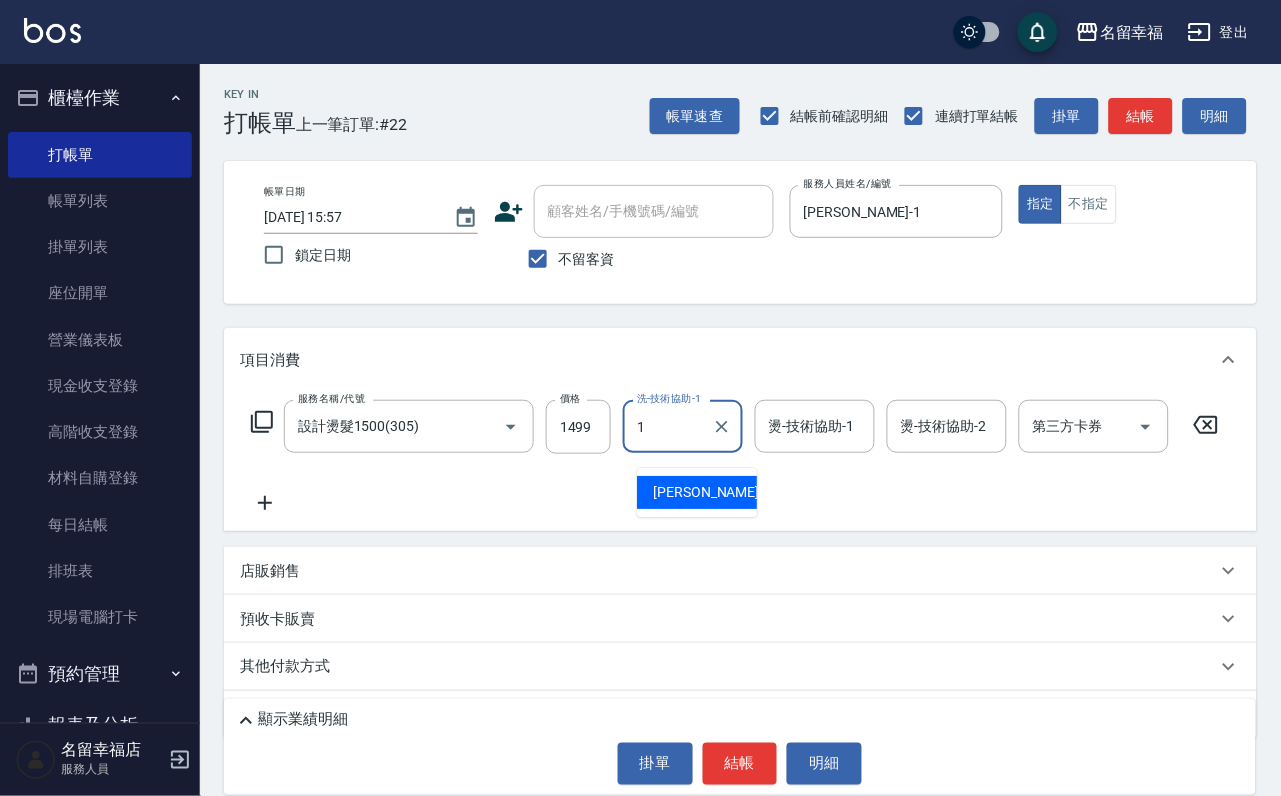 type on "[PERSON_NAME]-1" 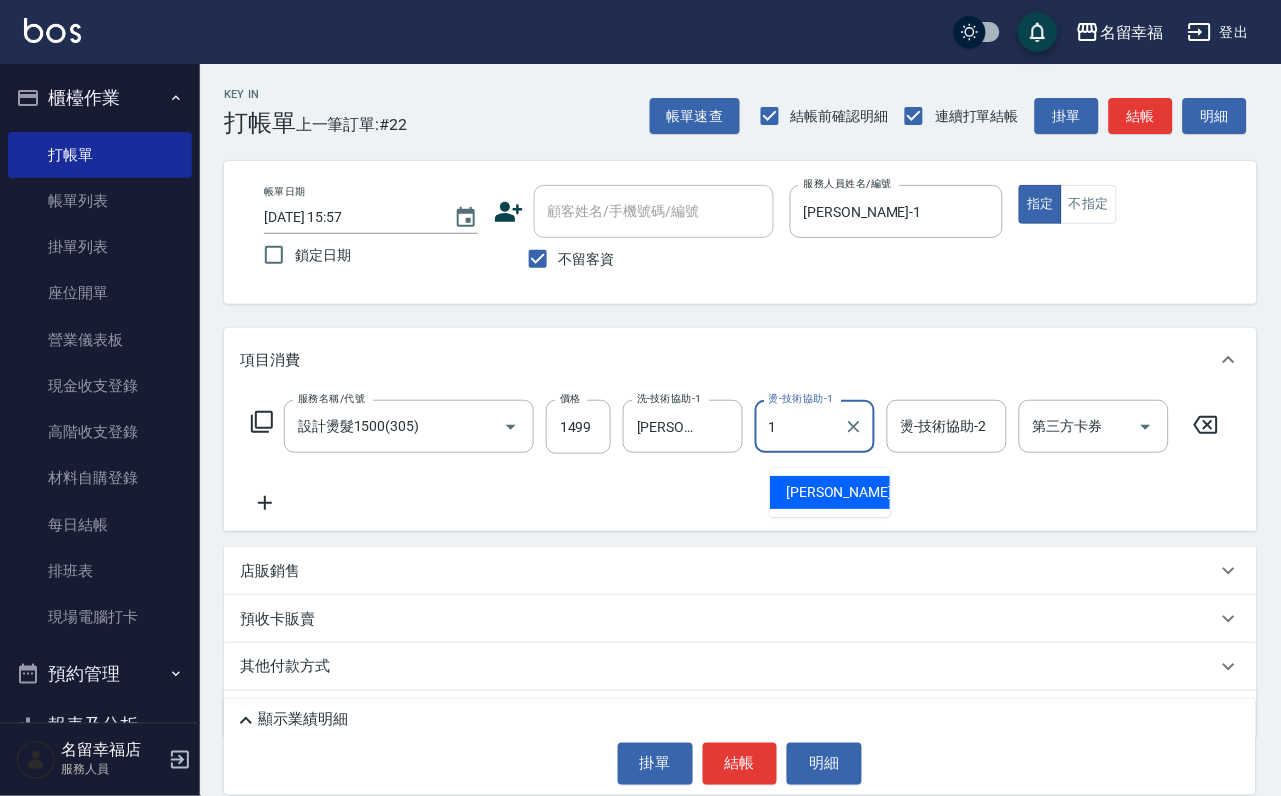 type on "[PERSON_NAME]-1" 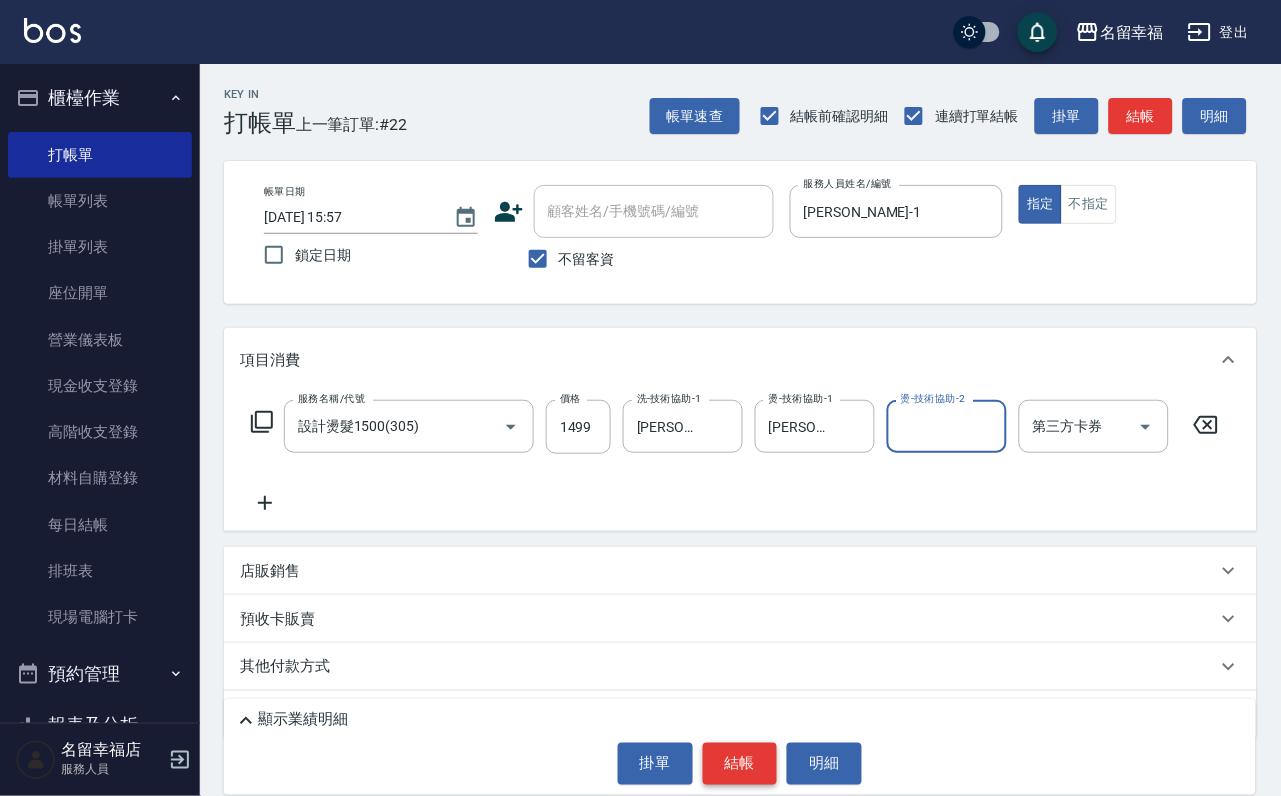 click on "結帳" at bounding box center (740, 764) 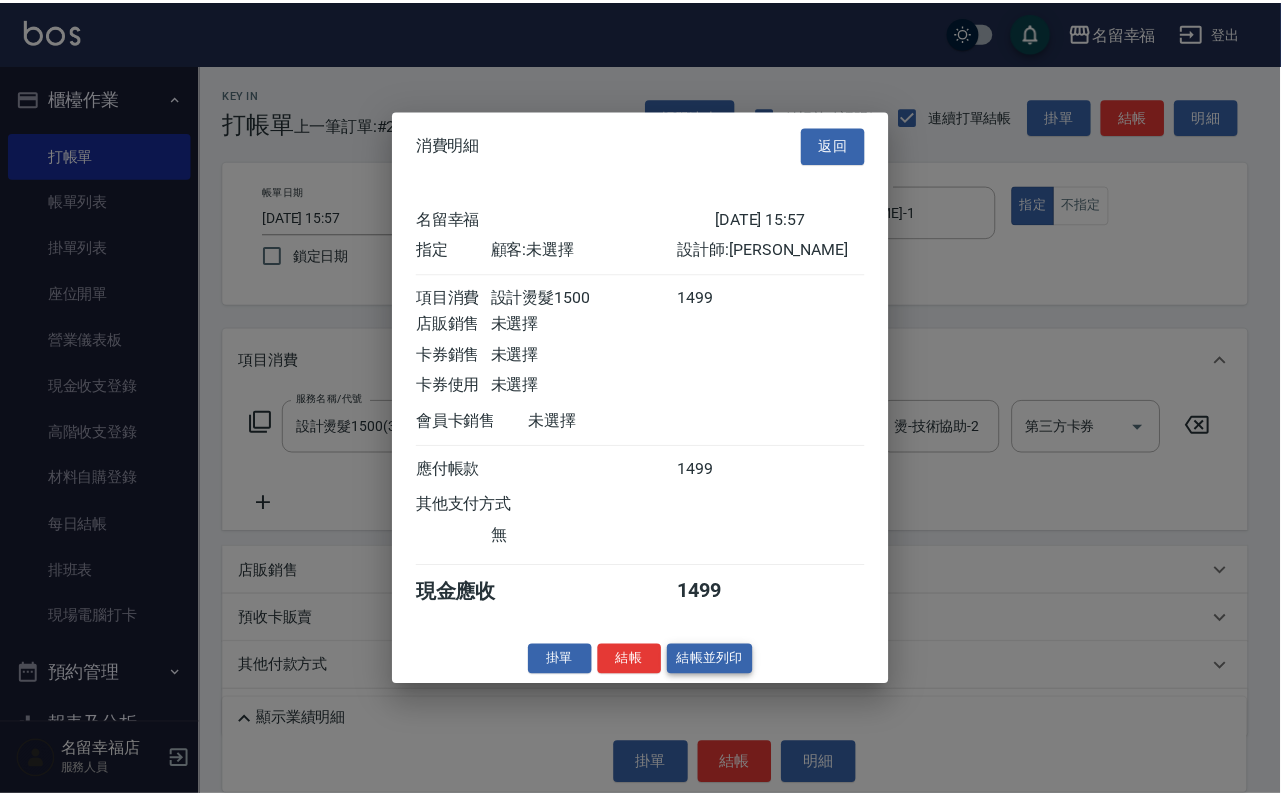 scroll, scrollTop: 247, scrollLeft: 0, axis: vertical 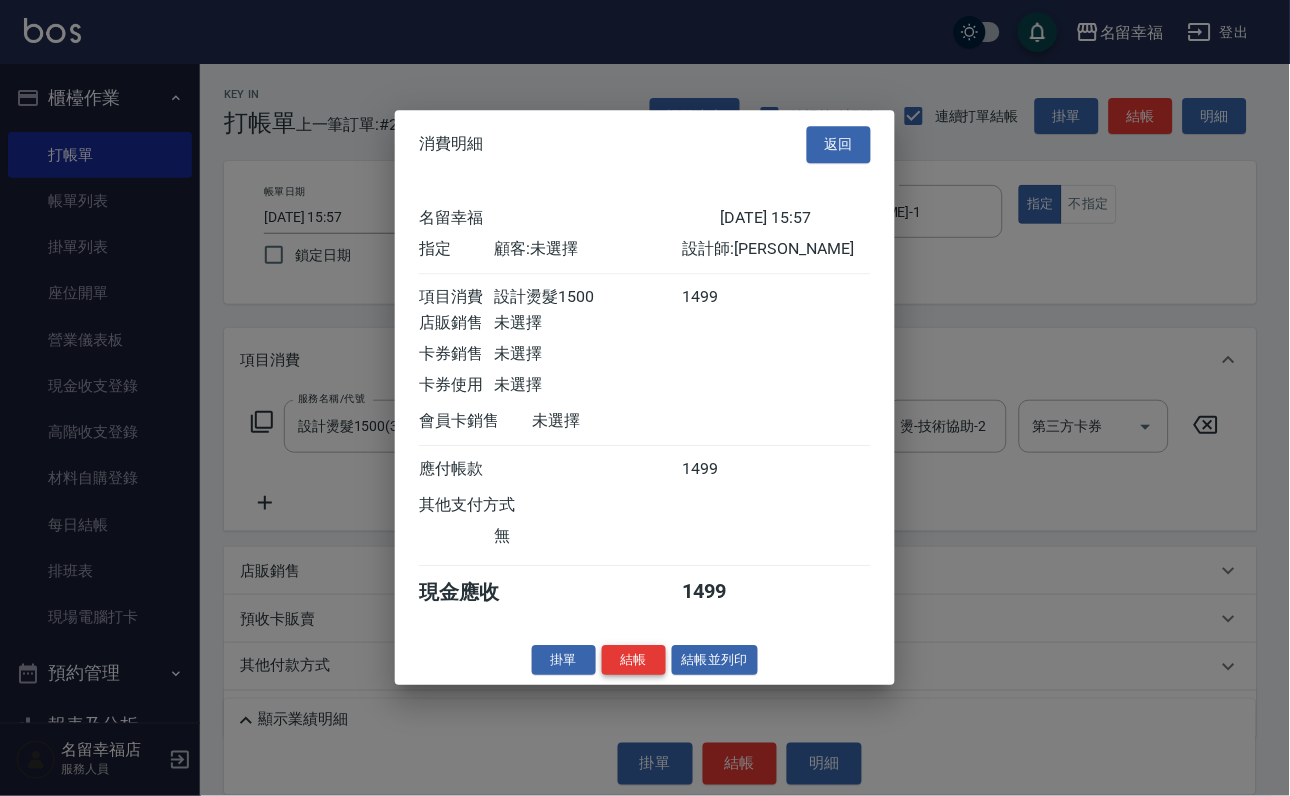 click on "結帳" at bounding box center (634, 660) 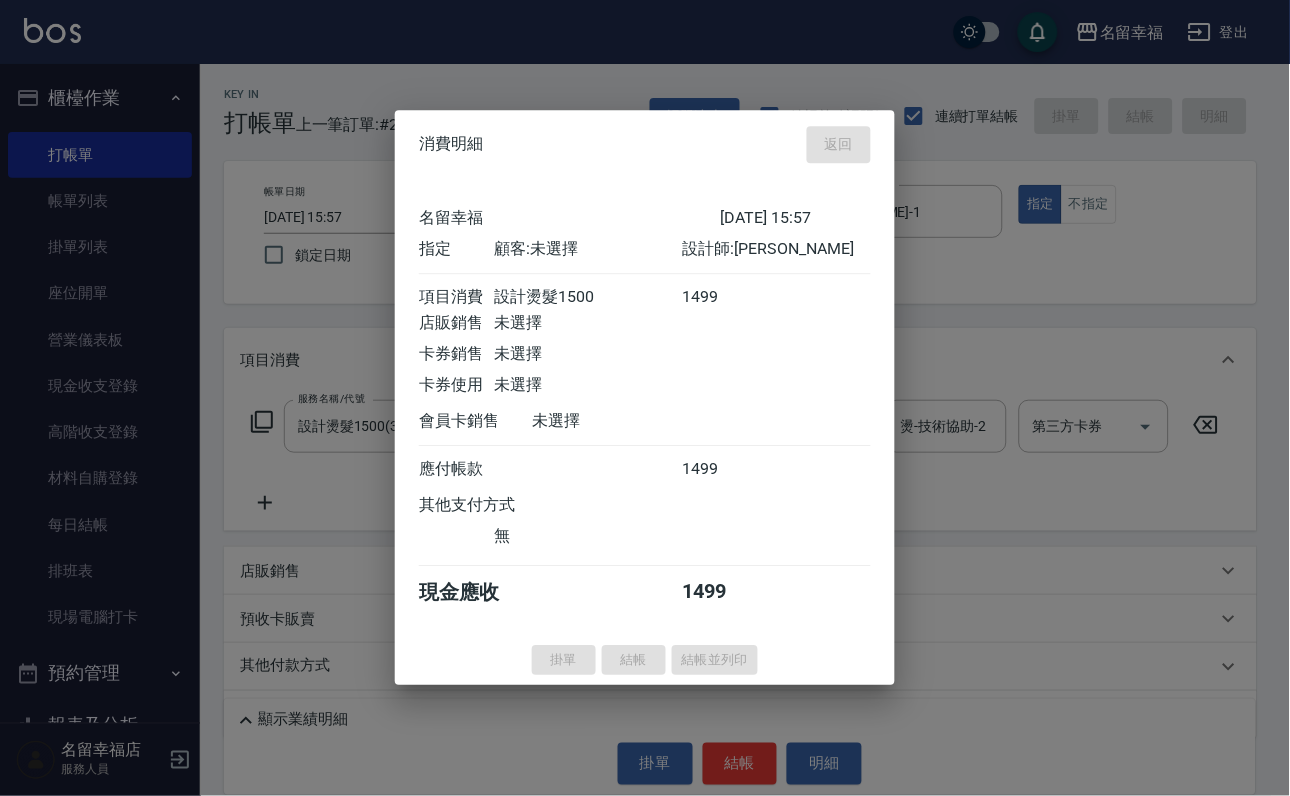 type 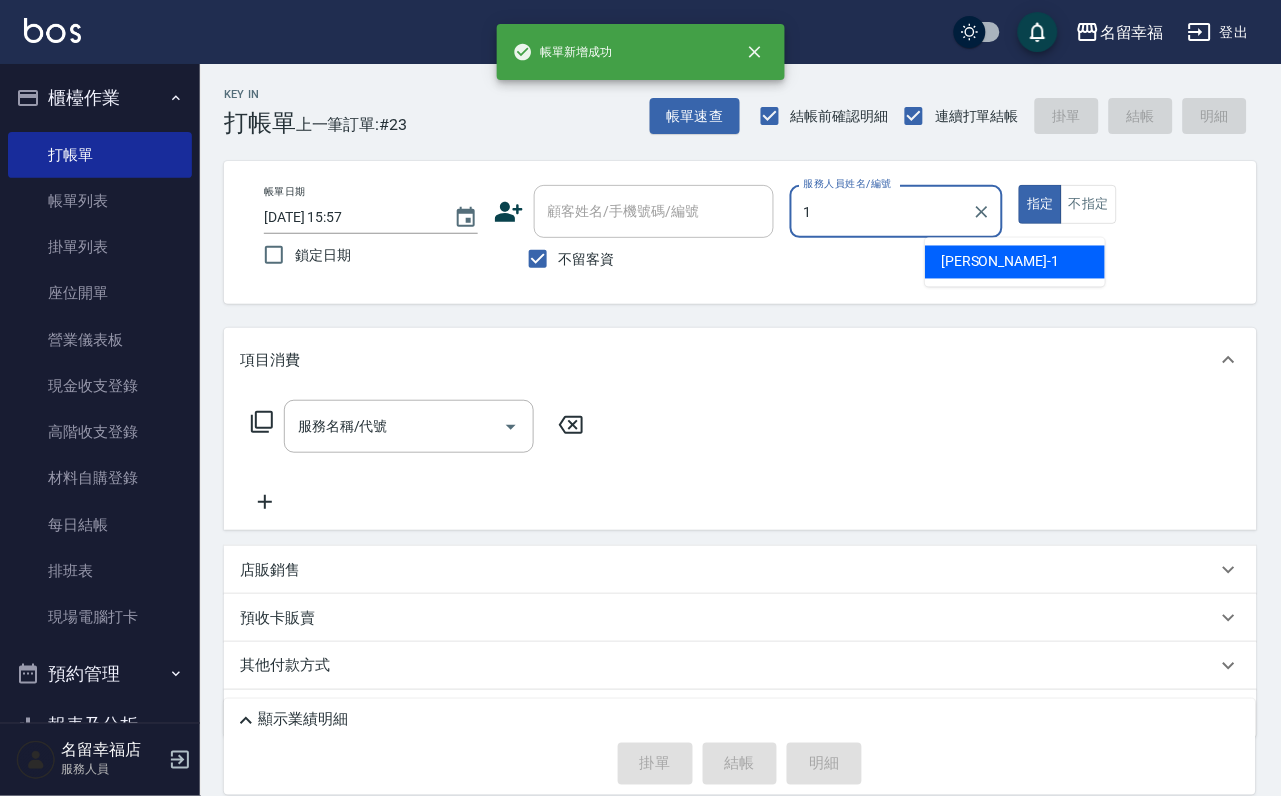 type on "[PERSON_NAME]-1" 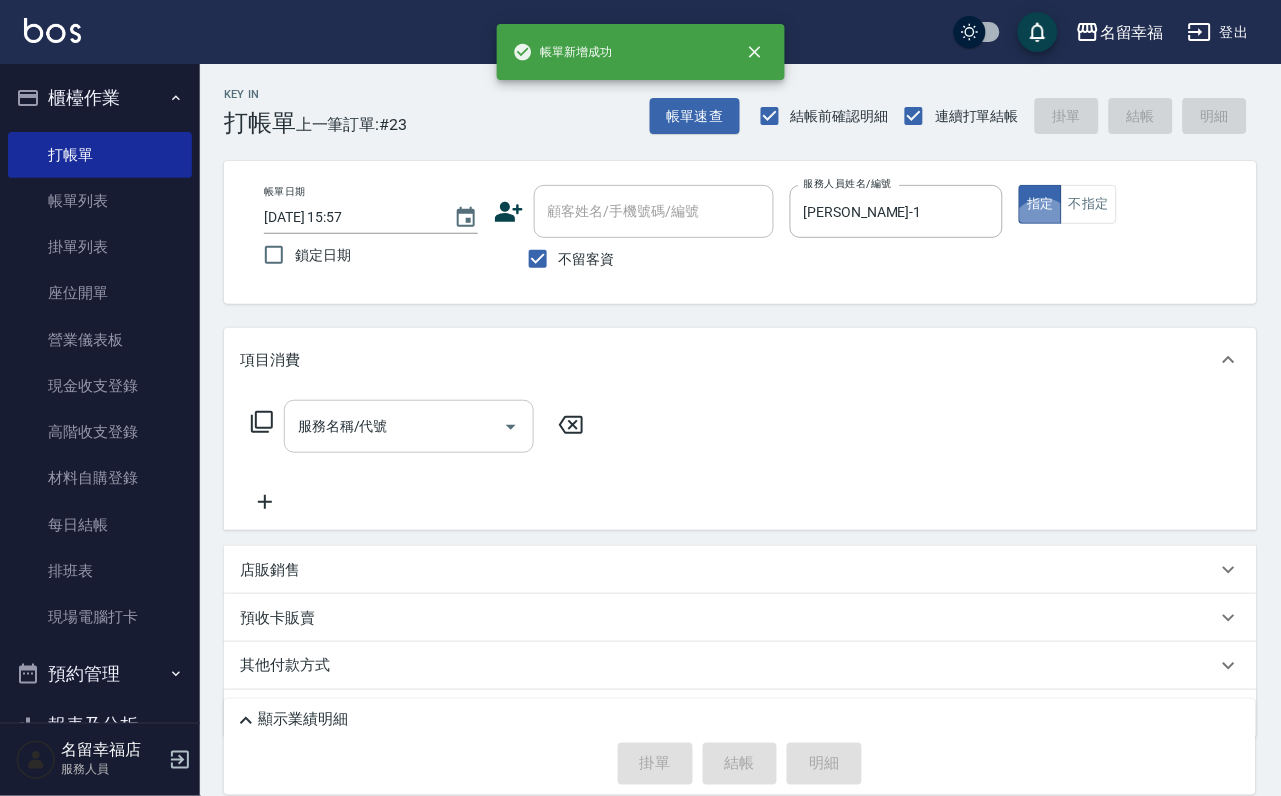 click on "服務名稱/代號" at bounding box center (409, 426) 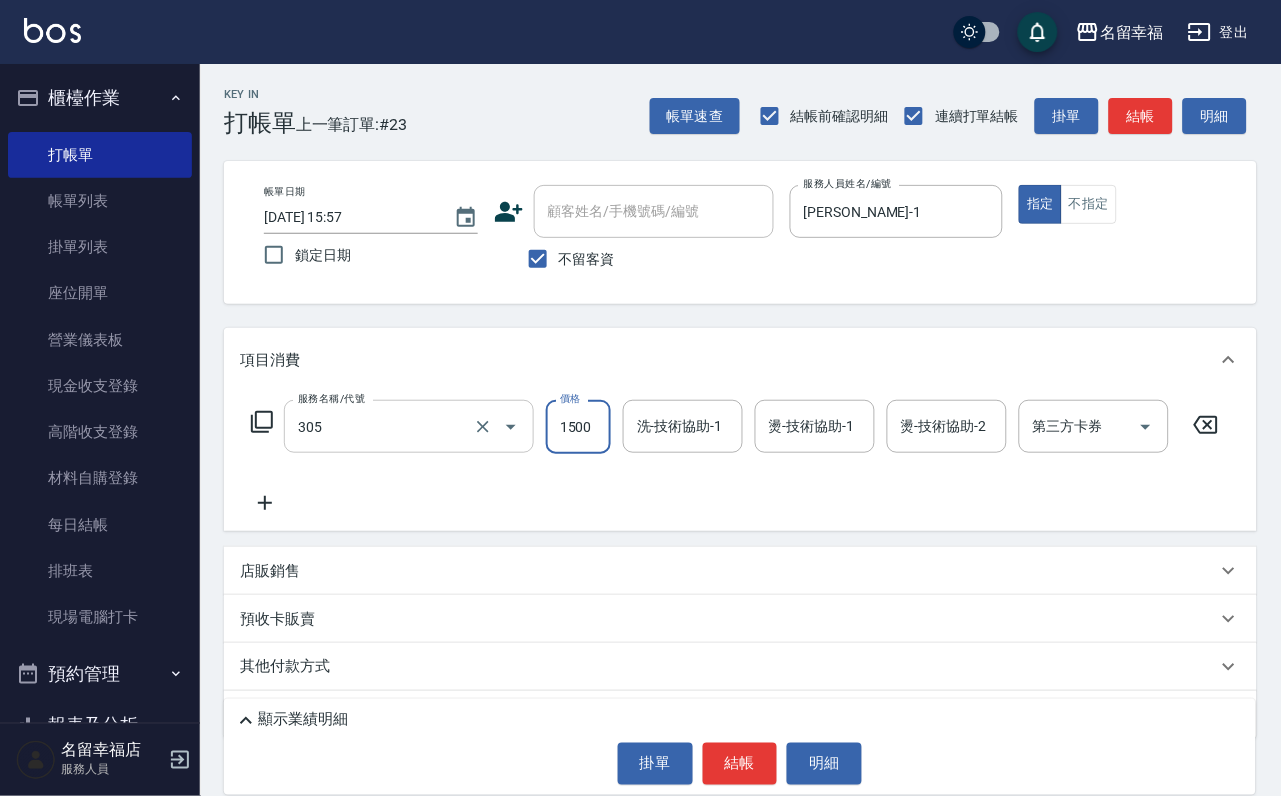 type on "設計燙髮1500(305)" 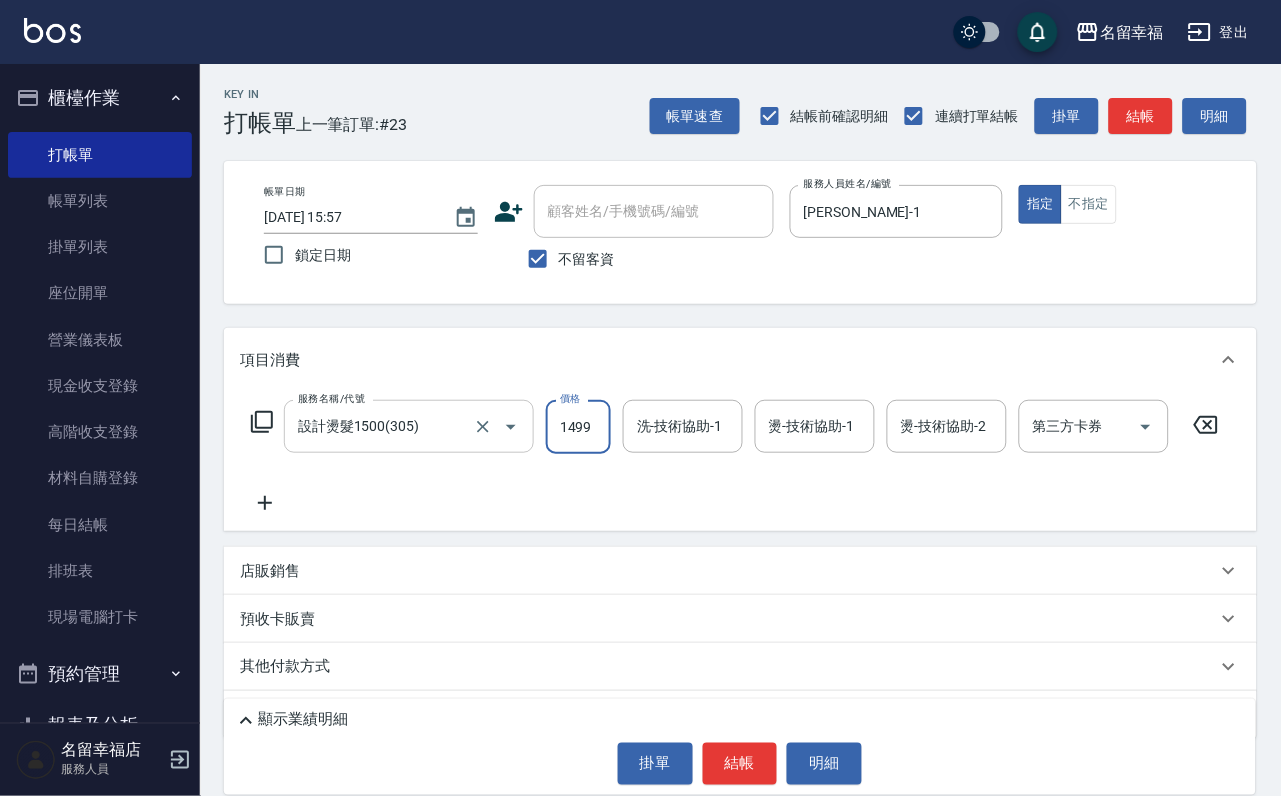 scroll, scrollTop: 0, scrollLeft: 1, axis: horizontal 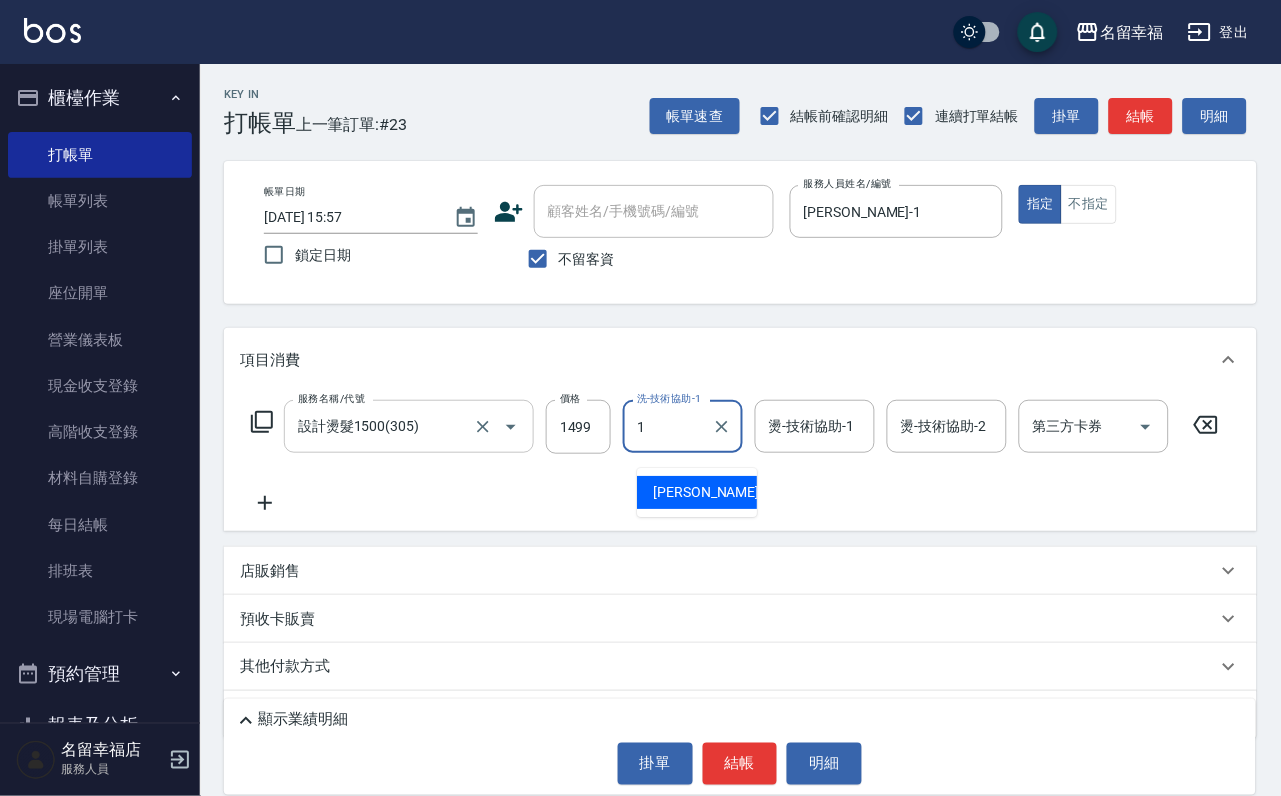 type on "[PERSON_NAME]-1" 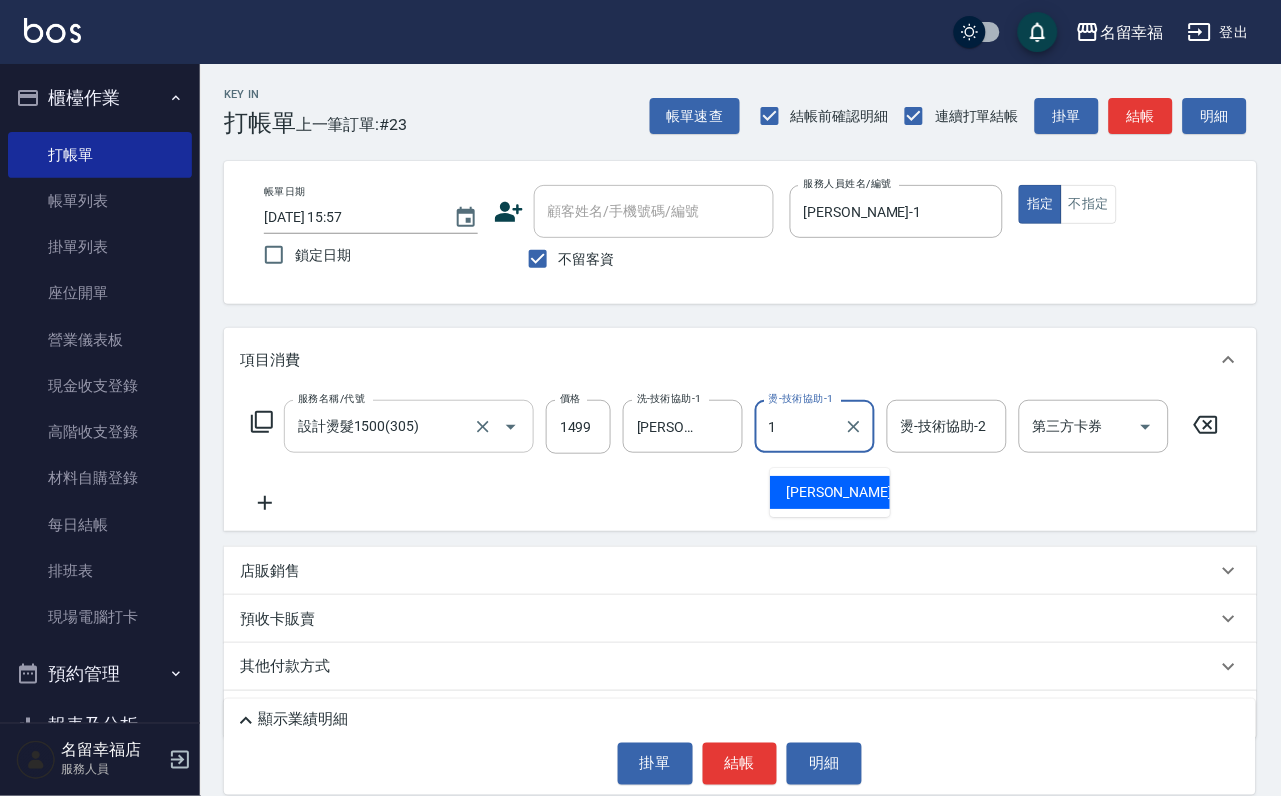 type on "[PERSON_NAME]-1" 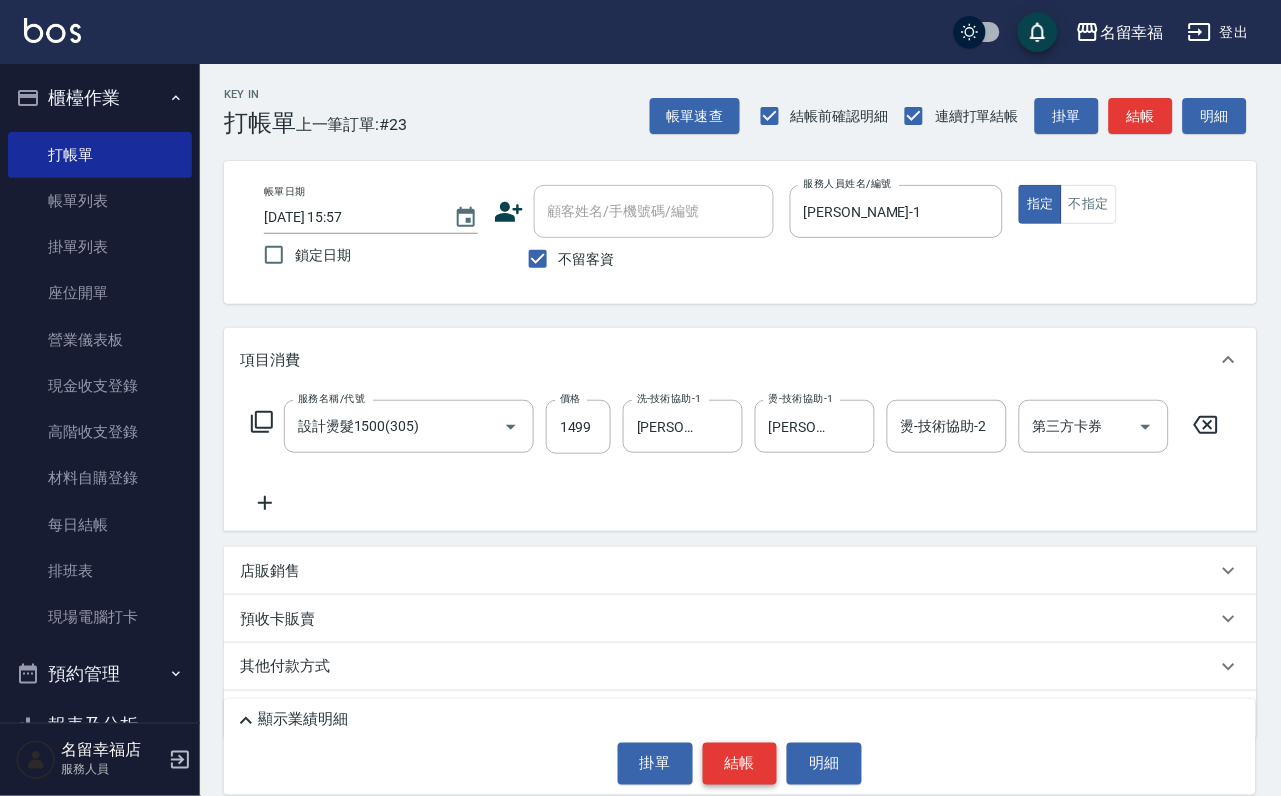 click on "結帳" at bounding box center [740, 764] 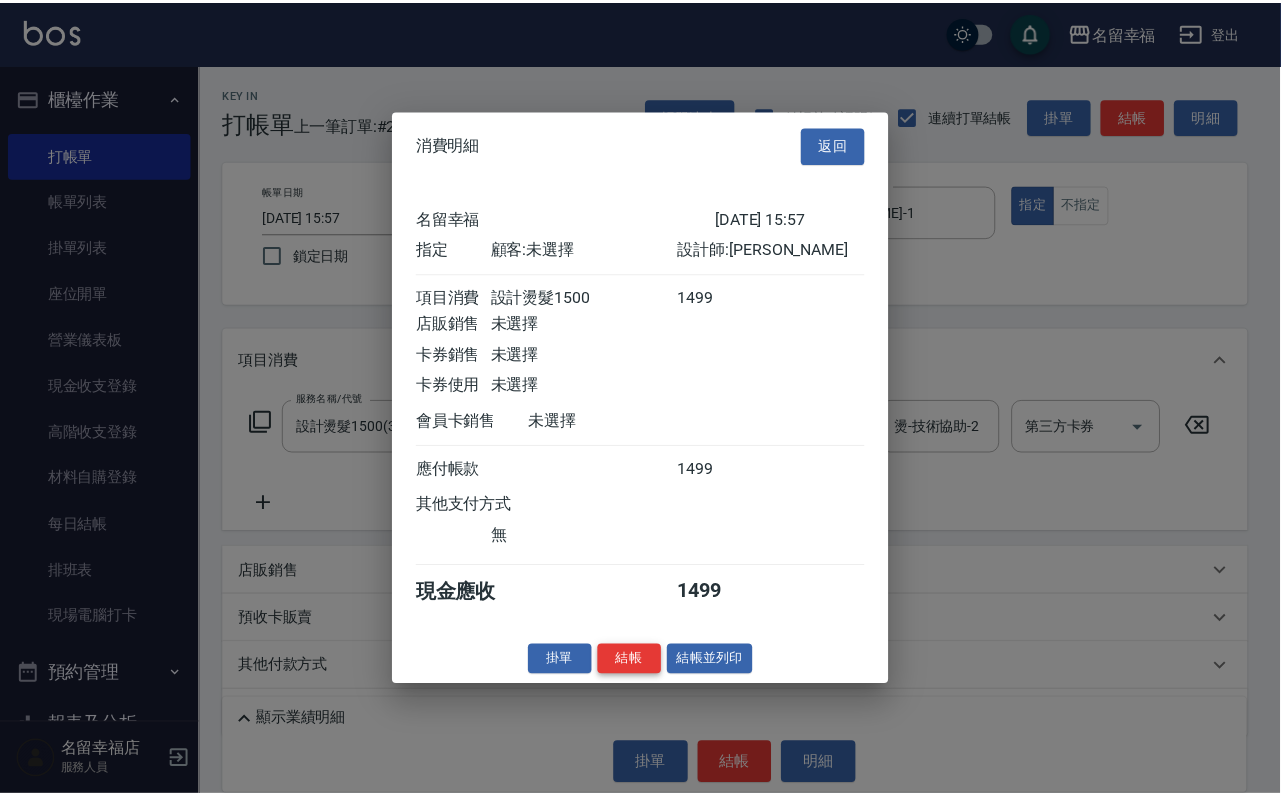 scroll, scrollTop: 247, scrollLeft: 0, axis: vertical 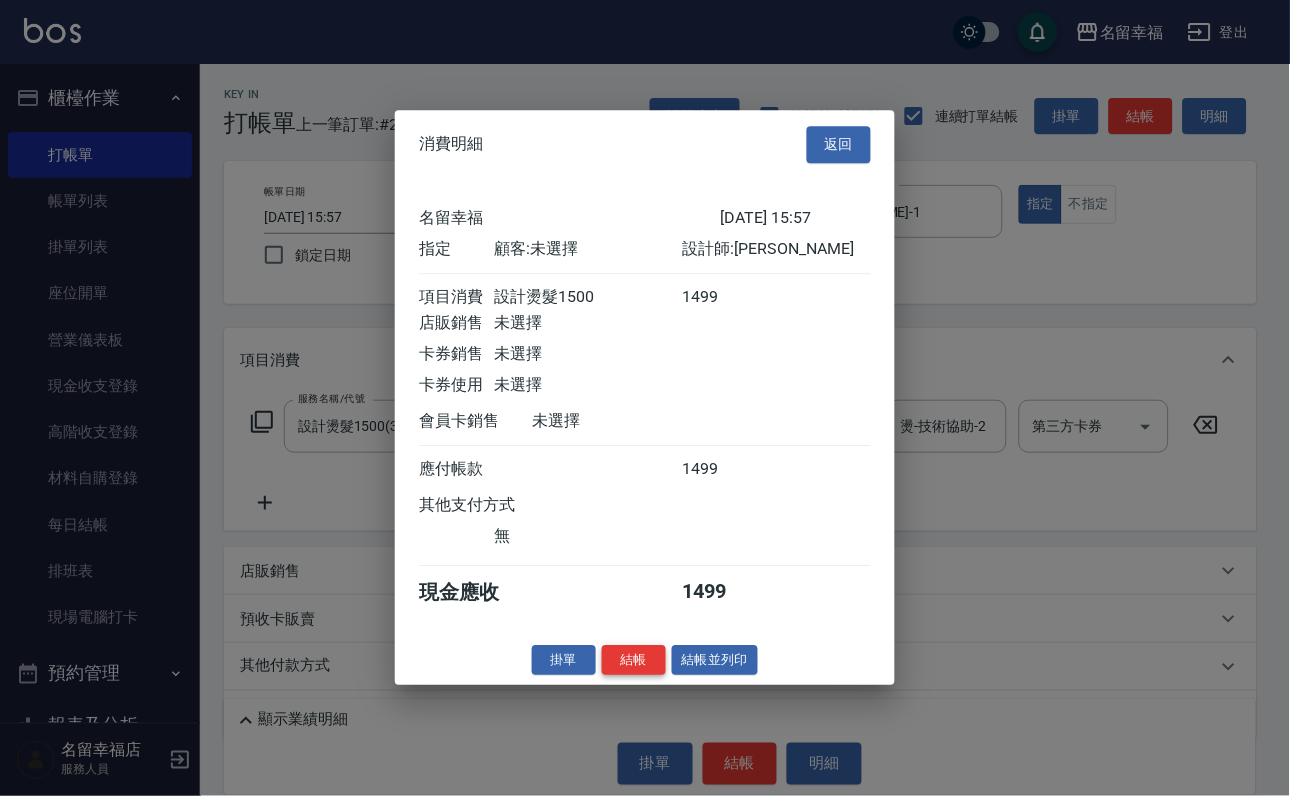 click on "結帳" at bounding box center (634, 660) 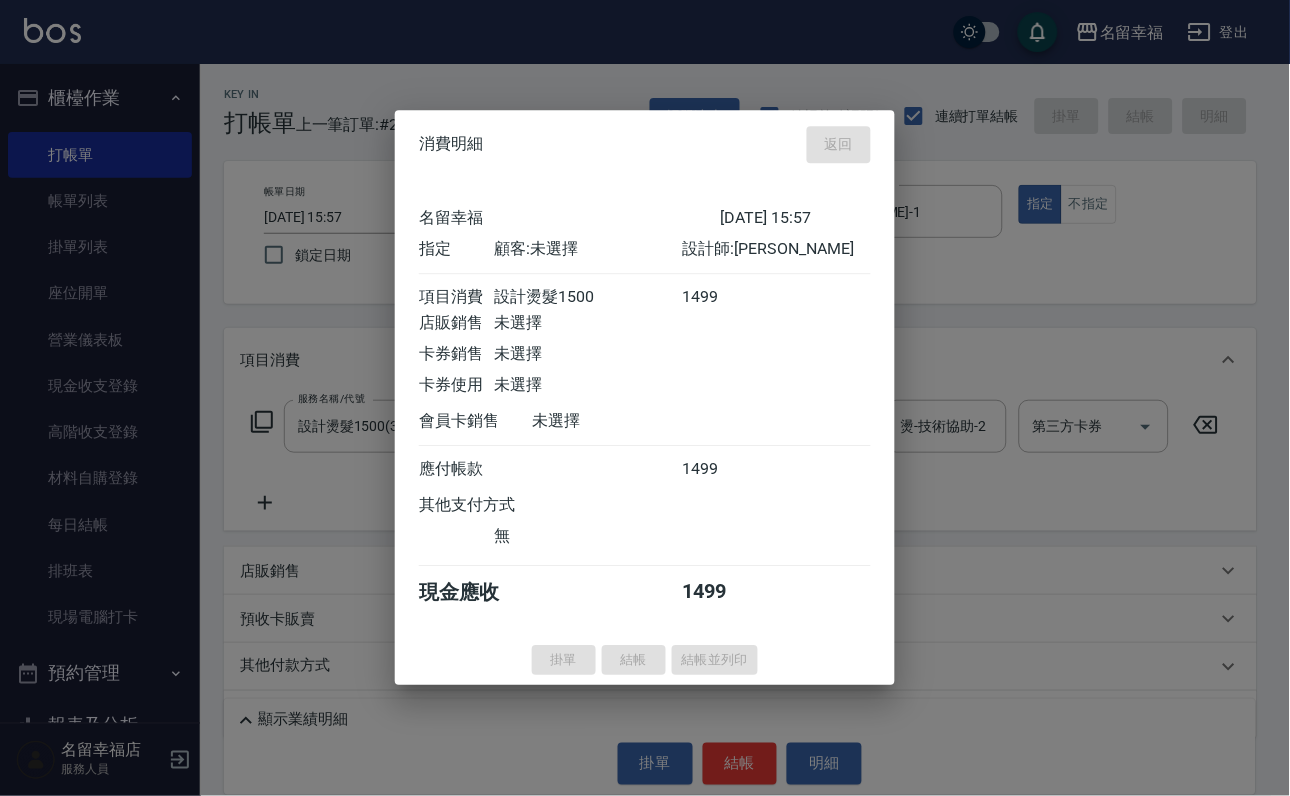 type 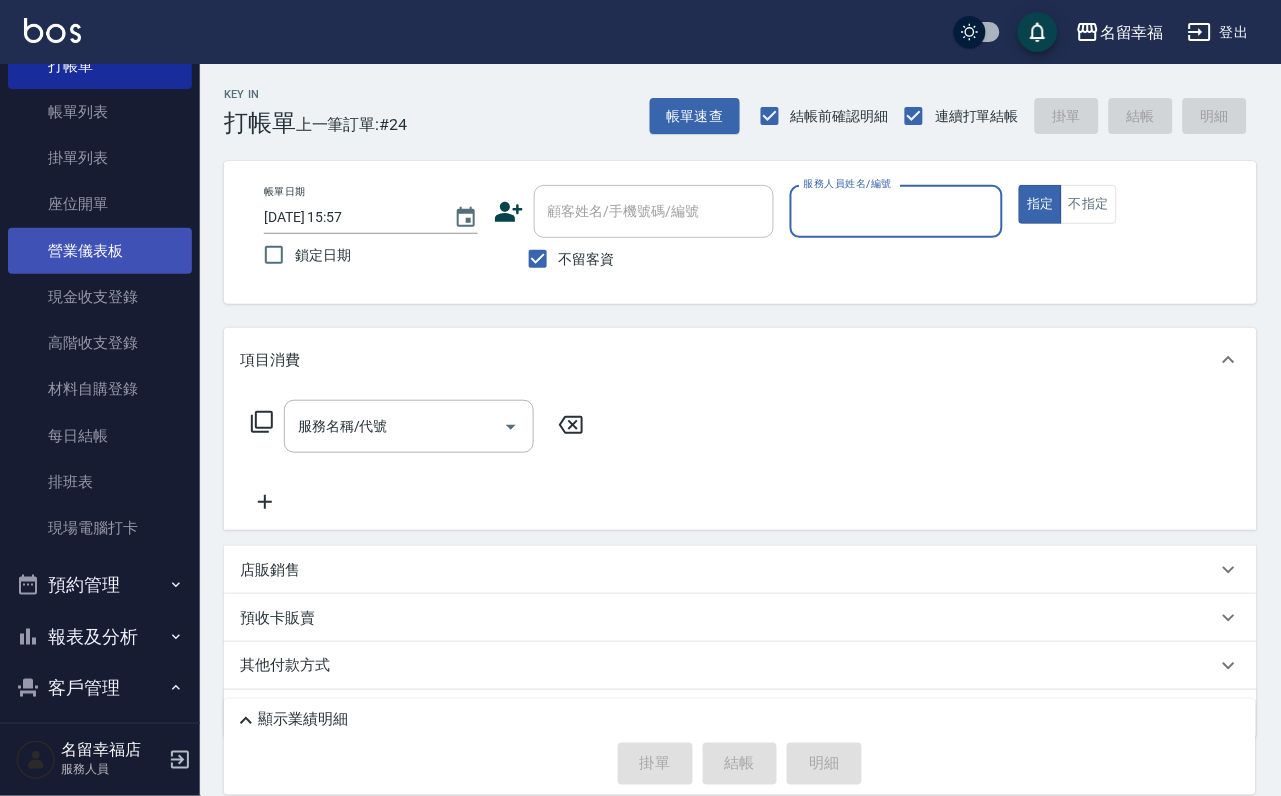 scroll, scrollTop: 150, scrollLeft: 0, axis: vertical 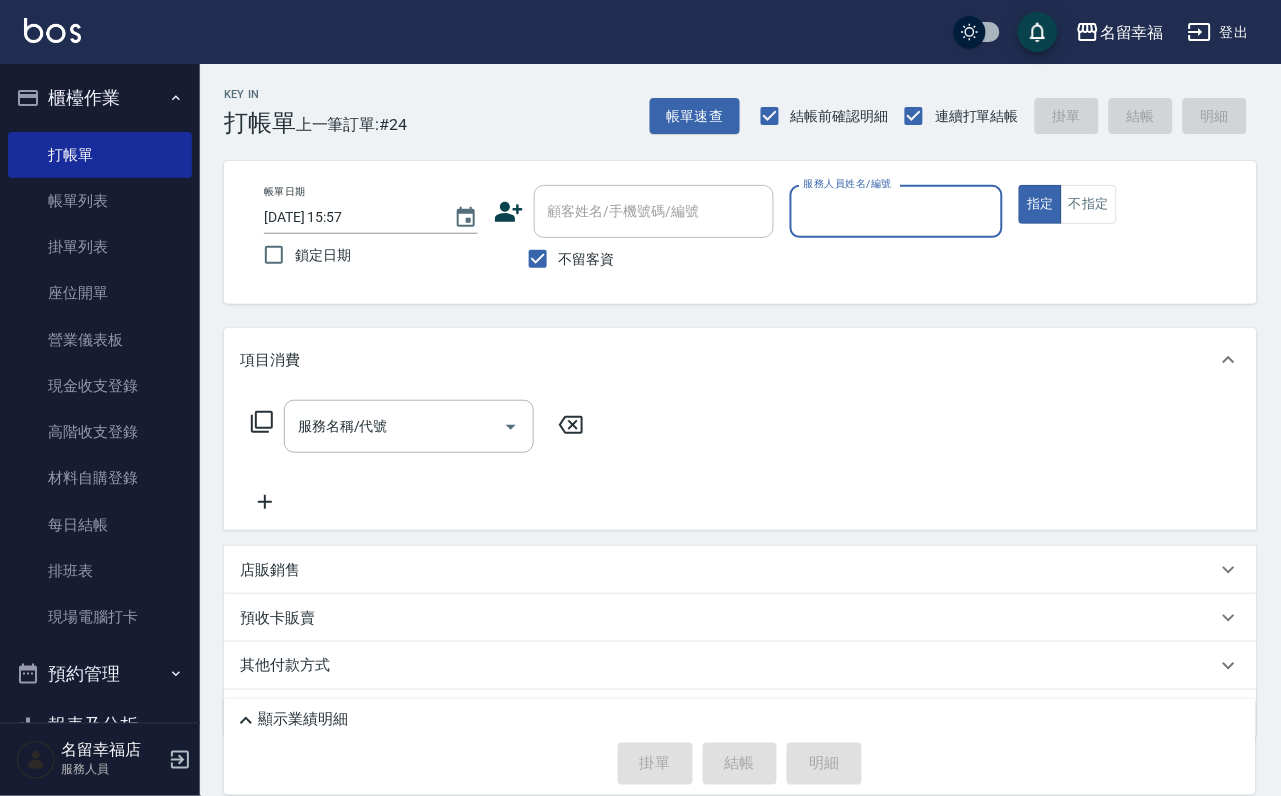 click on "帳單列表" at bounding box center [100, 201] 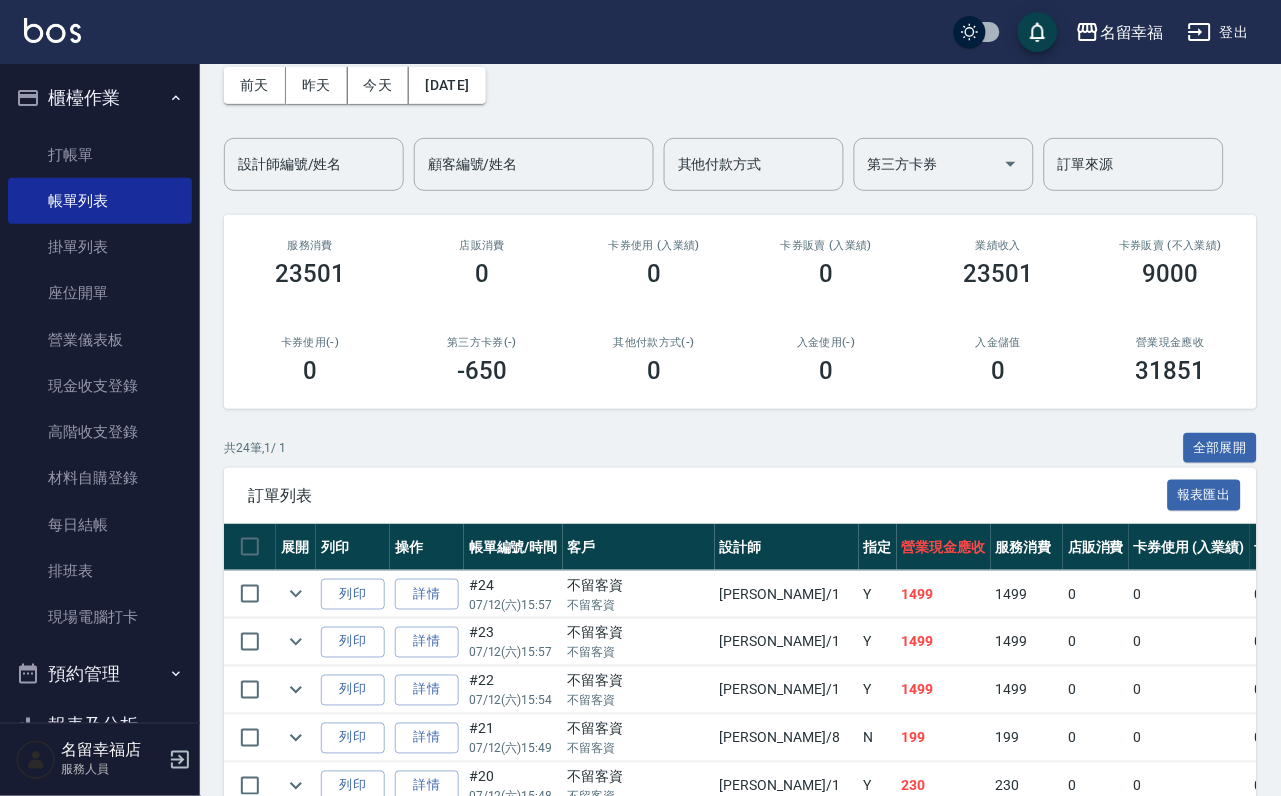 scroll, scrollTop: 0, scrollLeft: 0, axis: both 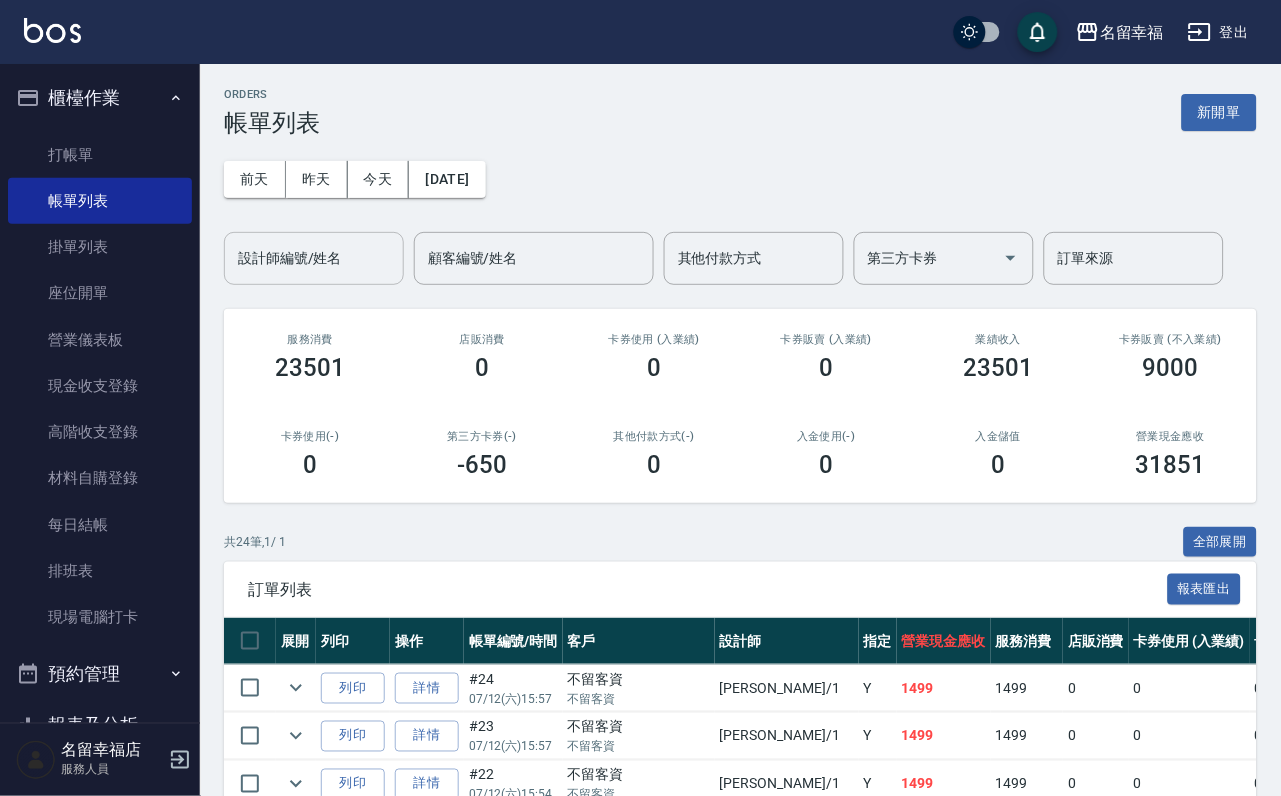 click on "設計師編號/姓名" at bounding box center (314, 258) 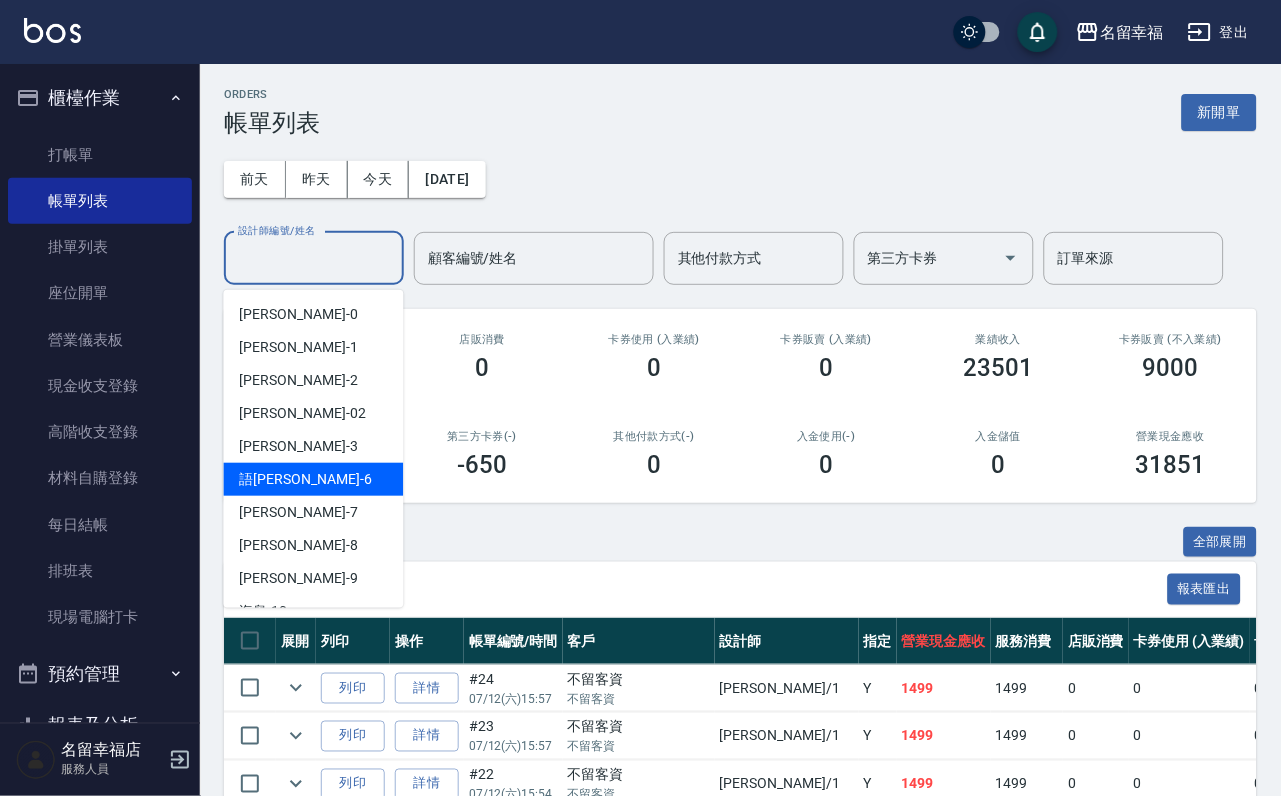 click on "語[PERSON_NAME] -6" at bounding box center (314, 479) 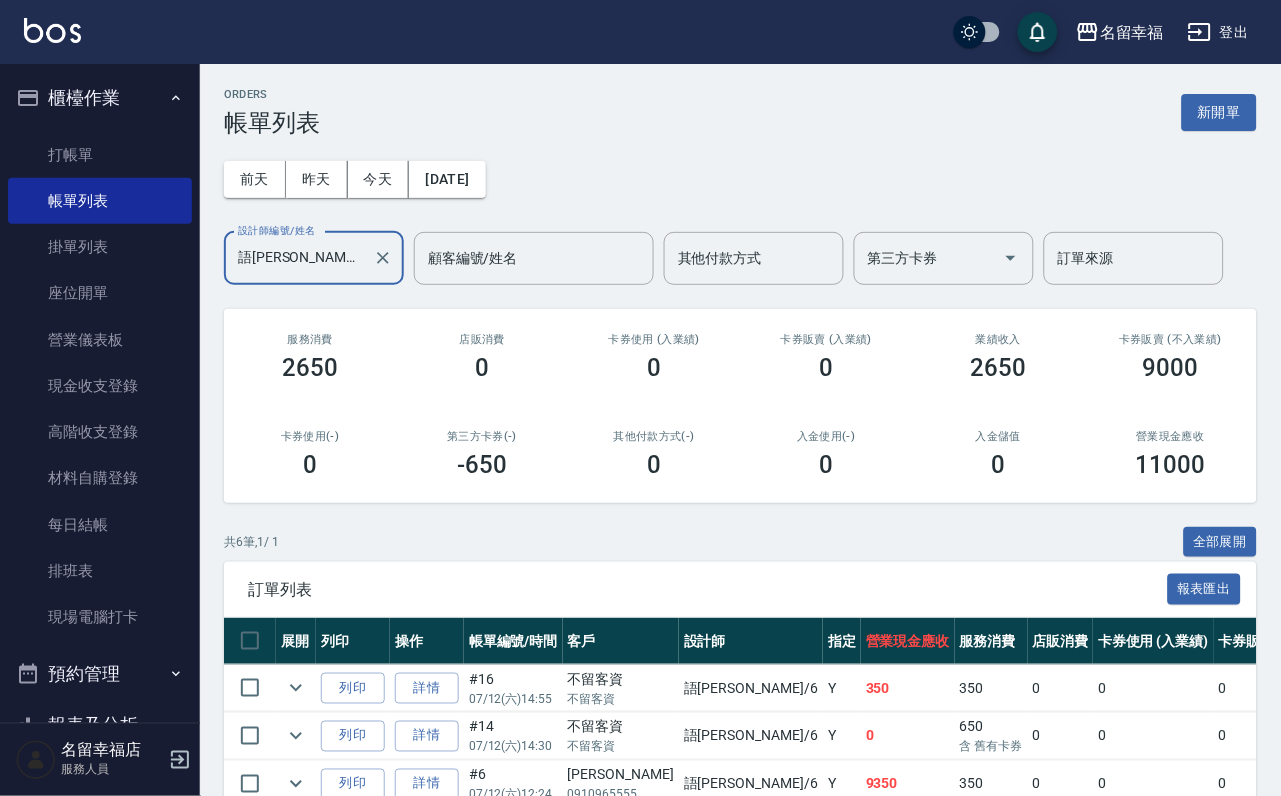 scroll, scrollTop: 420, scrollLeft: 0, axis: vertical 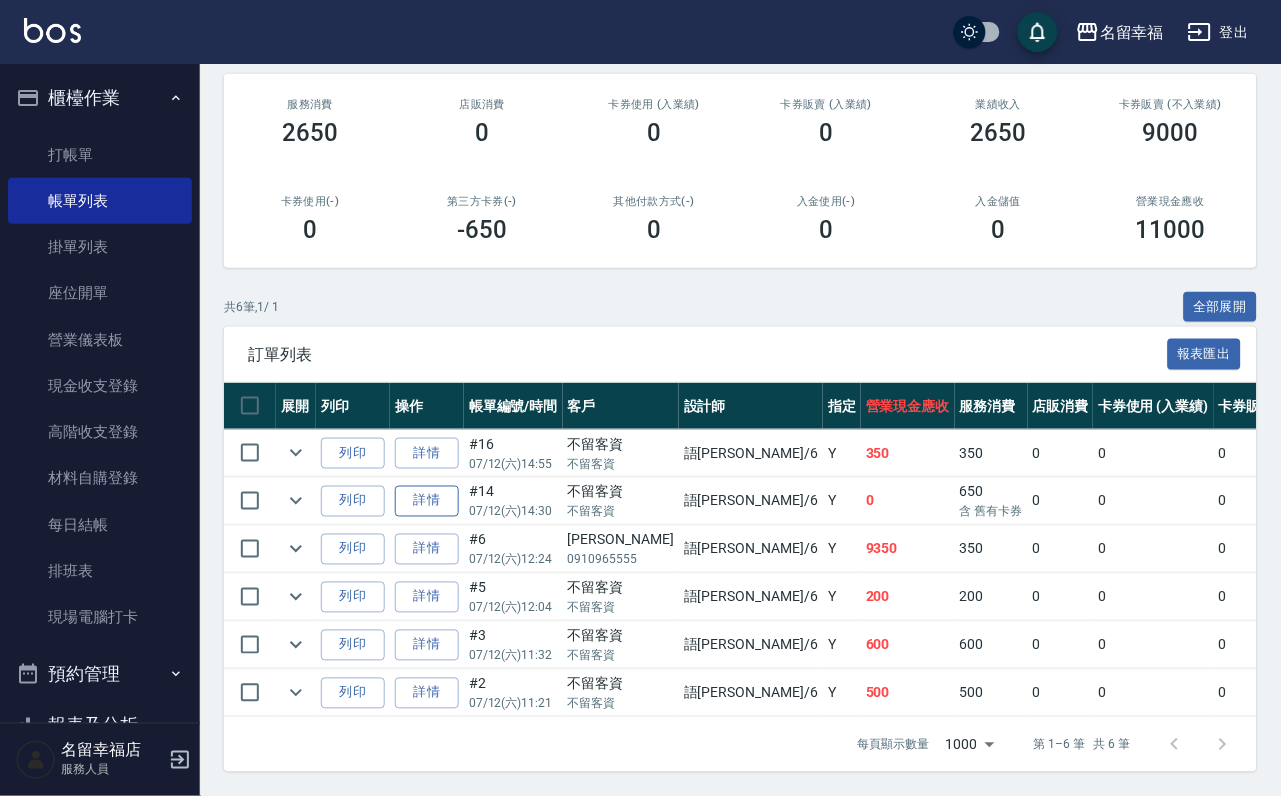click on "詳情" at bounding box center [427, 501] 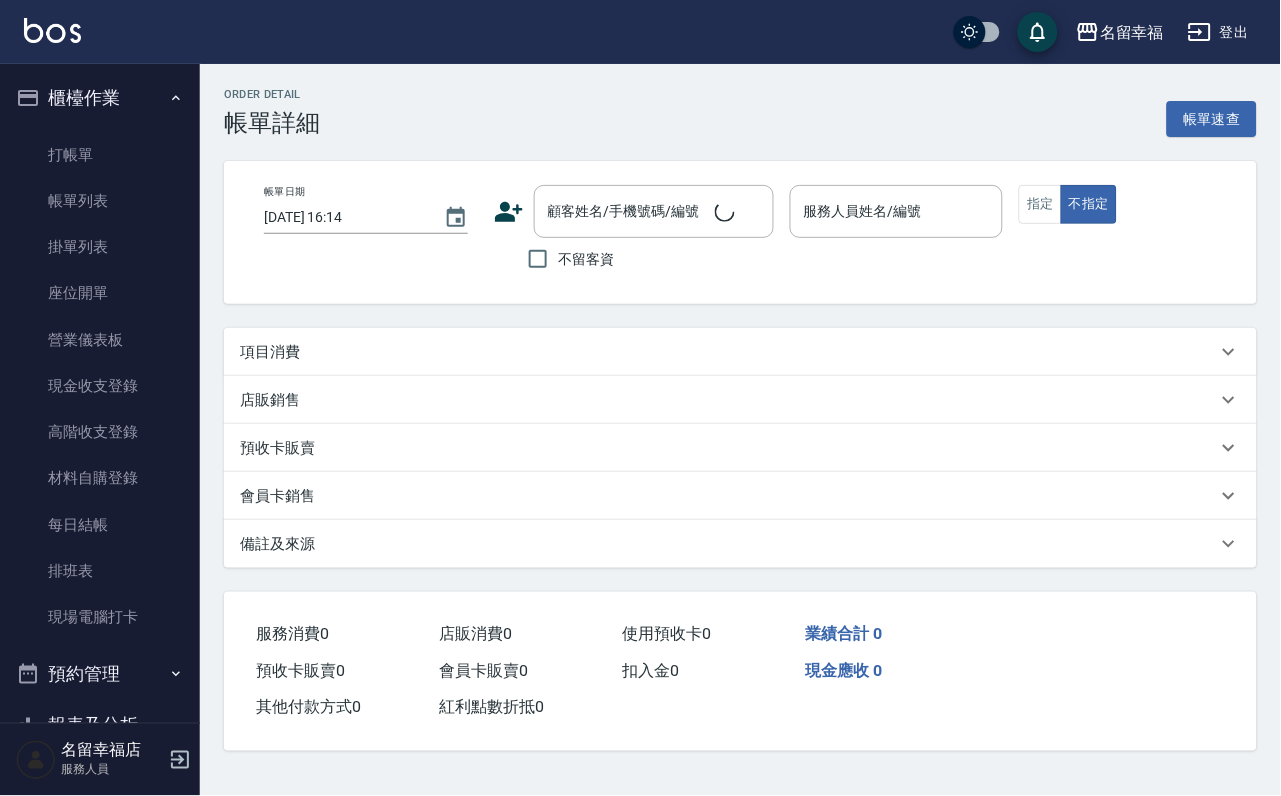 scroll, scrollTop: 0, scrollLeft: 0, axis: both 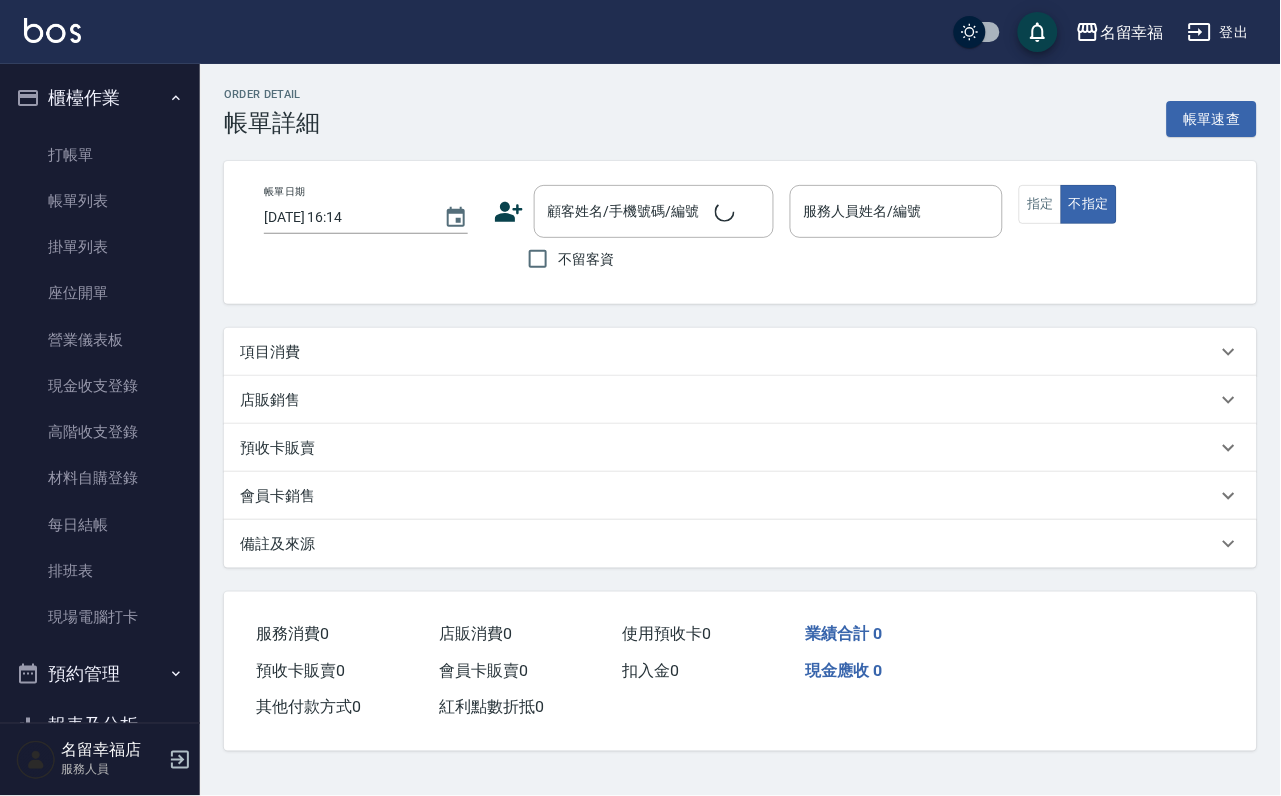 type on "[DATE] 14:30" 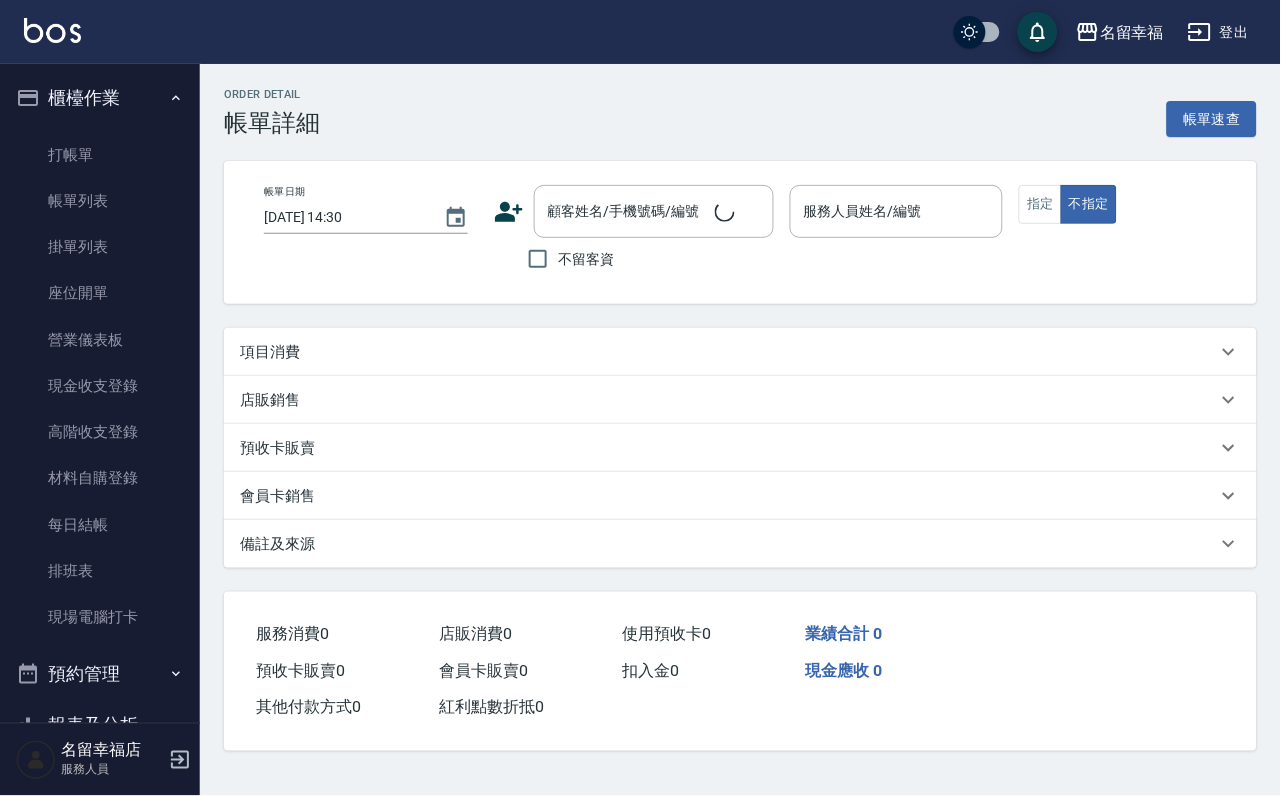 type on "語[PERSON_NAME]-6" 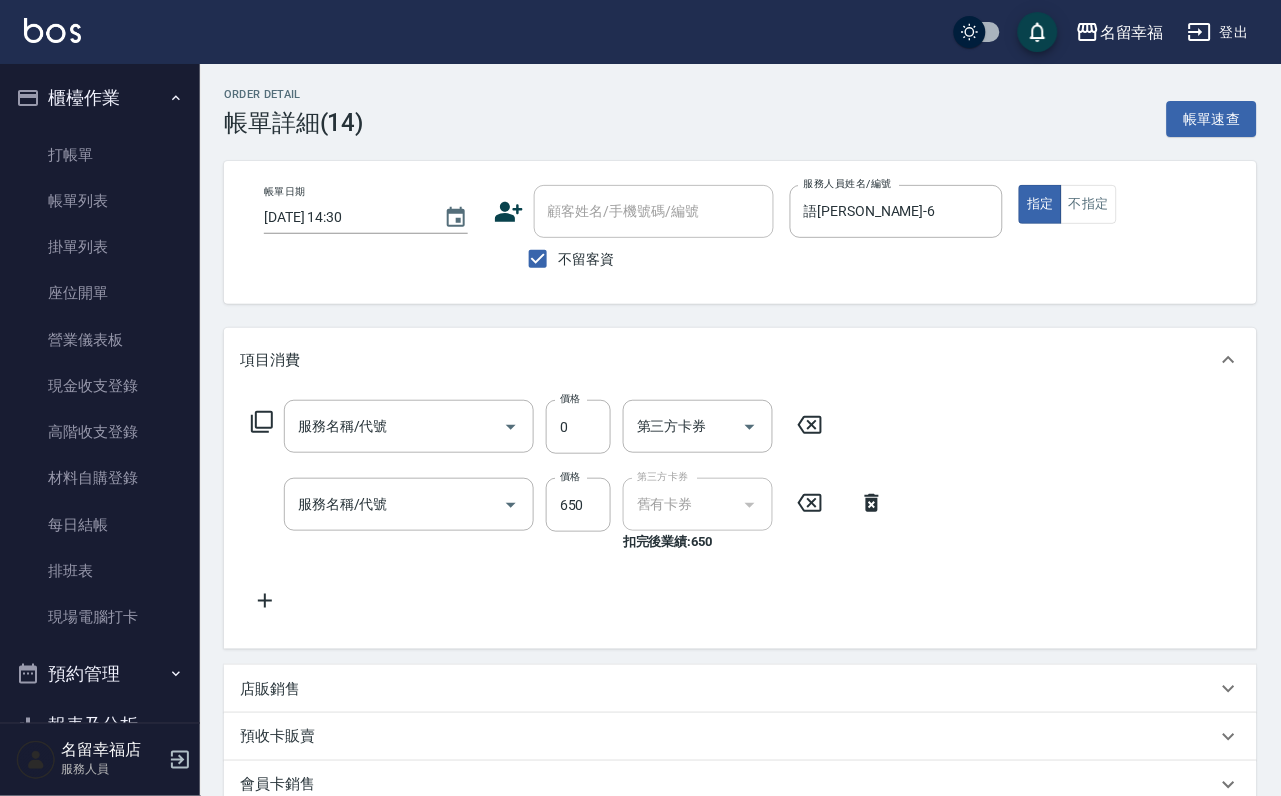 type on "免費護髮(513)" 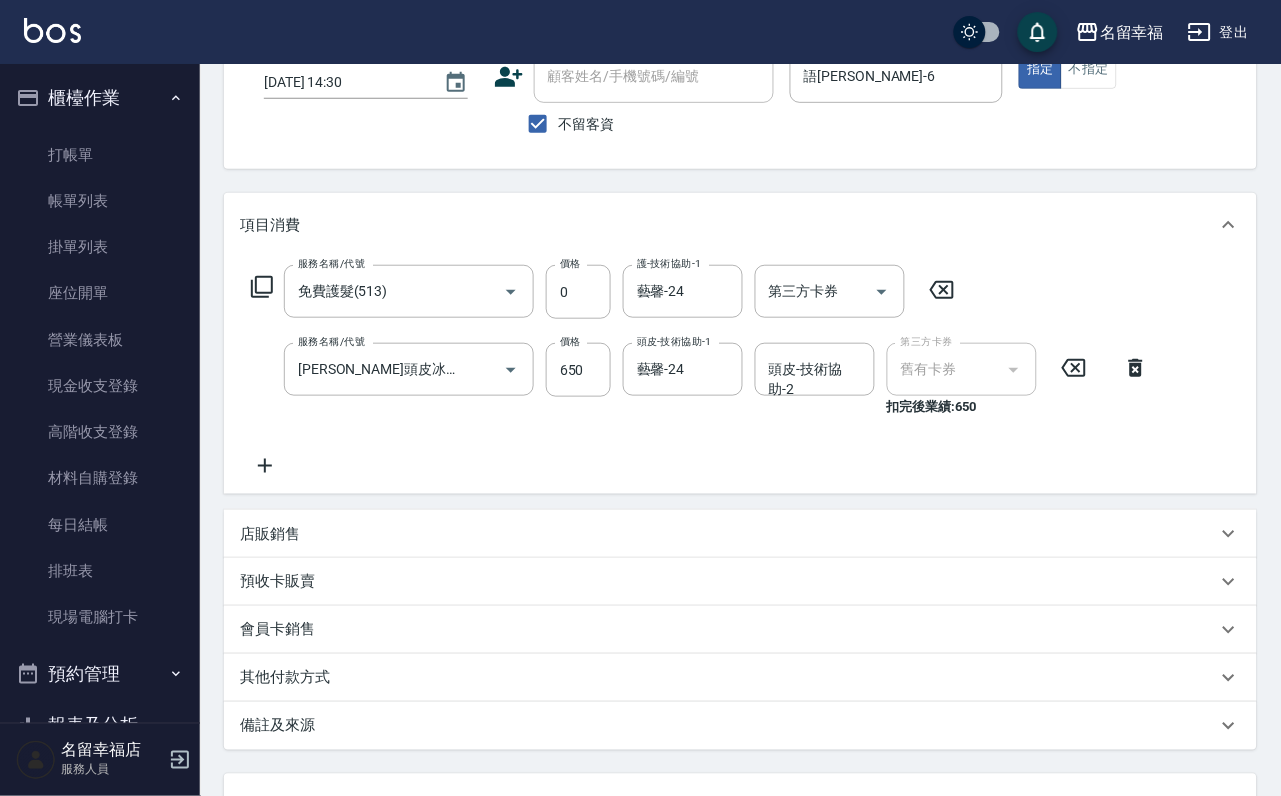 scroll, scrollTop: 379, scrollLeft: 0, axis: vertical 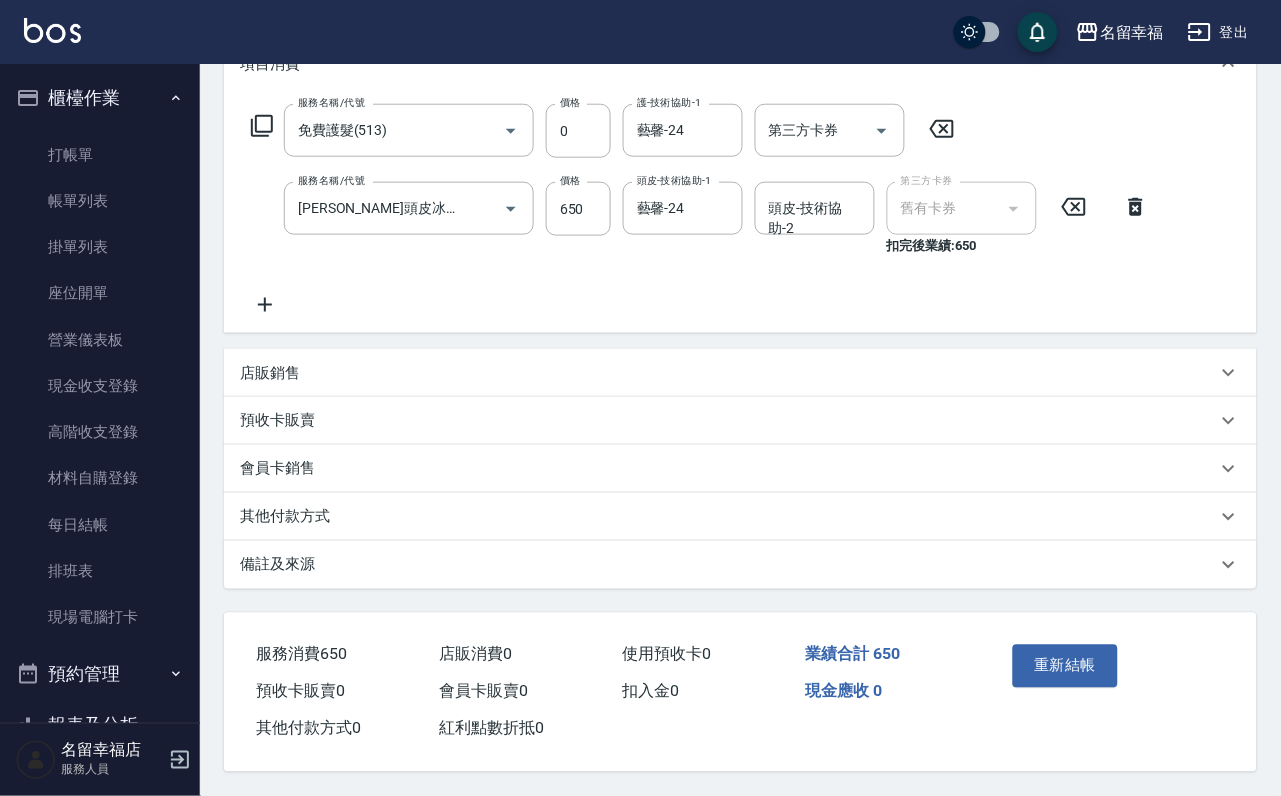 click on "店販銷售" at bounding box center [728, 373] 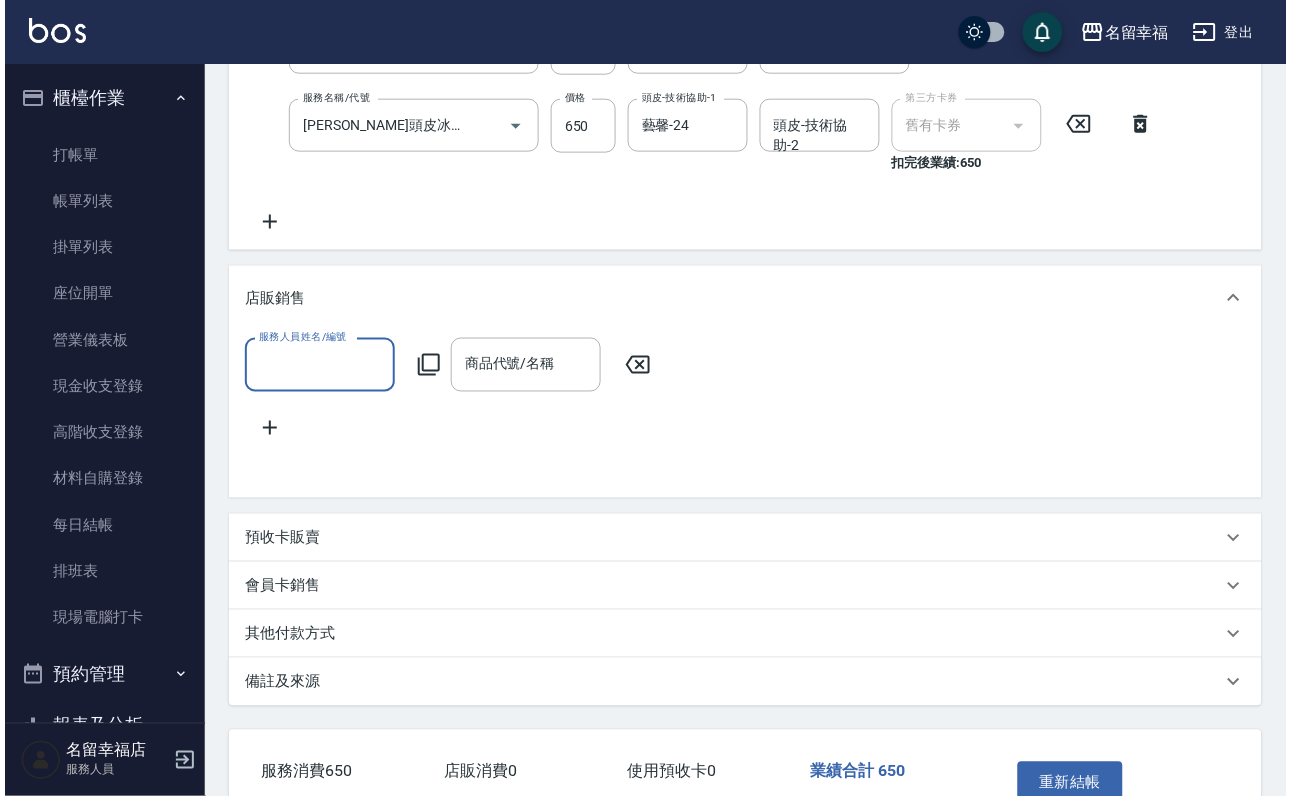 scroll, scrollTop: 0, scrollLeft: 0, axis: both 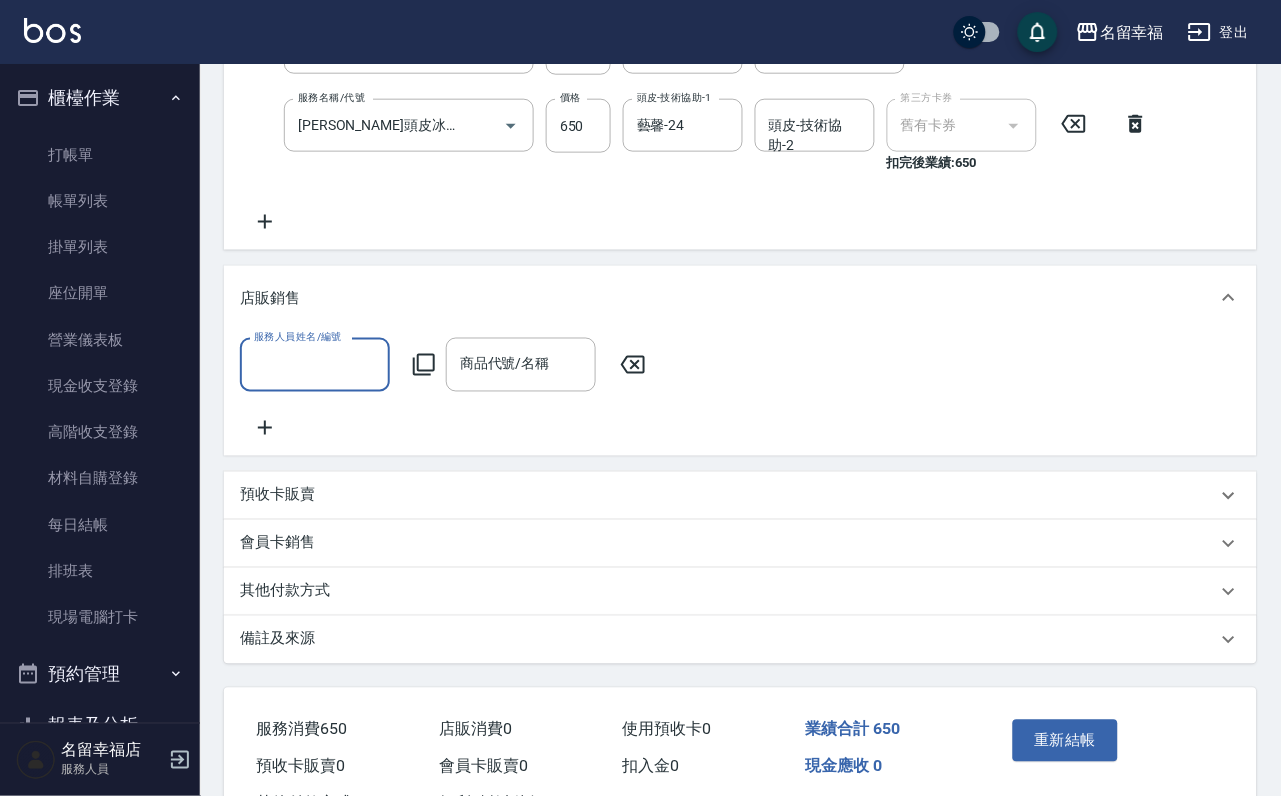 click on "服務人員姓名/編號" at bounding box center [315, 364] 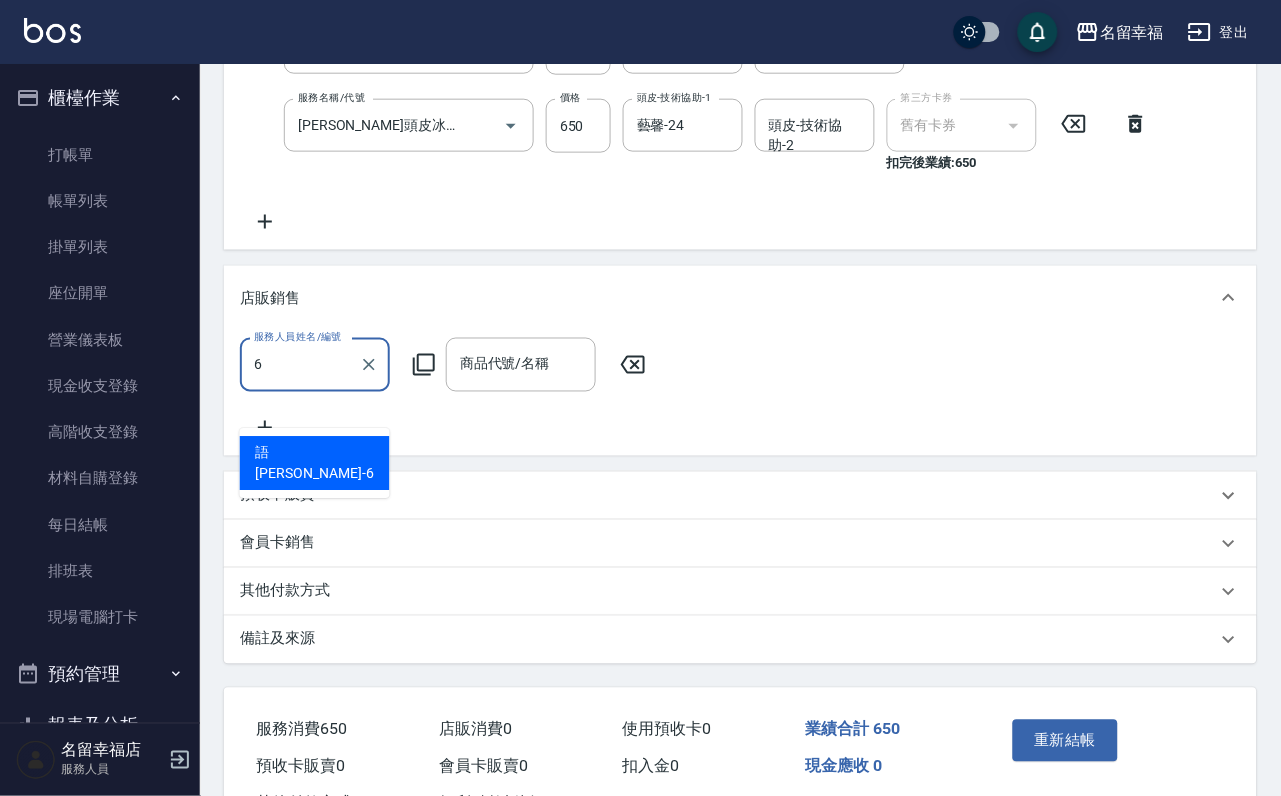type on "語[PERSON_NAME]-6" 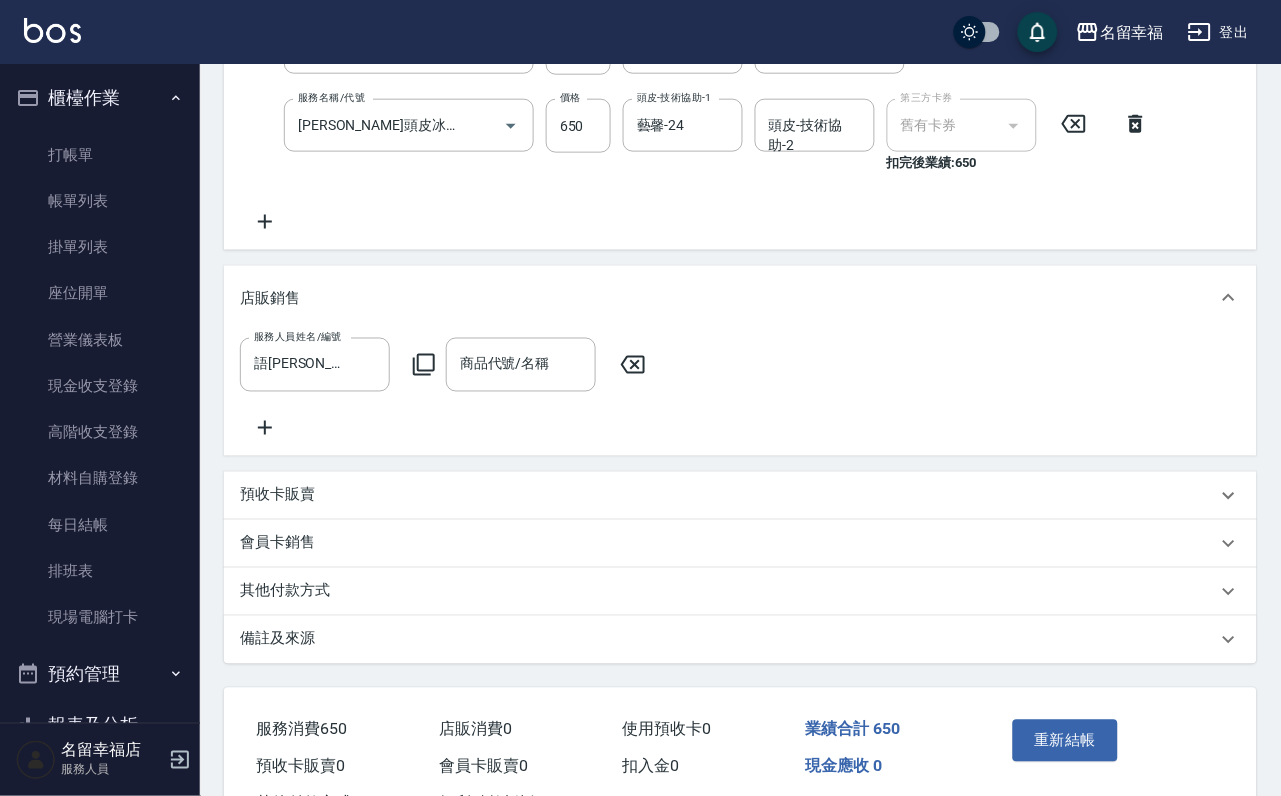 click 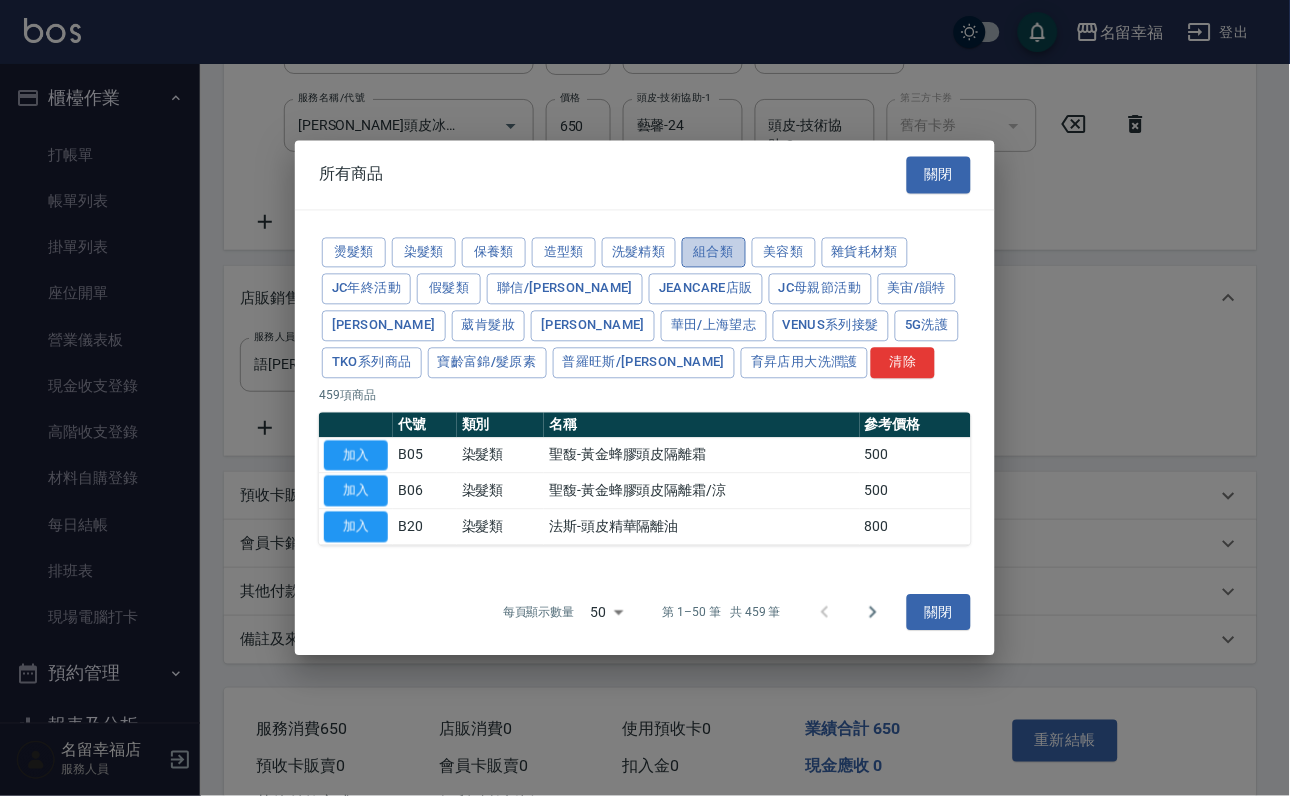 click on "組合類" at bounding box center [714, 252] 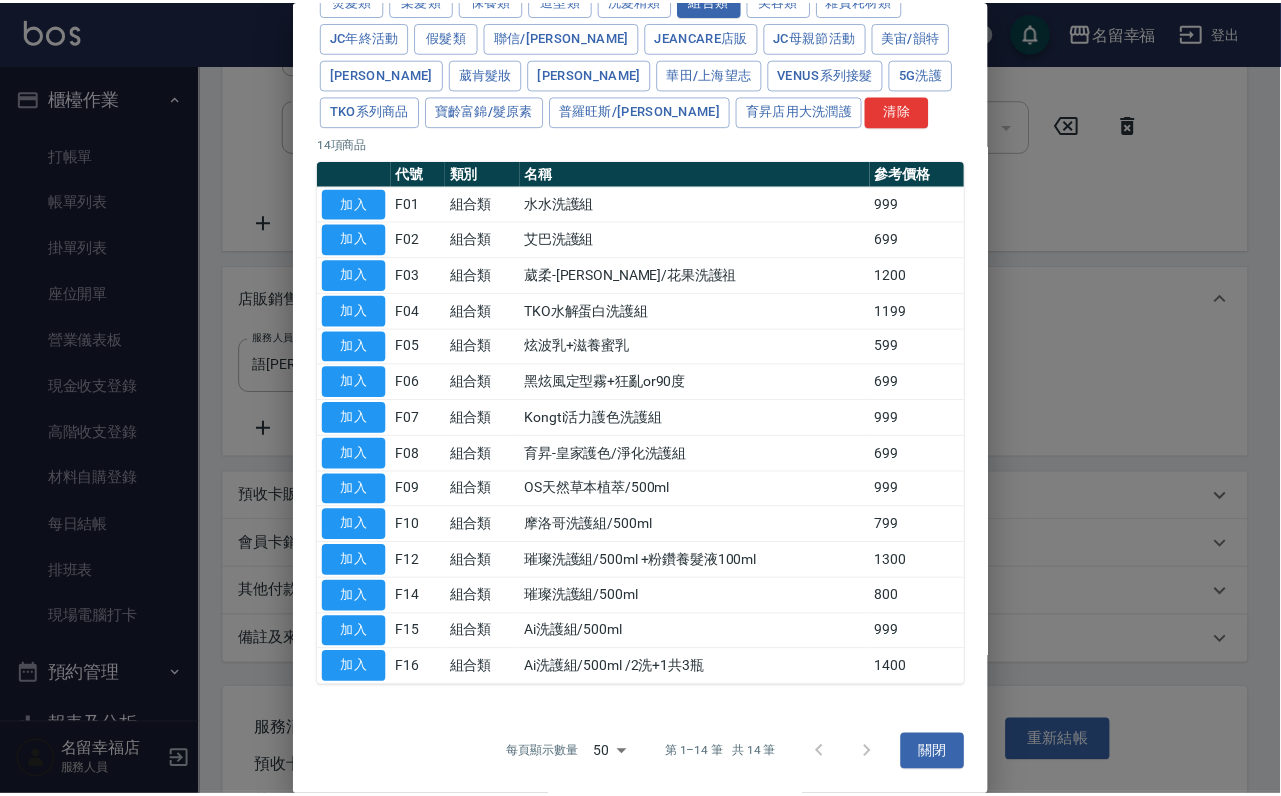 scroll, scrollTop: 486, scrollLeft: 0, axis: vertical 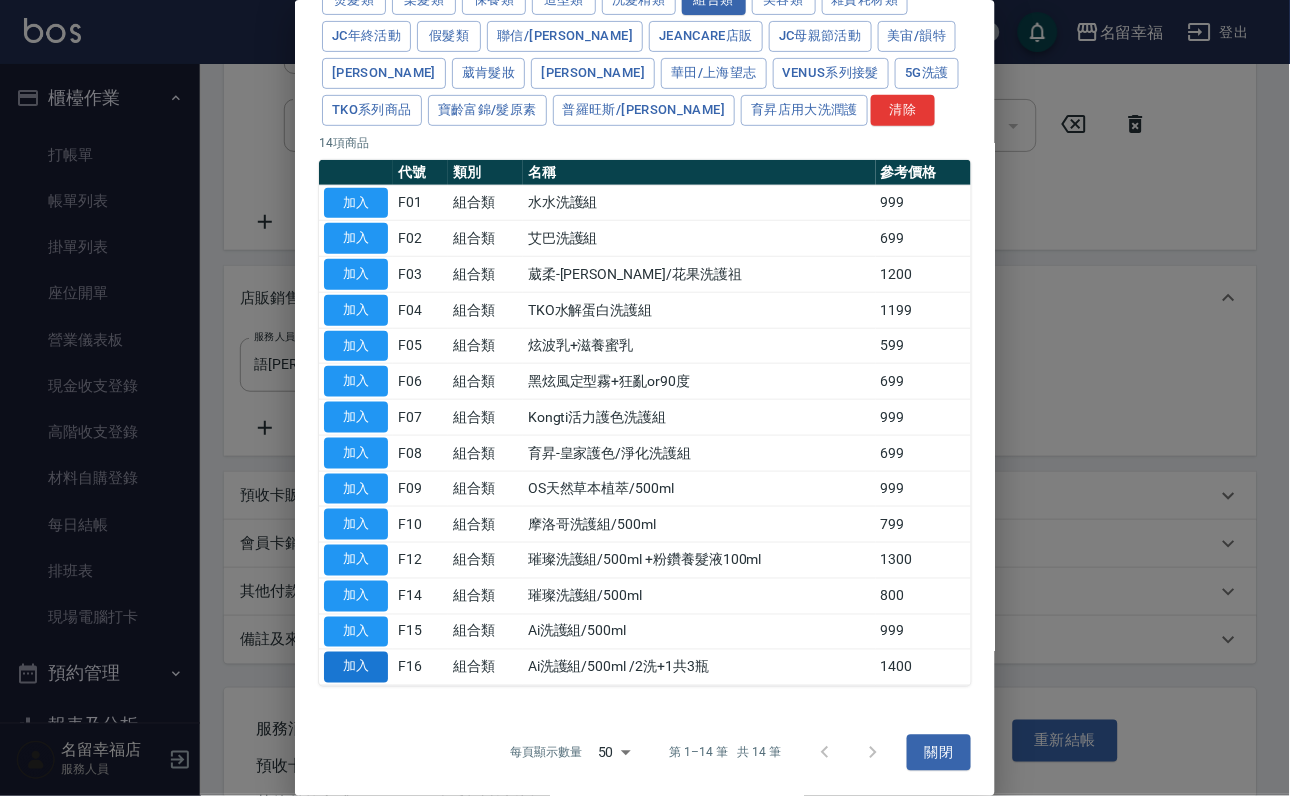 click on "加入" at bounding box center [356, 667] 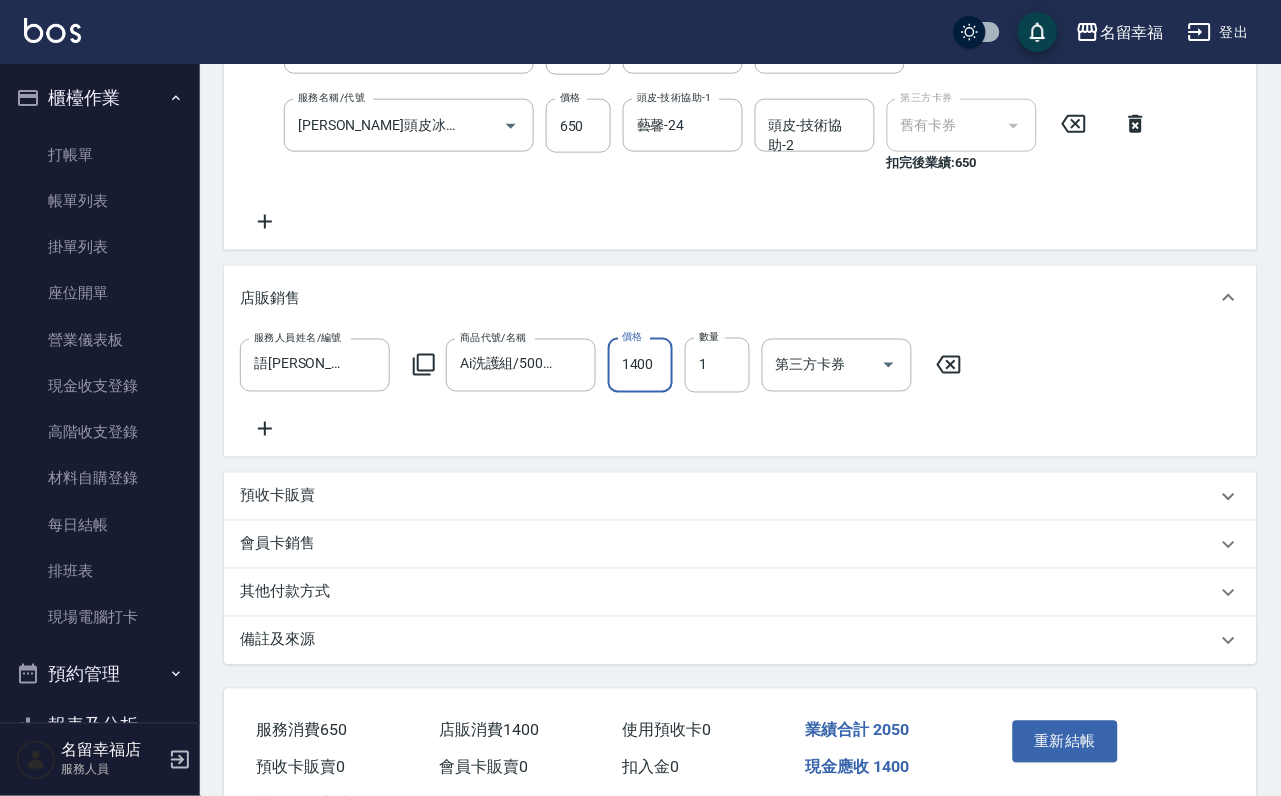 scroll, scrollTop: 0, scrollLeft: 1, axis: horizontal 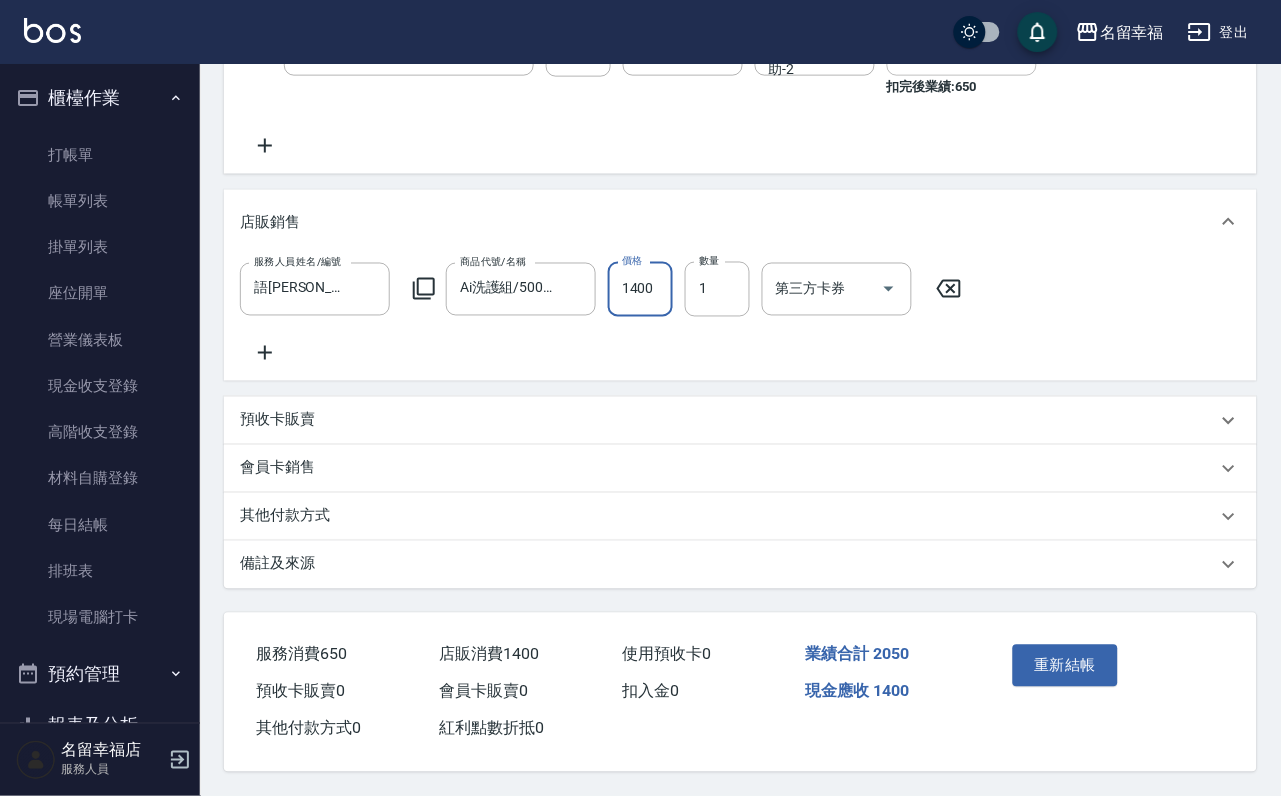click on "重新結帳" at bounding box center [1066, 666] 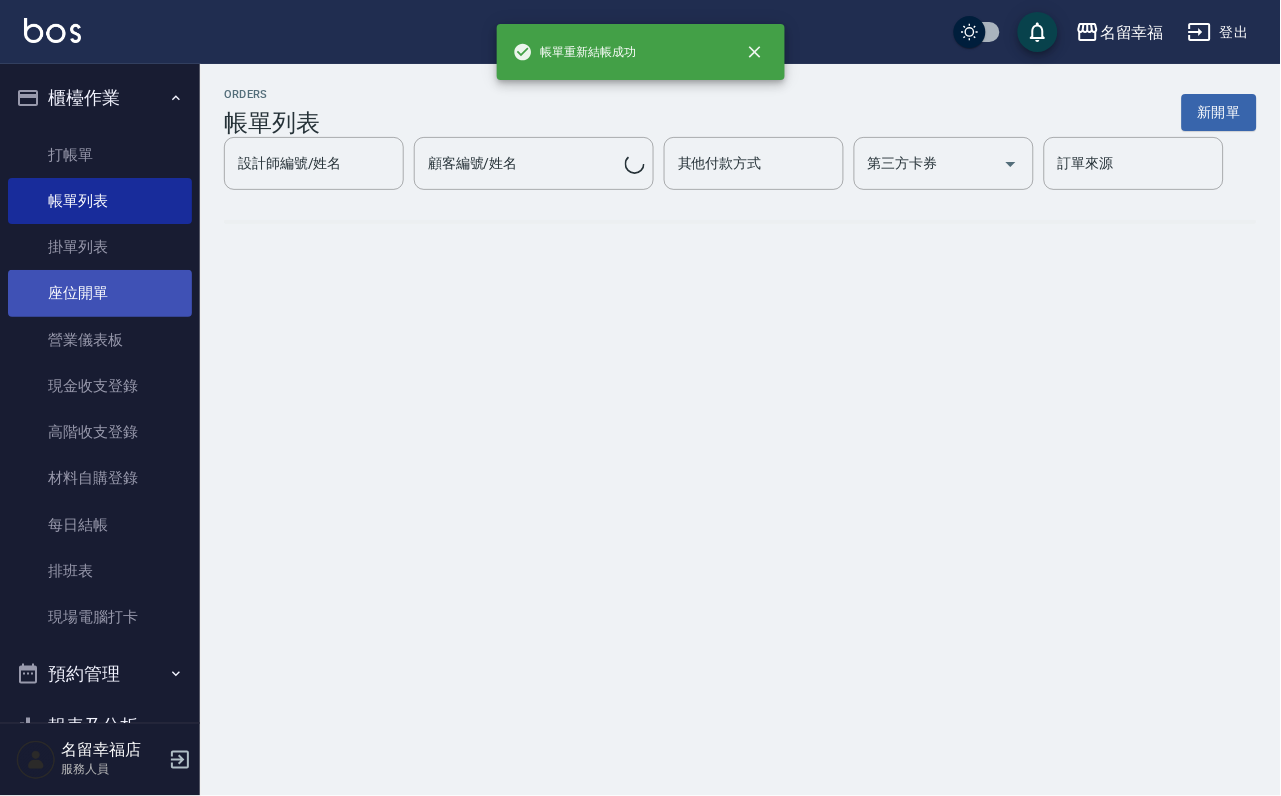scroll, scrollTop: 0, scrollLeft: 0, axis: both 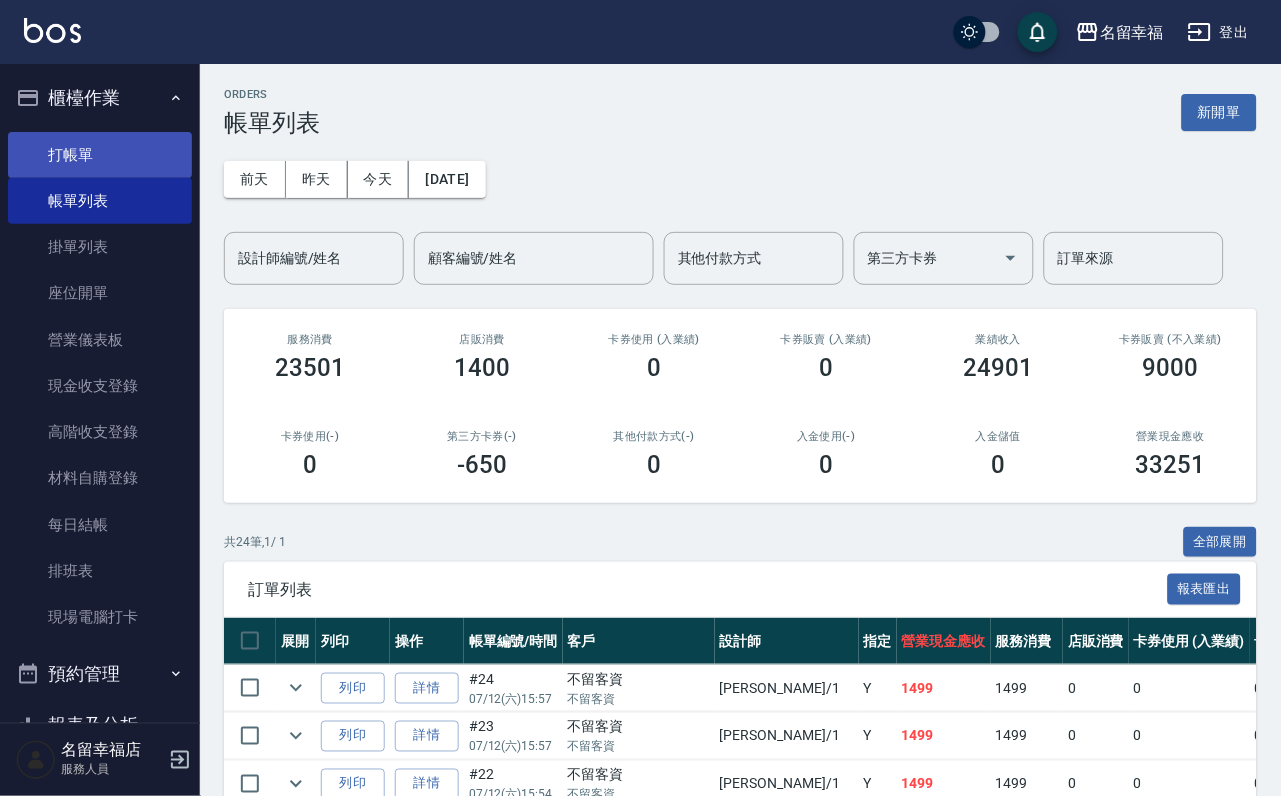 click on "打帳單" at bounding box center [100, 155] 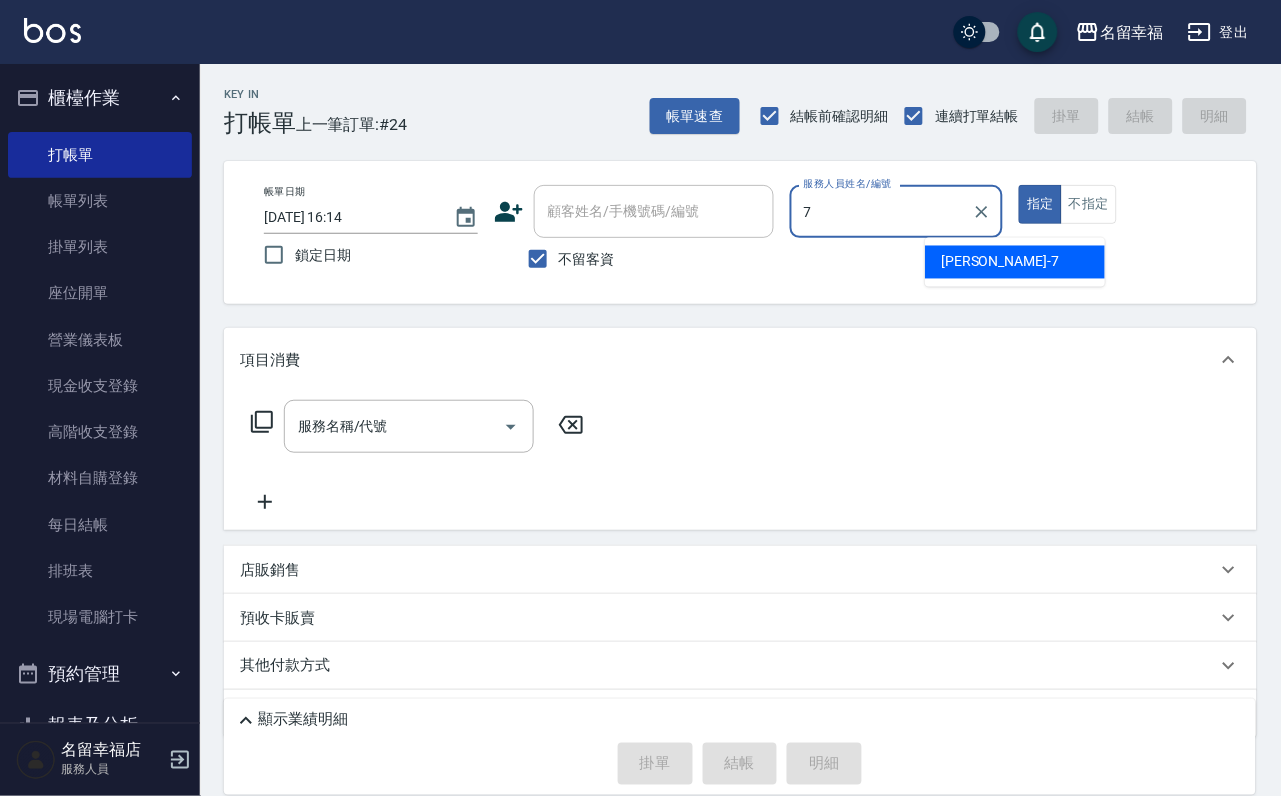 type on "[PERSON_NAME]-7" 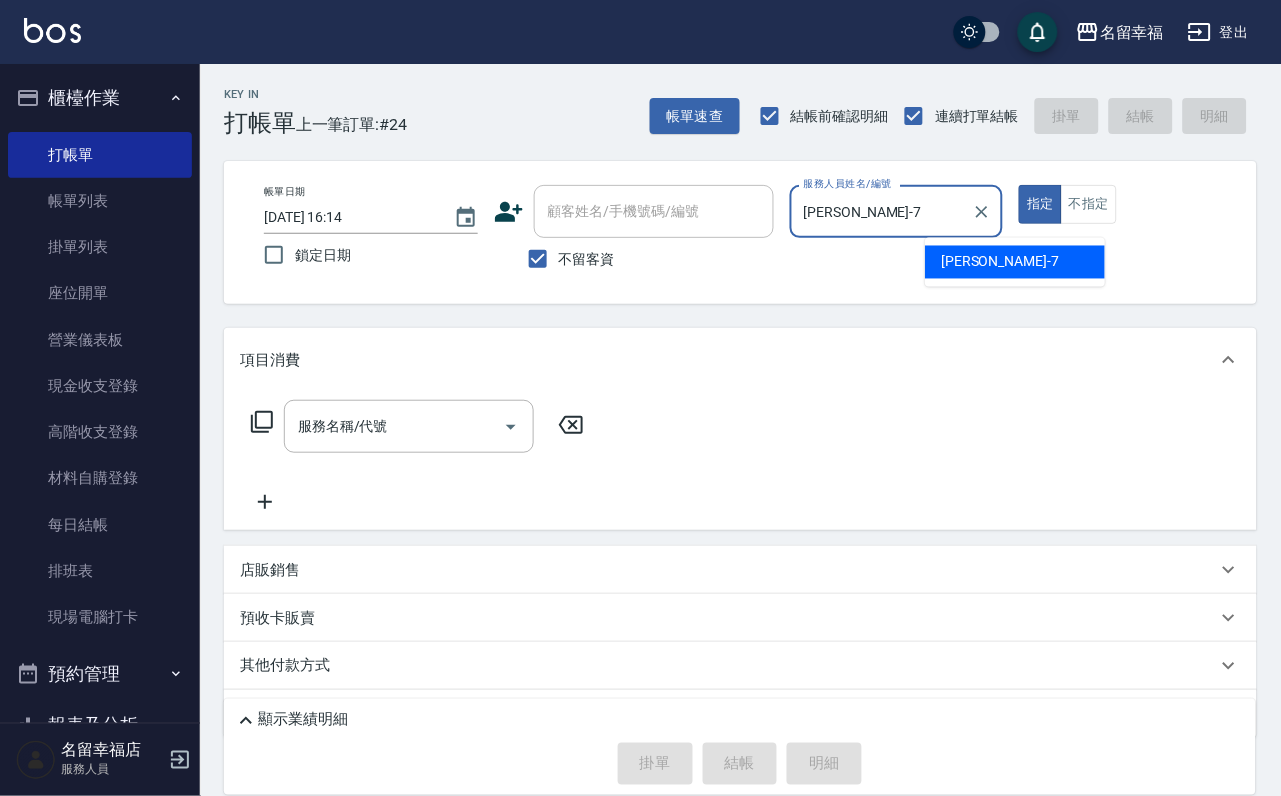 type on "true" 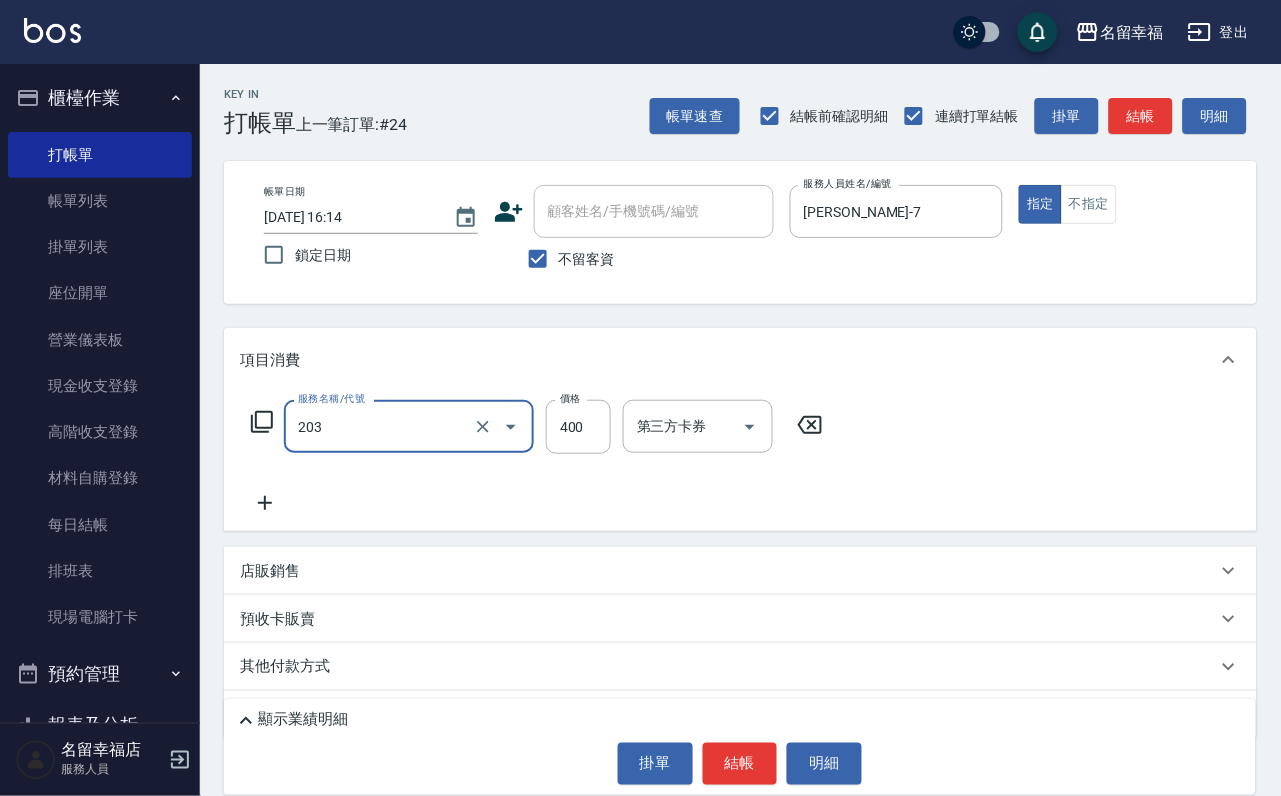 type on "指定單剪(203)" 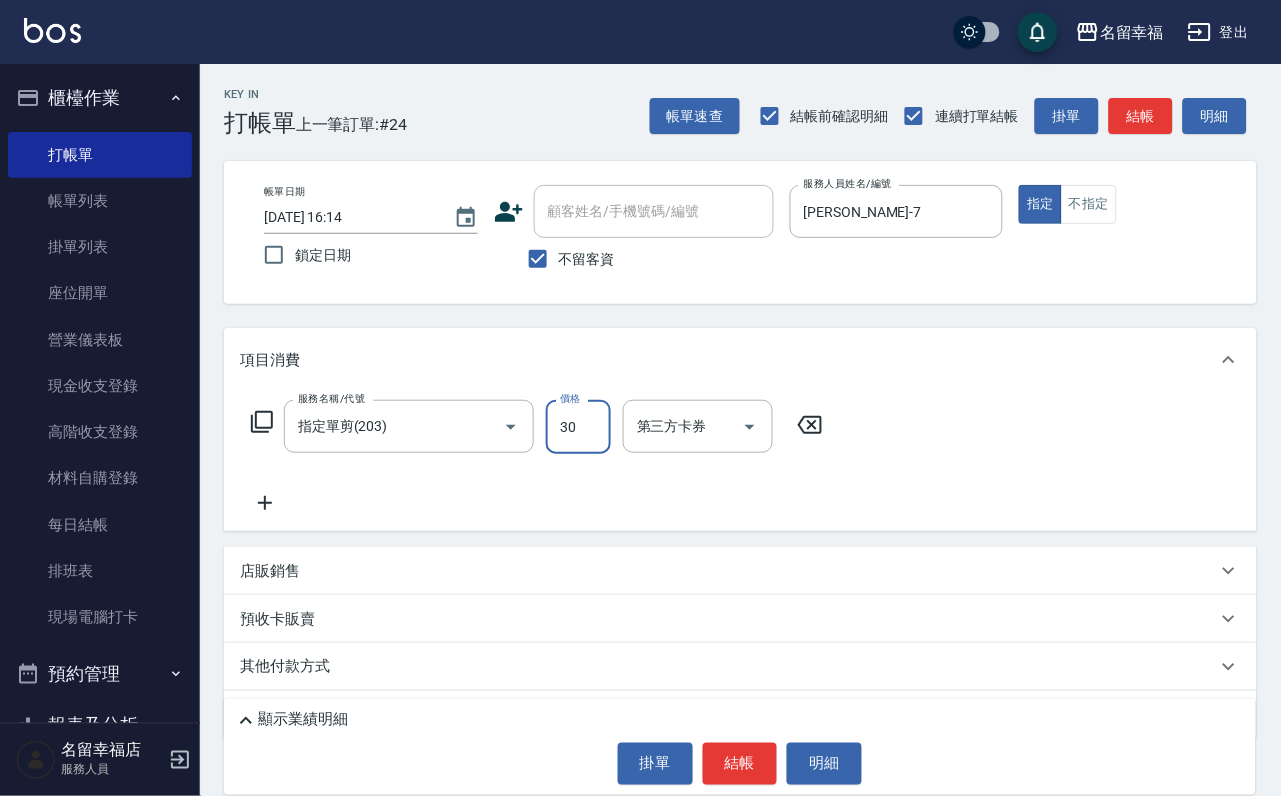 type on "300" 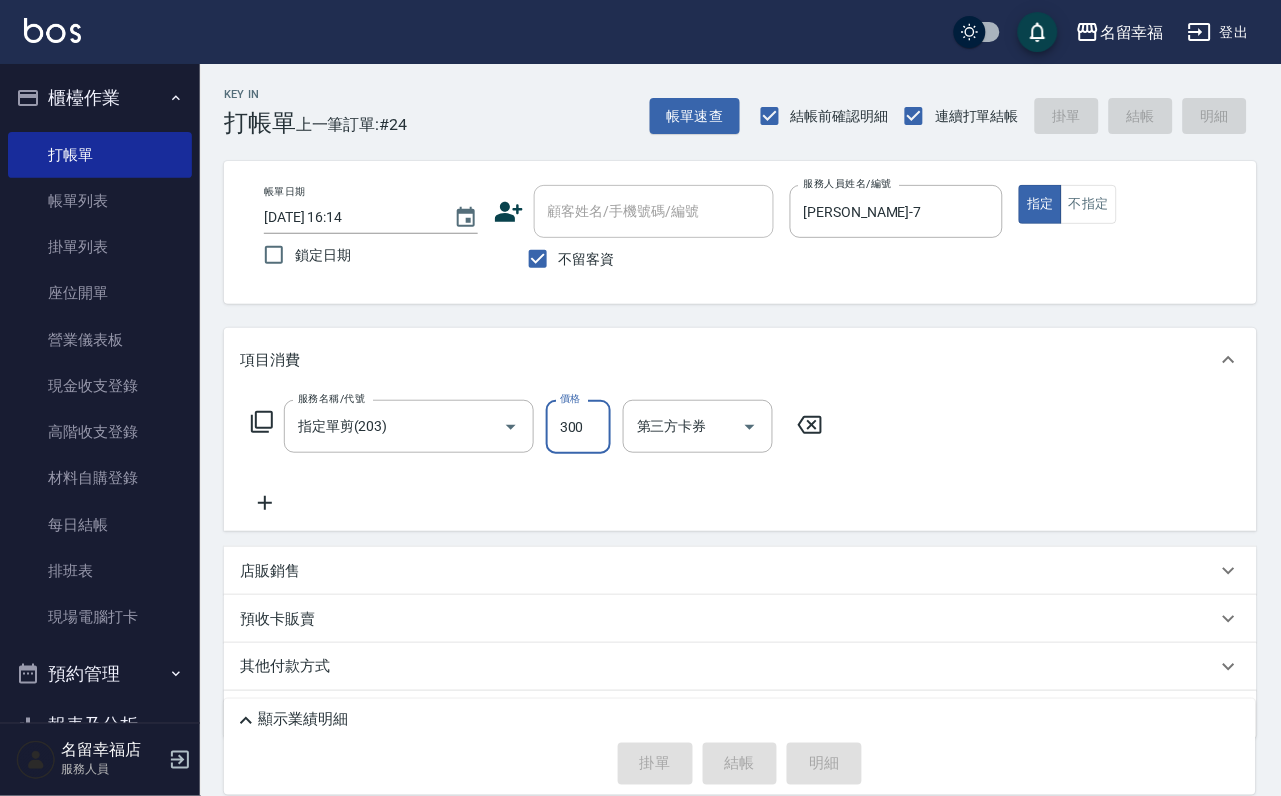 type 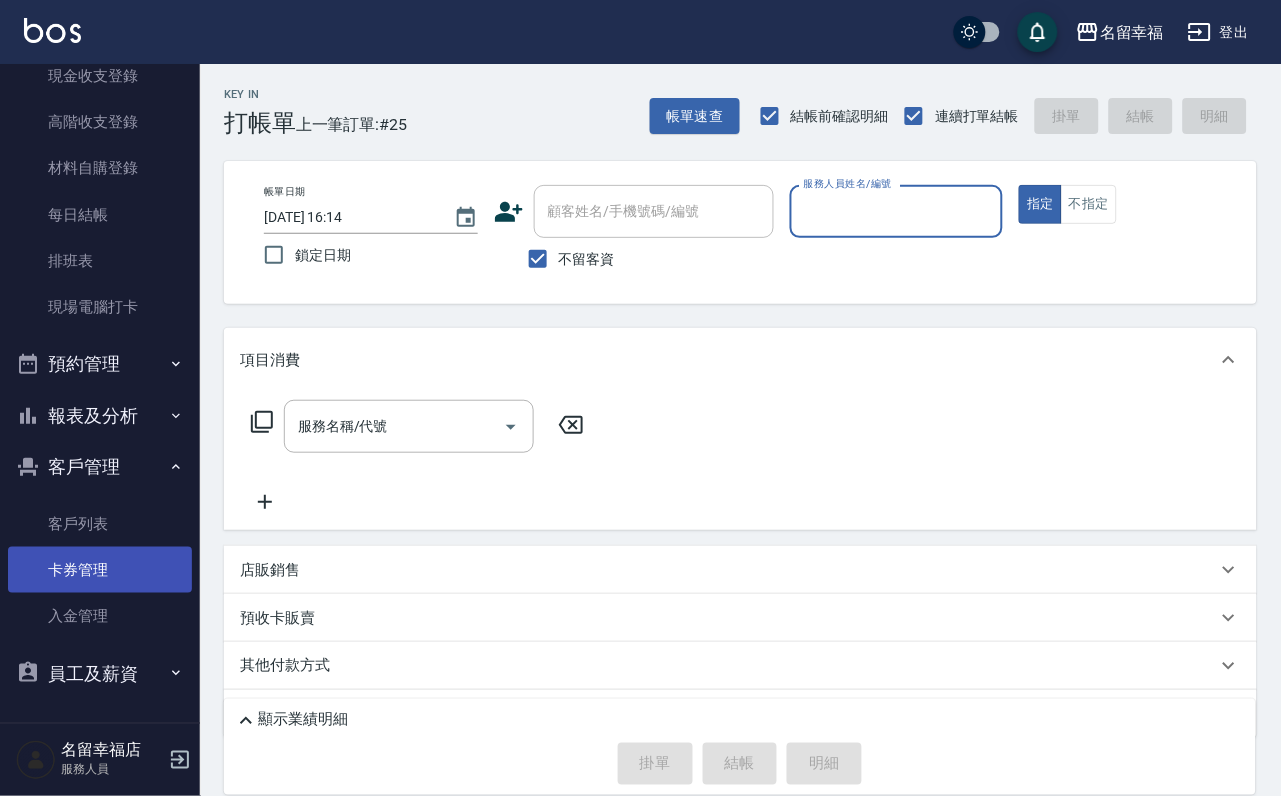 scroll, scrollTop: 394, scrollLeft: 0, axis: vertical 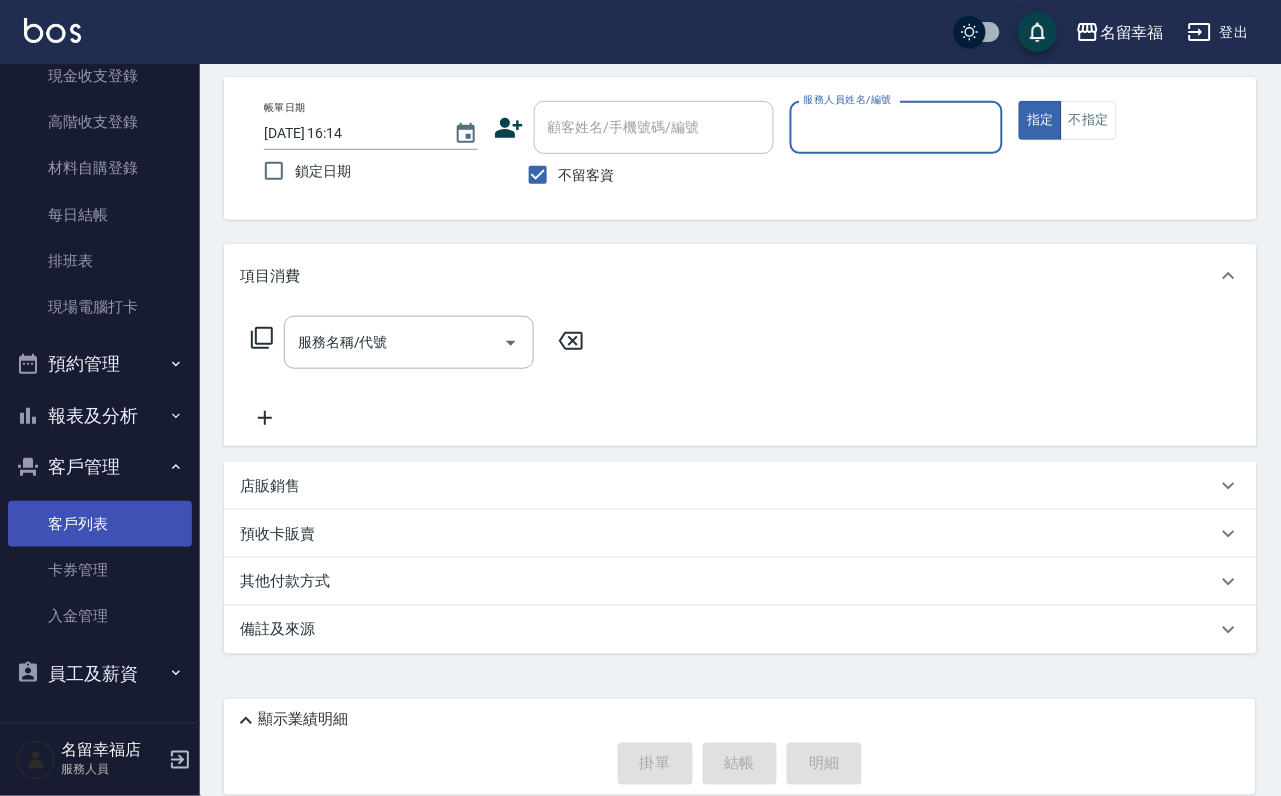 click on "客戶列表" at bounding box center [100, 524] 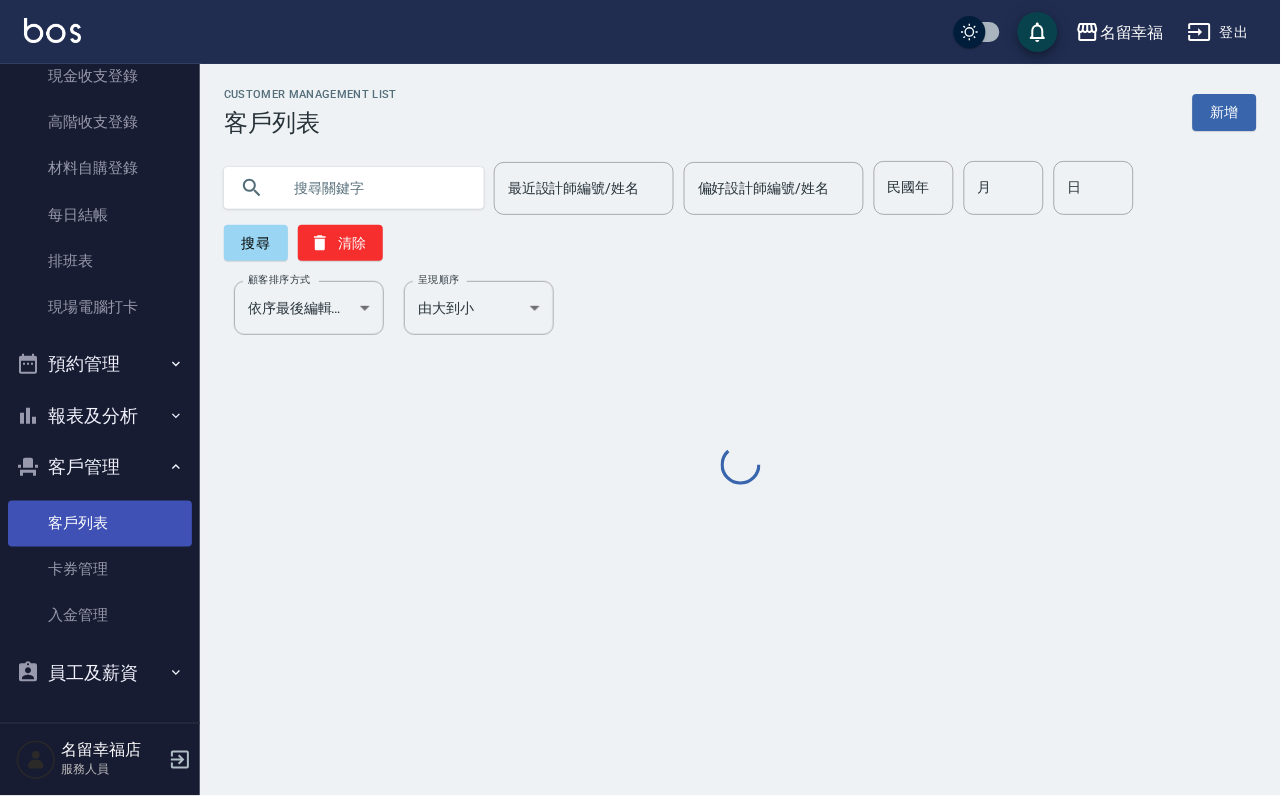 scroll, scrollTop: 0, scrollLeft: 0, axis: both 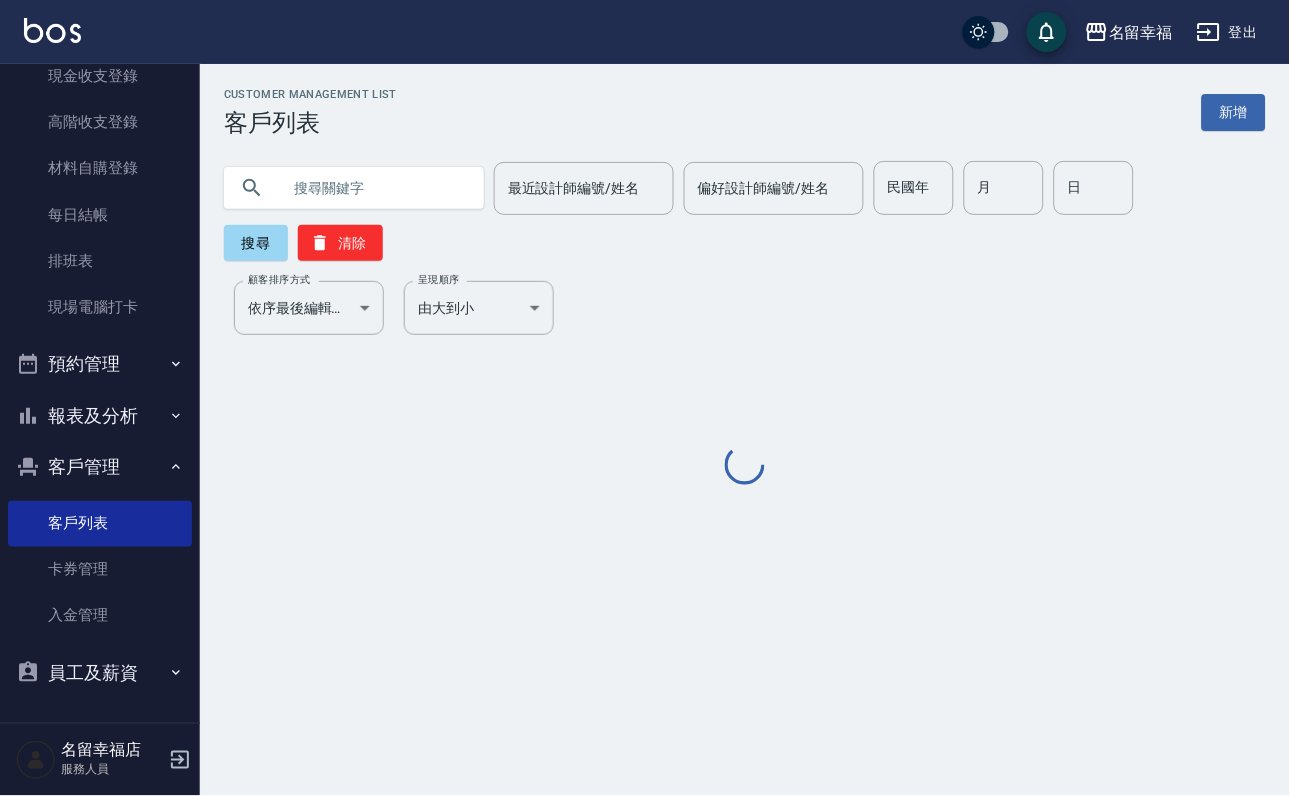 click at bounding box center (374, 188) 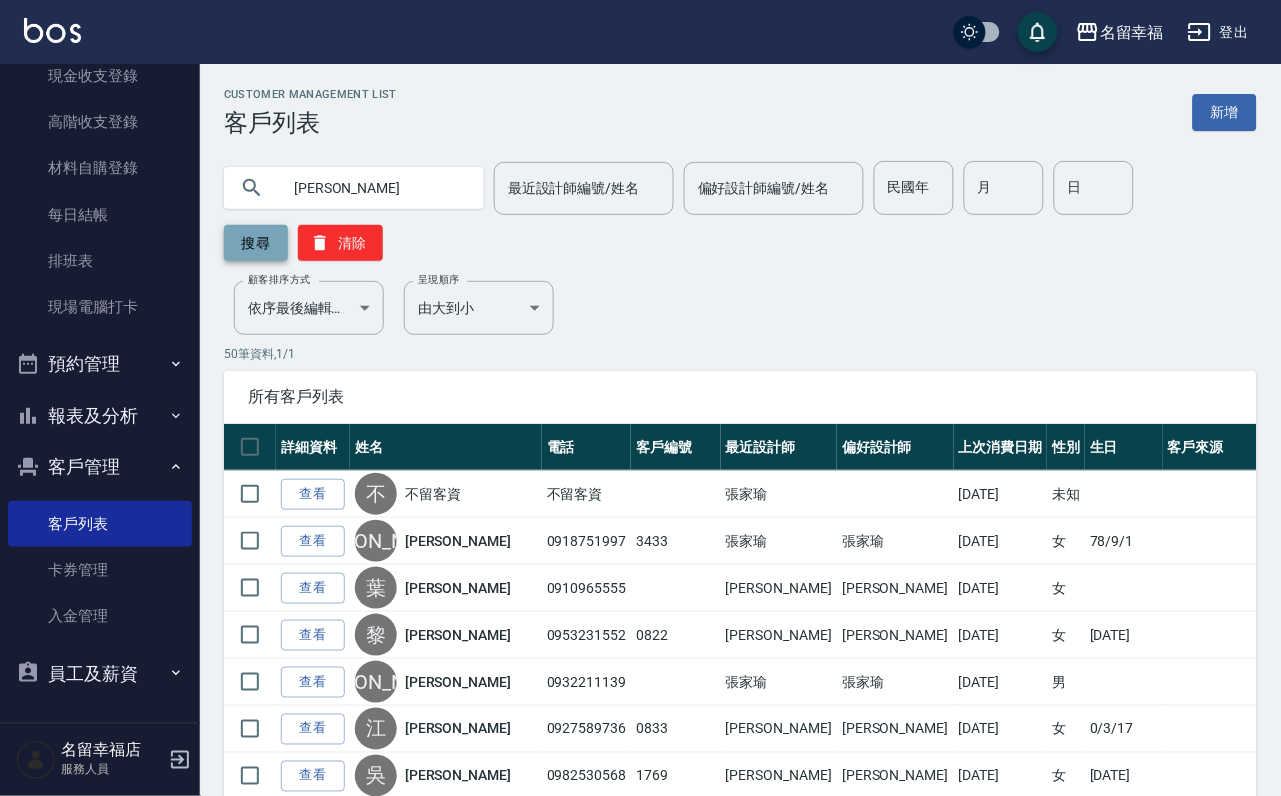 type on "[PERSON_NAME]" 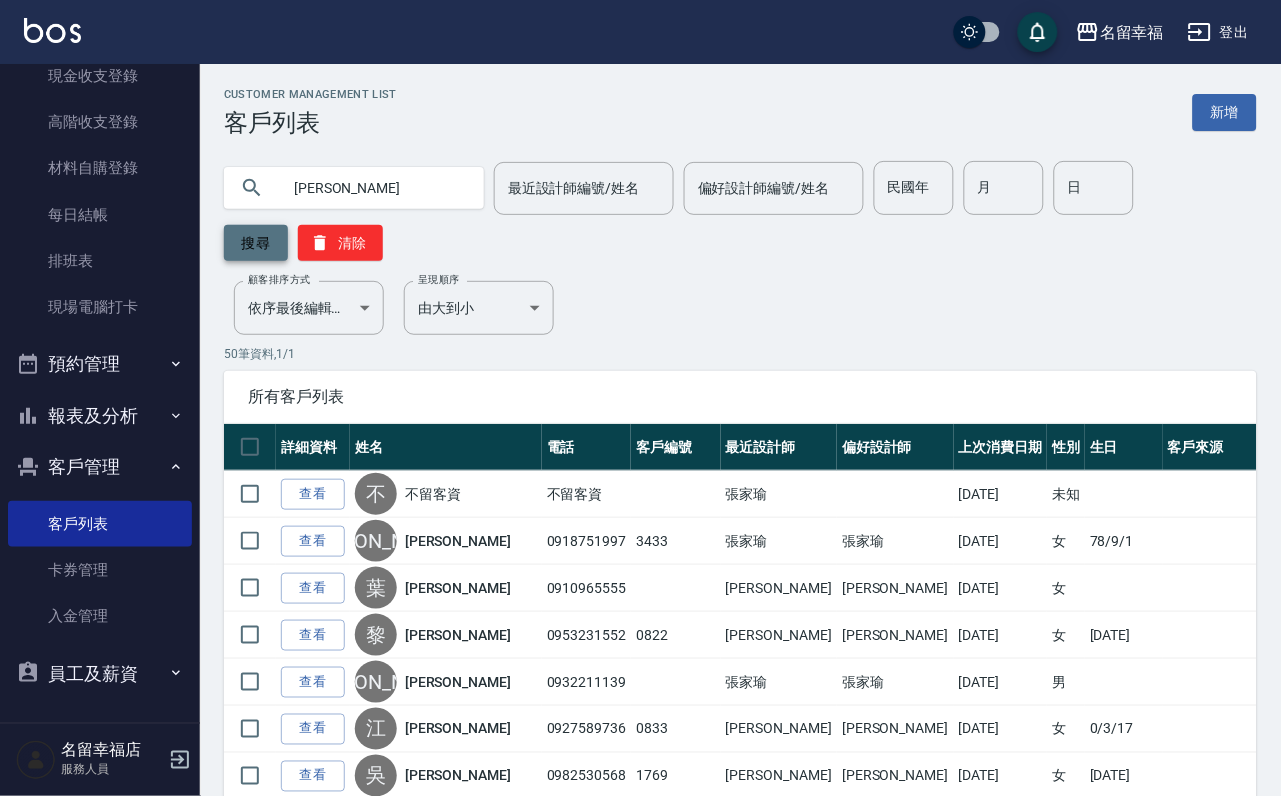 click on "搜尋" at bounding box center [256, 243] 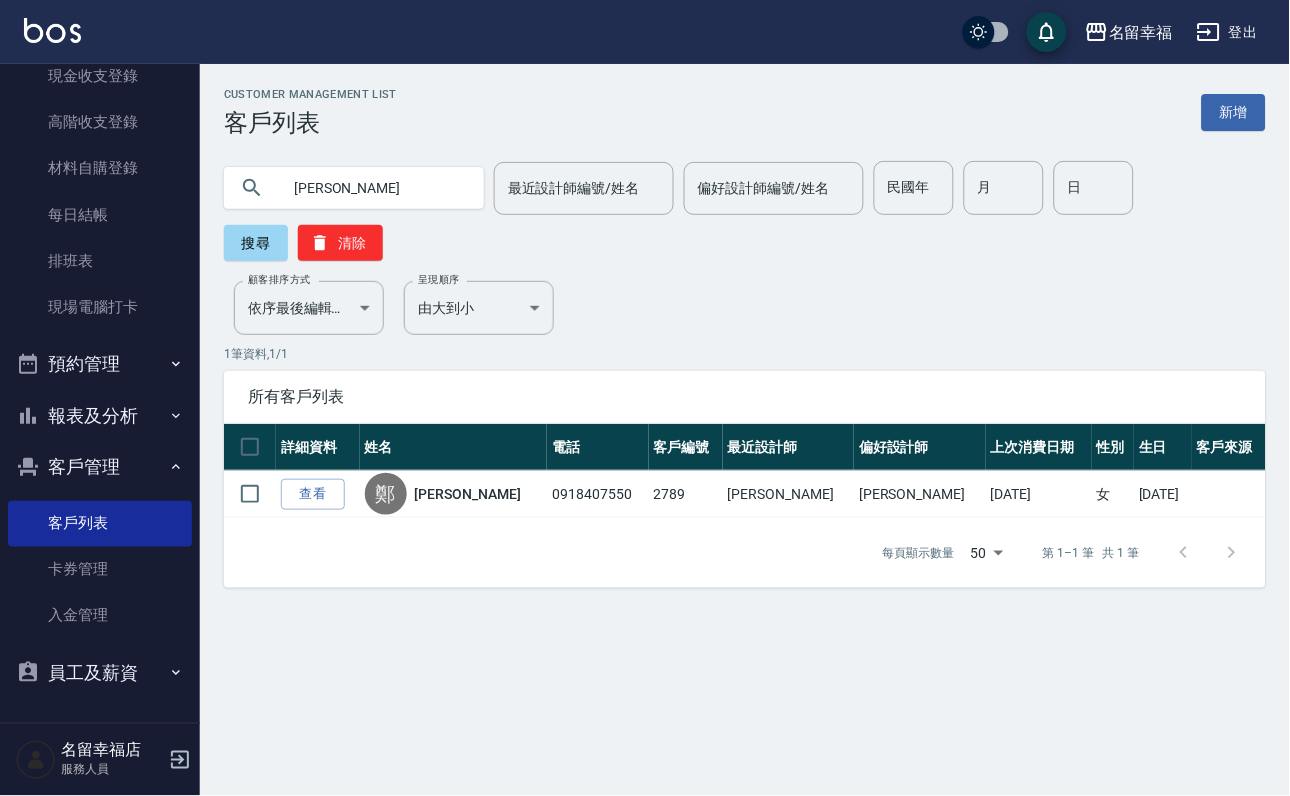 click on "查看" at bounding box center (313, 494) 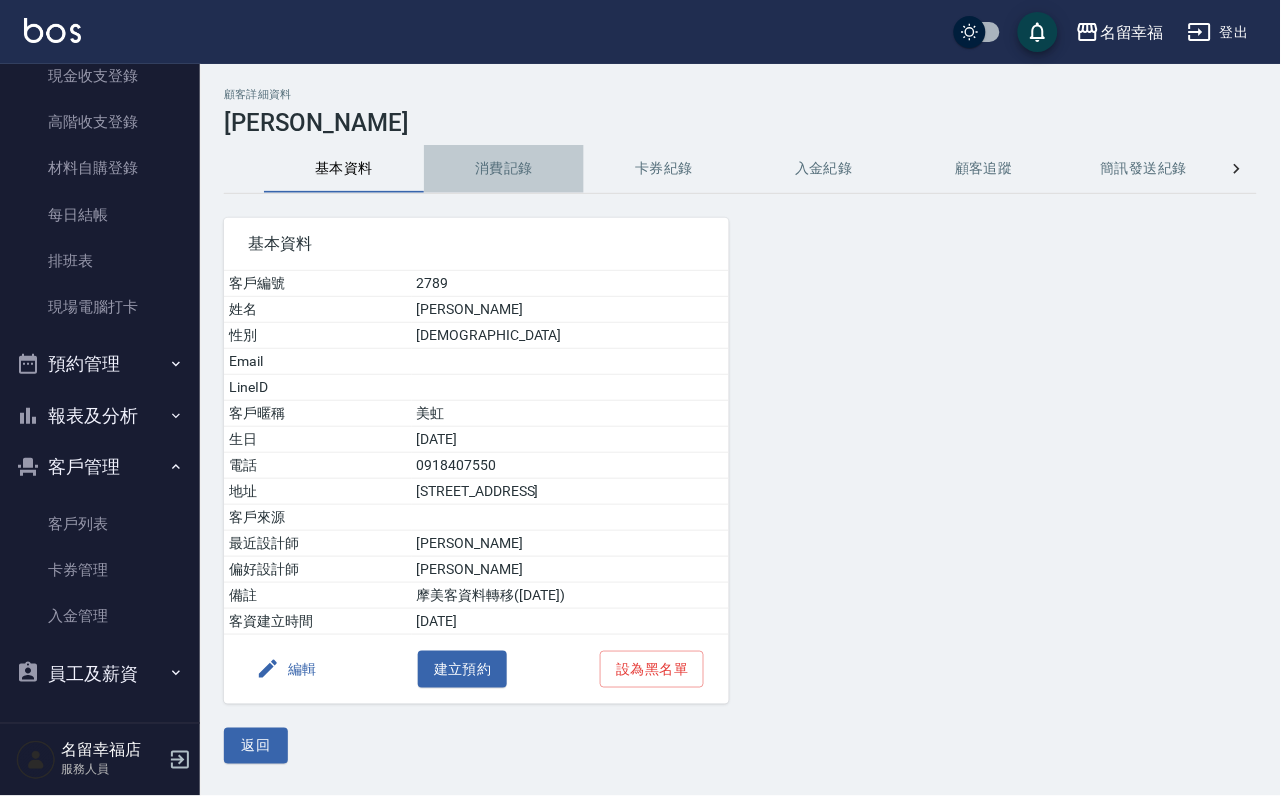 click on "消費記錄" at bounding box center [504, 169] 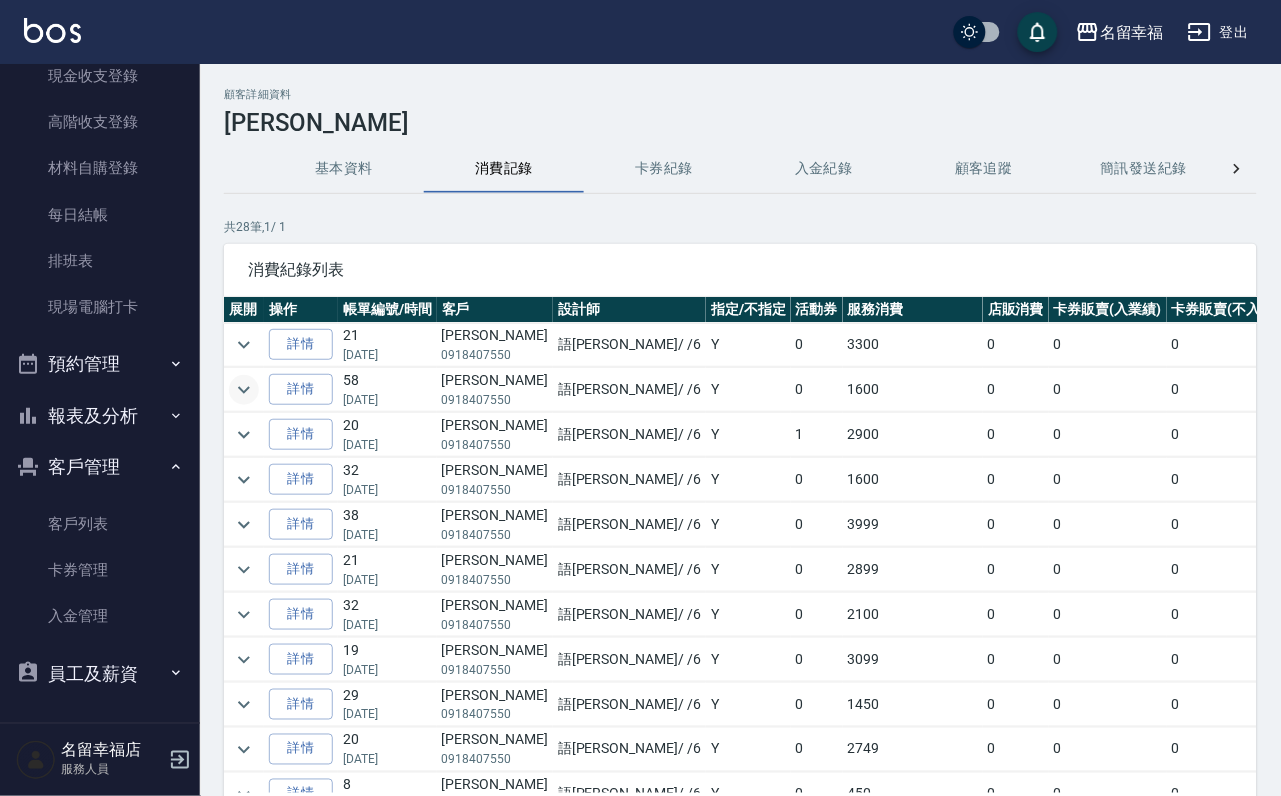 click 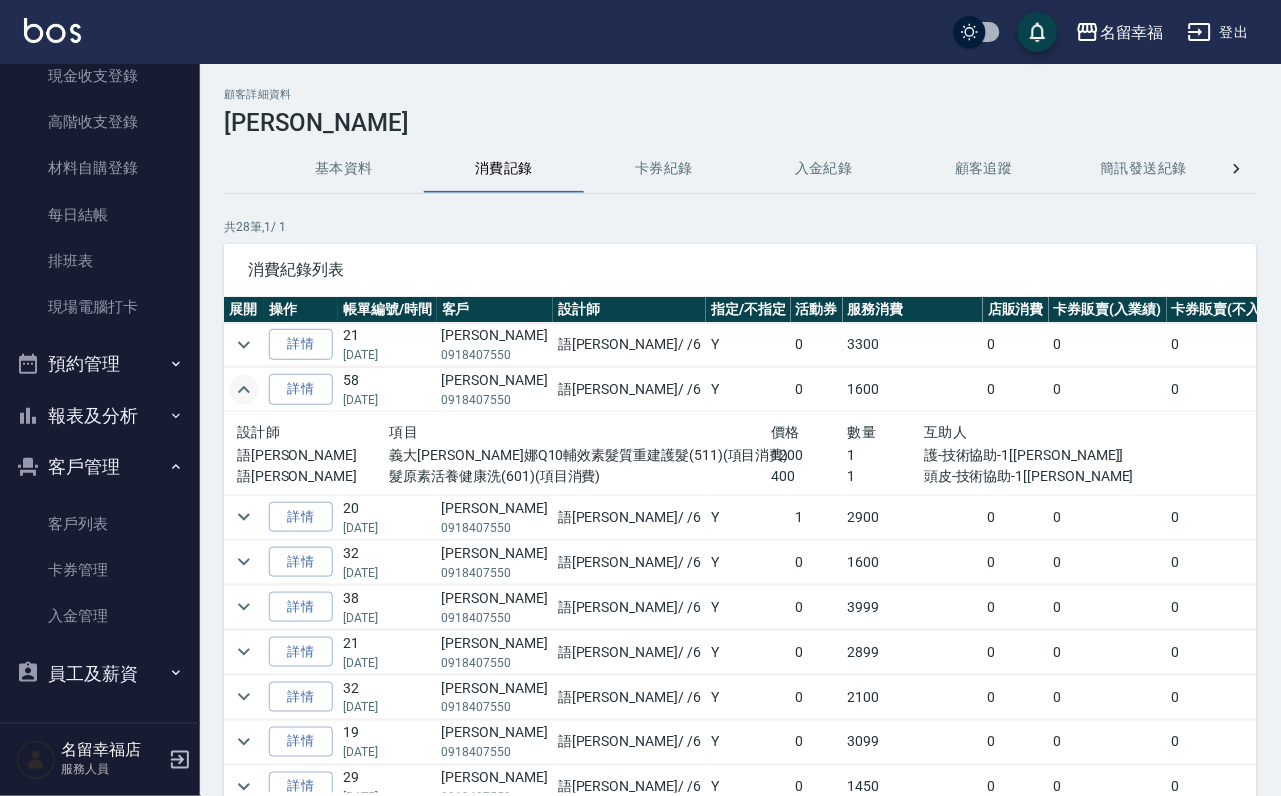 click 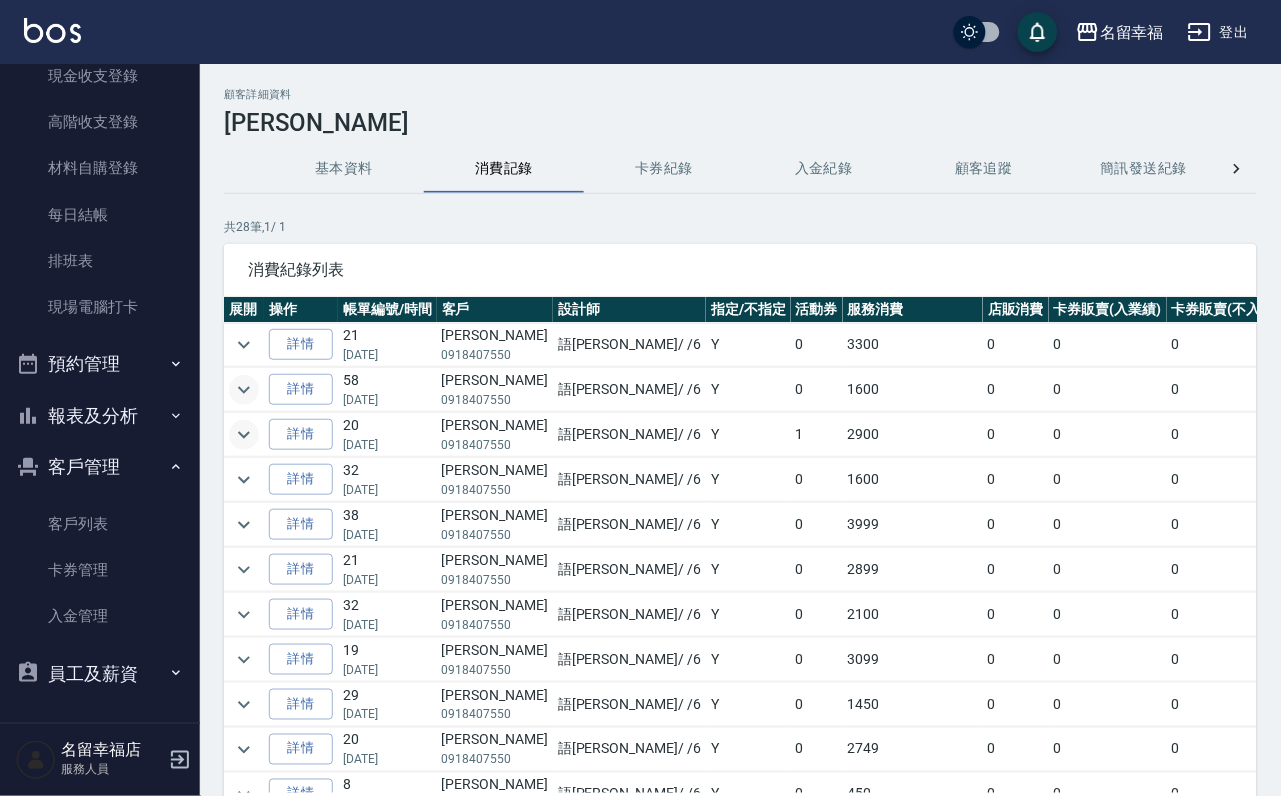 click 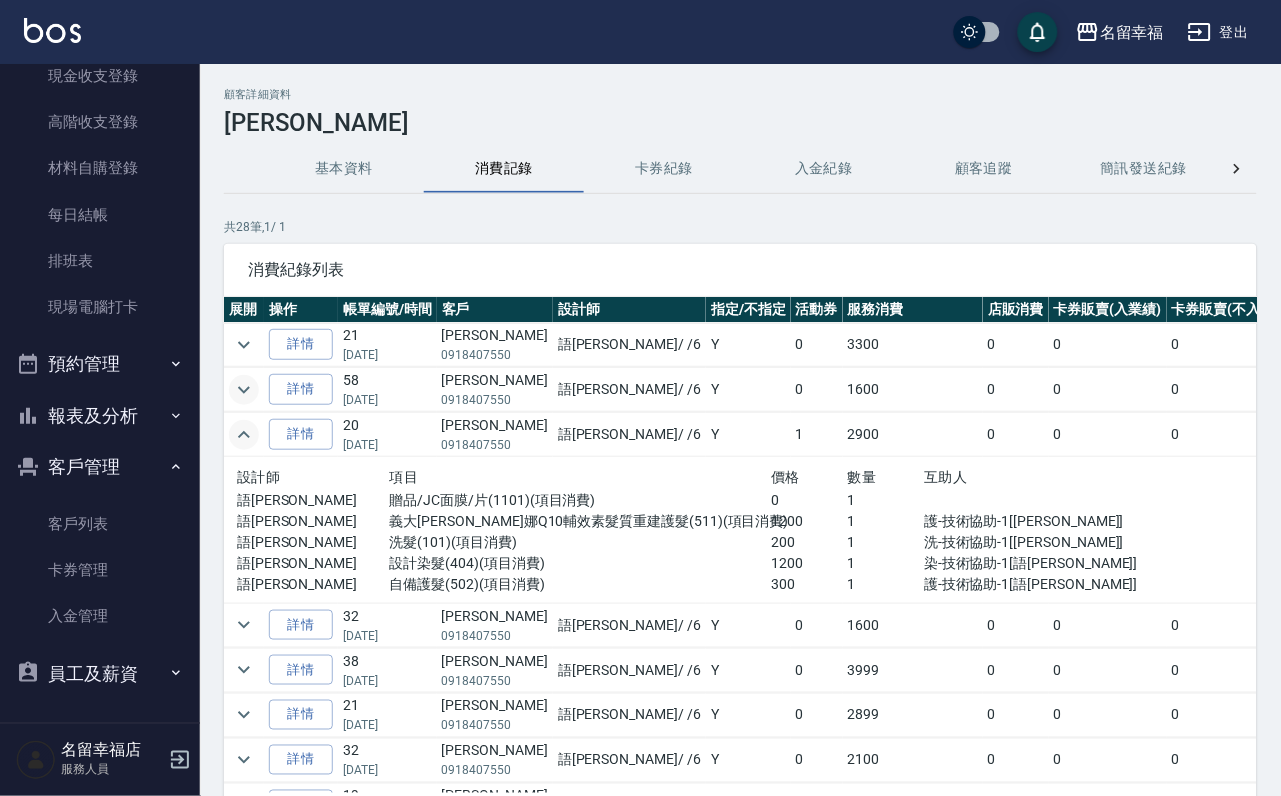 click 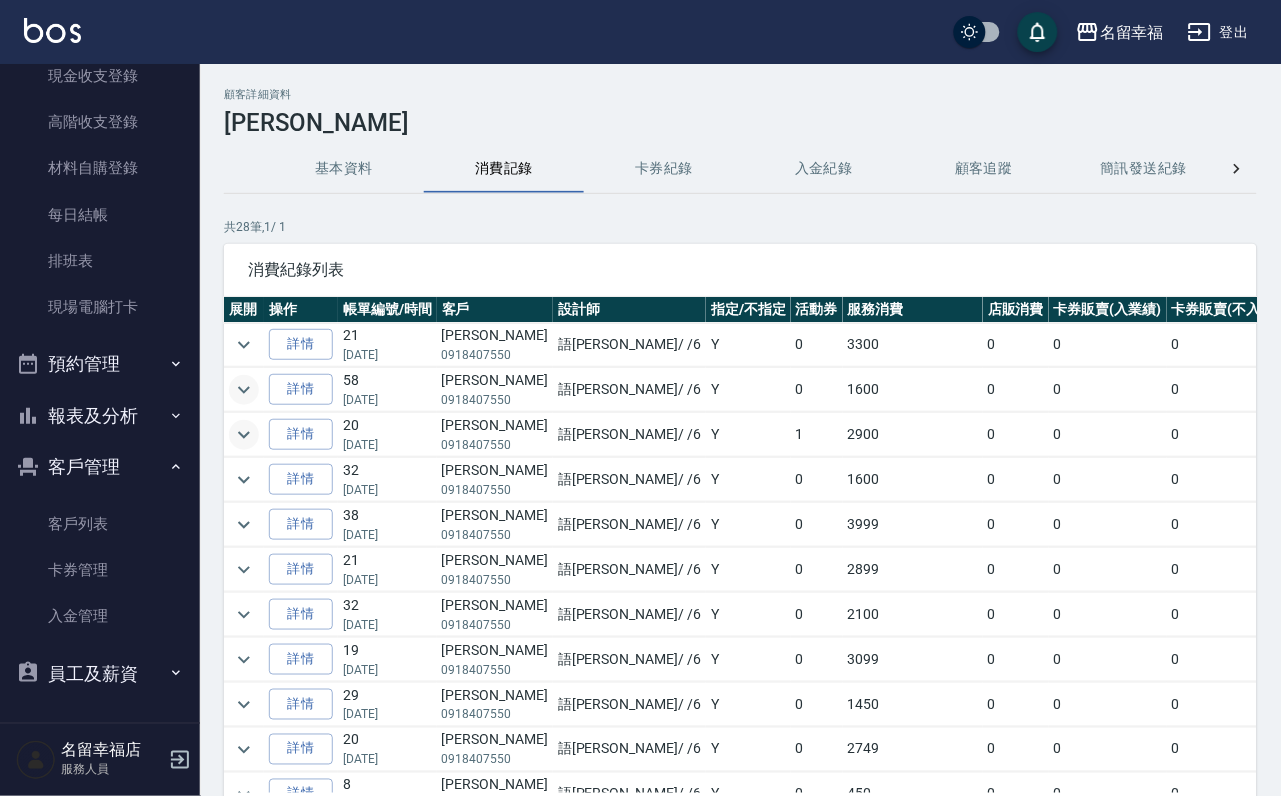 click 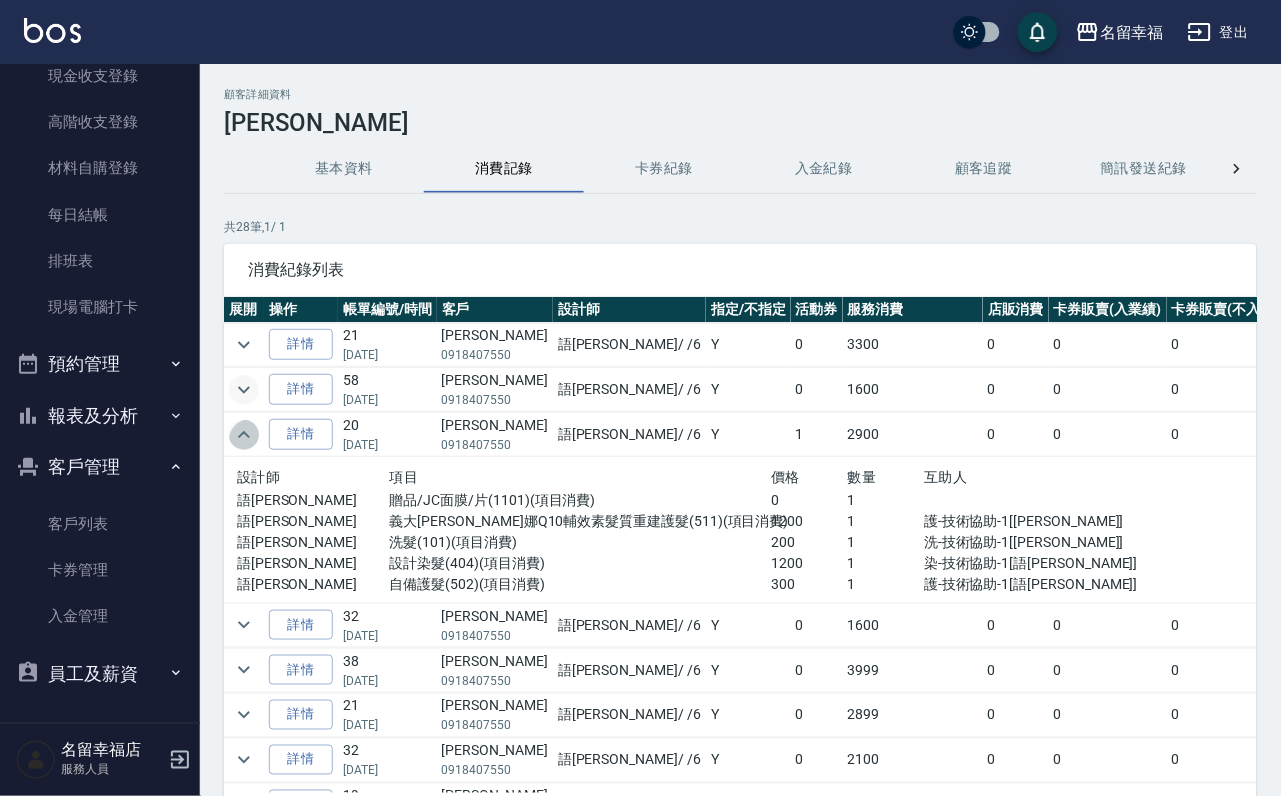 click 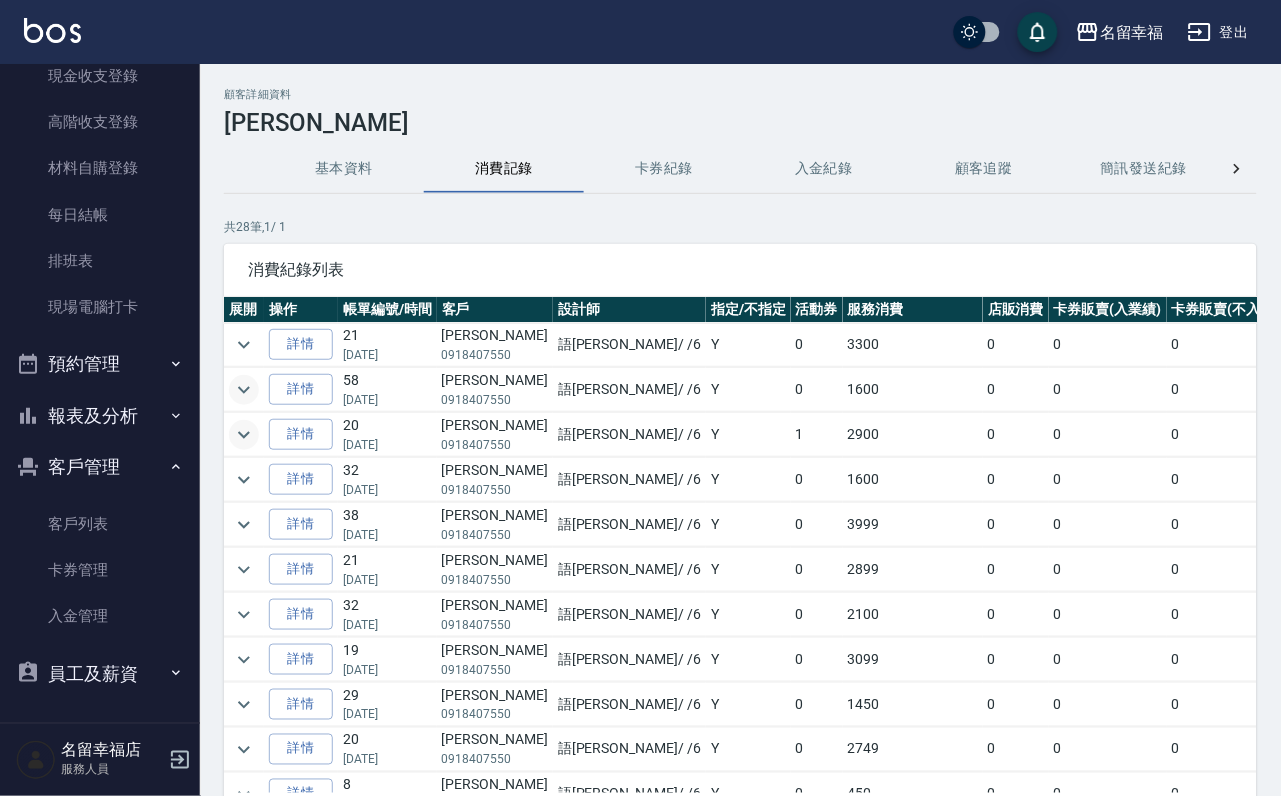 click 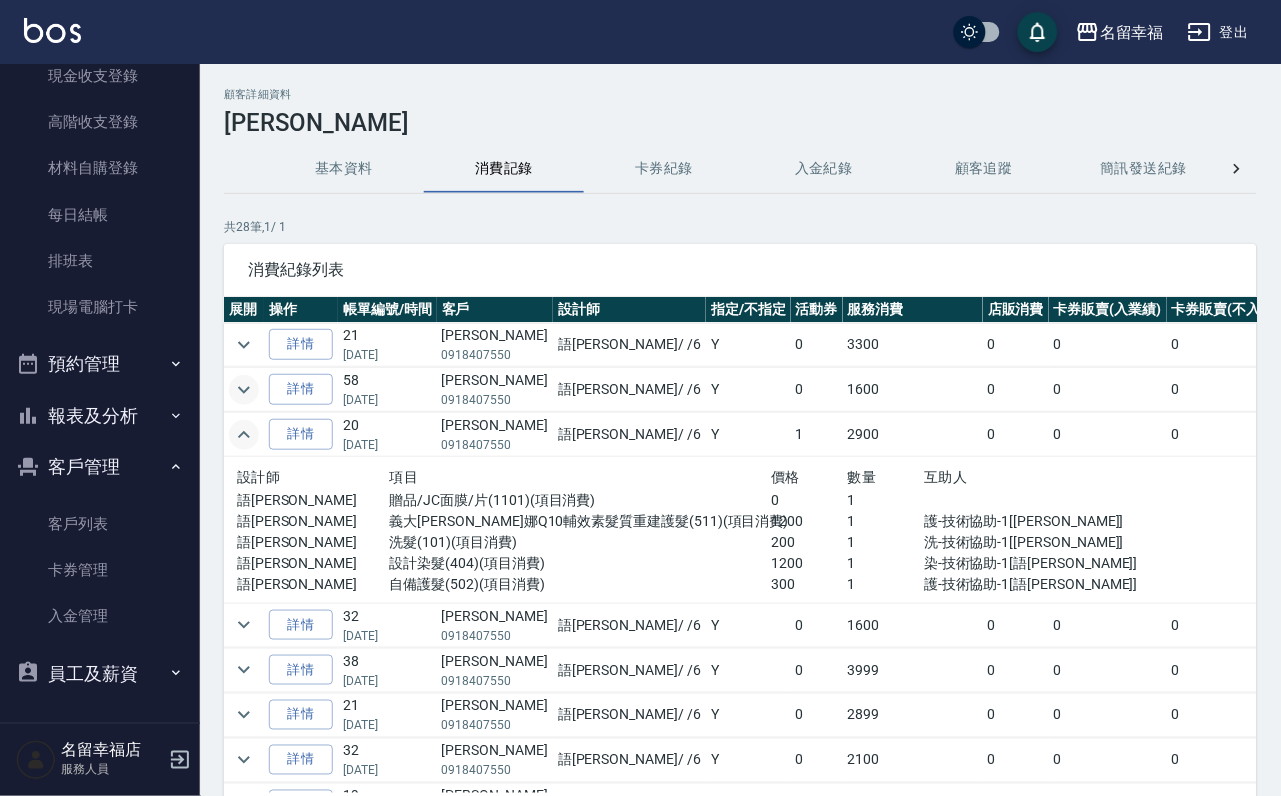 click 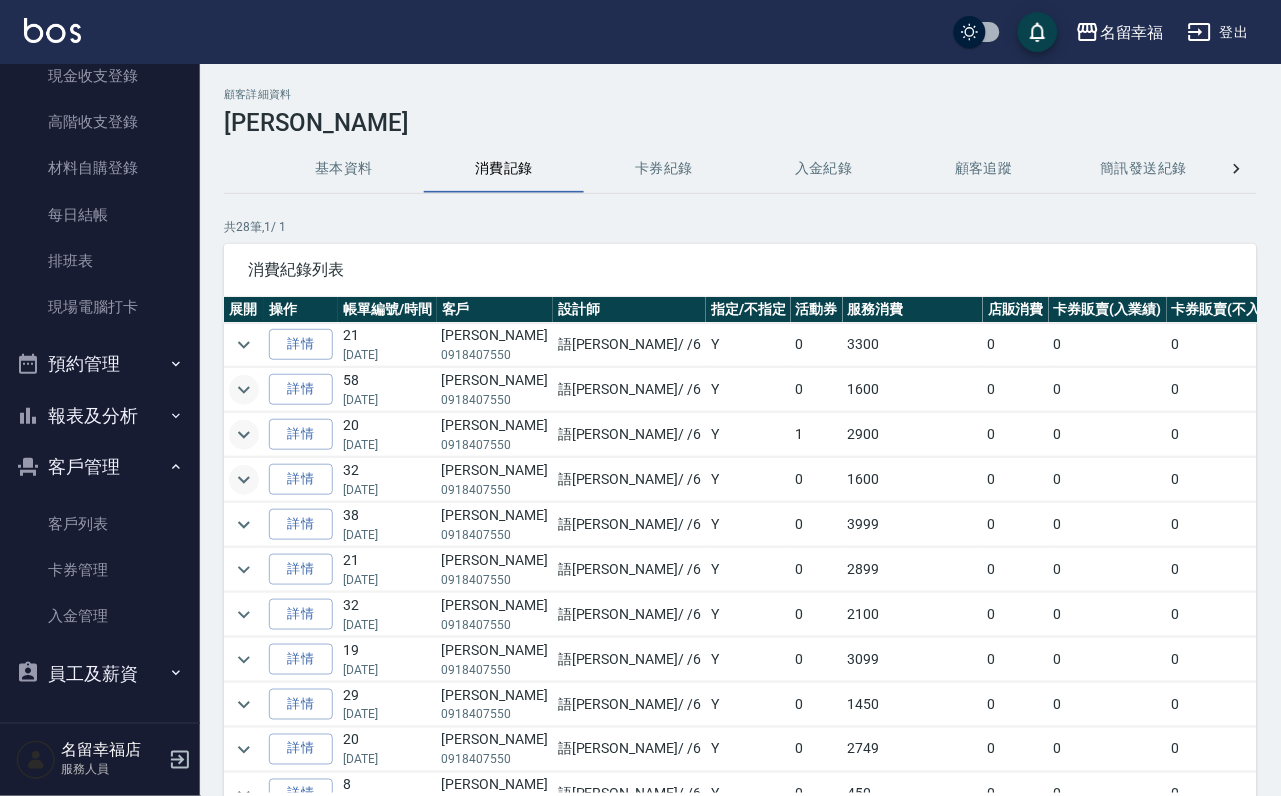 click 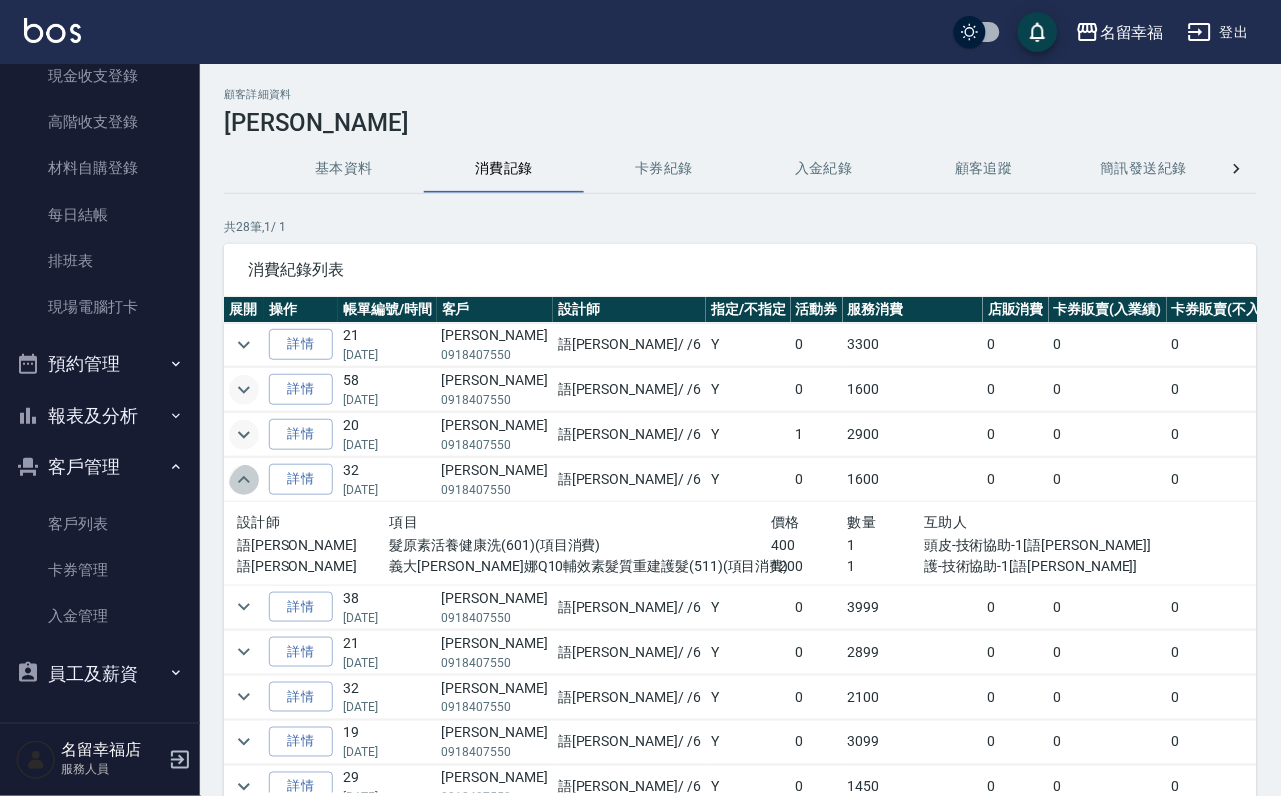 click 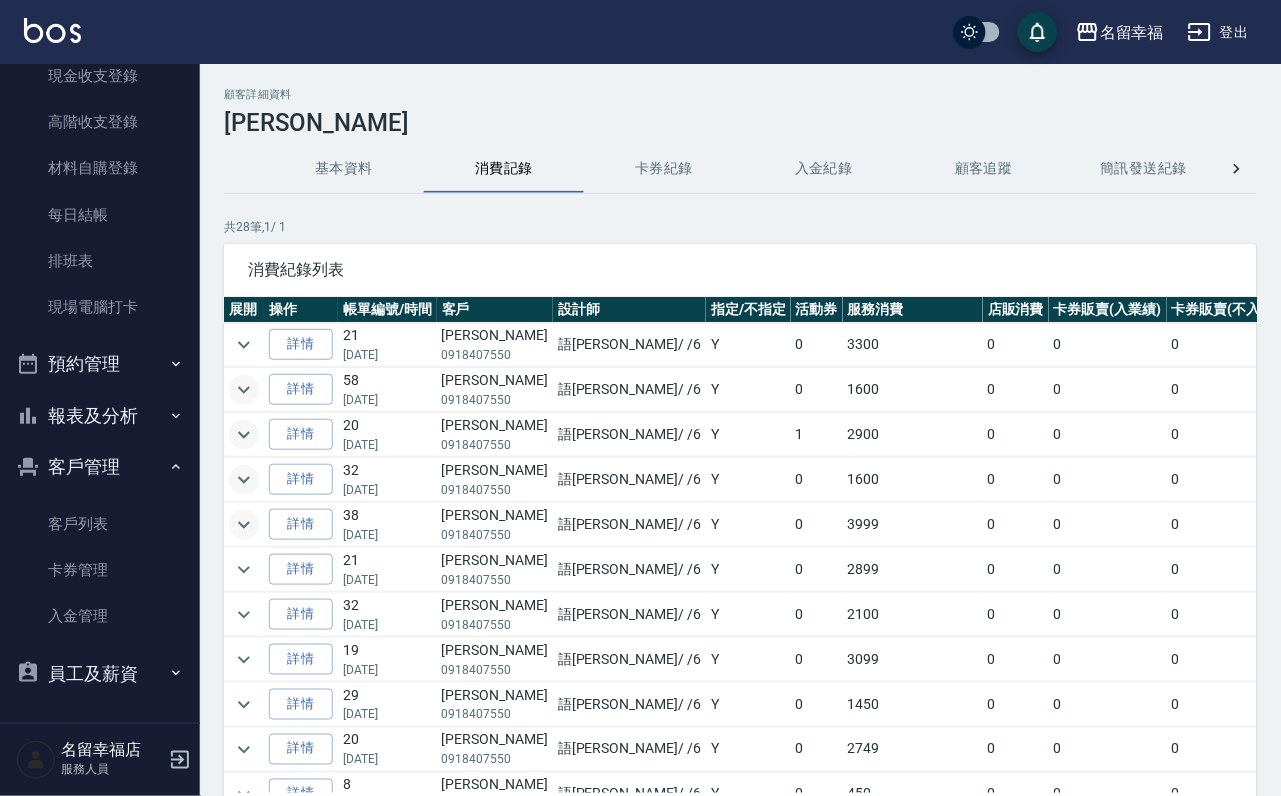 click 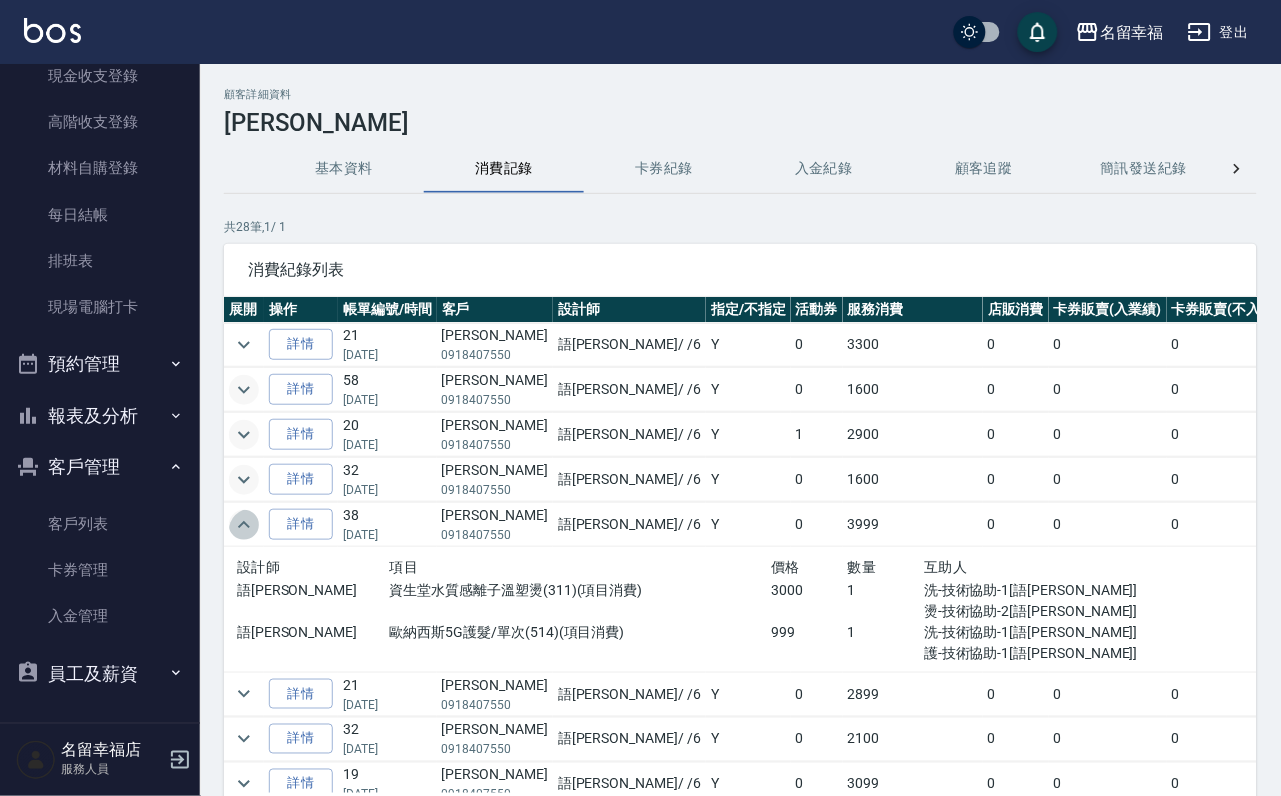 click 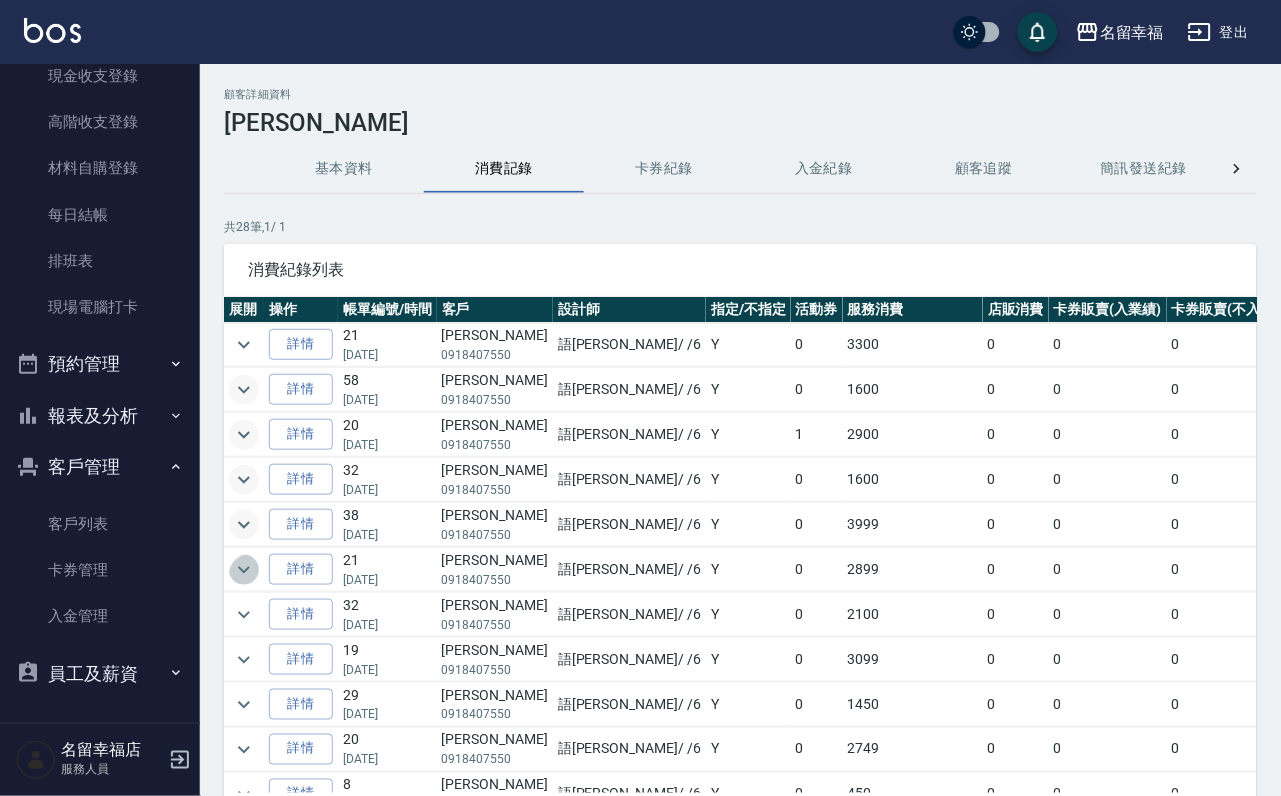click 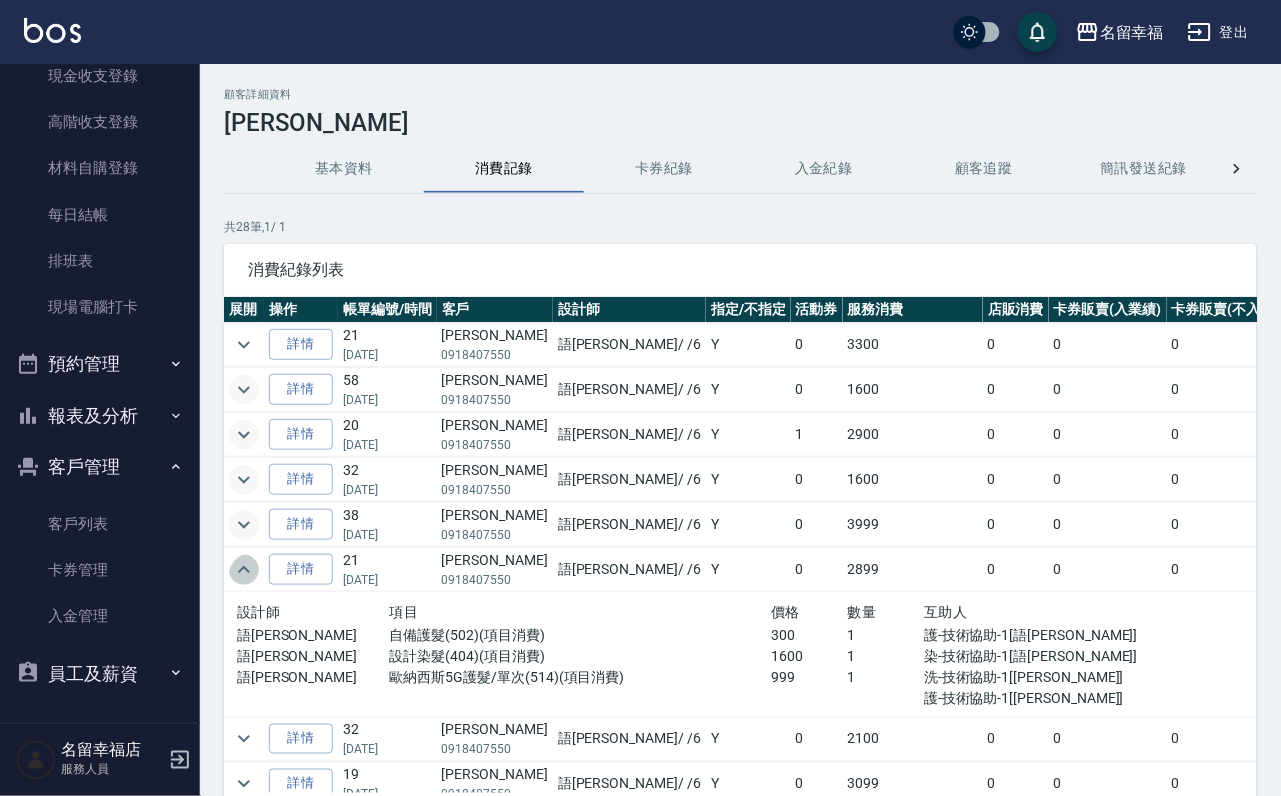 click 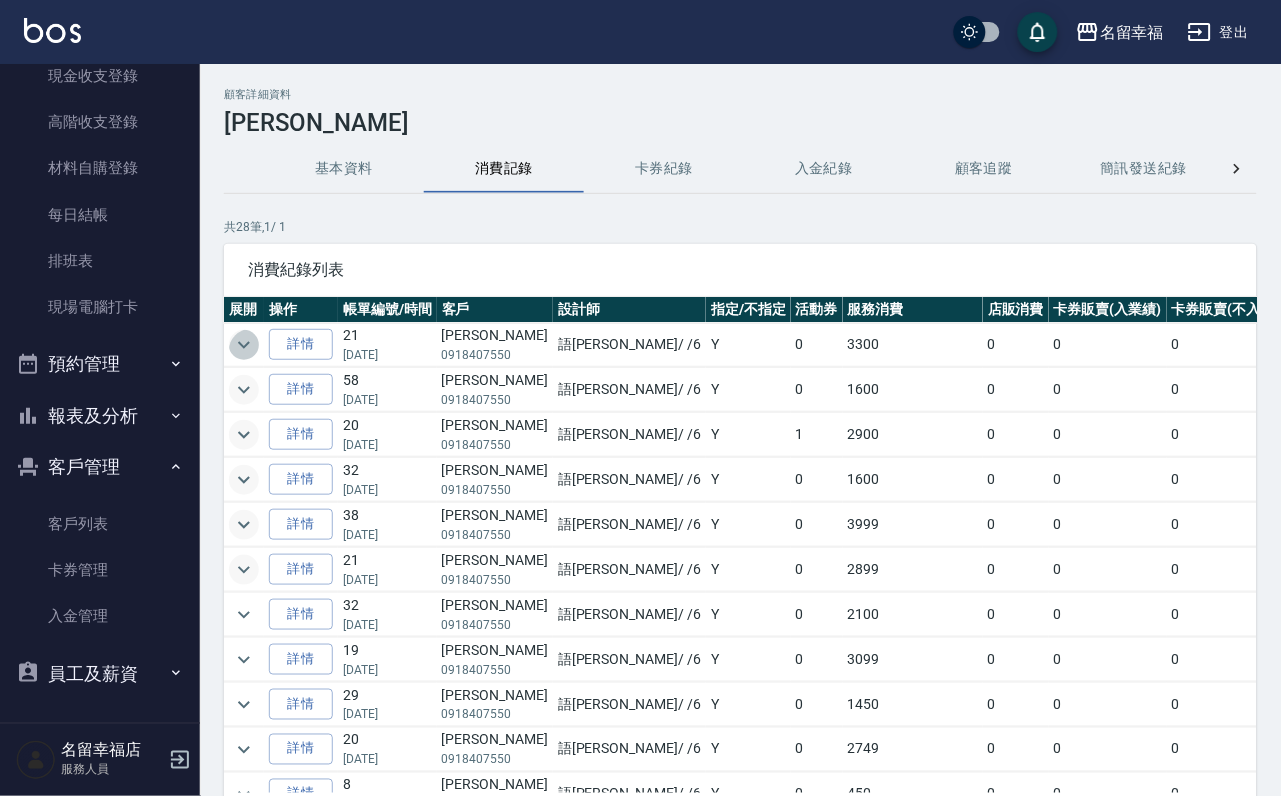 click 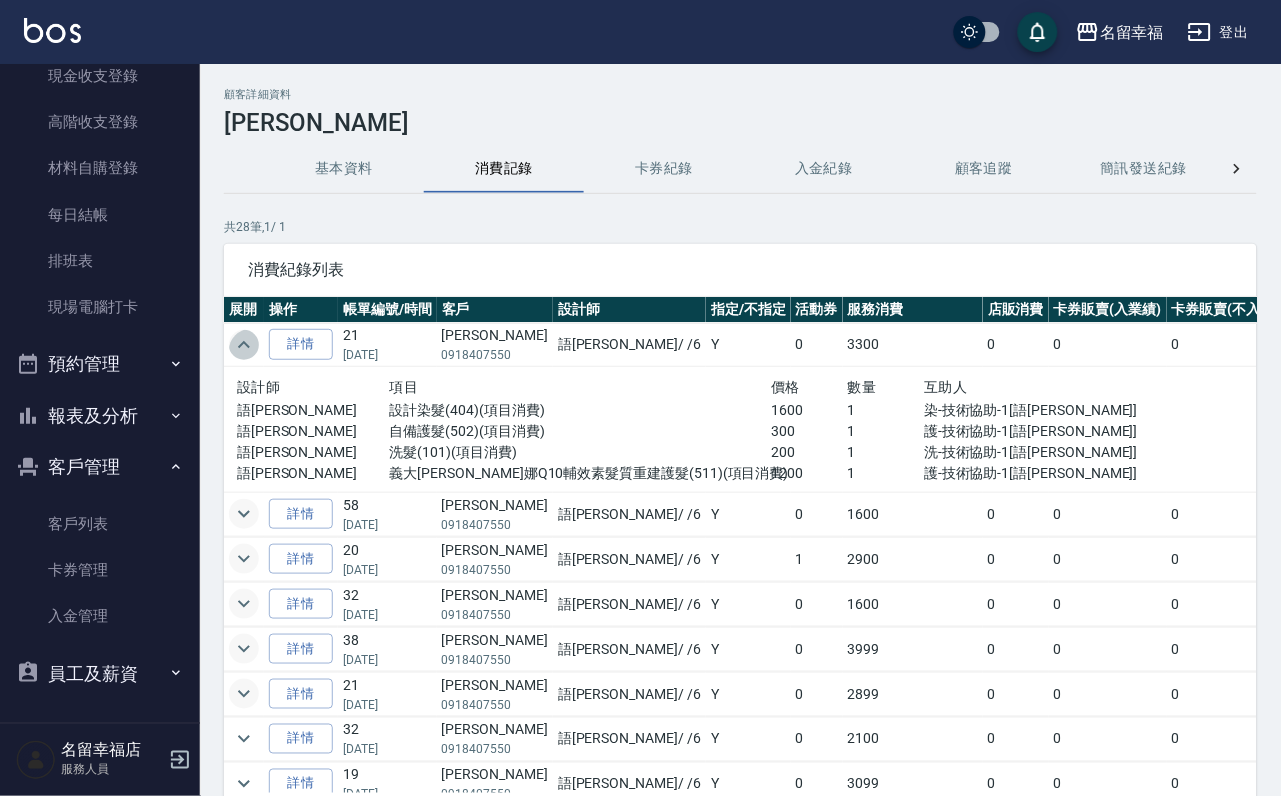 click 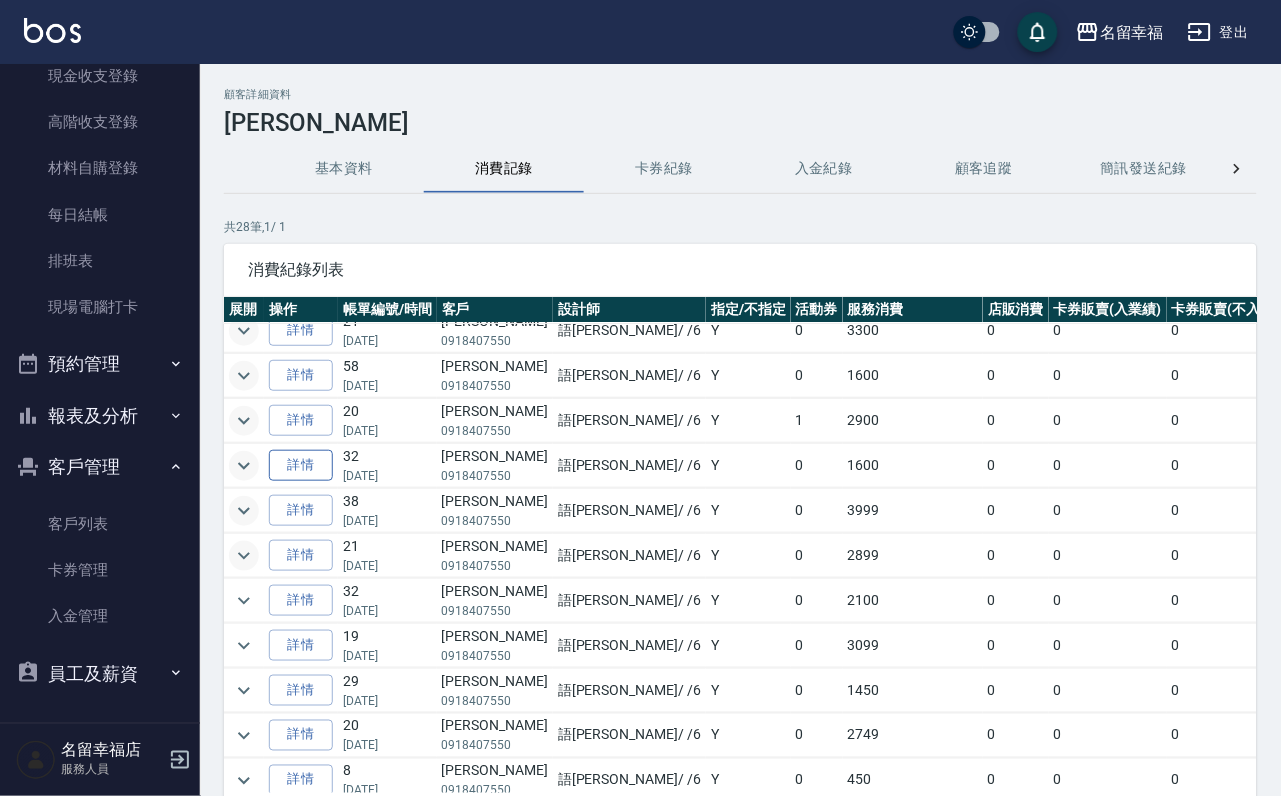 scroll, scrollTop: 0, scrollLeft: 0, axis: both 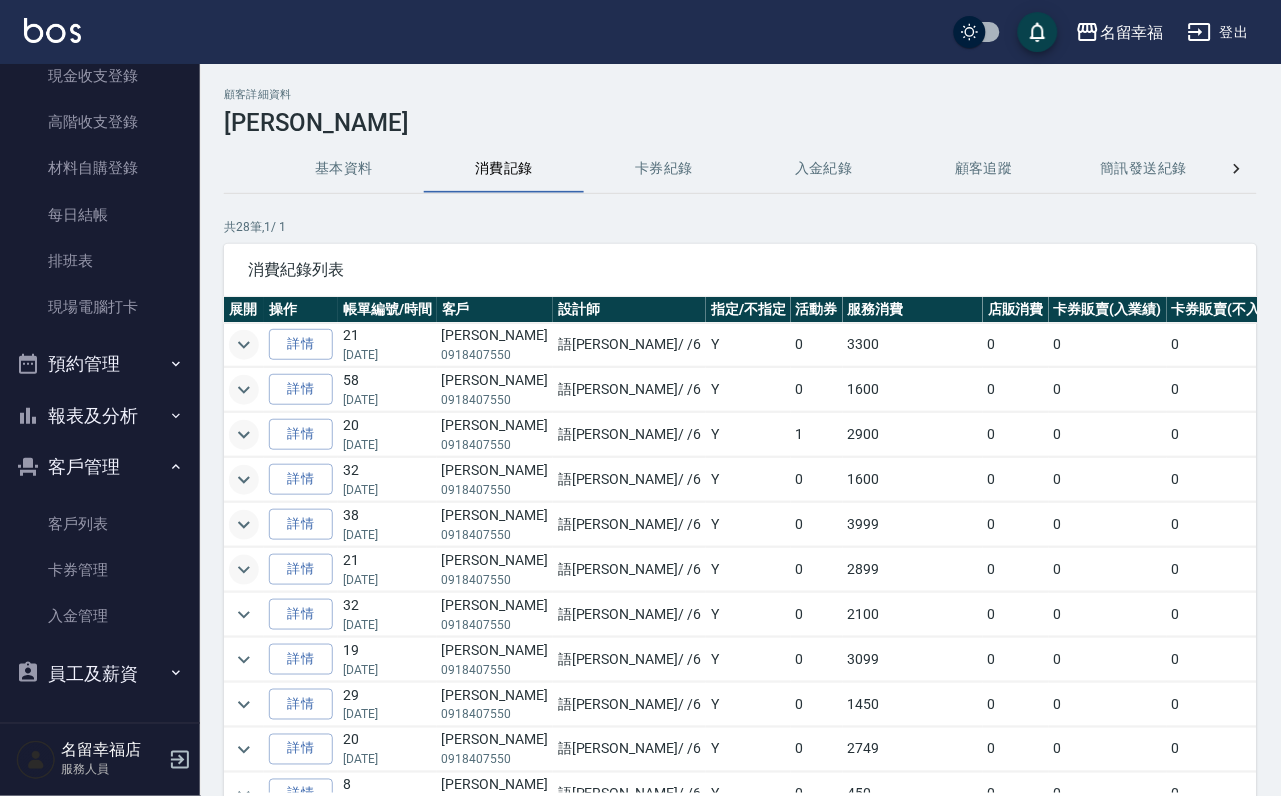 click 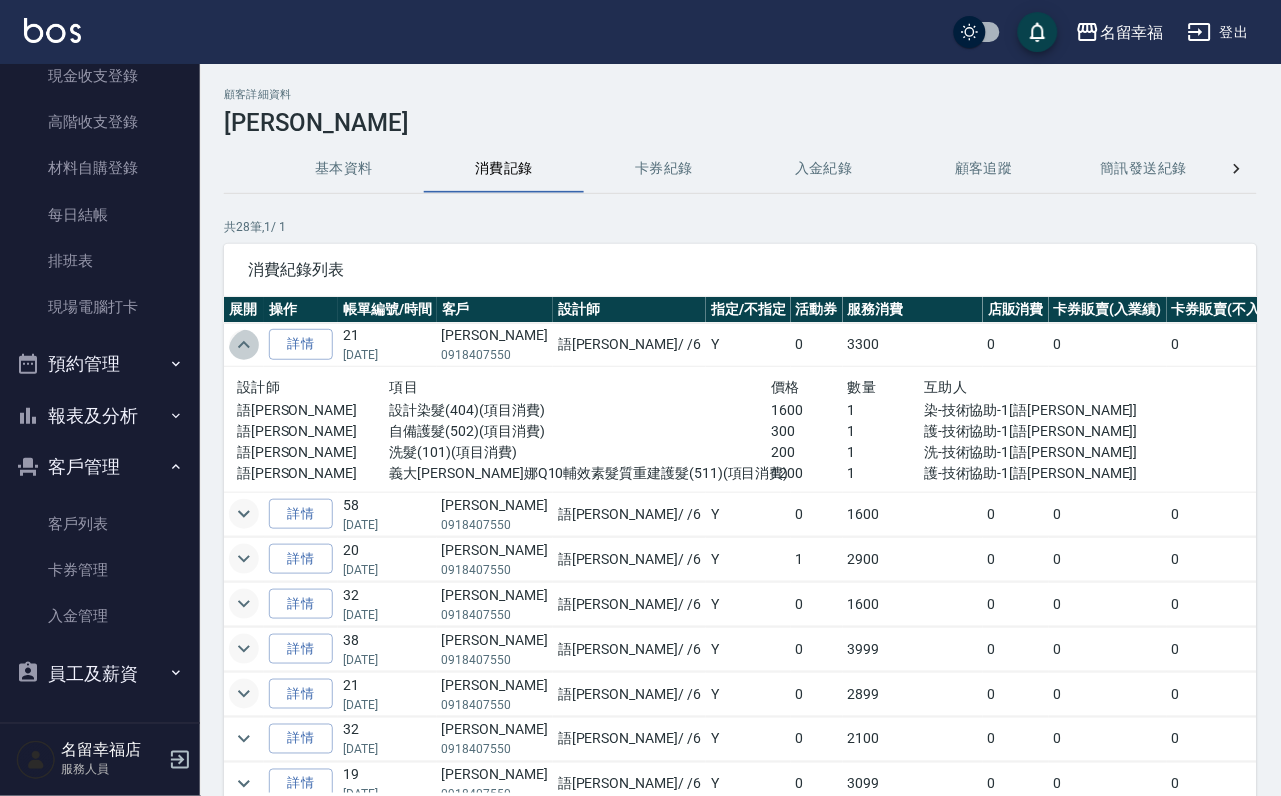 click 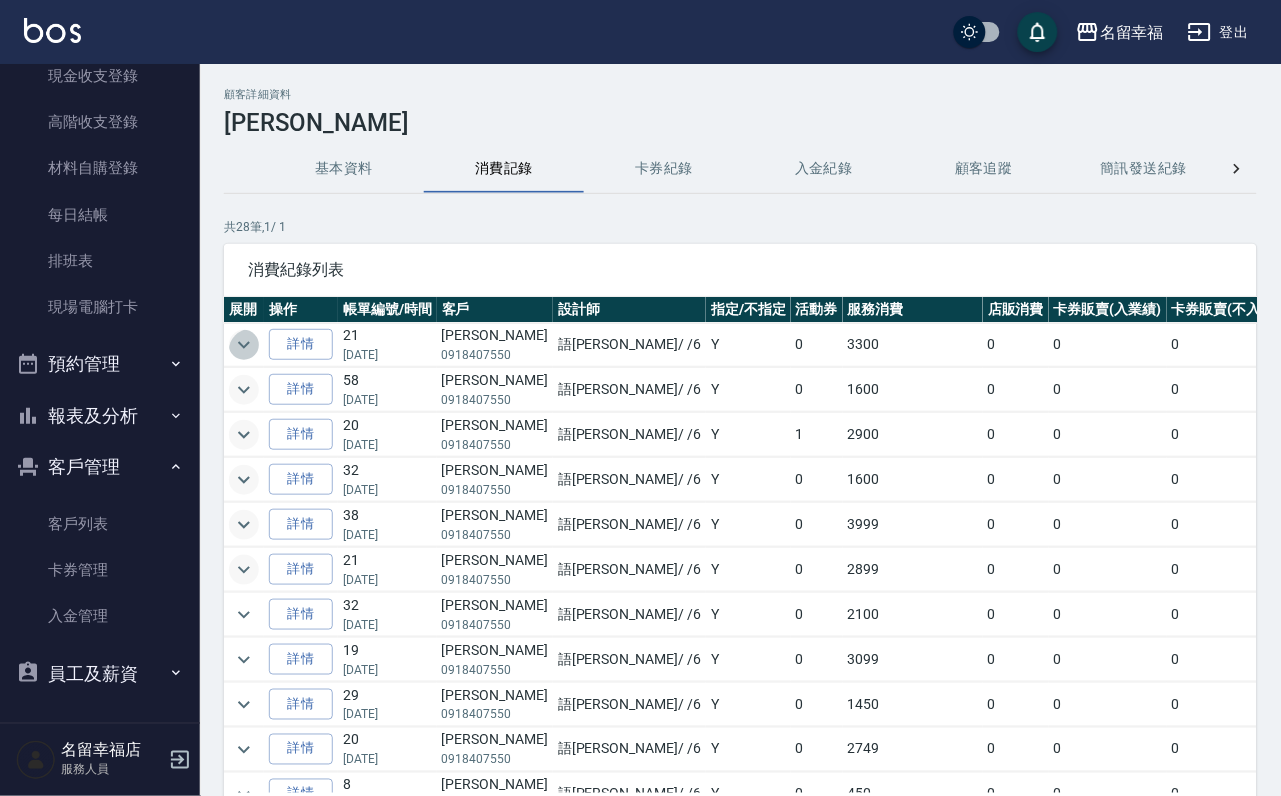 click 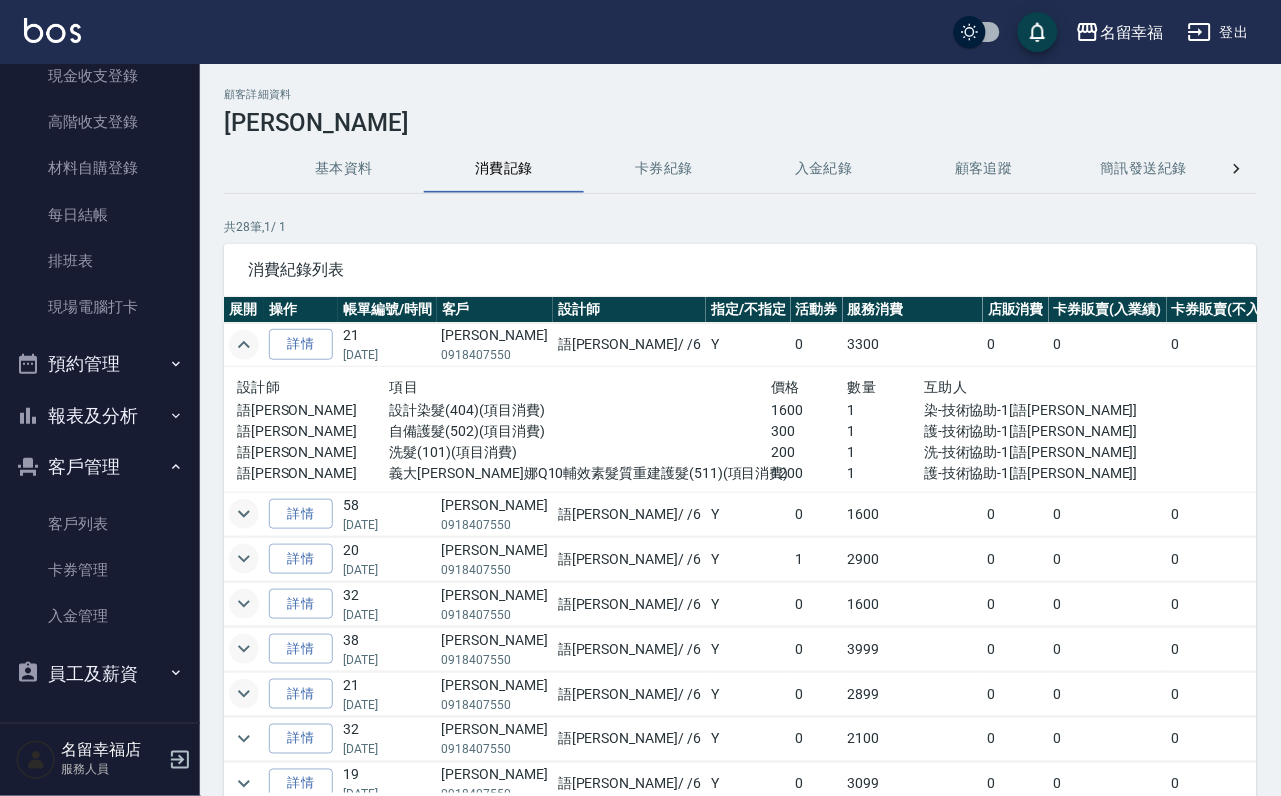 click 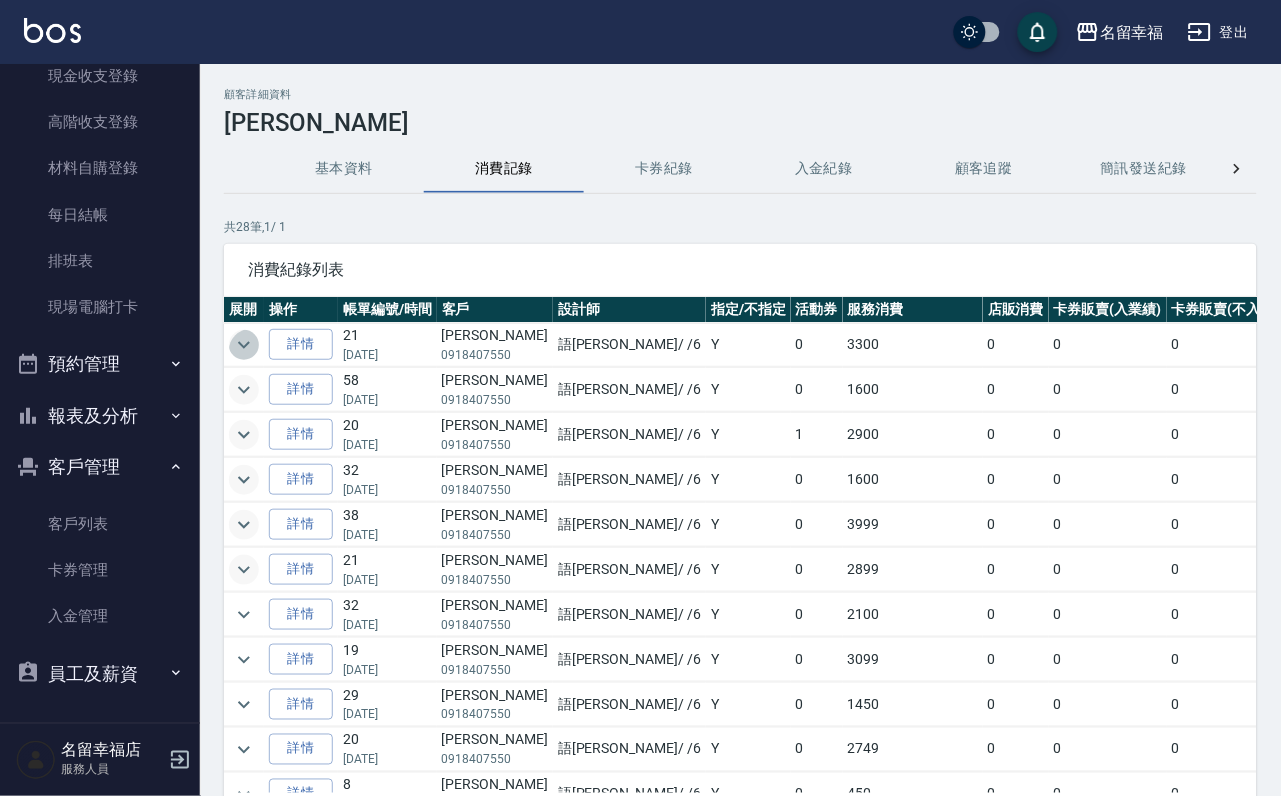 click 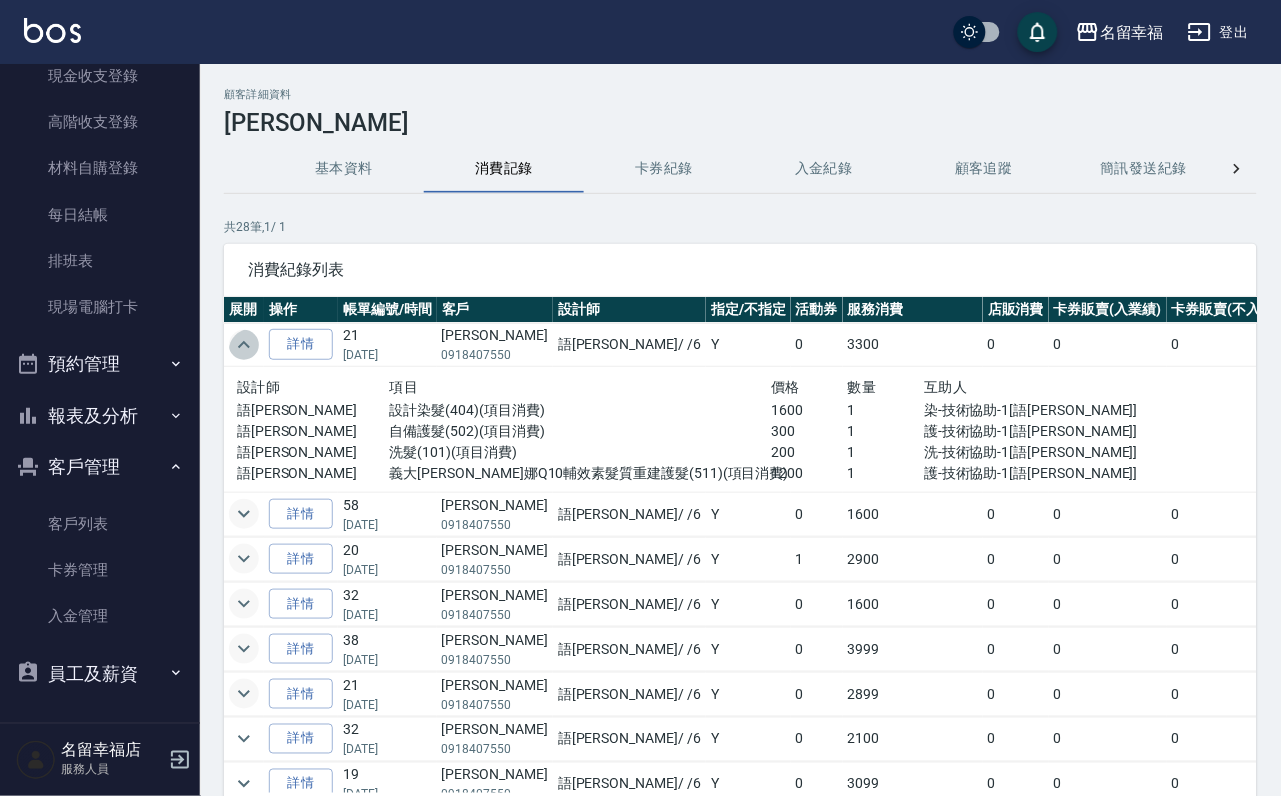 click 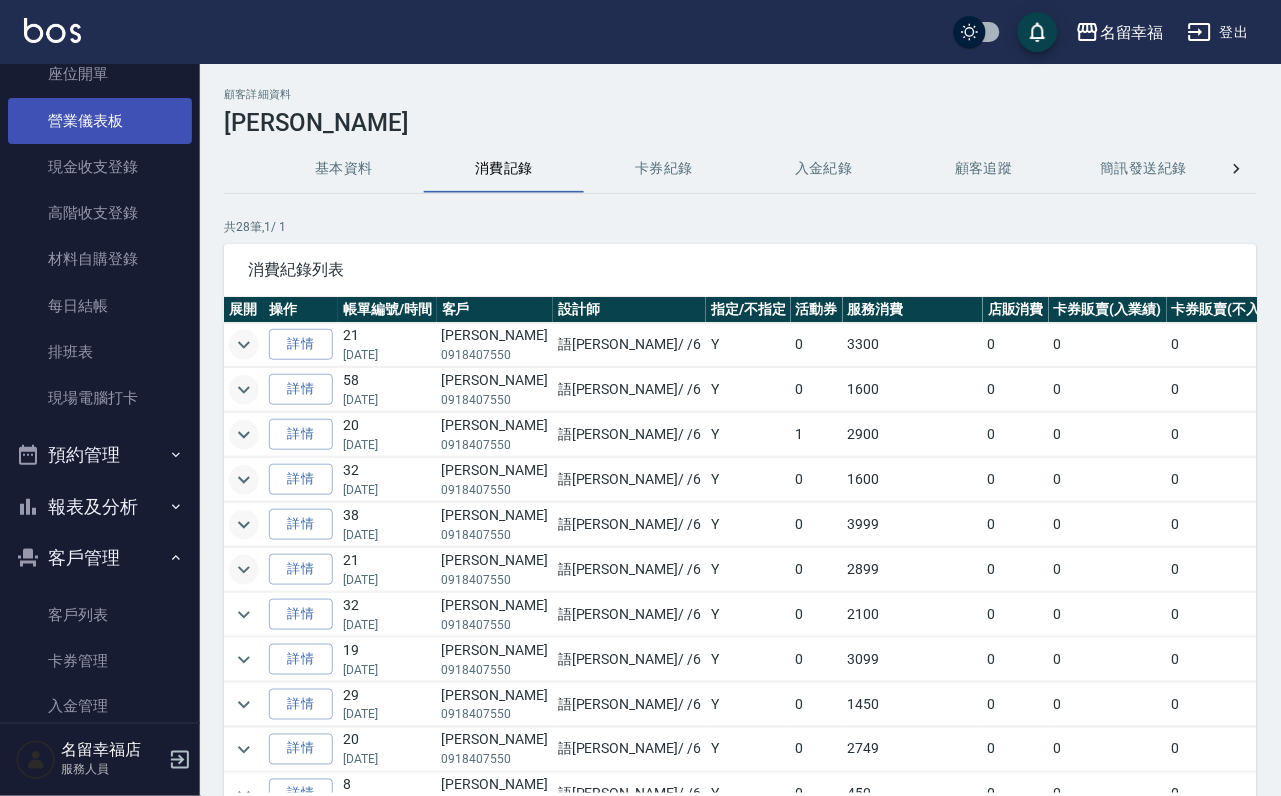 scroll, scrollTop: 0, scrollLeft: 0, axis: both 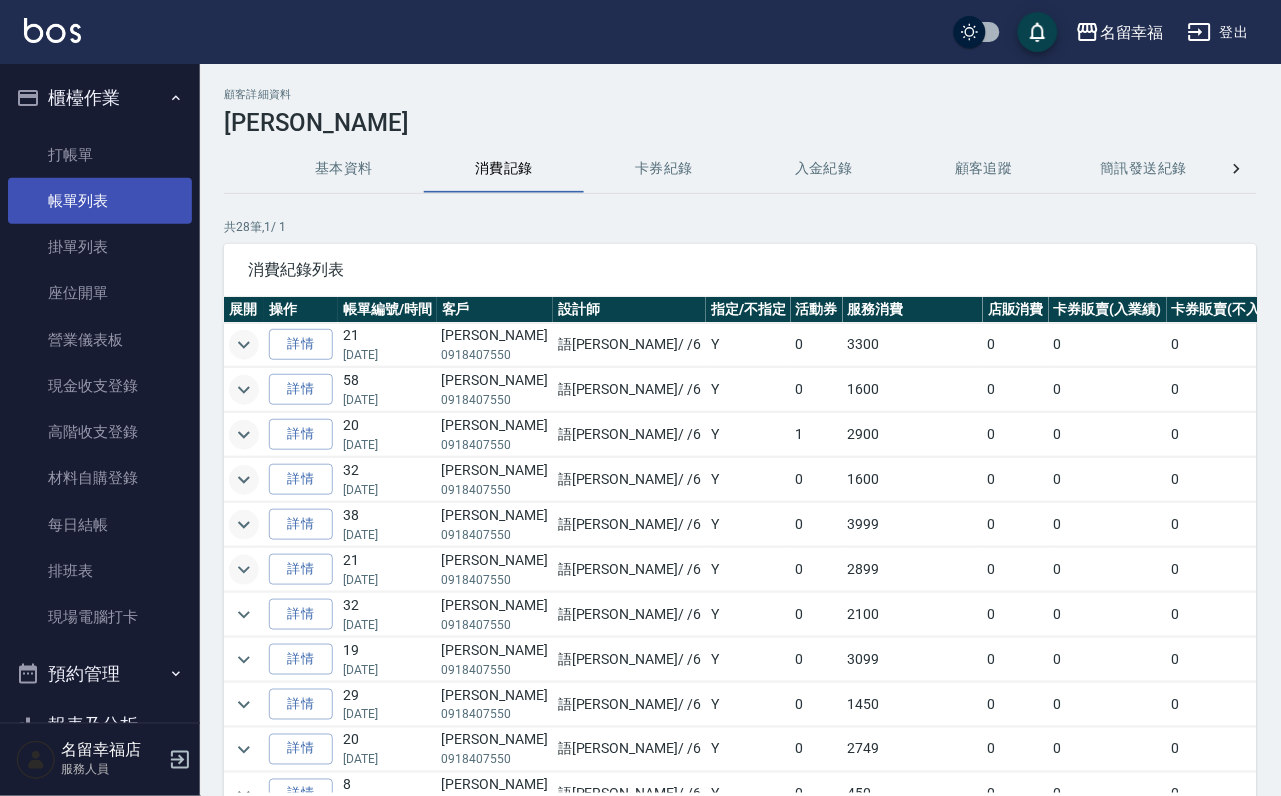 click on "帳單列表" at bounding box center [100, 201] 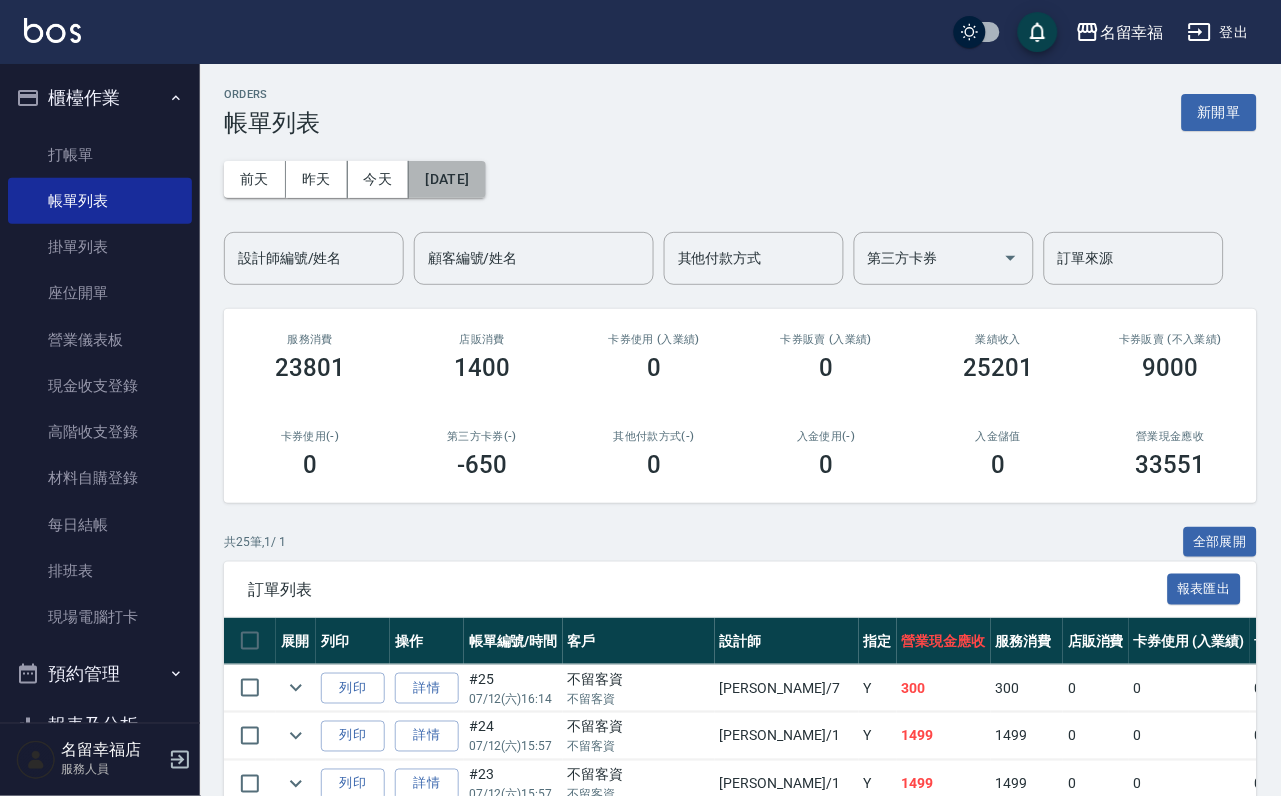click on "[DATE]" at bounding box center [447, 179] 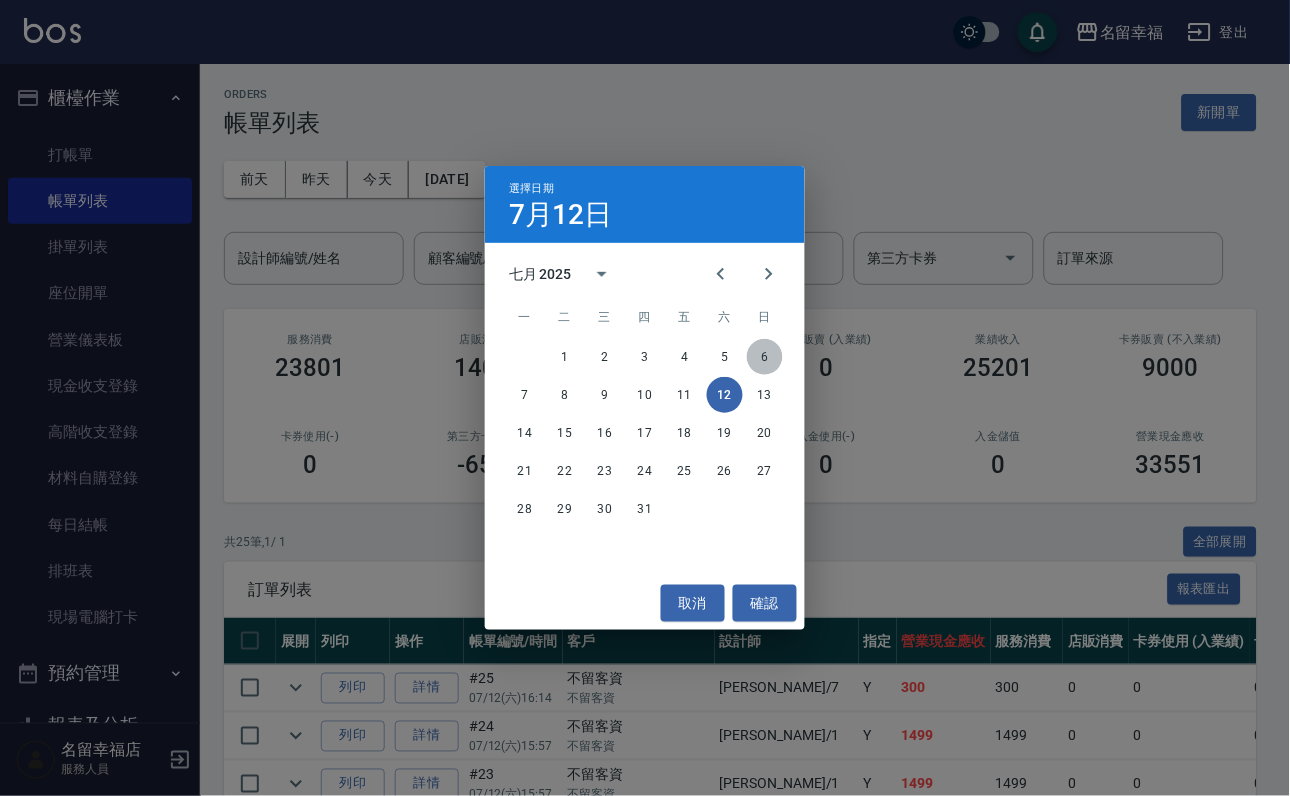 click on "6" at bounding box center (765, 357) 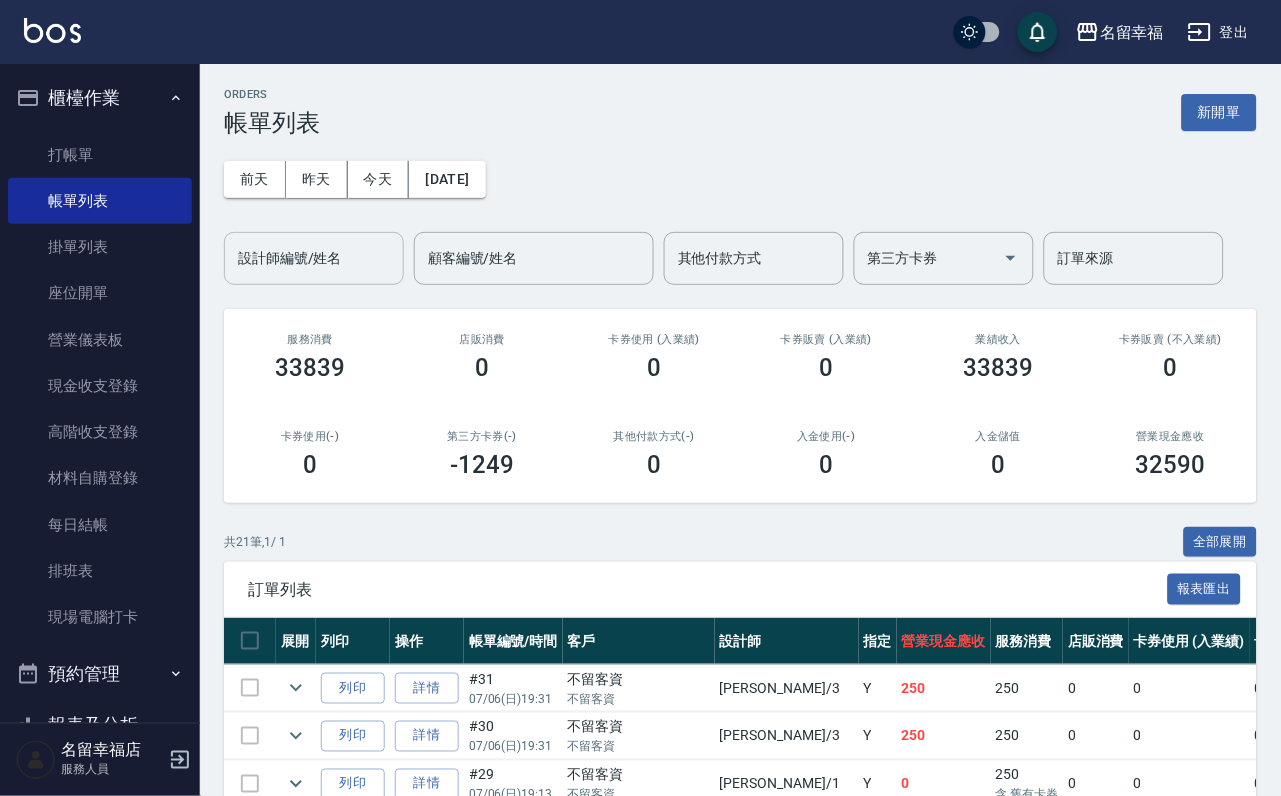 click on "設計師編號/姓名" at bounding box center (314, 258) 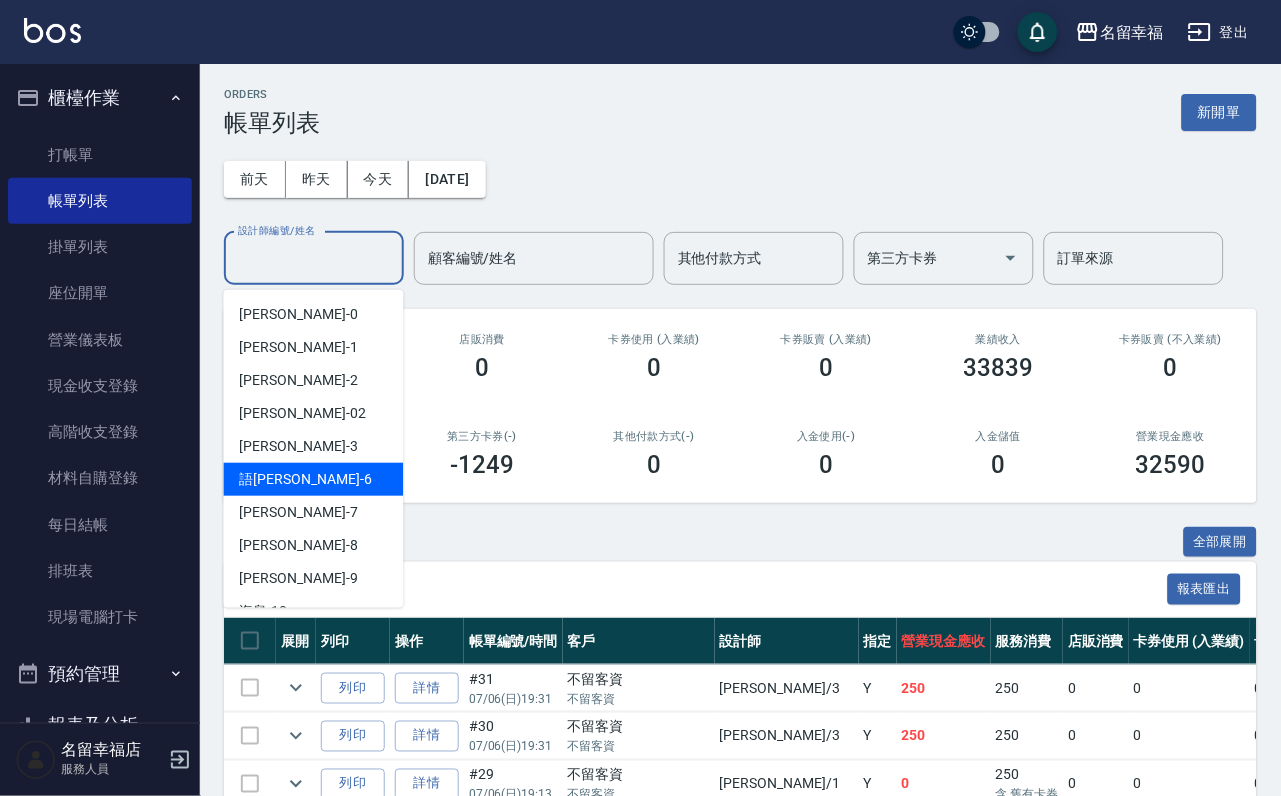 click on "語[PERSON_NAME] -6" at bounding box center [314, 479] 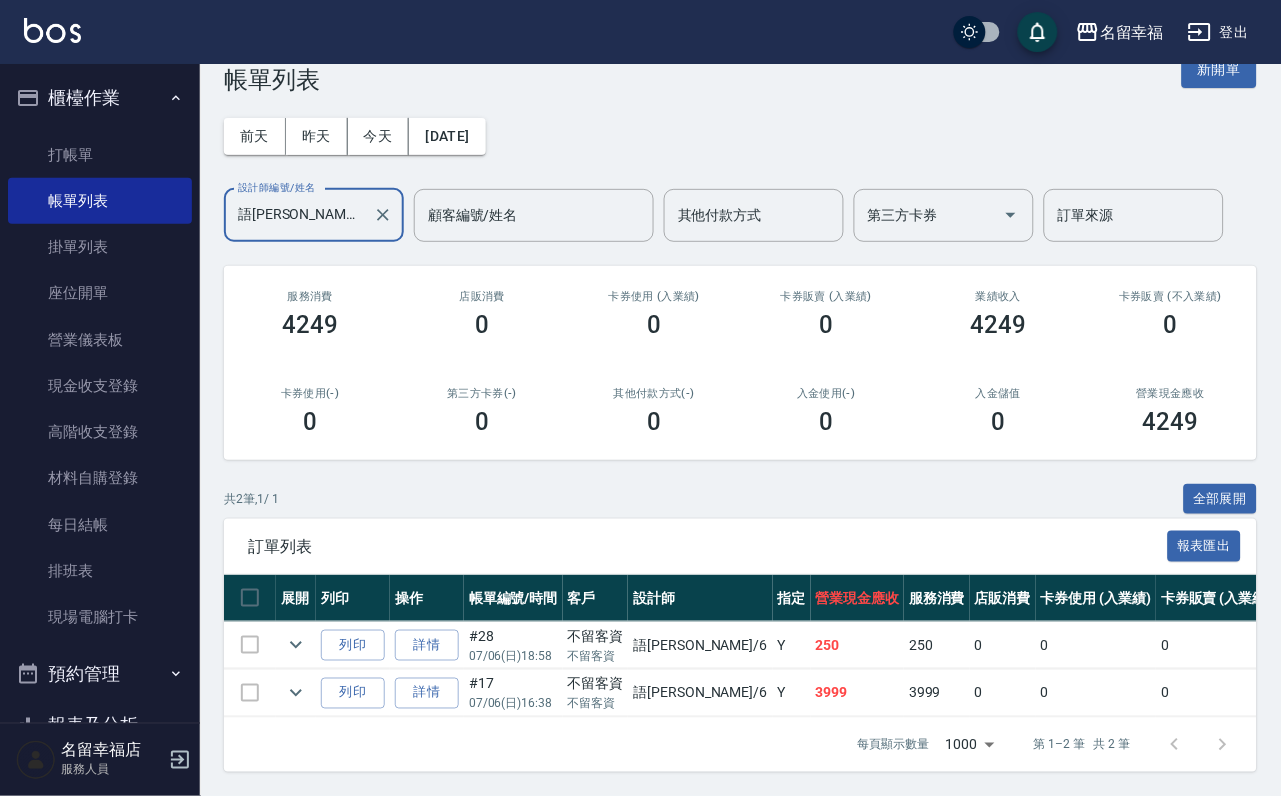 scroll, scrollTop: 169, scrollLeft: 0, axis: vertical 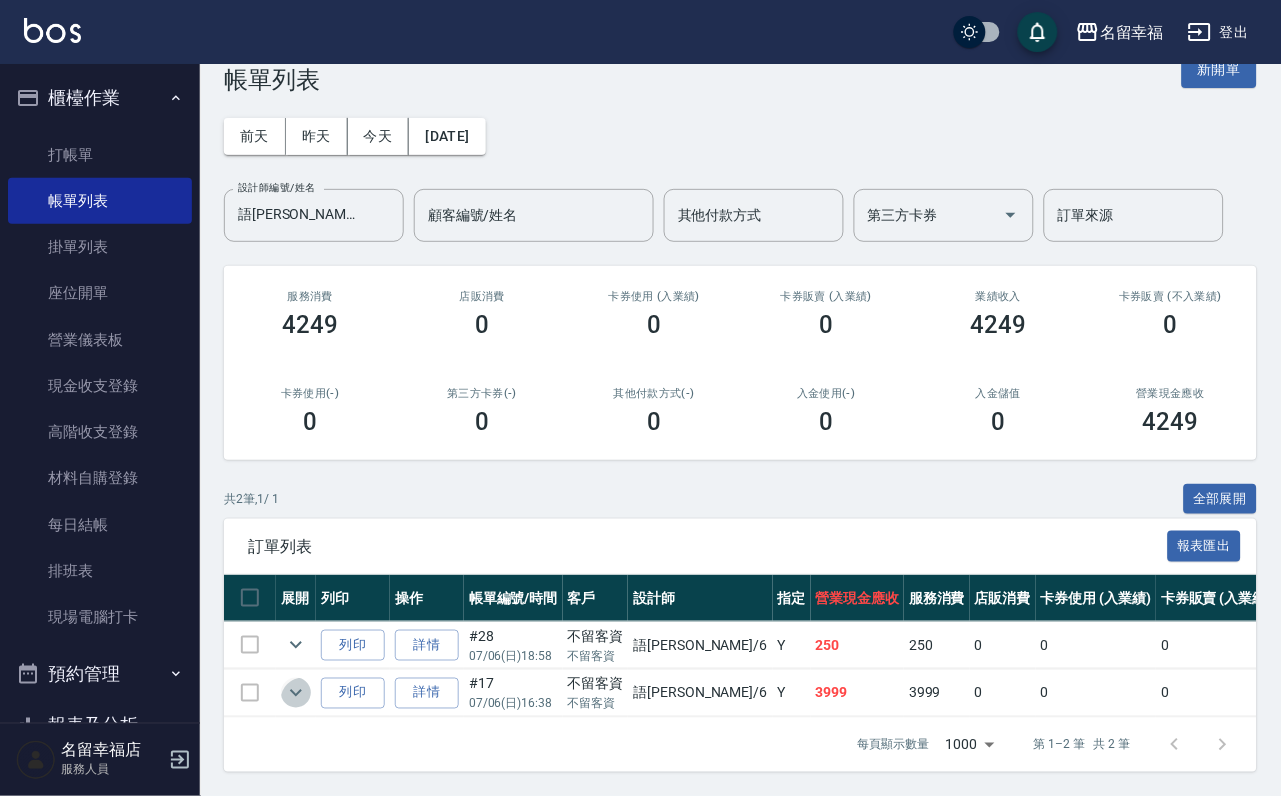 click 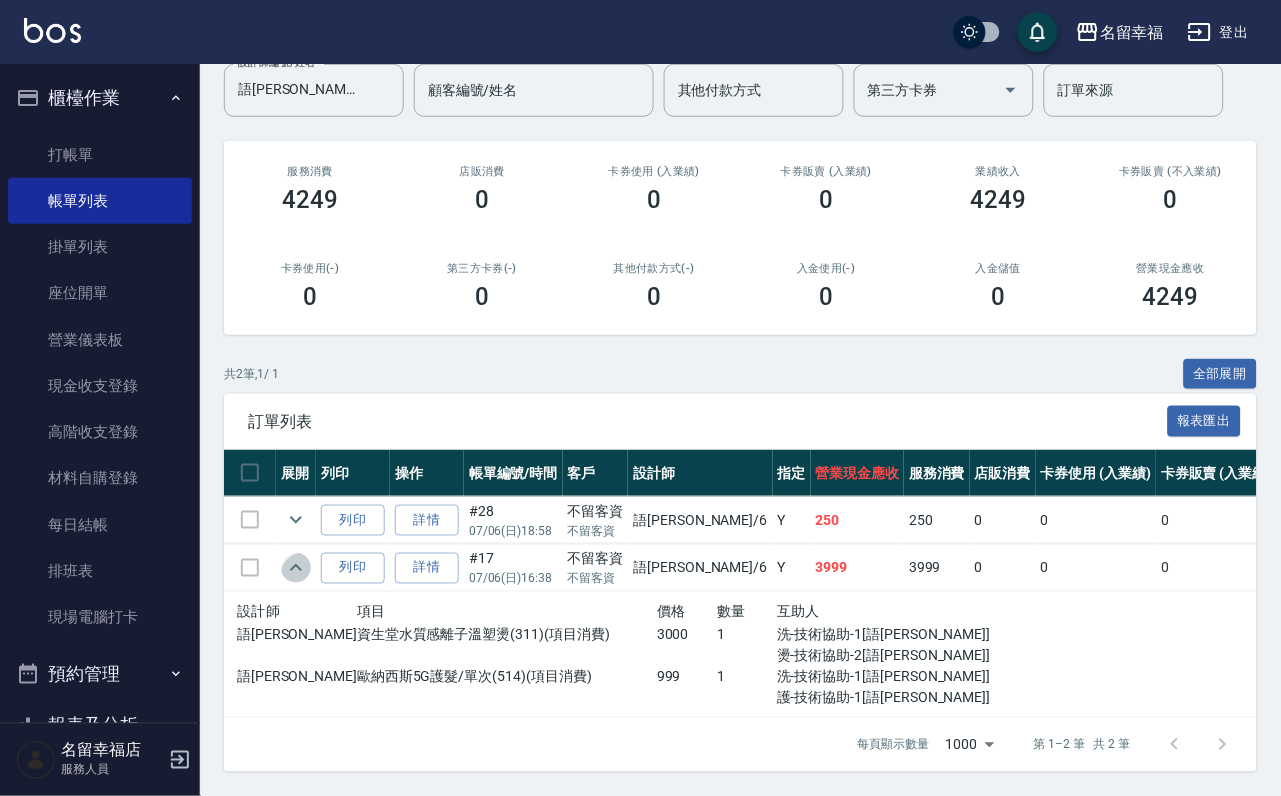 click 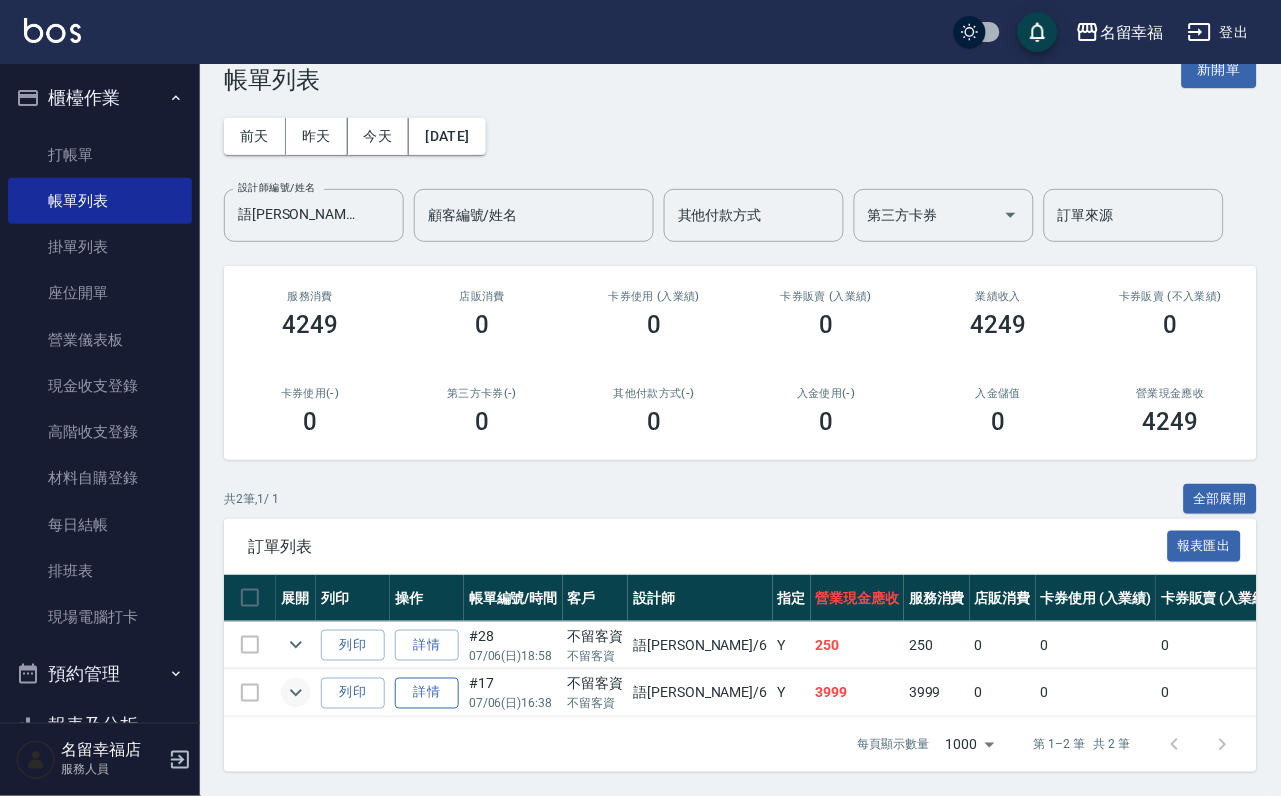 click on "詳情" at bounding box center [427, 693] 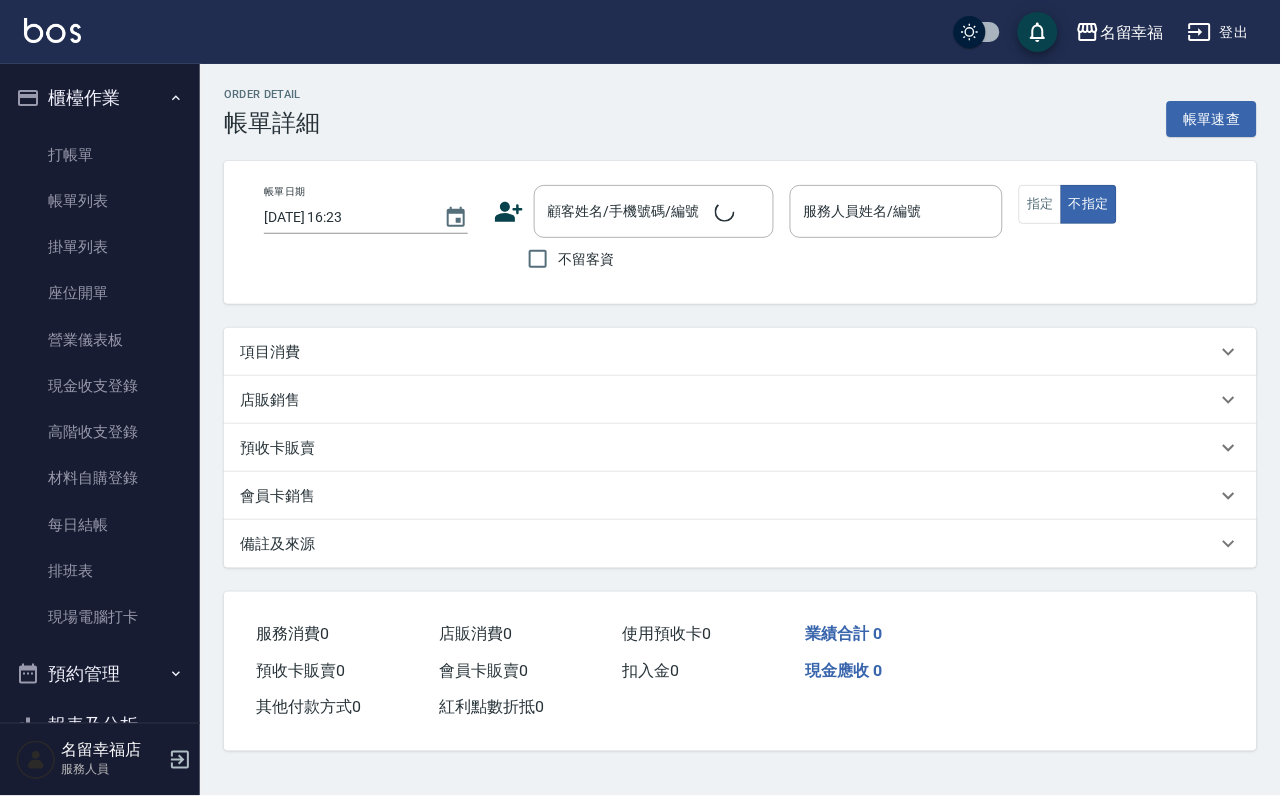 scroll, scrollTop: 0, scrollLeft: 0, axis: both 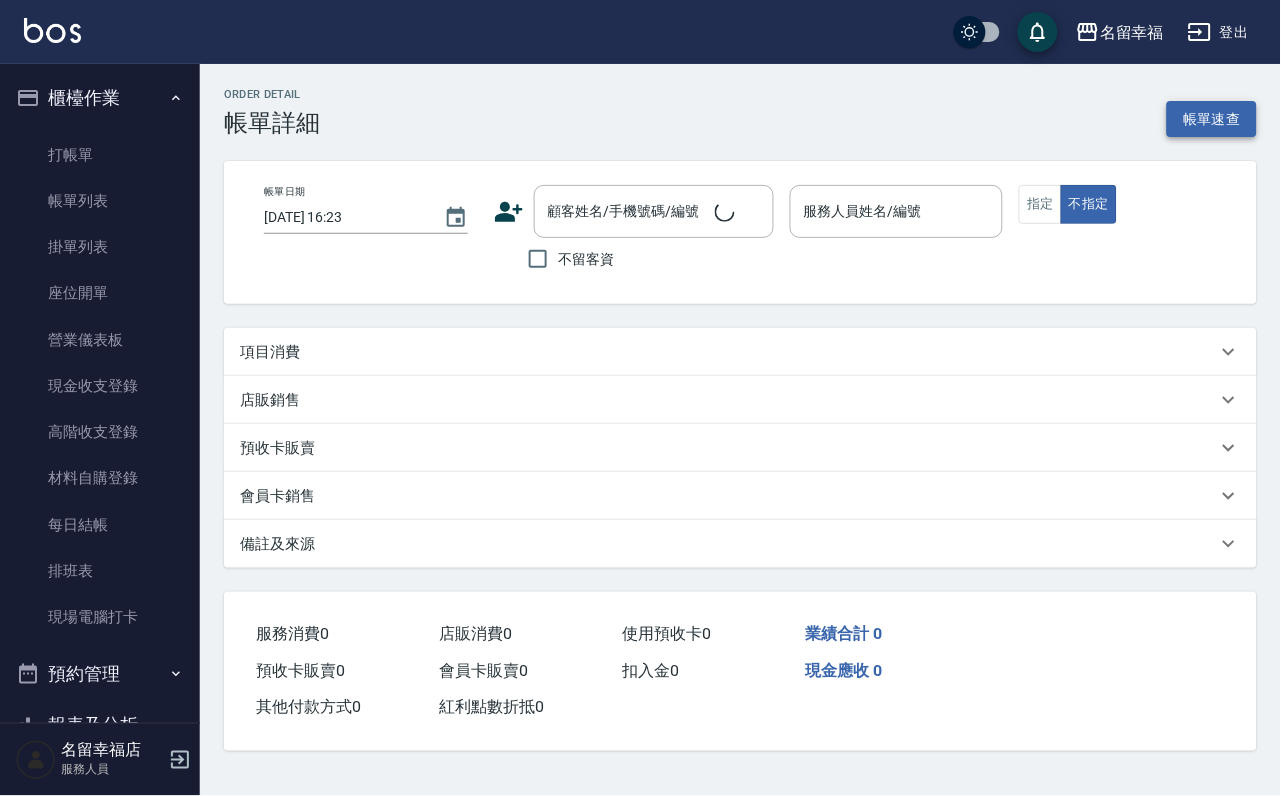 type on "[DATE] 16:38" 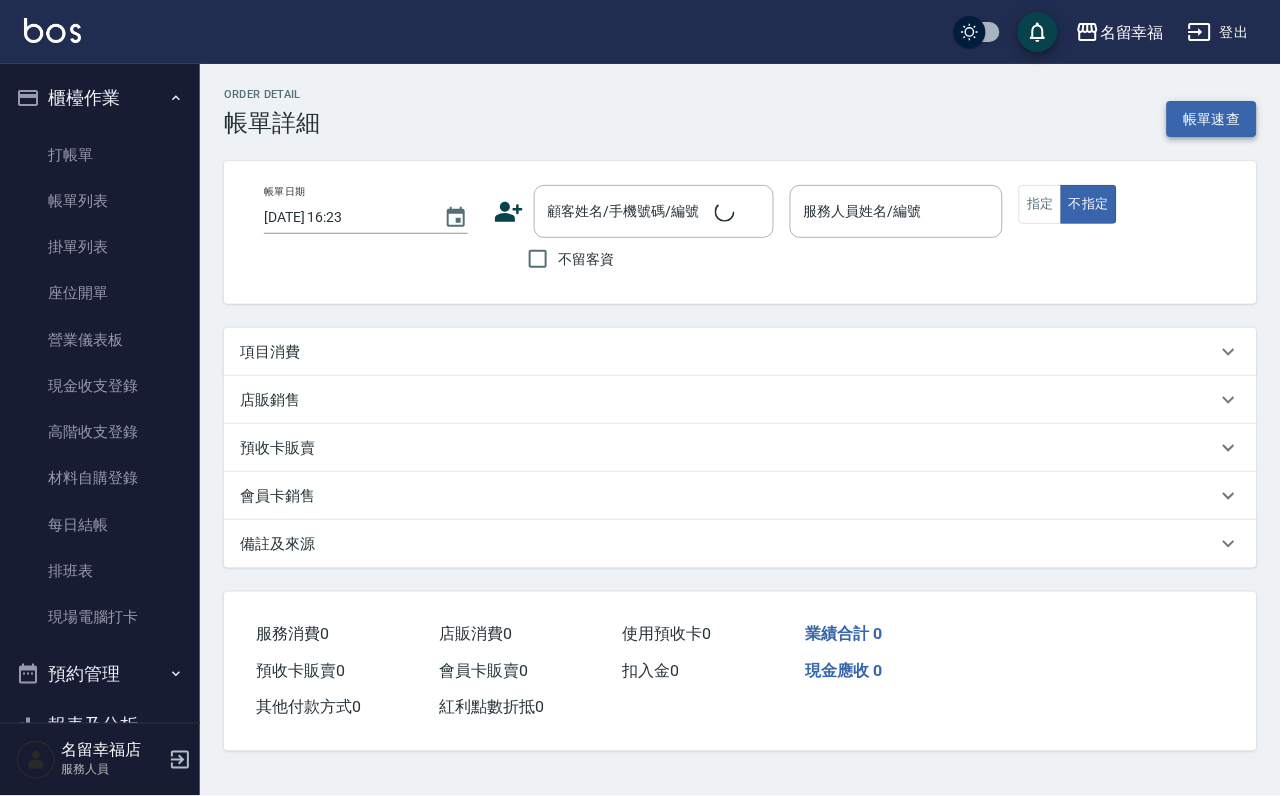 checkbox on "true" 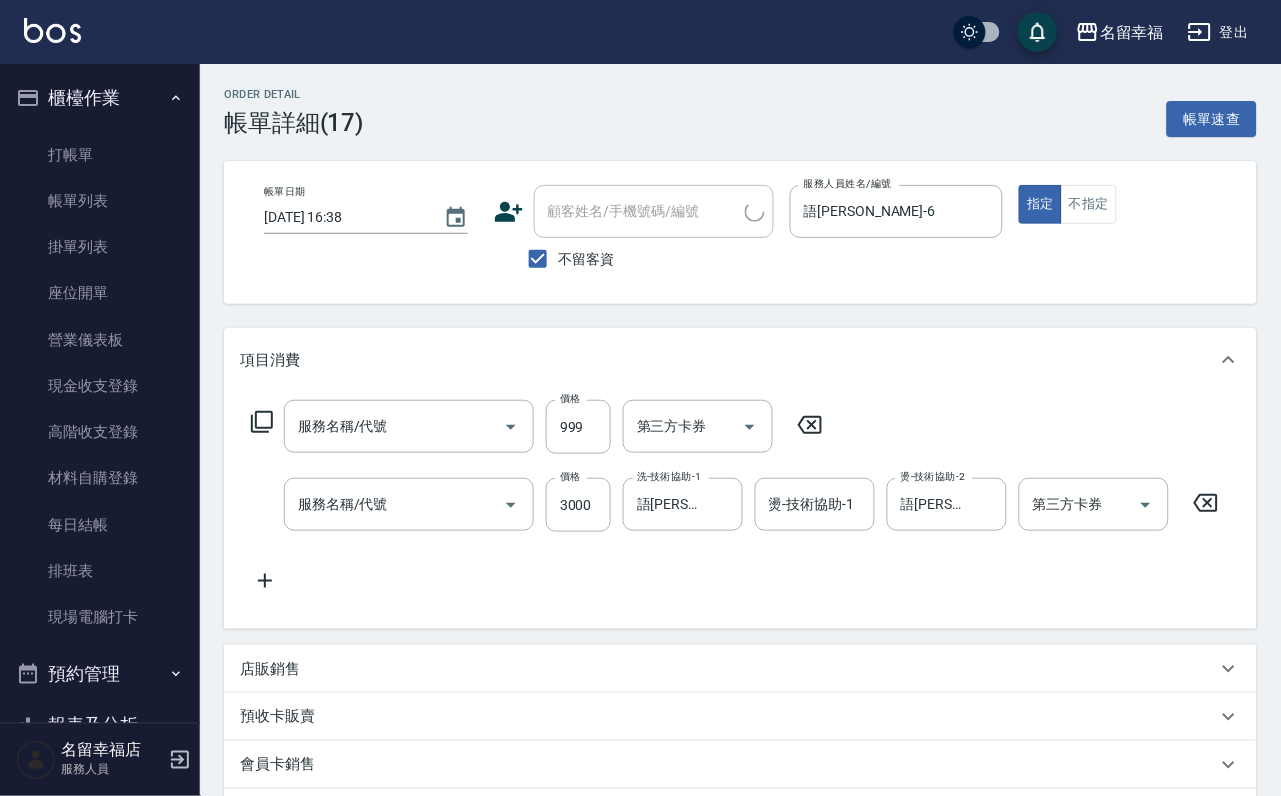 type on "歐納西斯5G護髮/單次(514)" 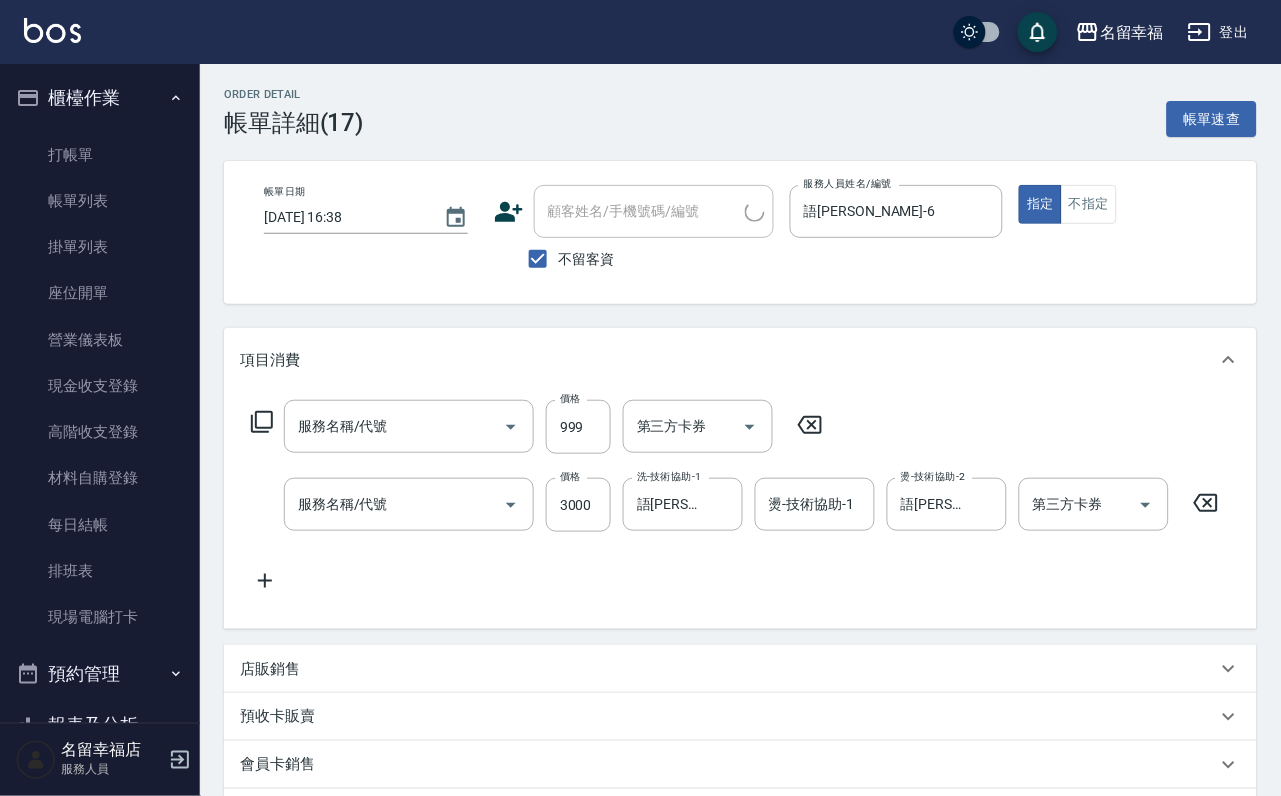 type on "資生堂水質感離子溫塑燙(311)" 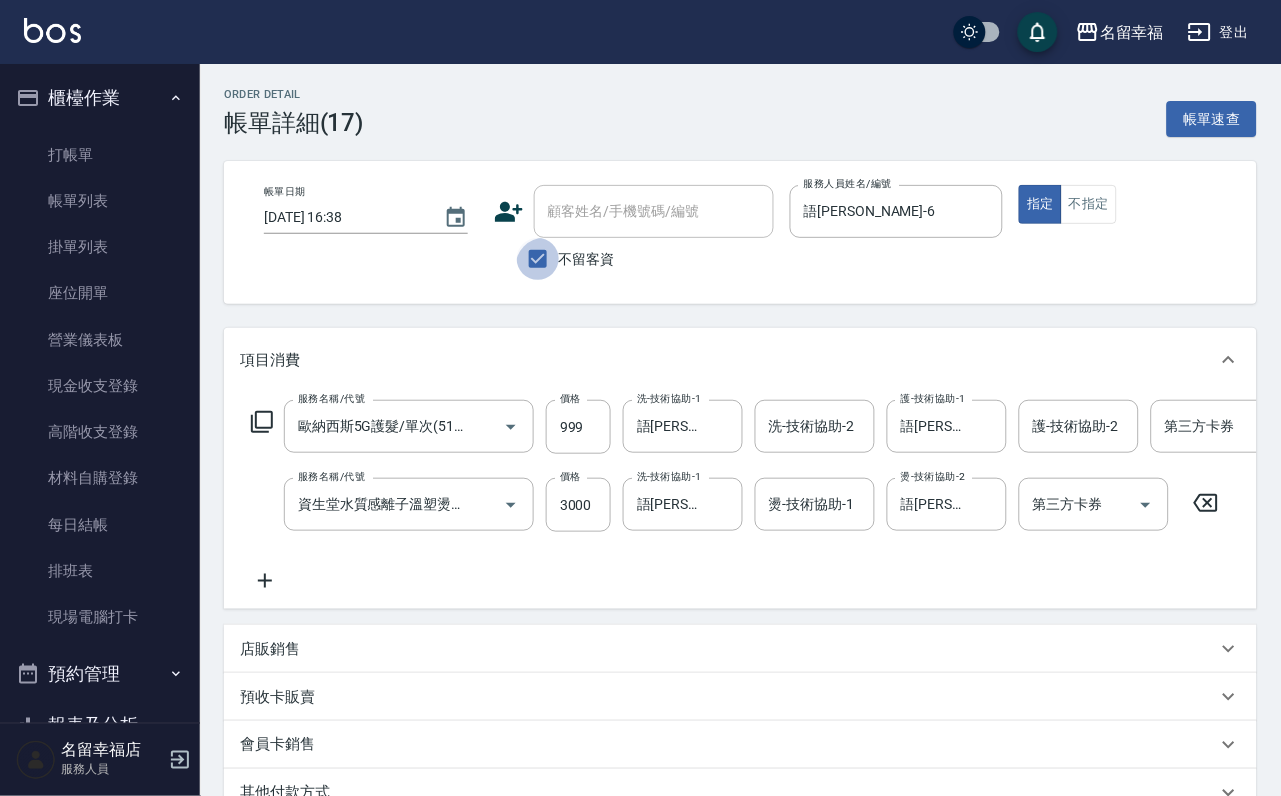 click on "不留客資" at bounding box center (538, 259) 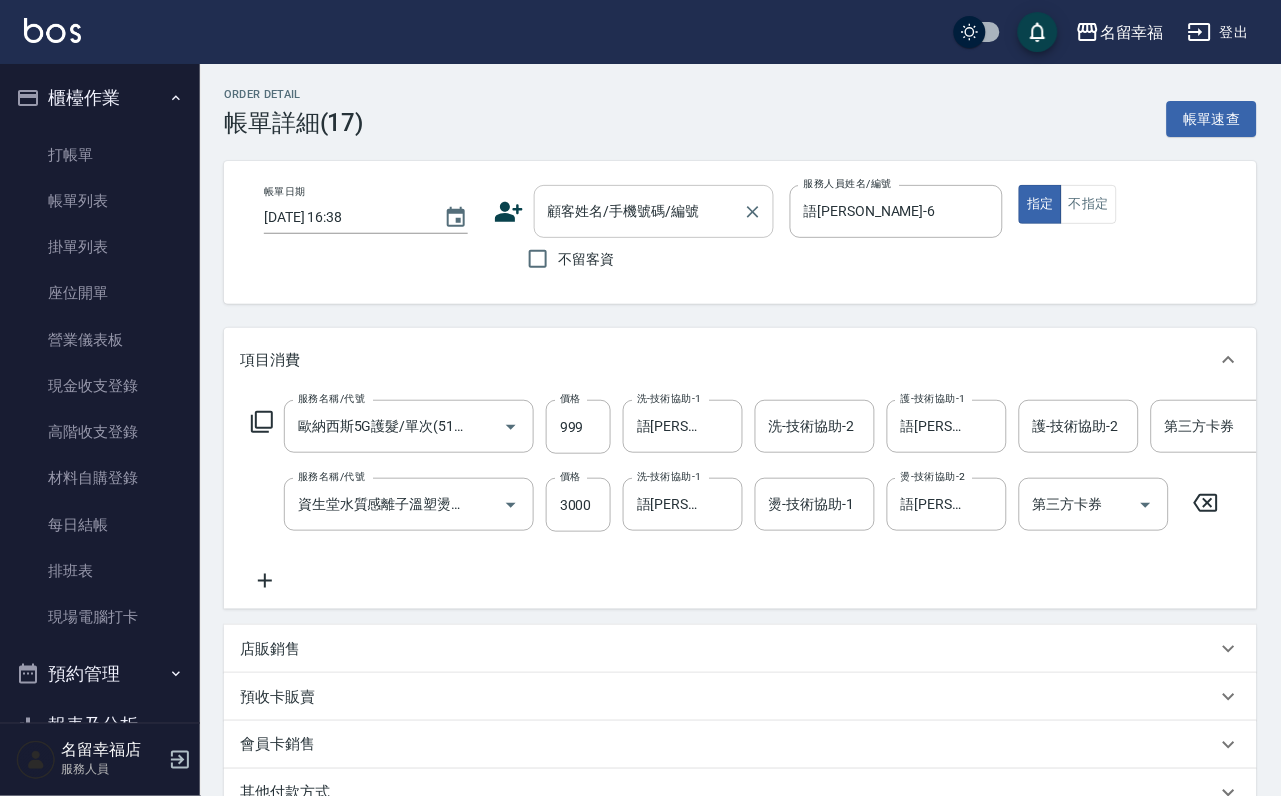 click on "顧客姓名/手機號碼/編號" at bounding box center [639, 211] 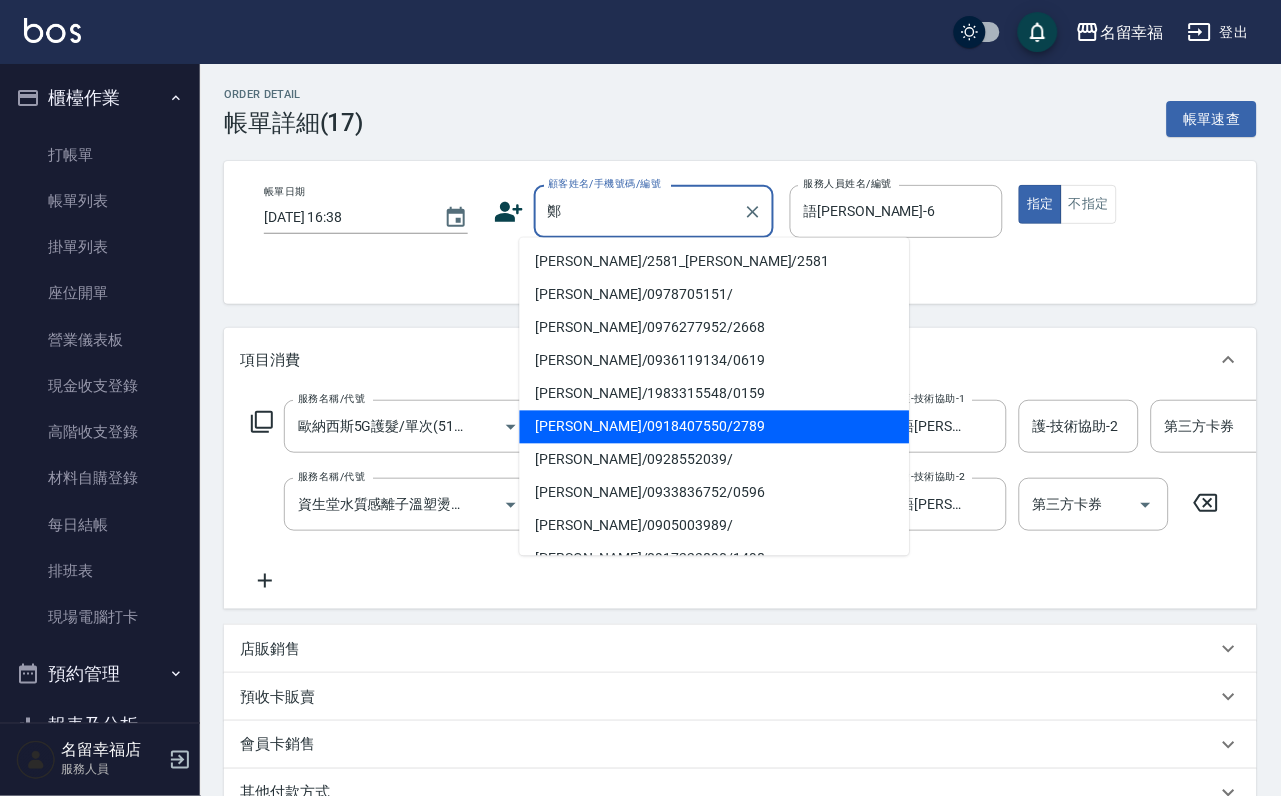 click on "[PERSON_NAME]/0918407550/2789" at bounding box center [715, 427] 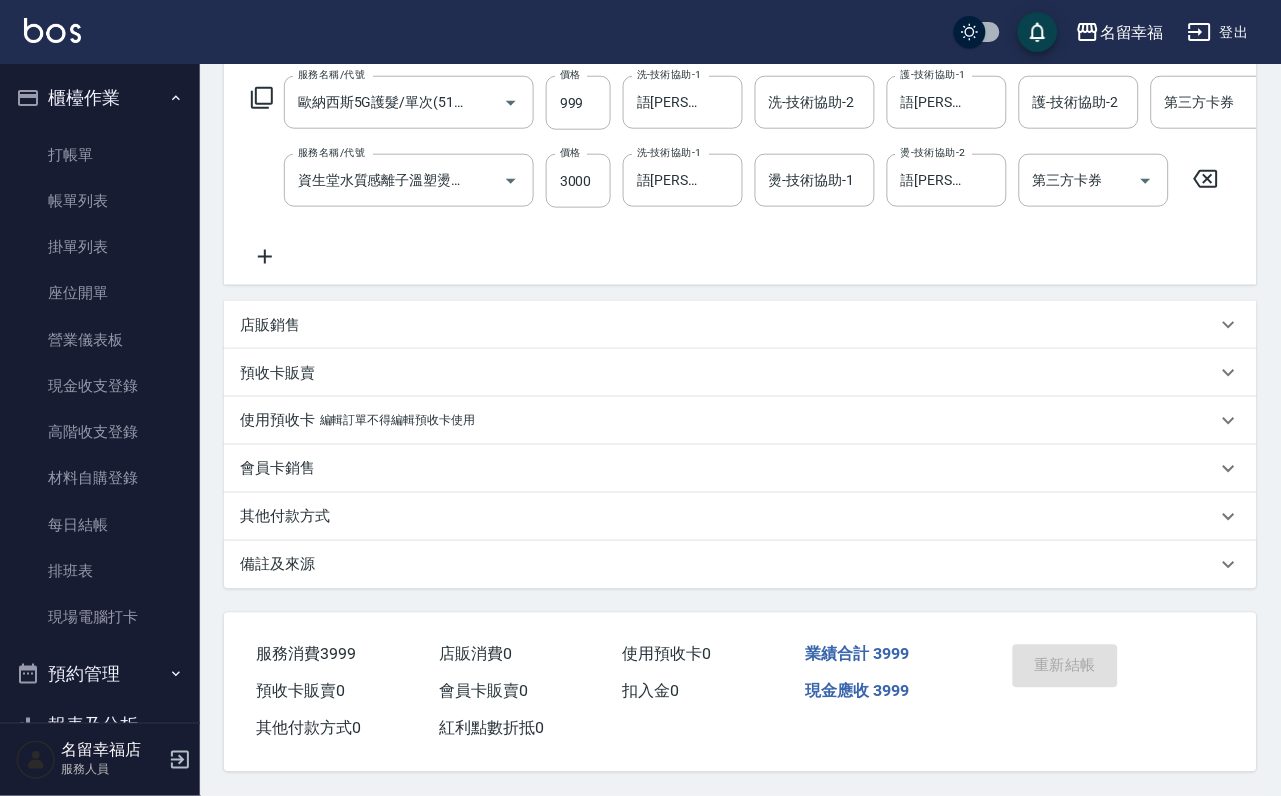 scroll, scrollTop: 0, scrollLeft: 0, axis: both 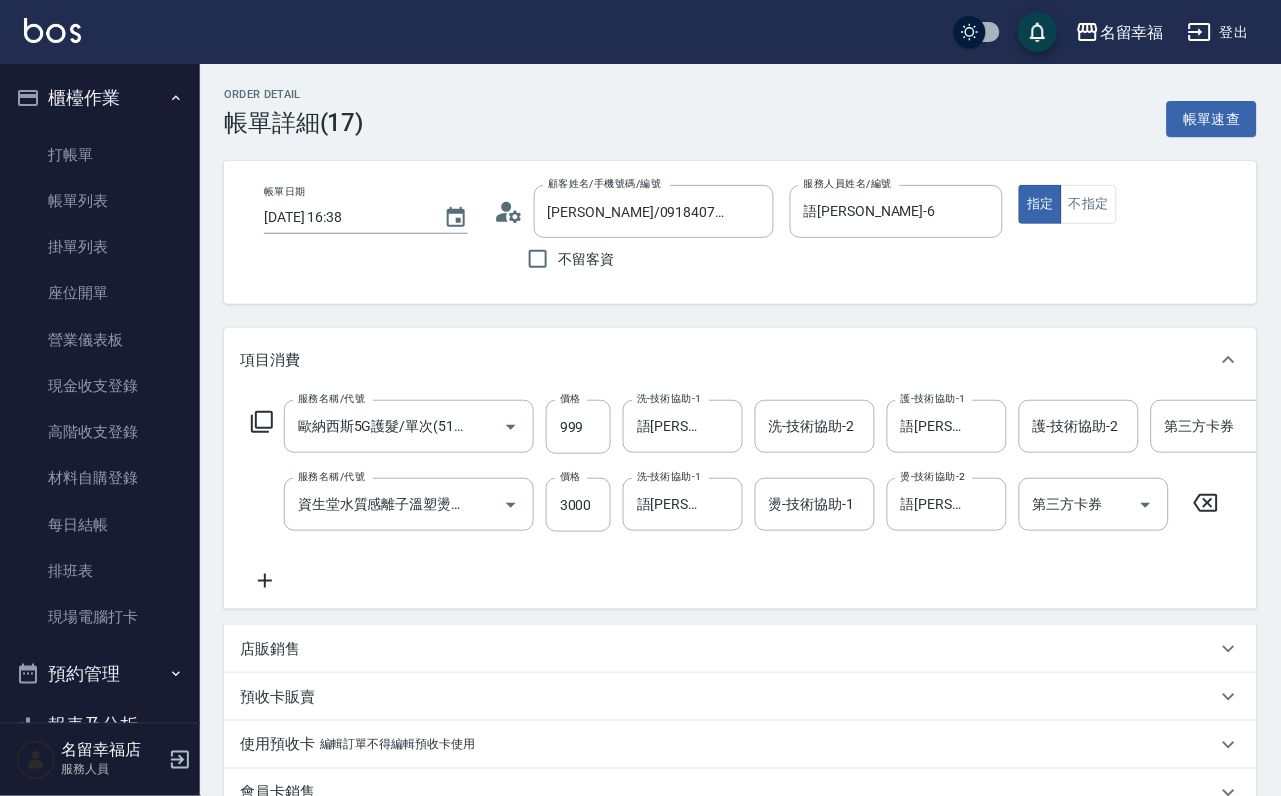 click on "不留客資" at bounding box center (634, 259) 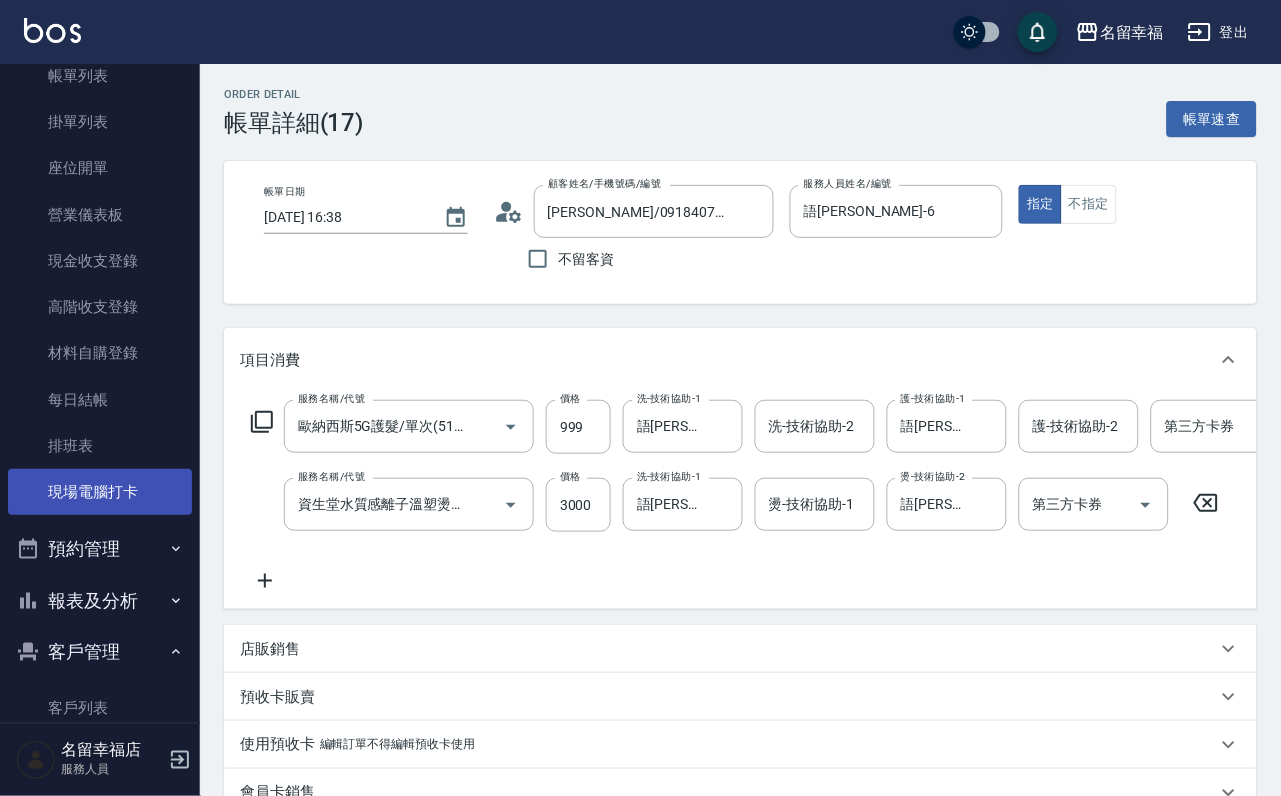 scroll, scrollTop: 0, scrollLeft: 0, axis: both 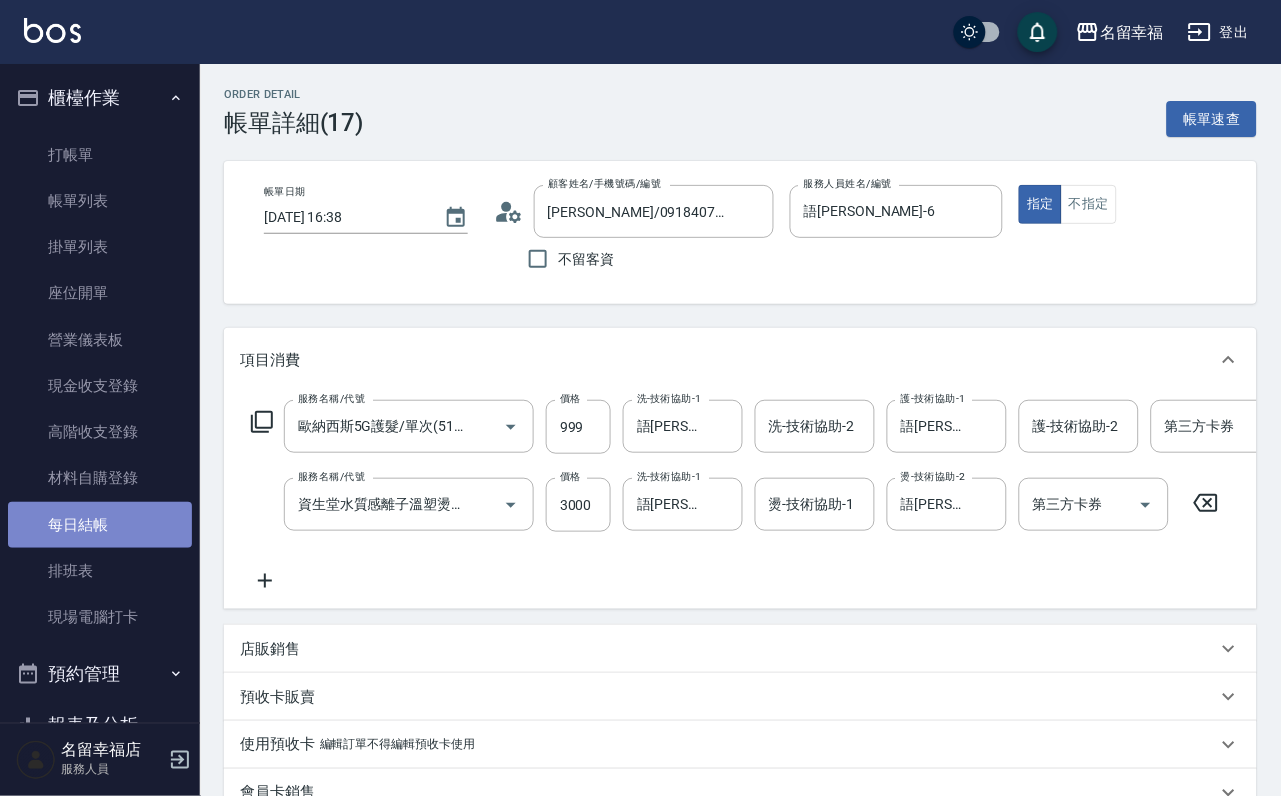 click on "每日結帳" at bounding box center (100, 525) 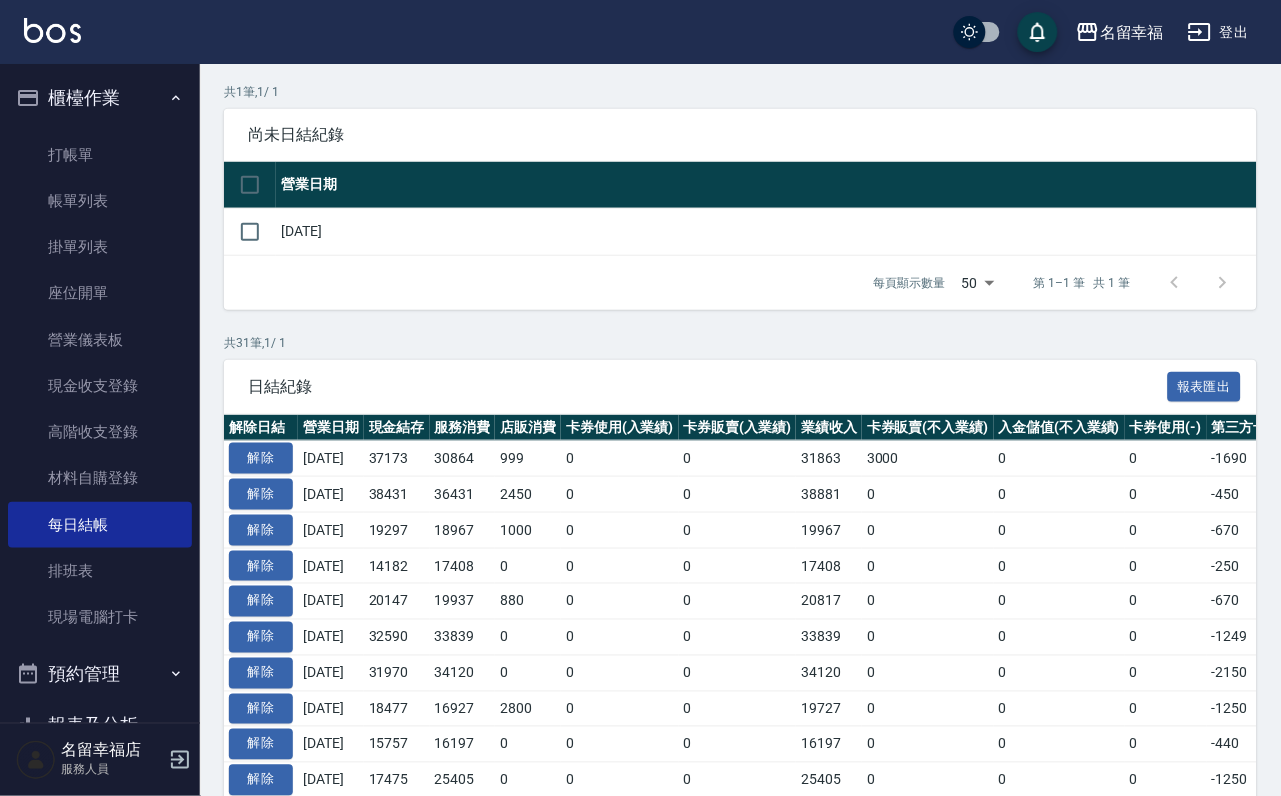 scroll, scrollTop: 450, scrollLeft: 0, axis: vertical 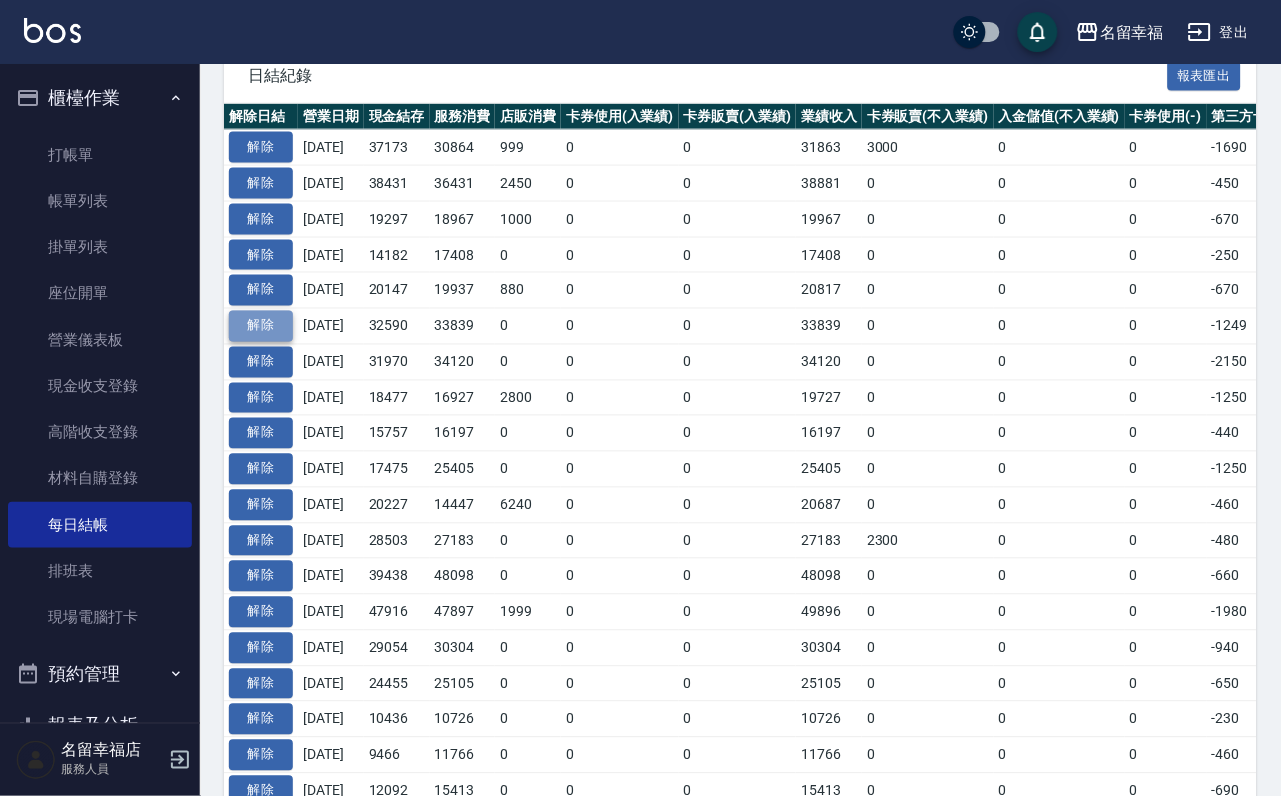 click on "解除" at bounding box center [261, 326] 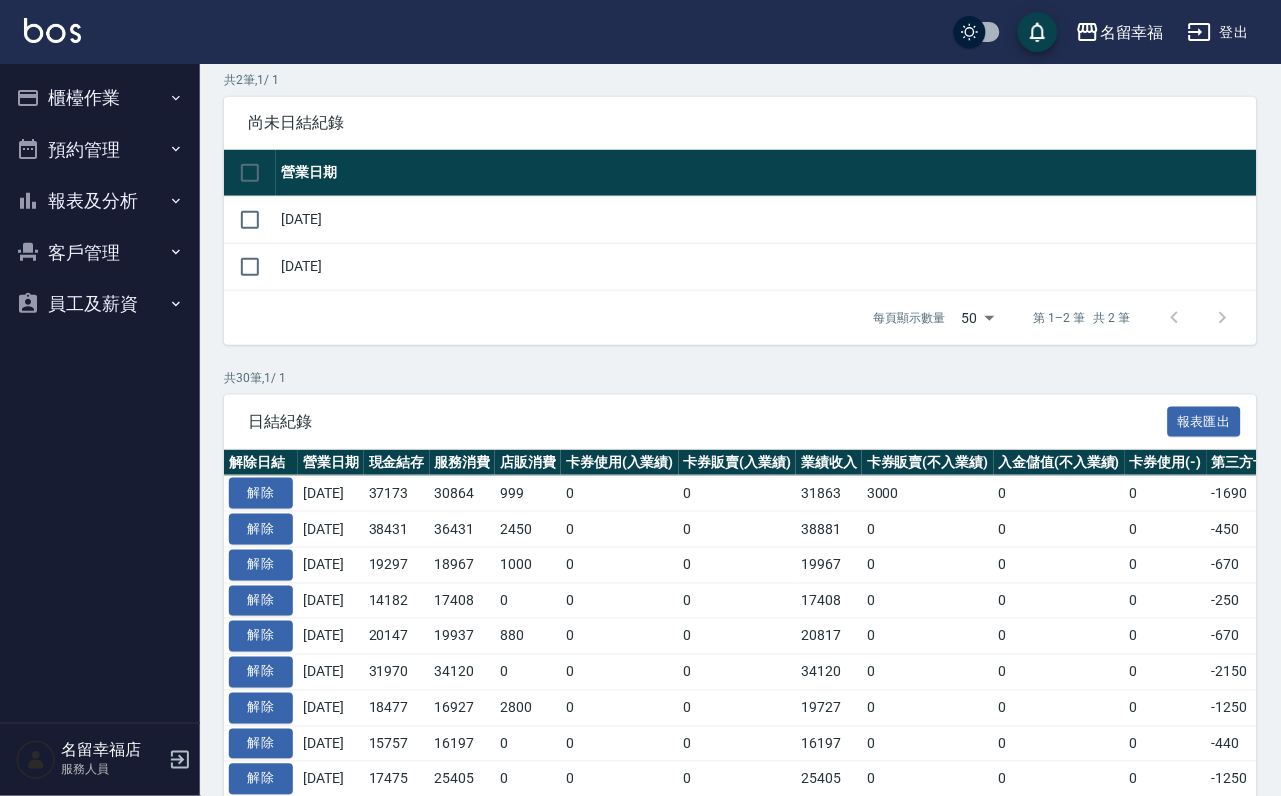 scroll, scrollTop: 150, scrollLeft: 0, axis: vertical 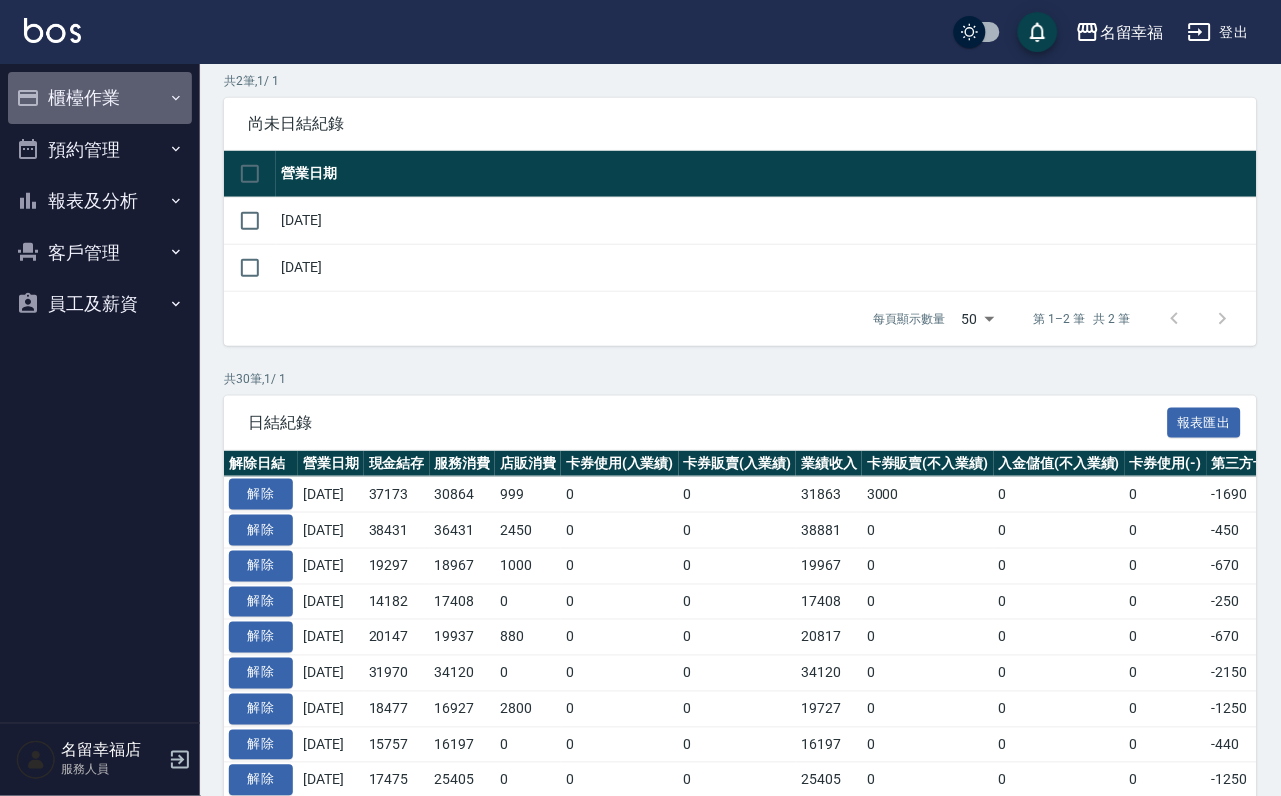 click on "櫃檯作業" at bounding box center (100, 98) 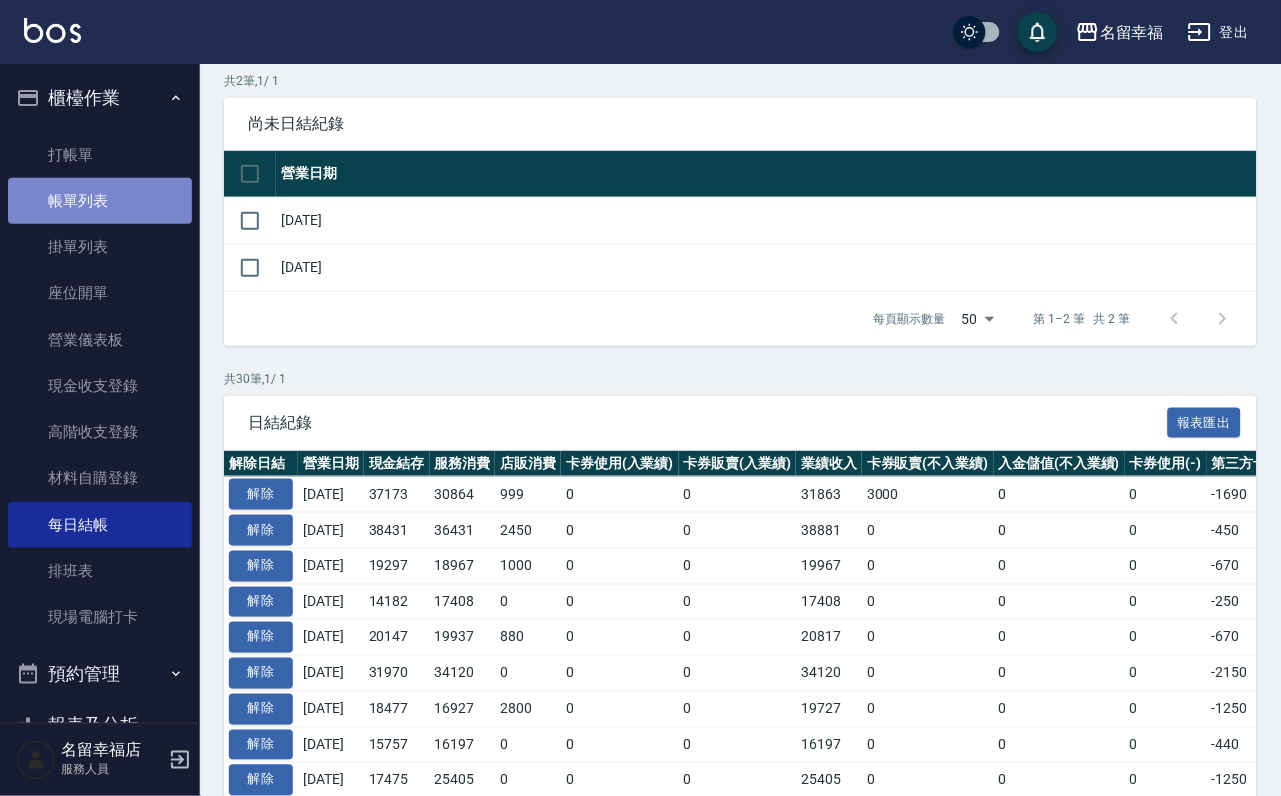 click on "帳單列表" at bounding box center [100, 201] 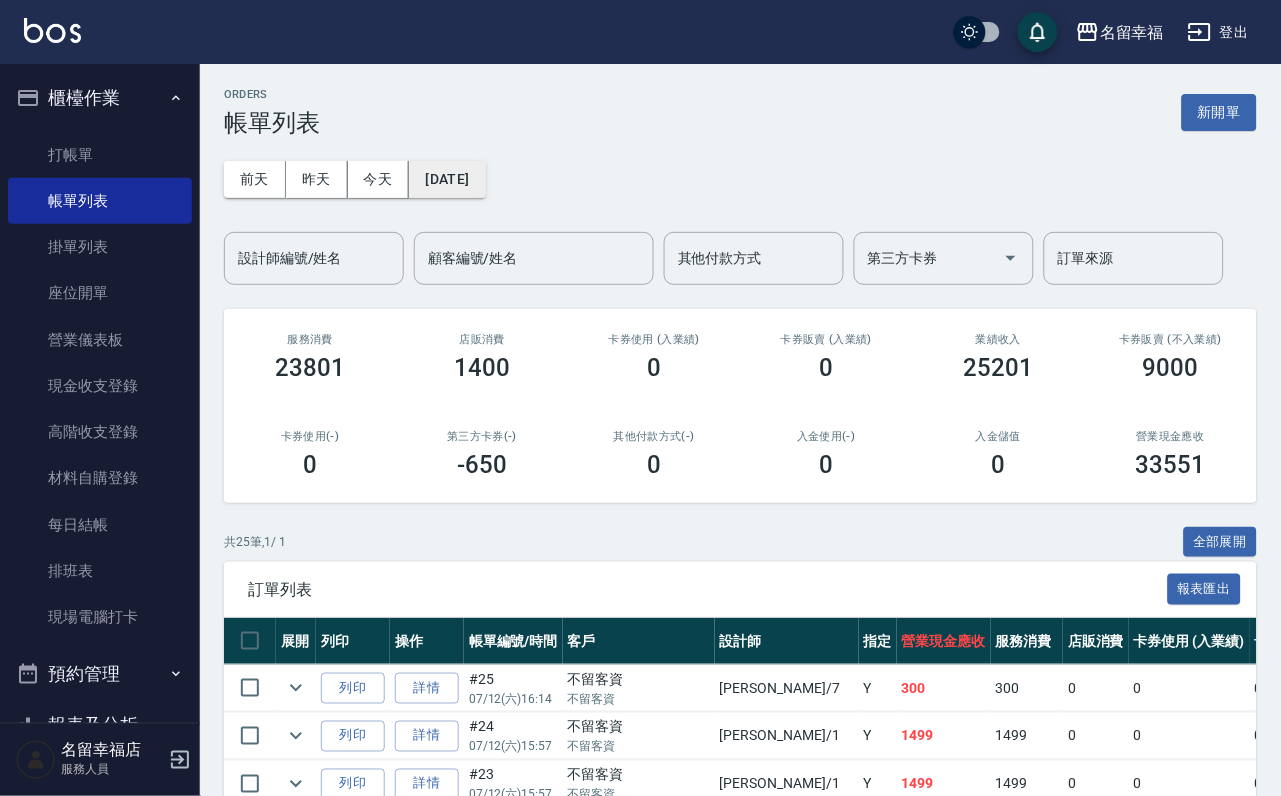 click on "[DATE]" at bounding box center [447, 179] 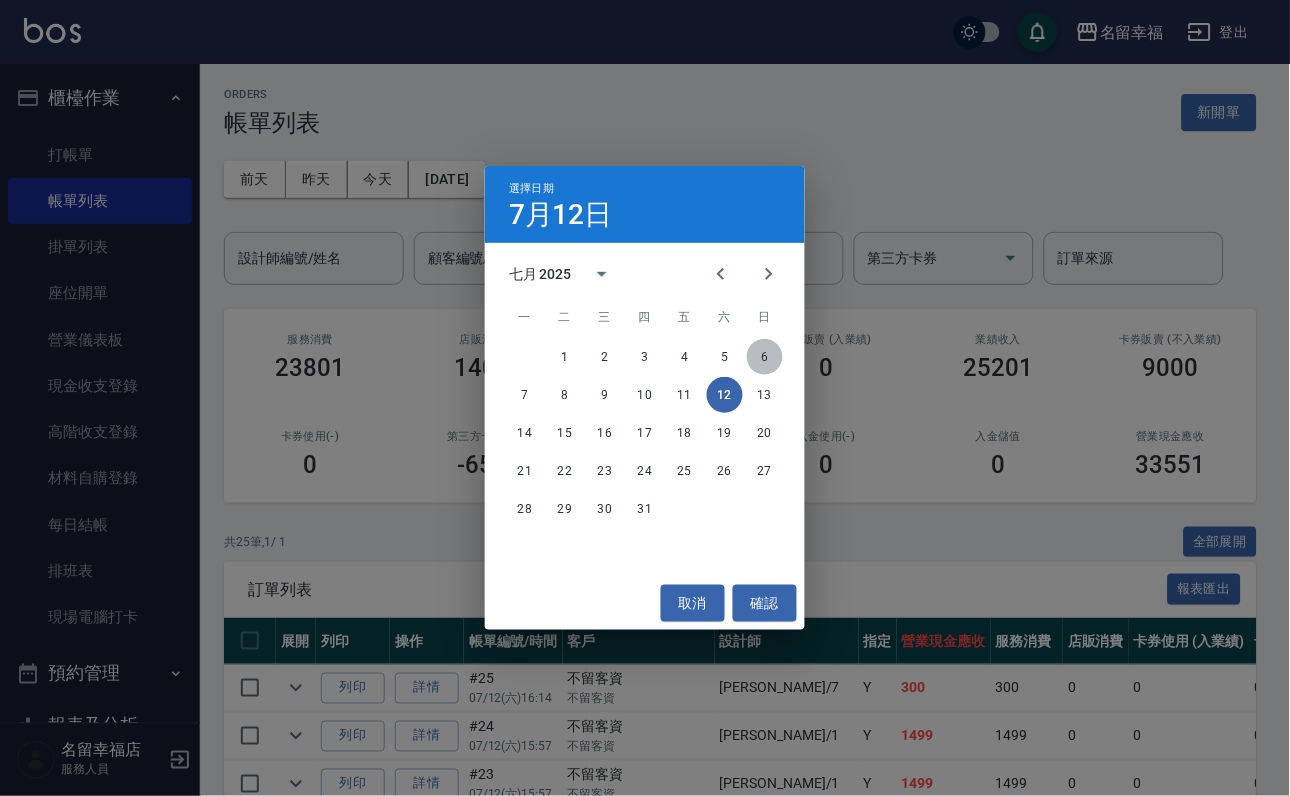 click on "6" at bounding box center [765, 357] 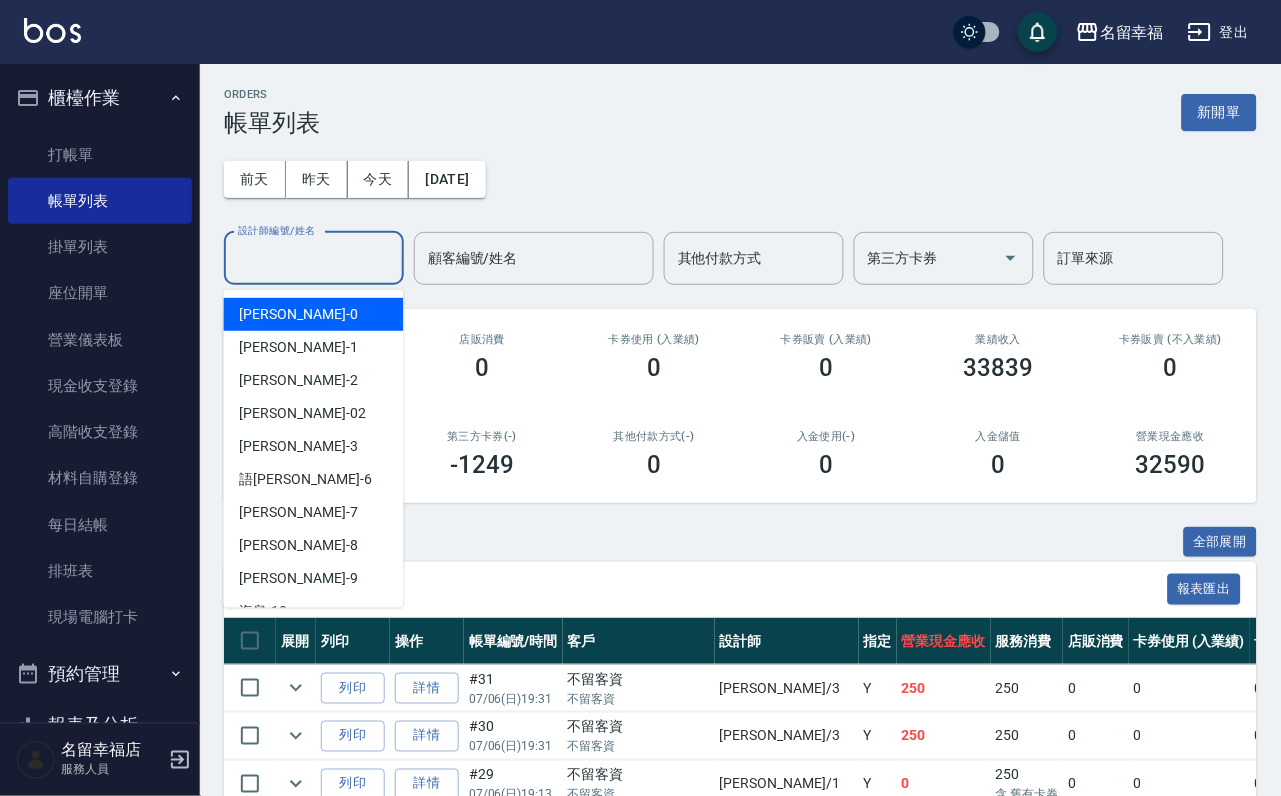 click on "設計師編號/姓名" at bounding box center (314, 258) 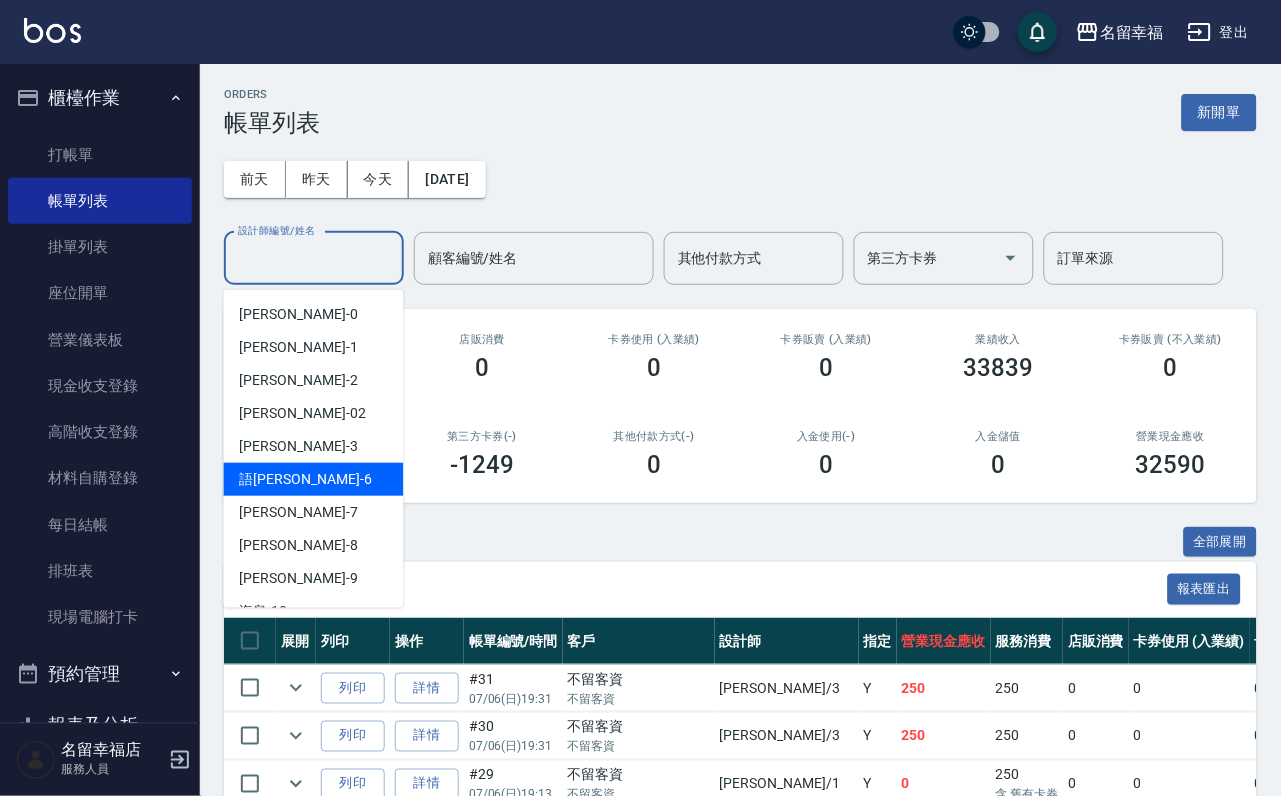 click on "語[PERSON_NAME] -6" at bounding box center [314, 479] 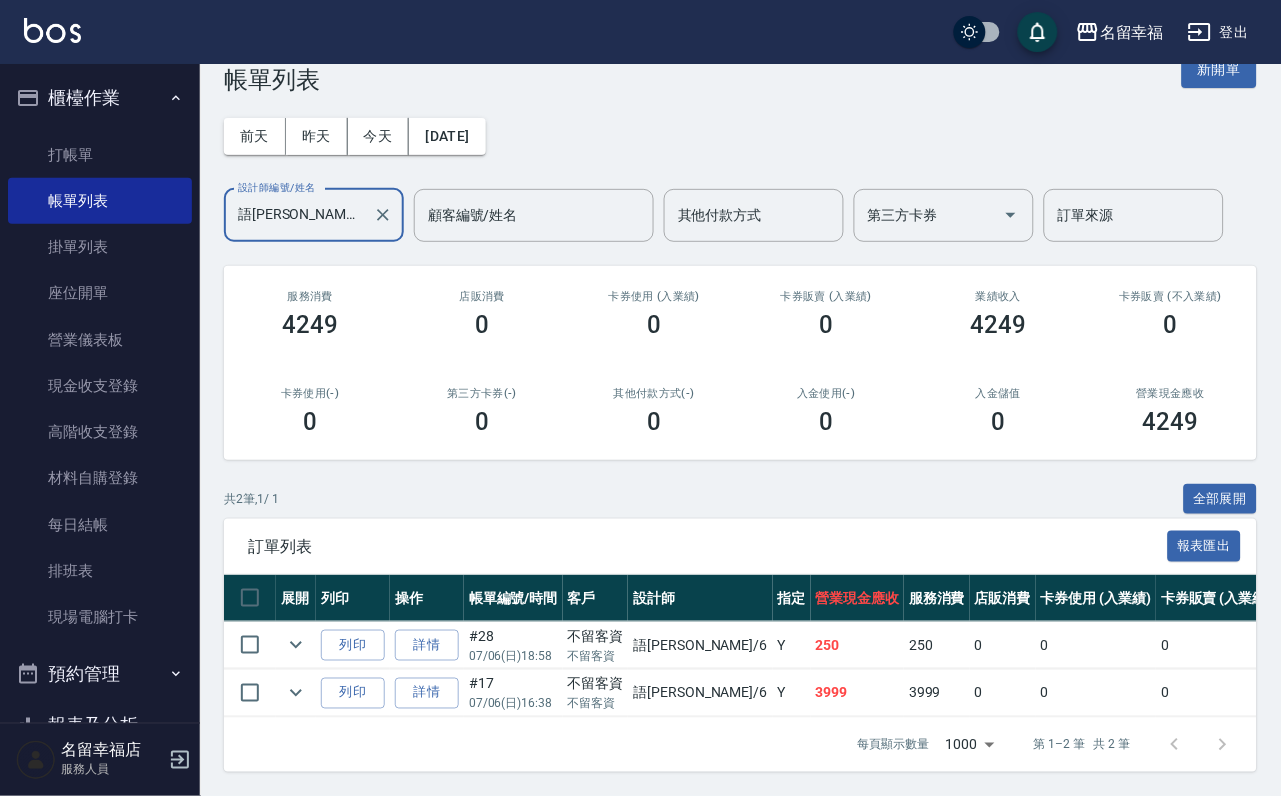 scroll, scrollTop: 169, scrollLeft: 0, axis: vertical 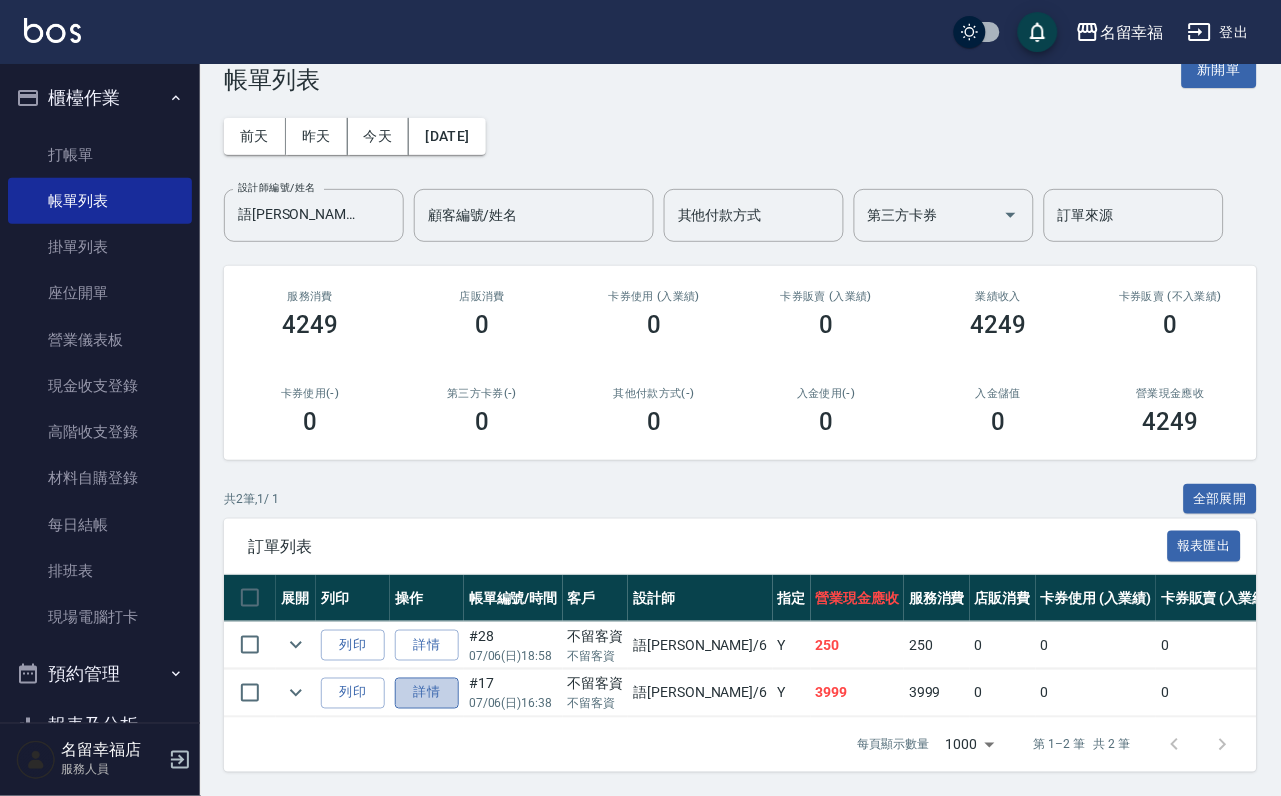 click on "詳情" at bounding box center [427, 693] 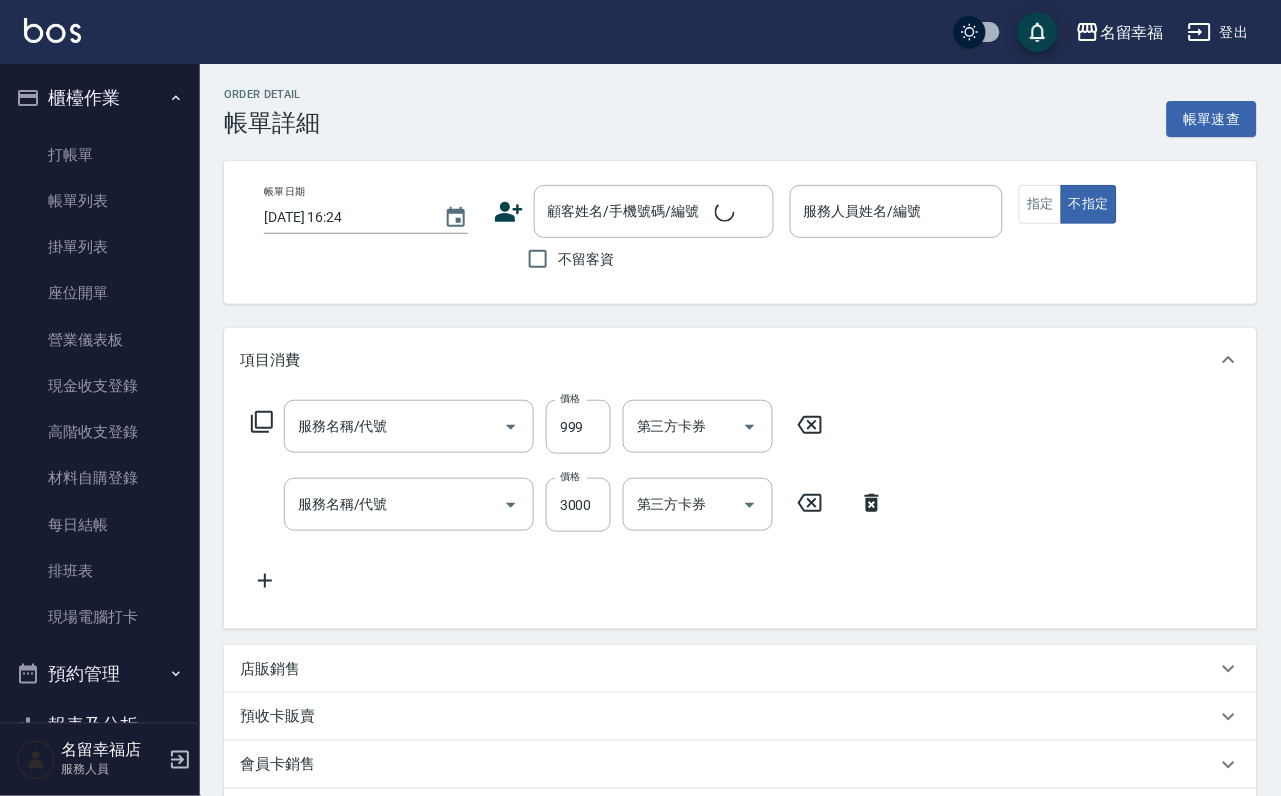 type on "[DATE] 16:38" 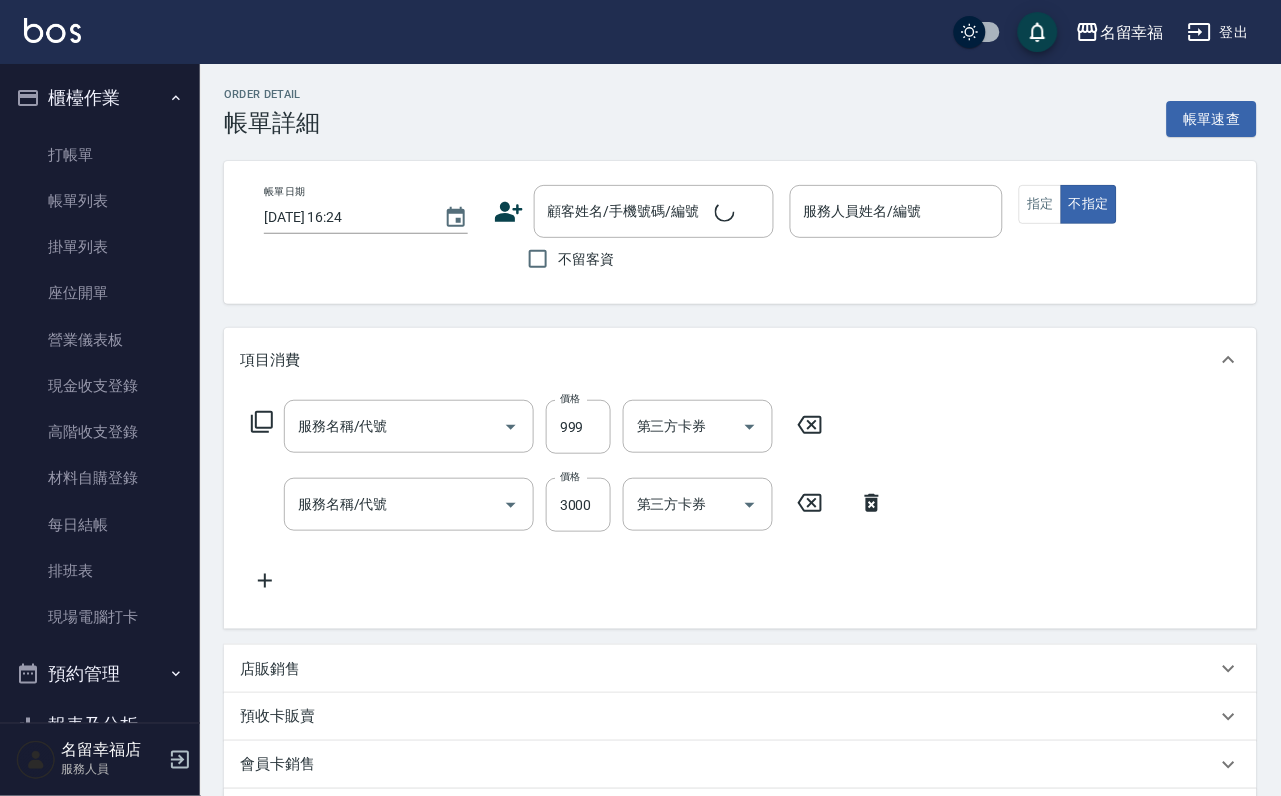 checkbox on "true" 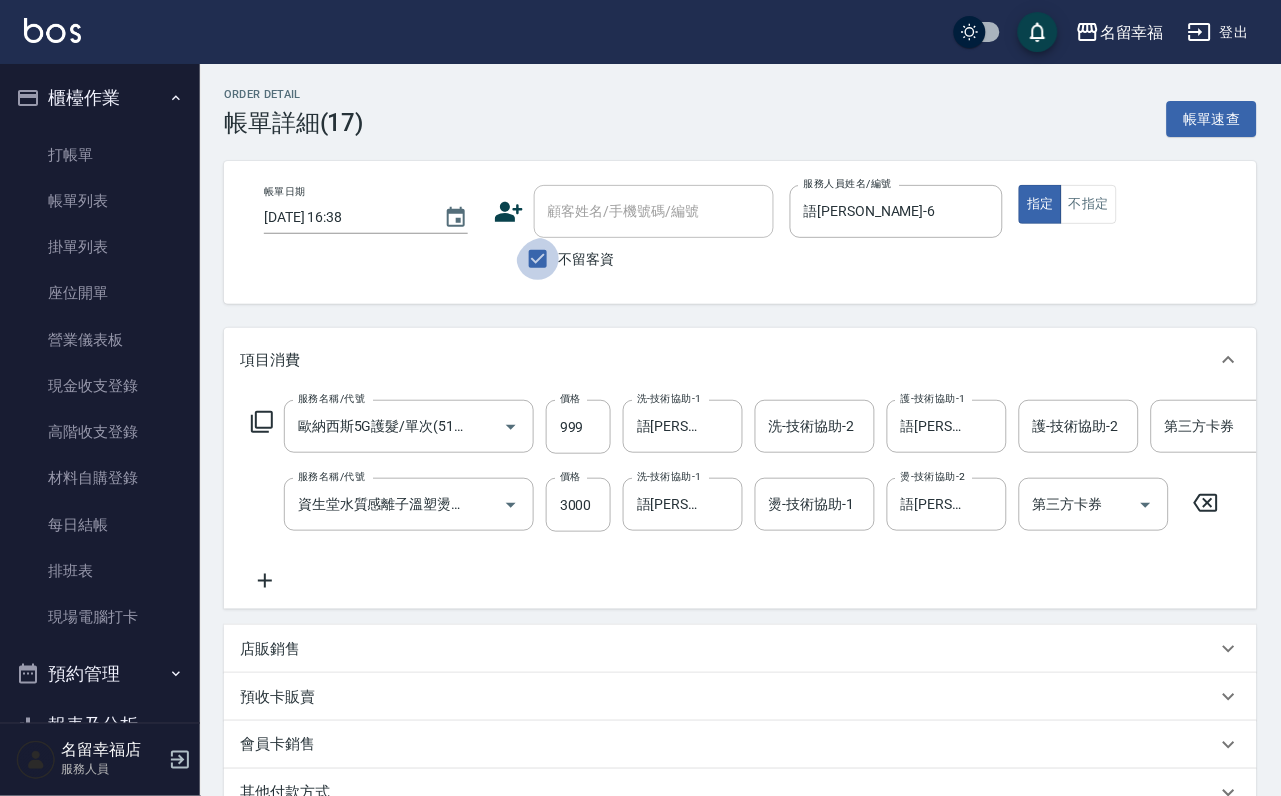 drag, startPoint x: 530, startPoint y: 270, endPoint x: 554, endPoint y: 205, distance: 69.289246 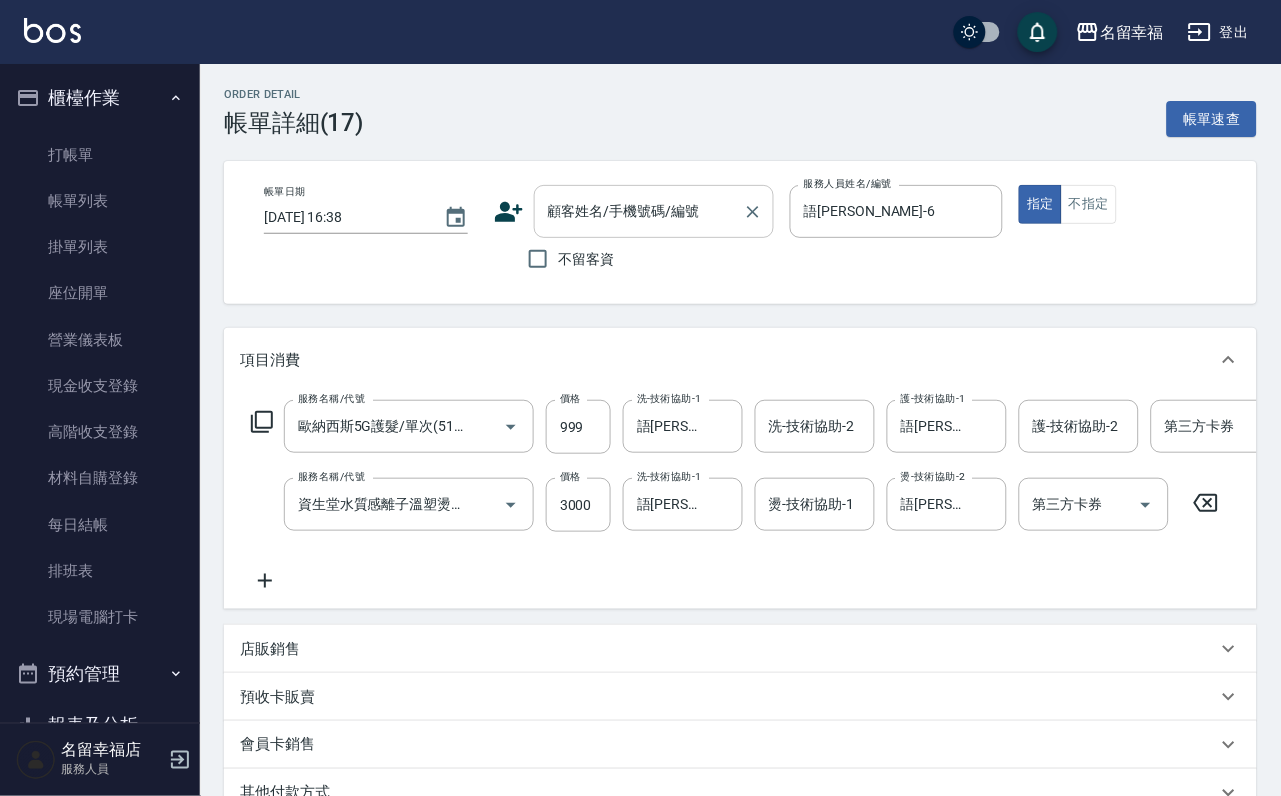 click on "顧客姓名/手機號碼/編號" at bounding box center [639, 211] 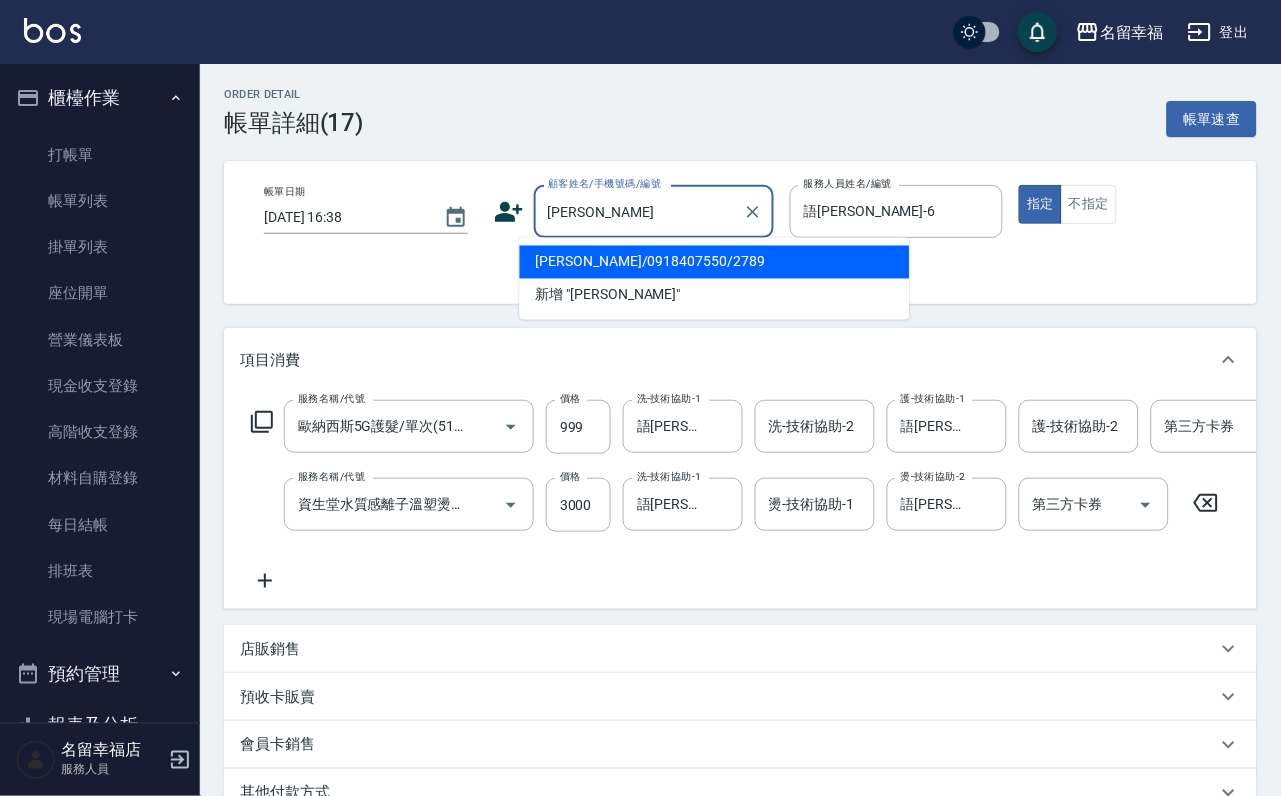 click on "[PERSON_NAME]/0918407550/2789" at bounding box center (715, 262) 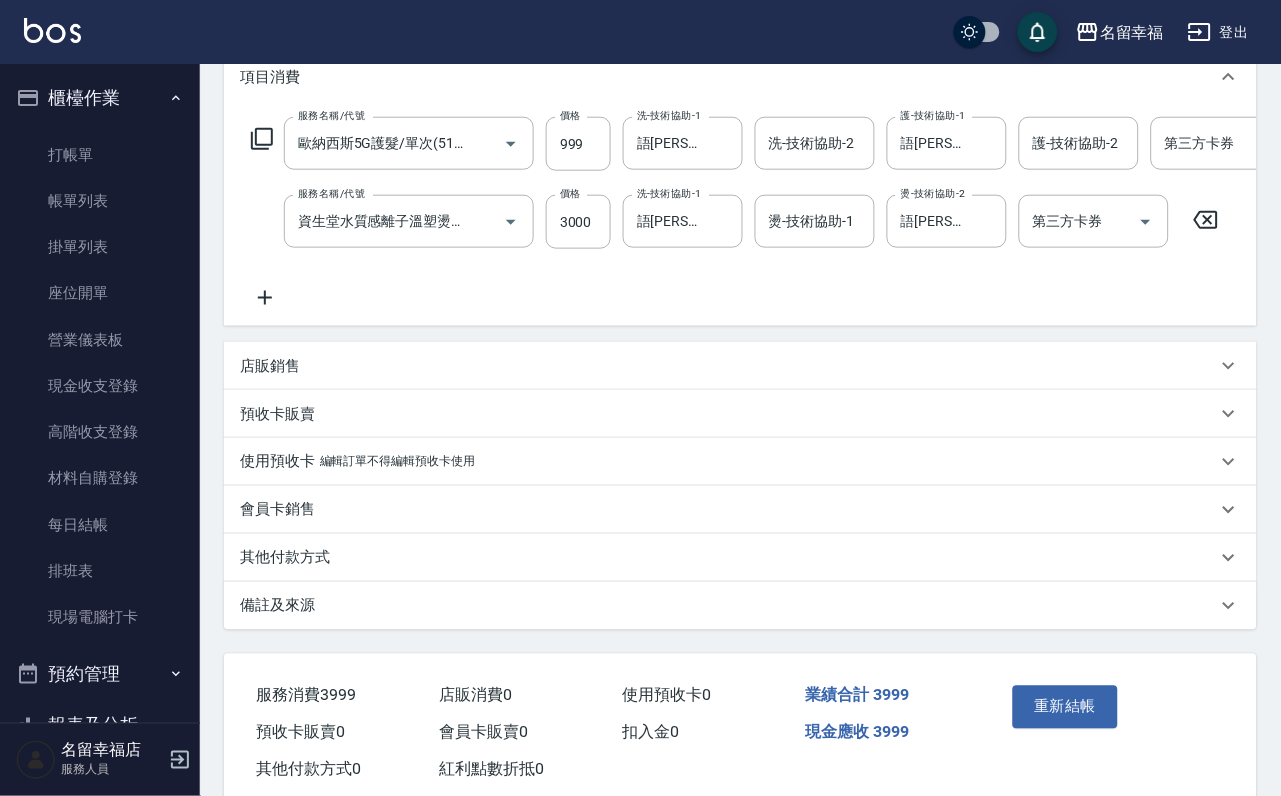 scroll, scrollTop: 428, scrollLeft: 0, axis: vertical 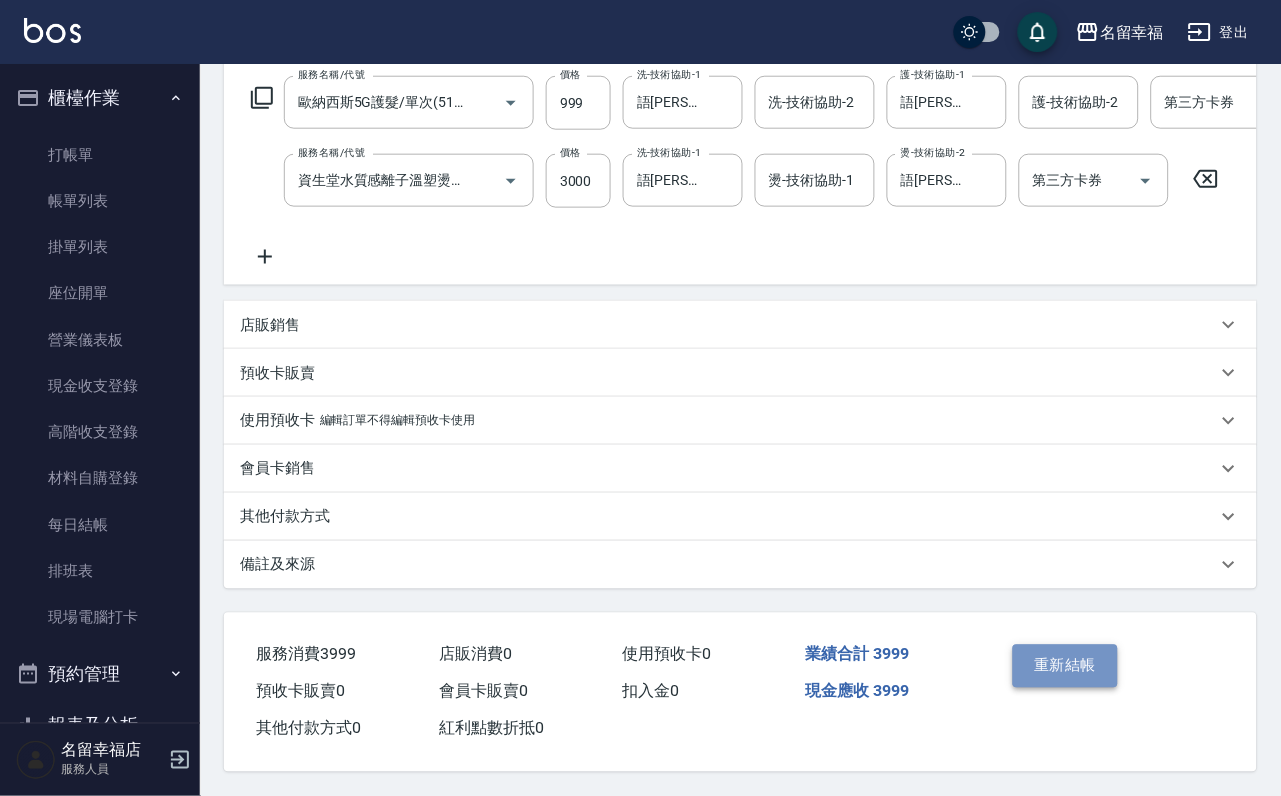 click on "重新結帳" at bounding box center [1066, 666] 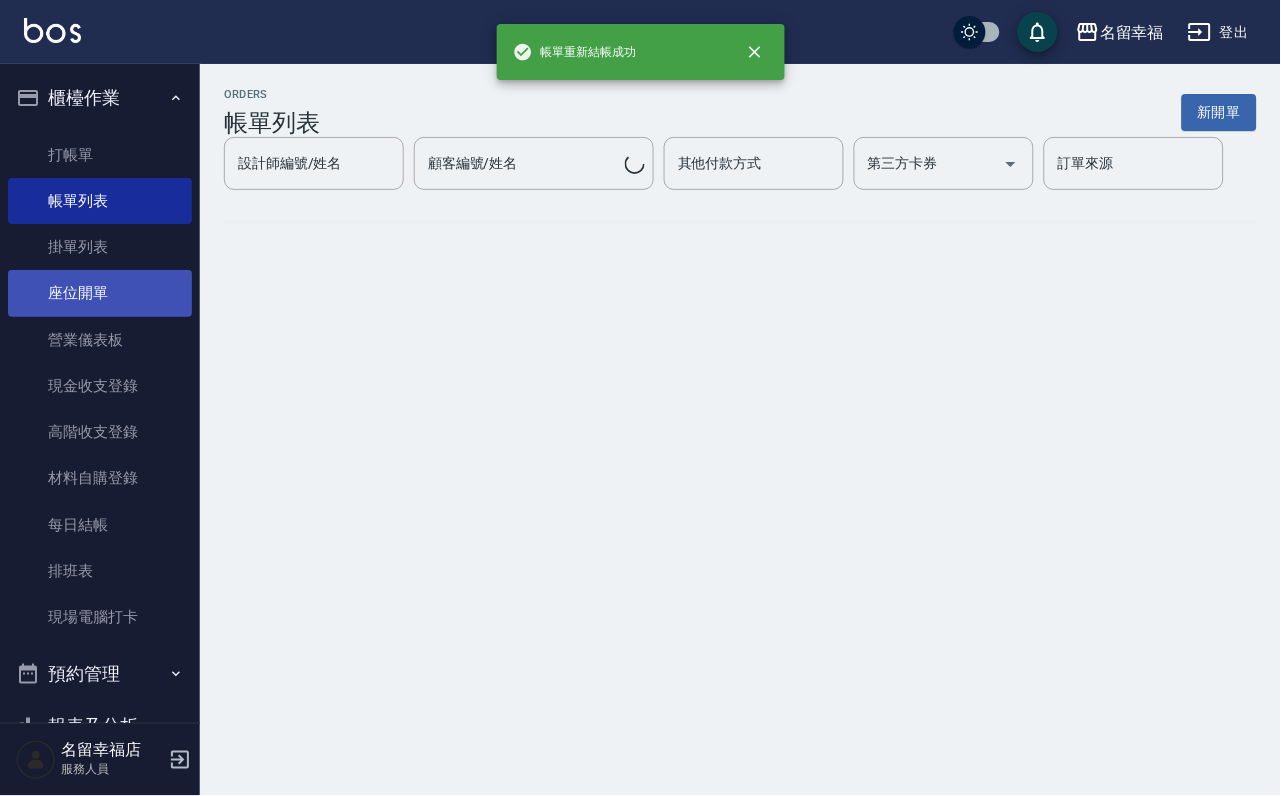 scroll, scrollTop: 0, scrollLeft: 0, axis: both 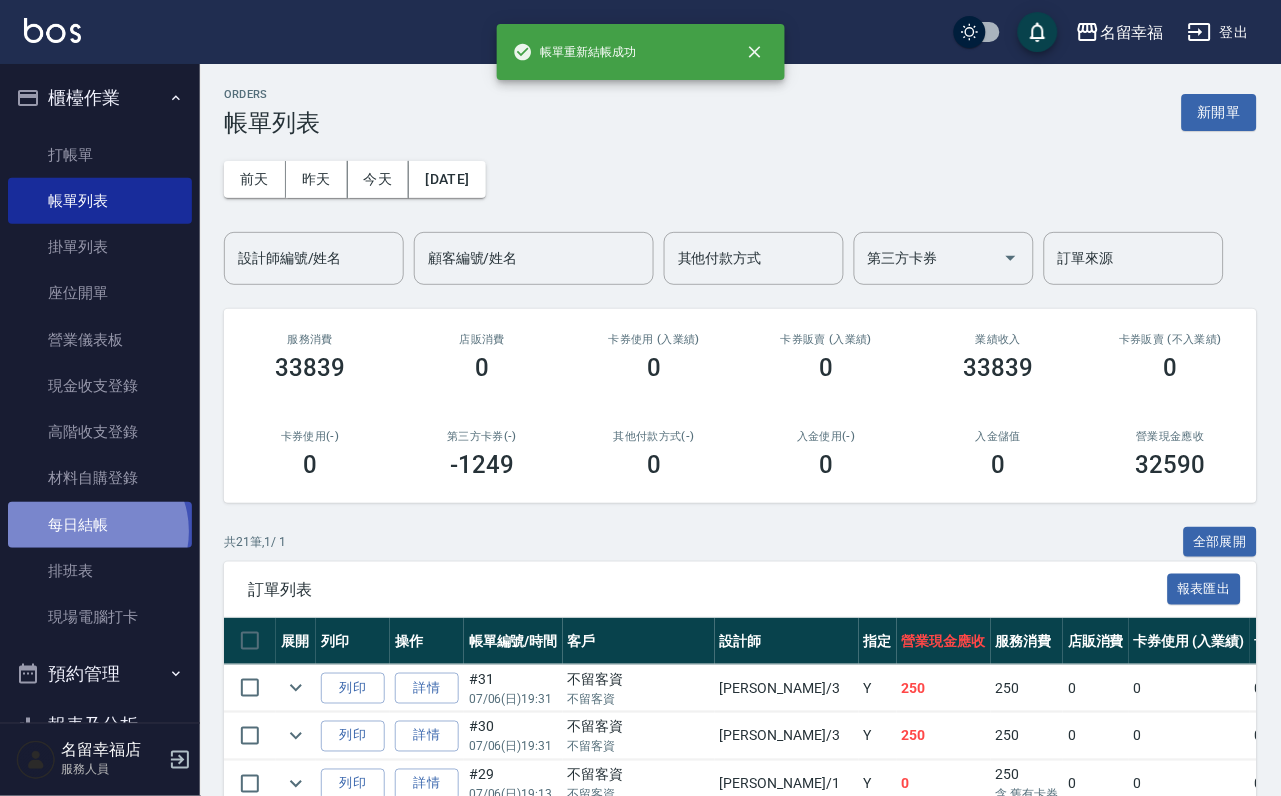 click on "每日結帳" at bounding box center [100, 525] 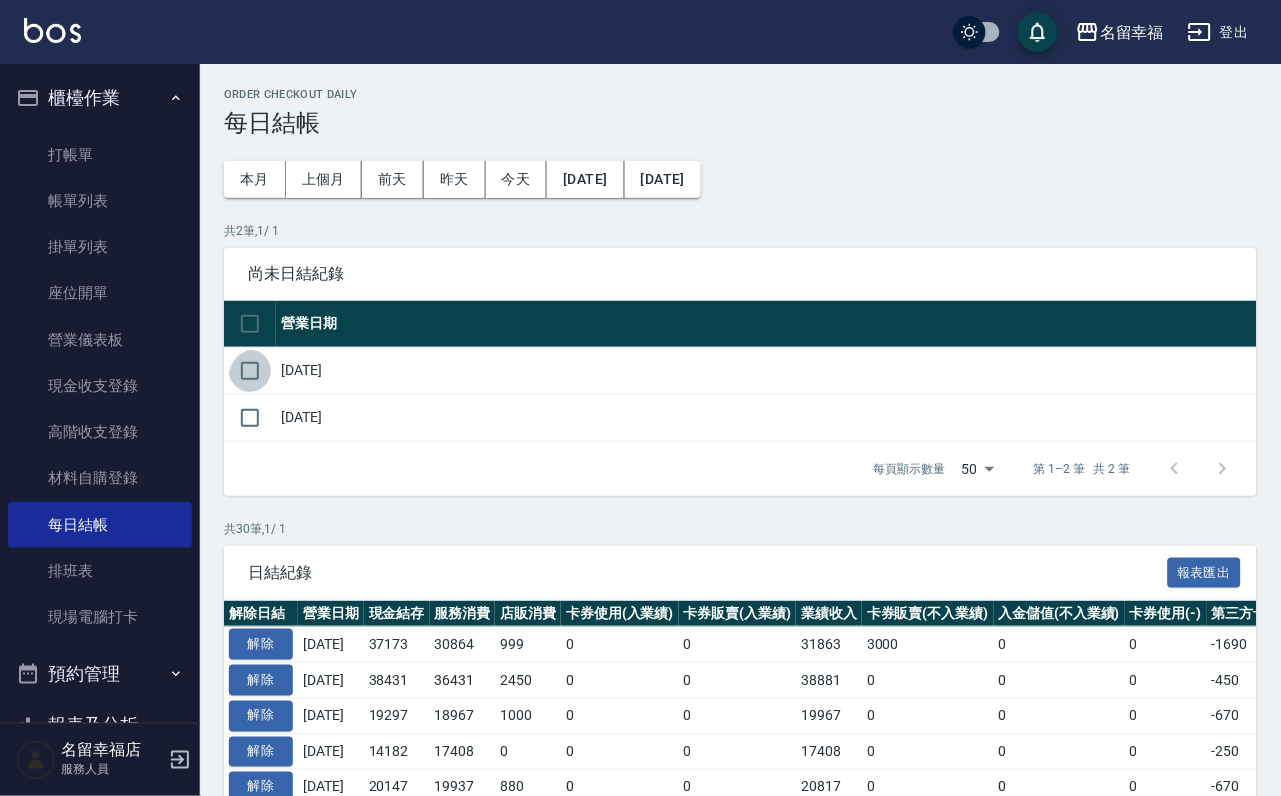 drag, startPoint x: 254, startPoint y: 404, endPoint x: 391, endPoint y: 538, distance: 191.63768 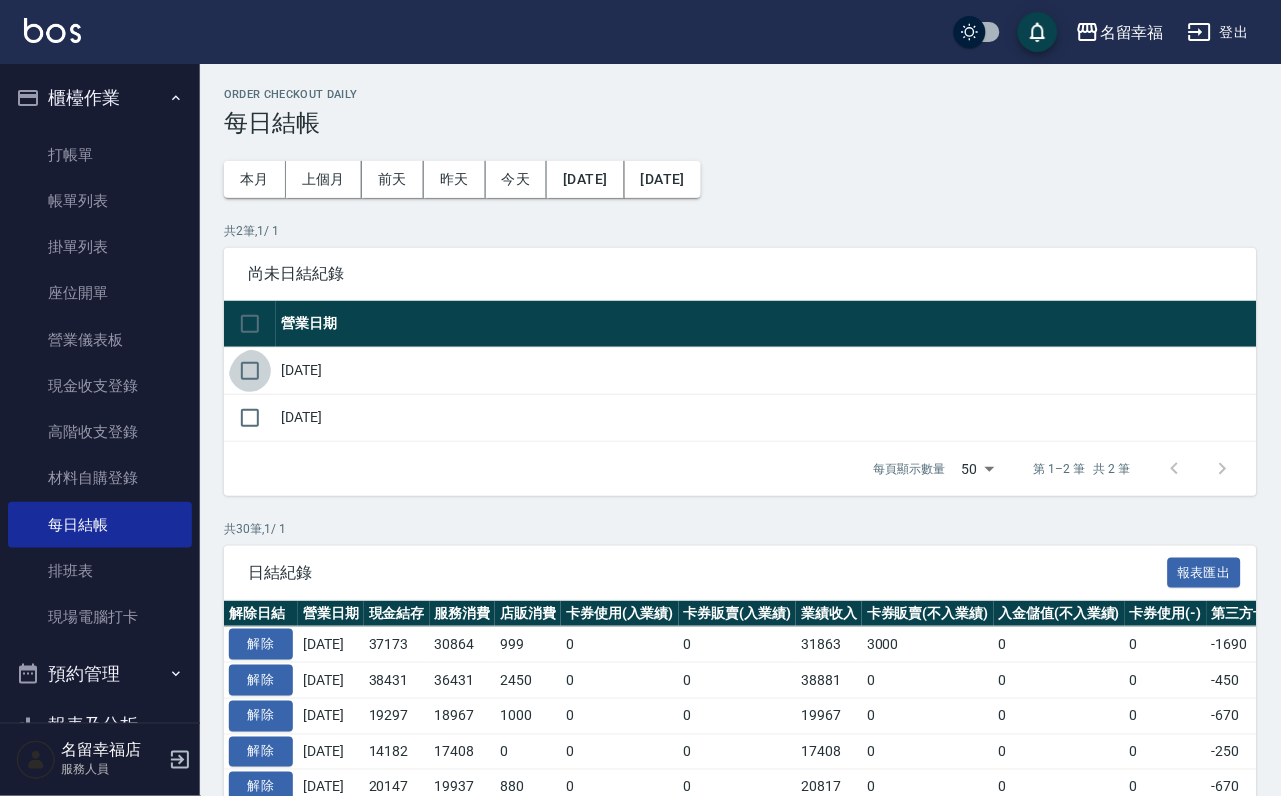 click at bounding box center [250, 371] 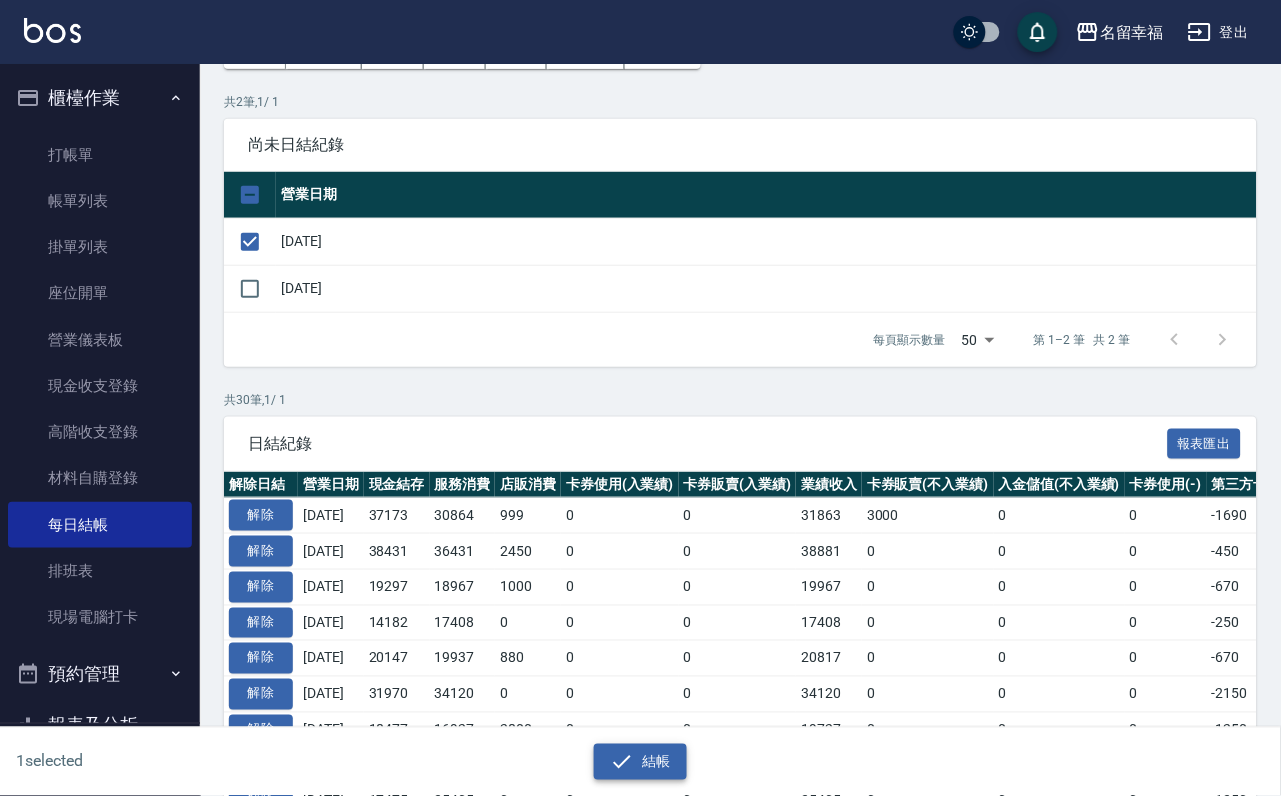 scroll, scrollTop: 300, scrollLeft: 0, axis: vertical 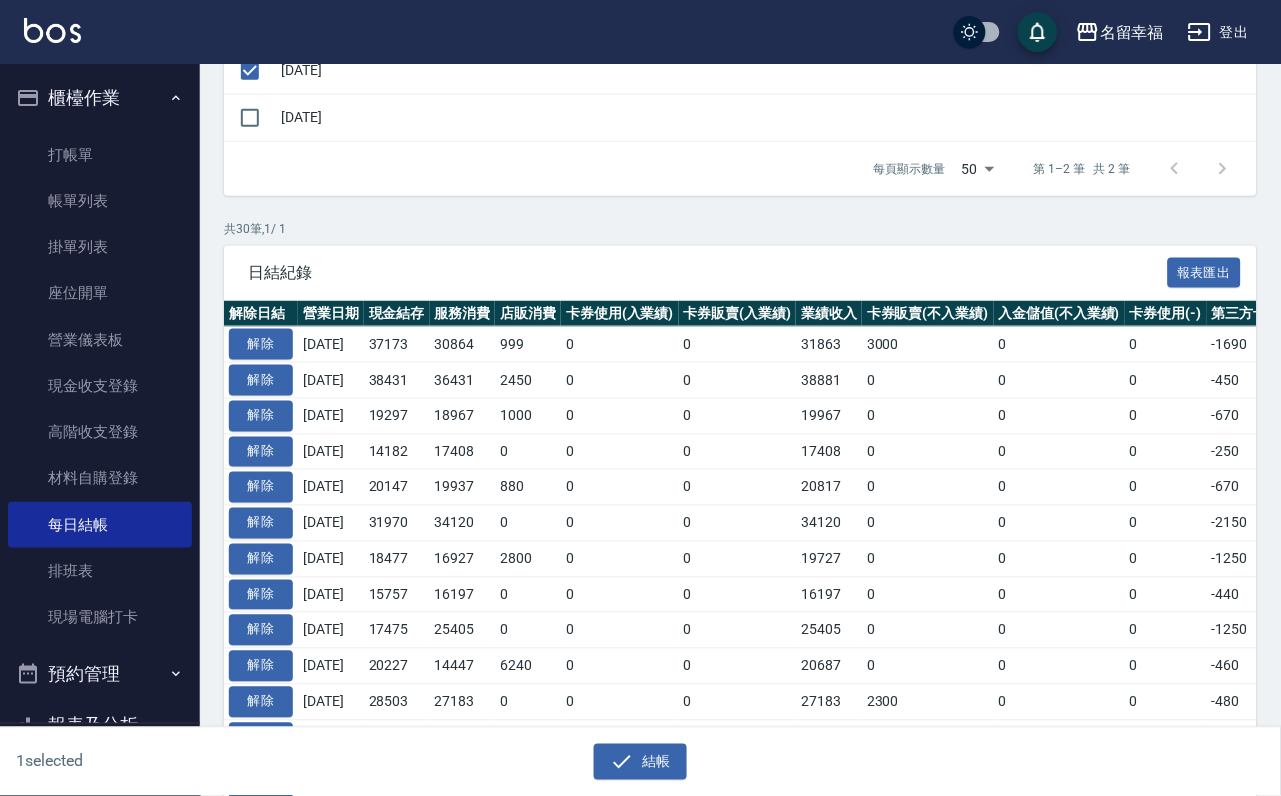 drag, startPoint x: 632, startPoint y: 750, endPoint x: 607, endPoint y: 727, distance: 33.970577 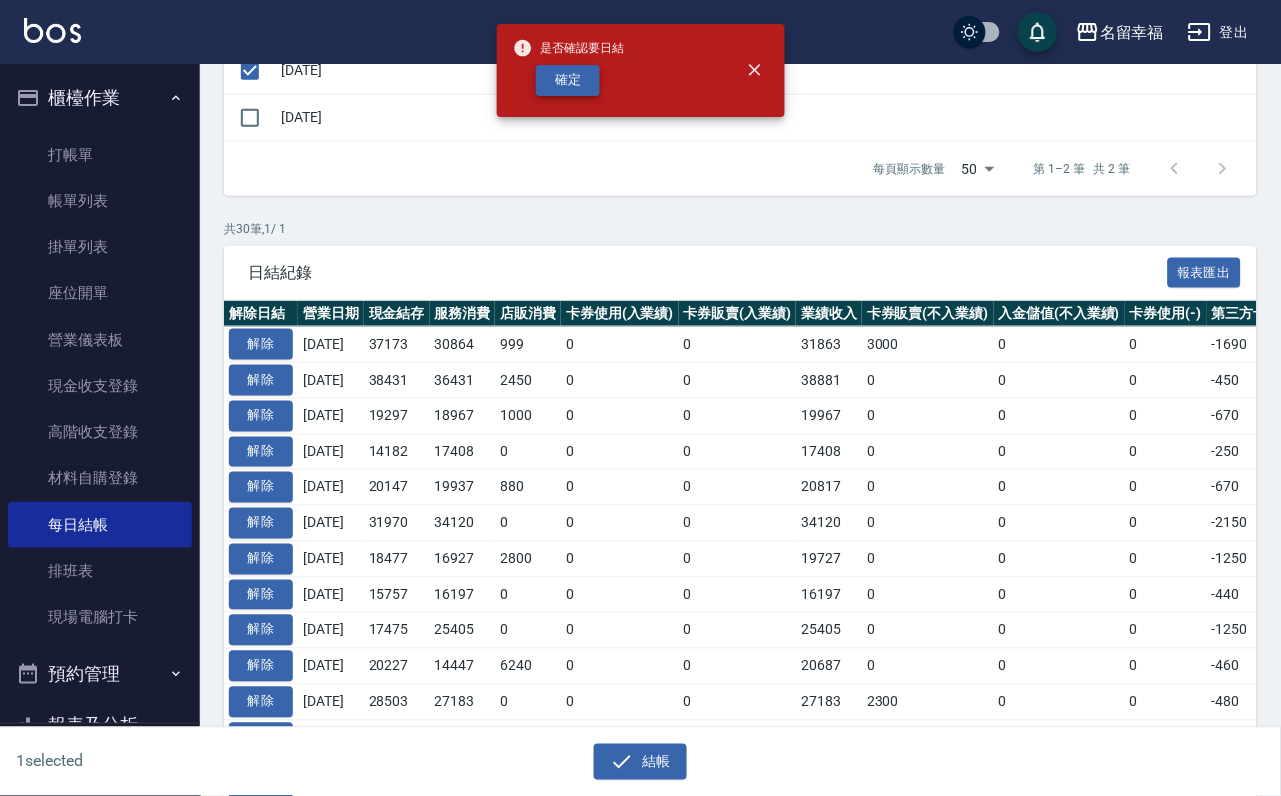 drag, startPoint x: 575, startPoint y: 95, endPoint x: 512, endPoint y: 110, distance: 64.7611 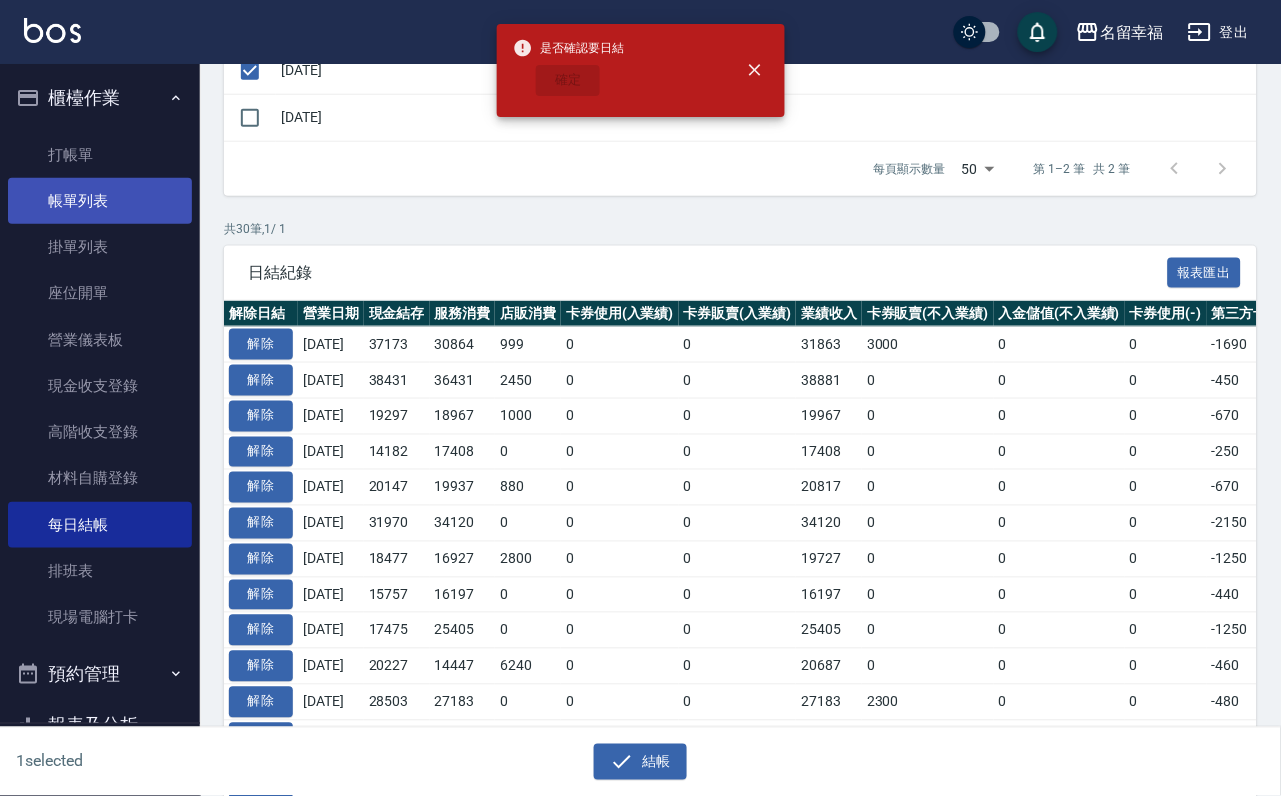 checkbox on "false" 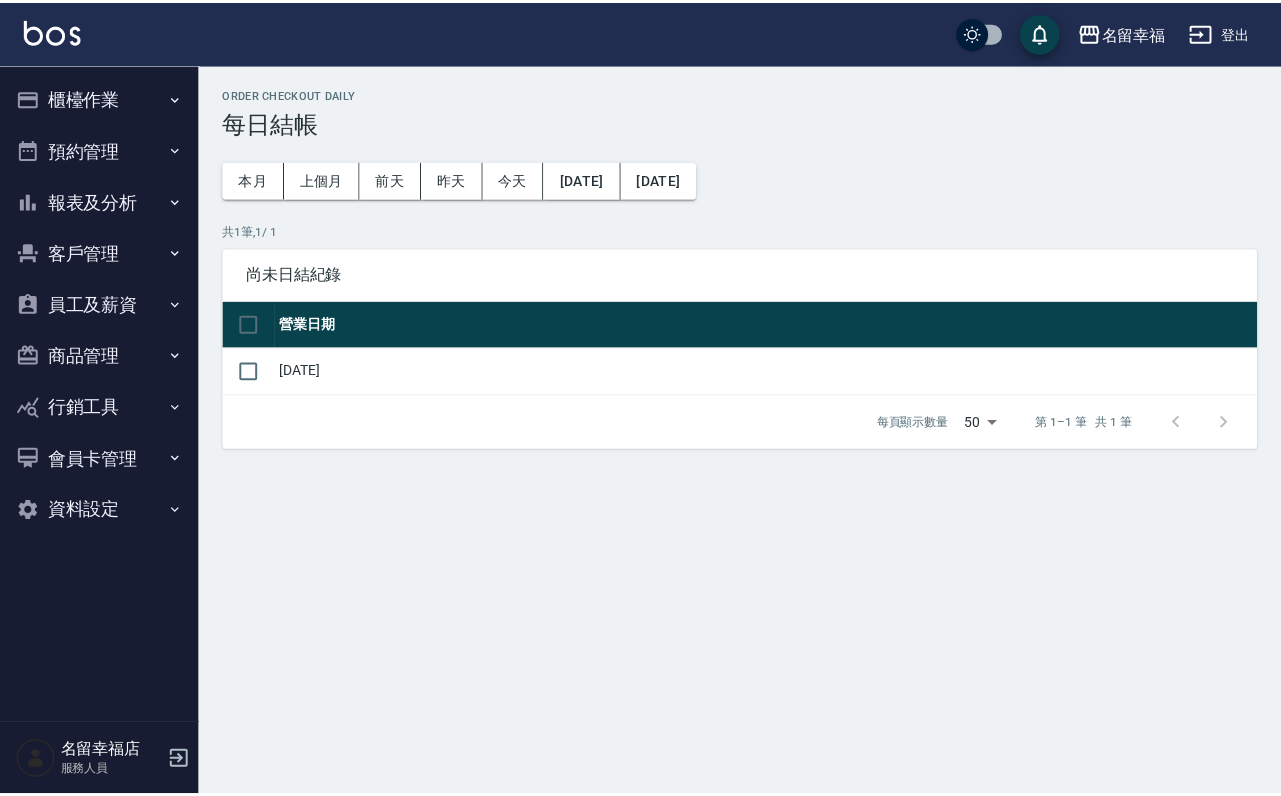 scroll, scrollTop: 0, scrollLeft: 0, axis: both 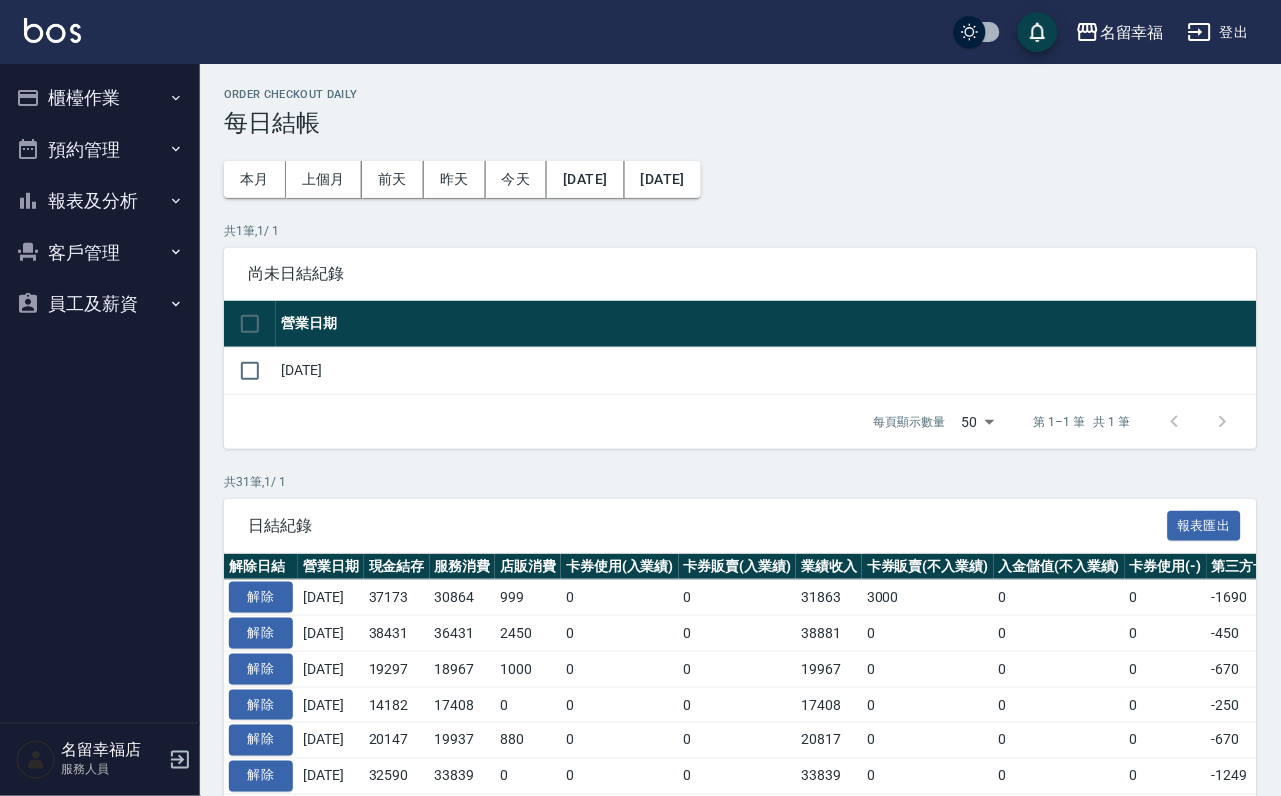 click on "櫃檯作業" at bounding box center (100, 98) 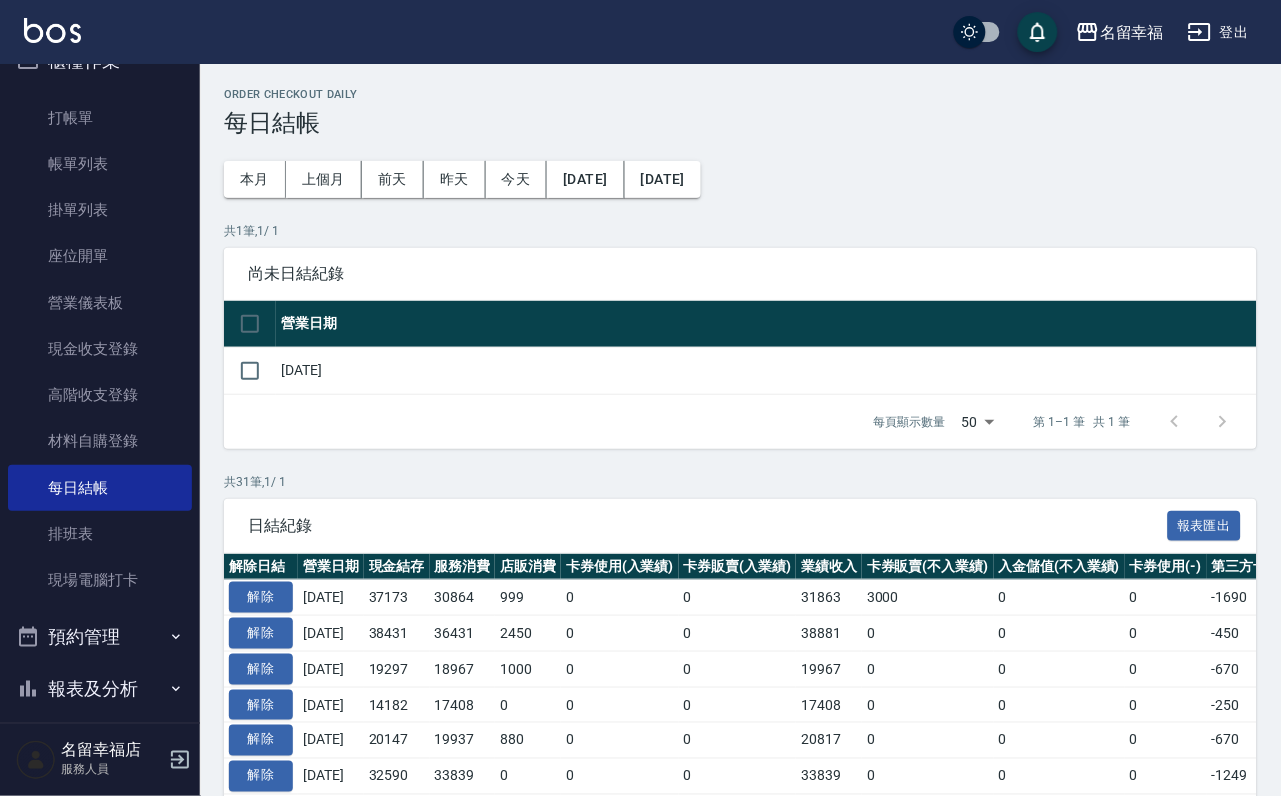 scroll, scrollTop: 229, scrollLeft: 0, axis: vertical 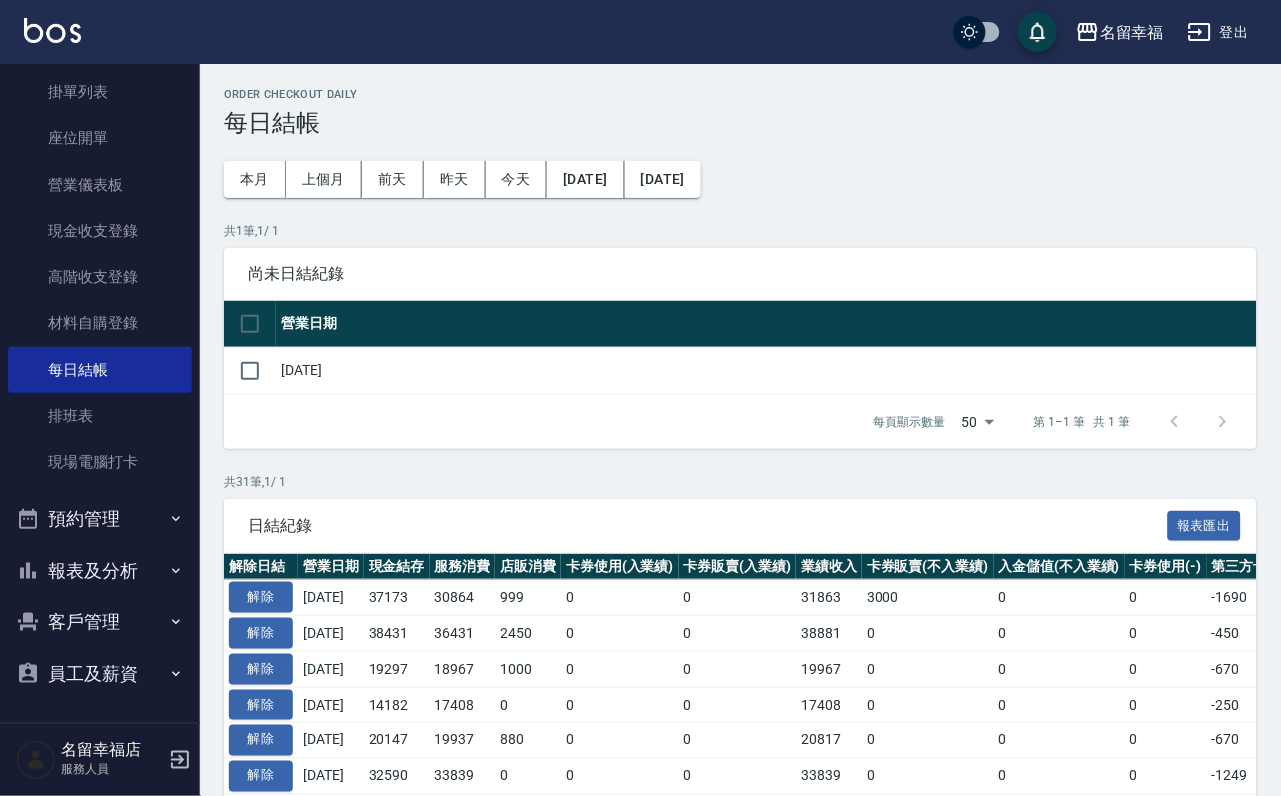 click on "客戶管理" at bounding box center (100, 622) 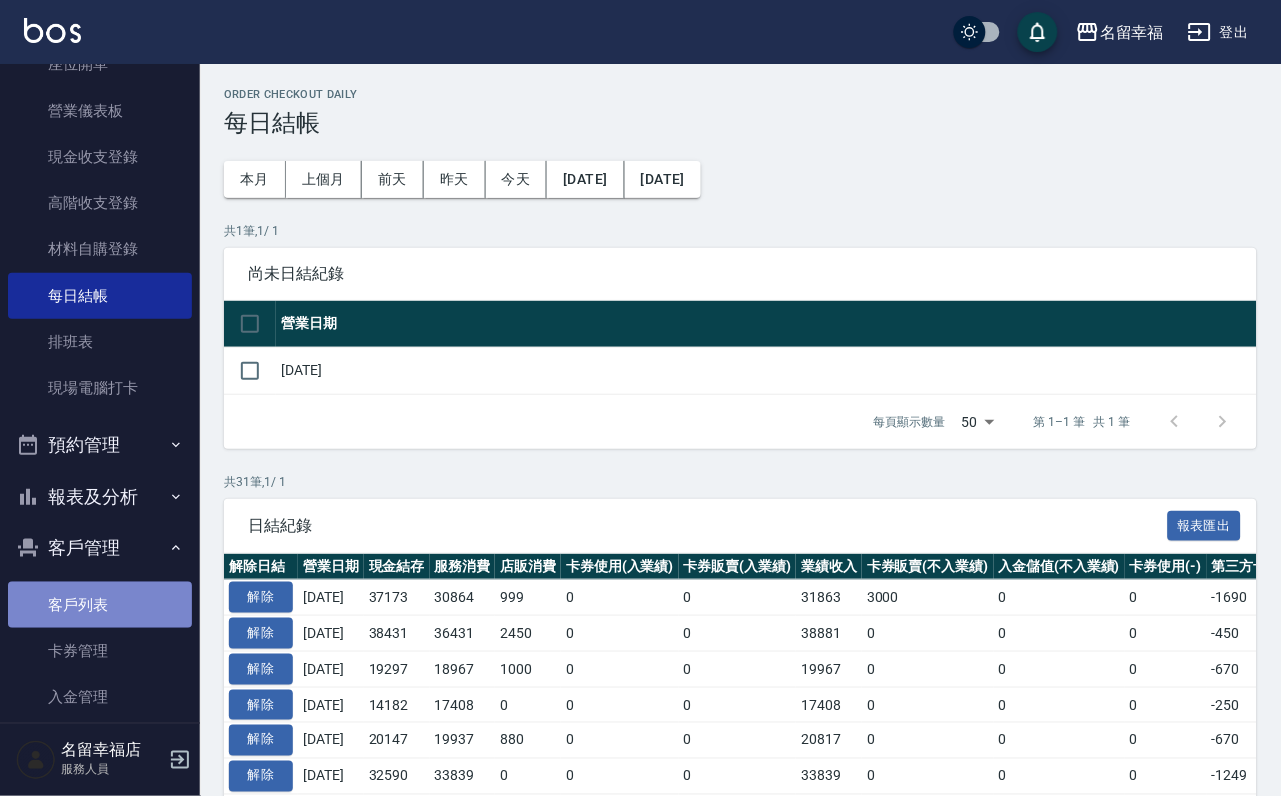 click on "客戶列表" at bounding box center [100, 605] 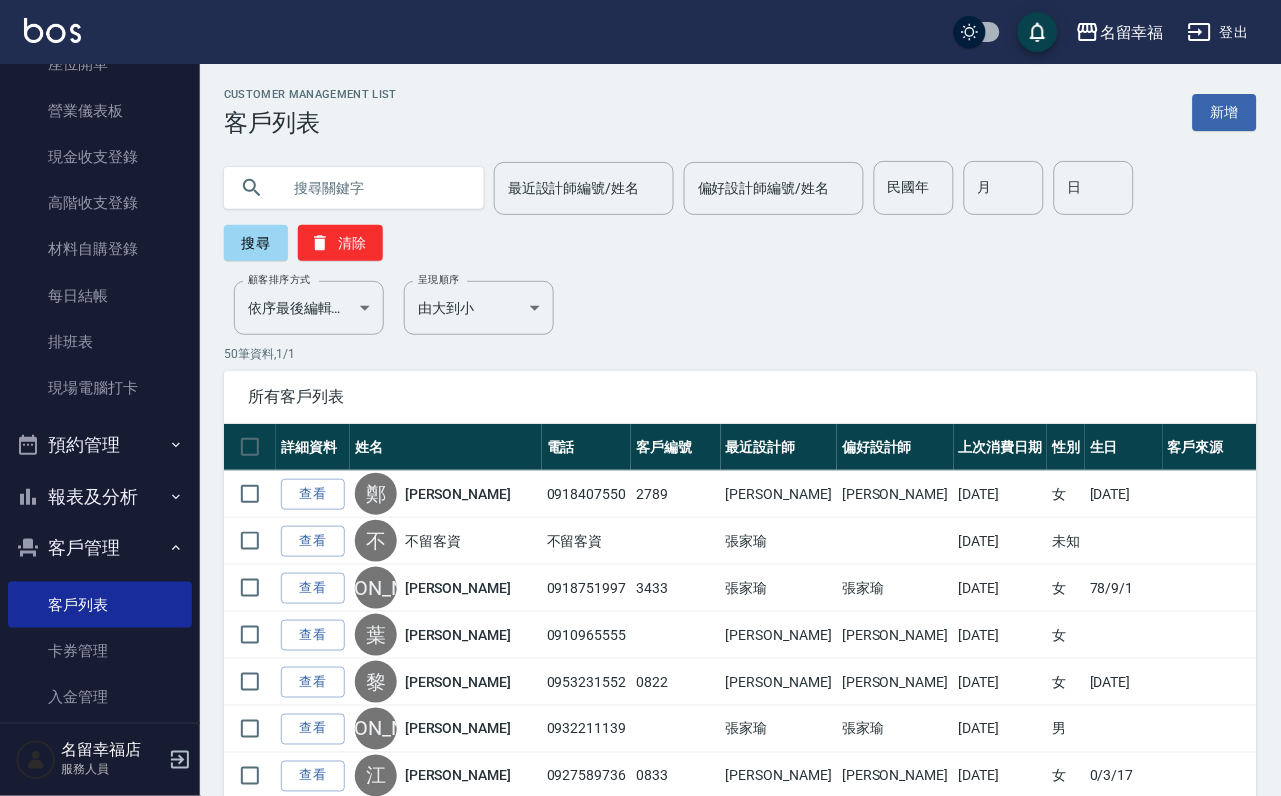 click at bounding box center [374, 188] 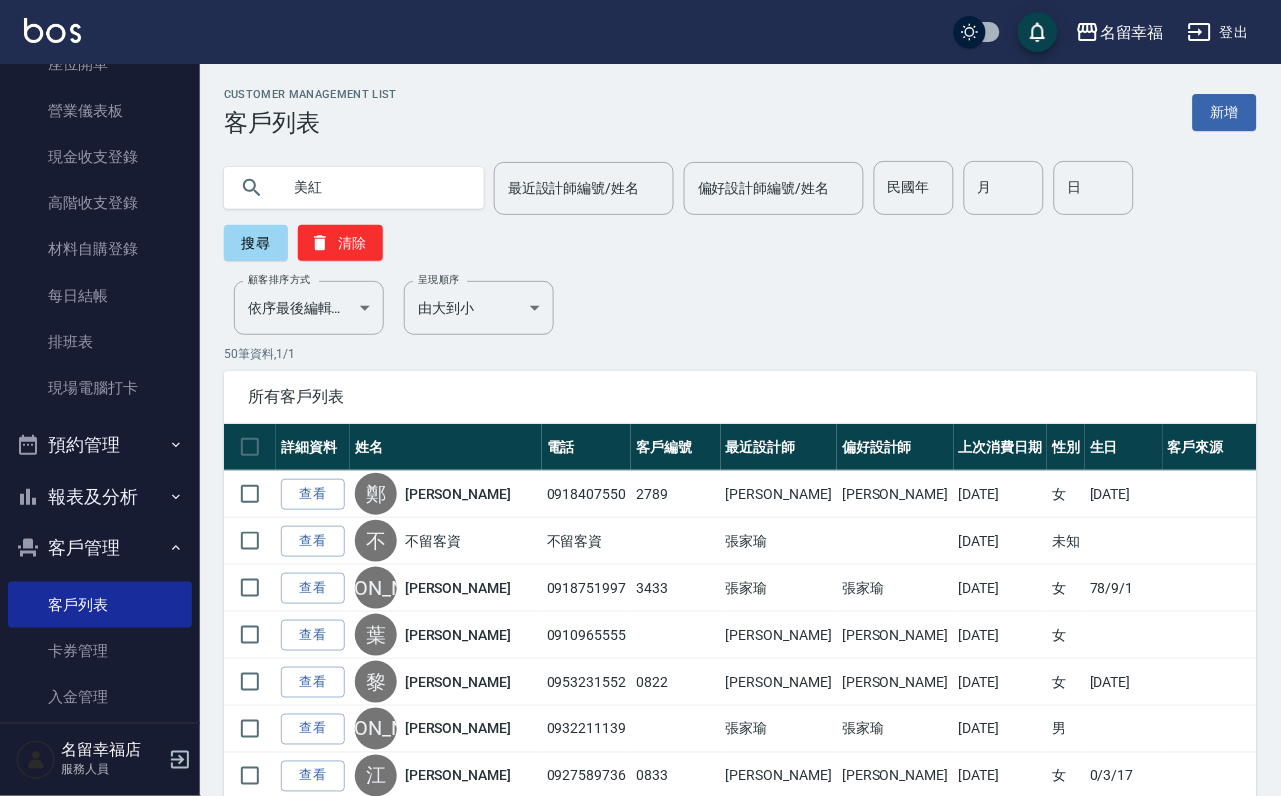 click on "美紅 最近設計師編號/姓名 最近設計師編號/姓名 偏好設計師編號/姓名 偏好設計師編號/姓名 民國年 民國年 月 月 日 日 搜尋 清除" at bounding box center [740, 211] 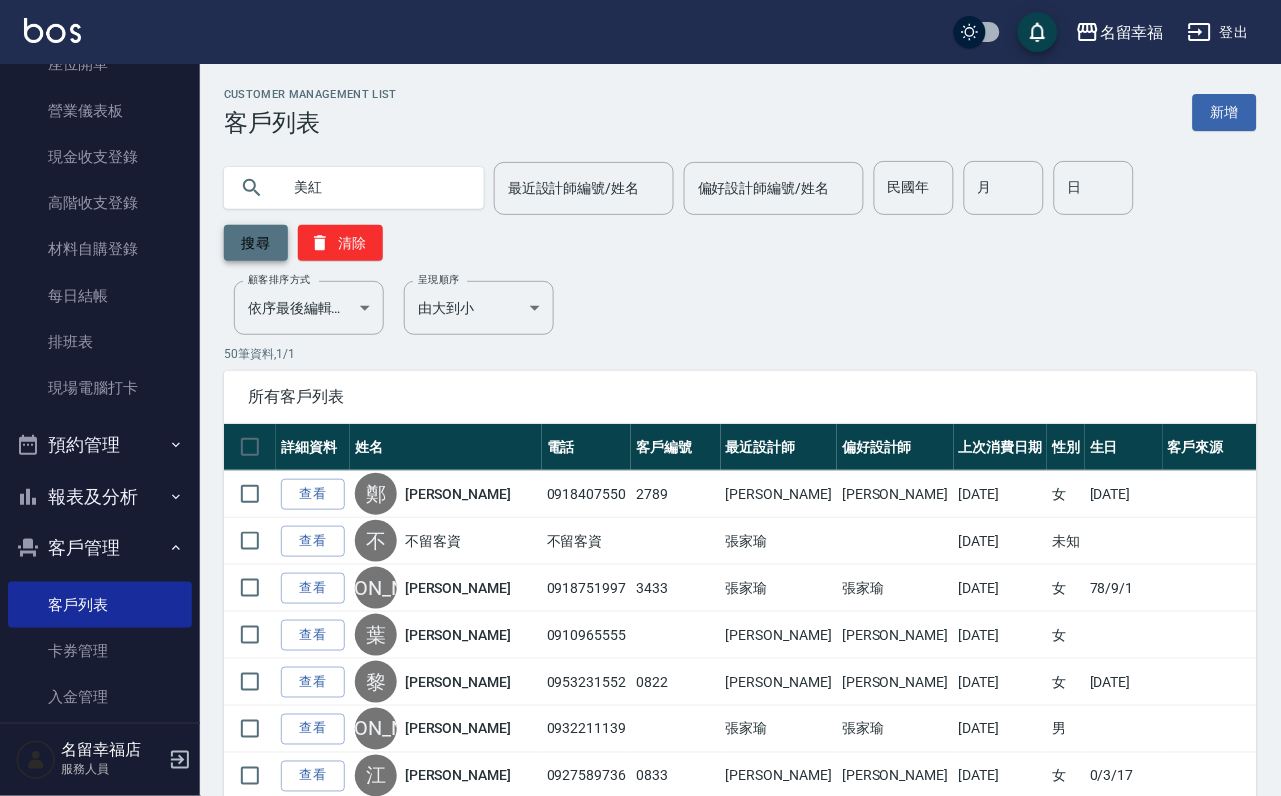 click on "搜尋" at bounding box center [256, 243] 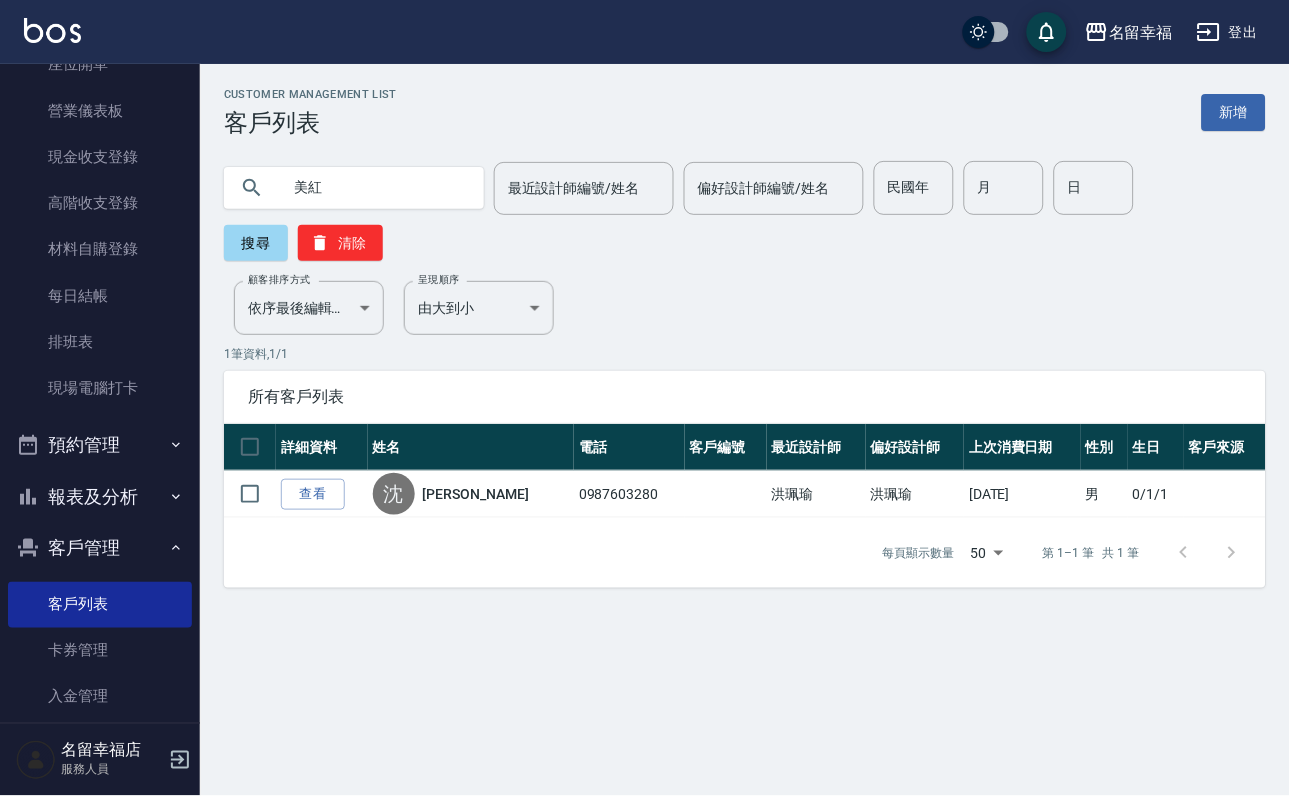 click on "美紅" at bounding box center [374, 188] 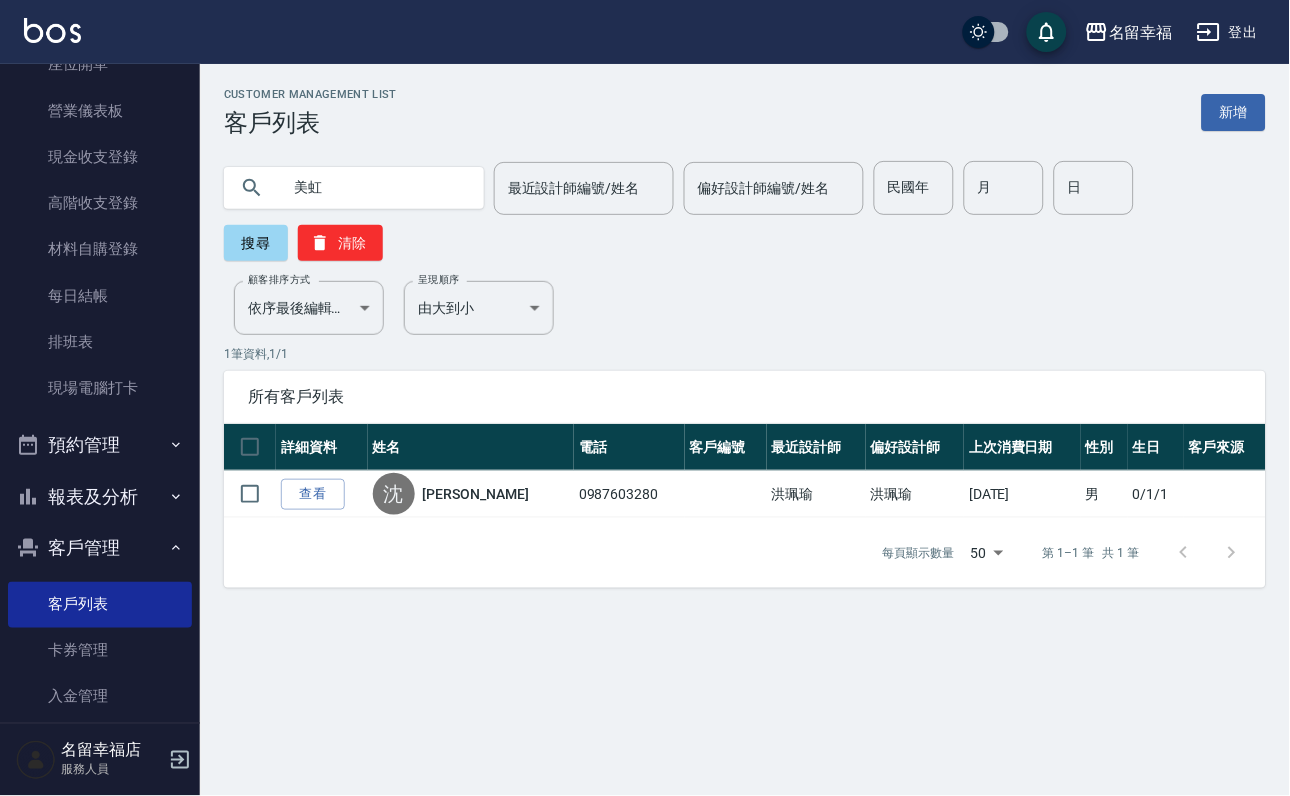 type on "美虹" 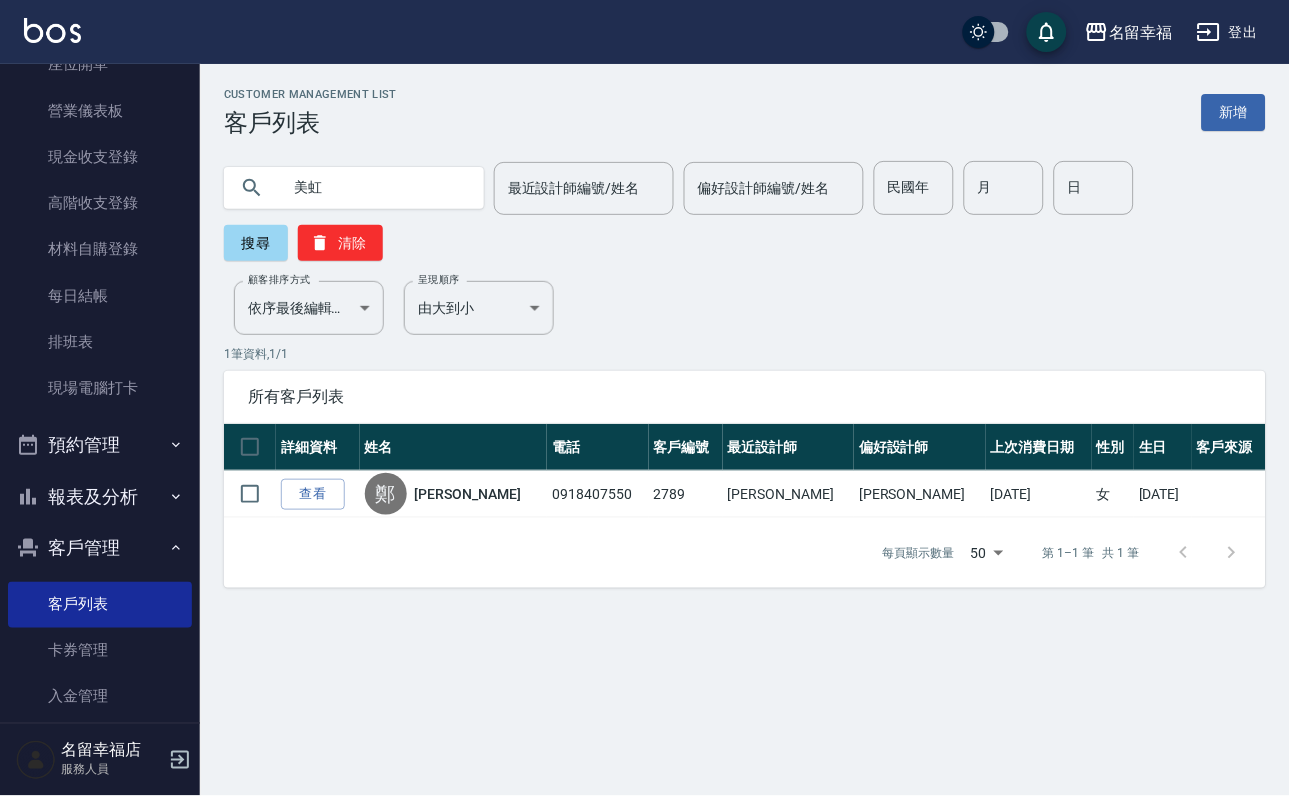 click on "查看" at bounding box center (313, 494) 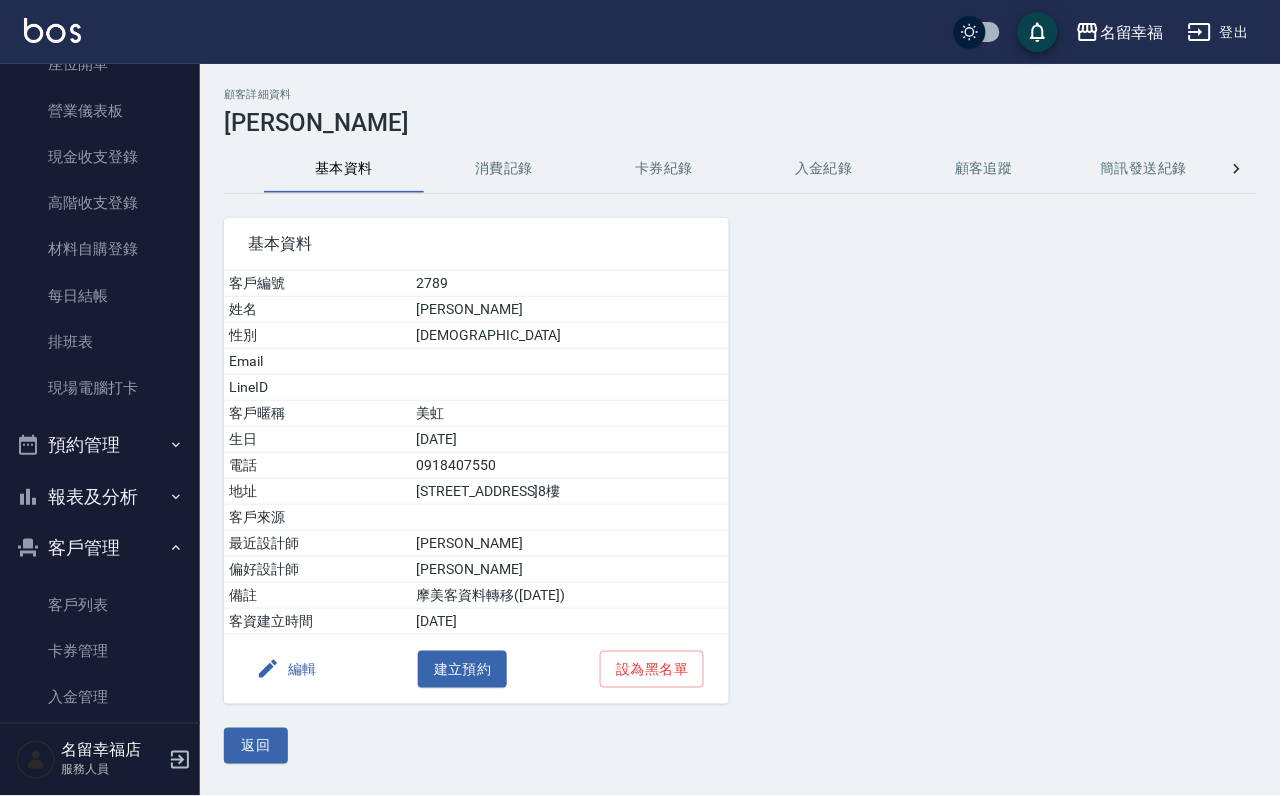 click on "消費記錄" at bounding box center (504, 169) 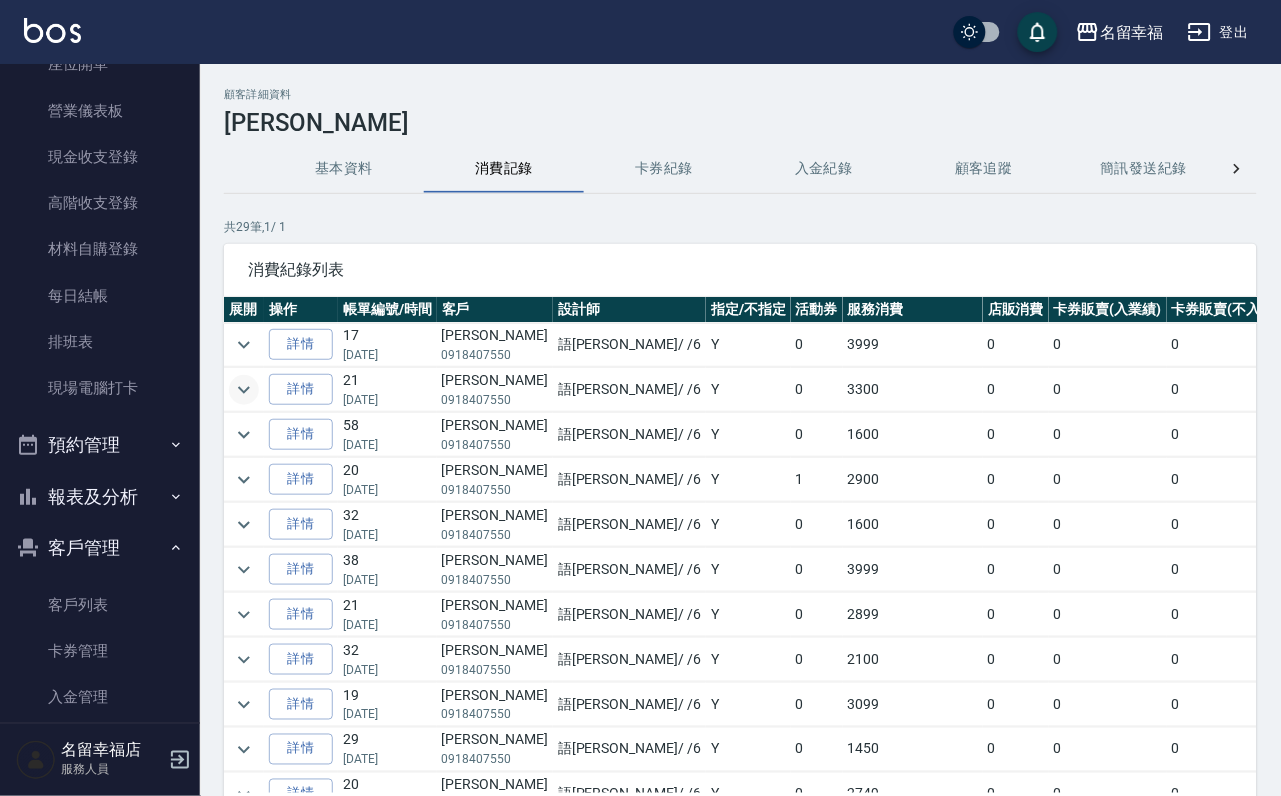 click 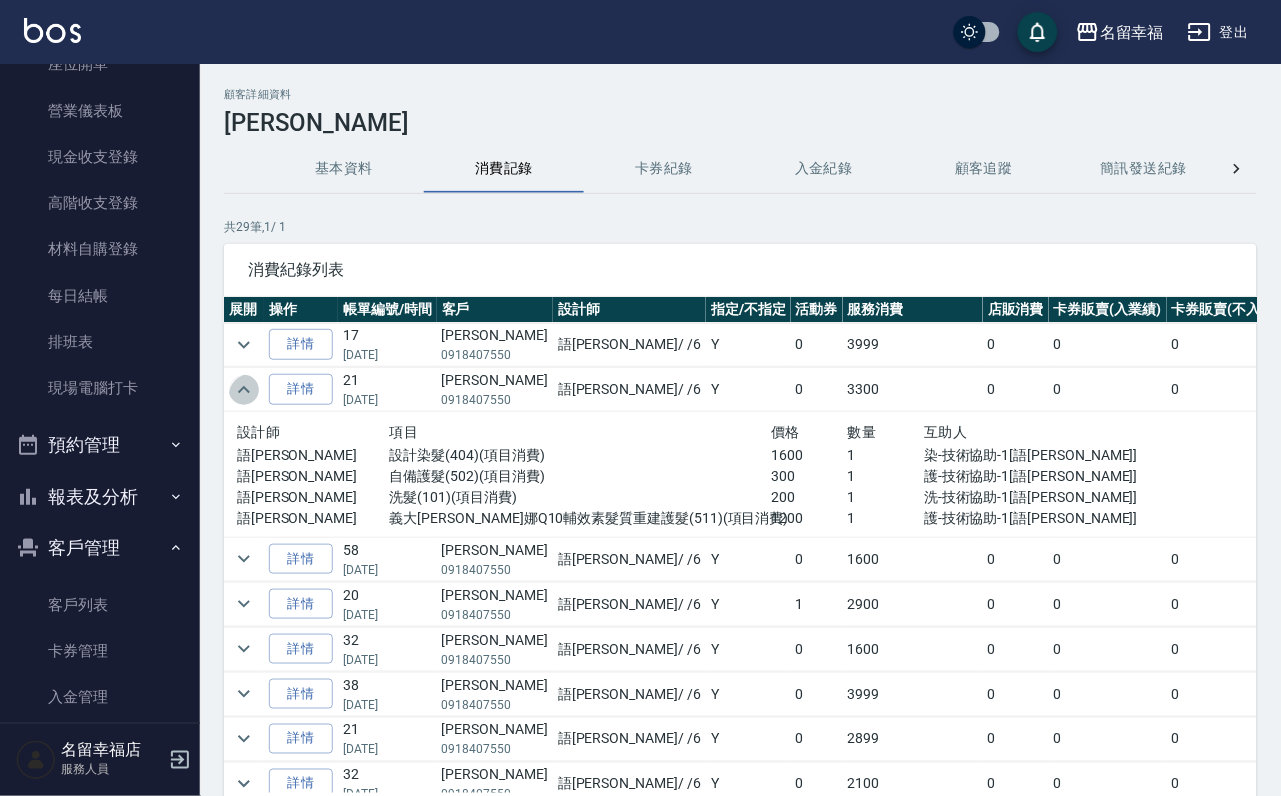 click 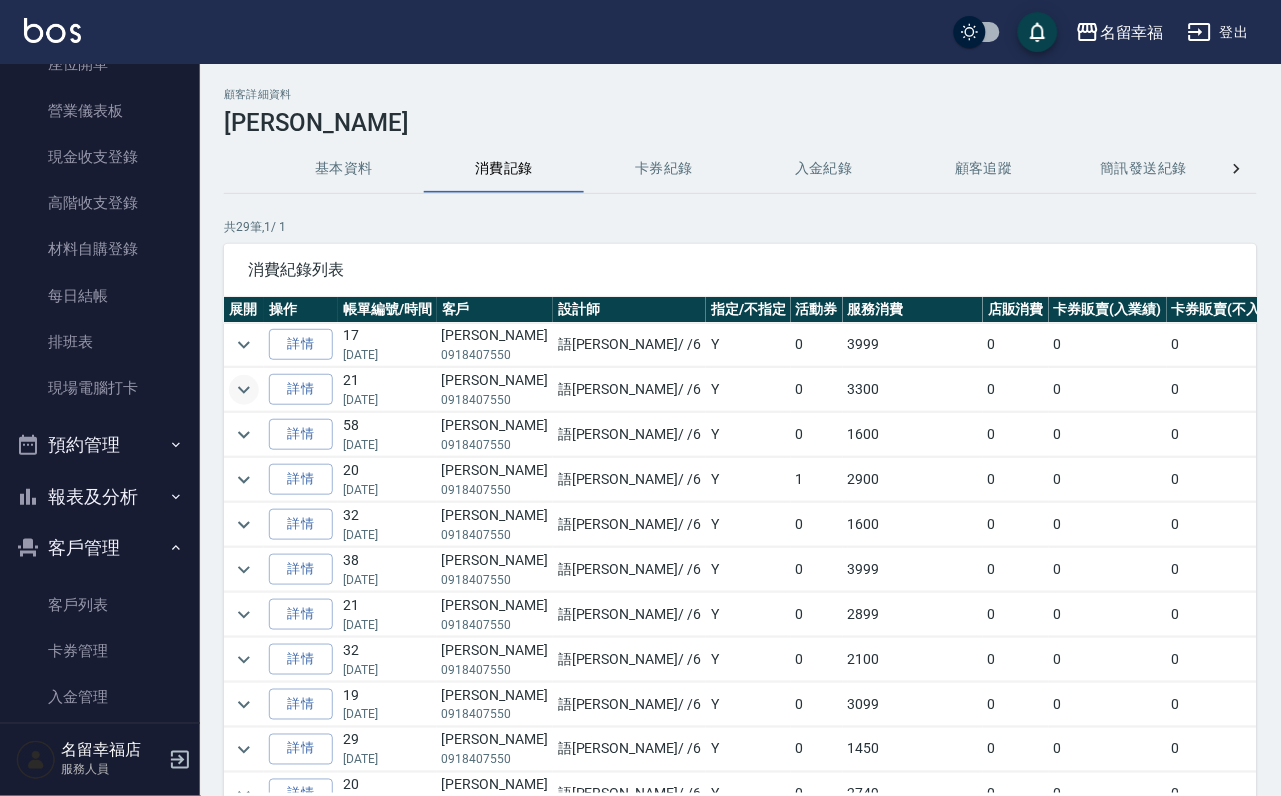 click 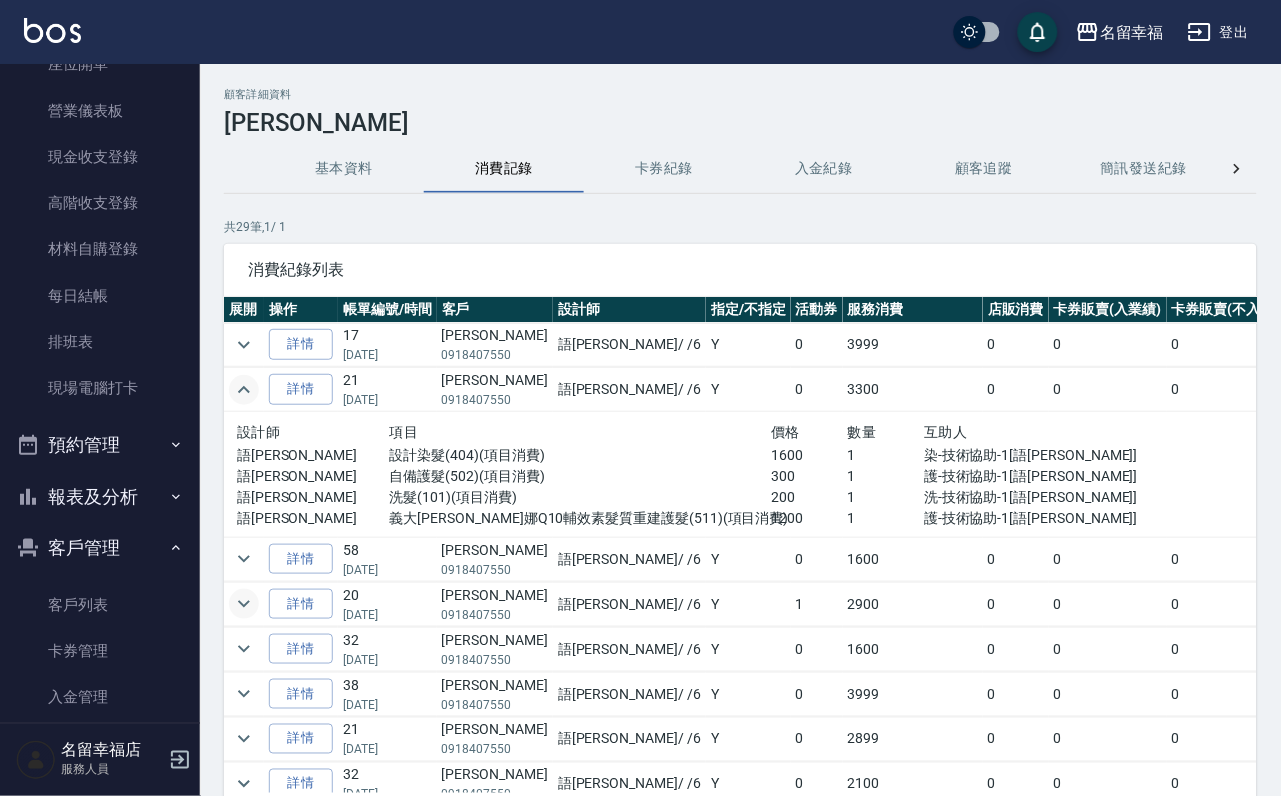 click 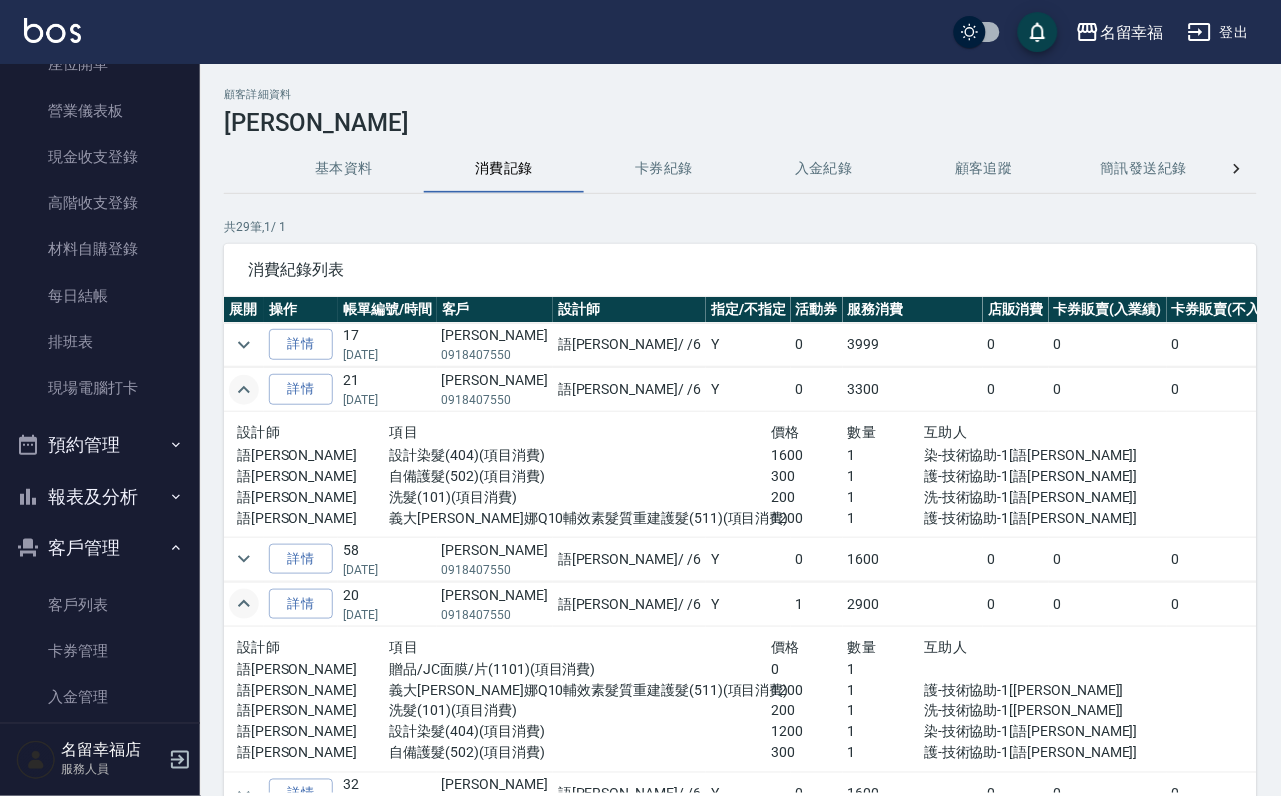 scroll, scrollTop: 150, scrollLeft: 0, axis: vertical 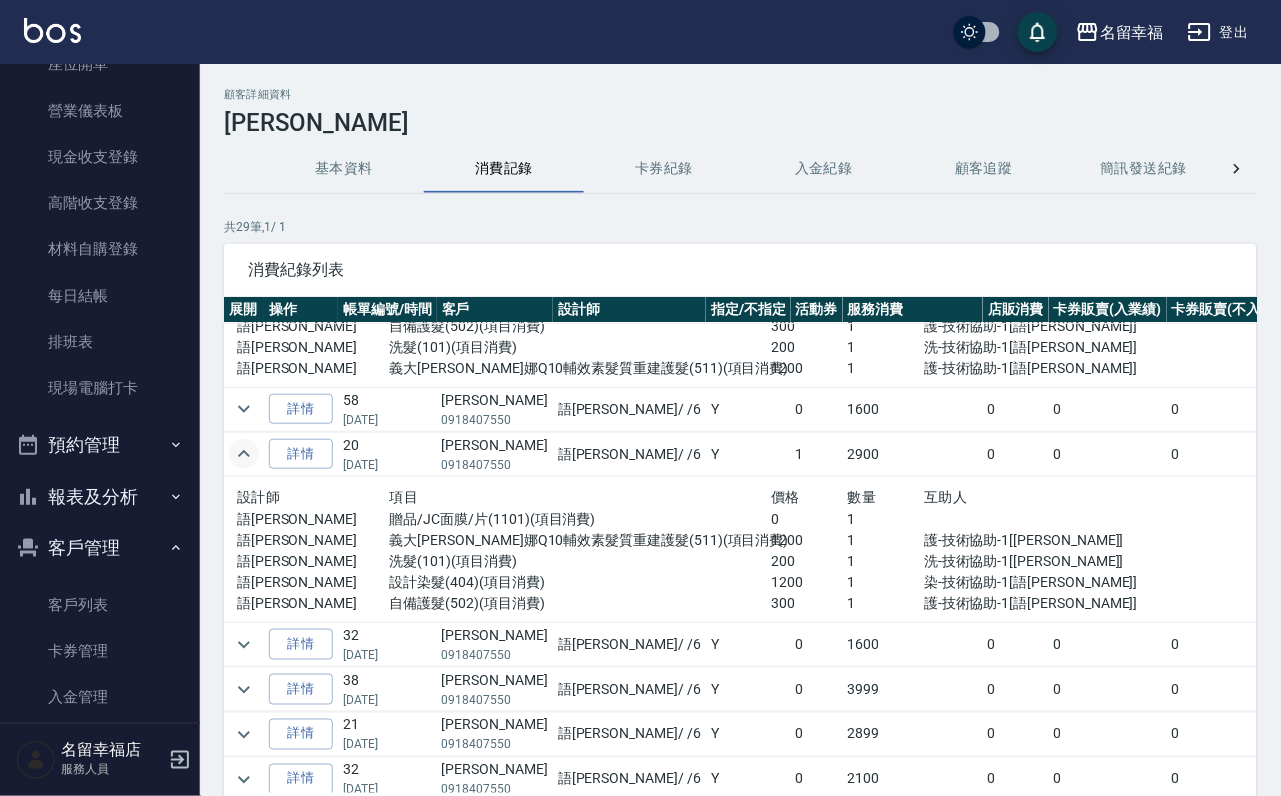 click 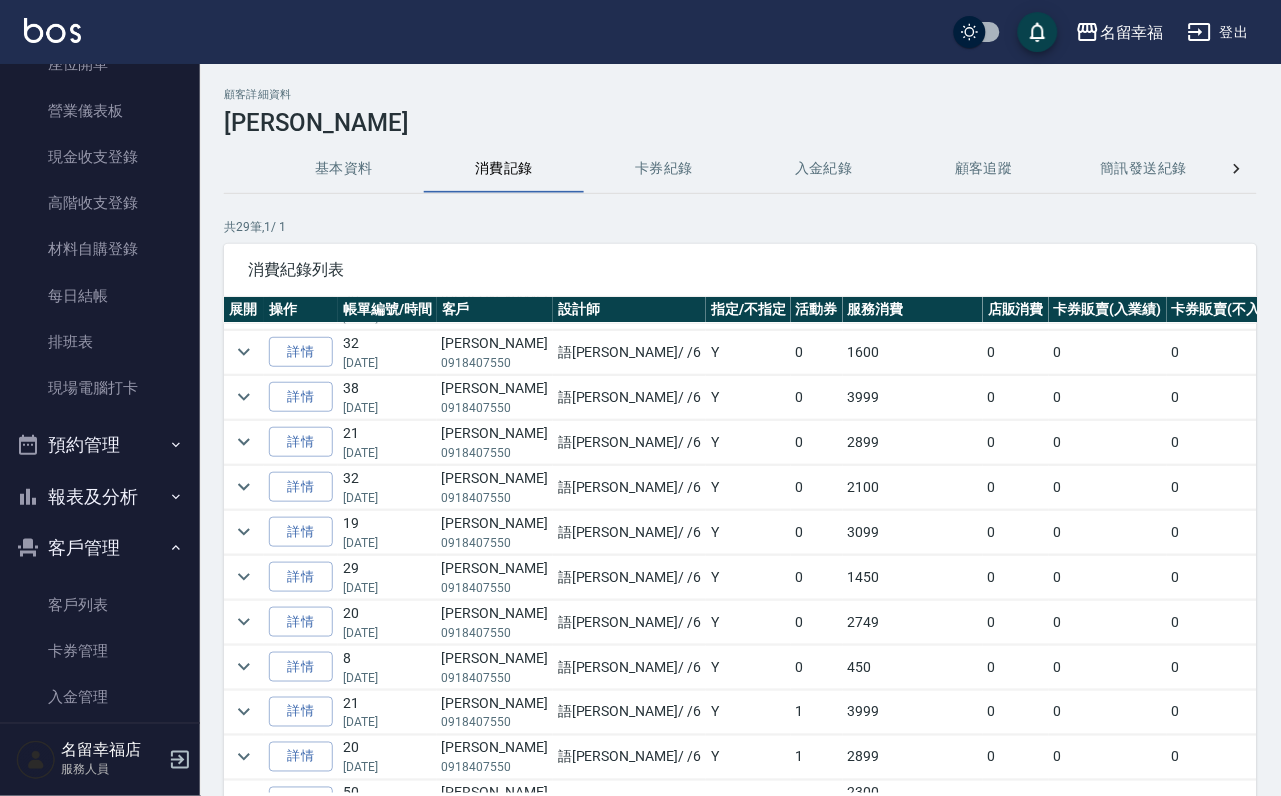 scroll, scrollTop: 300, scrollLeft: 0, axis: vertical 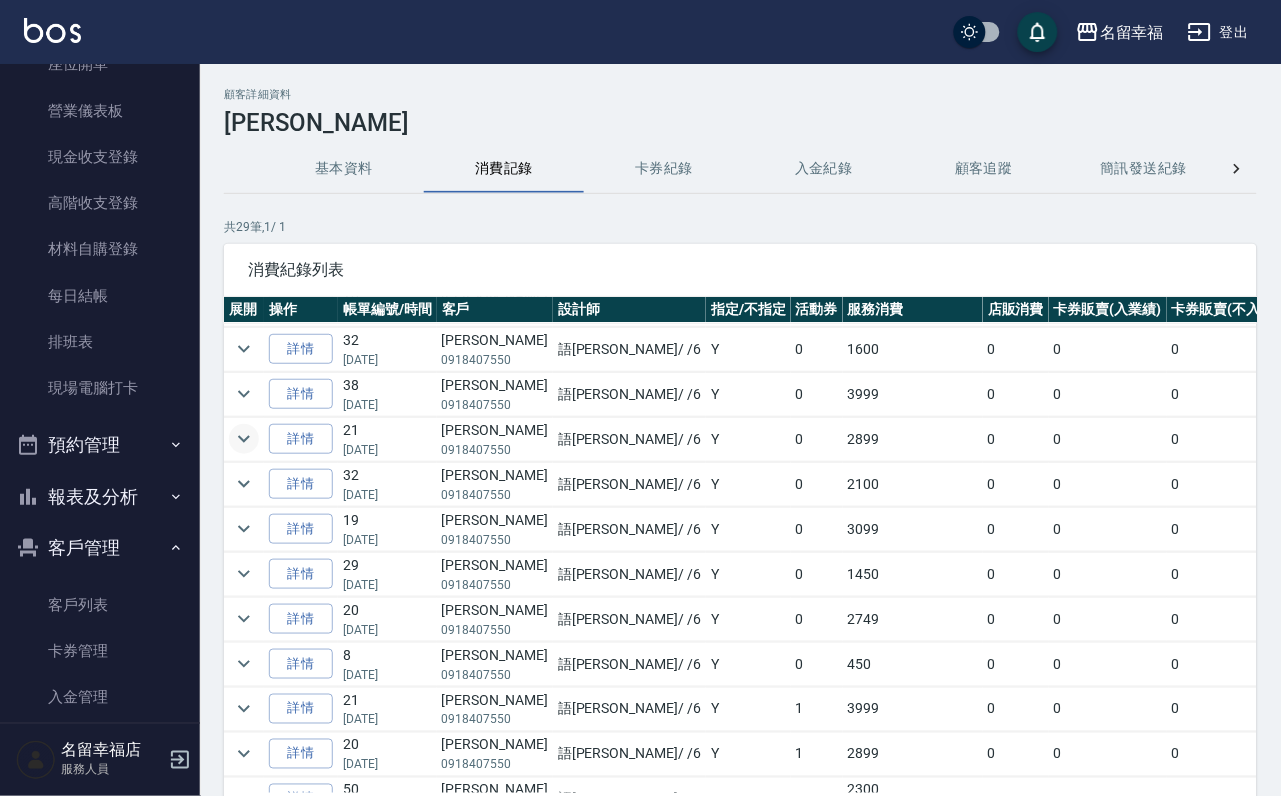 click 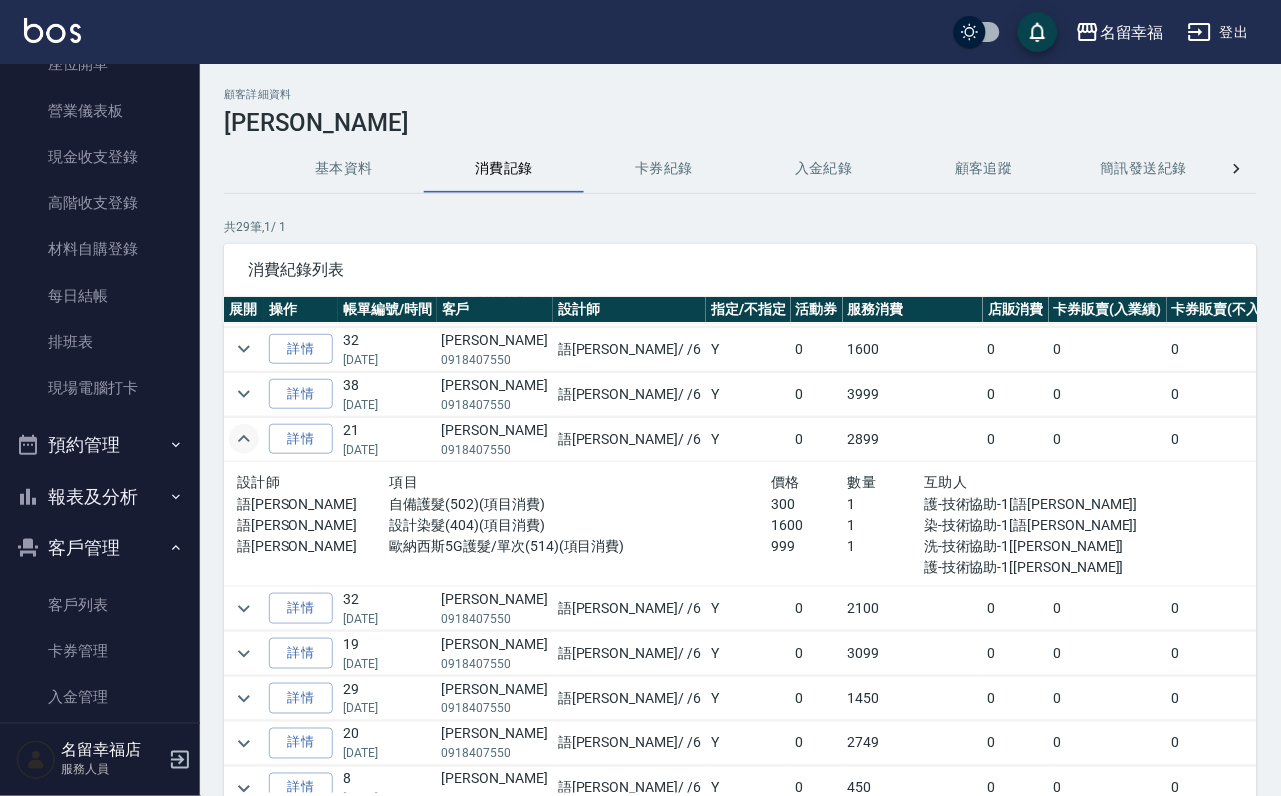 click 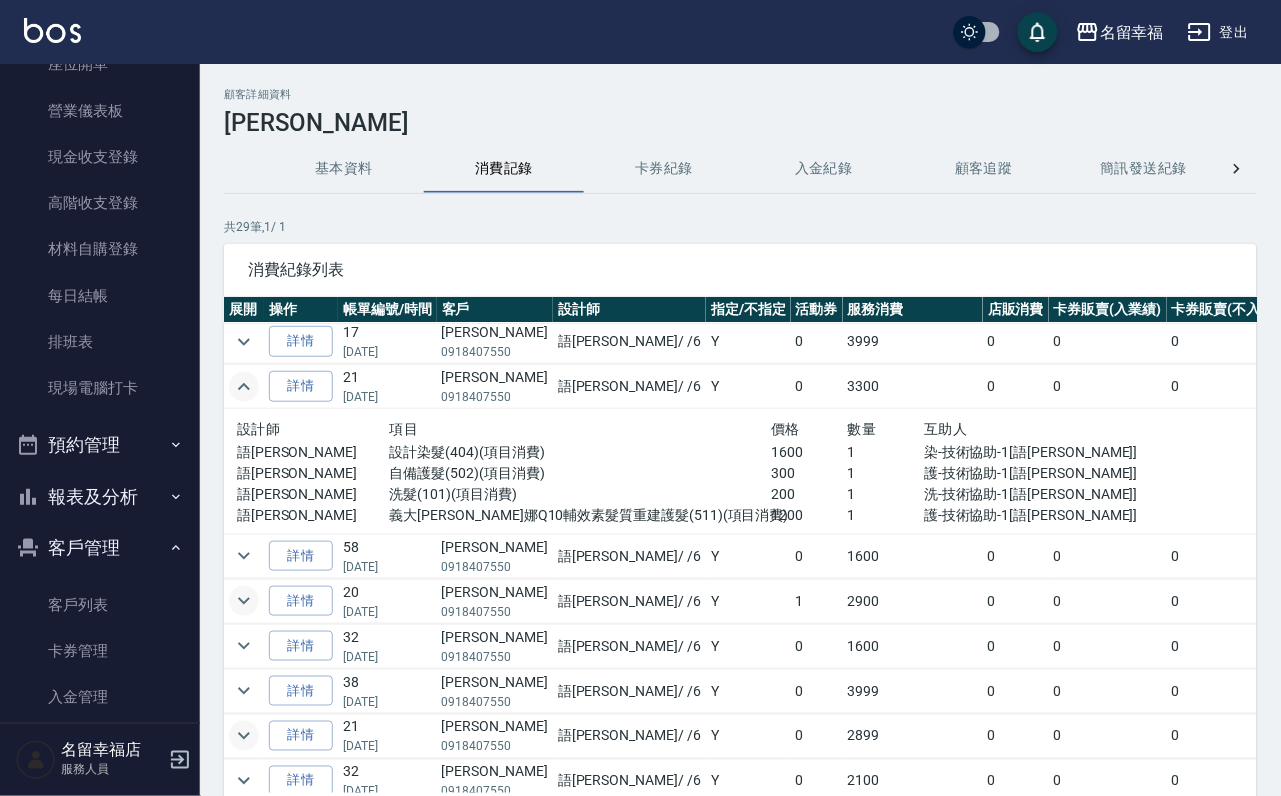 scroll, scrollTop: 0, scrollLeft: 0, axis: both 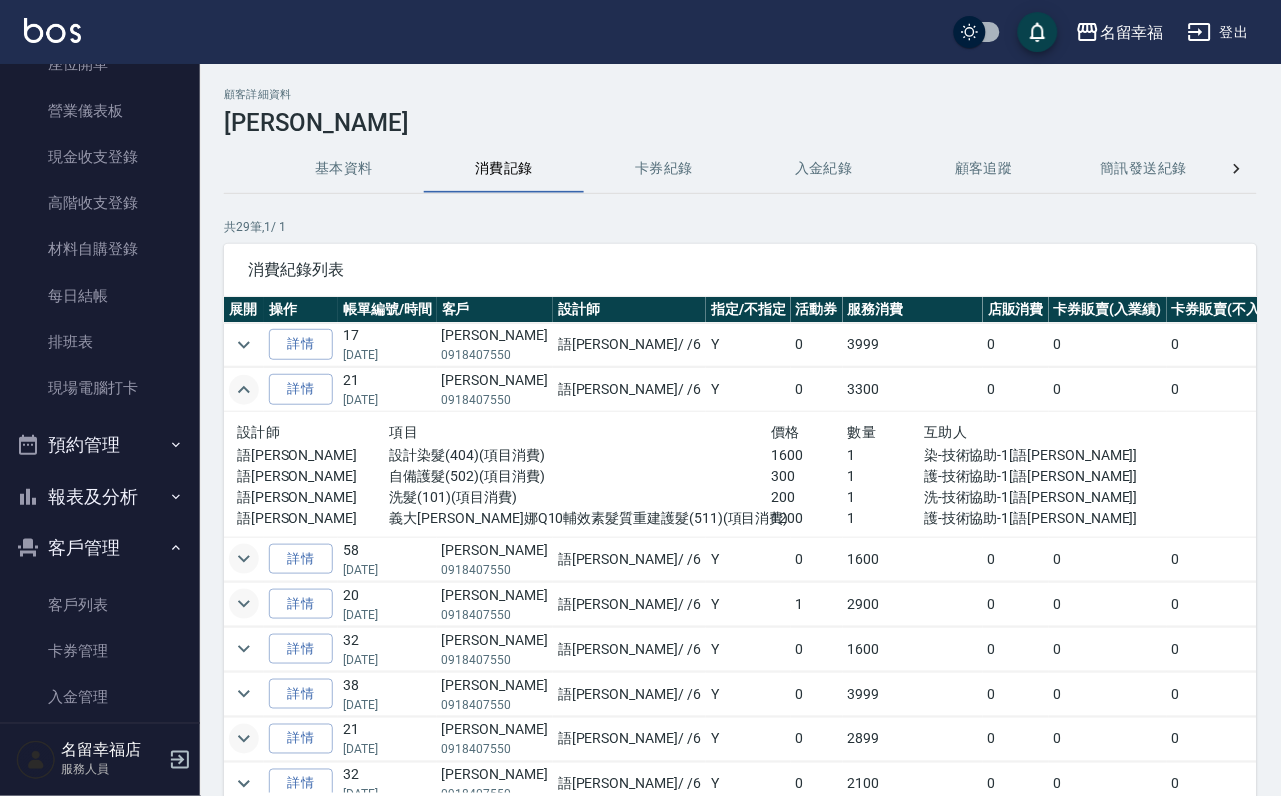 click 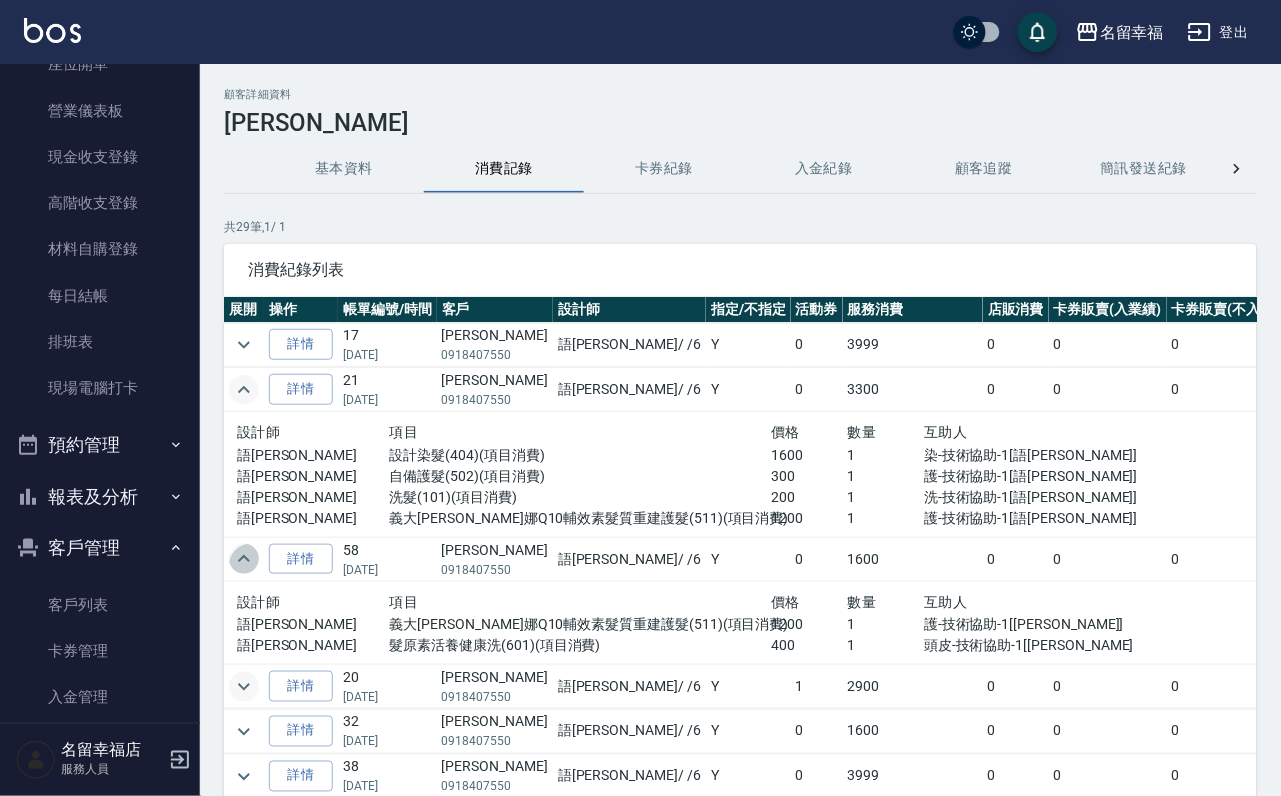 click 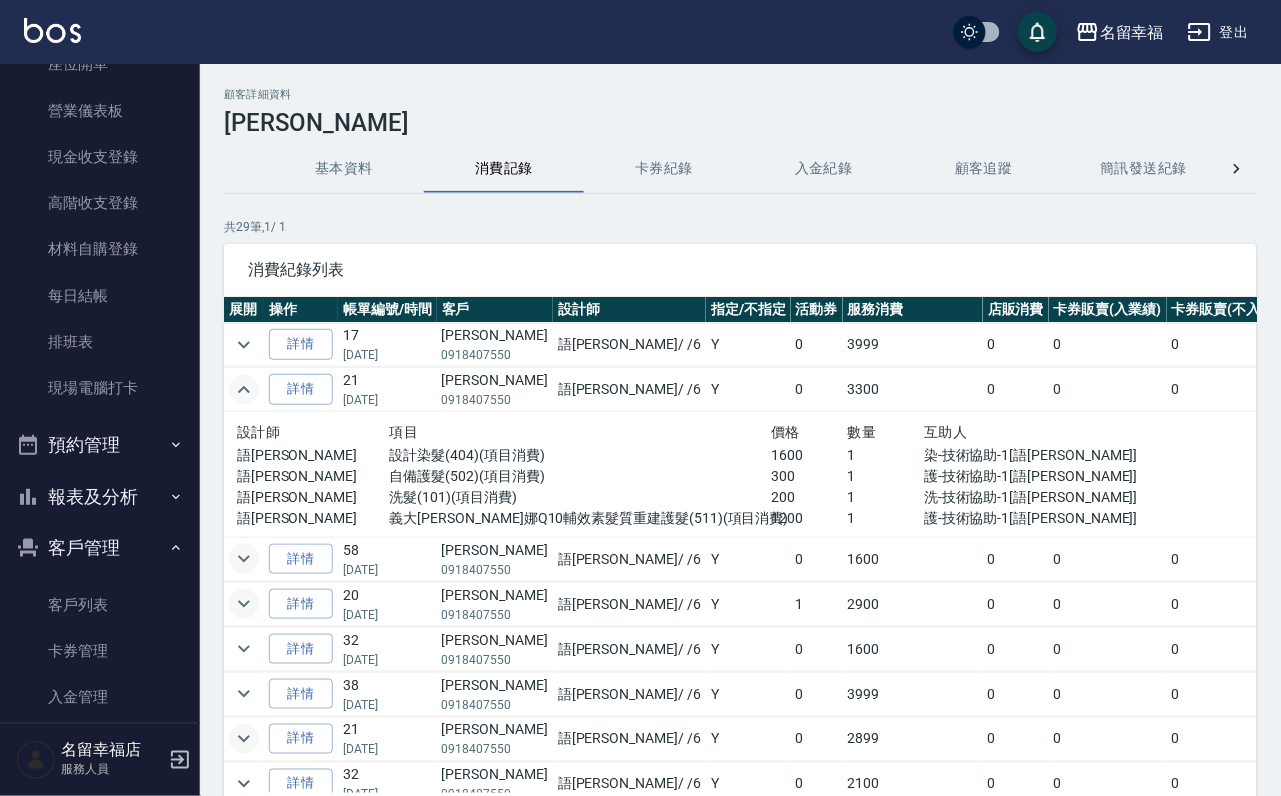 scroll, scrollTop: 150, scrollLeft: 0, axis: vertical 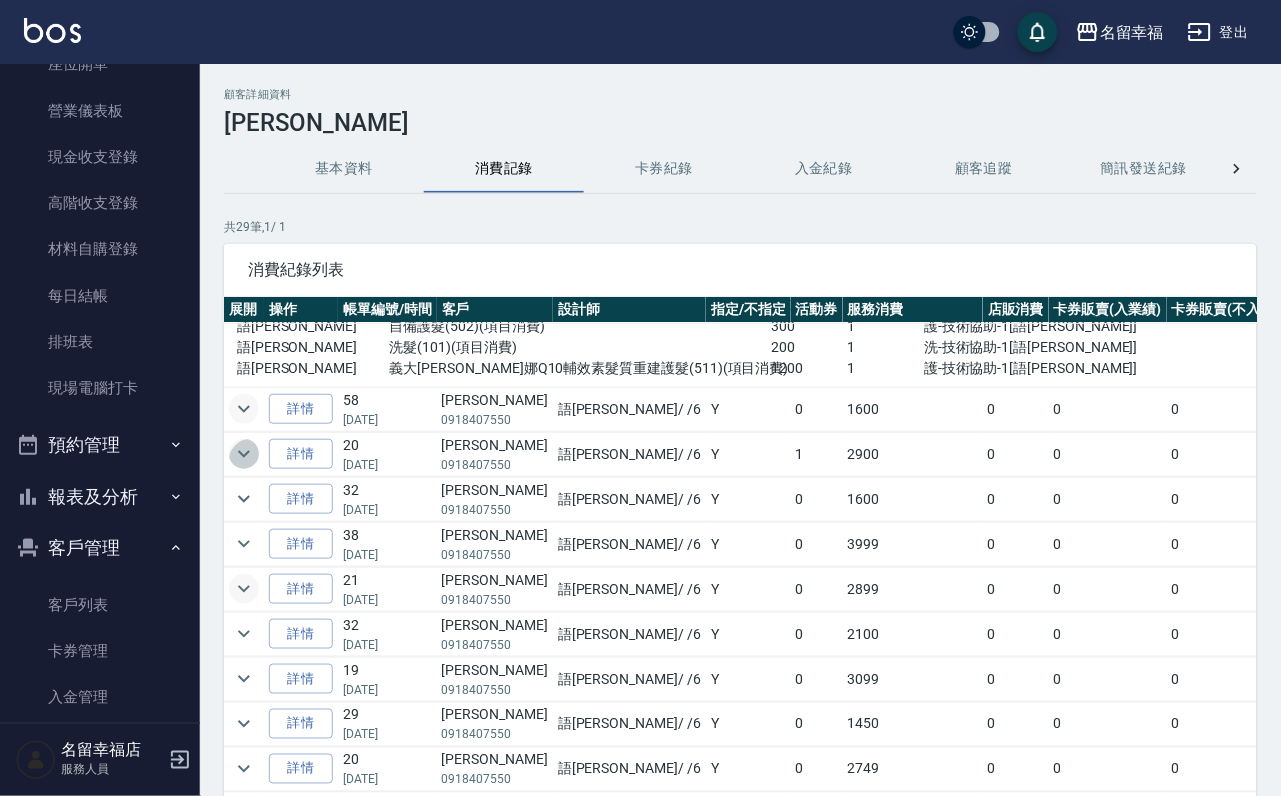 click 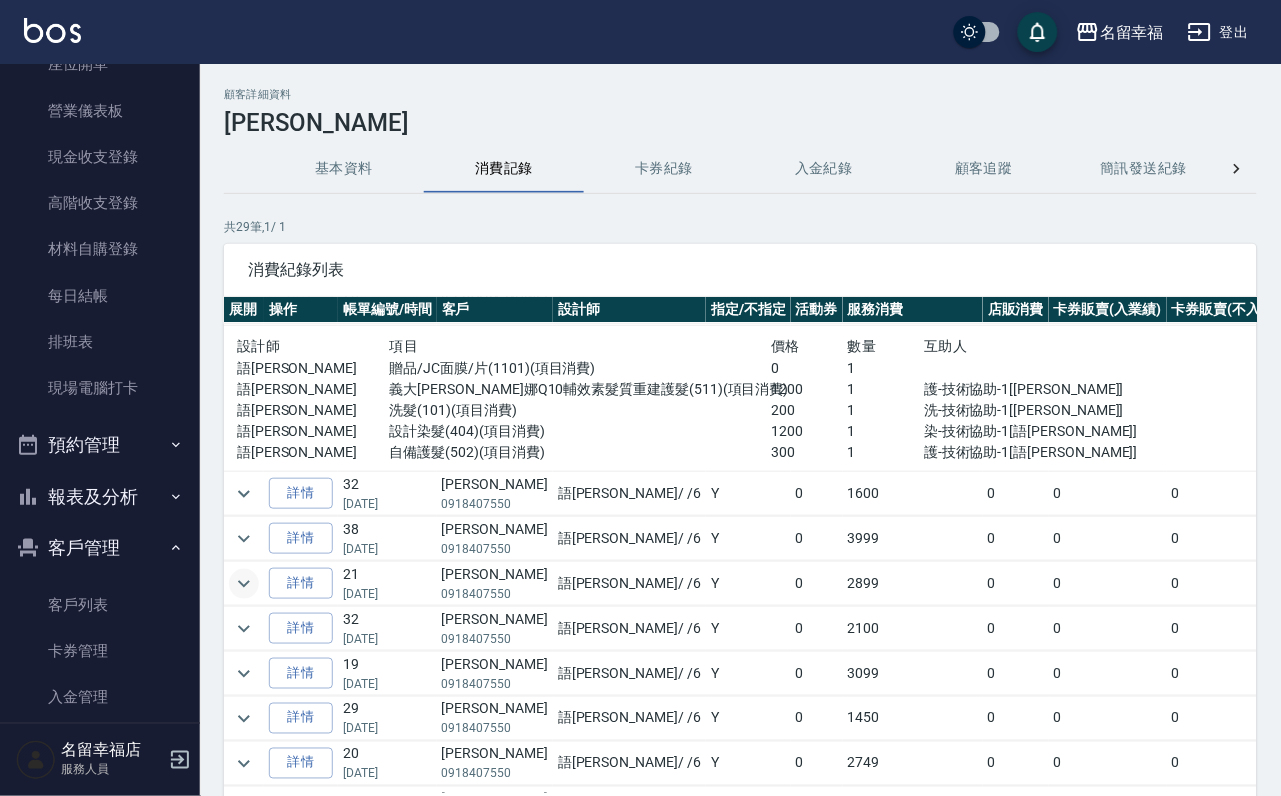 scroll, scrollTop: 450, scrollLeft: 0, axis: vertical 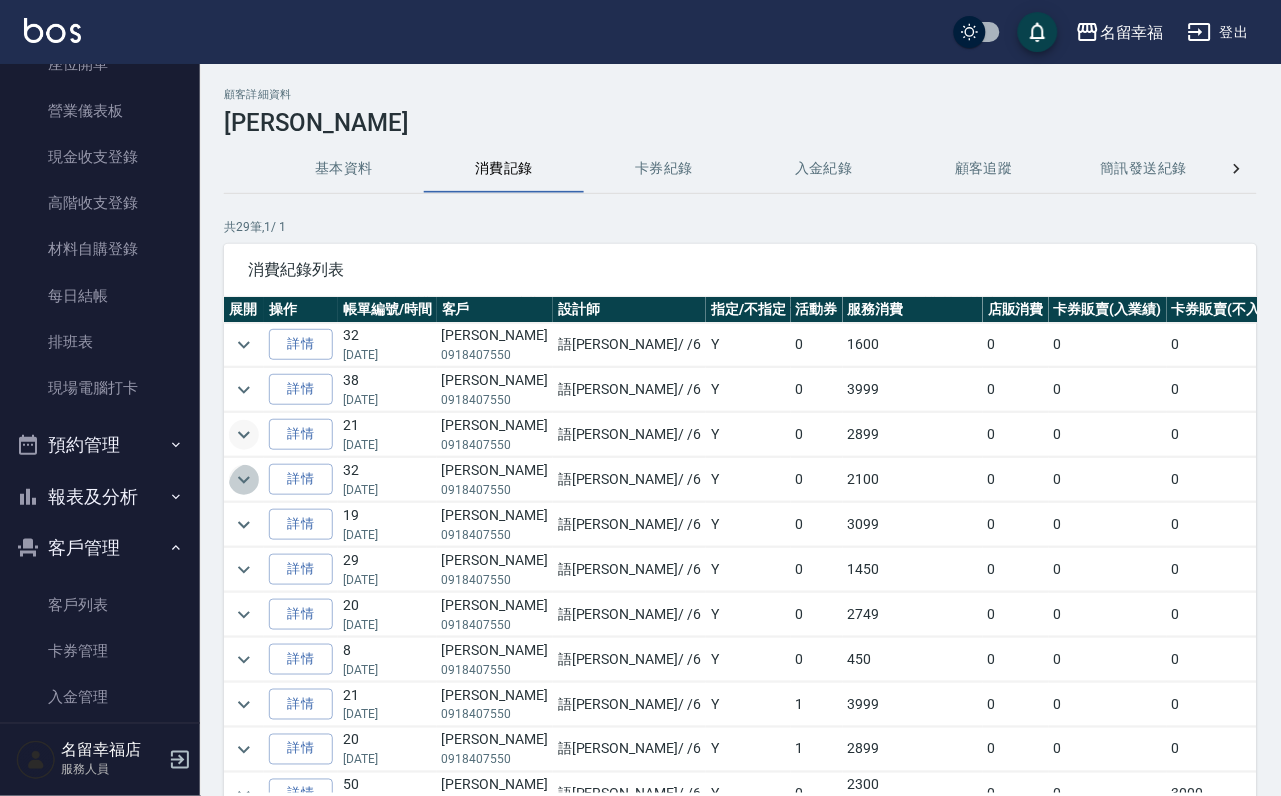 click 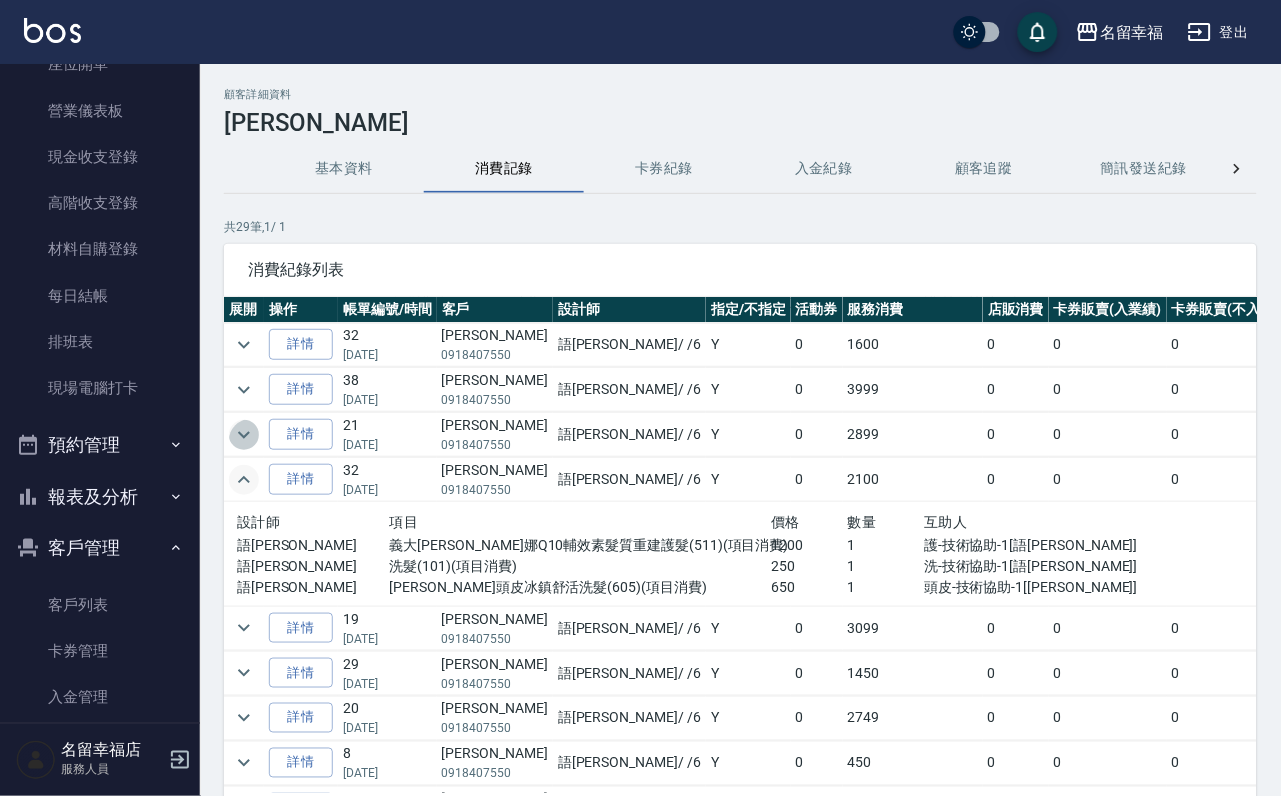 click 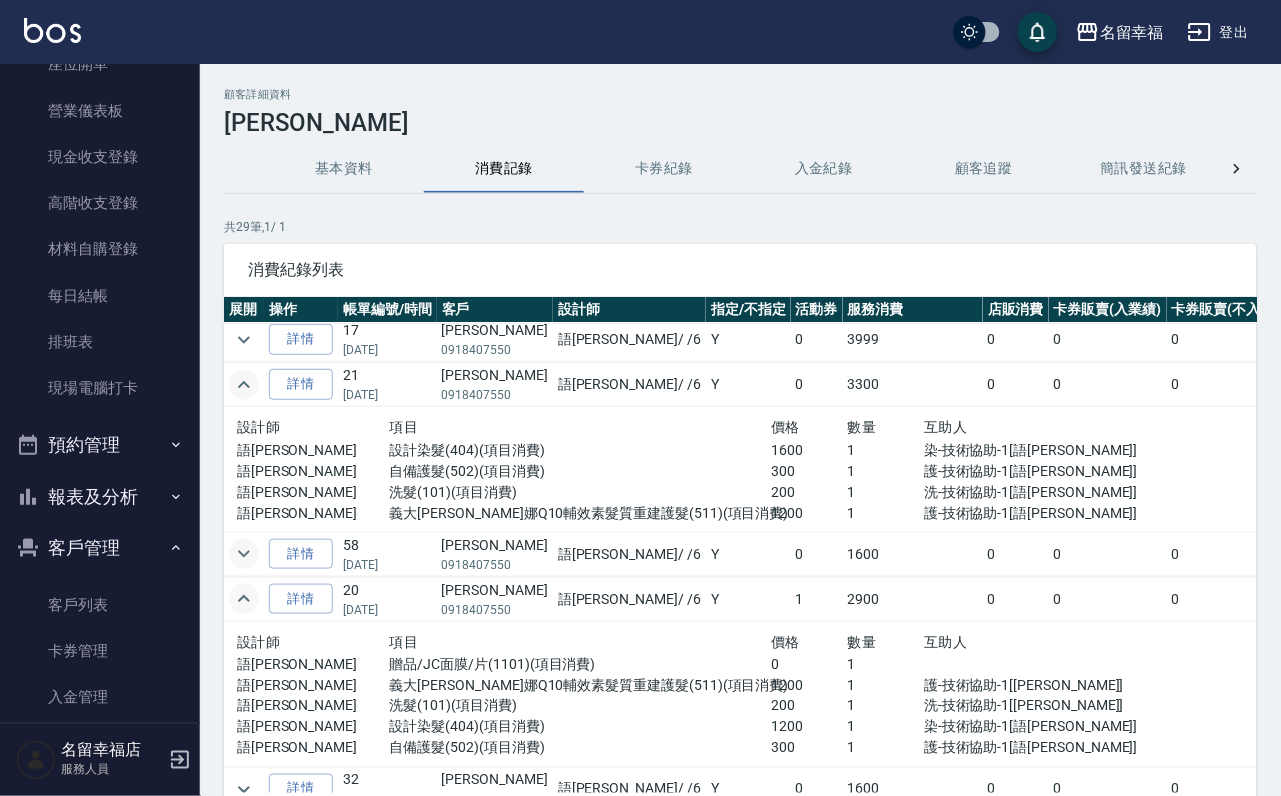 scroll, scrollTop: 0, scrollLeft: 0, axis: both 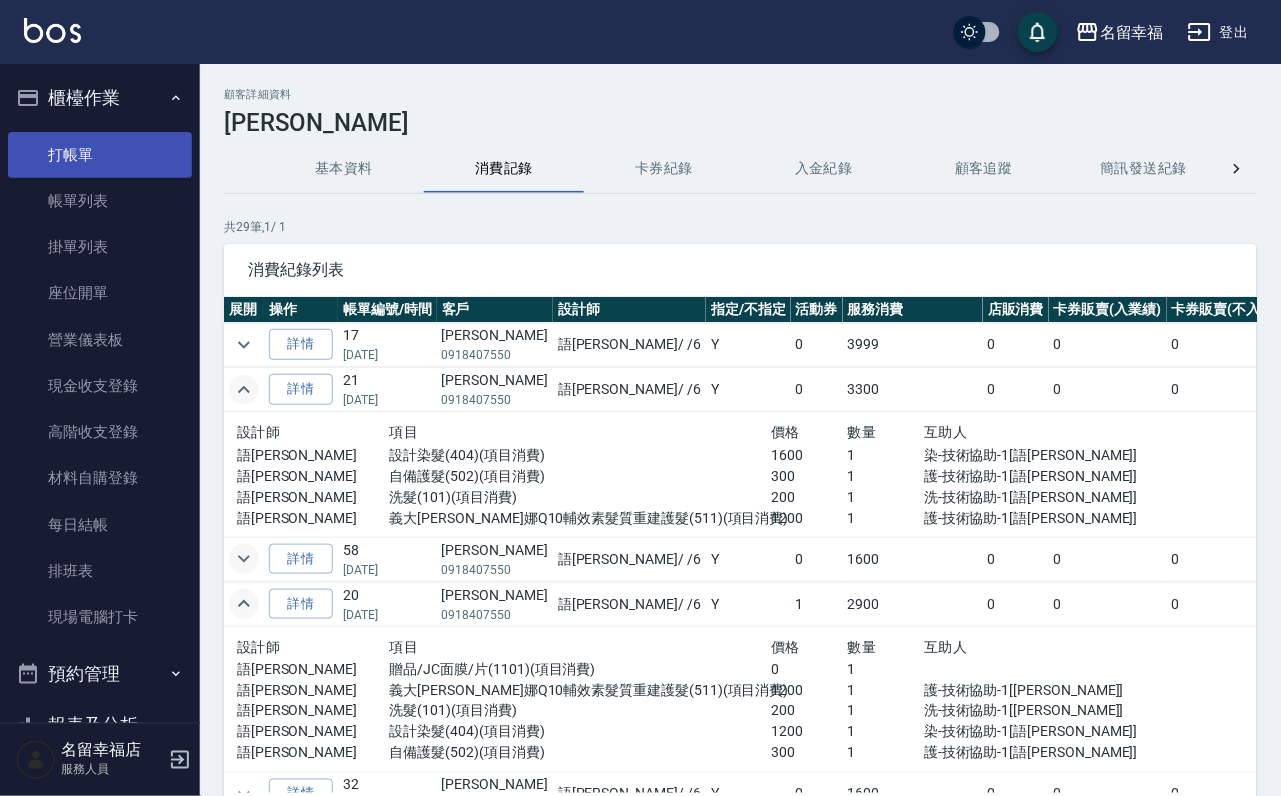 click on "打帳單" at bounding box center [100, 155] 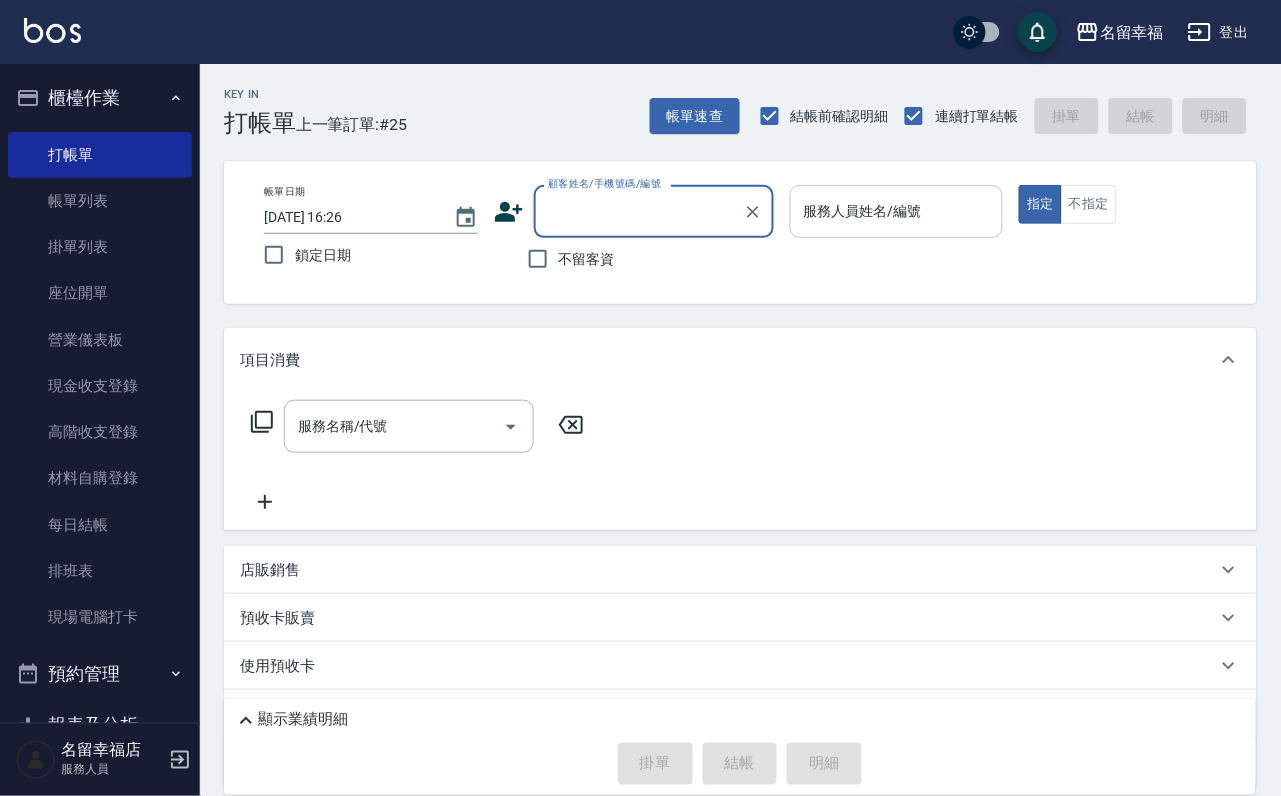 click on "服務人員姓名/編號" at bounding box center [897, 211] 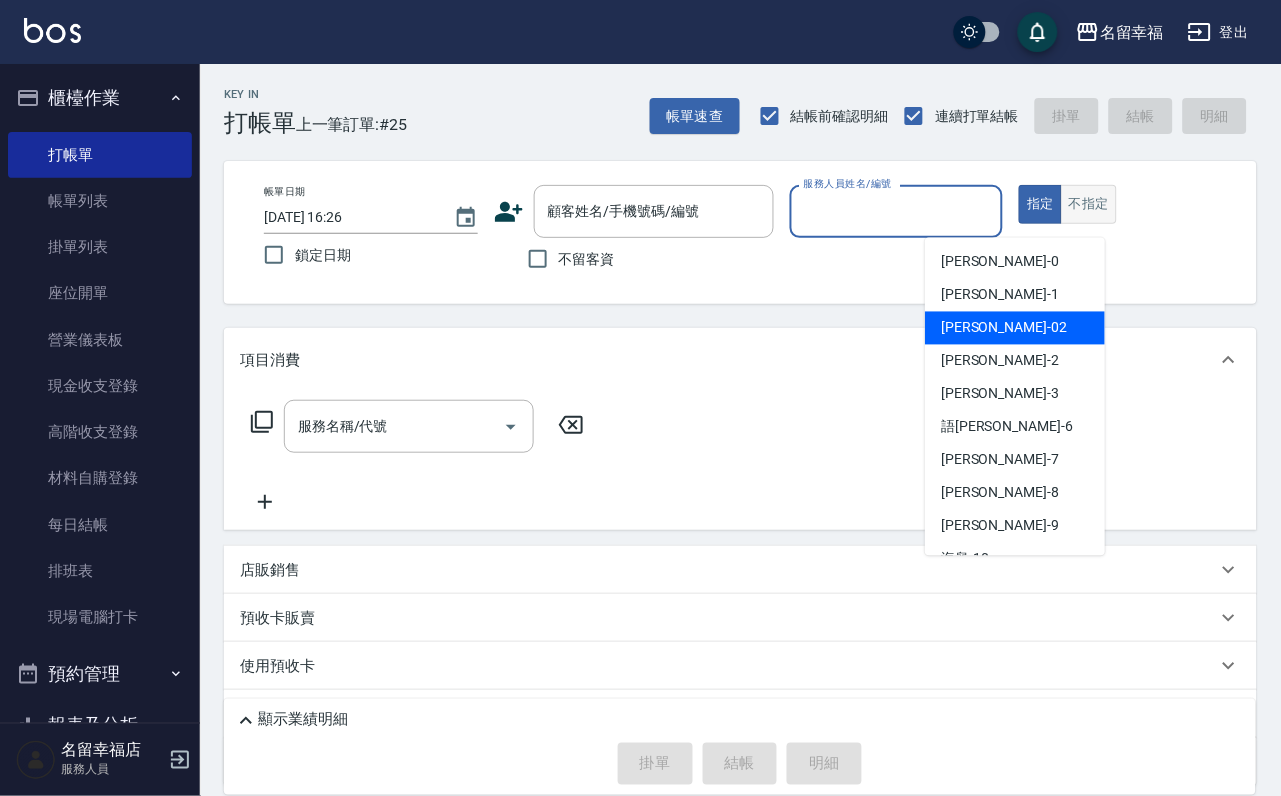 click on "不指定" at bounding box center [1089, 204] 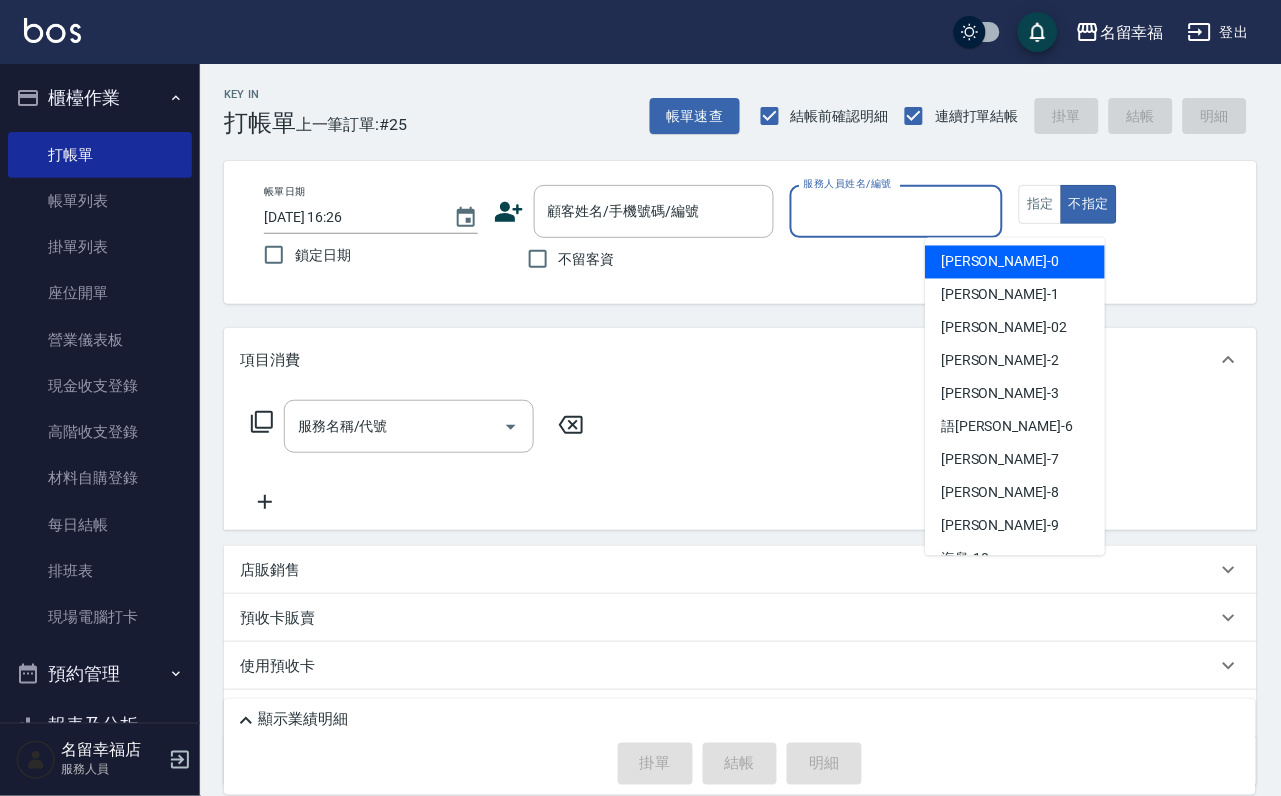 click on "服務人員姓名/編號" at bounding box center [897, 211] 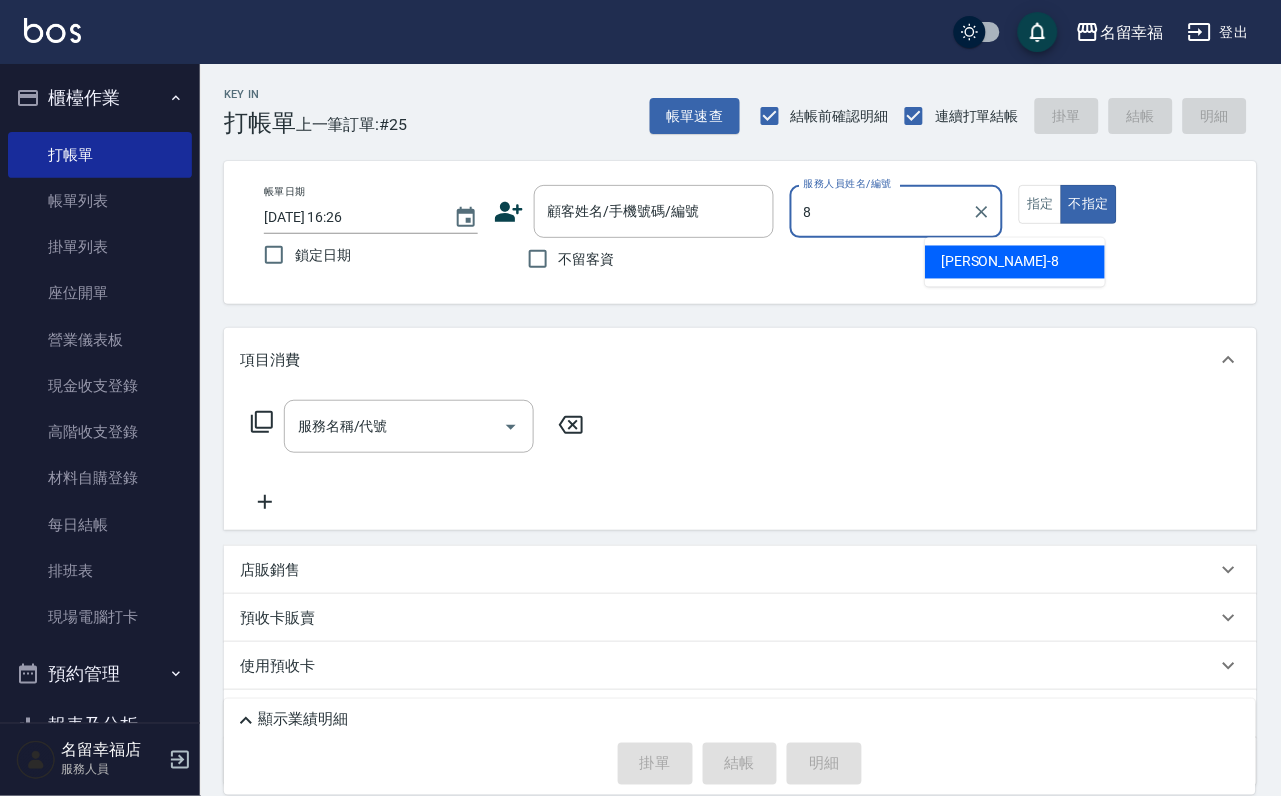 type on "[PERSON_NAME]-8" 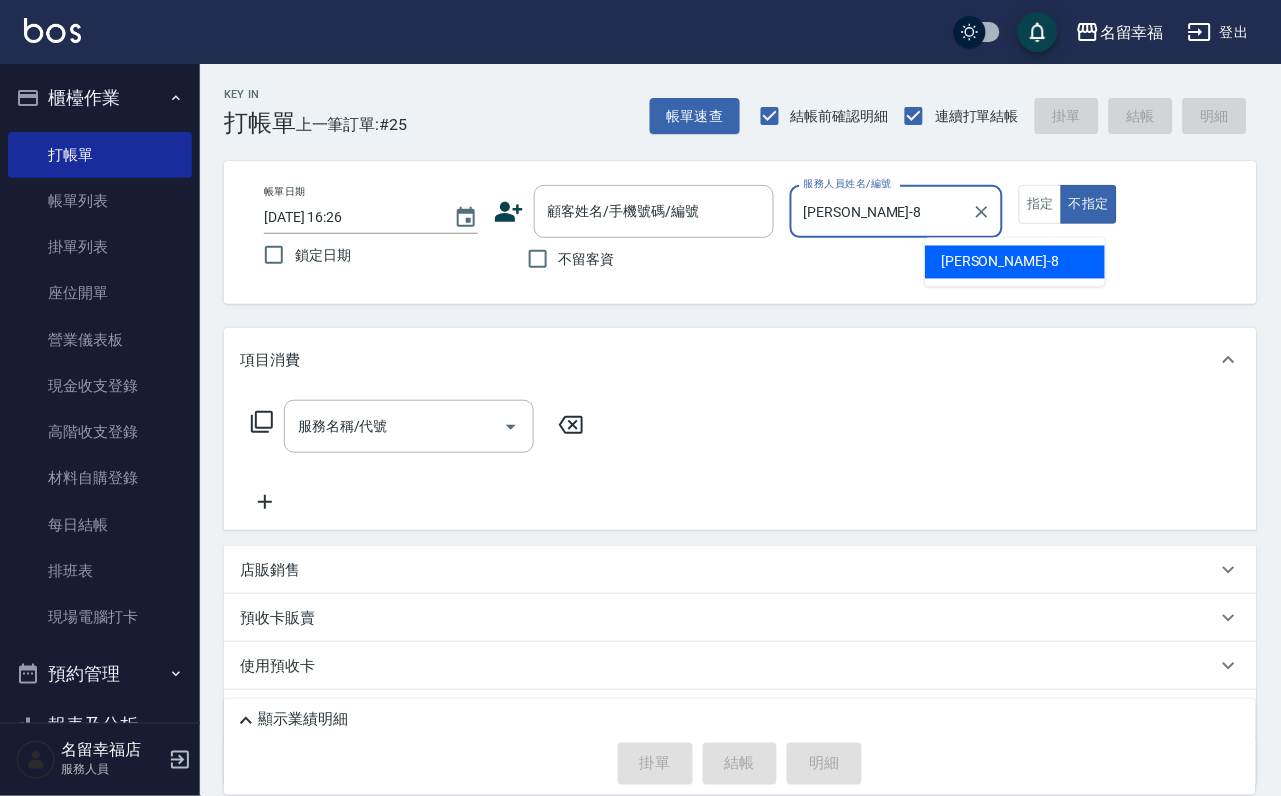 type on "false" 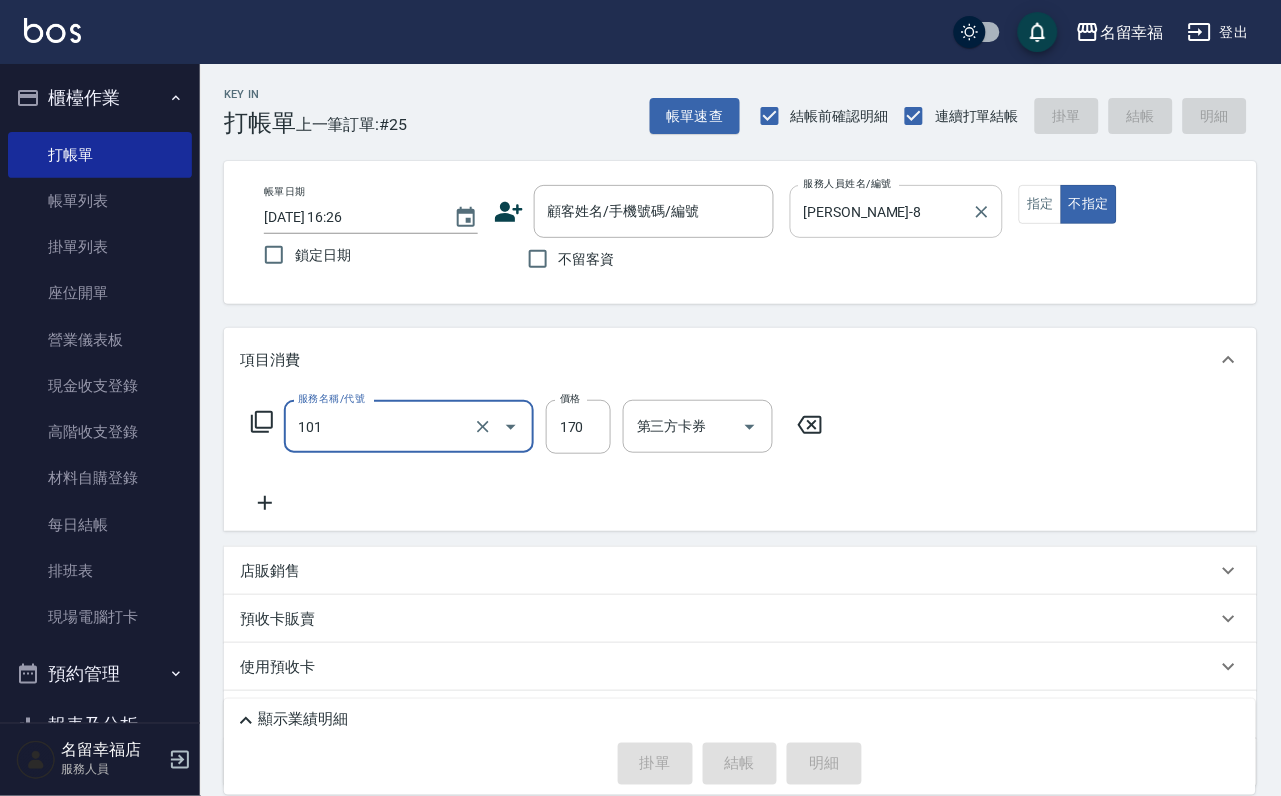 type on "洗髮(101)" 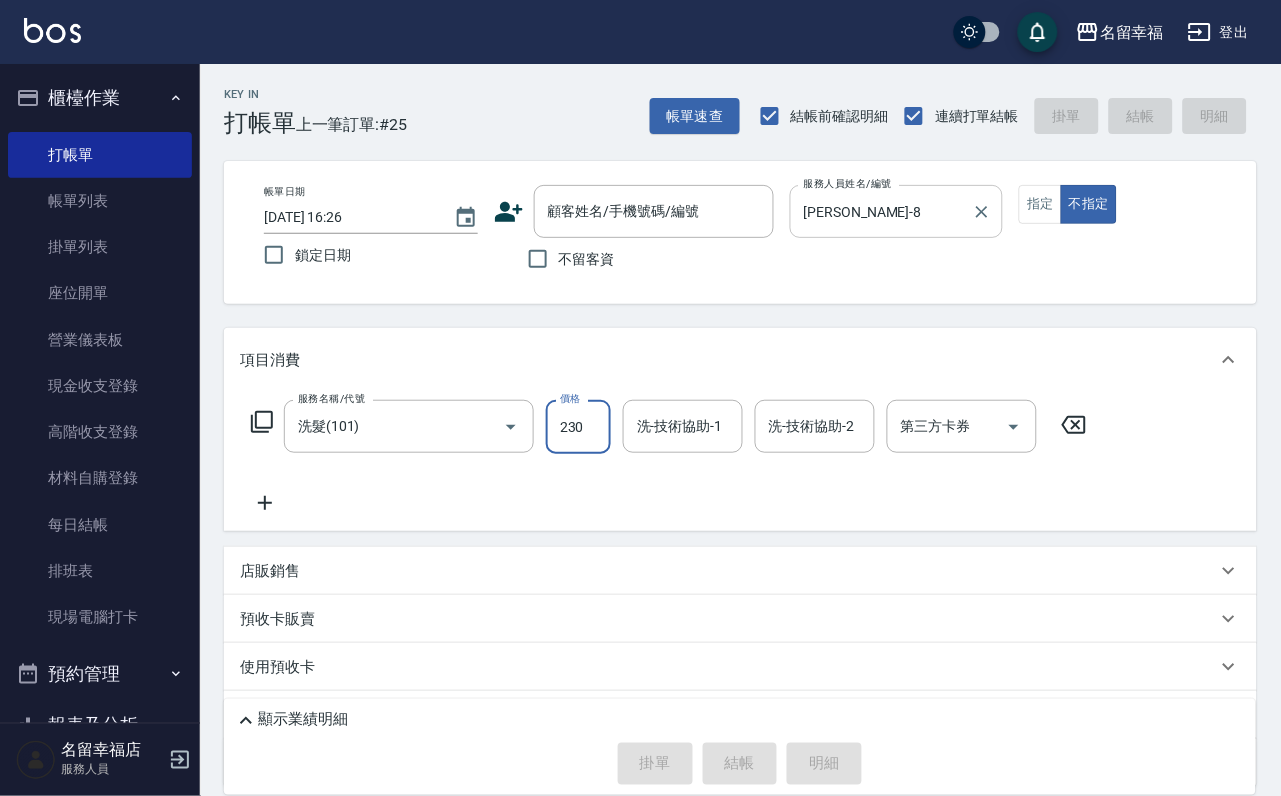 type on "230" 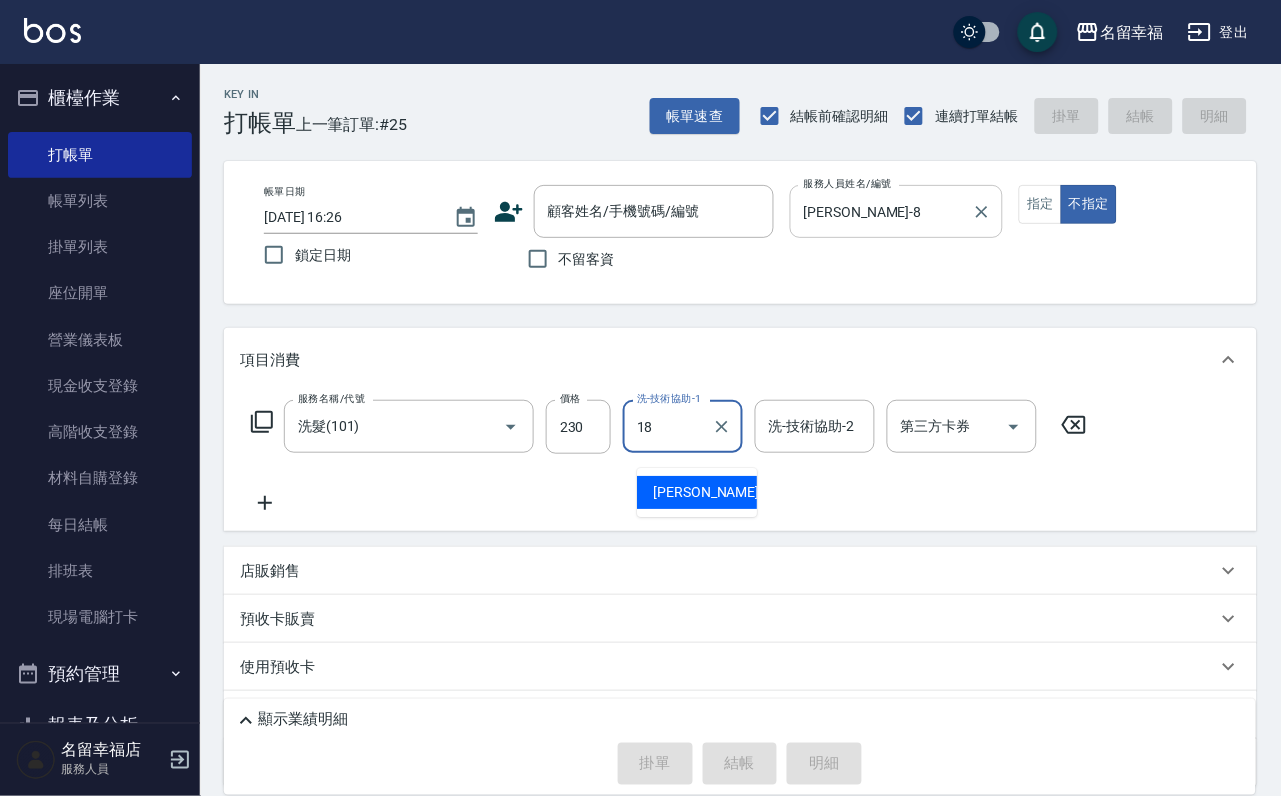 type on "[PERSON_NAME]-18" 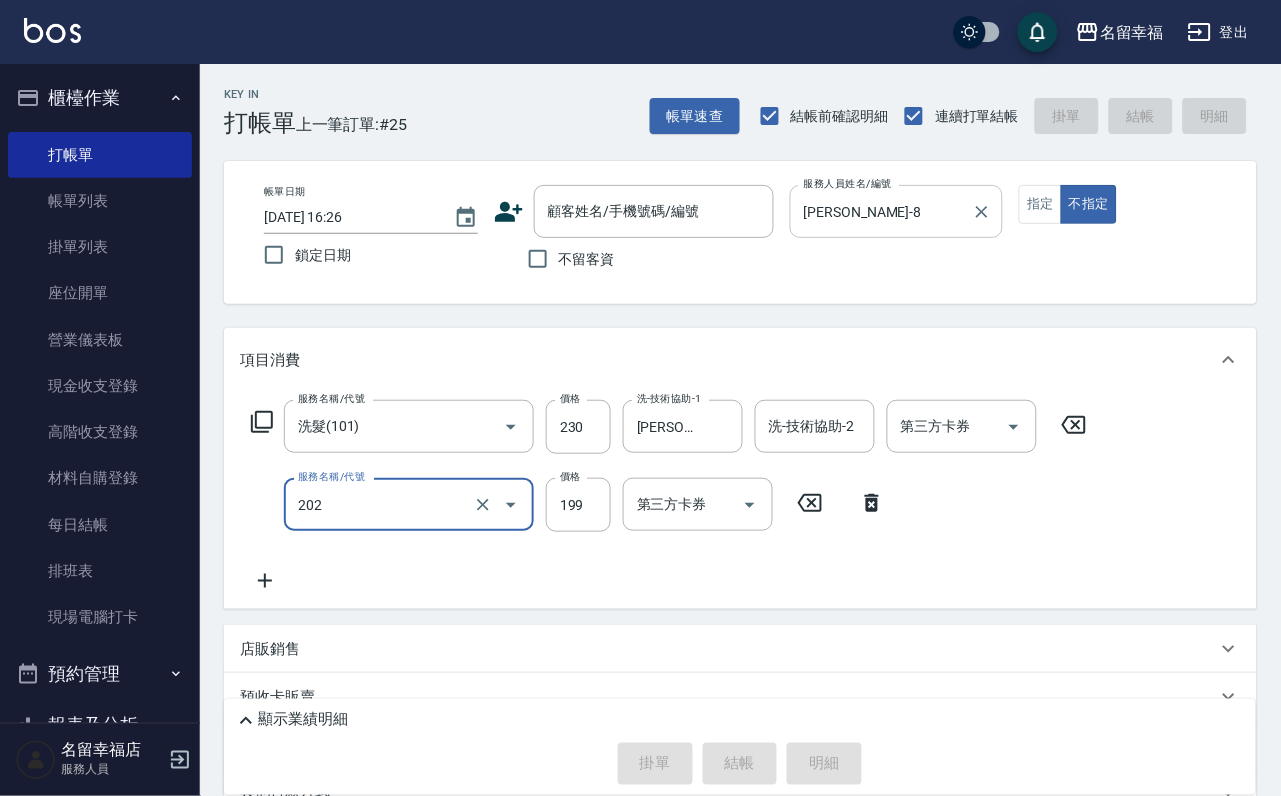 type on "不指定單剪(202)" 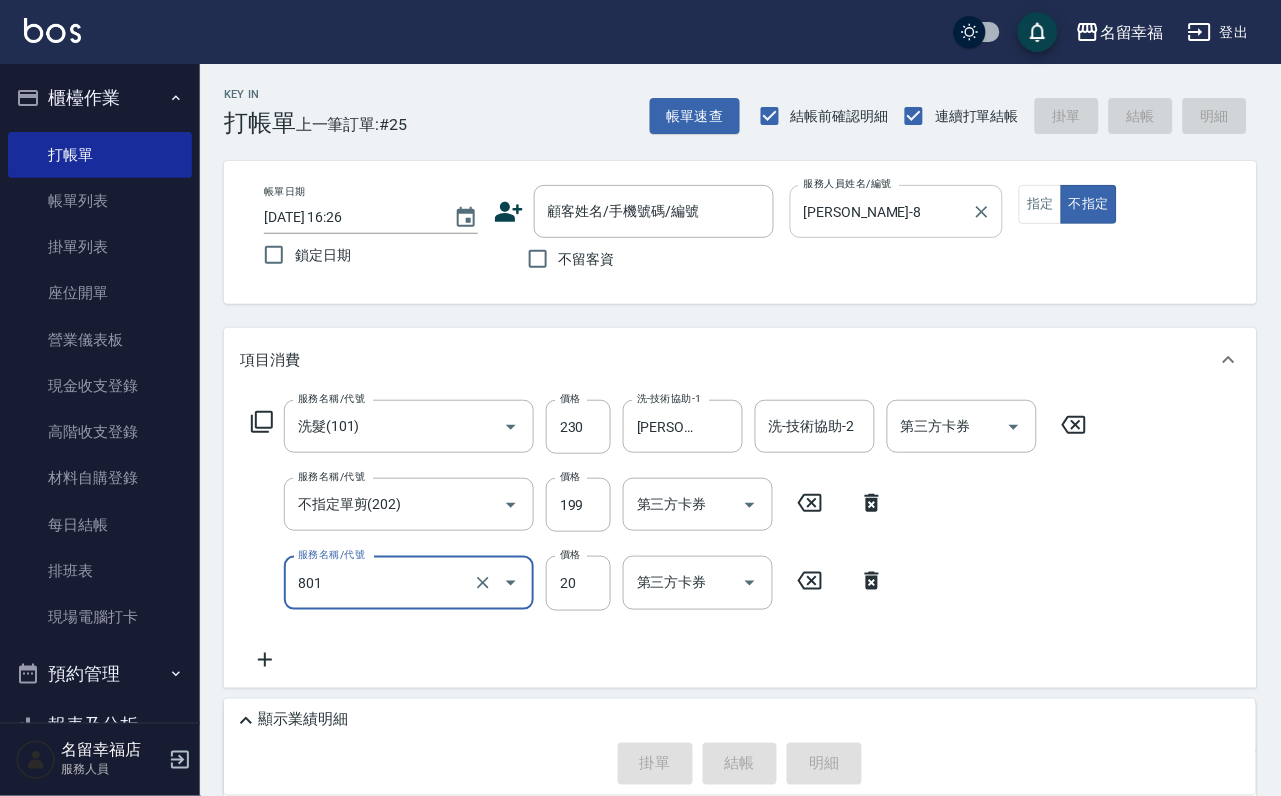 type on "潤絲(801)" 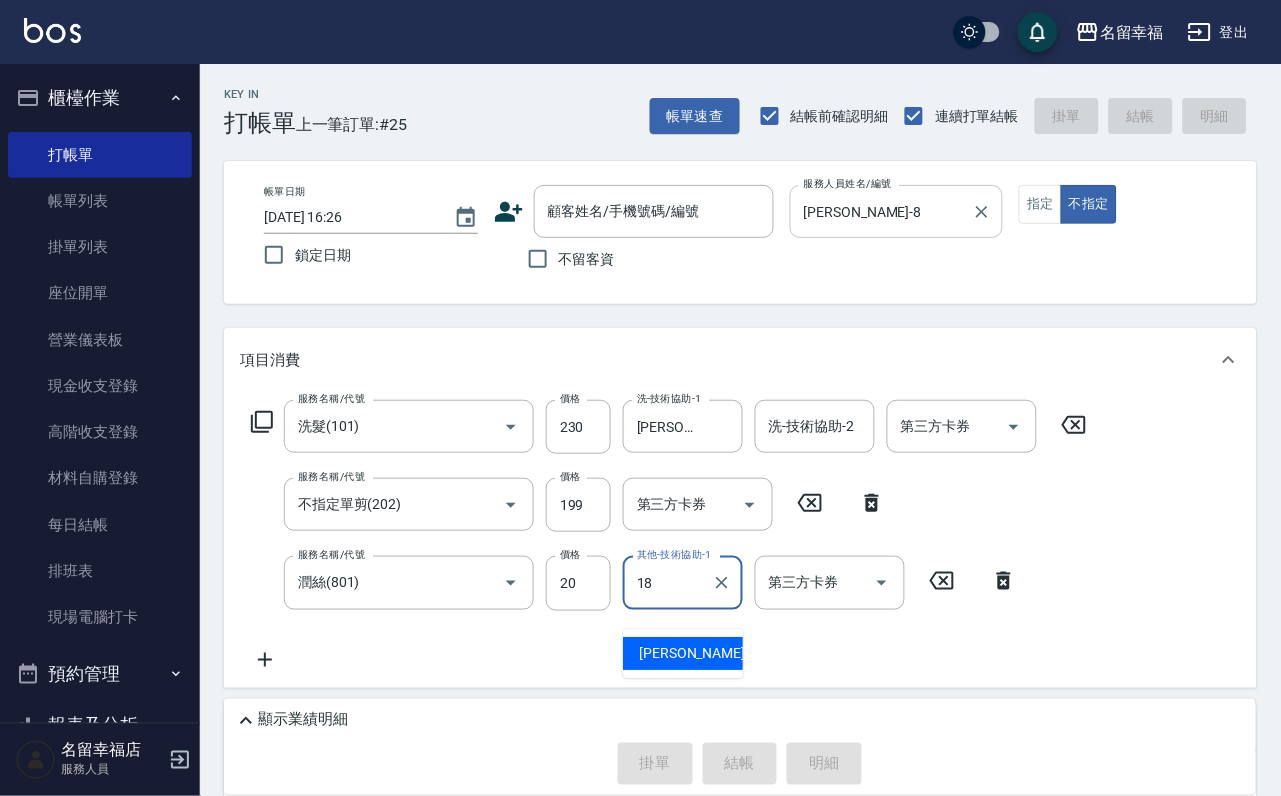 type on "[PERSON_NAME]-18" 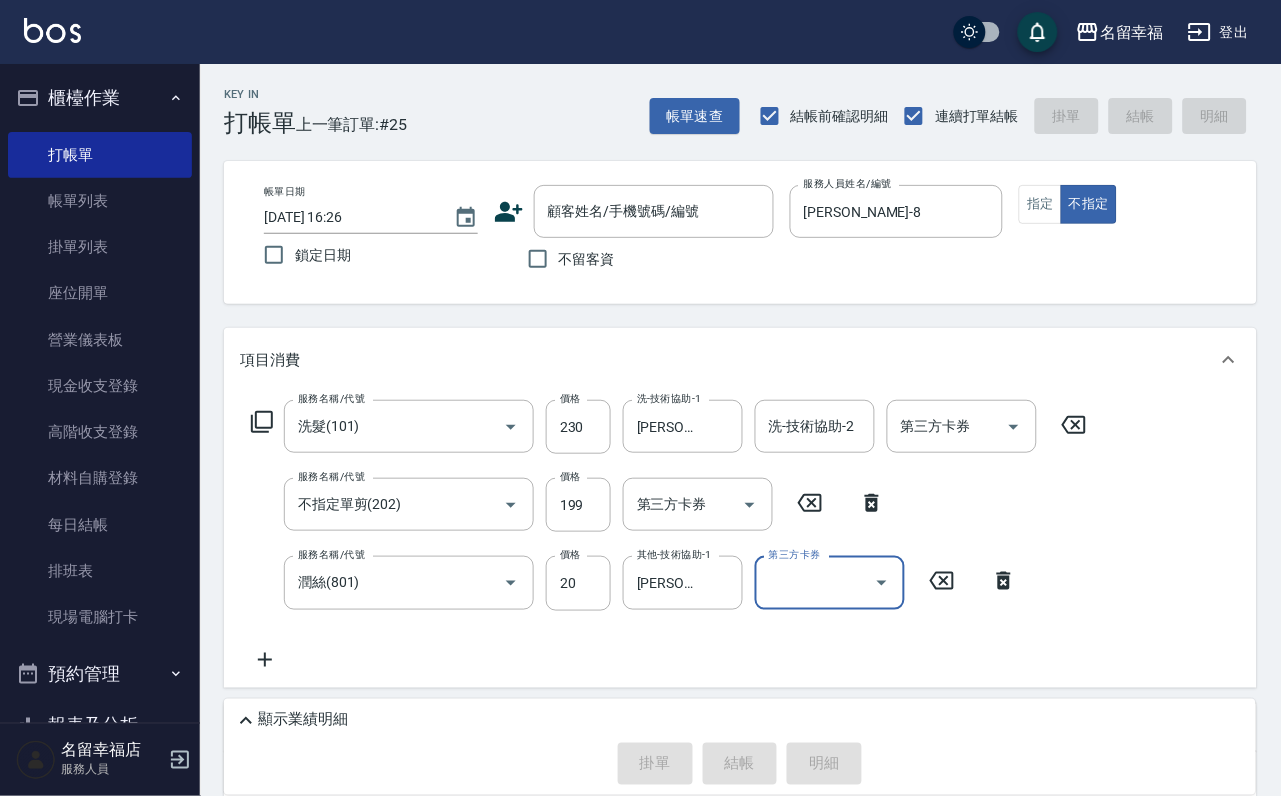 click on "不留客資" at bounding box center [566, 259] 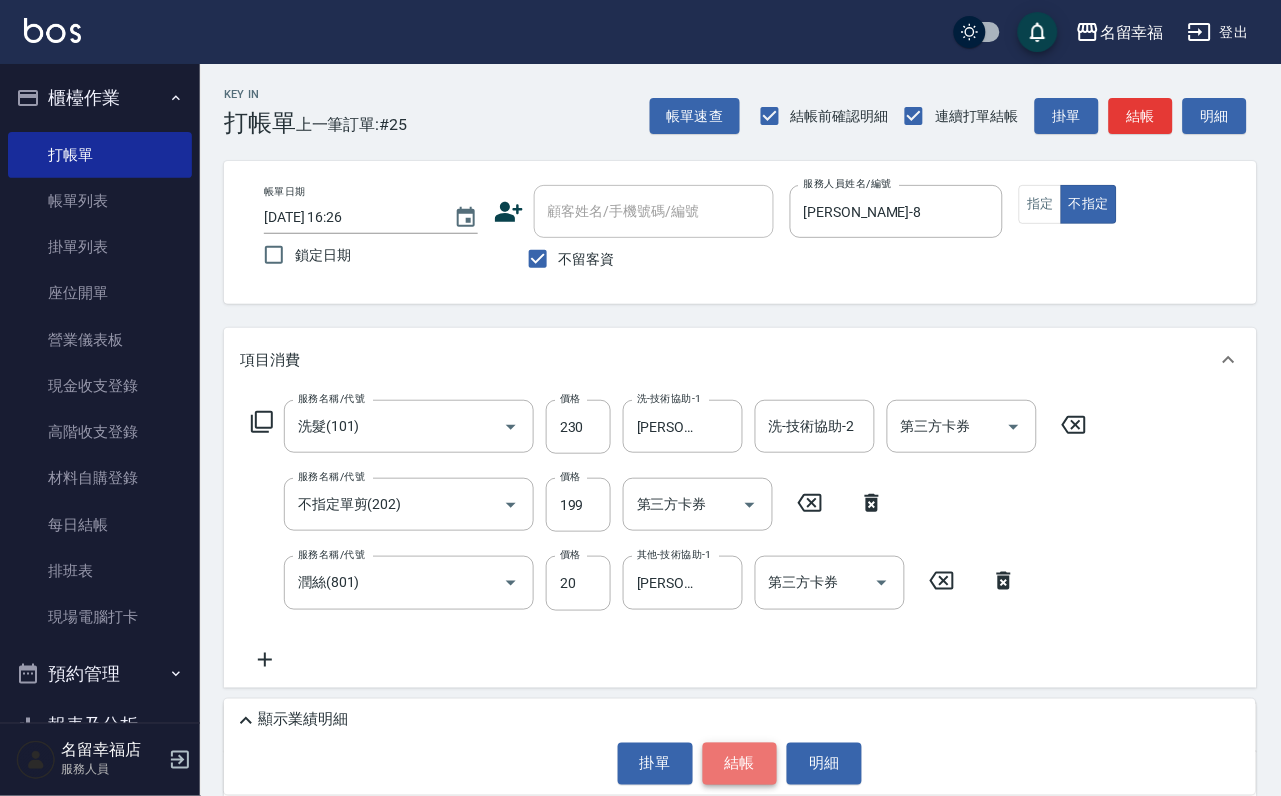 click on "結帳" at bounding box center (740, 764) 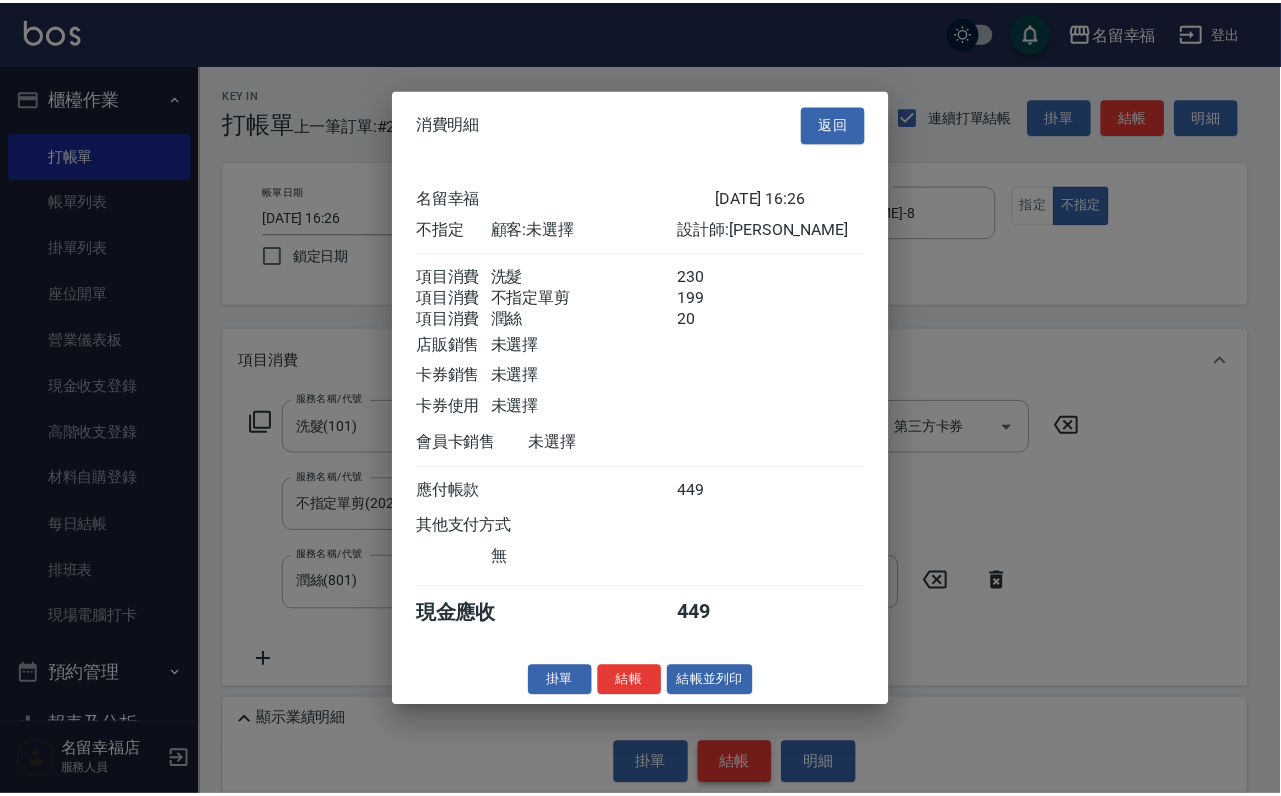 scroll, scrollTop: 434, scrollLeft: 0, axis: vertical 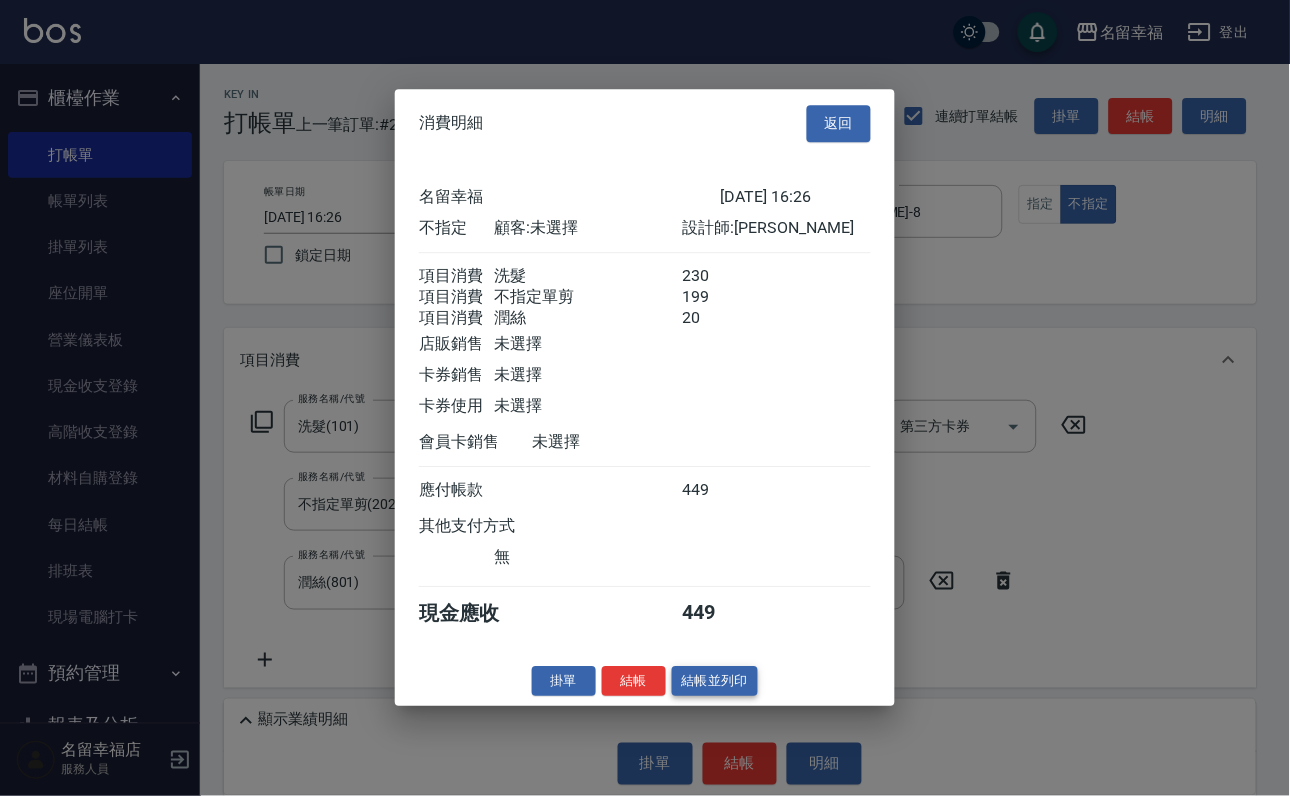 click on "結帳並列印" at bounding box center (715, 681) 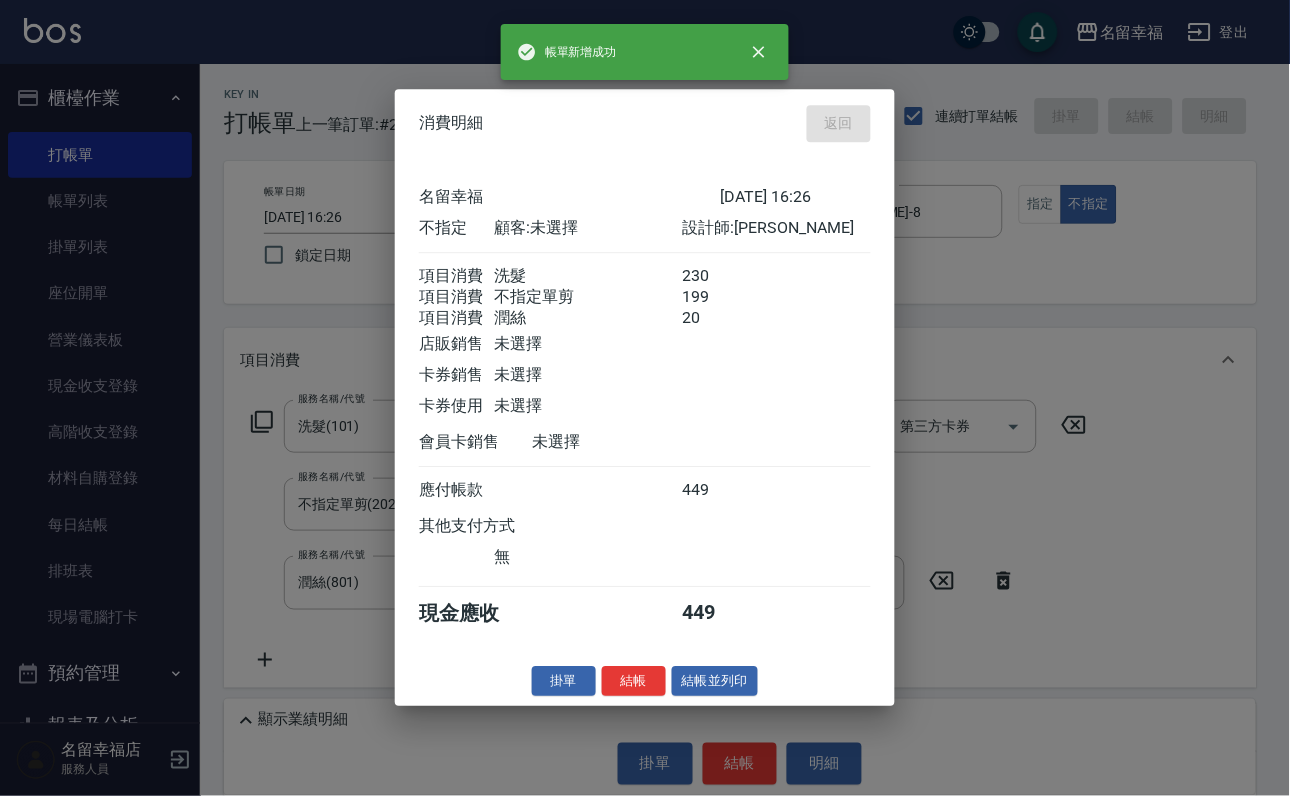 type on "2025/07/12 16:37" 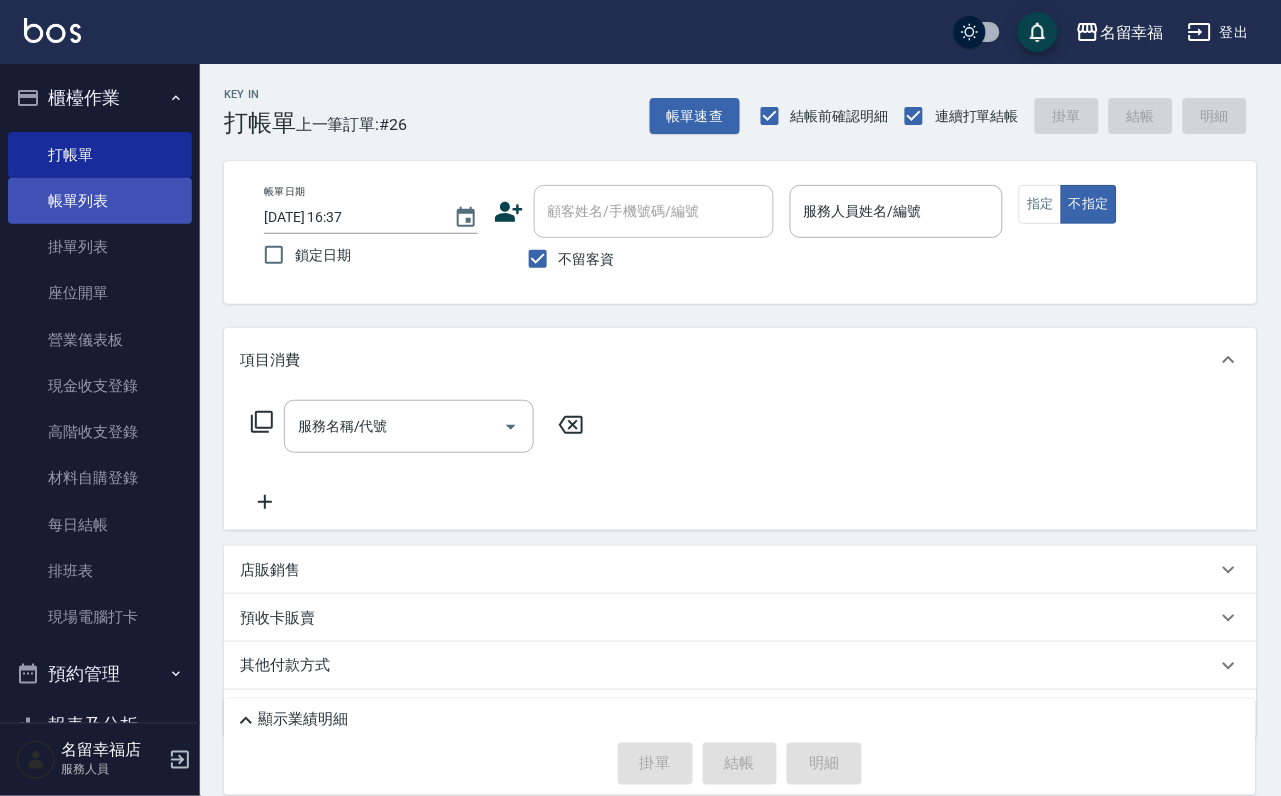 click on "帳單列表" at bounding box center (100, 201) 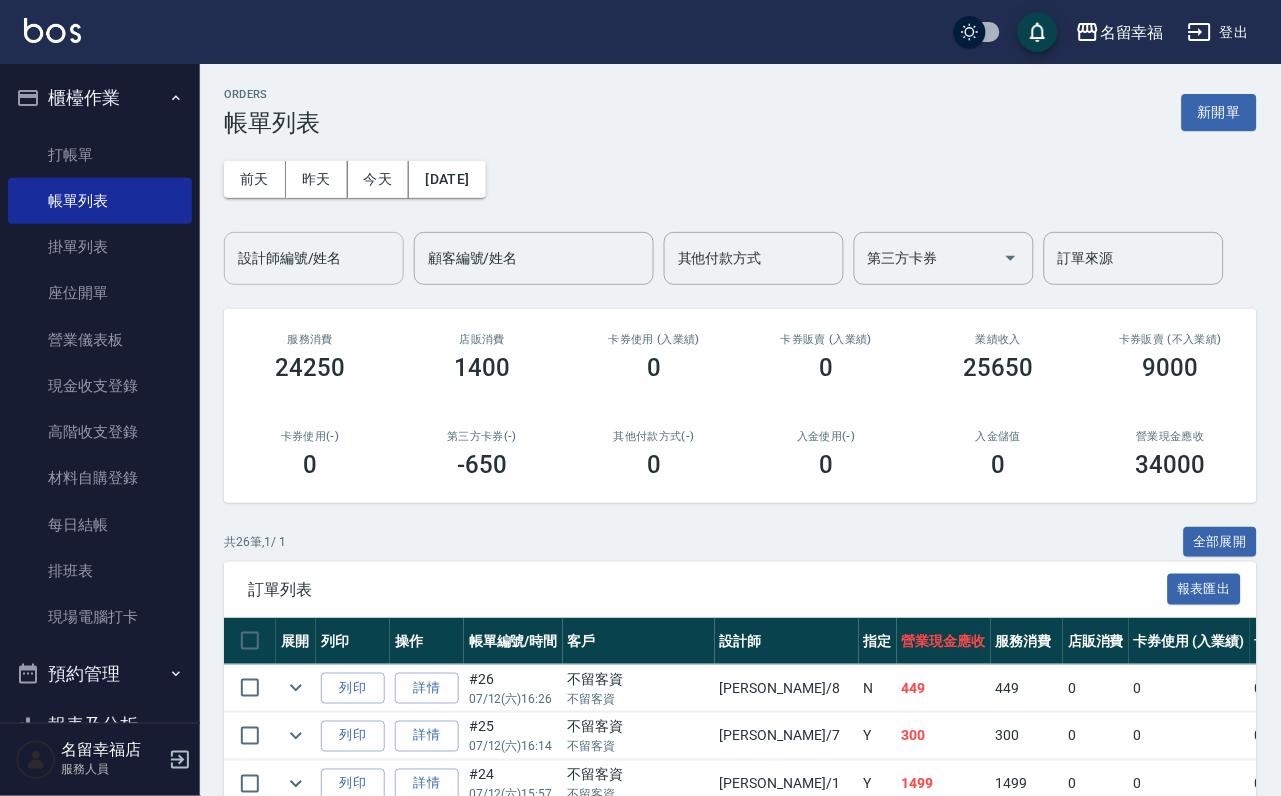 drag, startPoint x: 326, startPoint y: 253, endPoint x: 313, endPoint y: 264, distance: 17.029387 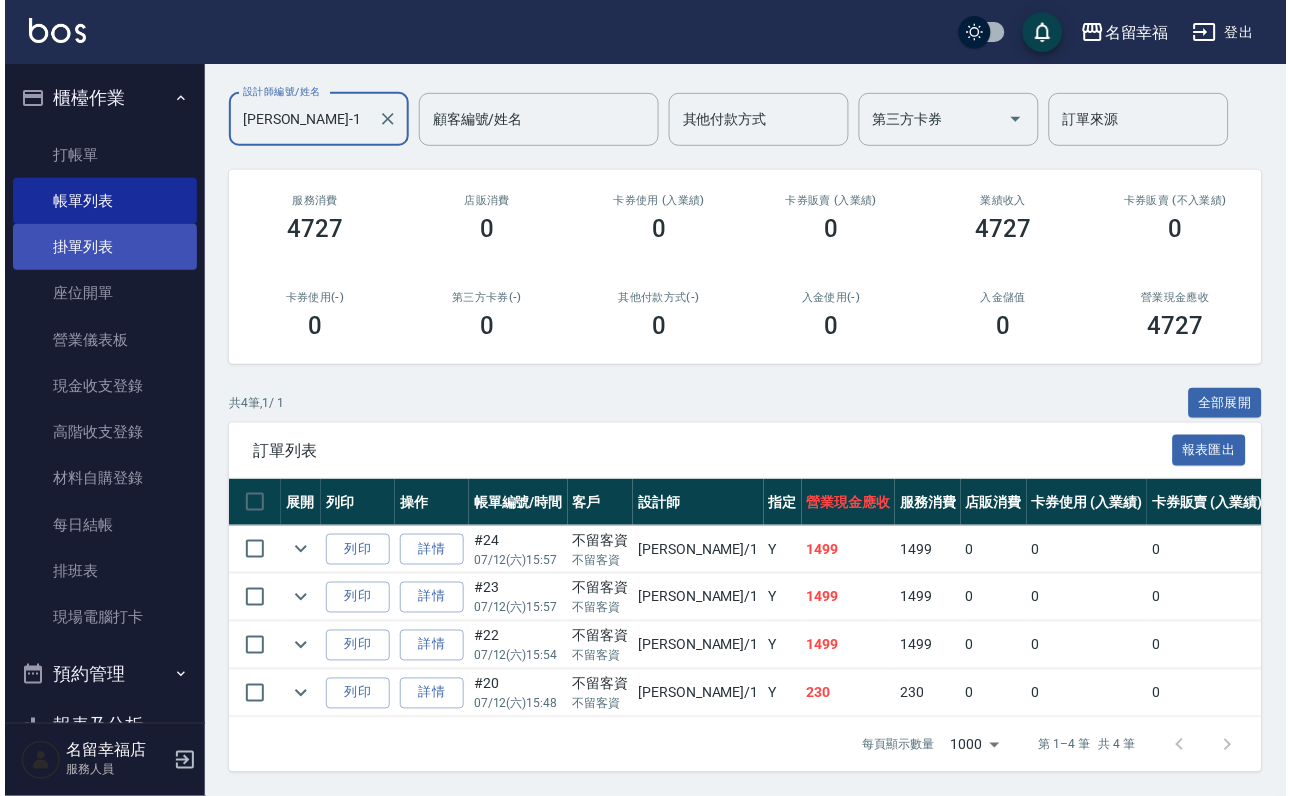 scroll, scrollTop: 0, scrollLeft: 0, axis: both 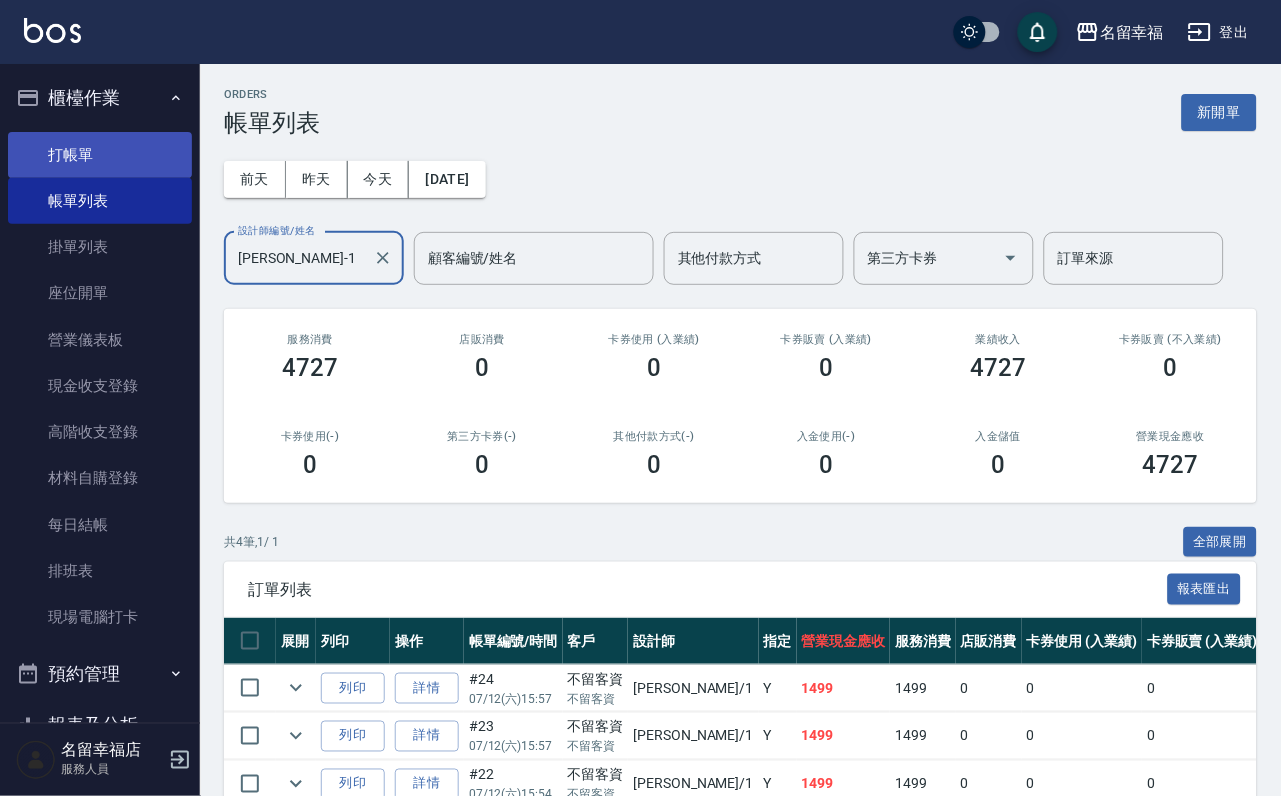 type on "[PERSON_NAME]-1" 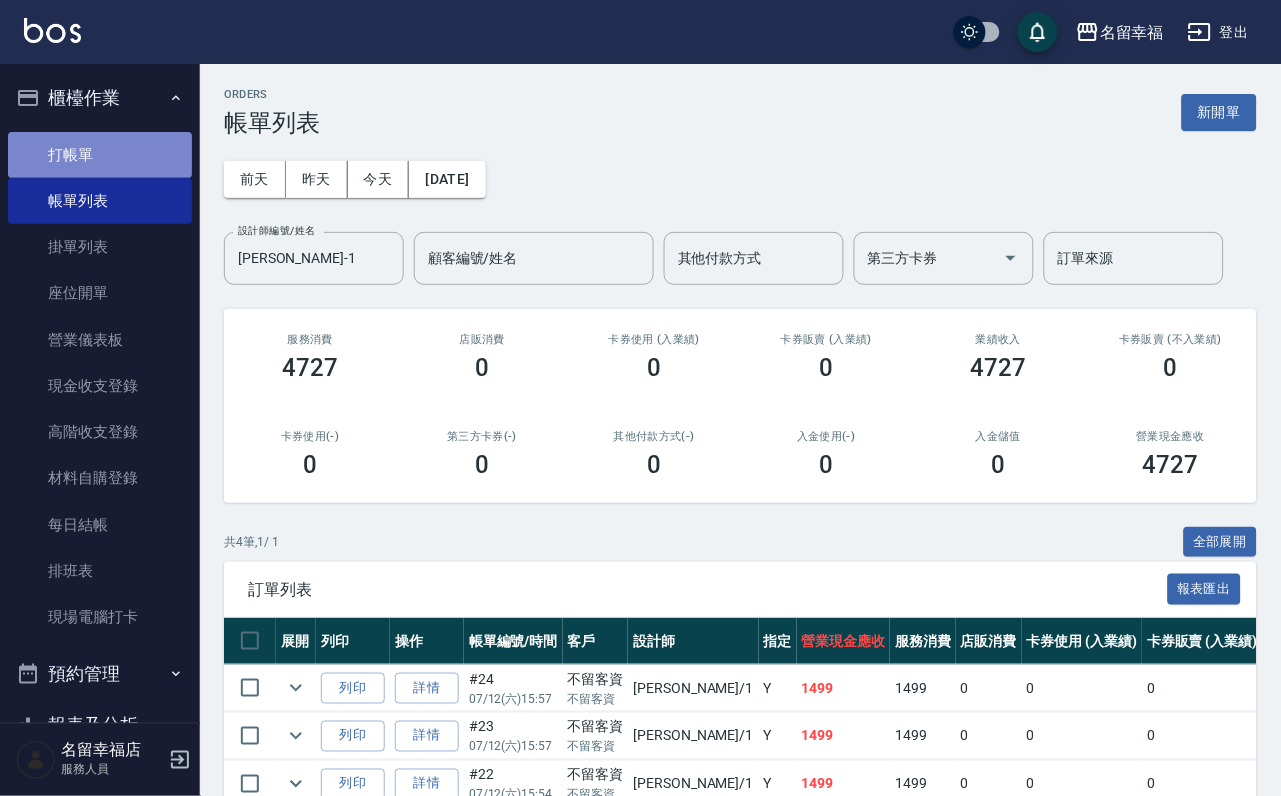 click on "打帳單" at bounding box center [100, 155] 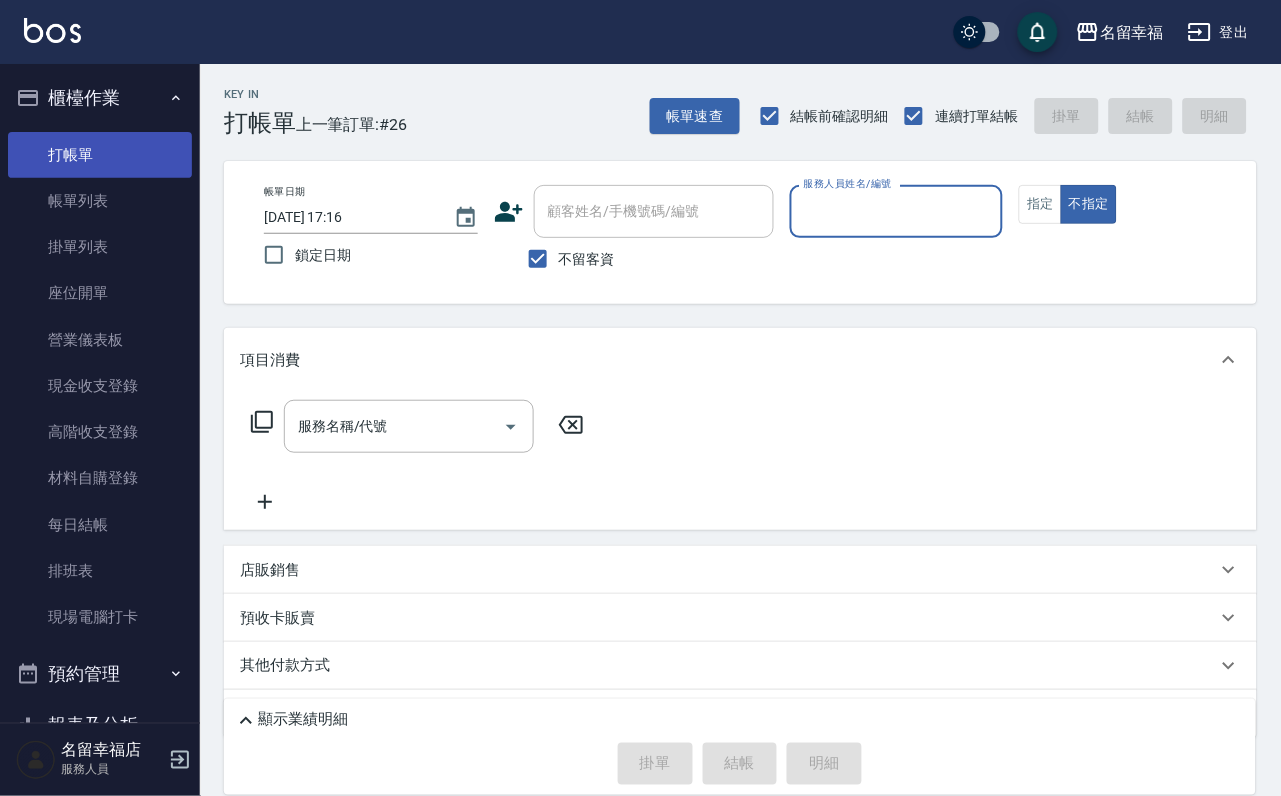 type on "2" 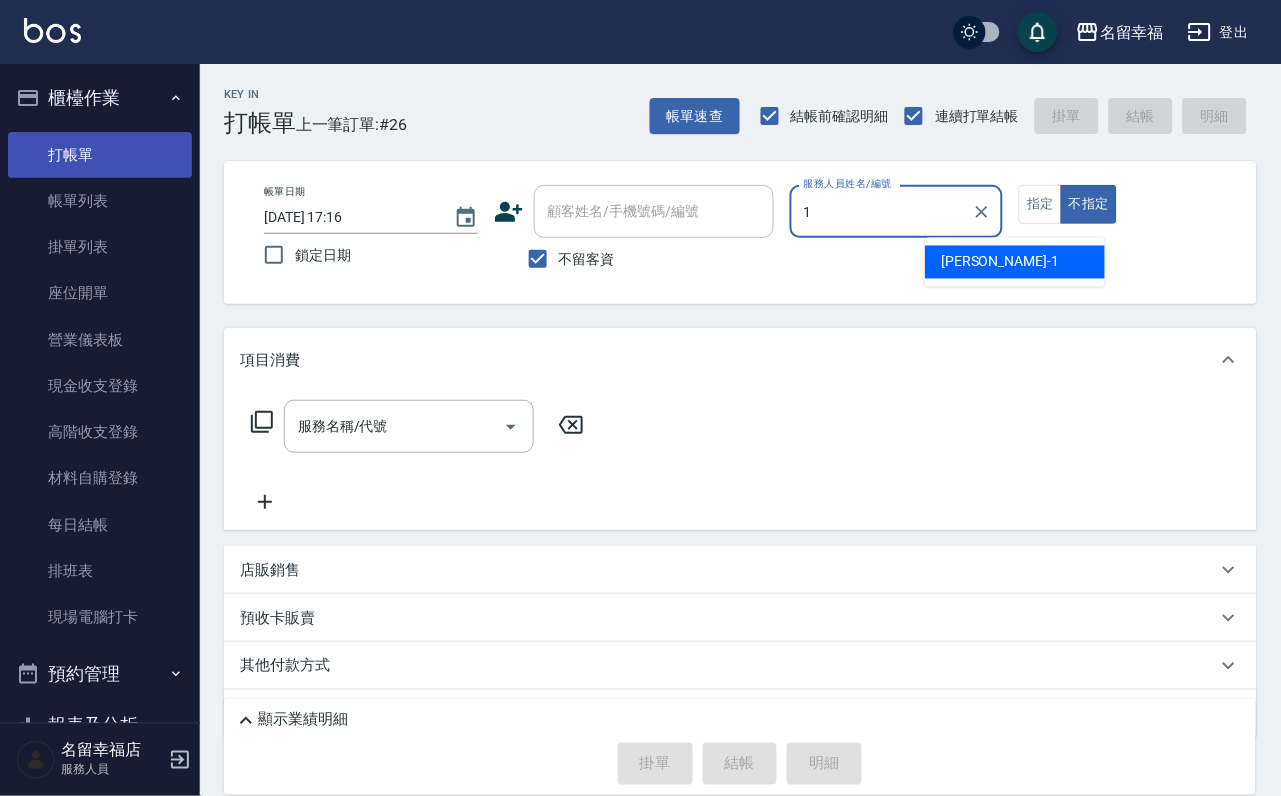 type on "[PERSON_NAME]-1" 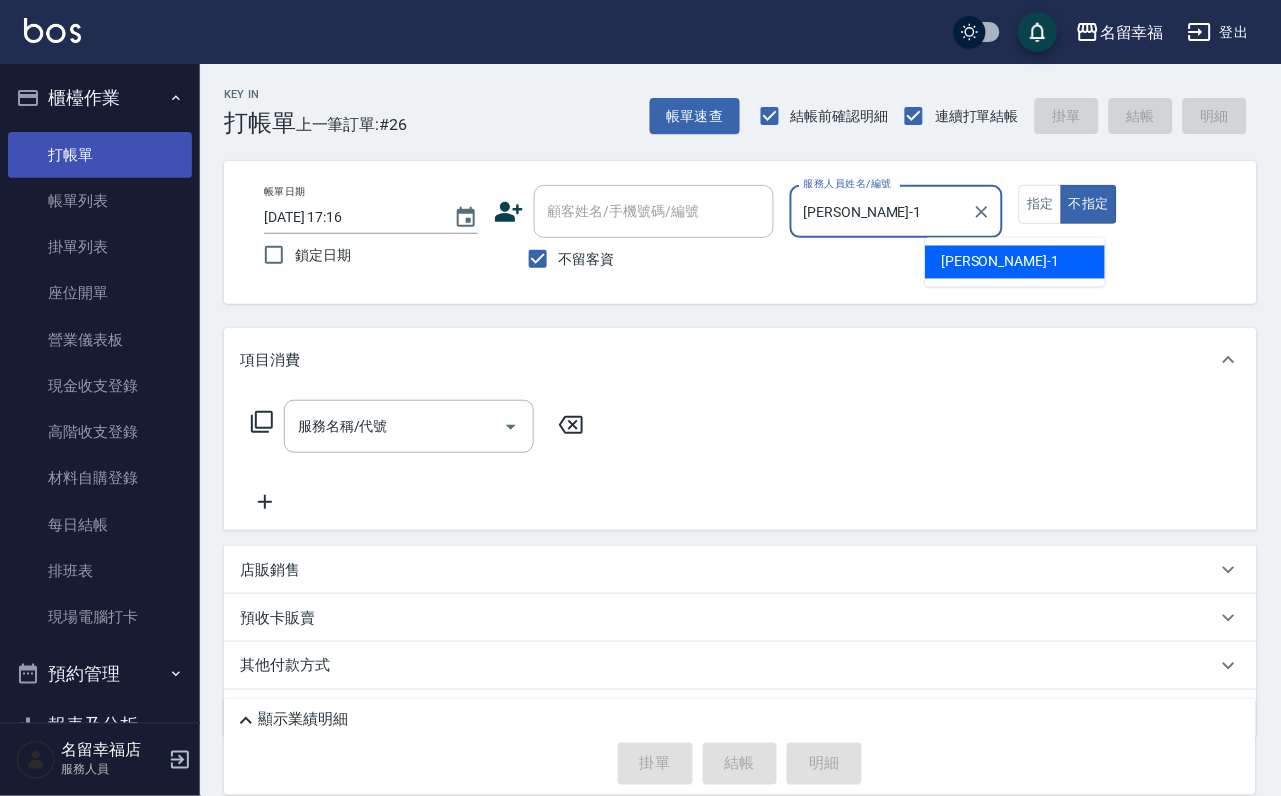 type on "false" 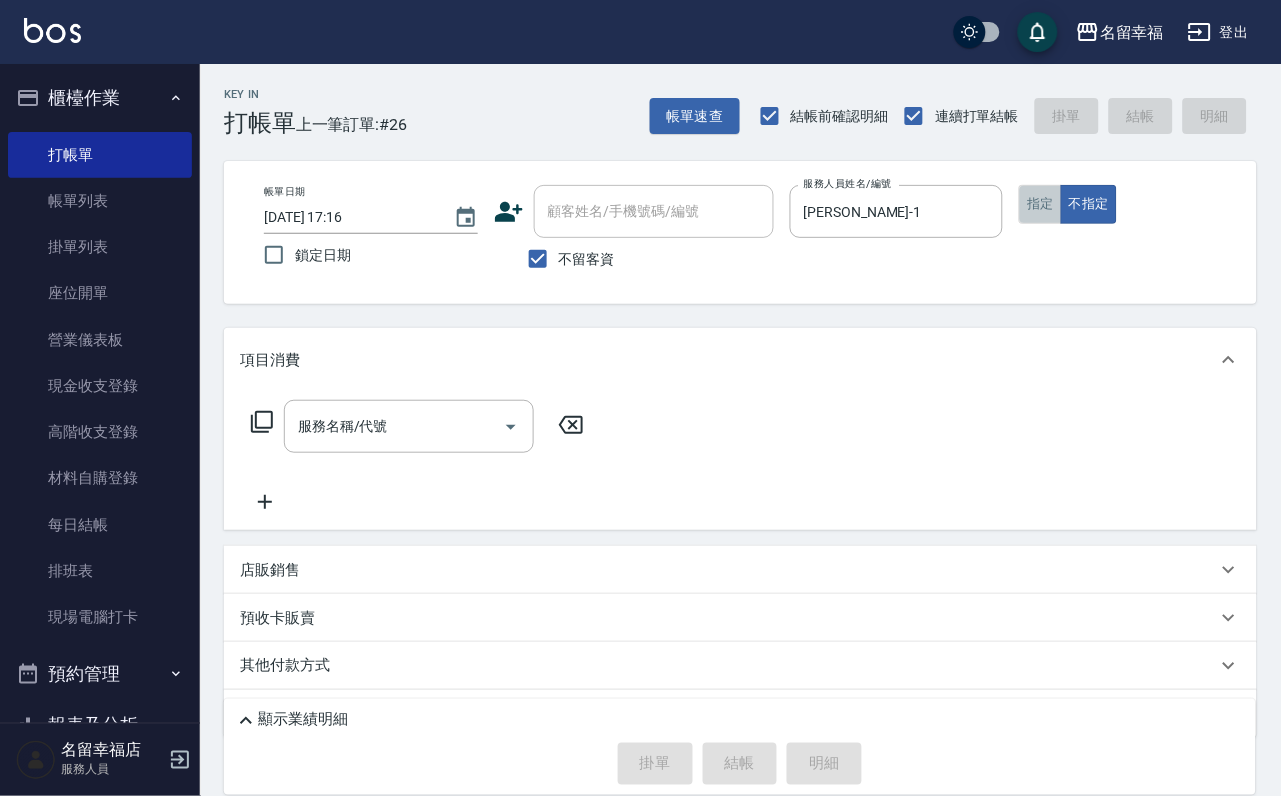 click on "指定" at bounding box center [1040, 204] 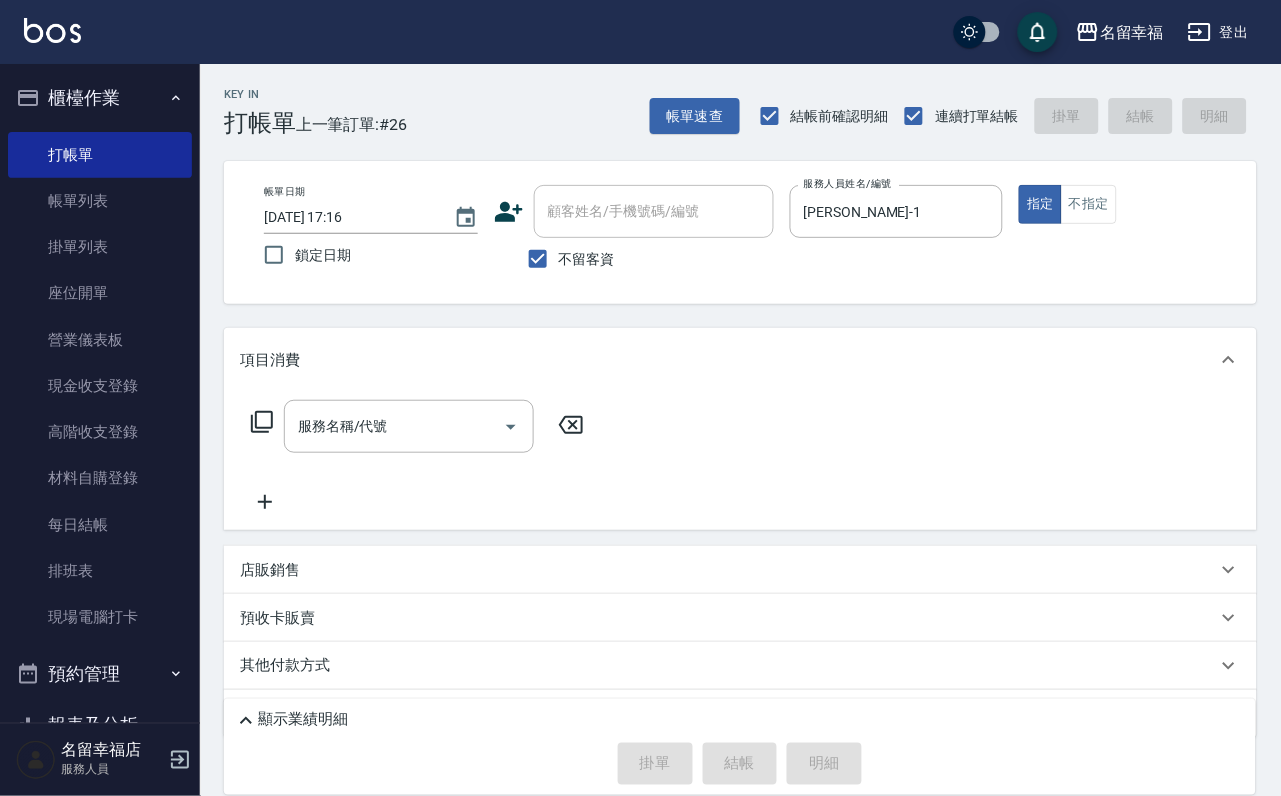 click 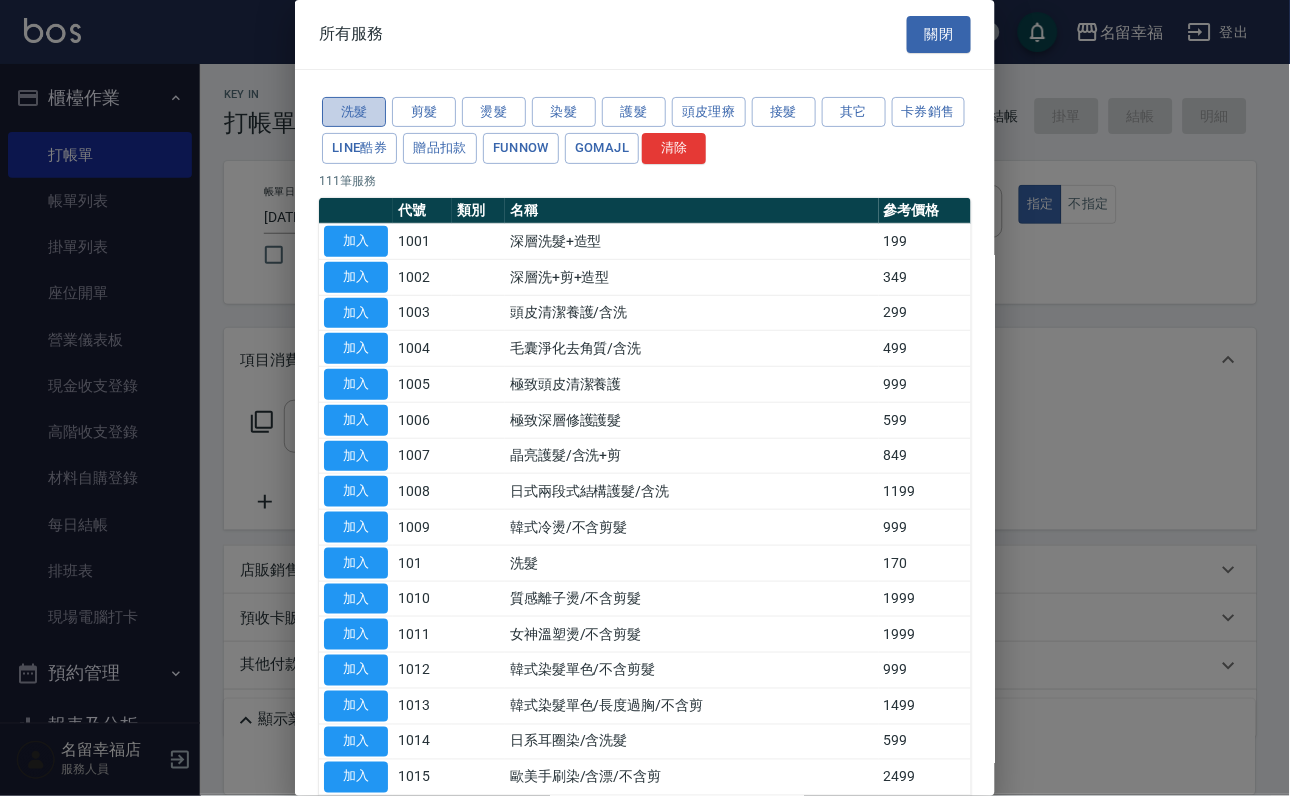 click on "洗髮" at bounding box center (354, 112) 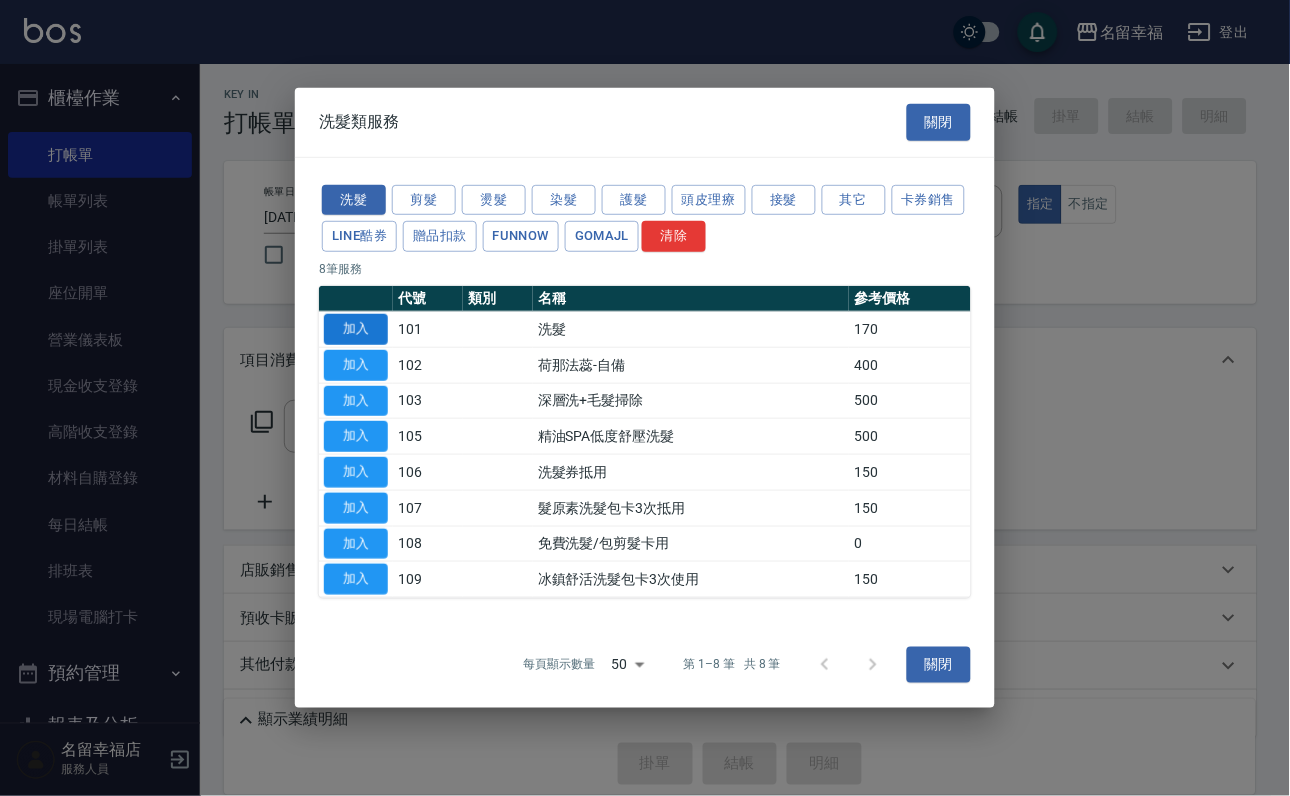 click on "加入" at bounding box center (356, 329) 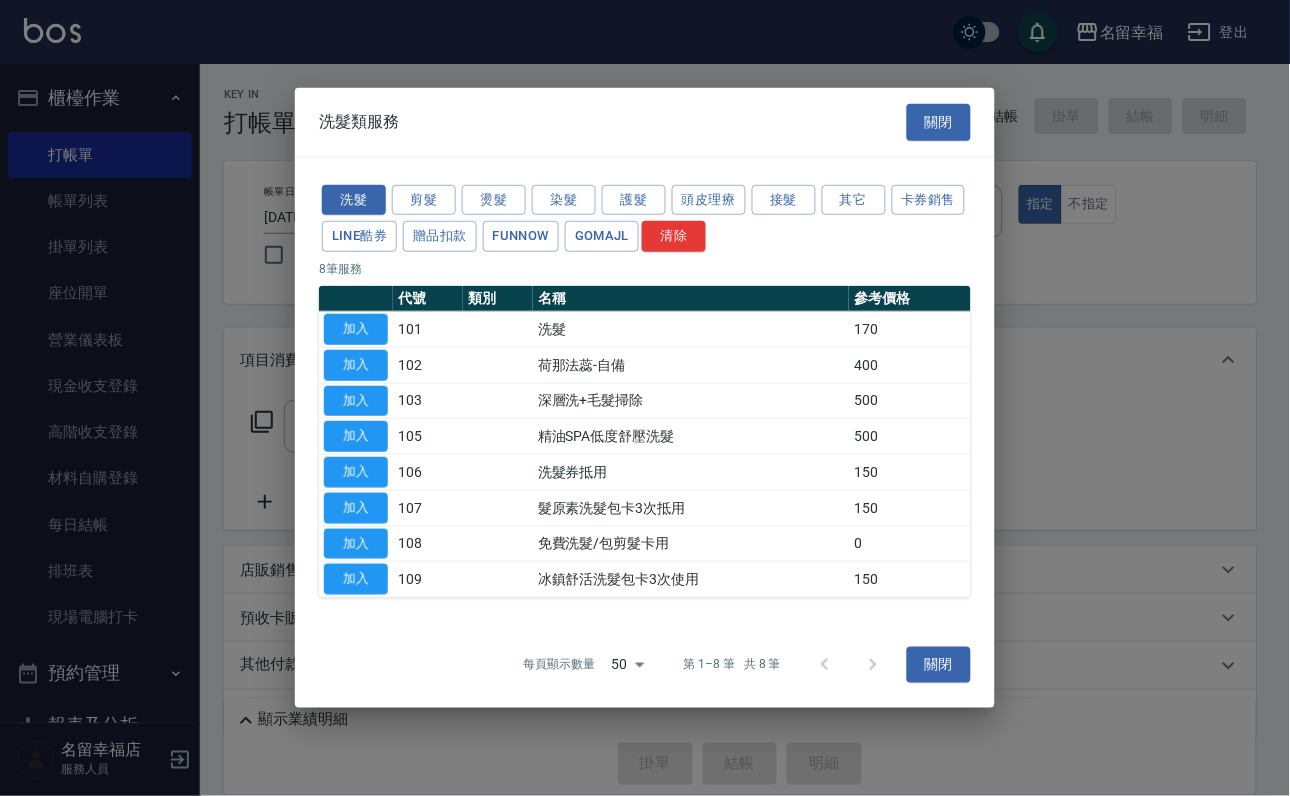 type on "洗髮(101)" 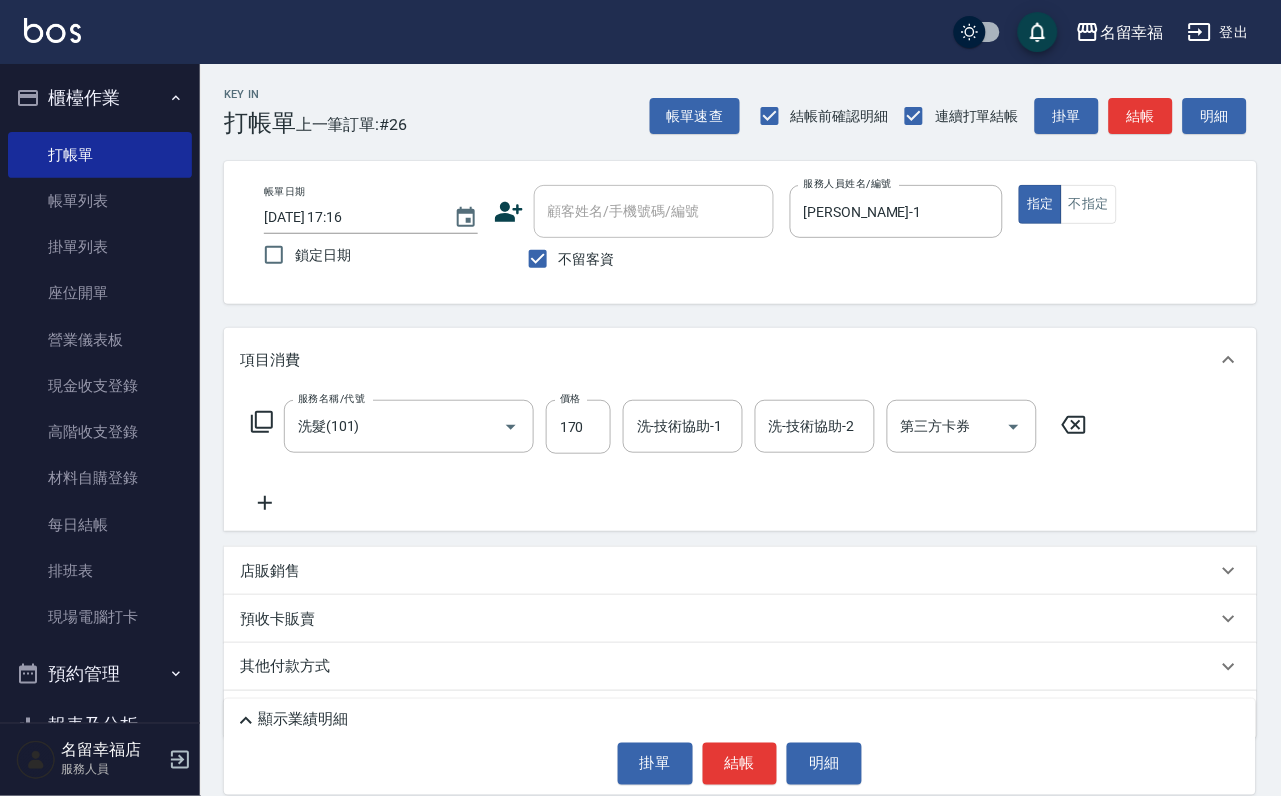 click on "價格" at bounding box center [570, 398] 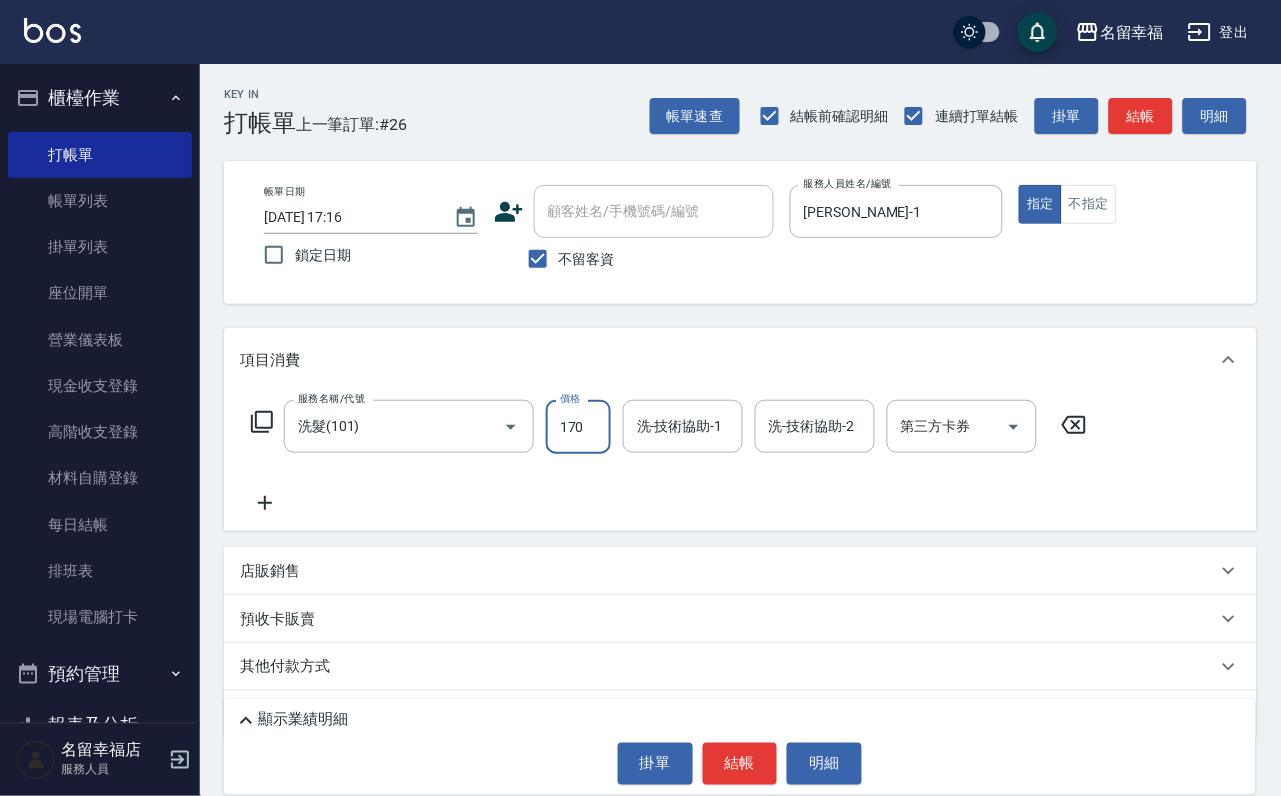 click on "170" at bounding box center [578, 427] 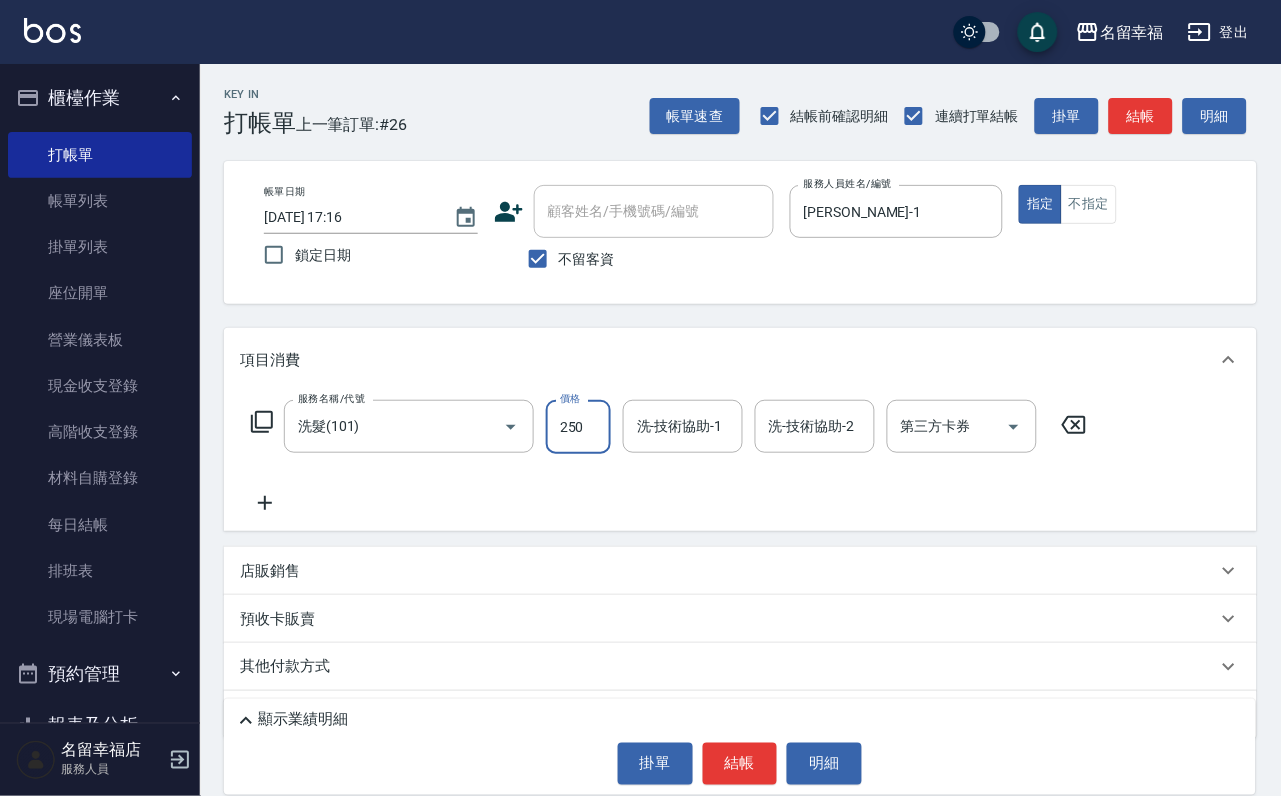 type on "250" 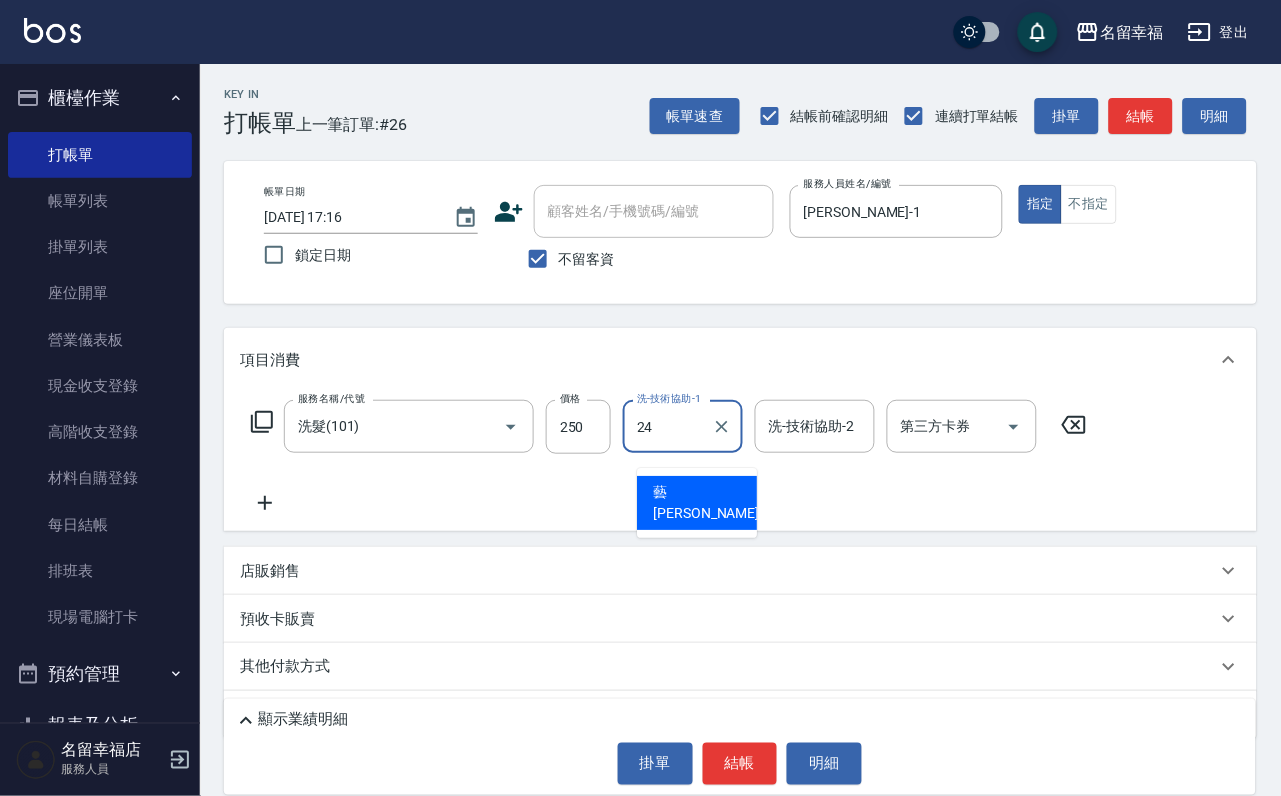type on "藝馨-24" 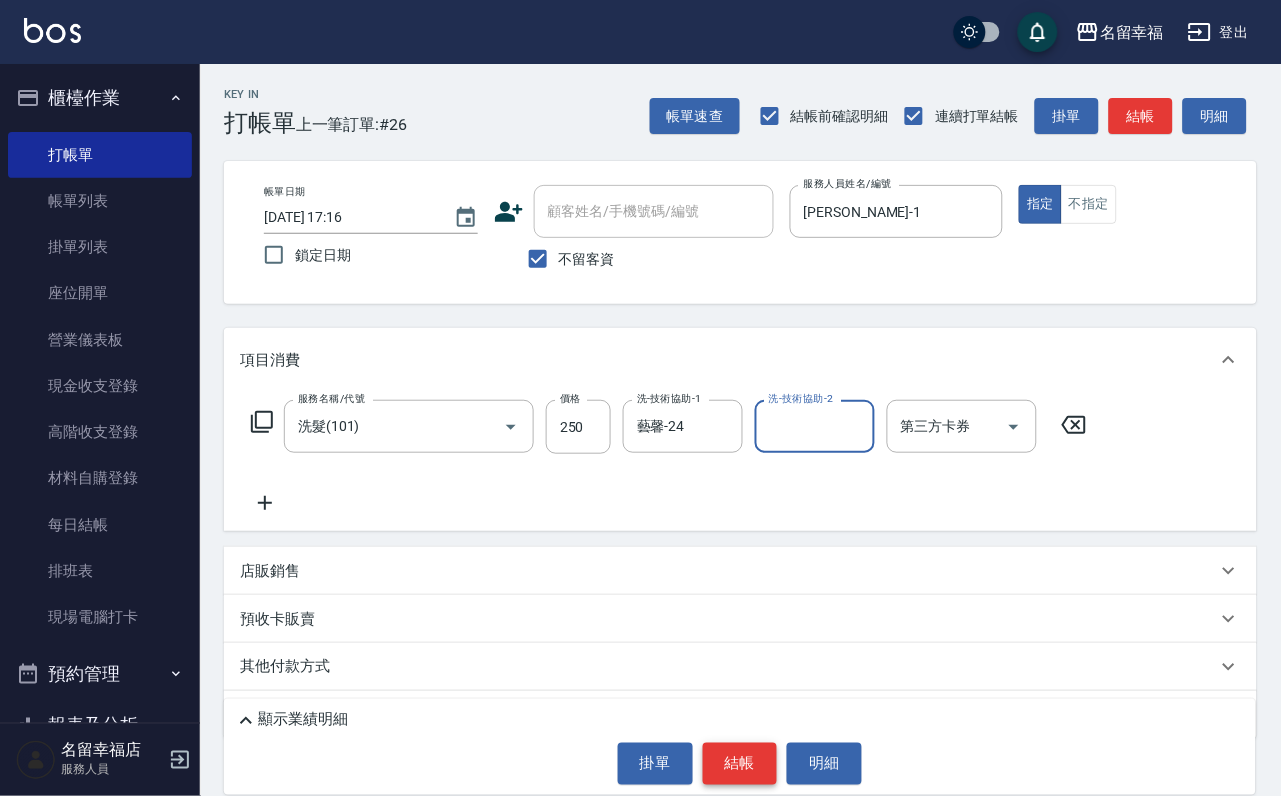click on "結帳" at bounding box center [740, 764] 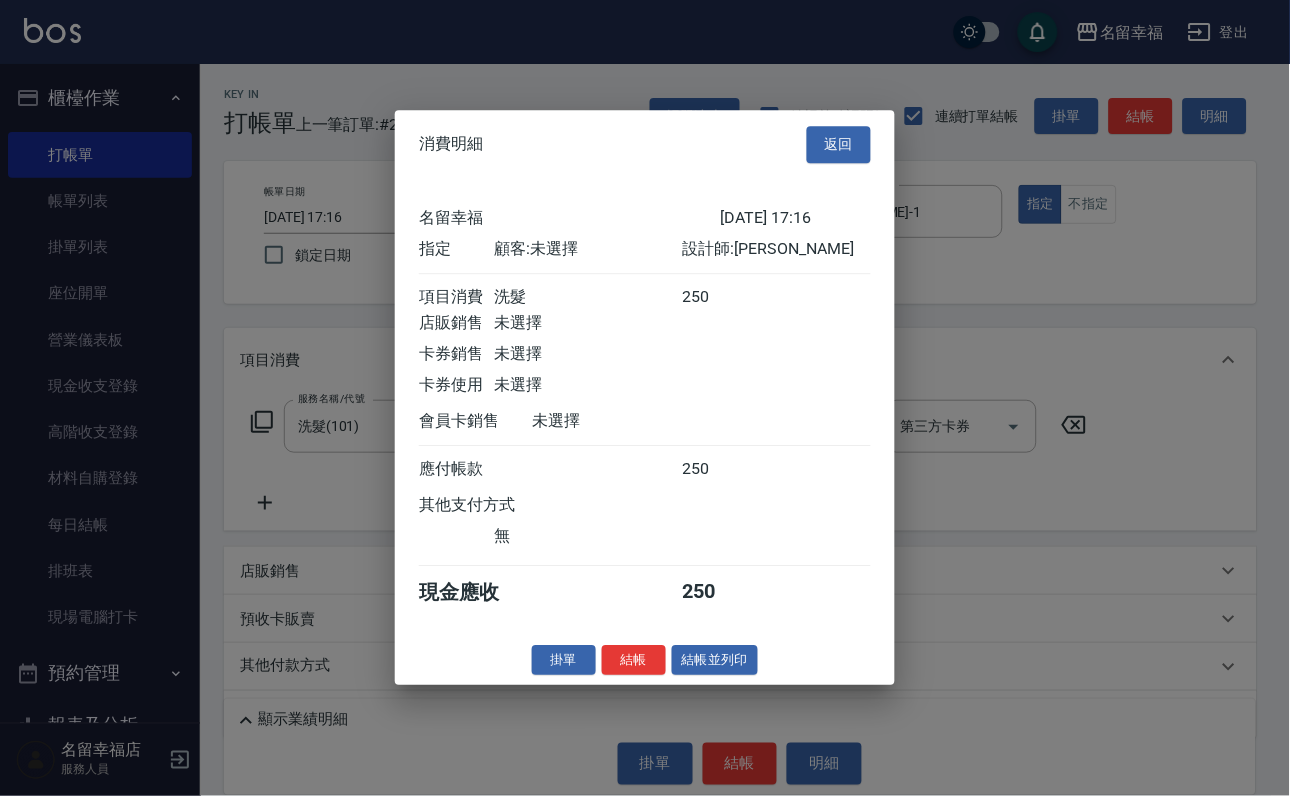 scroll, scrollTop: 247, scrollLeft: 0, axis: vertical 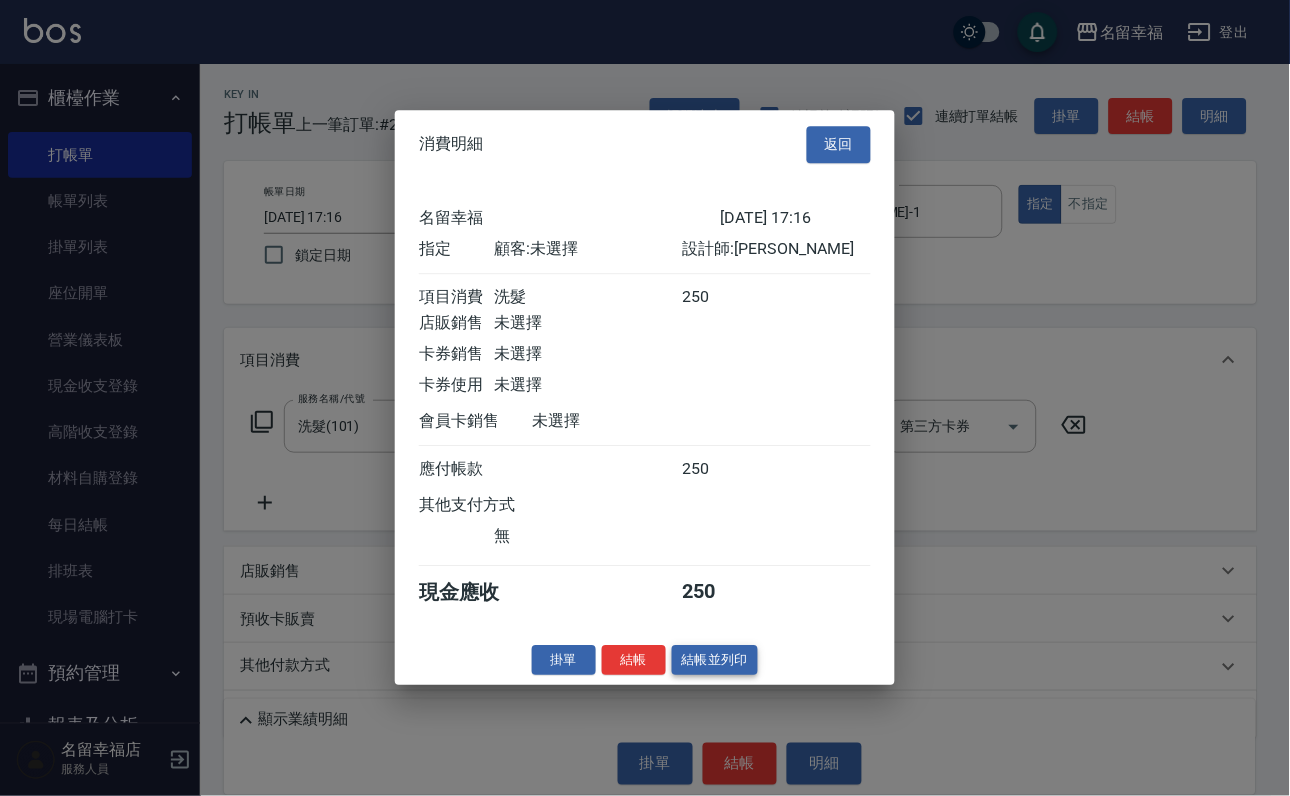 click on "結帳並列印" at bounding box center [715, 660] 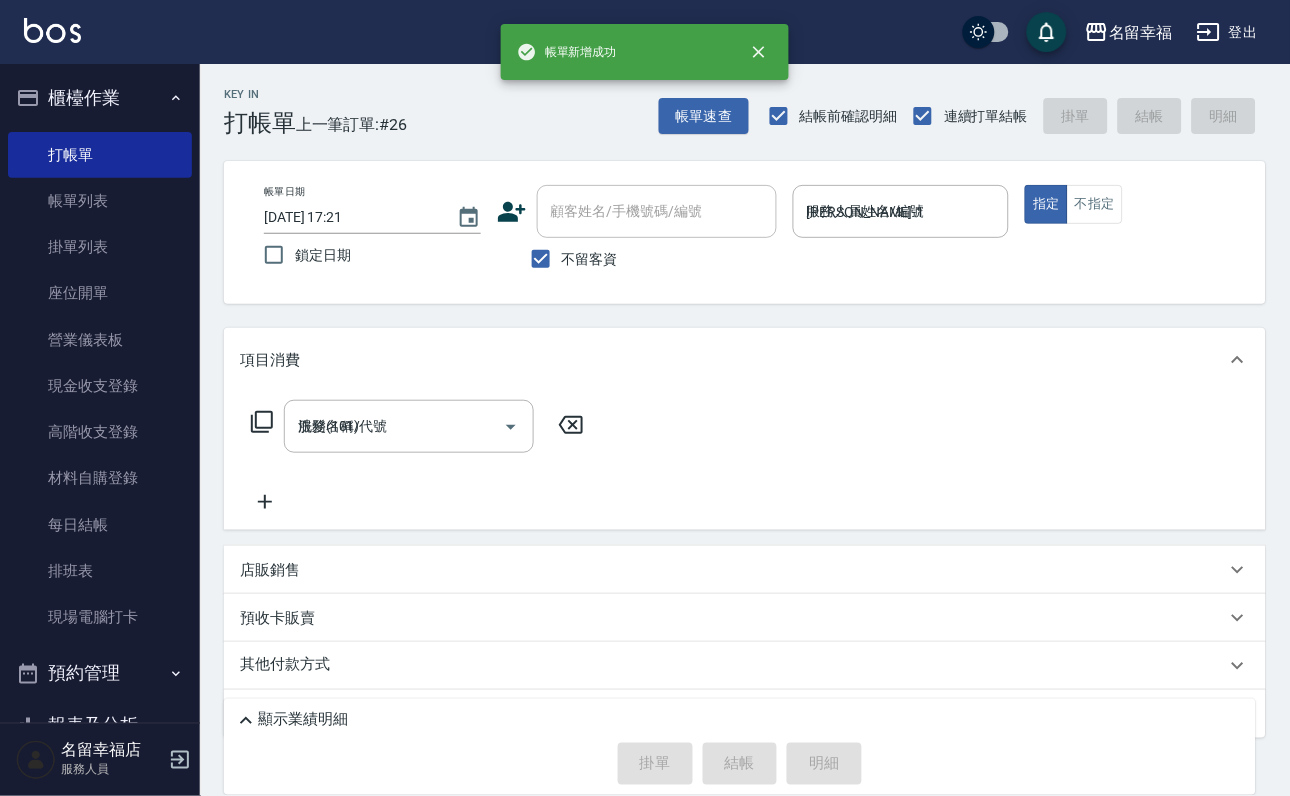 type on "2025/07/12 17:21" 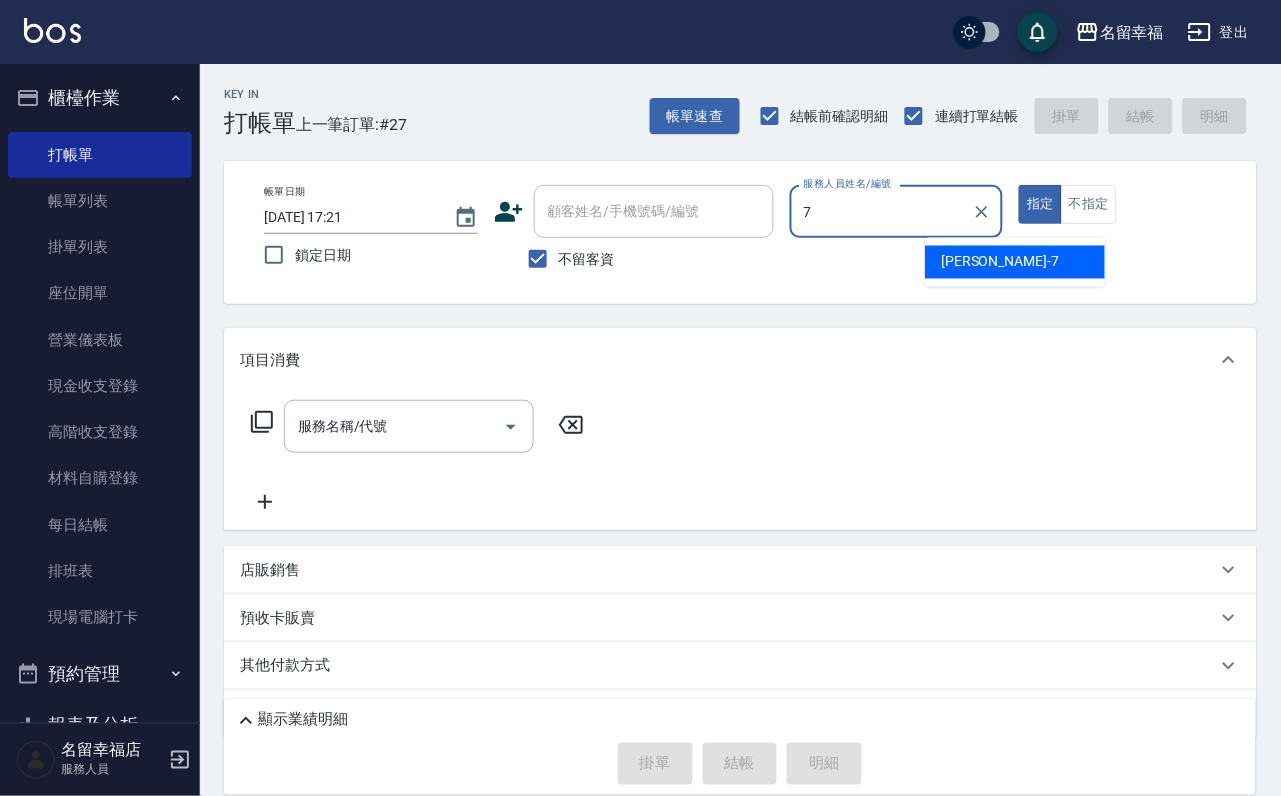 type on "[PERSON_NAME]-7" 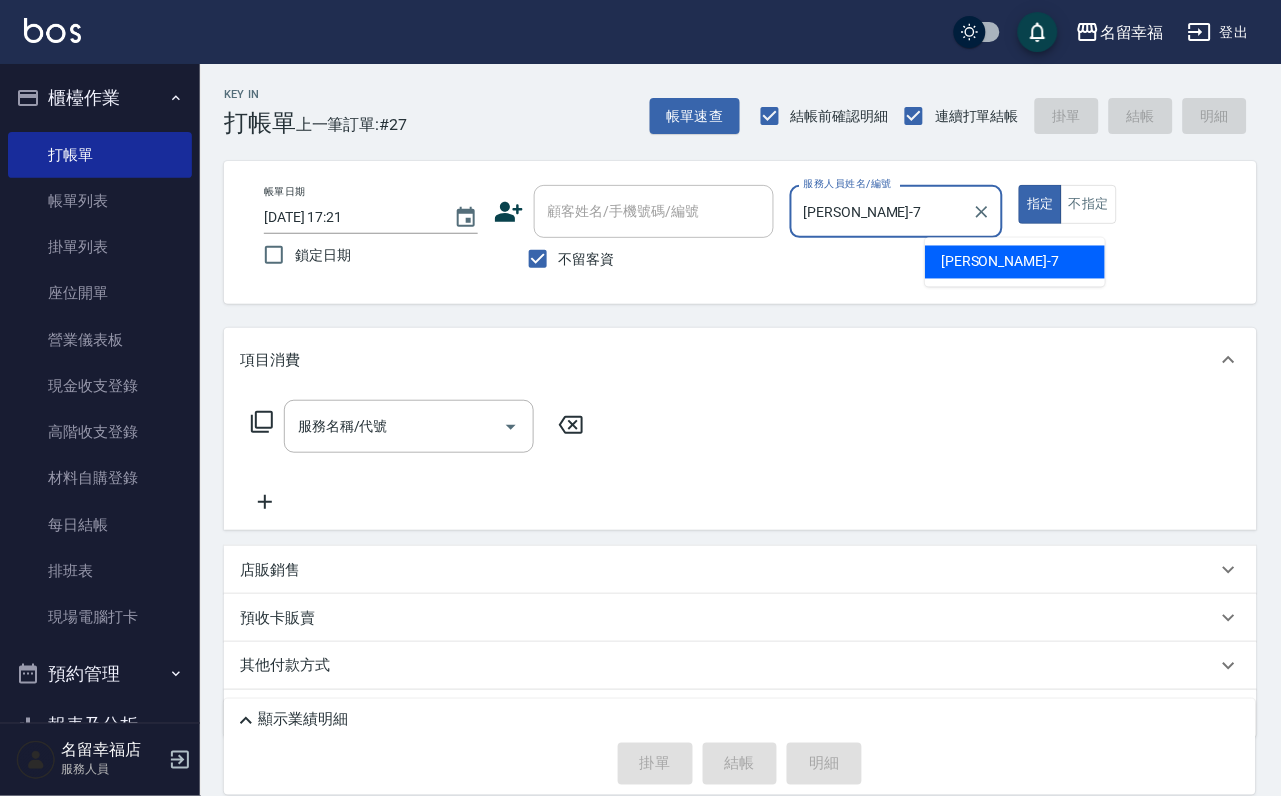 type on "true" 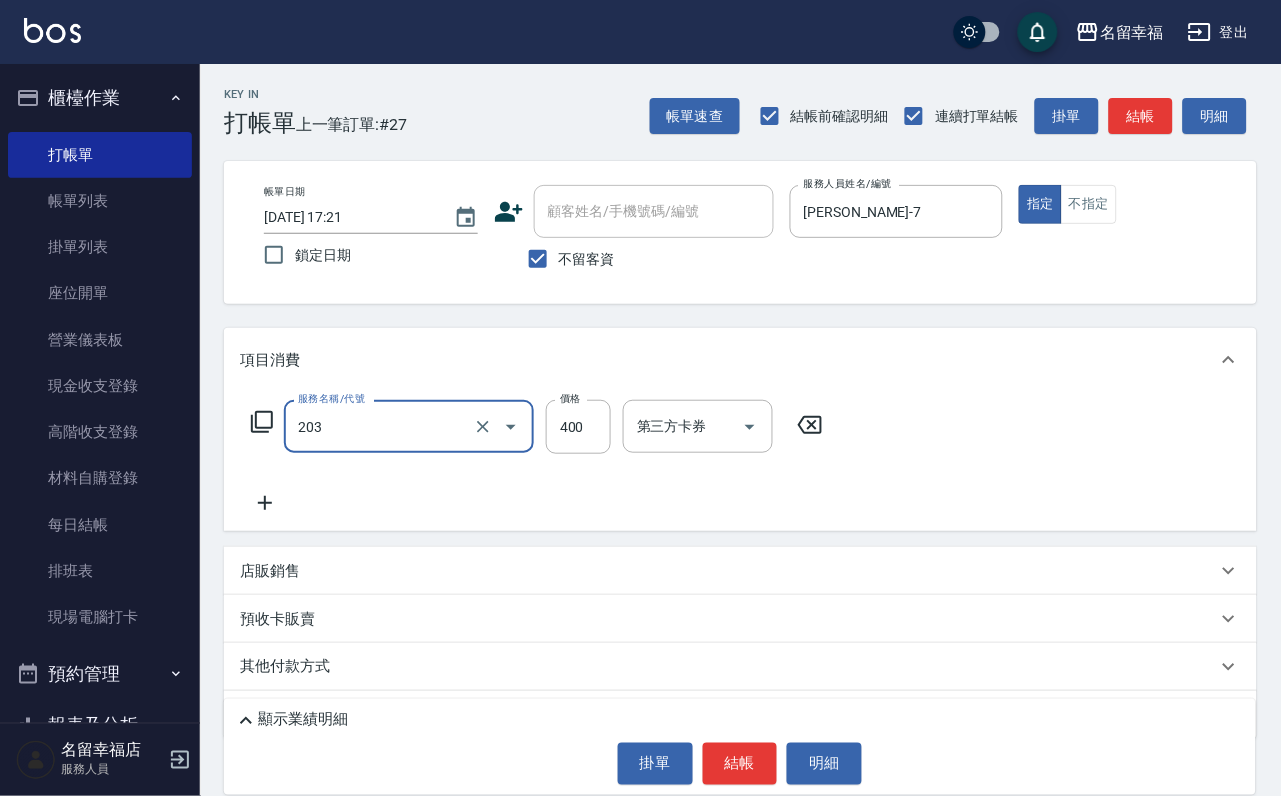 type on "指定單剪(203)" 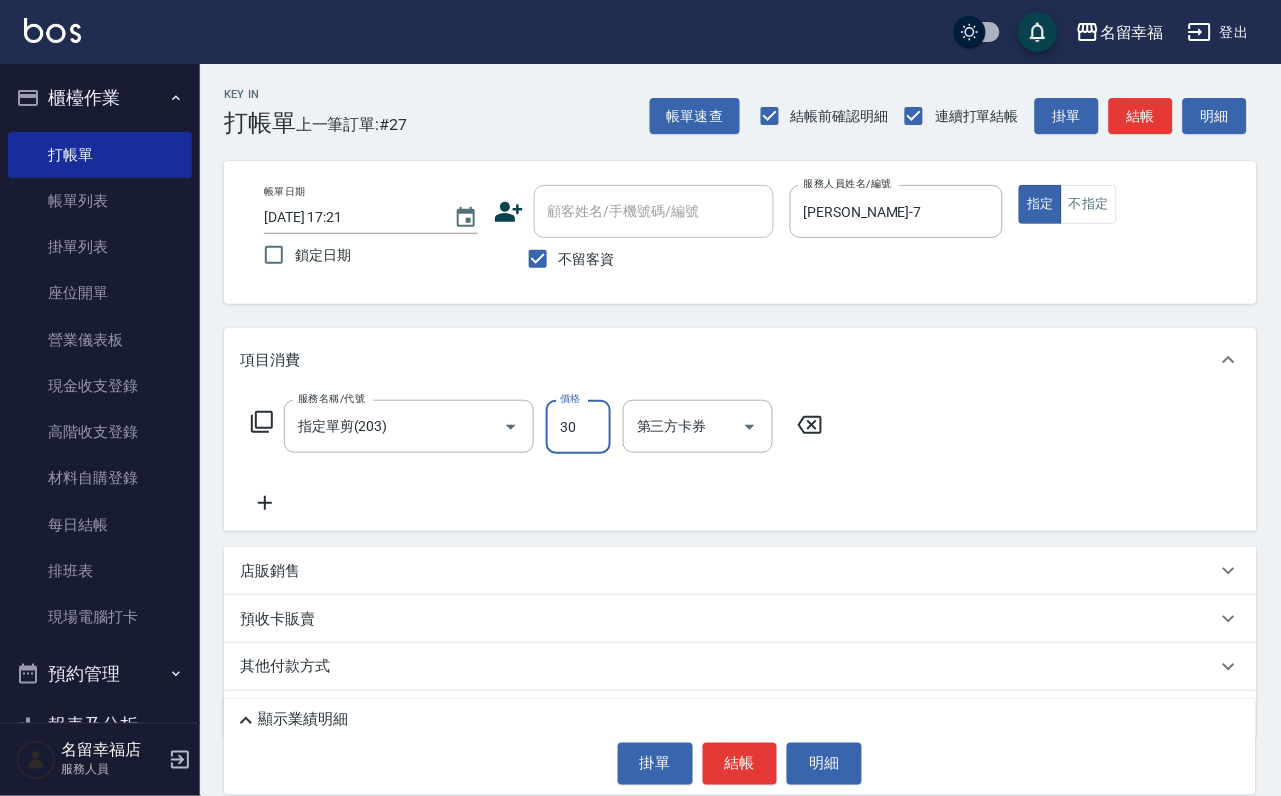 type on "300" 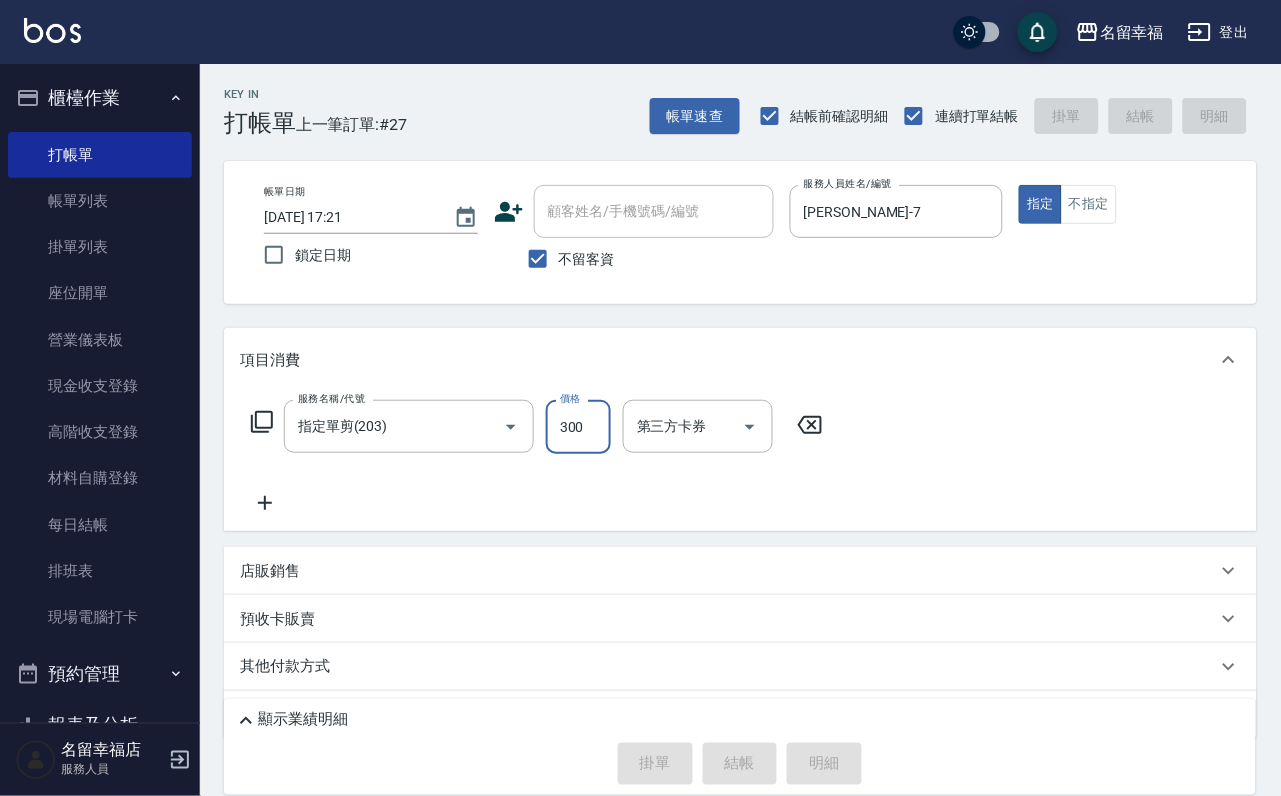 type on "2025/07/12 17:24" 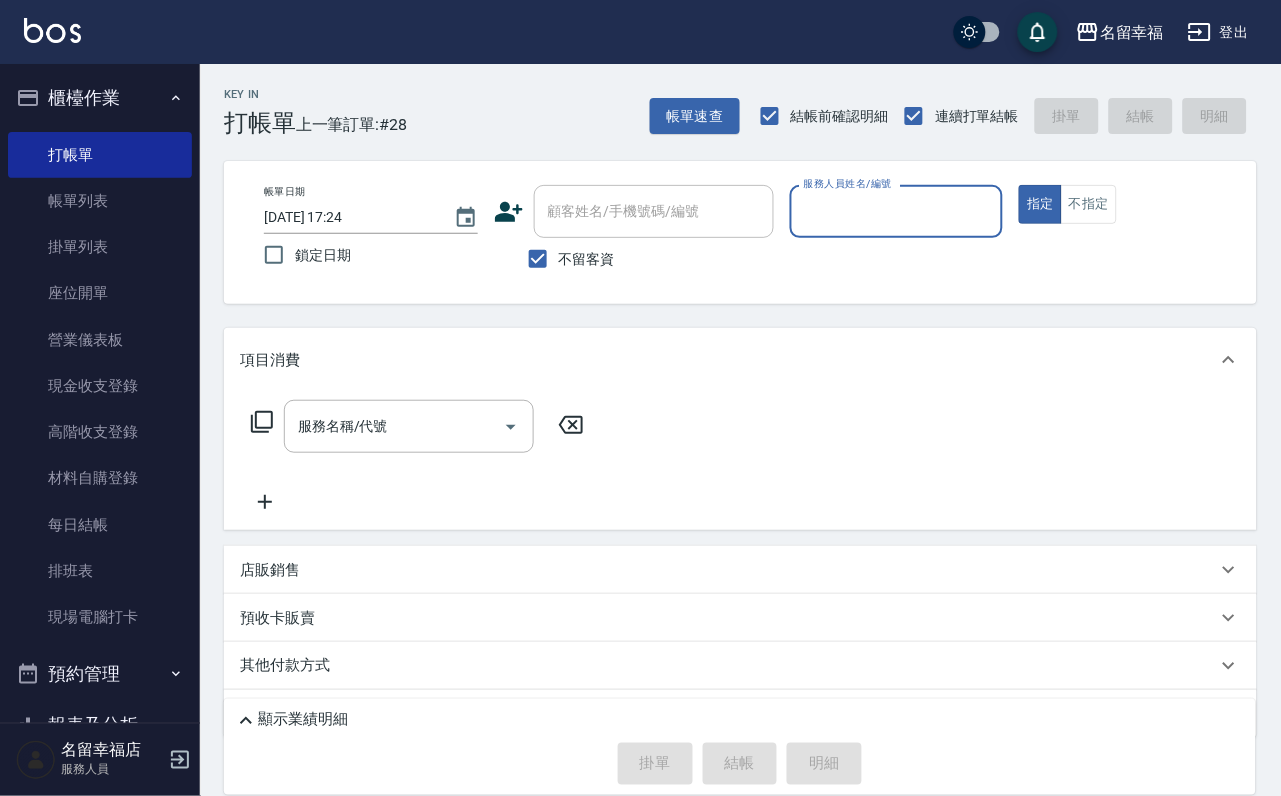 click on "顧客姓名/手機號碼/編號 顧客姓名/手機號碼/編號 不留客資" at bounding box center (634, 232) 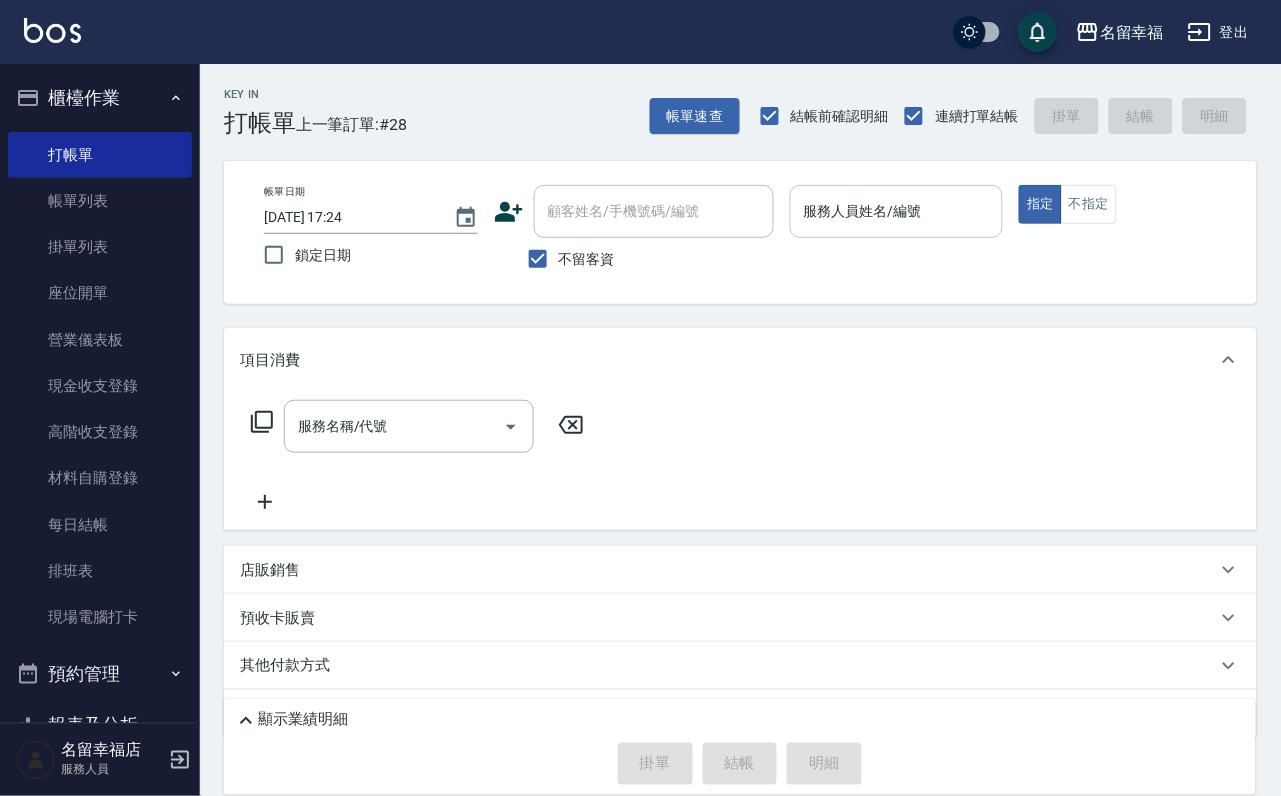 click on "服務人員姓名/編號" at bounding box center [897, 211] 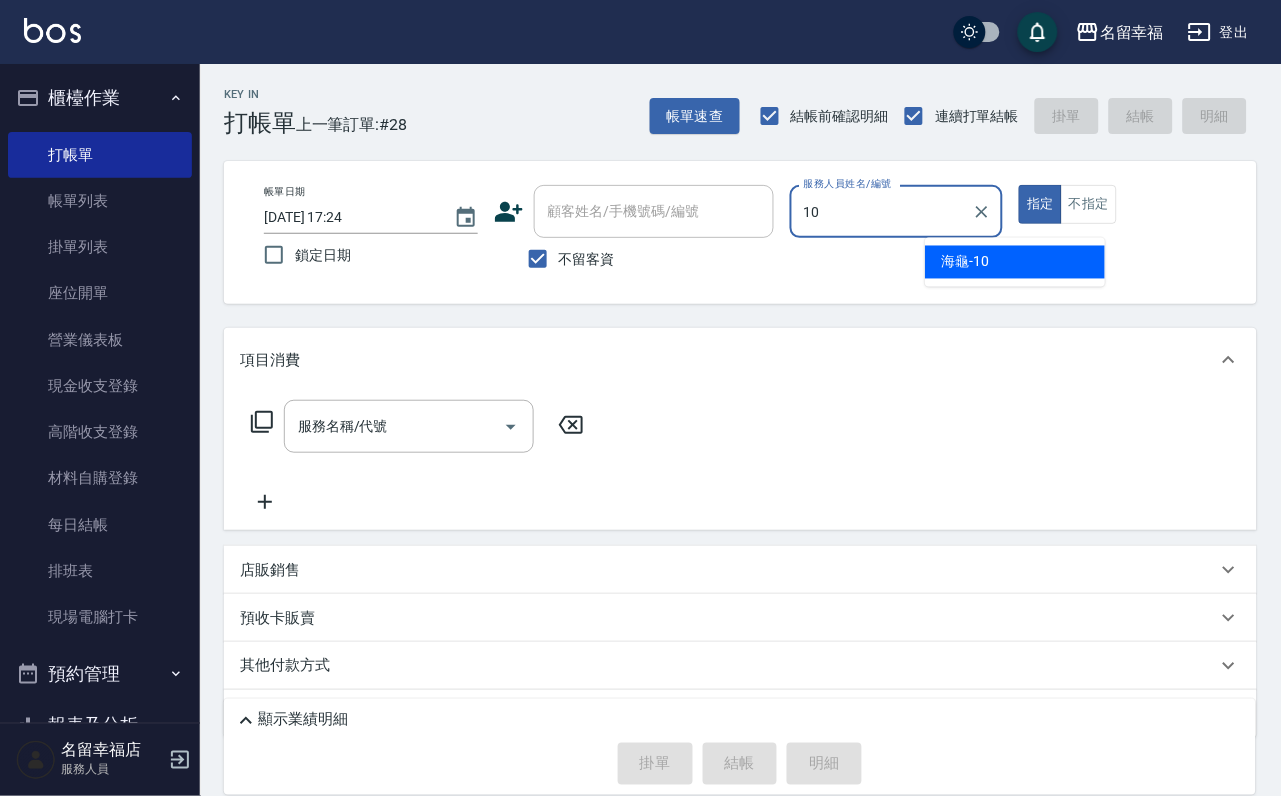 type on "海龜-10" 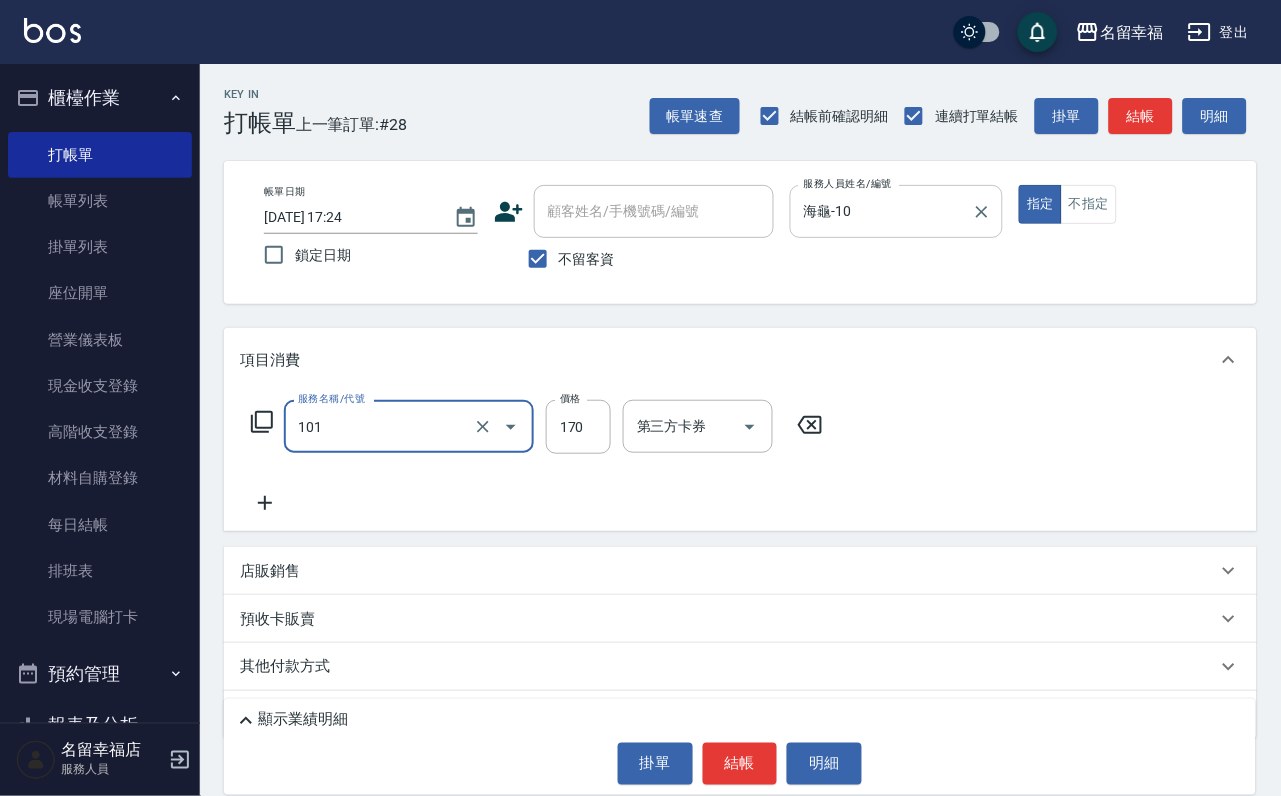 type on "洗髮(101)" 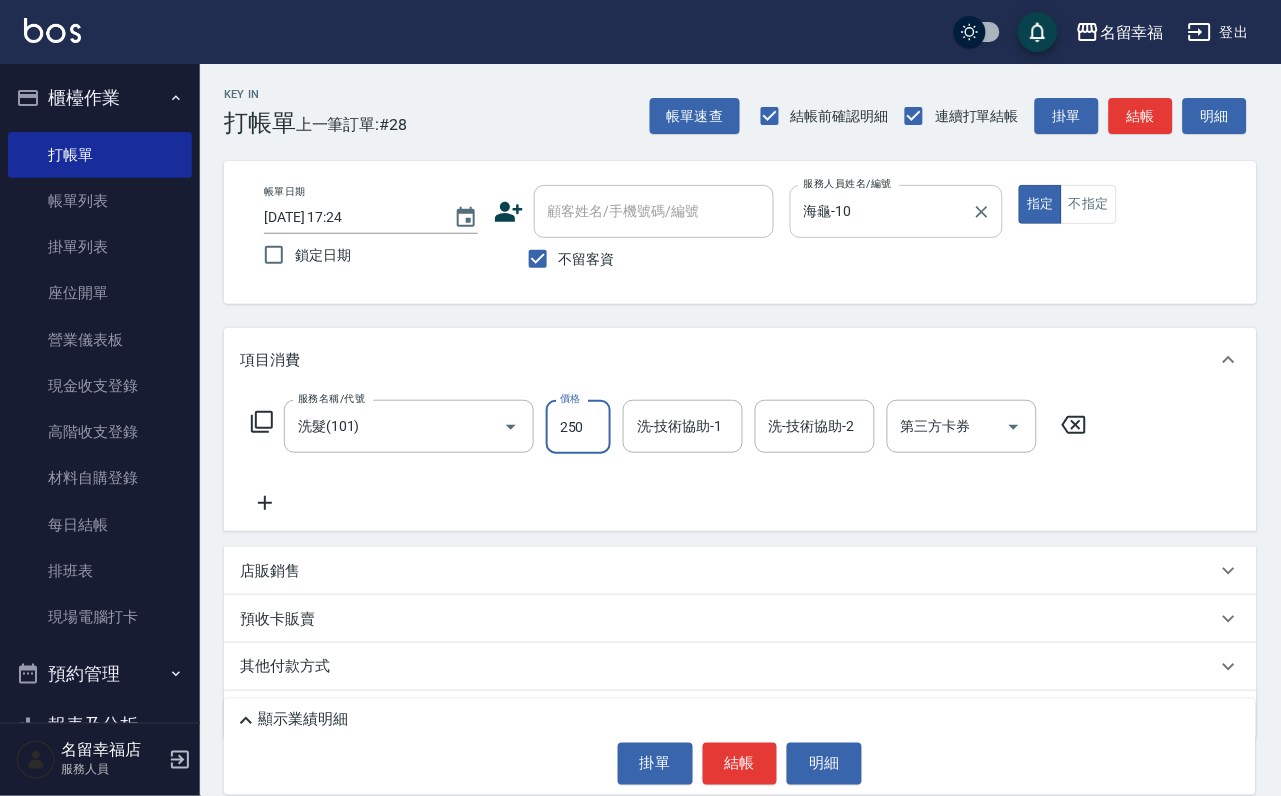 type on "250" 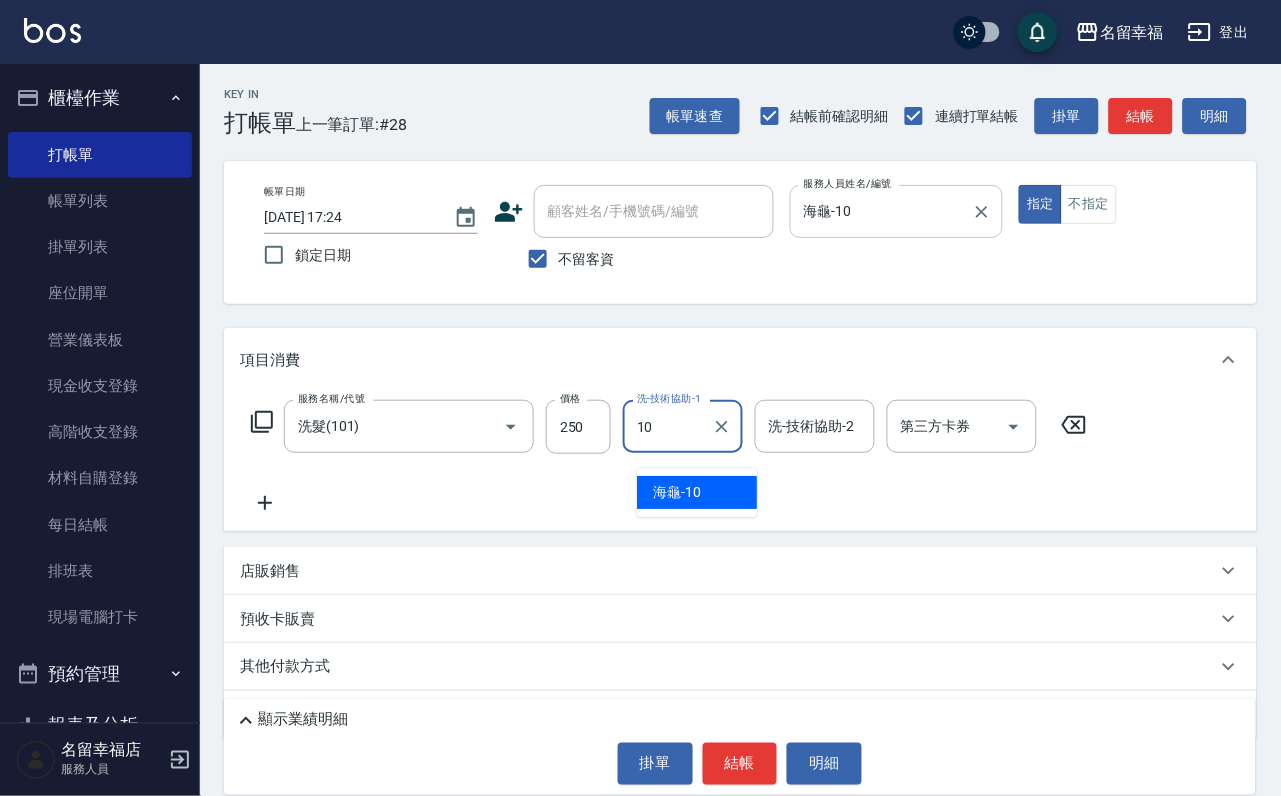 type on "海龜-10" 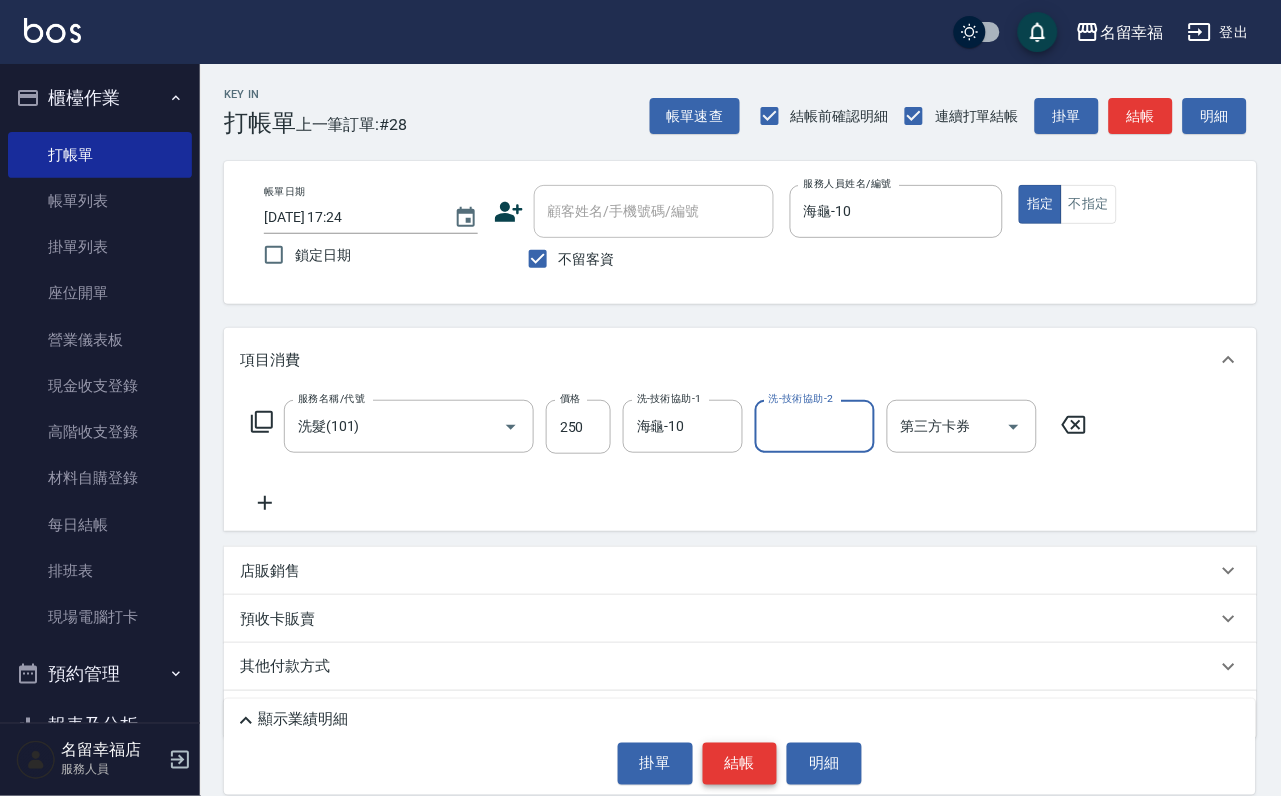 click on "結帳" at bounding box center [740, 764] 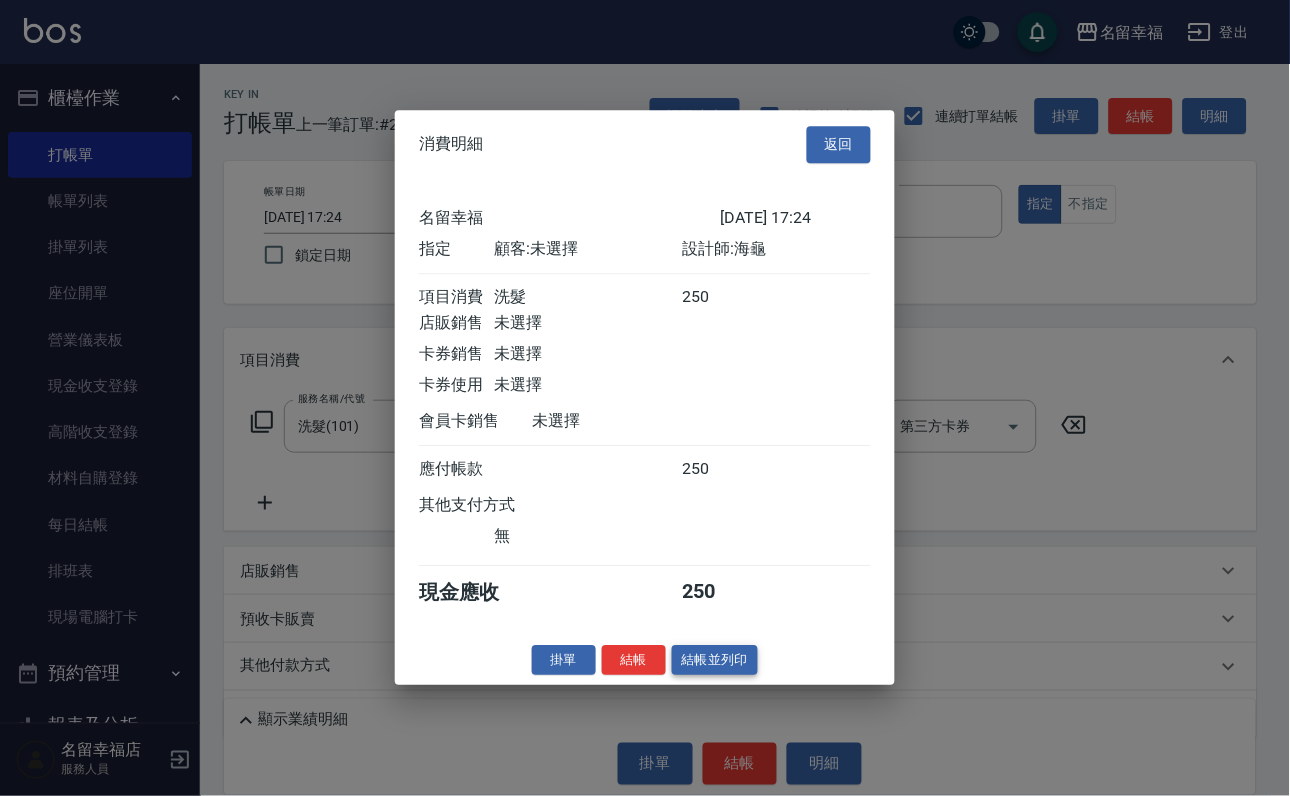 scroll, scrollTop: 247, scrollLeft: 0, axis: vertical 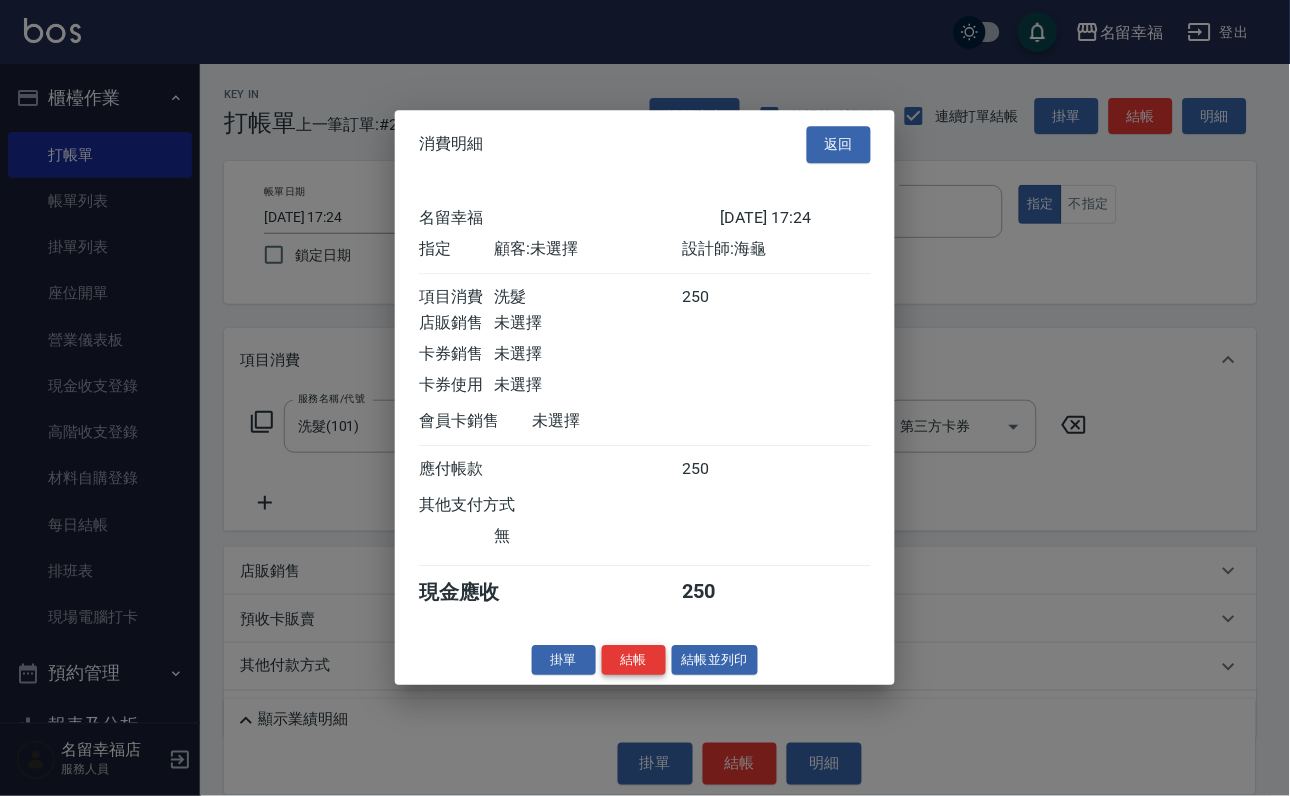 click on "結帳" at bounding box center (634, 660) 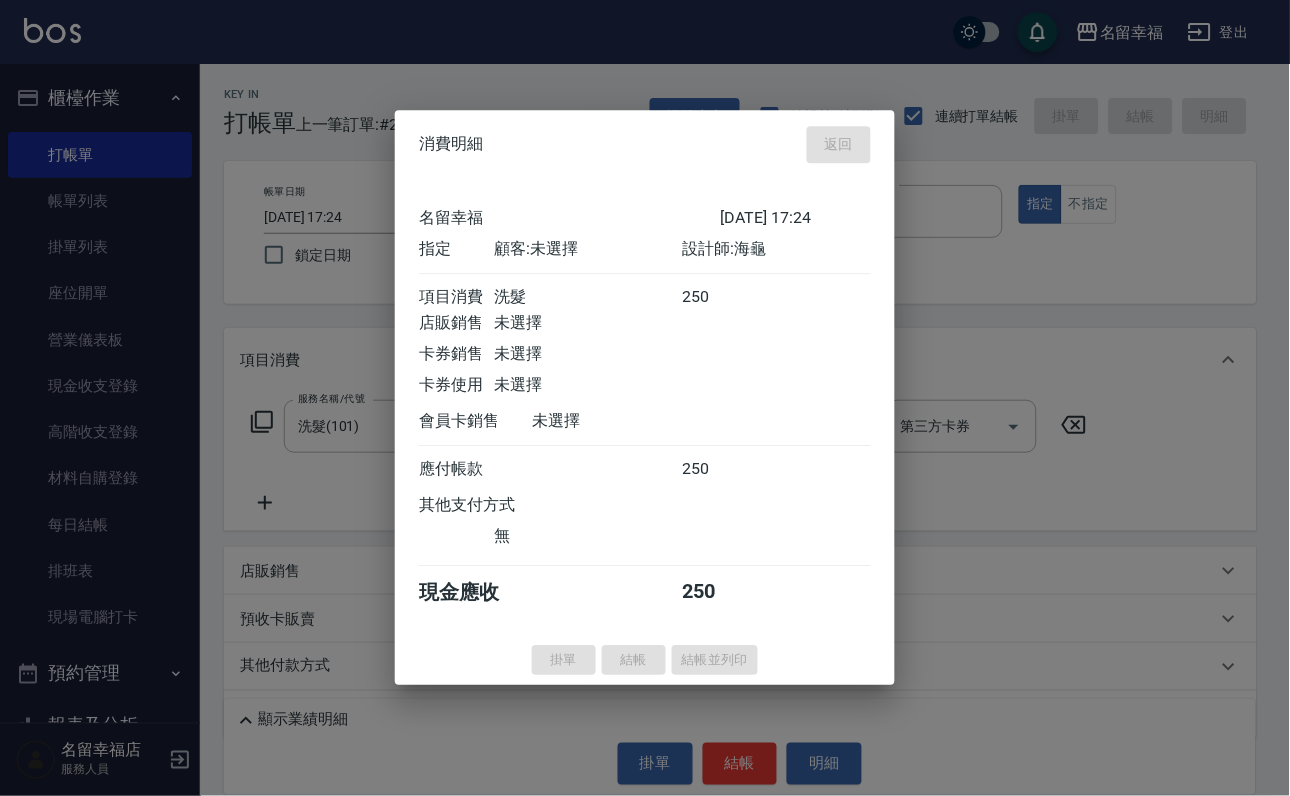 type on "2025/07/12 17:46" 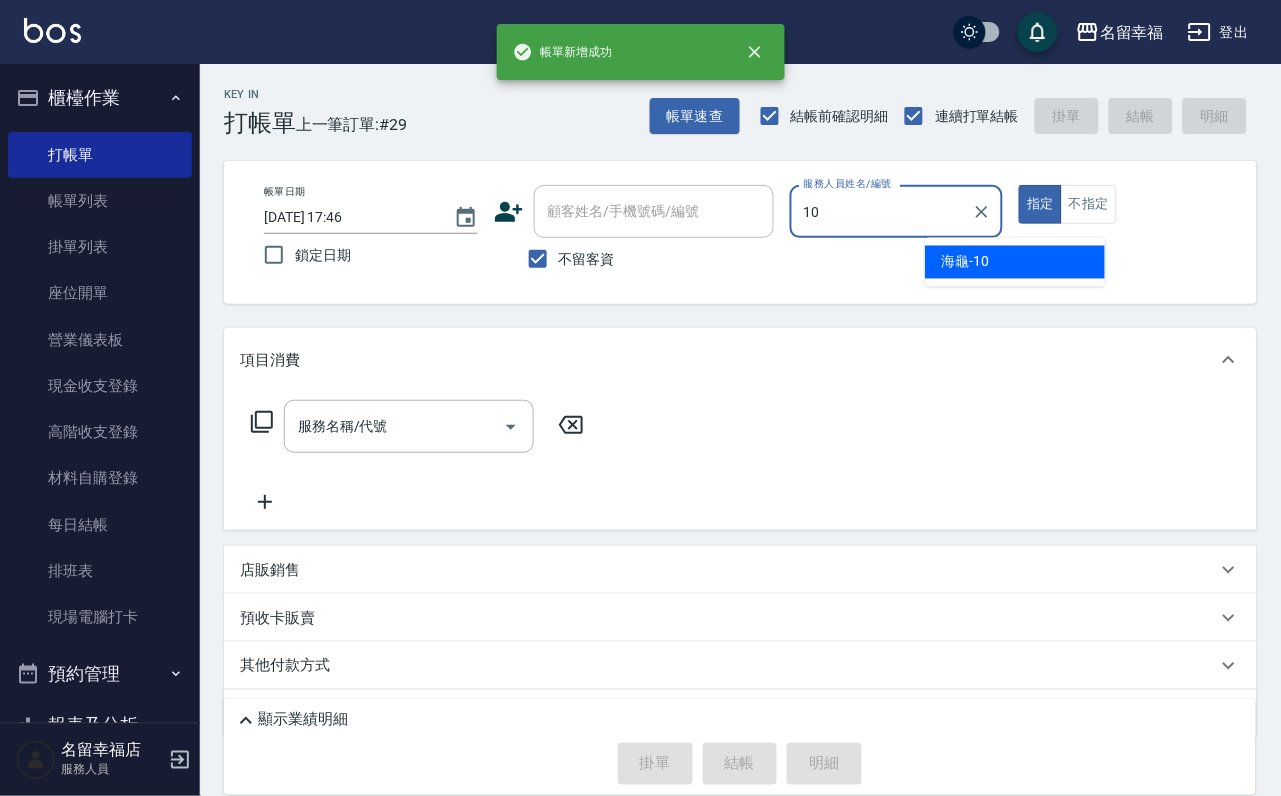 type on "海龜-10" 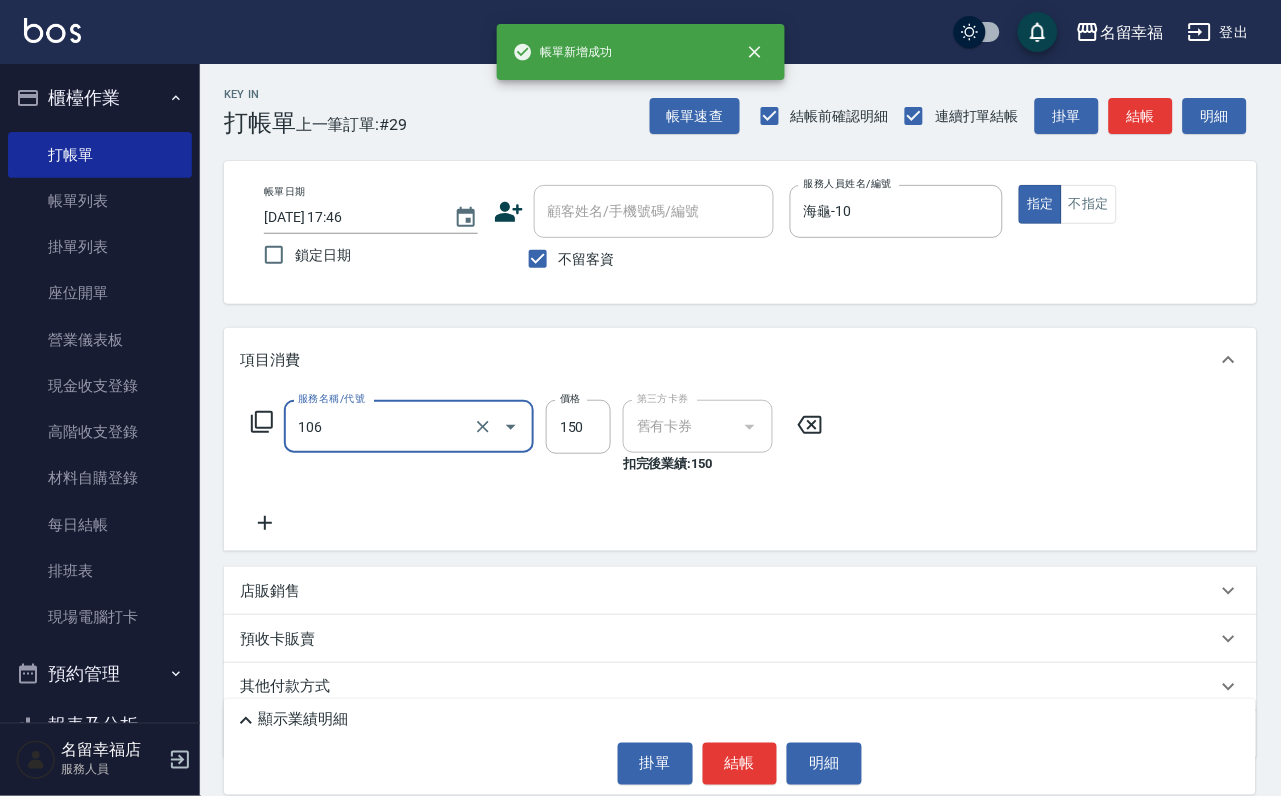 type on "洗髮券抵用(106)" 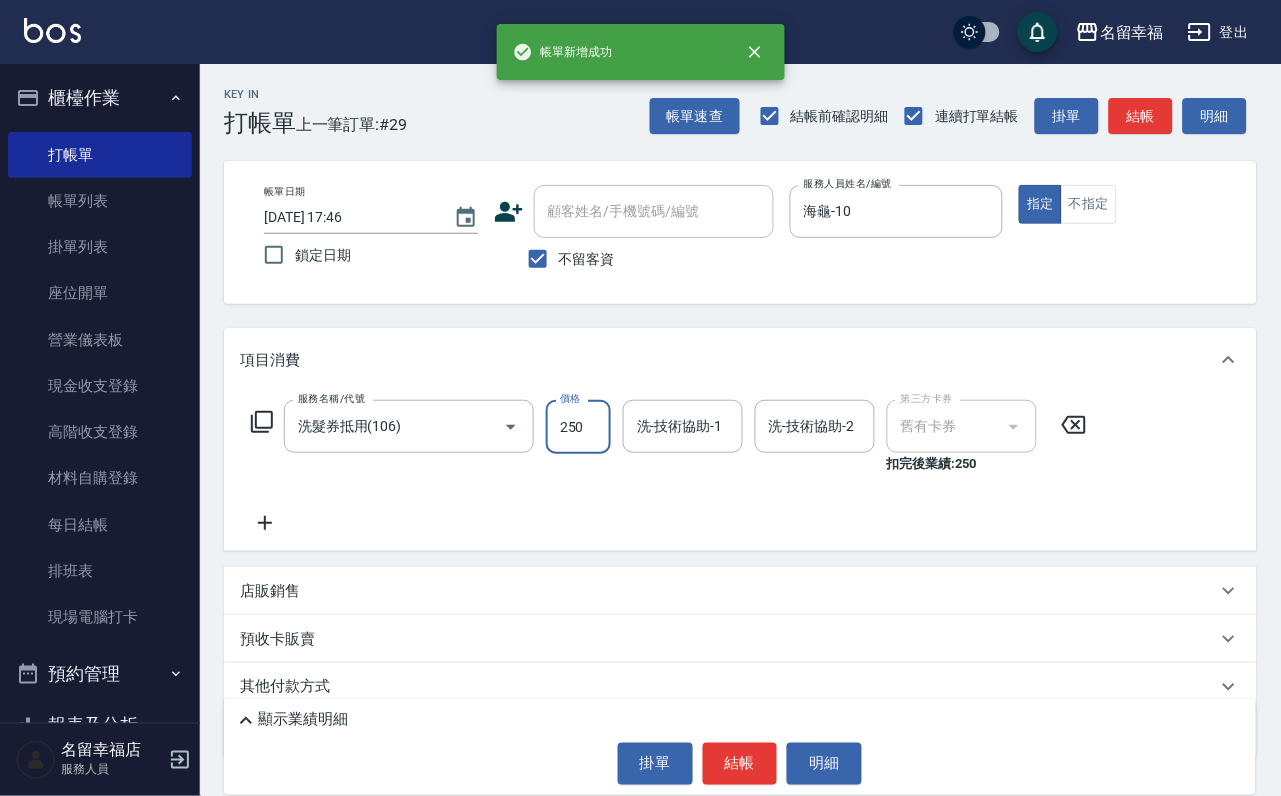 type on "250" 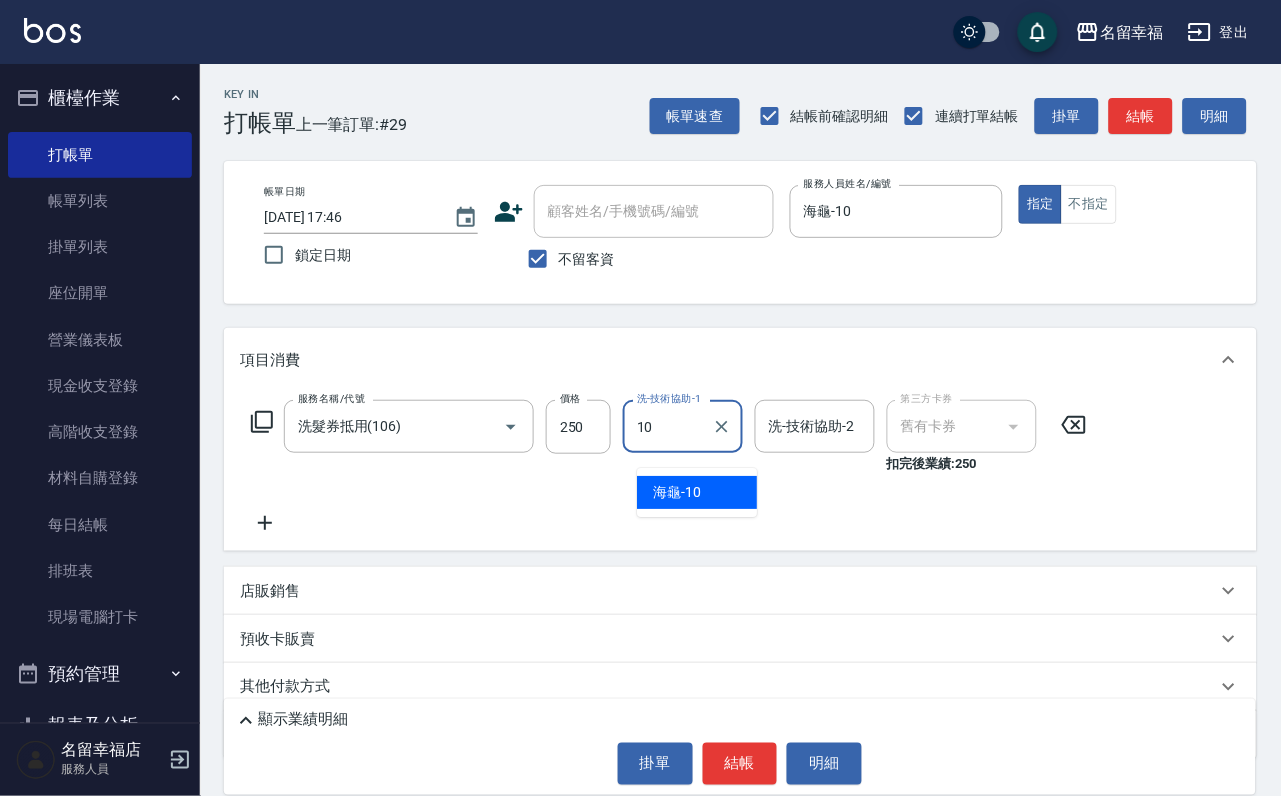 type on "海龜-10" 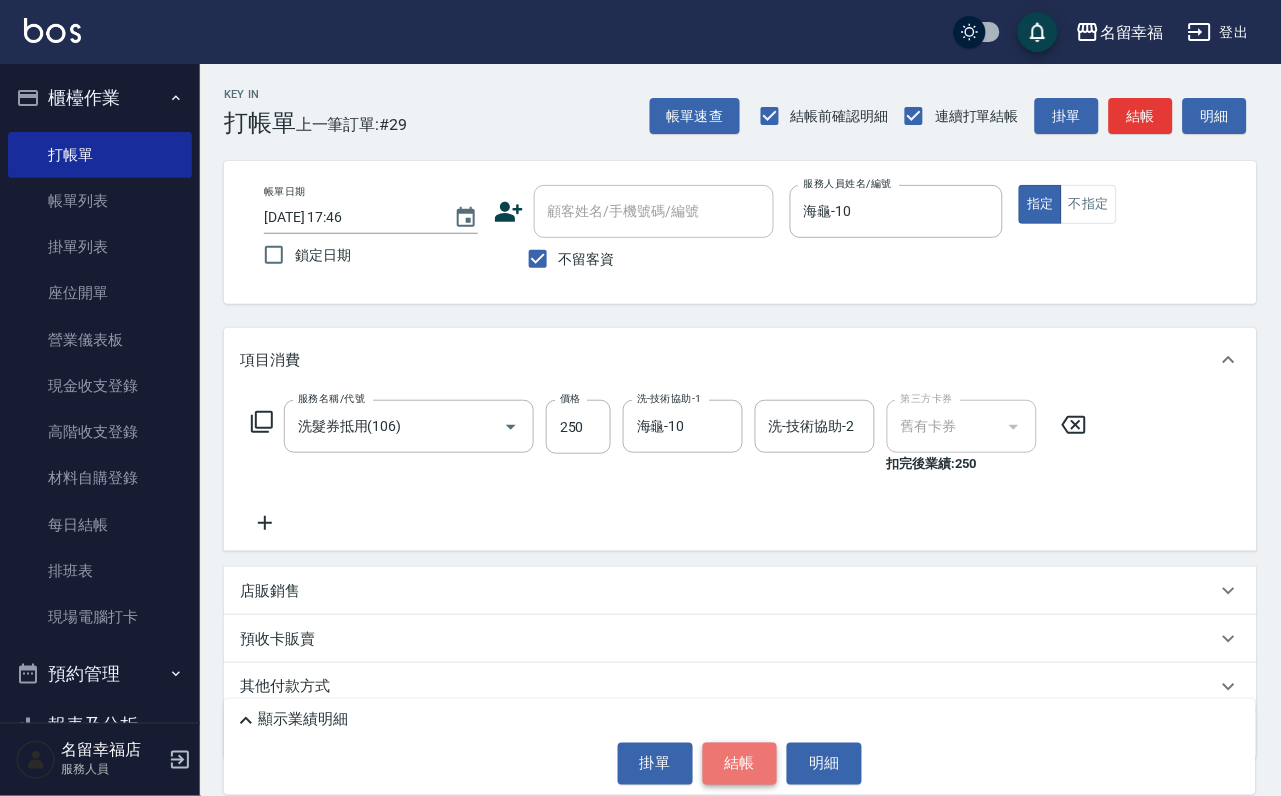 click on "結帳" at bounding box center [740, 764] 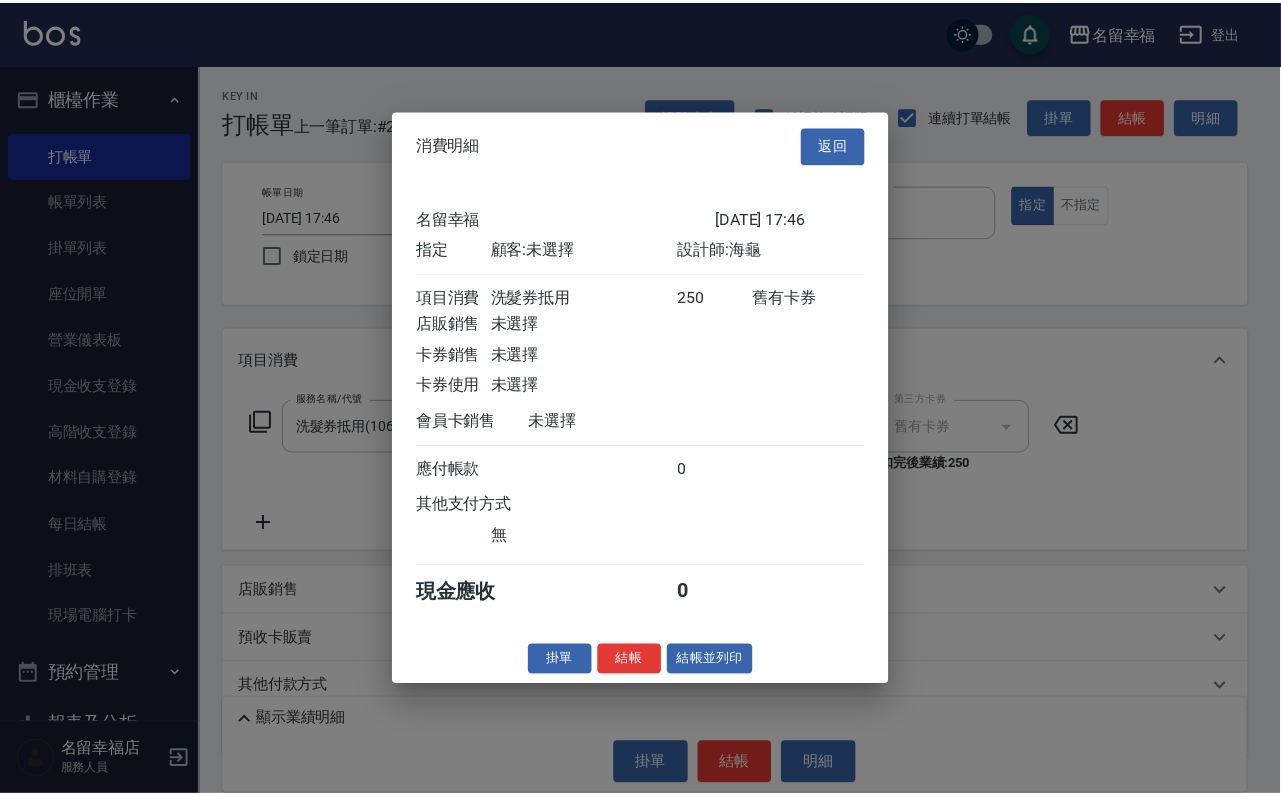scroll, scrollTop: 247, scrollLeft: 0, axis: vertical 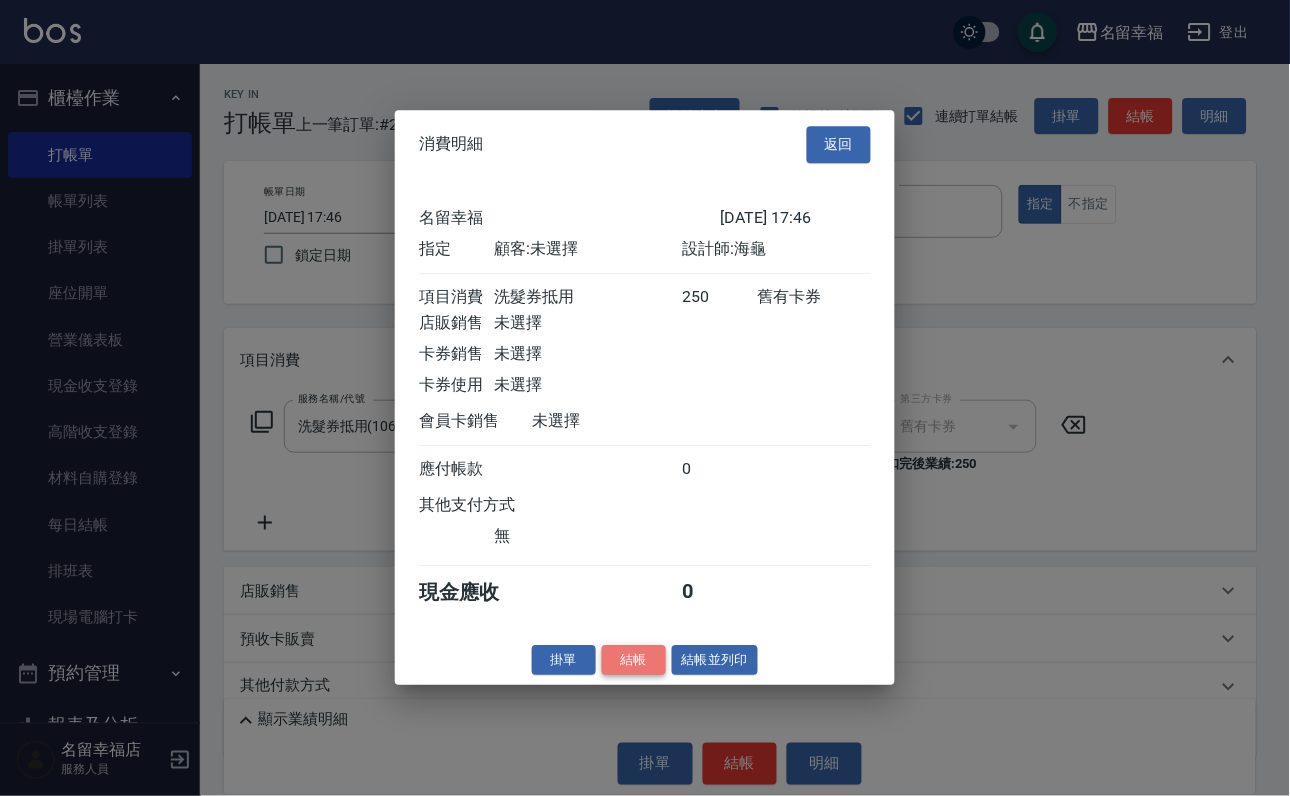 click on "結帳" at bounding box center (634, 660) 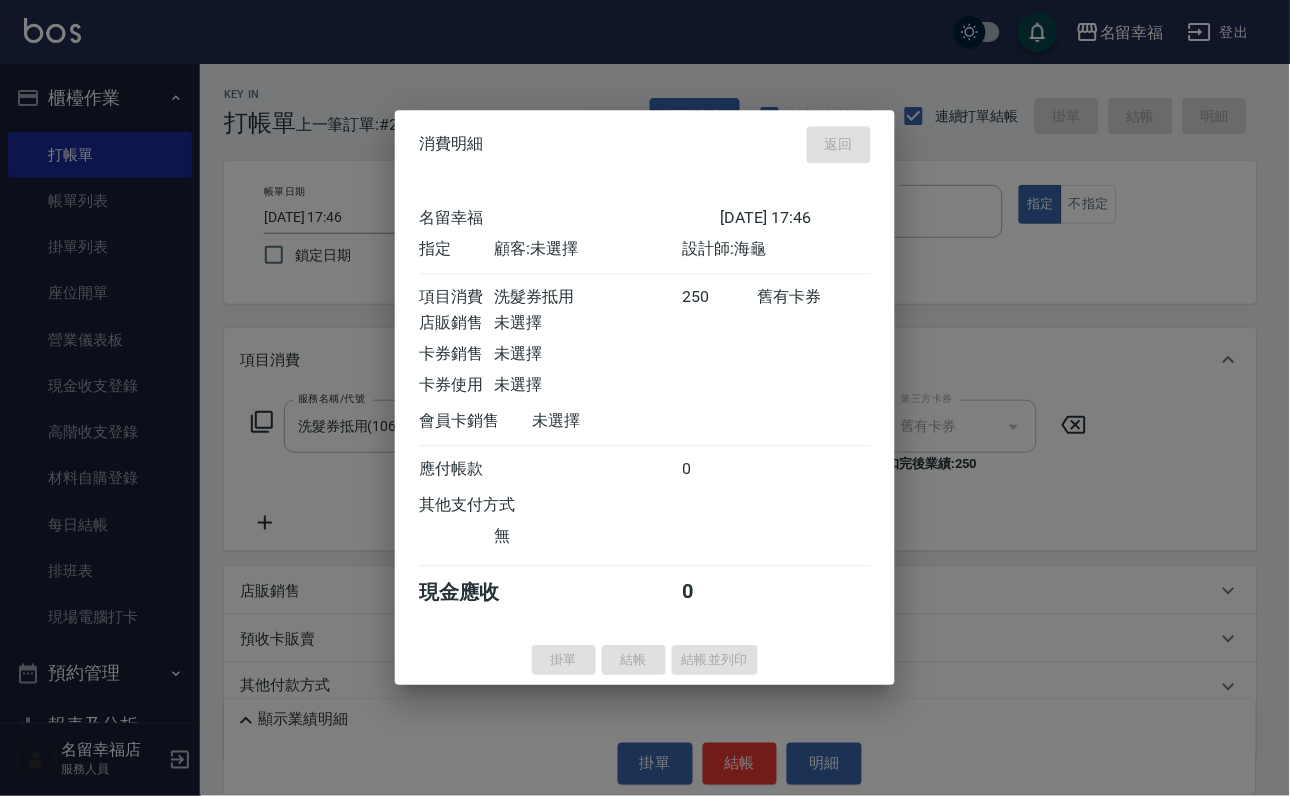 type 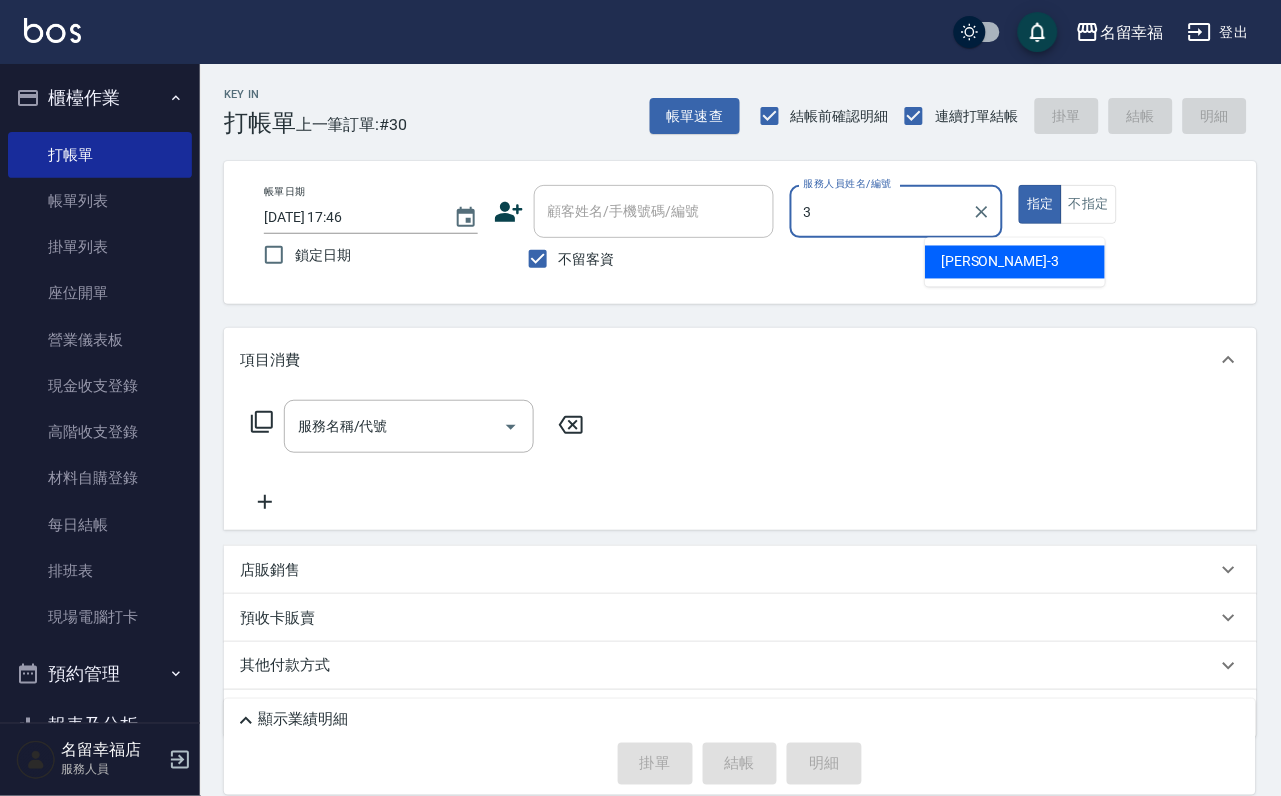 type on "晉瑋-3" 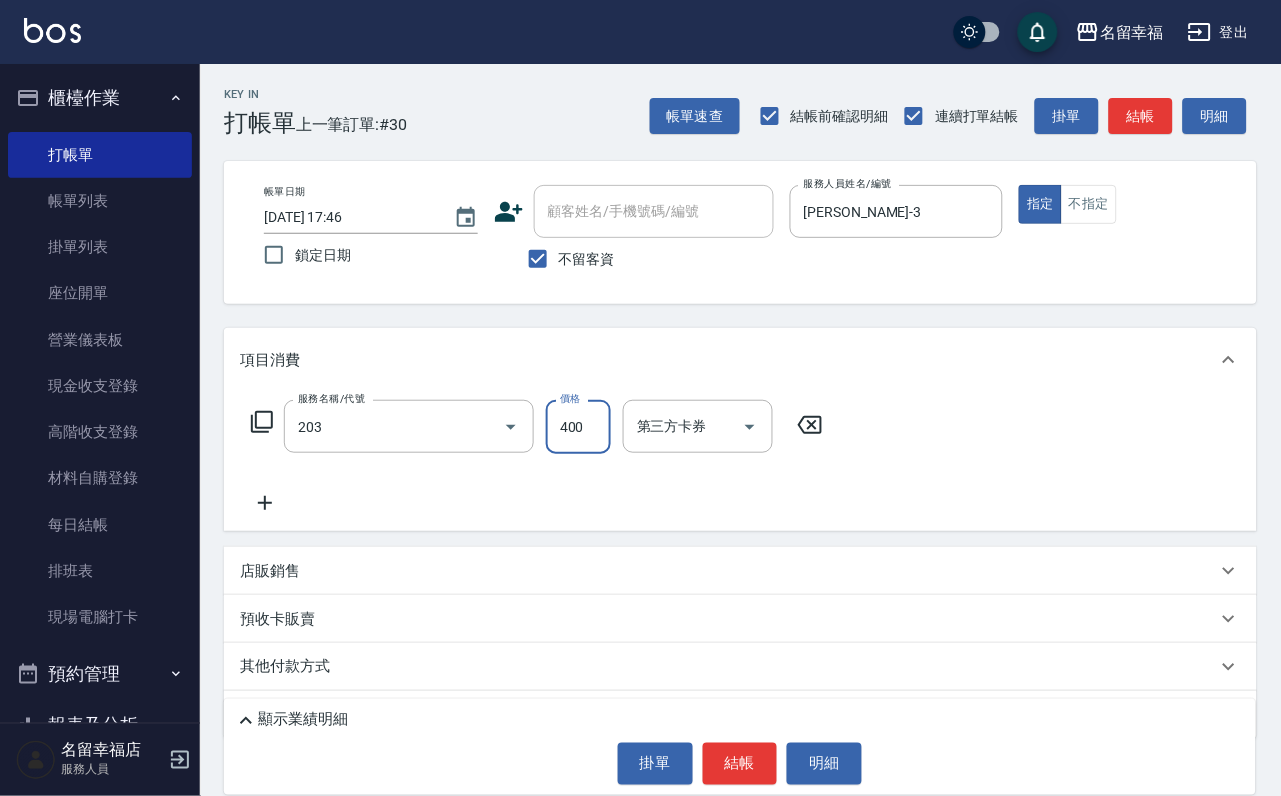 type on "指定單剪(203)" 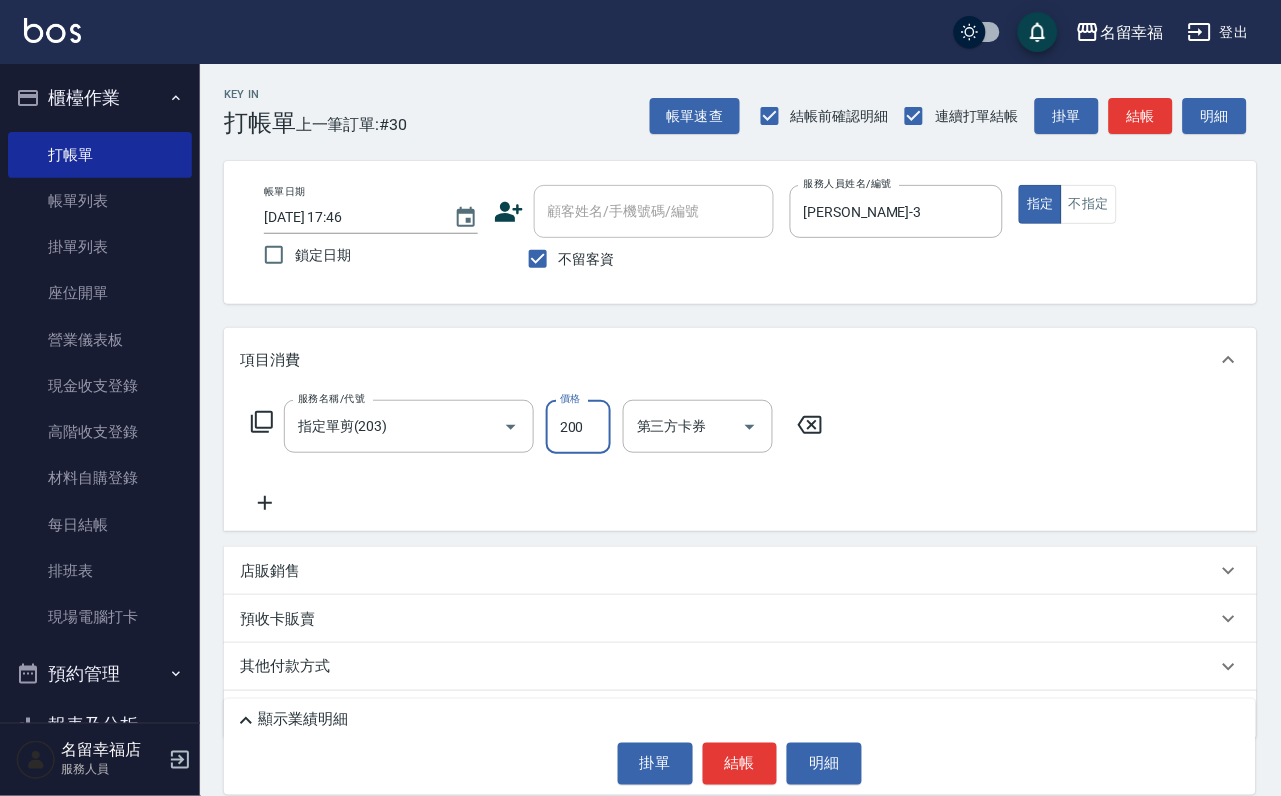 type on "200" 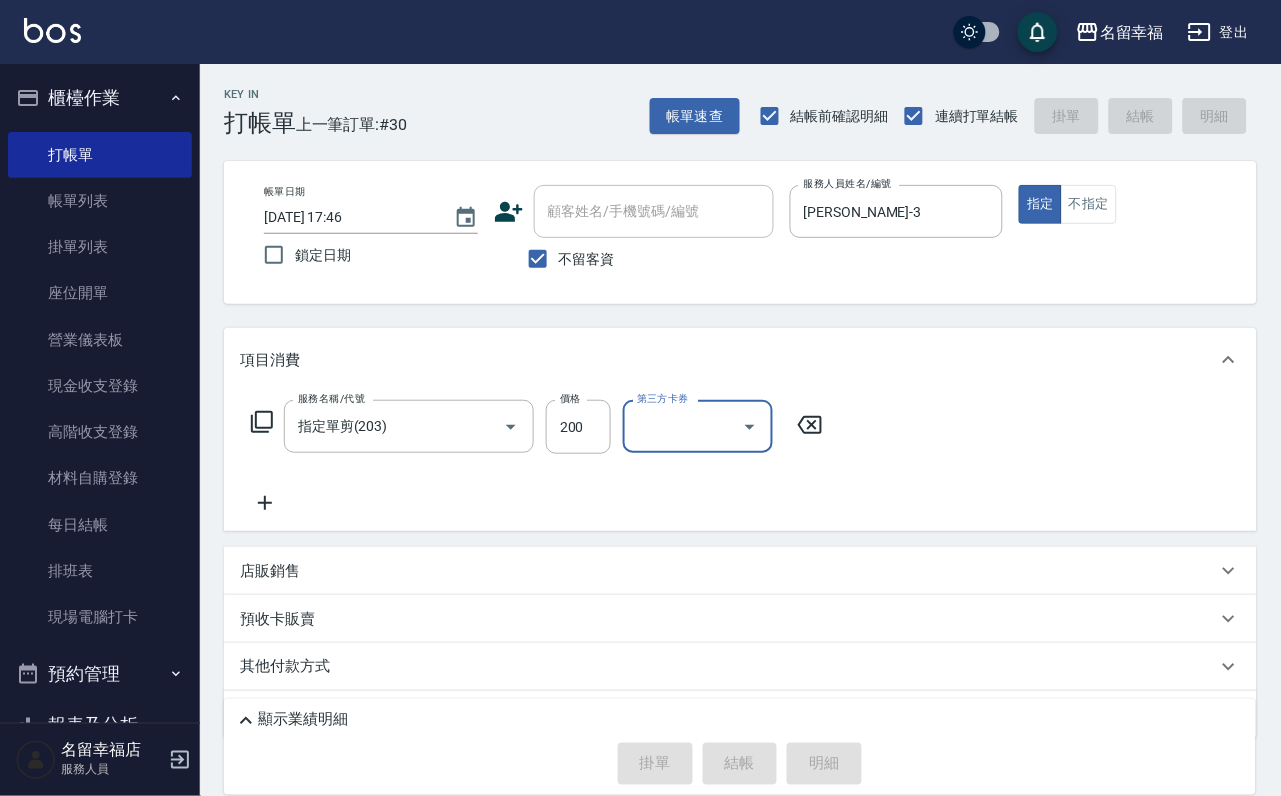 type on "2025/07/12 17:56" 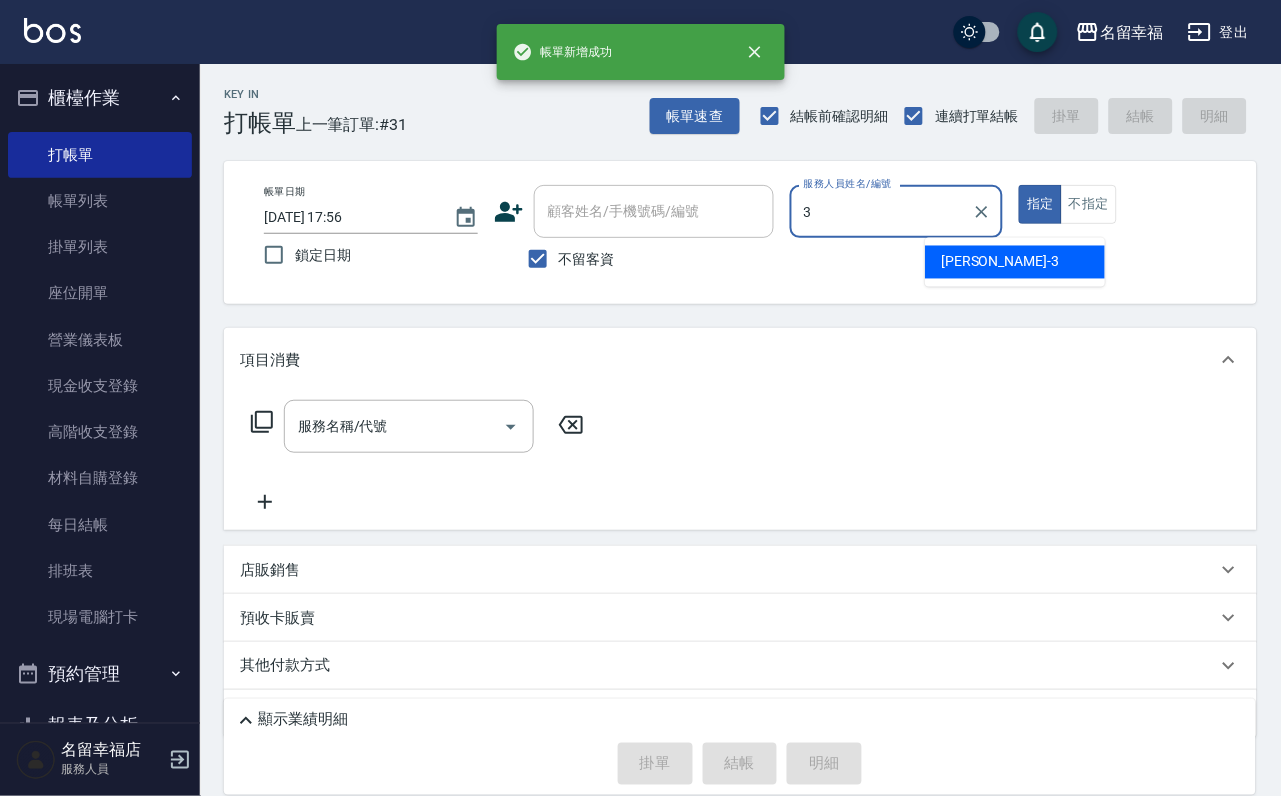 type on "晉瑋-3" 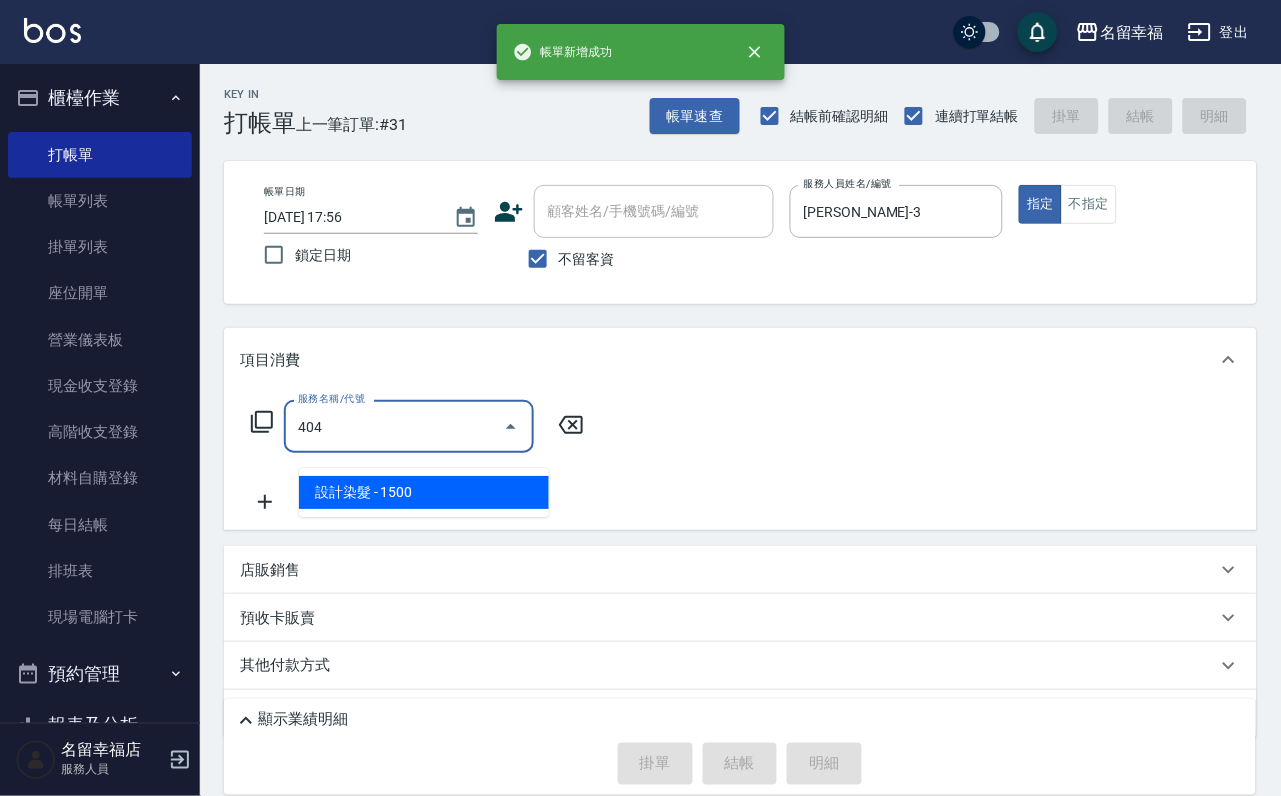 type on "設計染髮(404)" 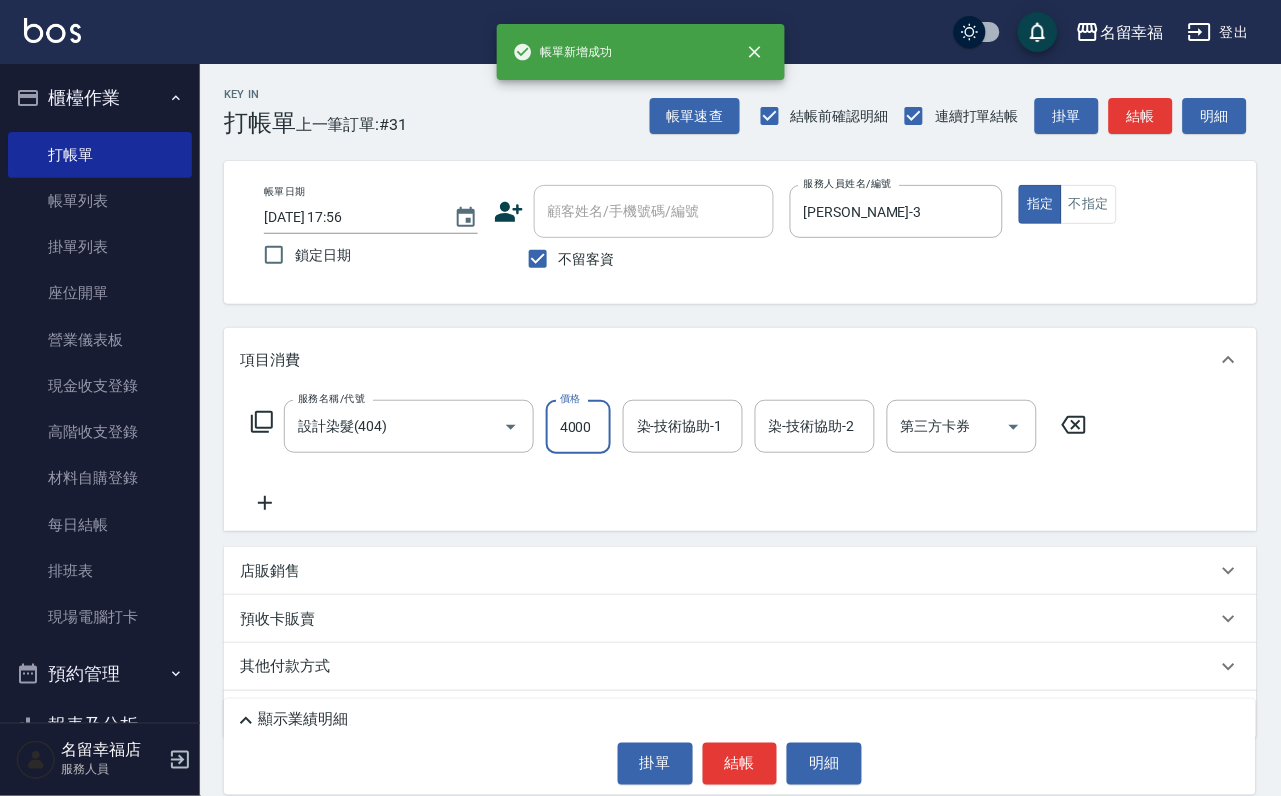 scroll, scrollTop: 0, scrollLeft: 1, axis: horizontal 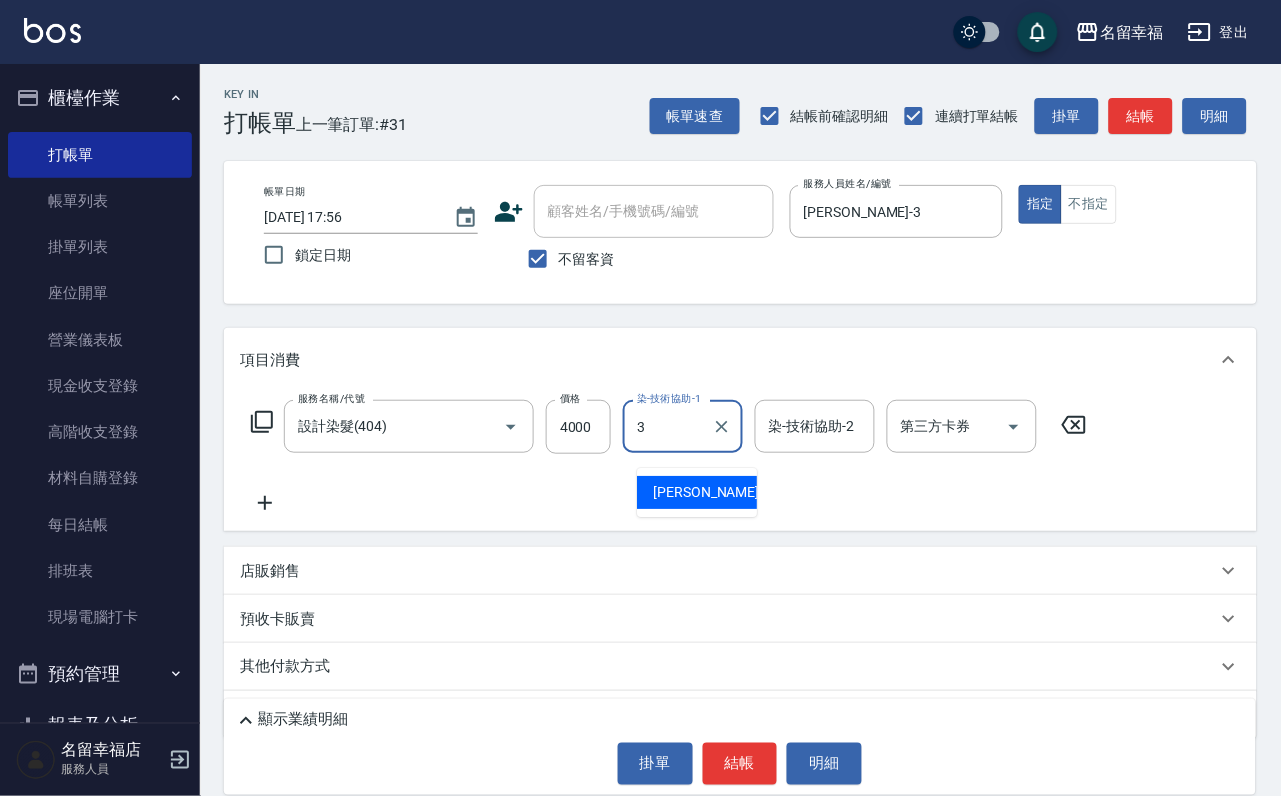 type on "晉瑋-3" 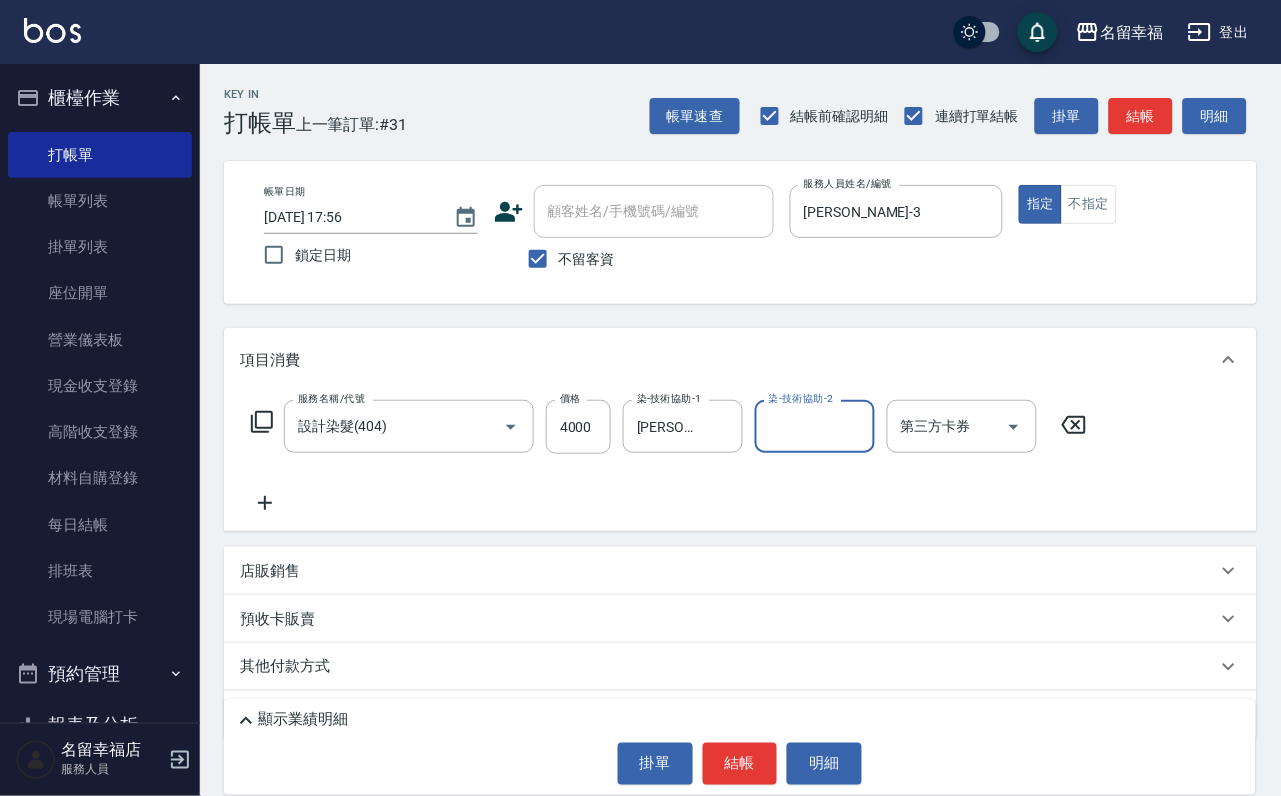 type on "3" 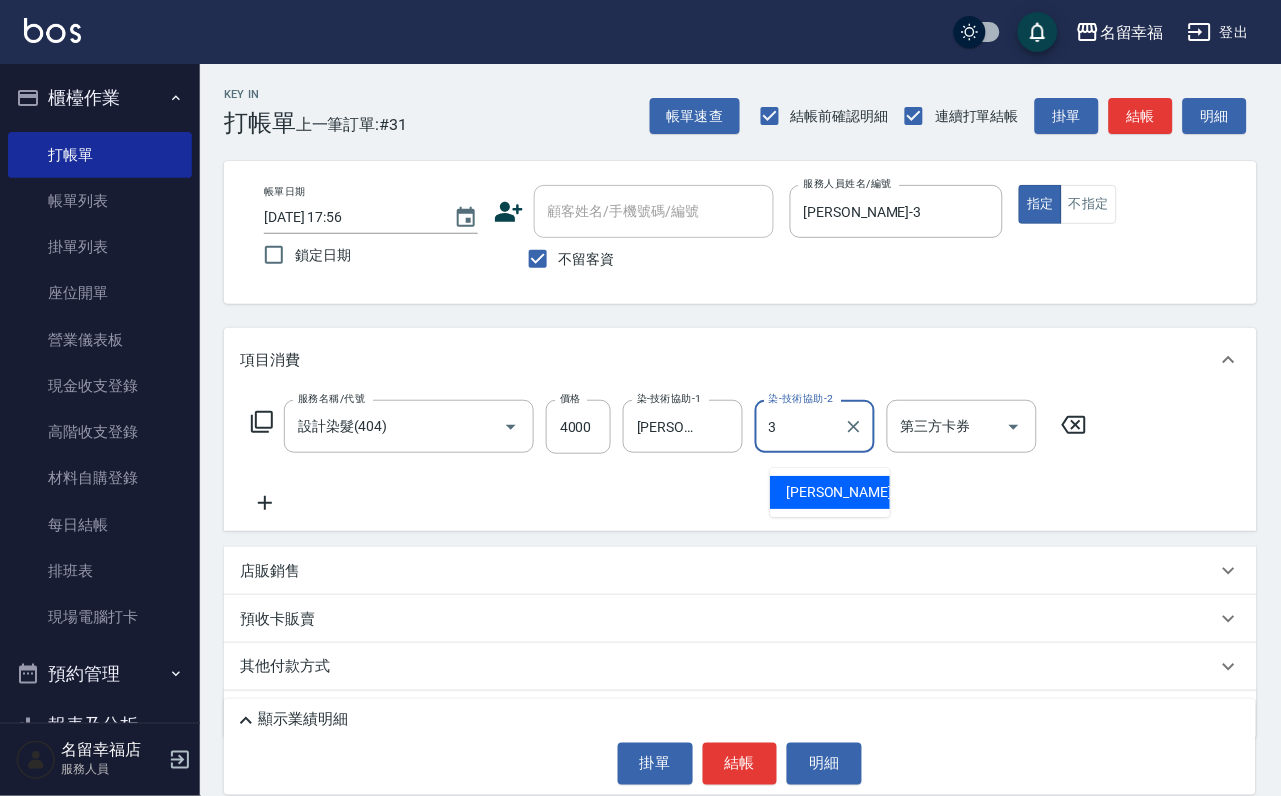 type 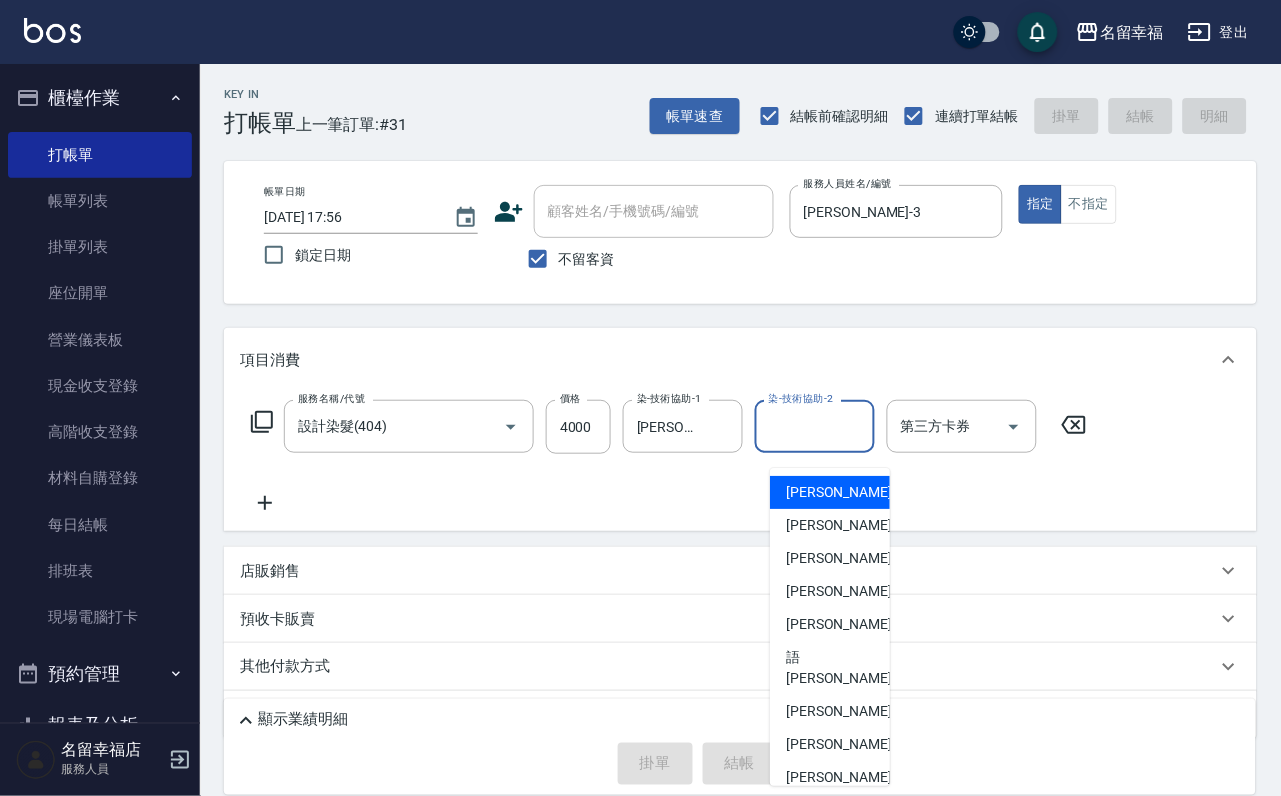 type 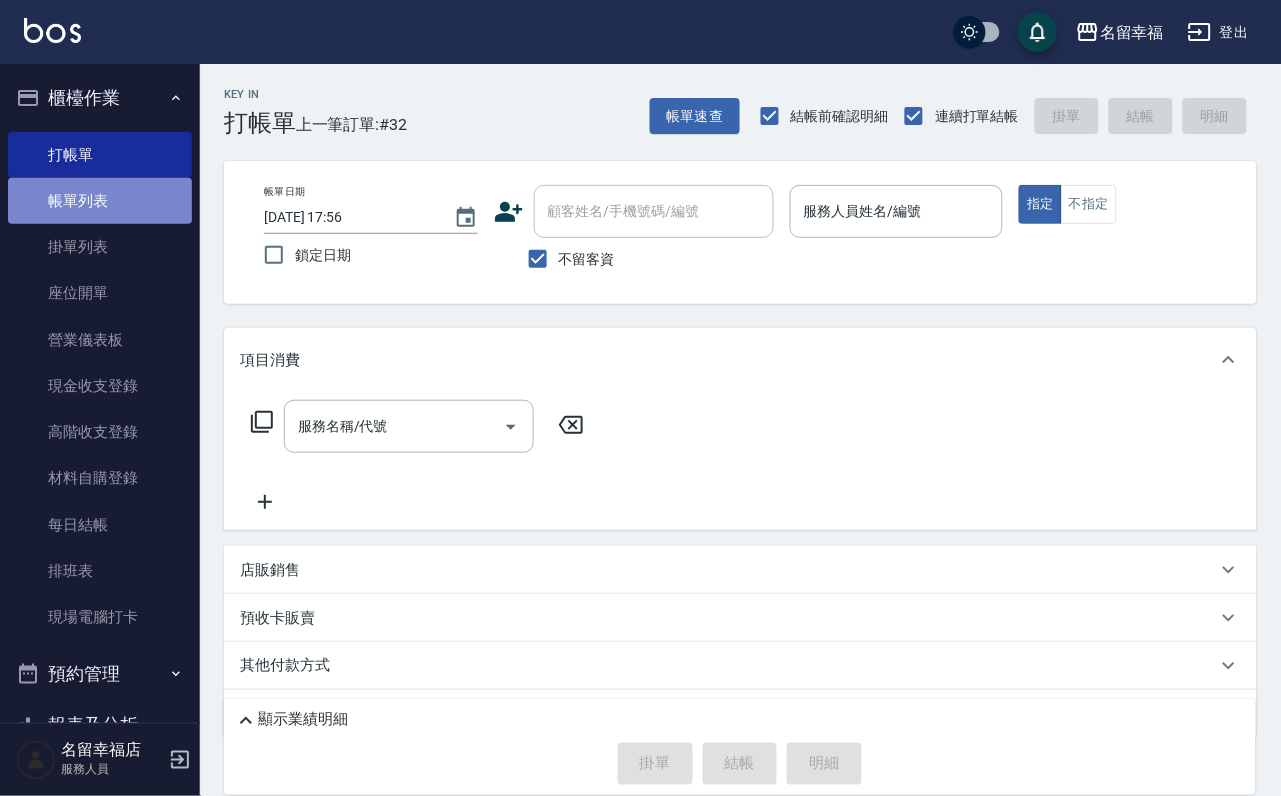 click on "帳單列表" at bounding box center (100, 201) 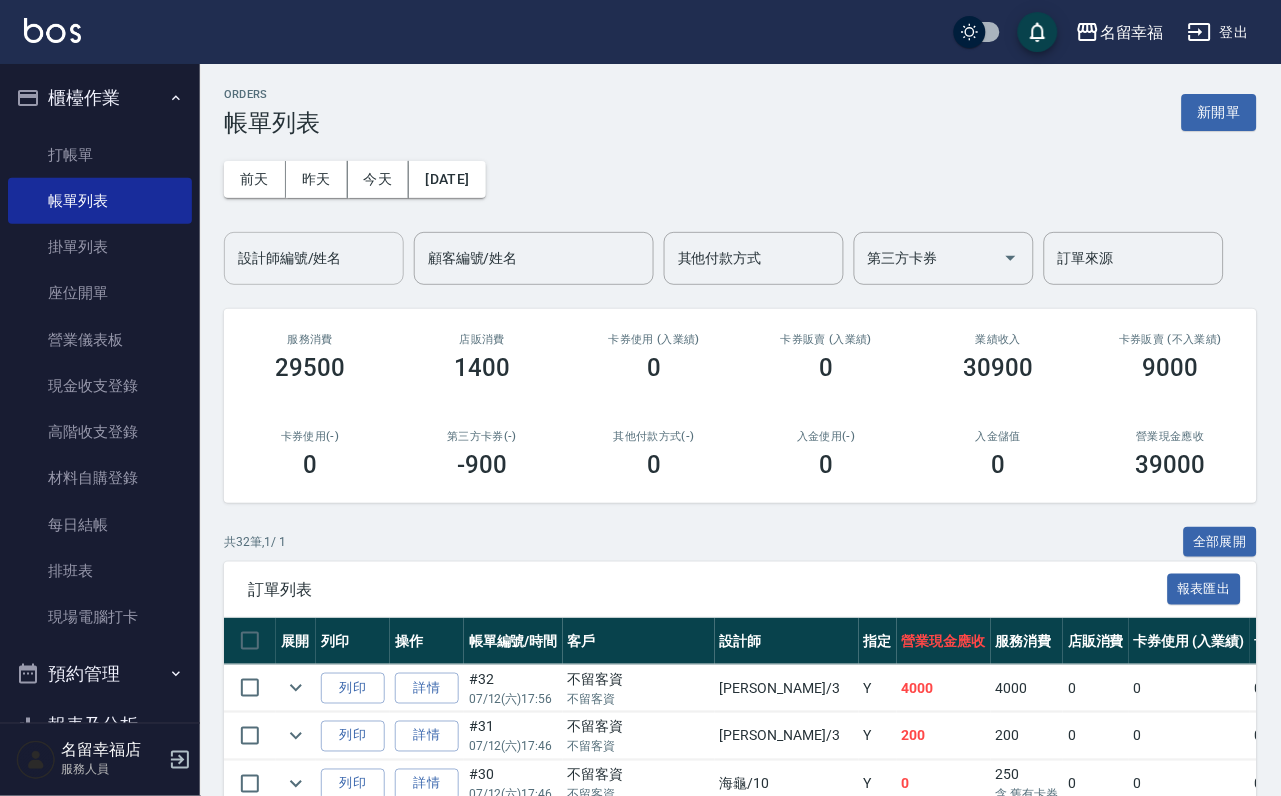 click on "設計師編號/姓名" at bounding box center [314, 258] 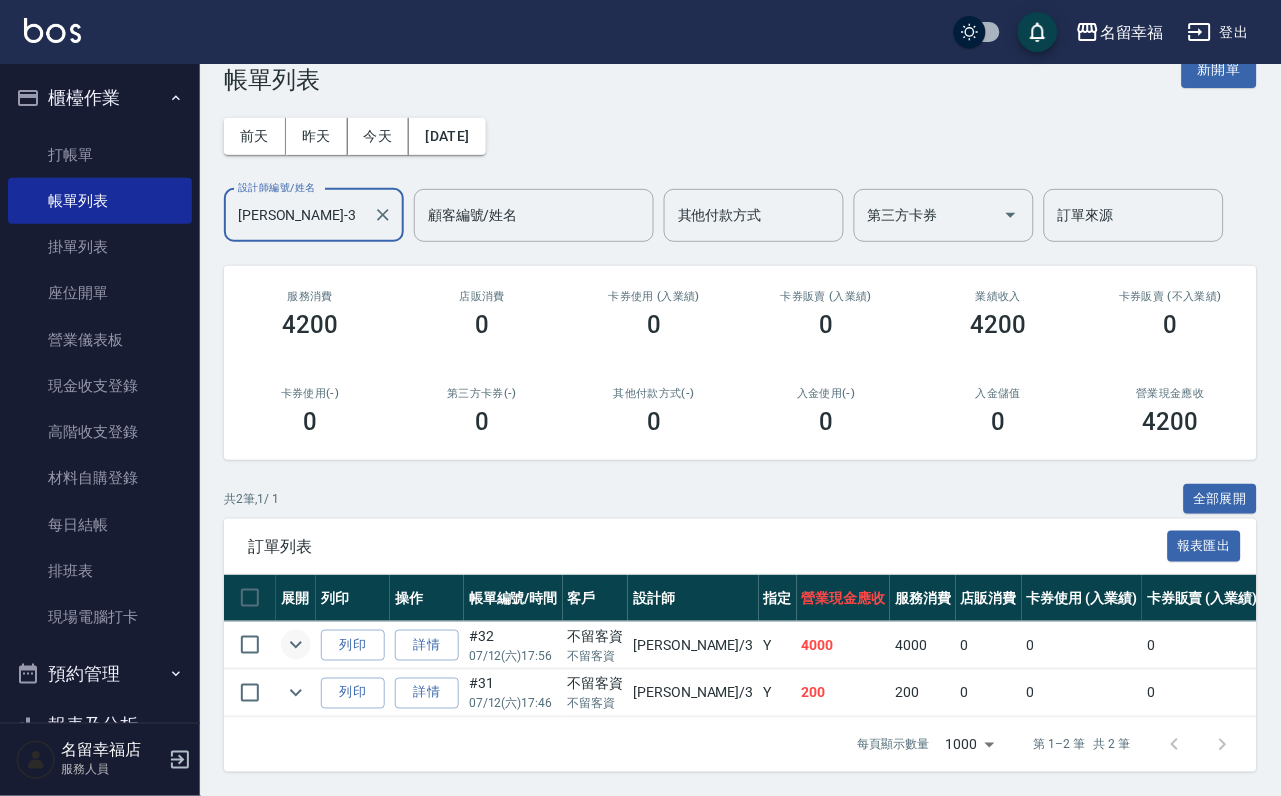 scroll, scrollTop: 169, scrollLeft: 0, axis: vertical 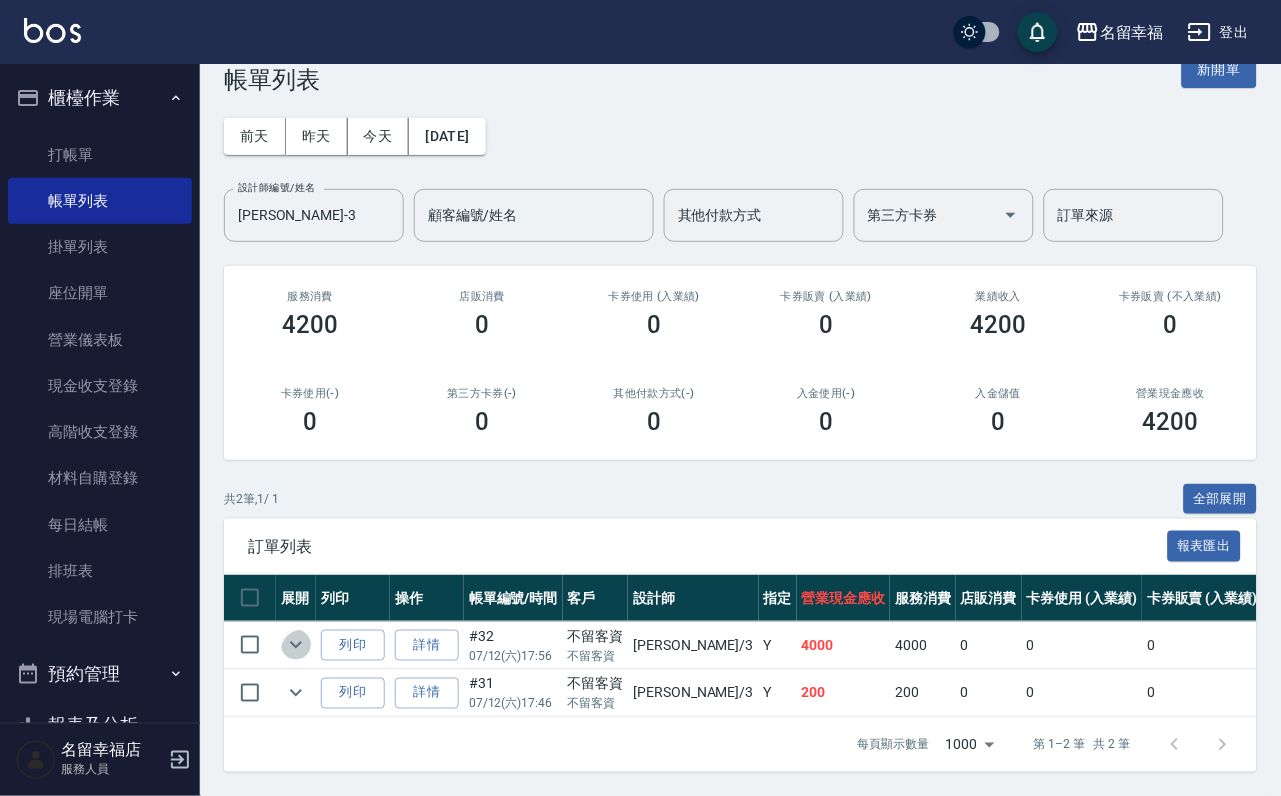 click 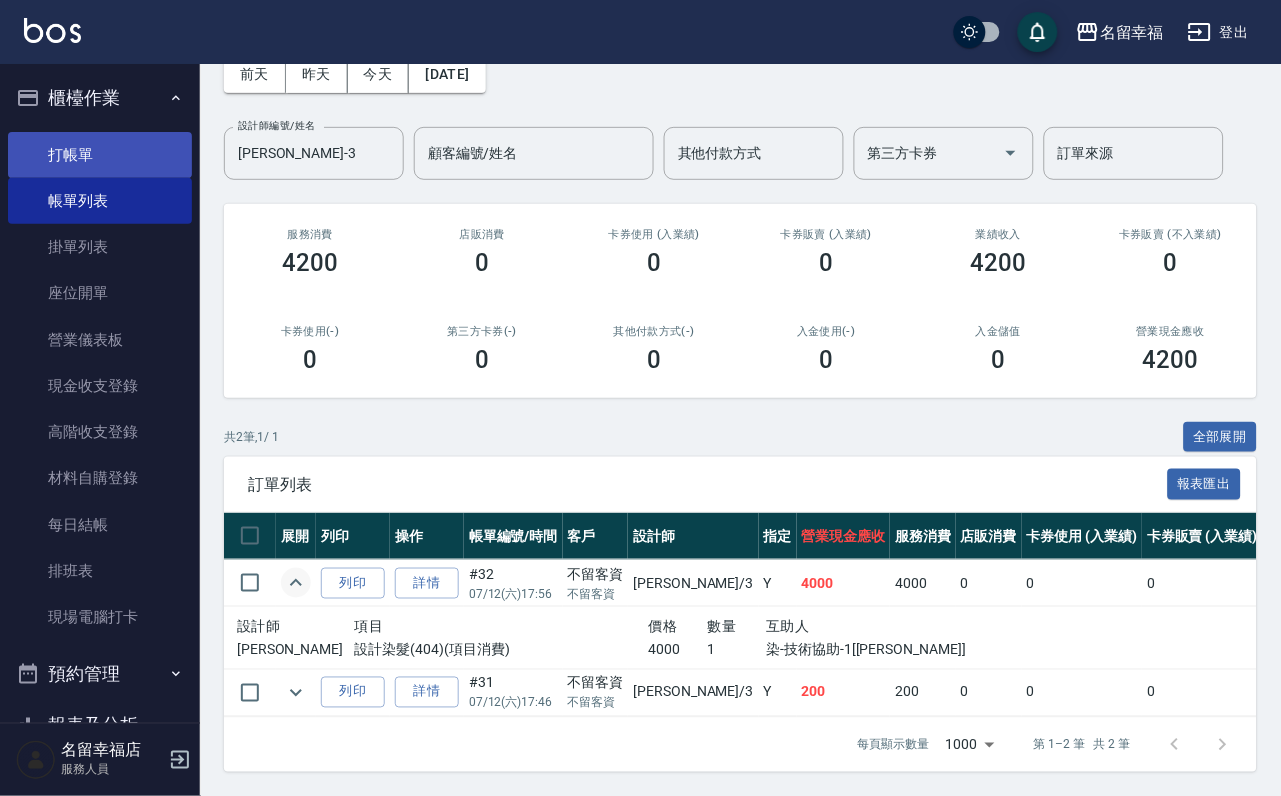 click on "打帳單" at bounding box center (100, 155) 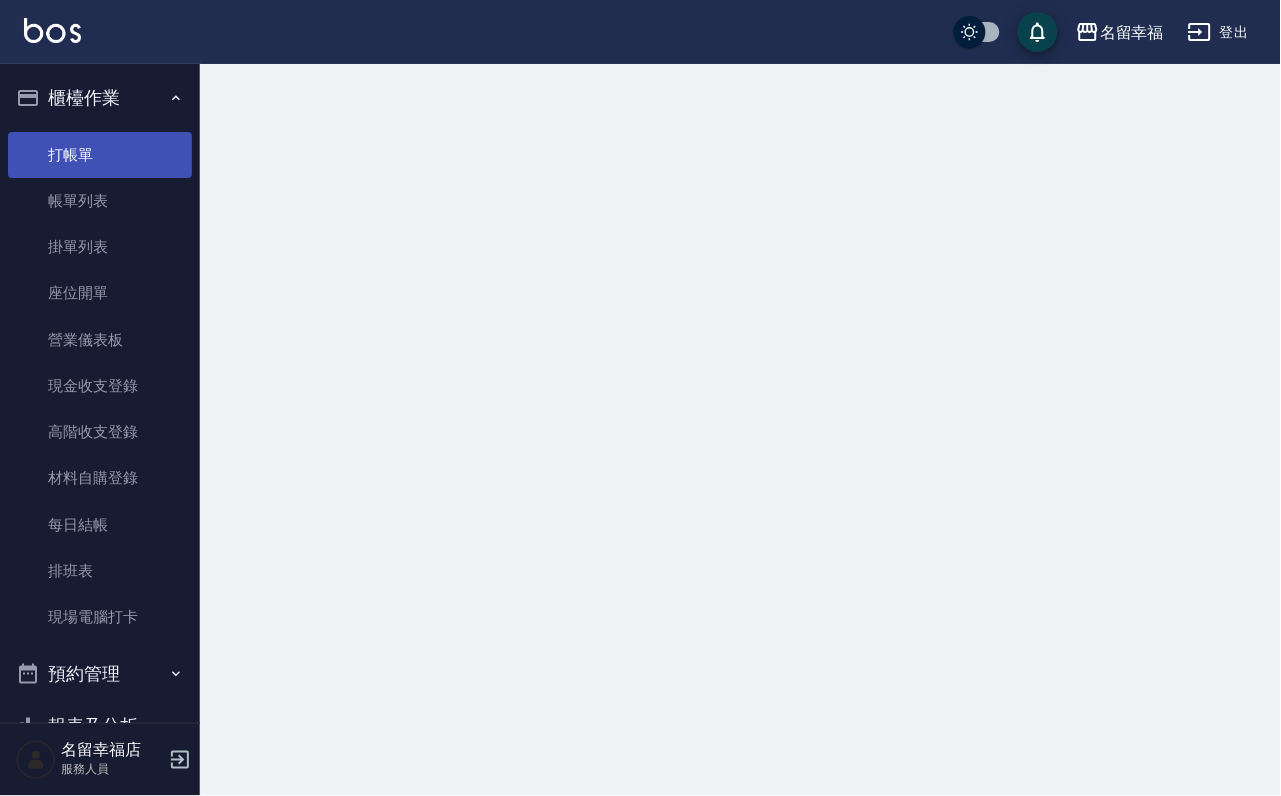 scroll, scrollTop: 0, scrollLeft: 0, axis: both 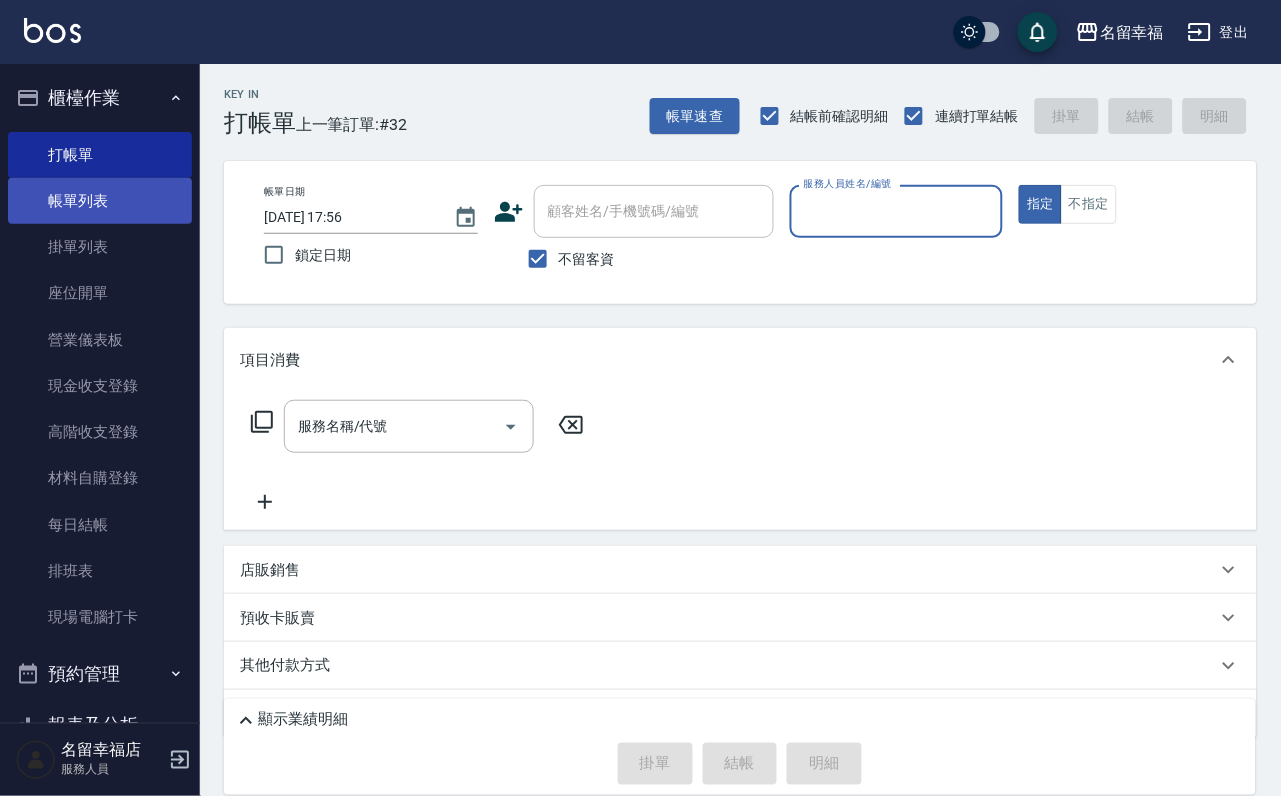 click on "帳單列表" at bounding box center [100, 201] 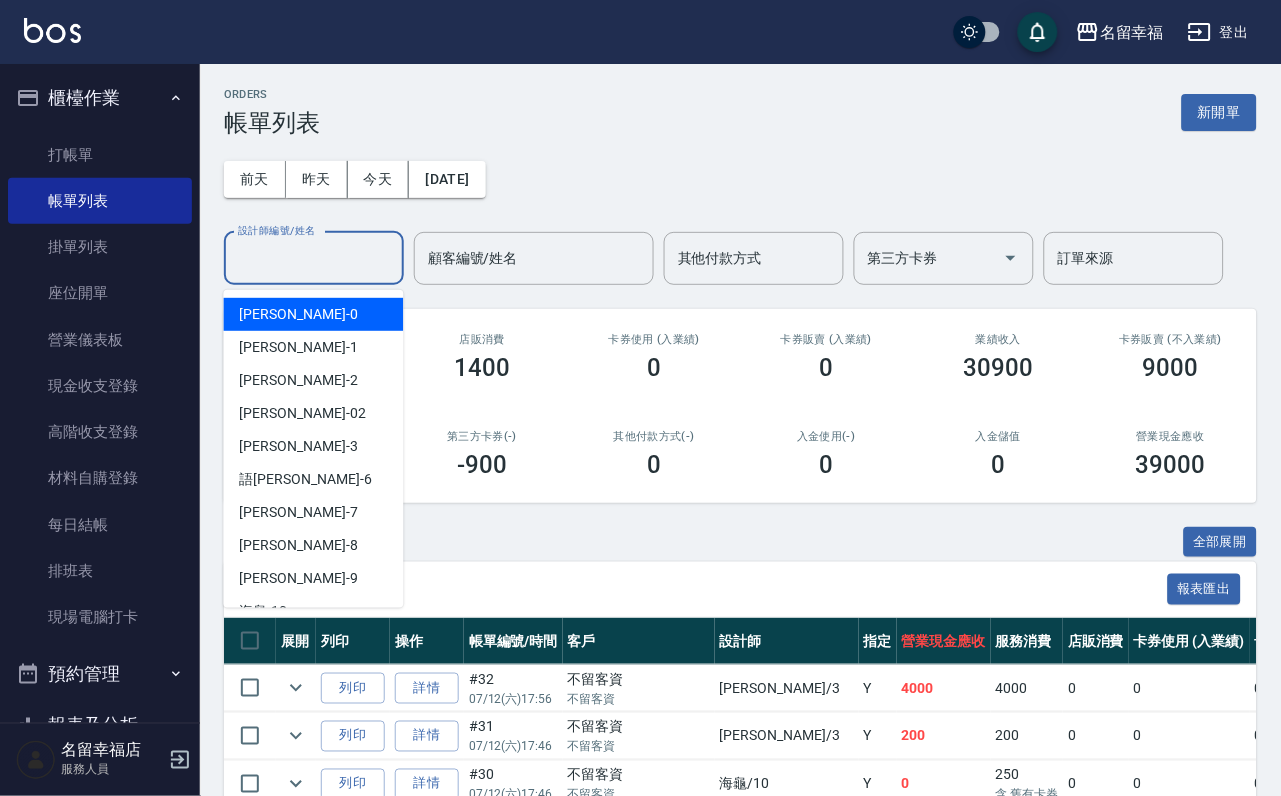 click on "設計師編號/姓名" at bounding box center (314, 258) 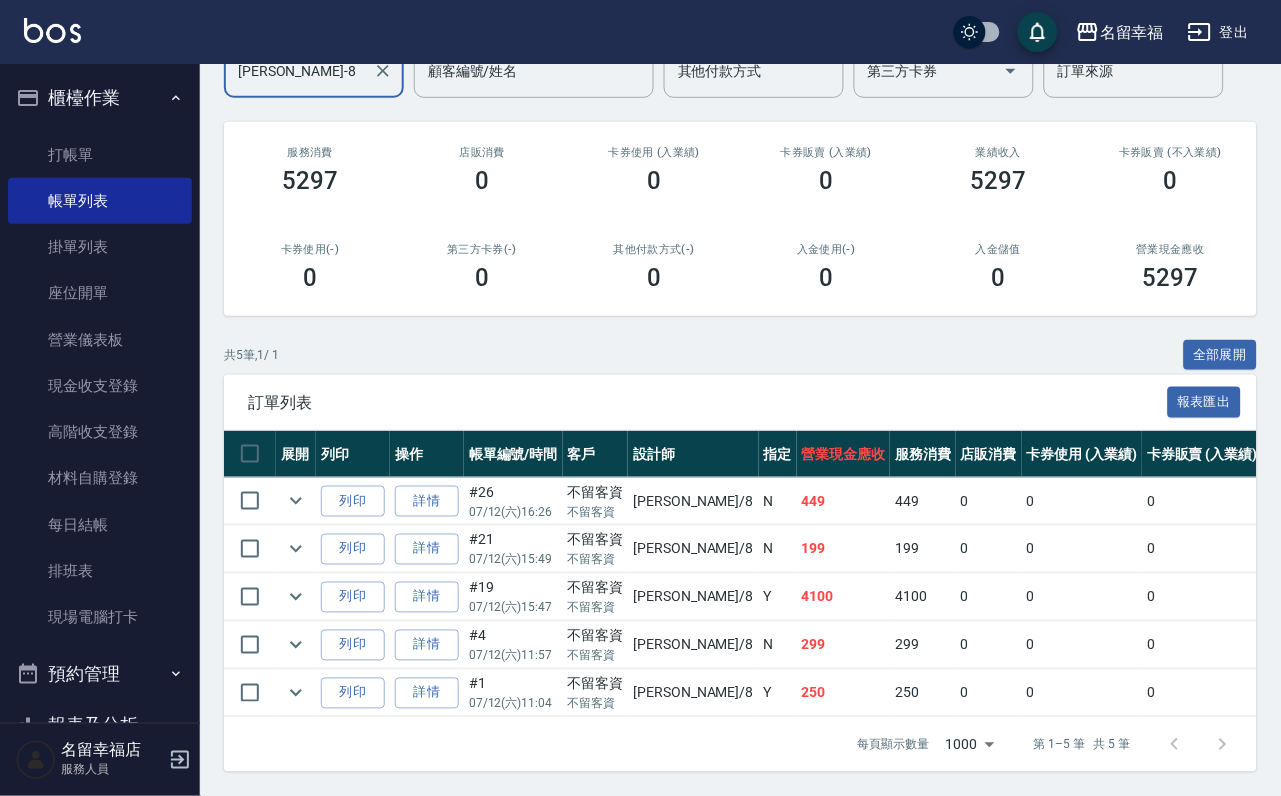 scroll, scrollTop: 357, scrollLeft: 0, axis: vertical 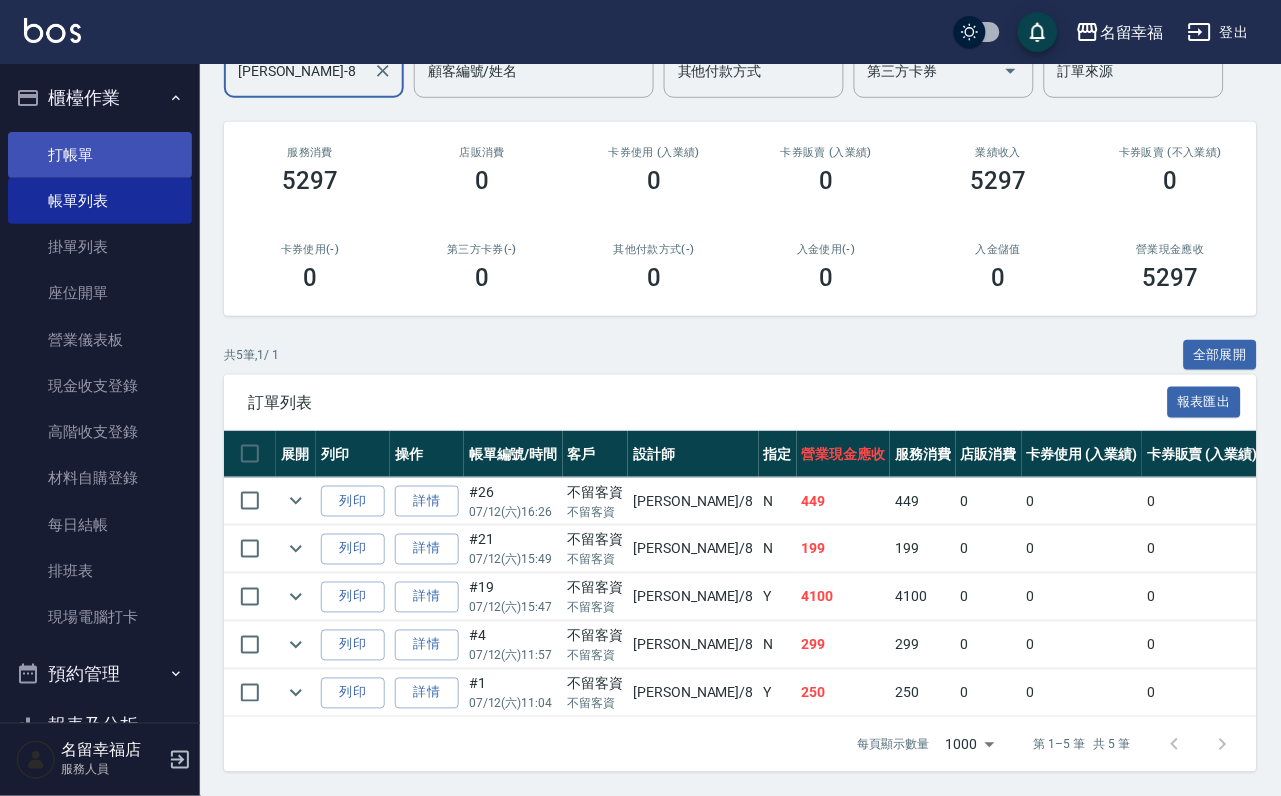 type on "[PERSON_NAME]-8" 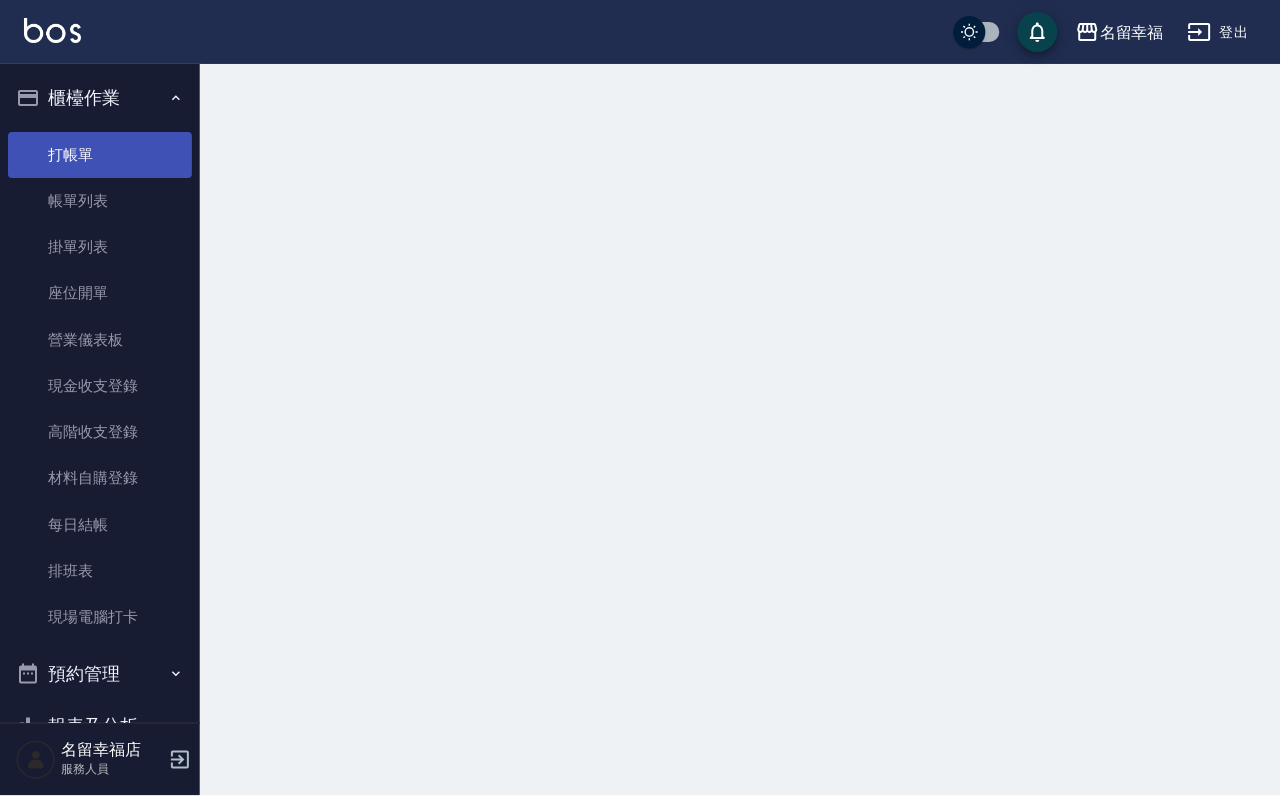 scroll, scrollTop: 0, scrollLeft: 0, axis: both 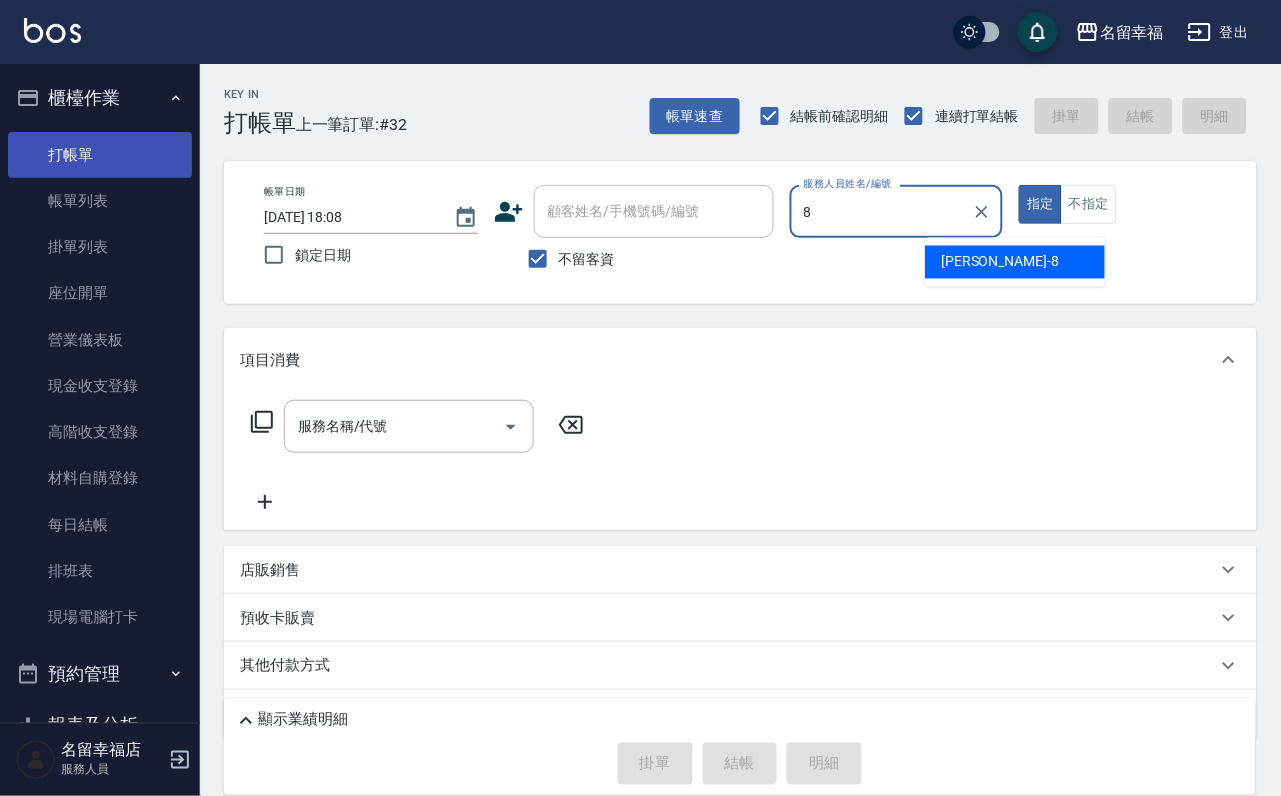 type on "[PERSON_NAME]-8" 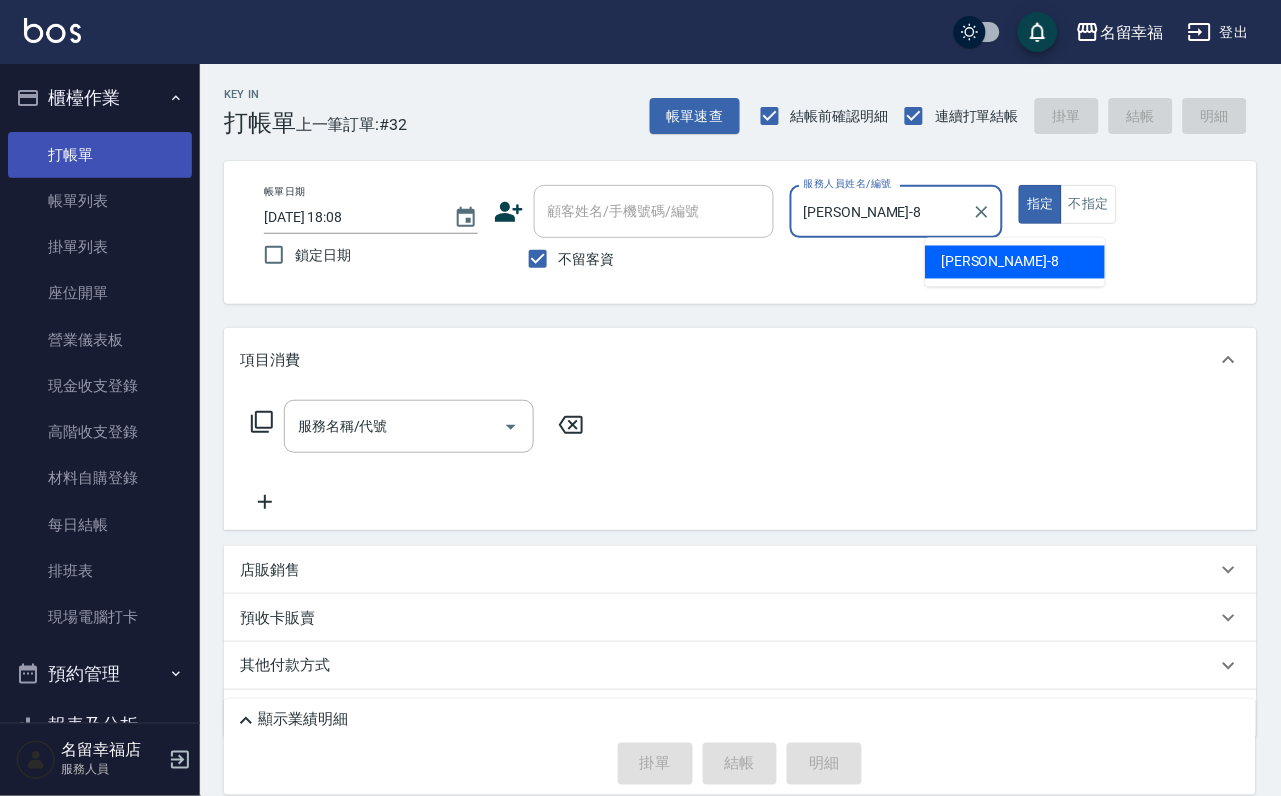 type on "true" 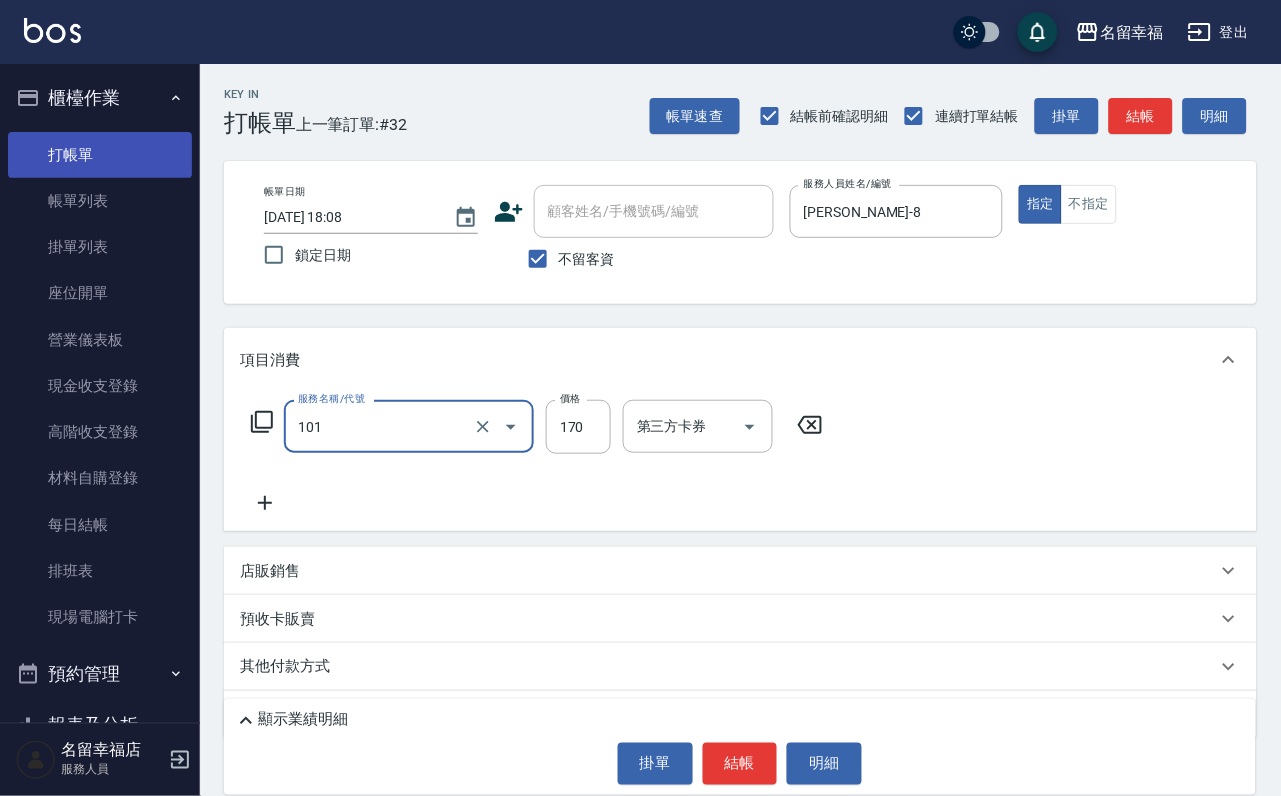 type on "洗髮(101)" 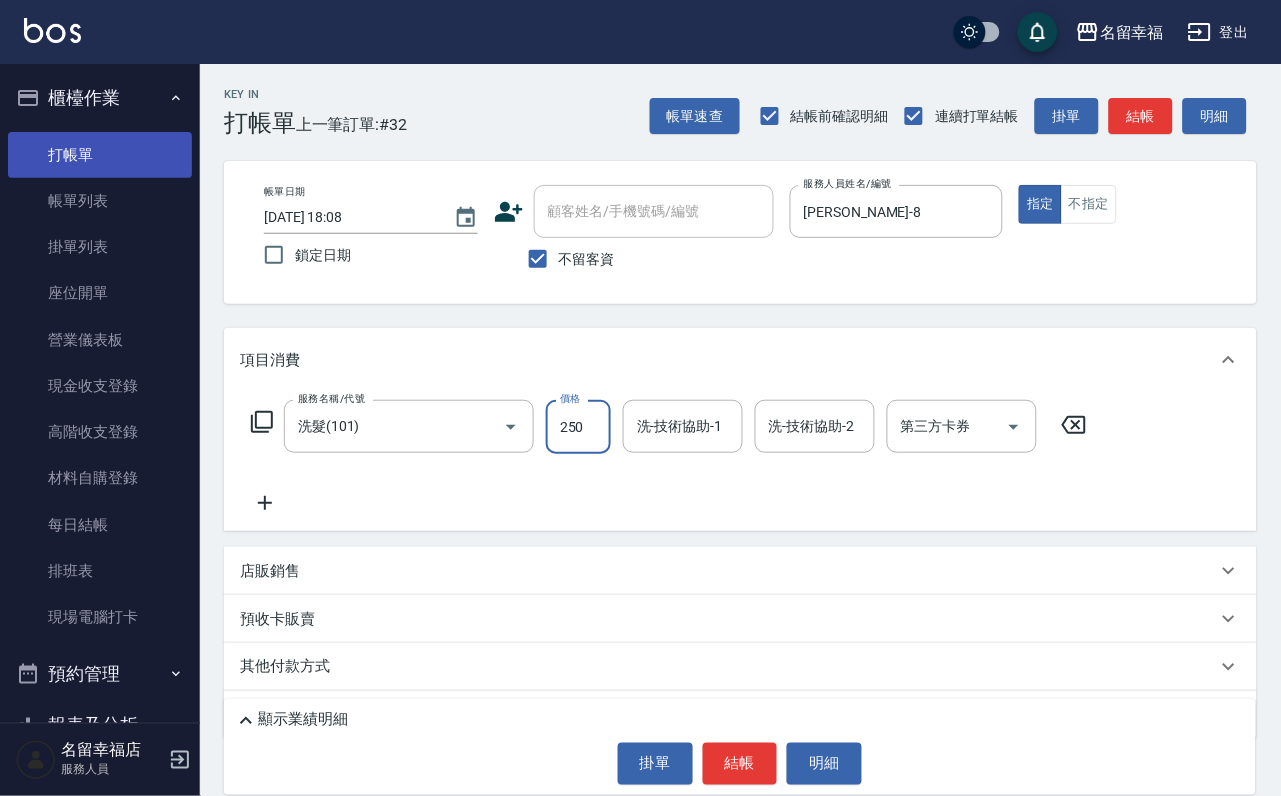 type on "250" 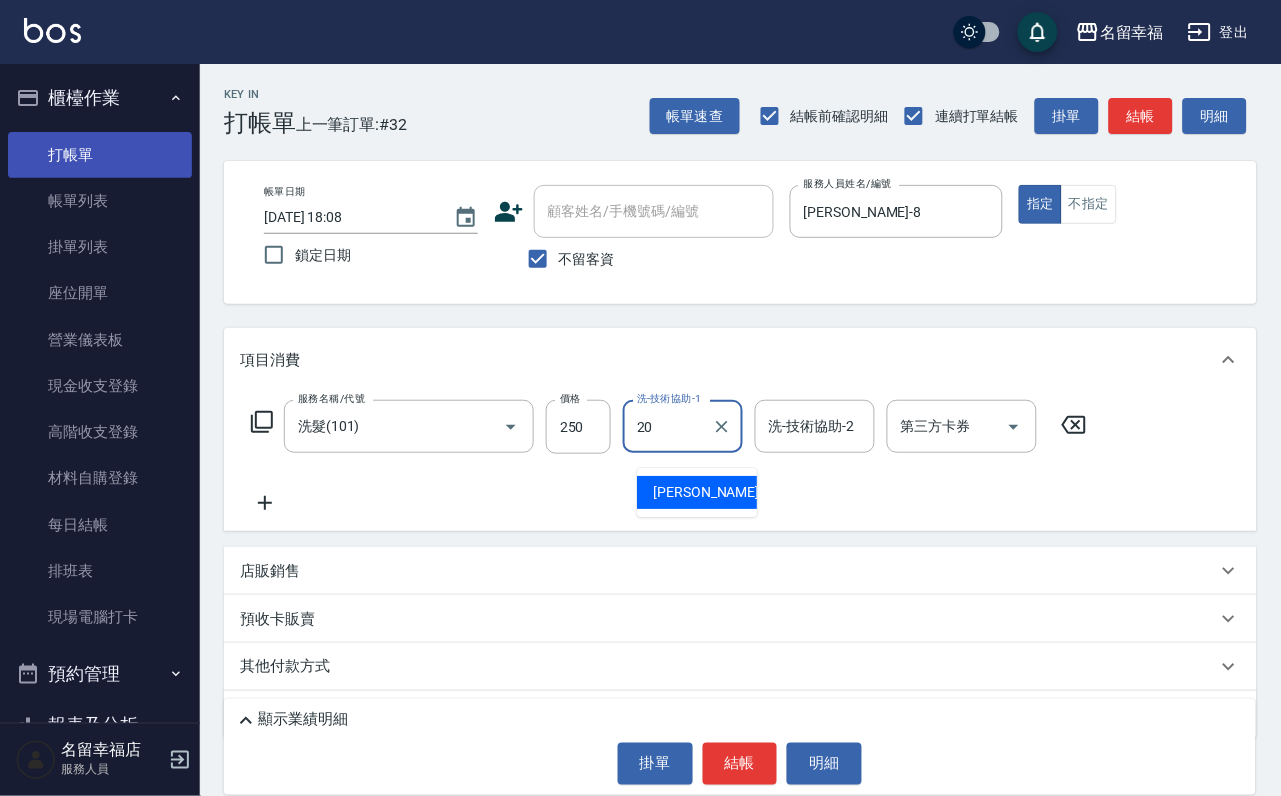 type on "育鋗-20" 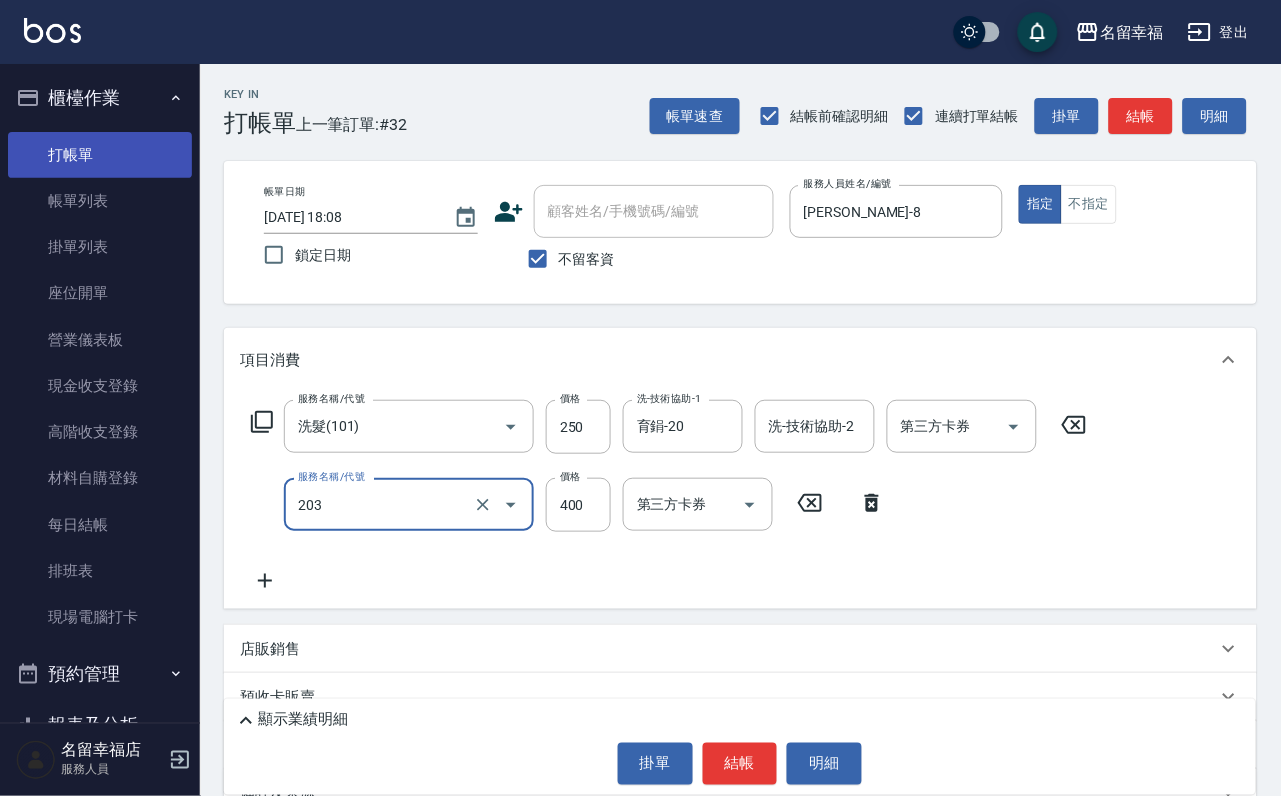 type on "指定單剪(203)" 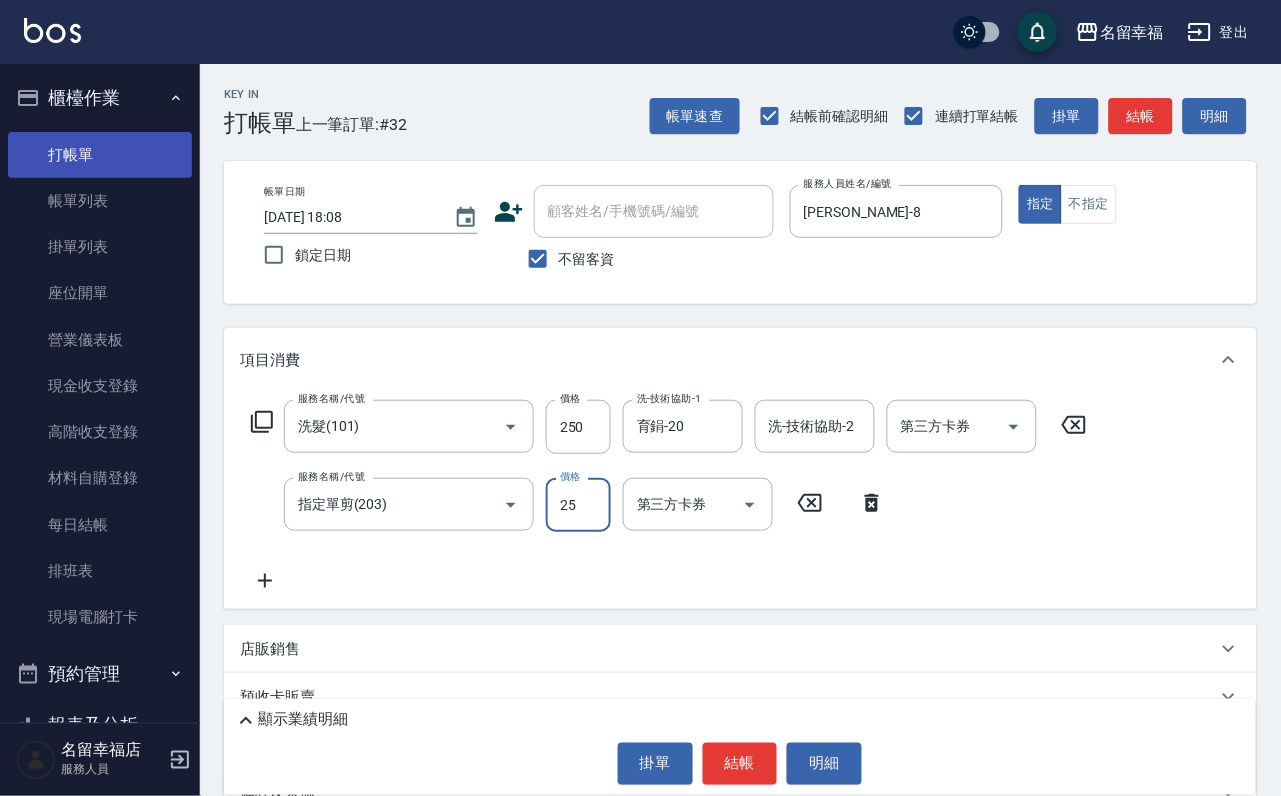 type on "250" 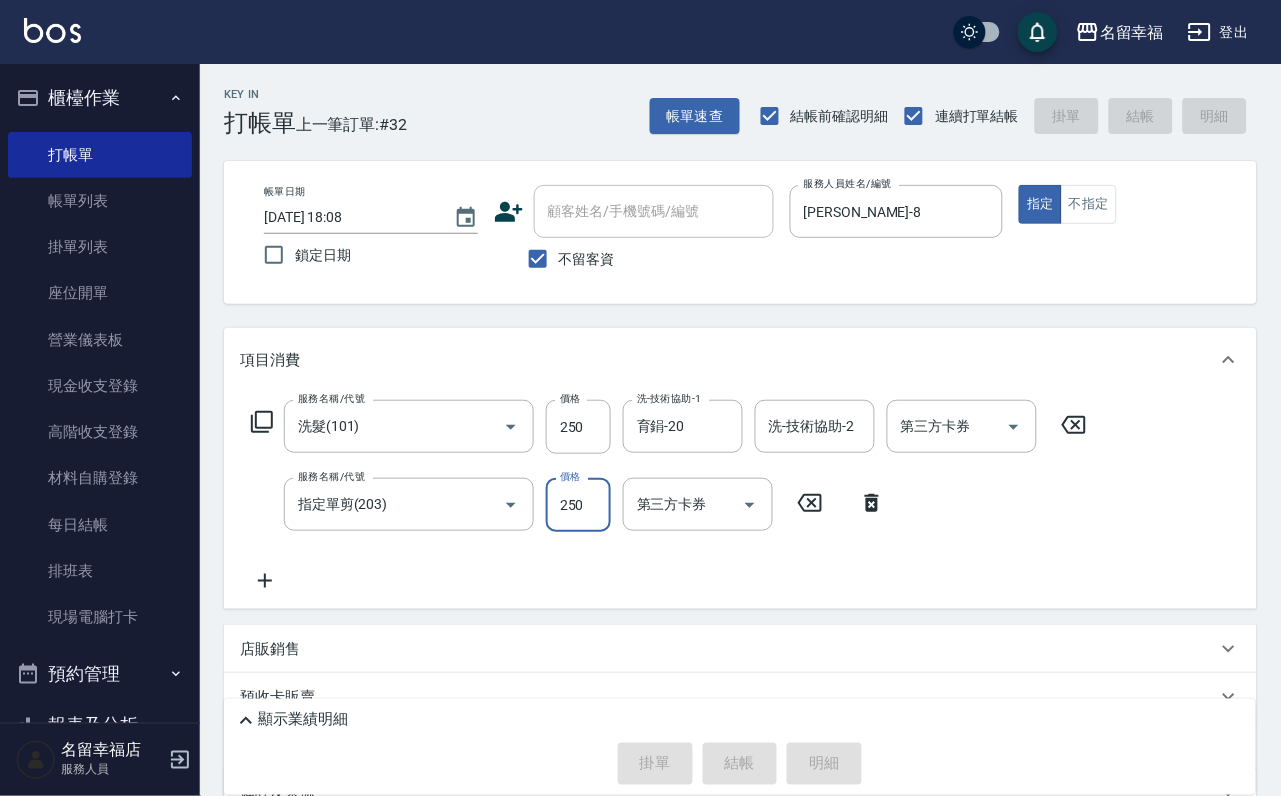 type 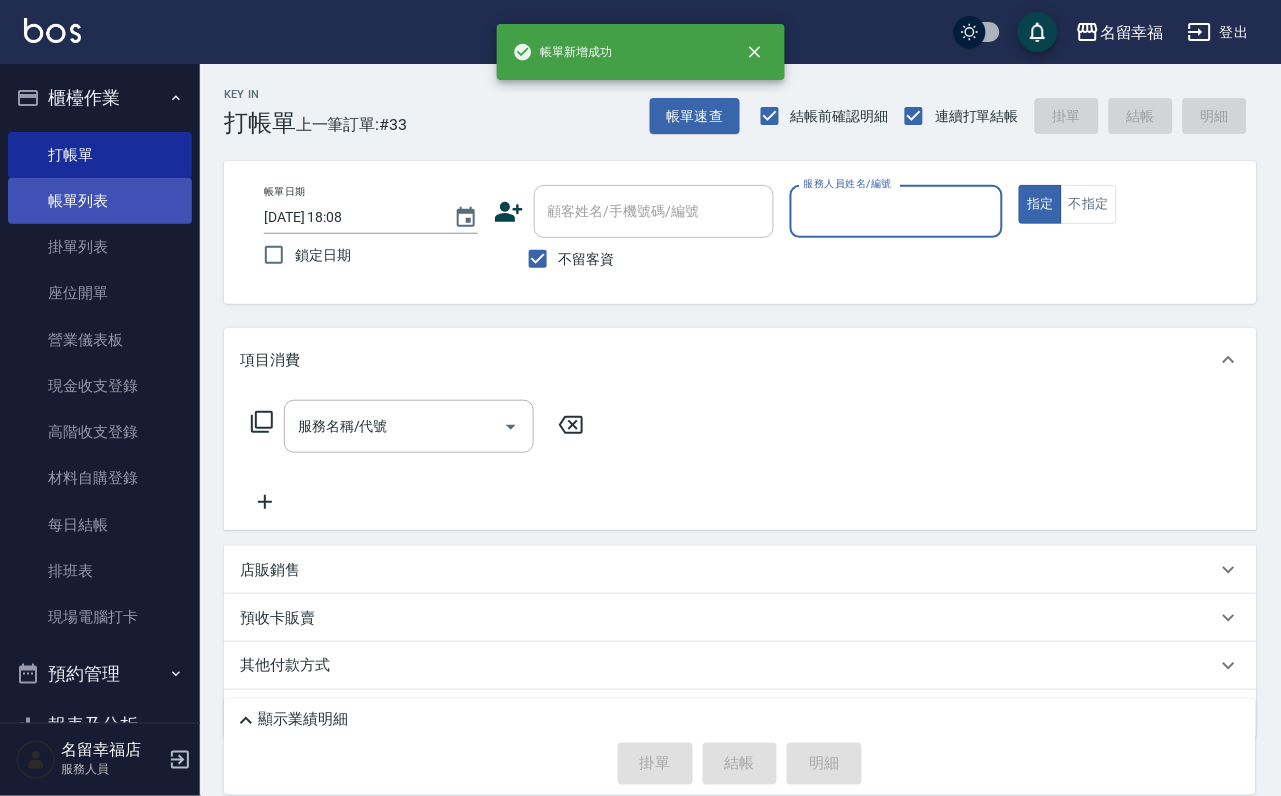 click on "帳單列表" at bounding box center (100, 201) 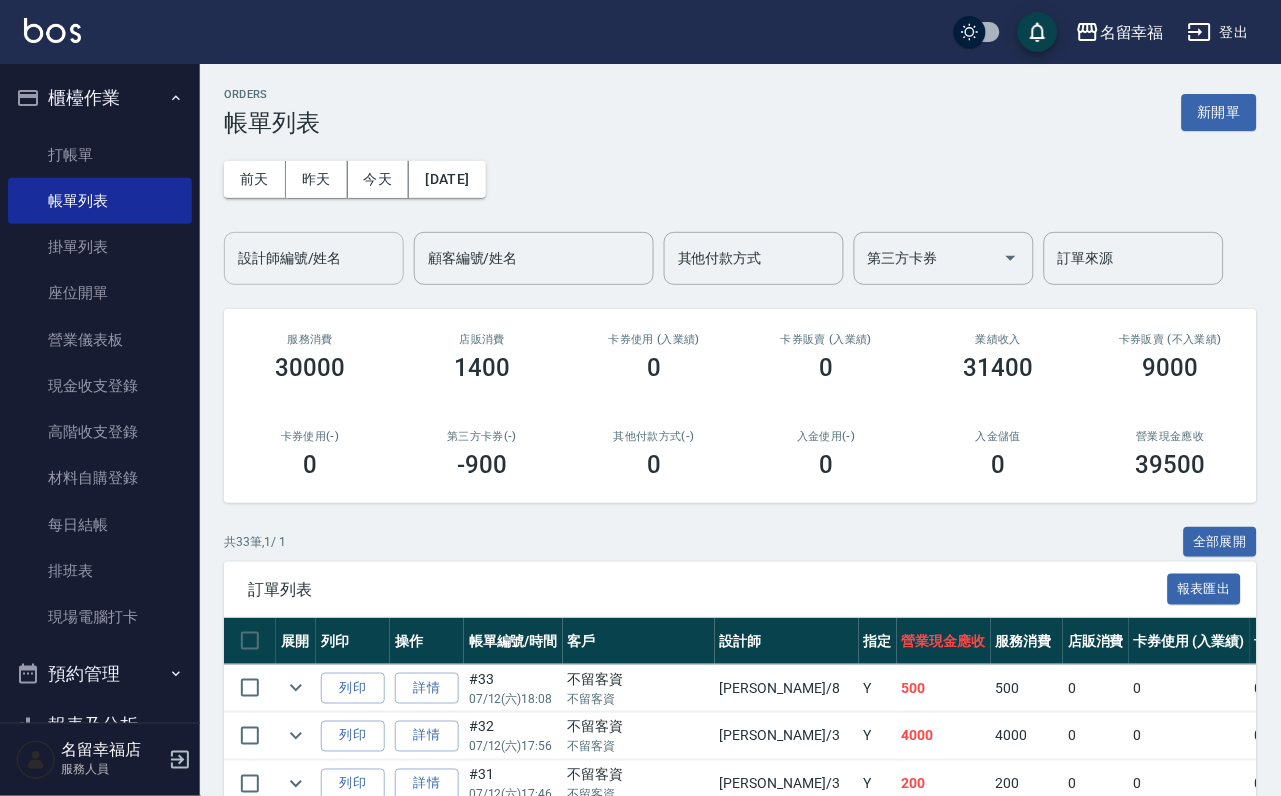 click on "設計師編號/姓名 設計師編號/姓名" at bounding box center (314, 258) 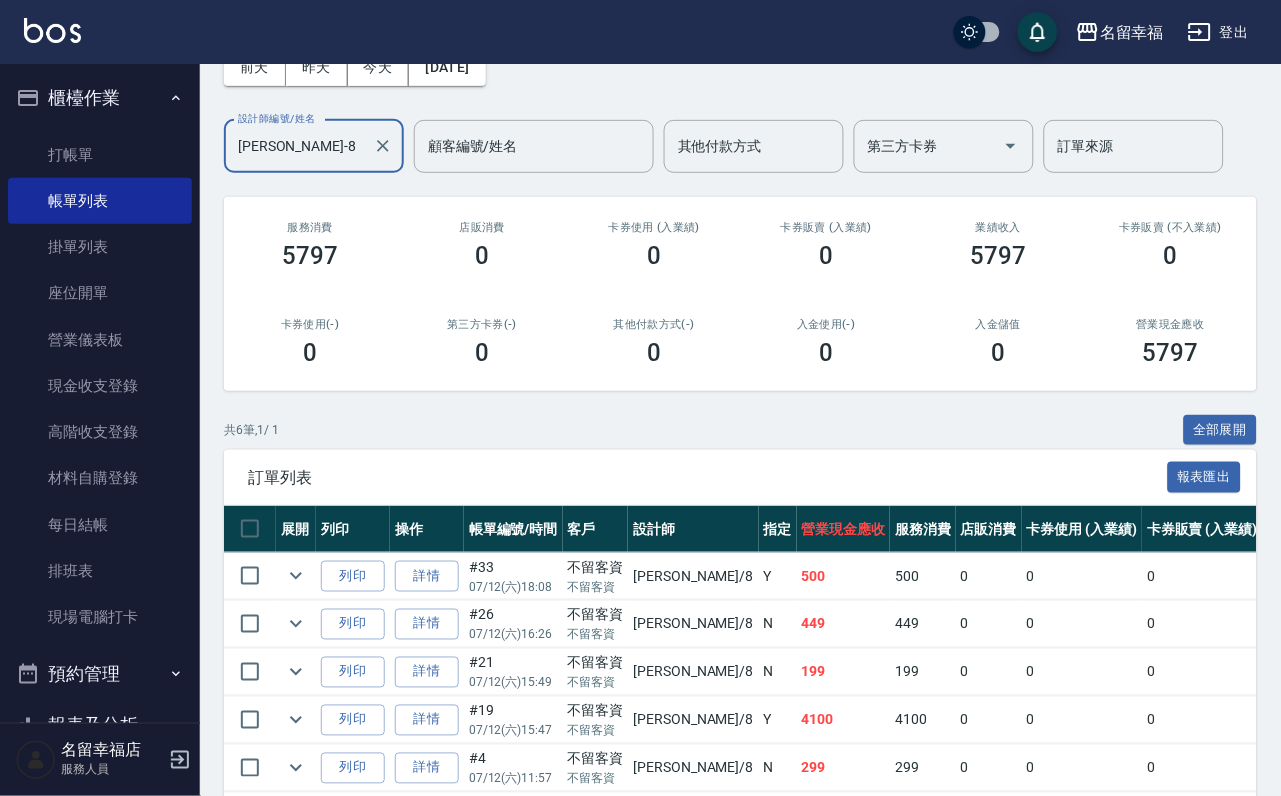 scroll, scrollTop: 420, scrollLeft: 0, axis: vertical 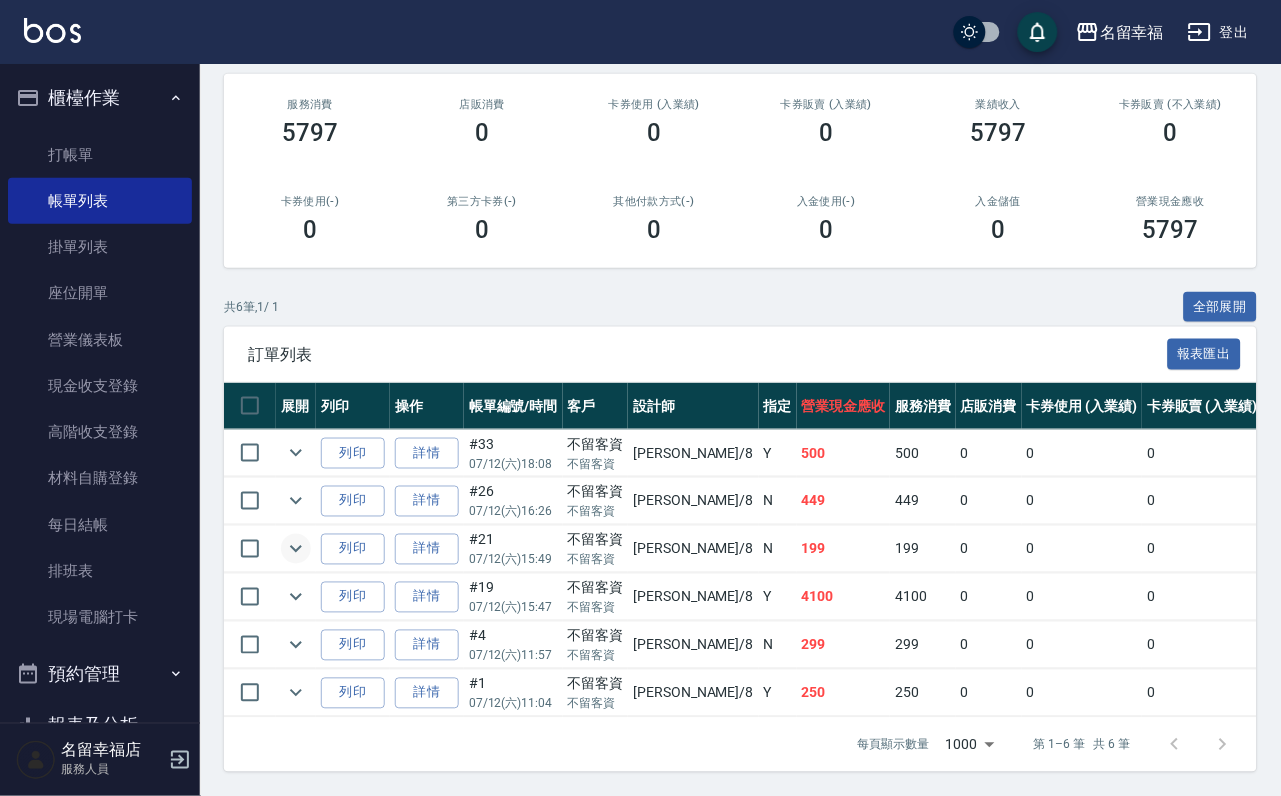 type on "[PERSON_NAME]-8" 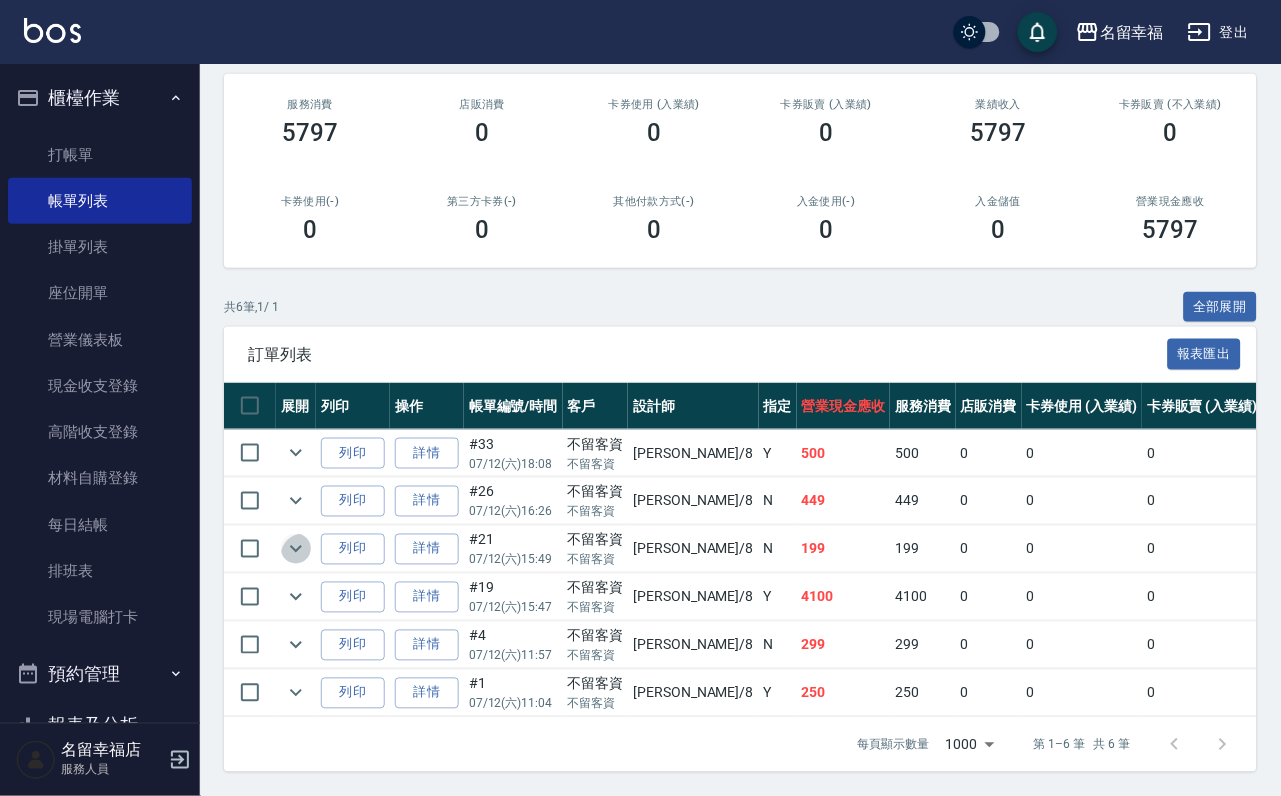 click 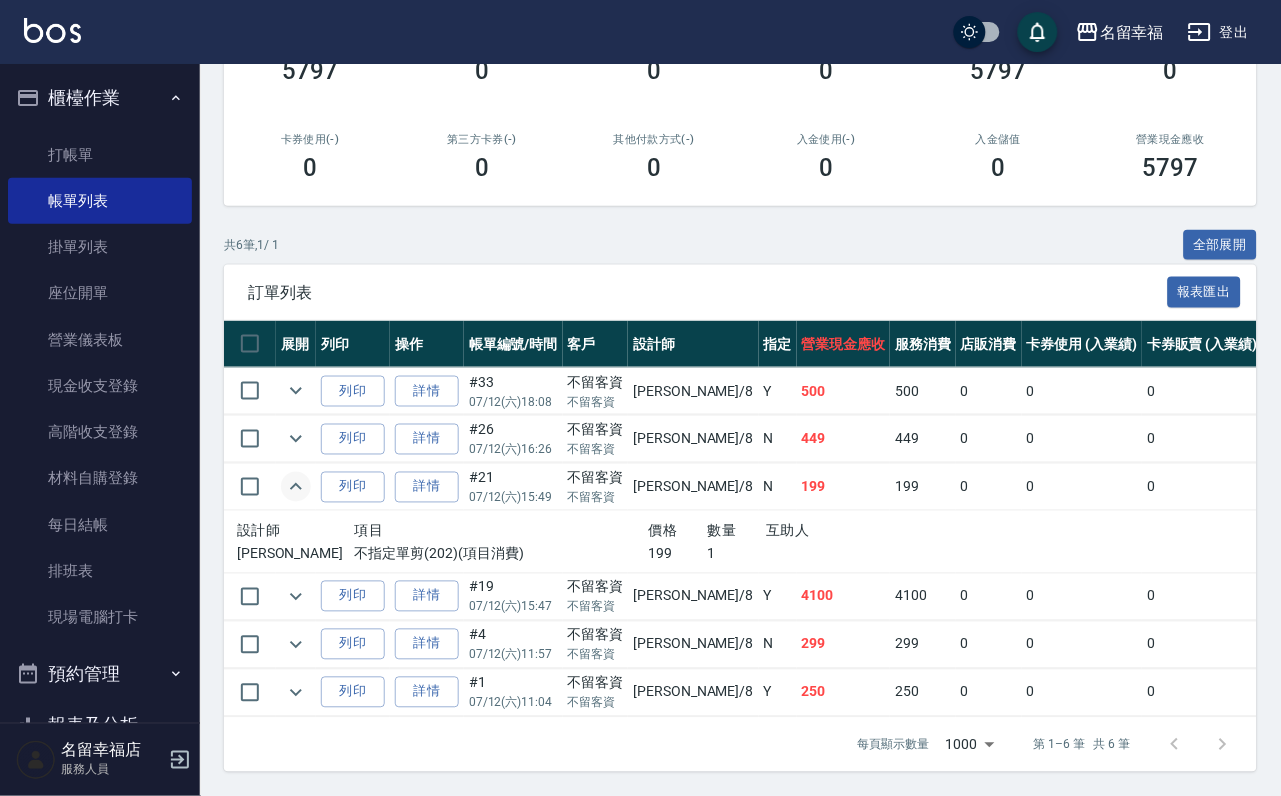 click 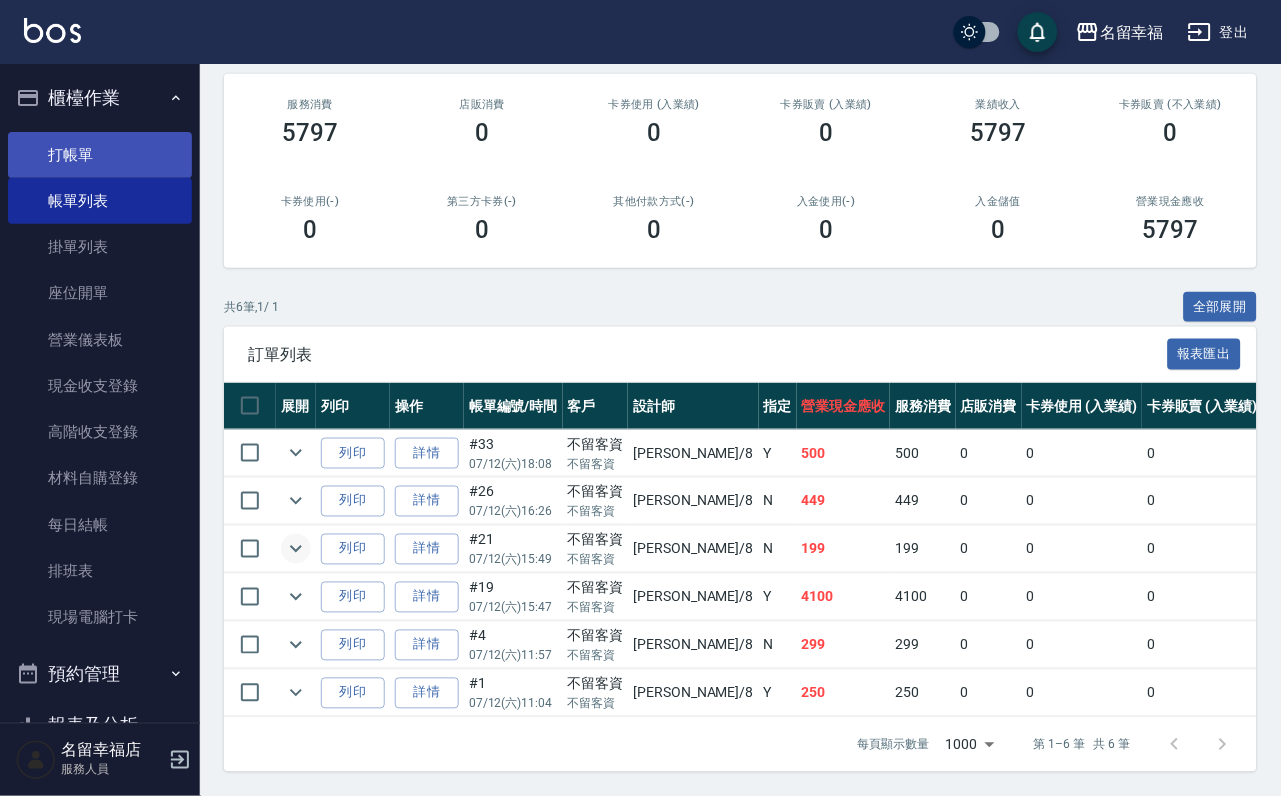 click on "打帳單" at bounding box center [100, 155] 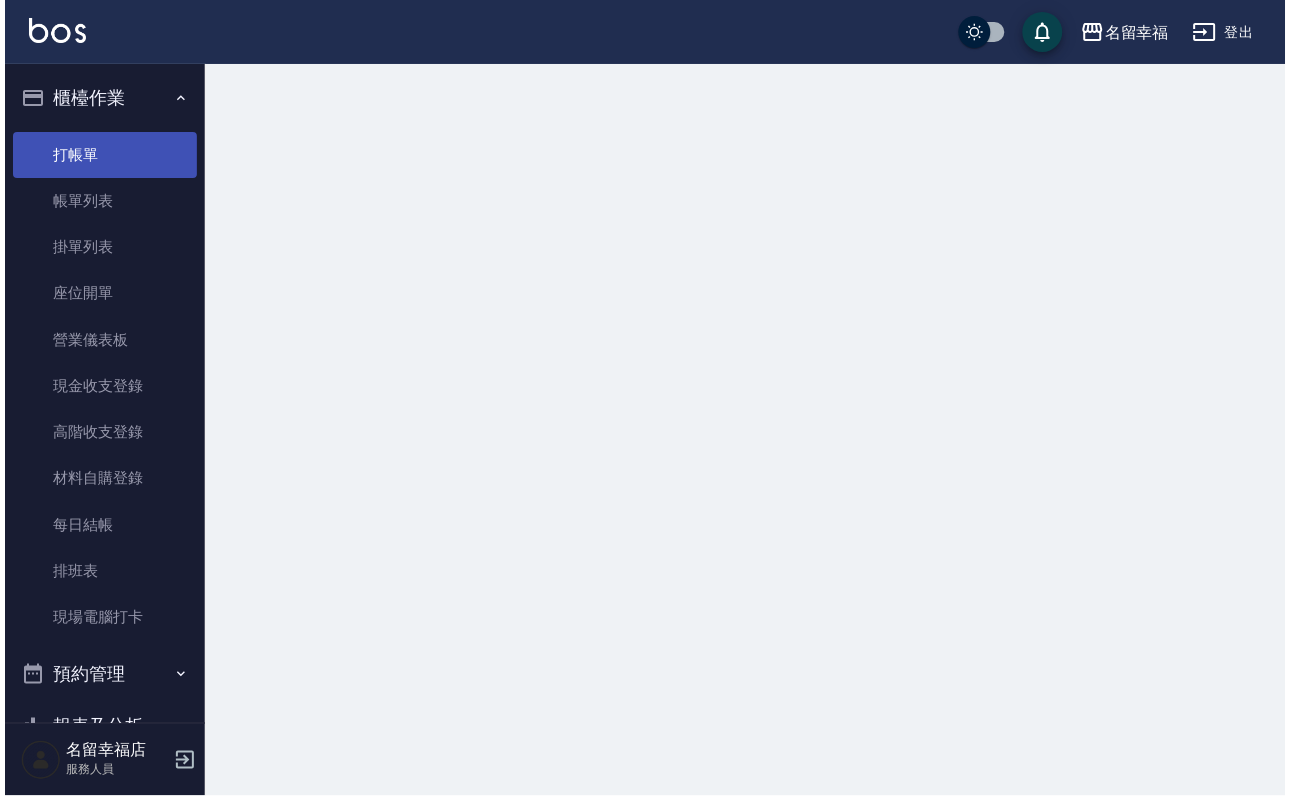 scroll, scrollTop: 0, scrollLeft: 0, axis: both 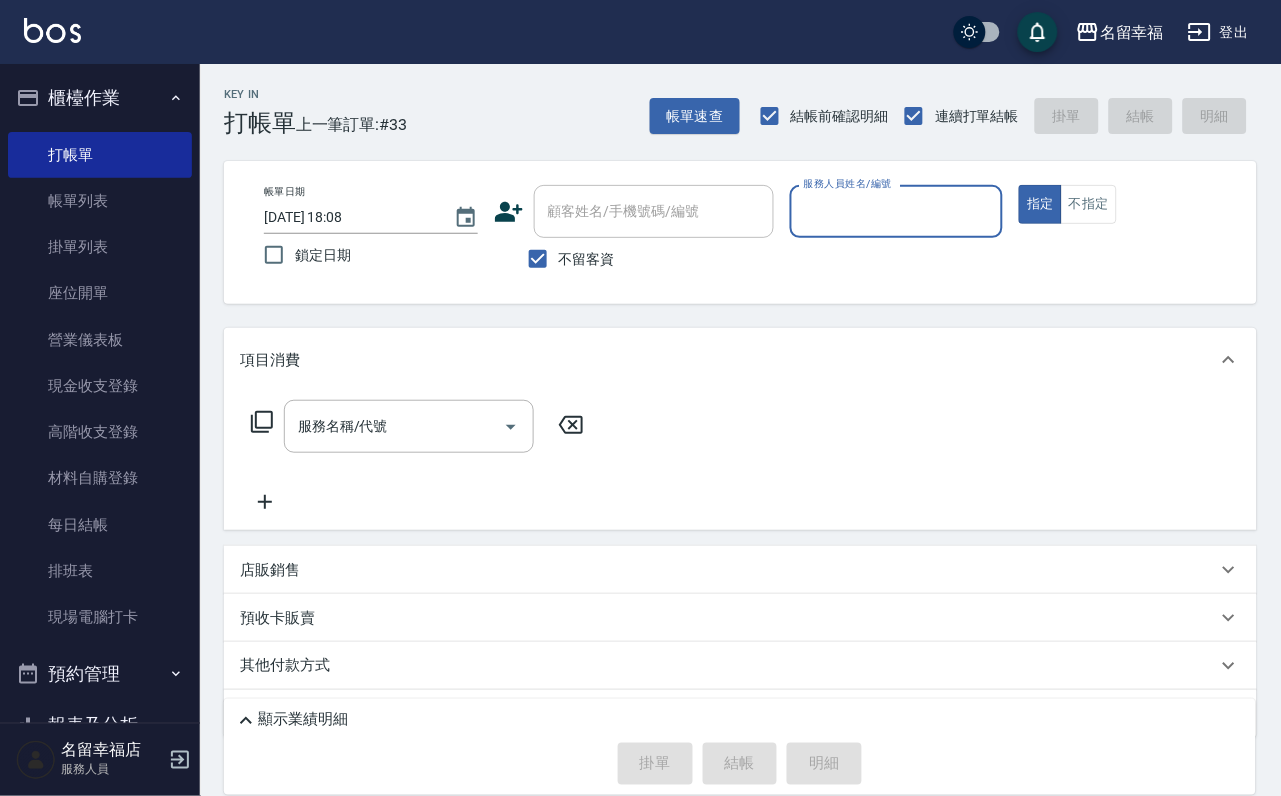 drag, startPoint x: 989, startPoint y: 236, endPoint x: 995, endPoint y: 192, distance: 44.407207 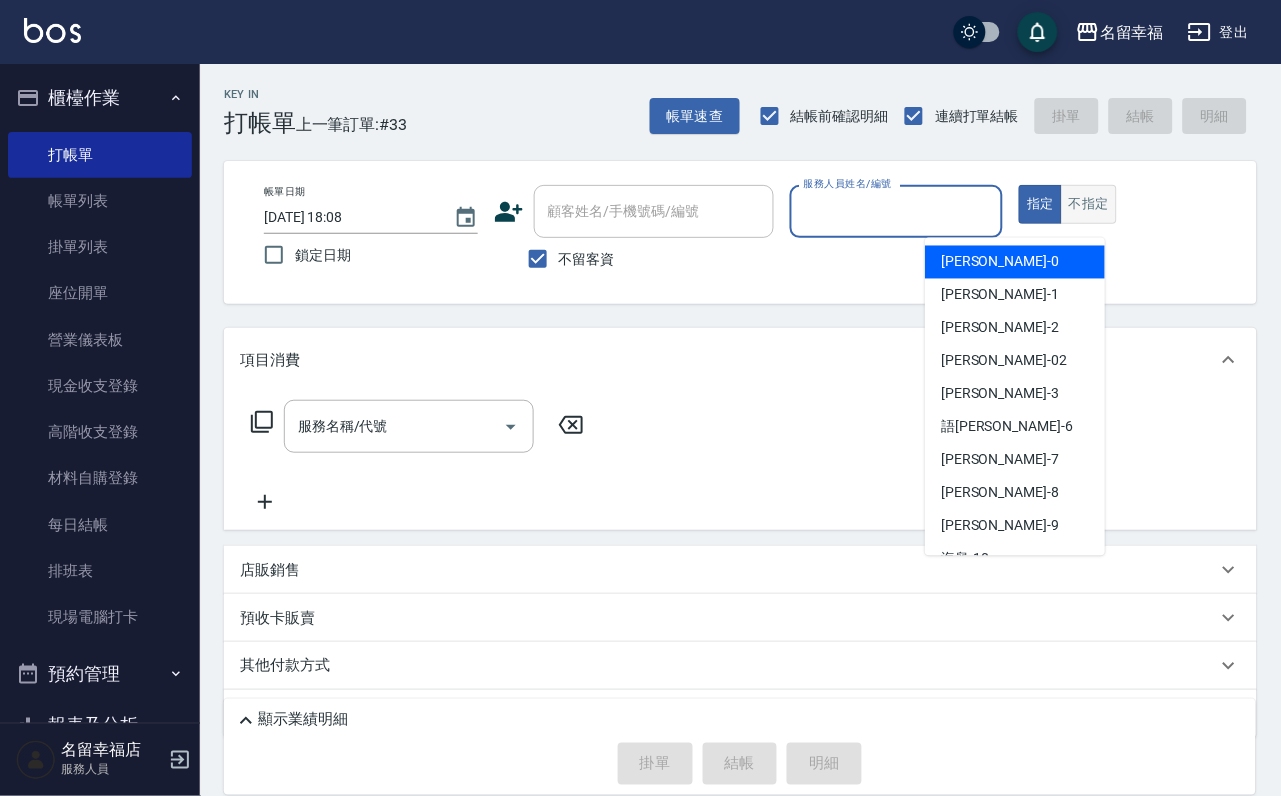 click on "不指定" at bounding box center [1089, 204] 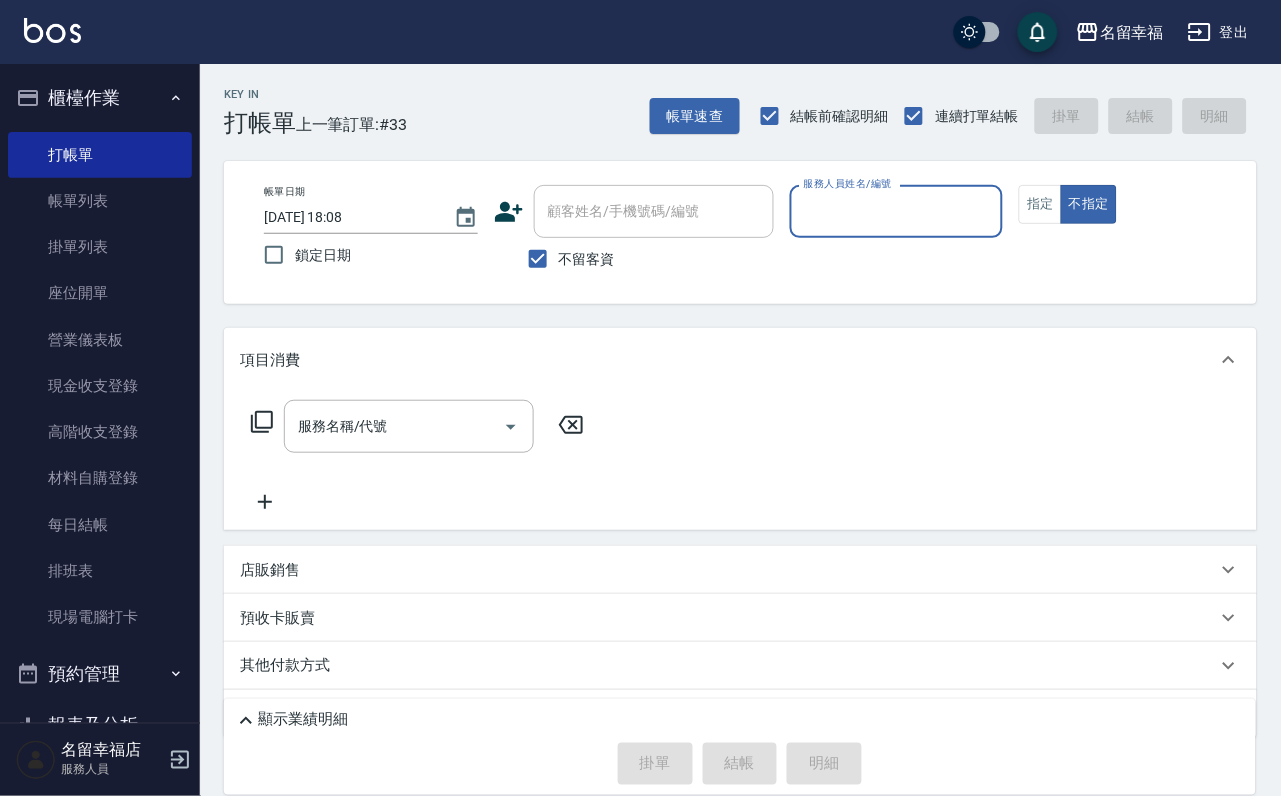 click on "服務人員姓名/編號" at bounding box center [897, 211] 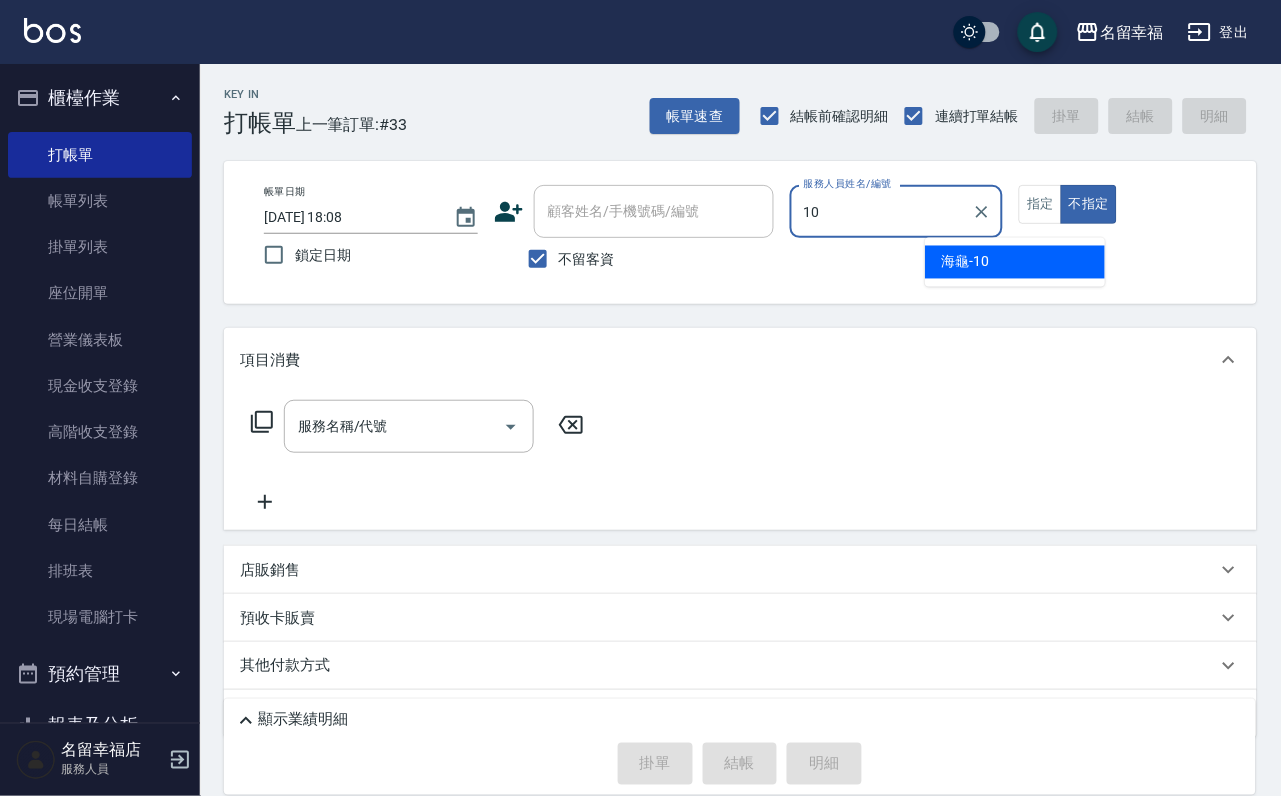 type on "海龜-10" 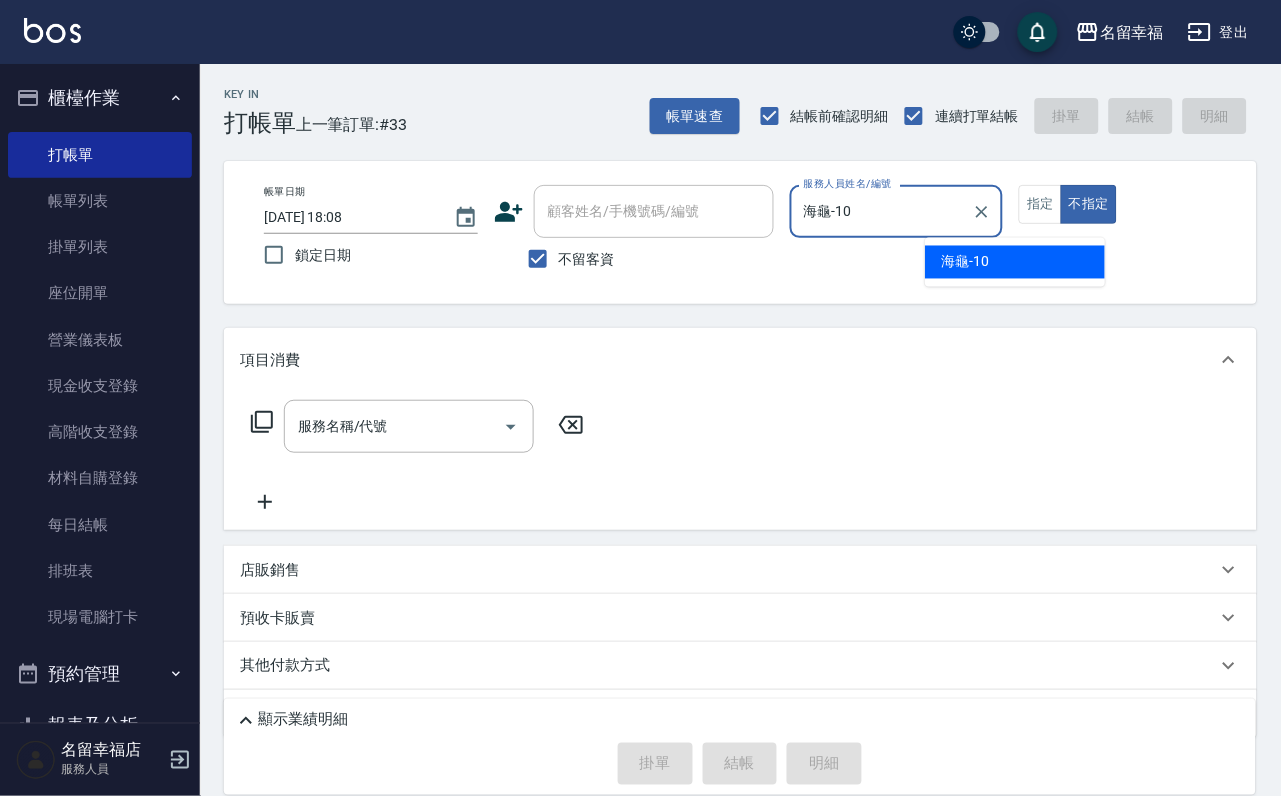 type on "false" 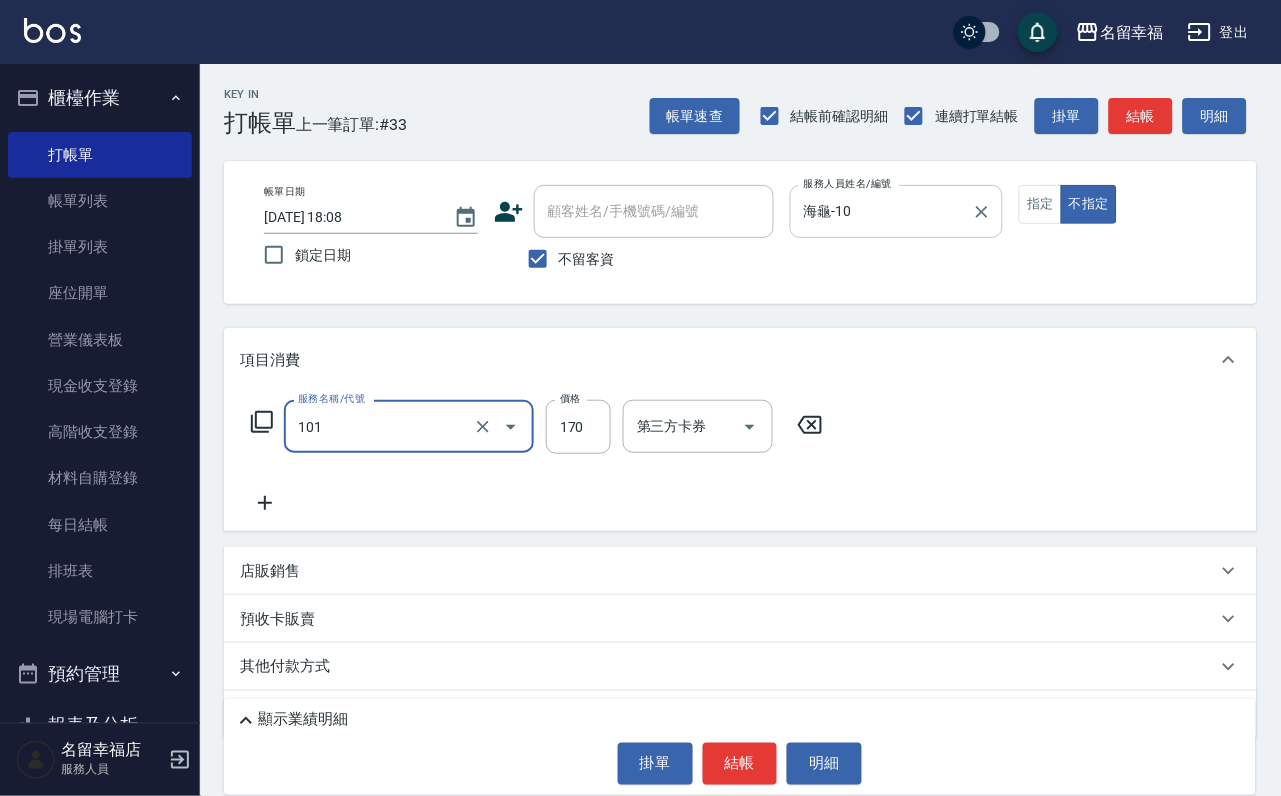 type on "洗髮(101)" 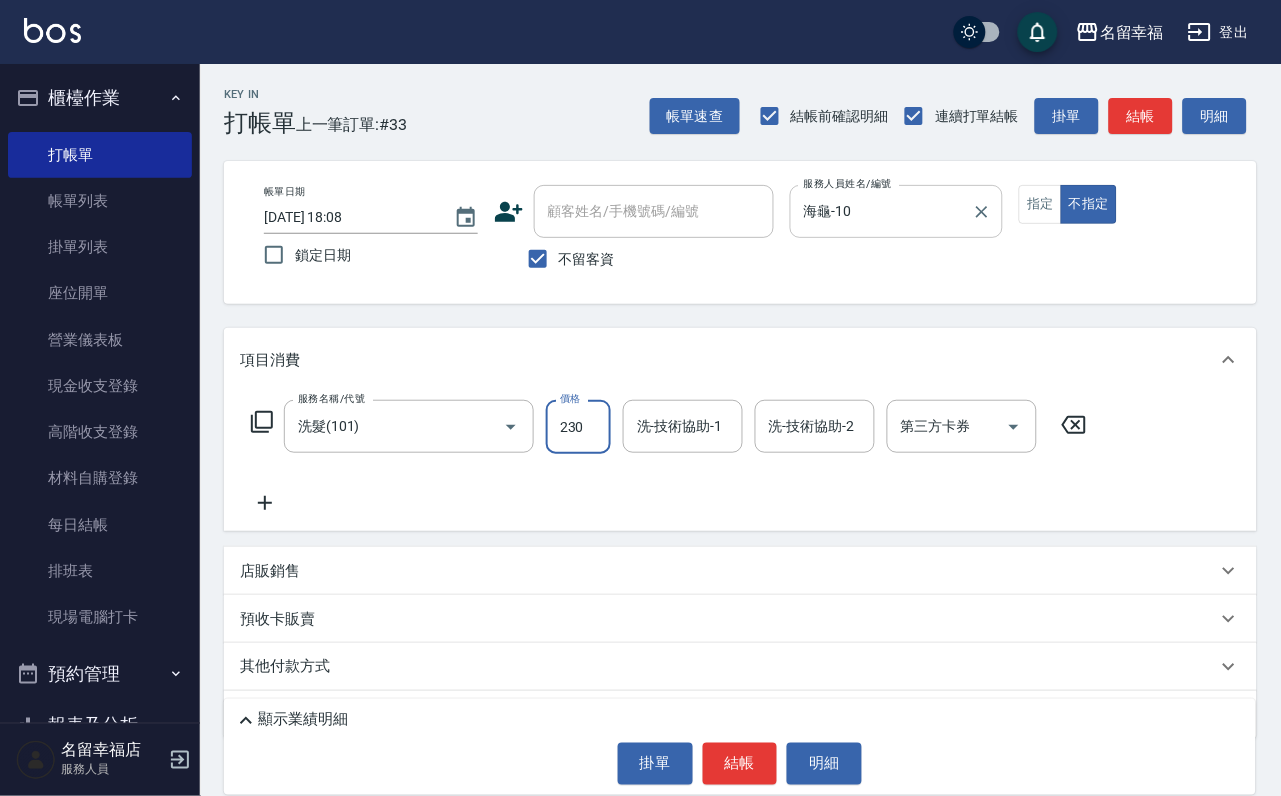 type on "230" 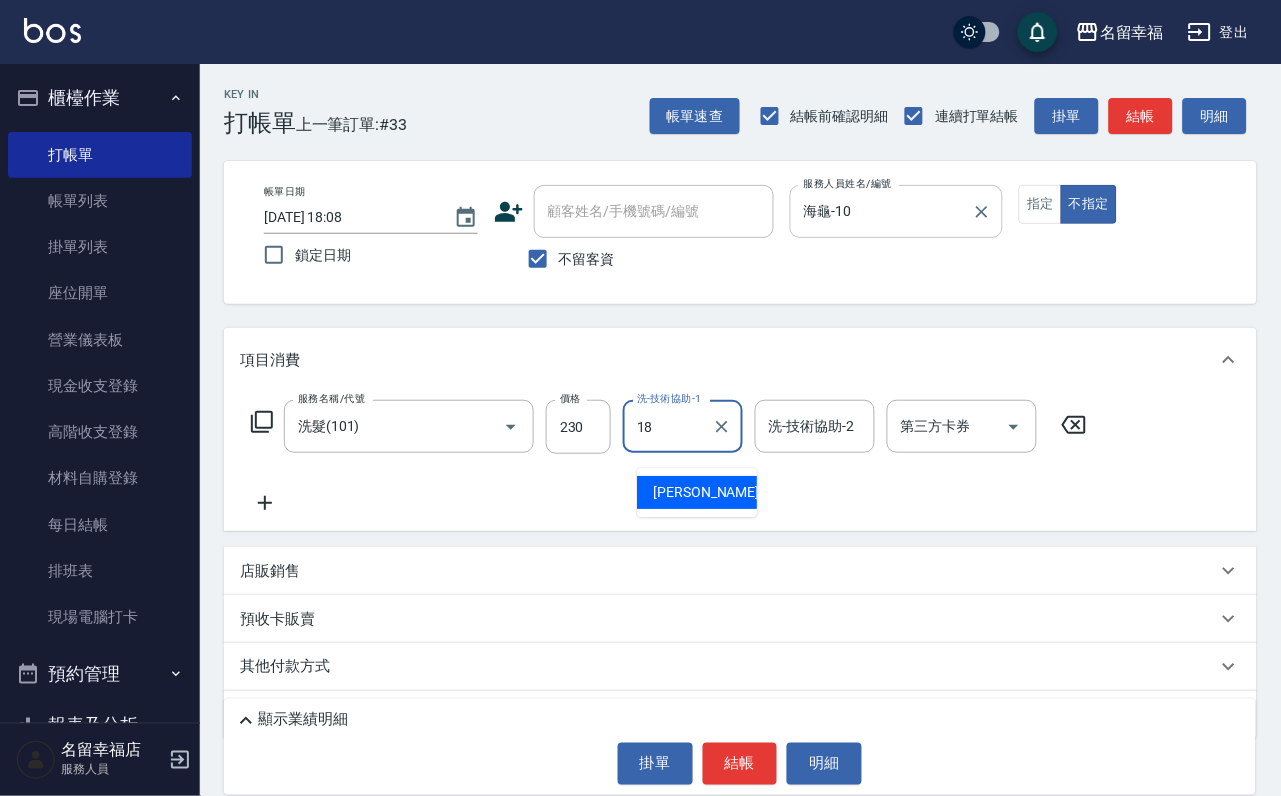 type on "[PERSON_NAME]-18" 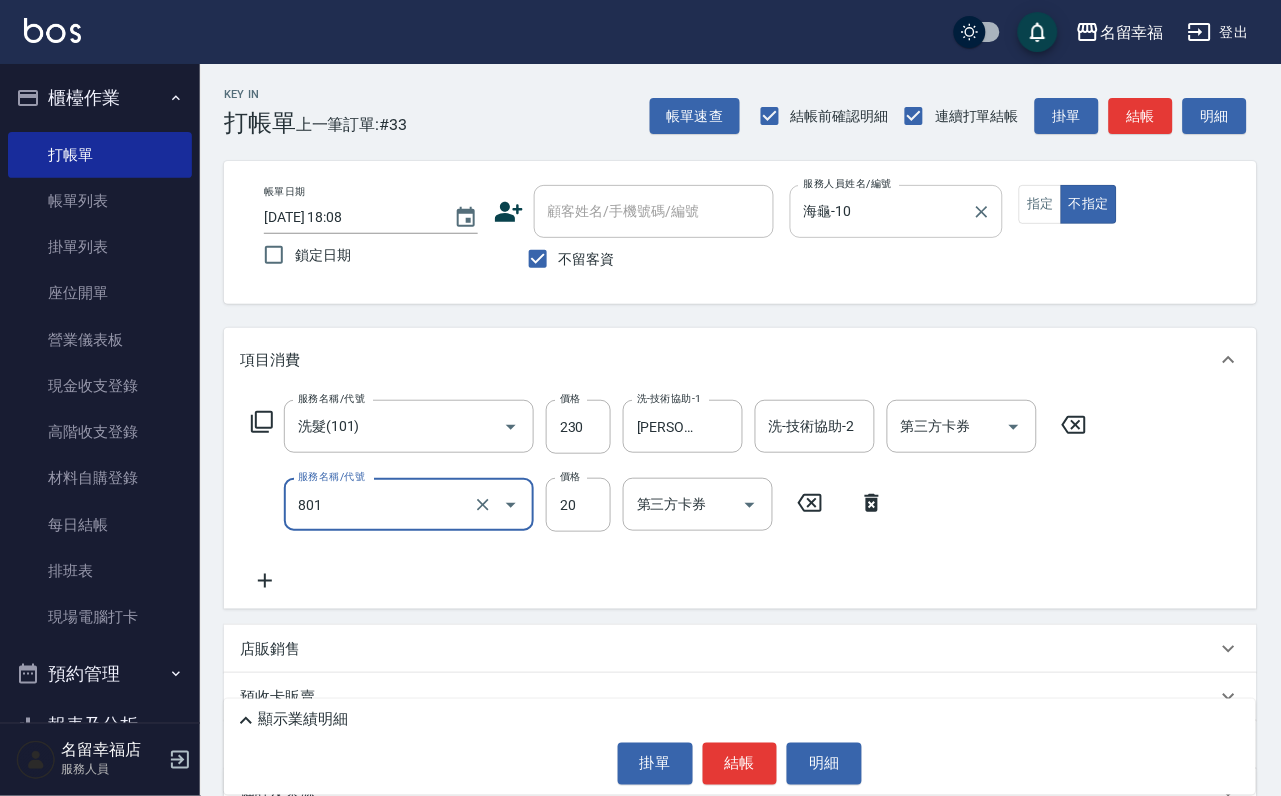 type on "潤絲(801)" 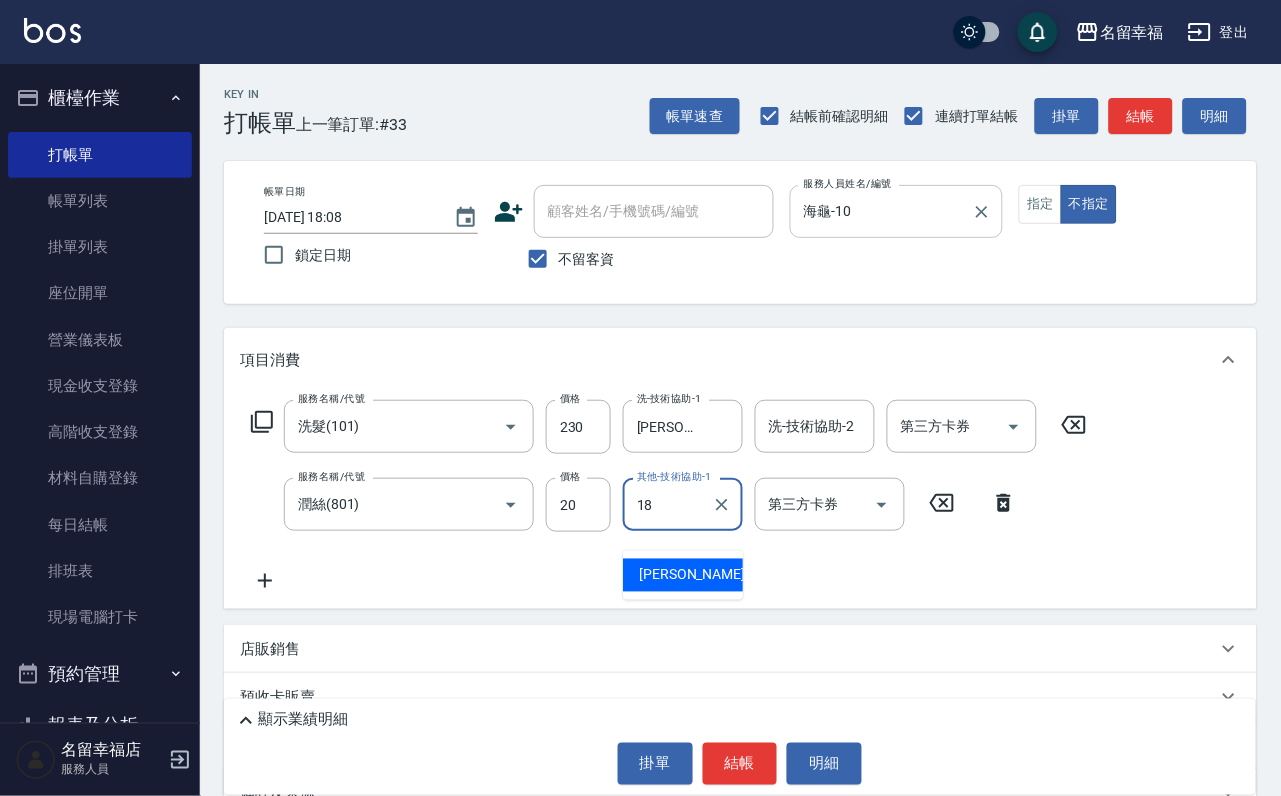 type on "[PERSON_NAME]-18" 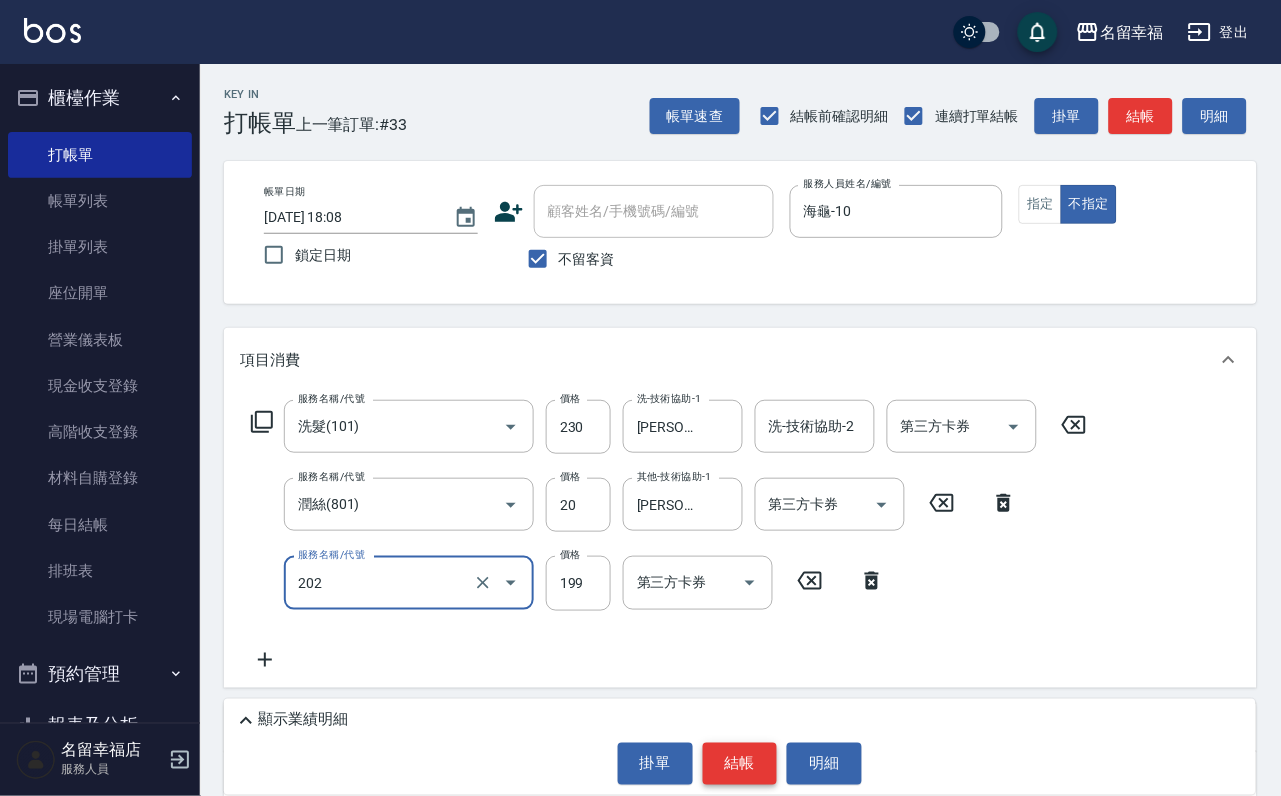 type on "不指定單剪(202)" 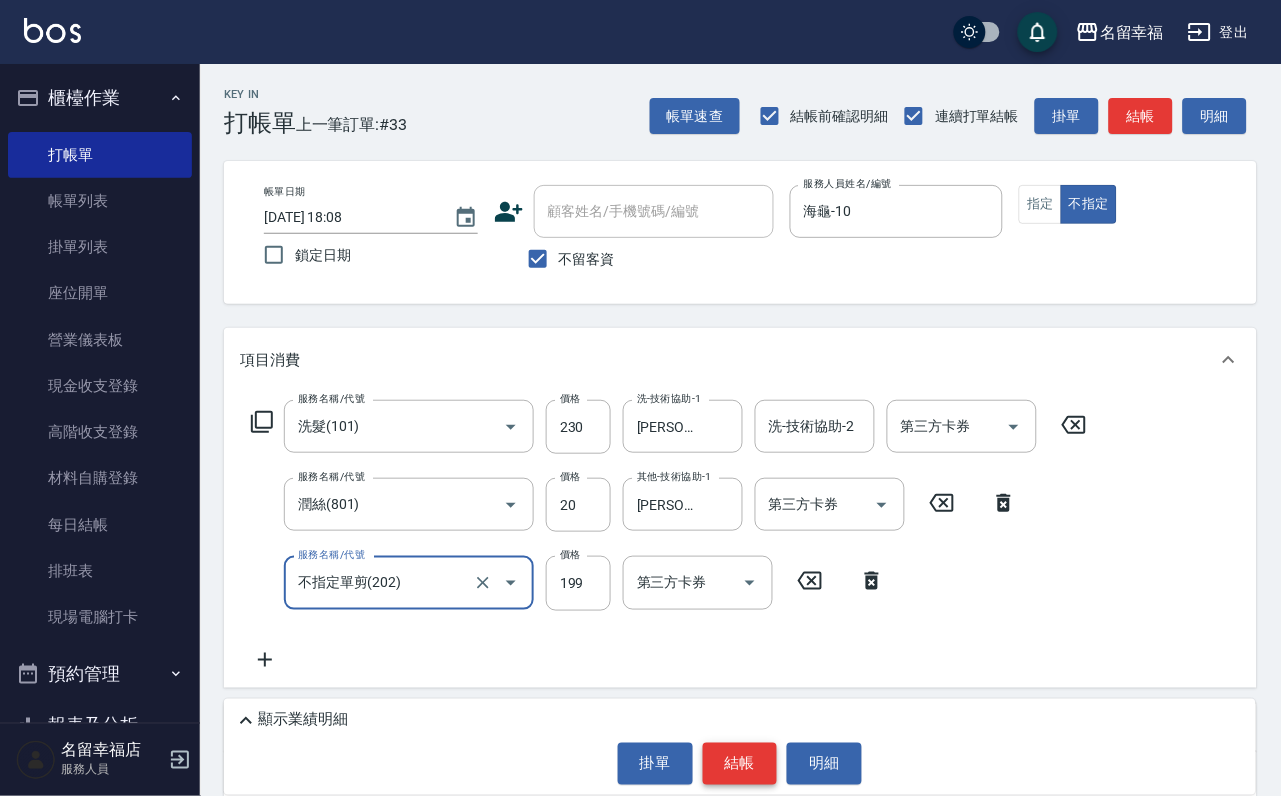 click on "結帳" at bounding box center [740, 764] 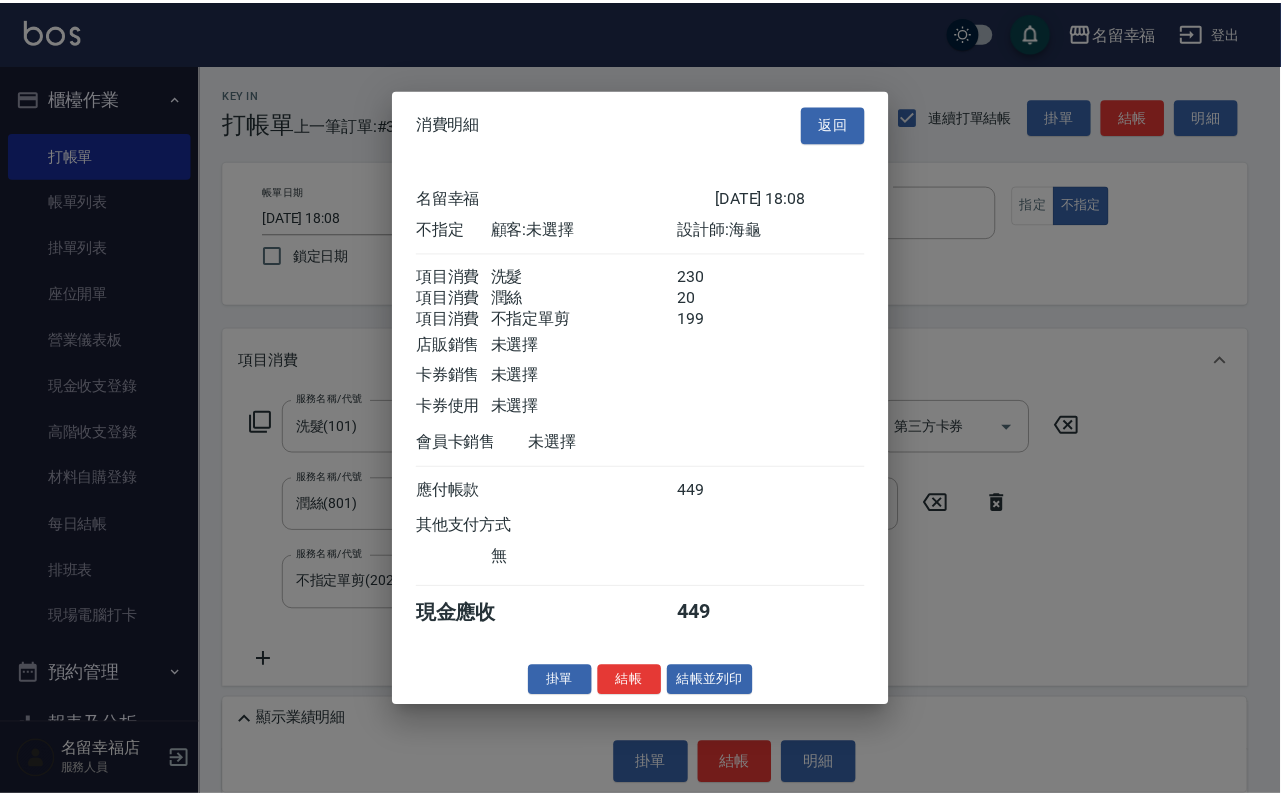 scroll, scrollTop: 434, scrollLeft: 0, axis: vertical 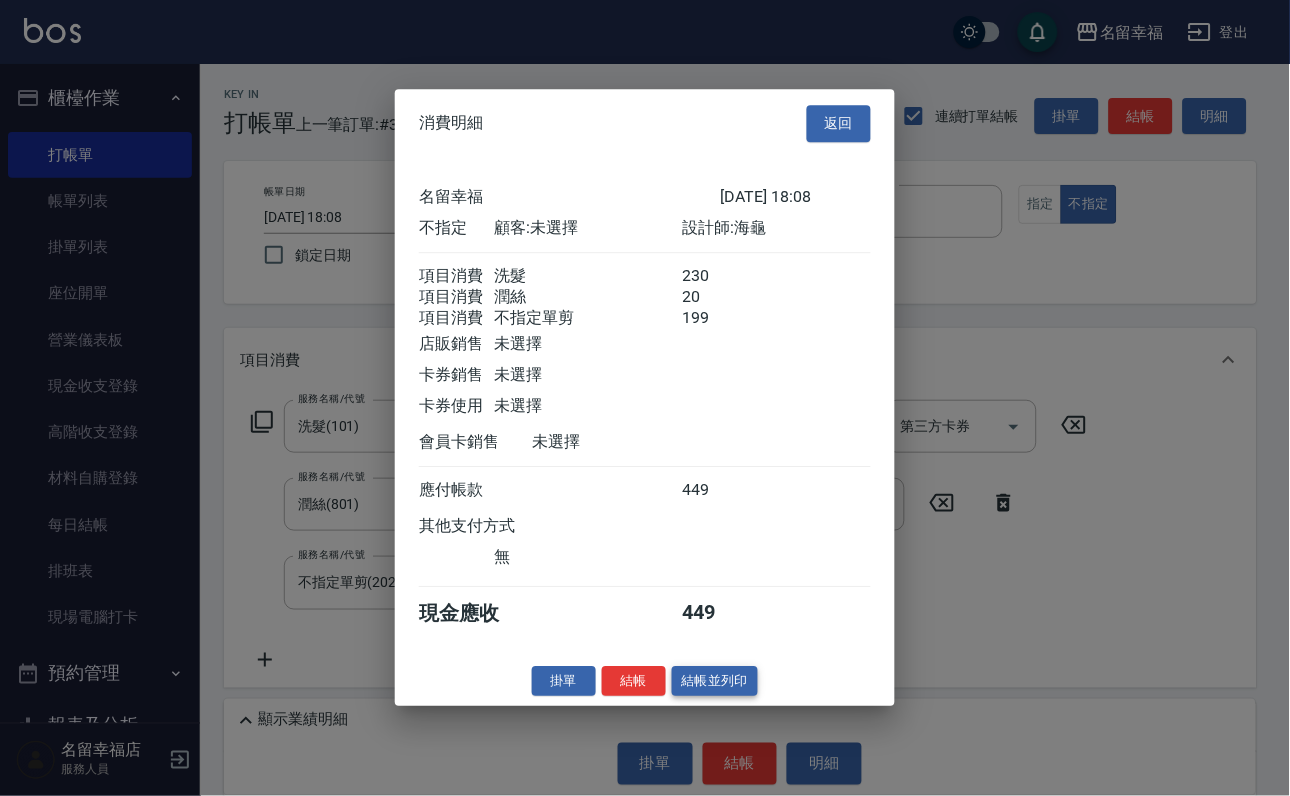 click on "結帳並列印" at bounding box center (715, 681) 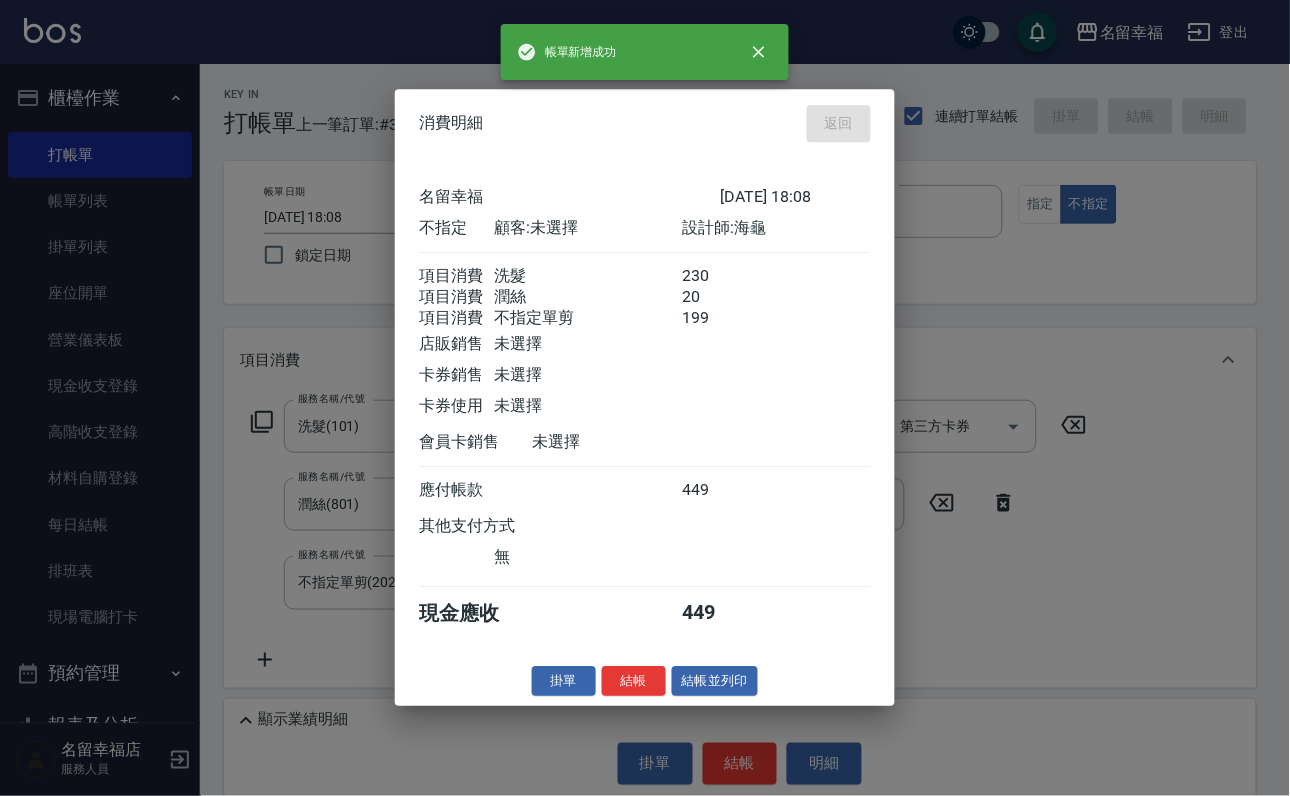 type on "2025/07/12 18:17" 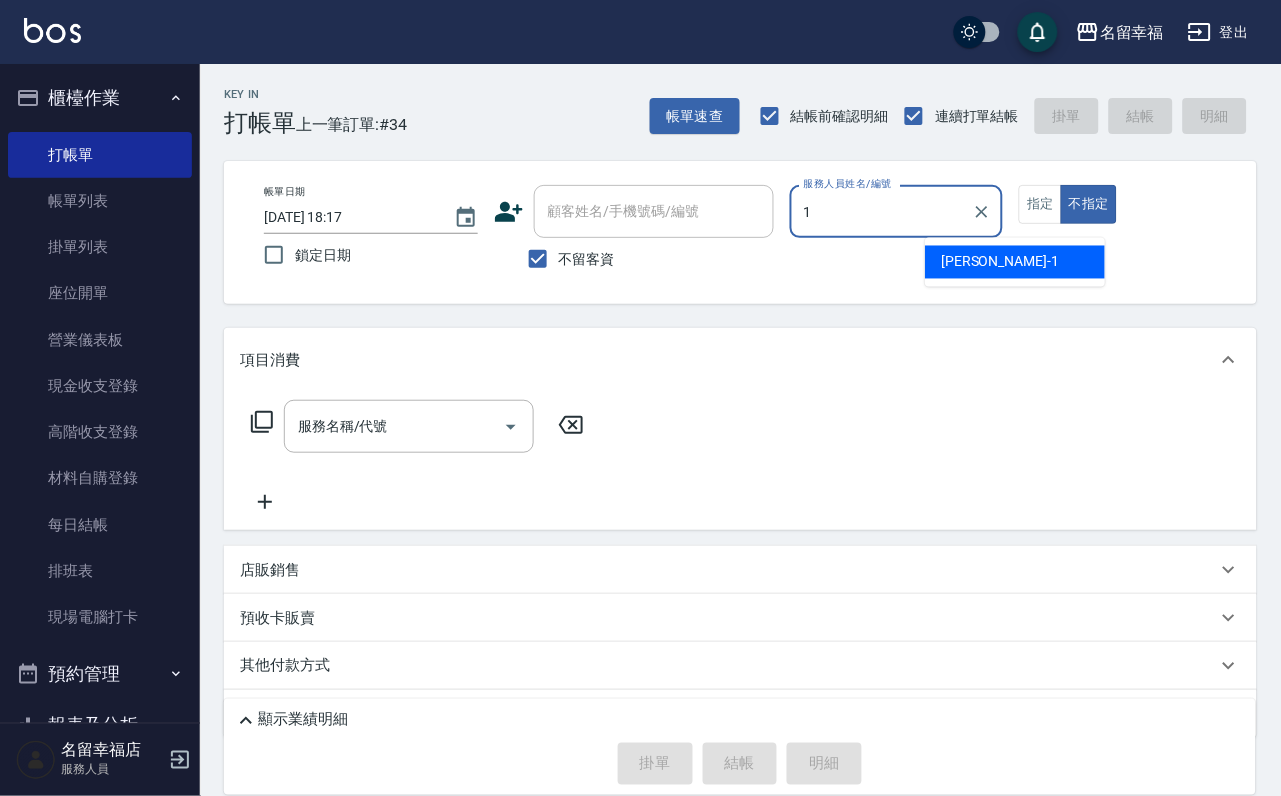 type on "[PERSON_NAME]-1" 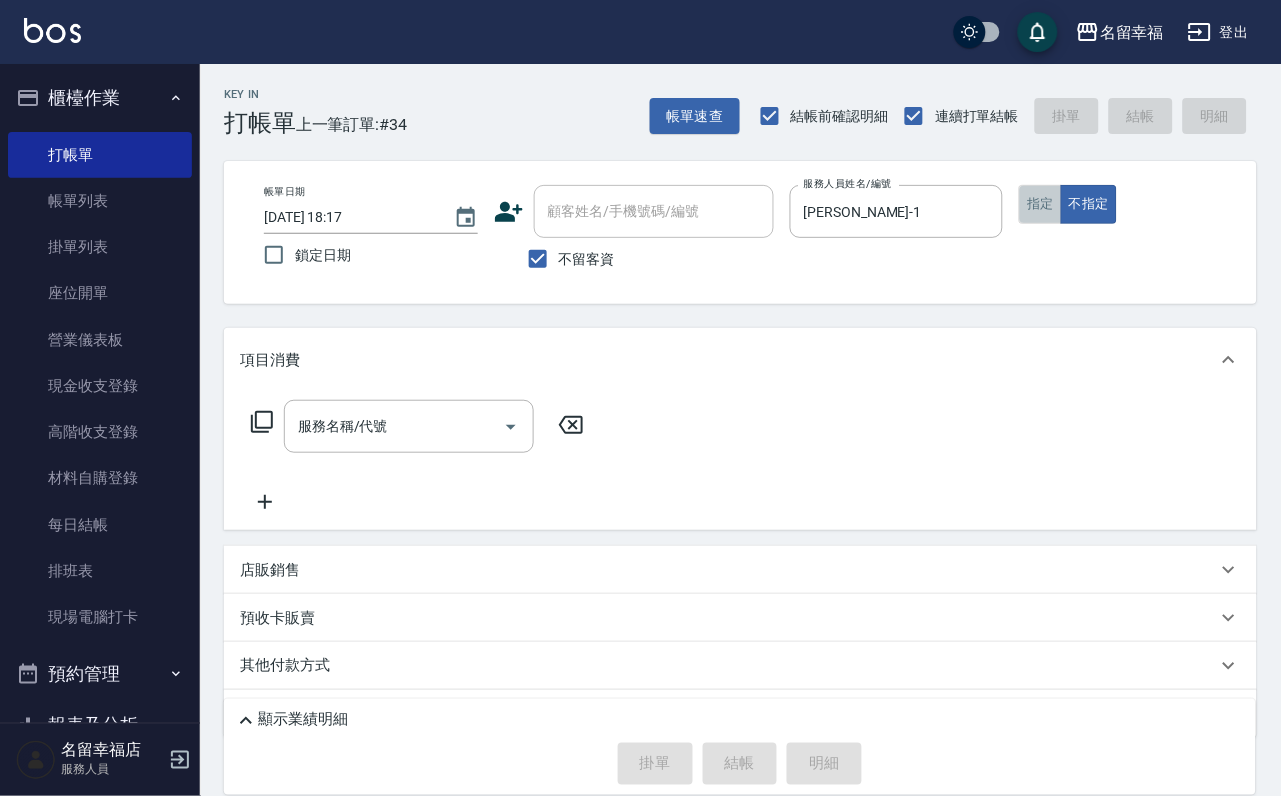 drag, startPoint x: 1159, startPoint y: 237, endPoint x: 1154, endPoint y: 228, distance: 10.29563 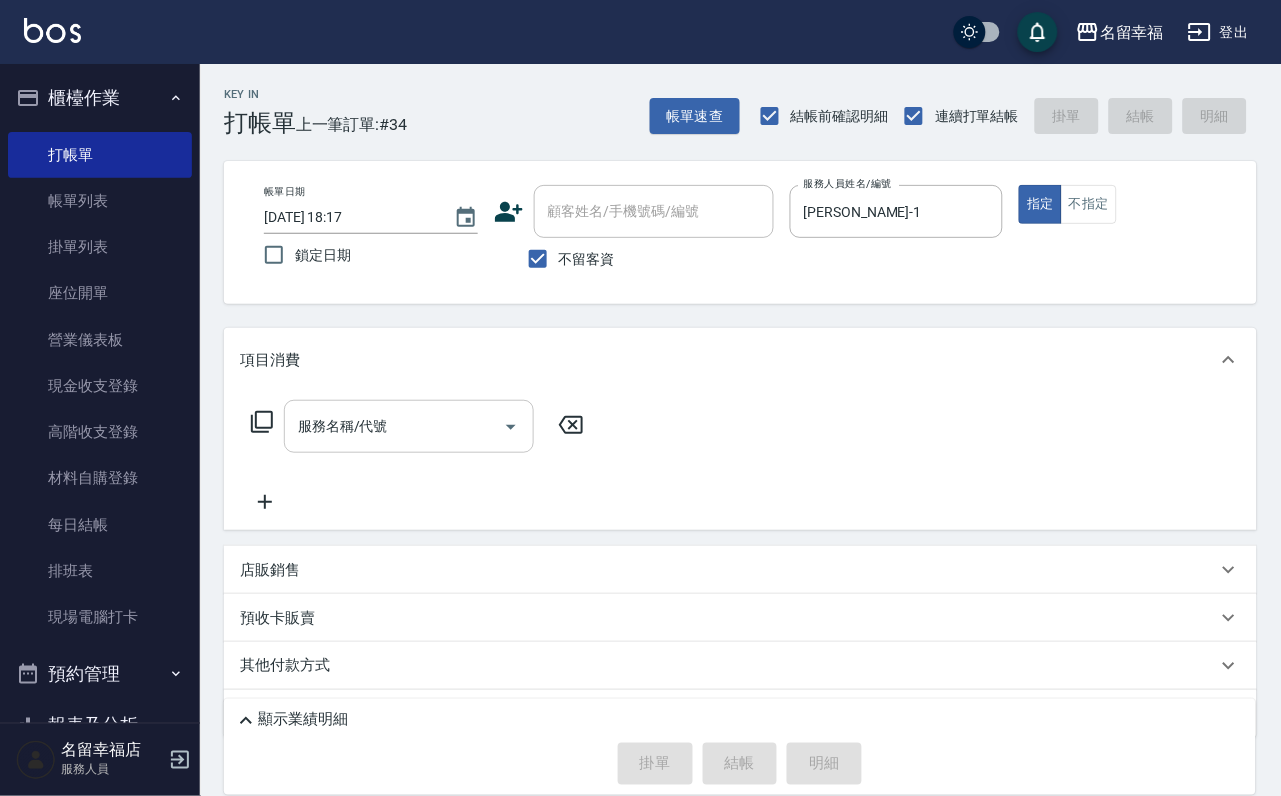 click on "服務名稱/代號" at bounding box center [394, 426] 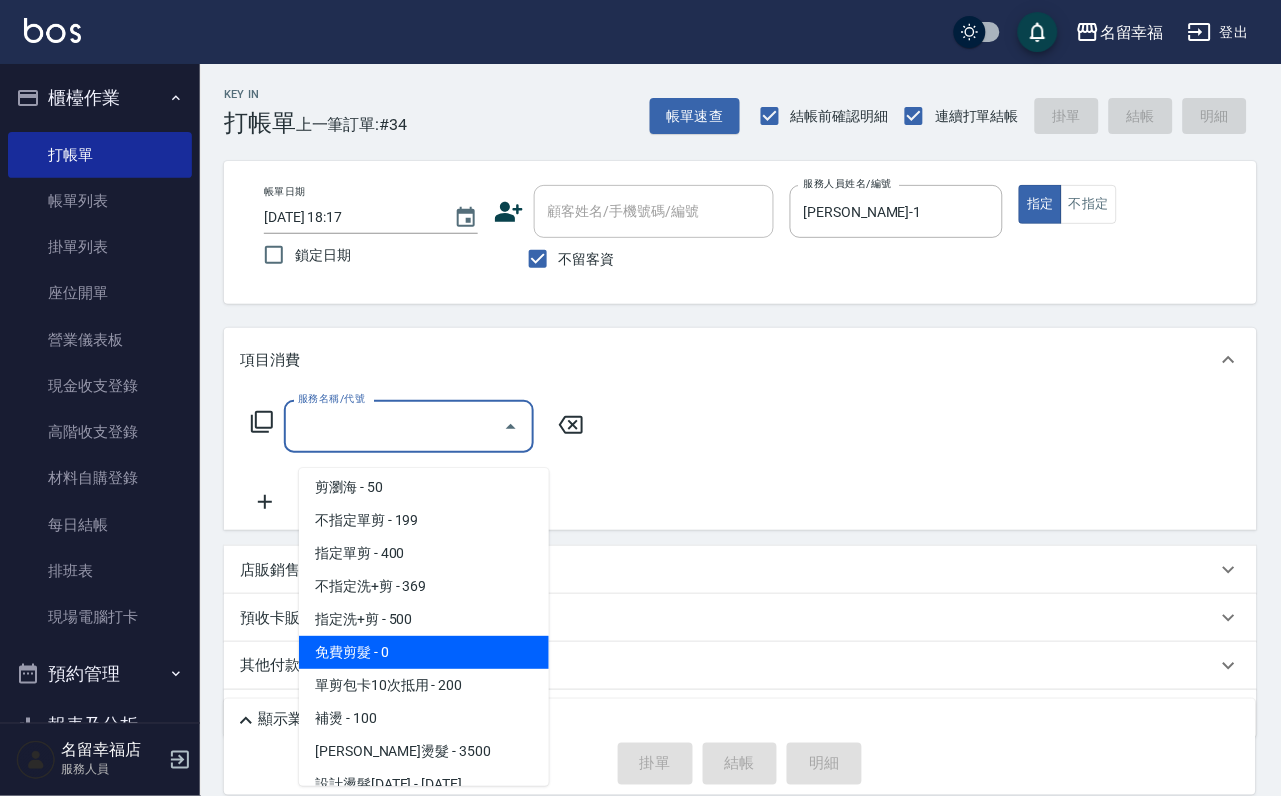 scroll, scrollTop: 450, scrollLeft: 0, axis: vertical 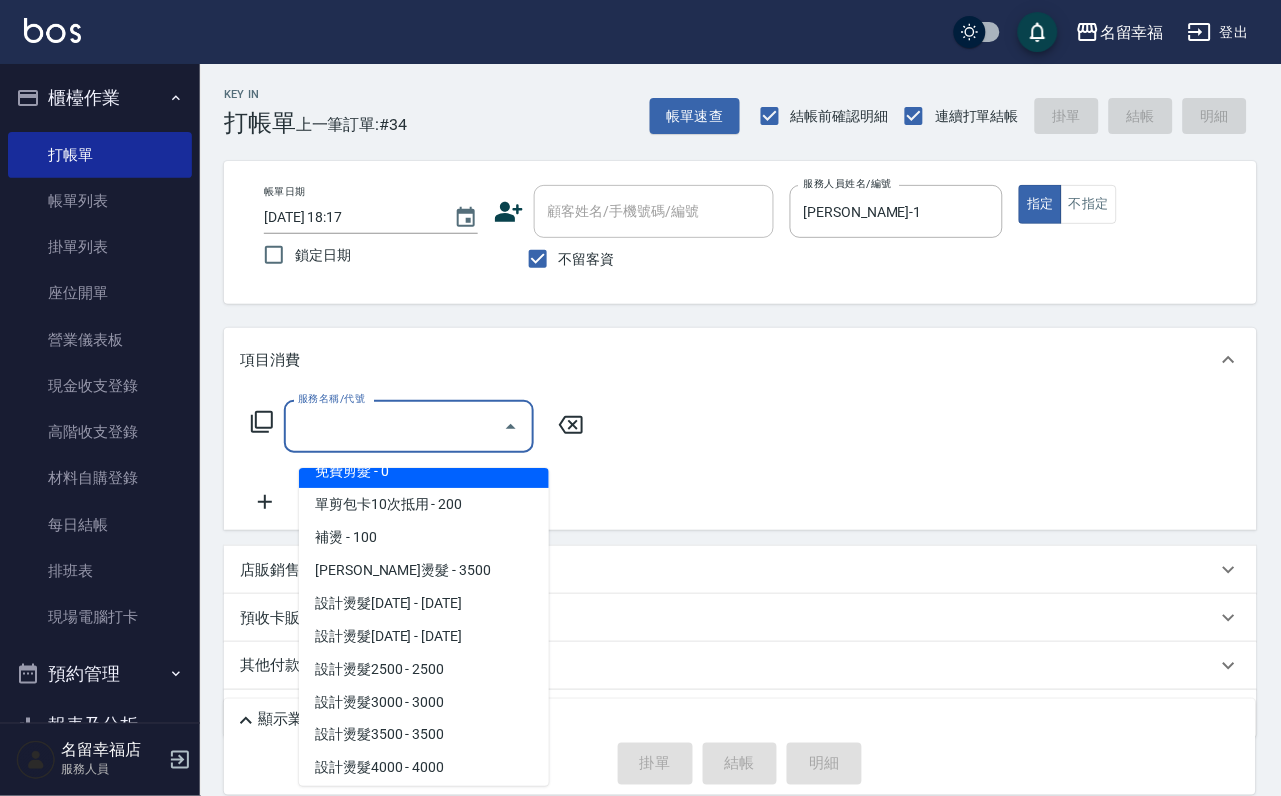 click on "店販銷售 服務人員姓名/編號 服務人員姓名/編號 商品代號/名稱 商品代號/名稱" at bounding box center (740, 570) 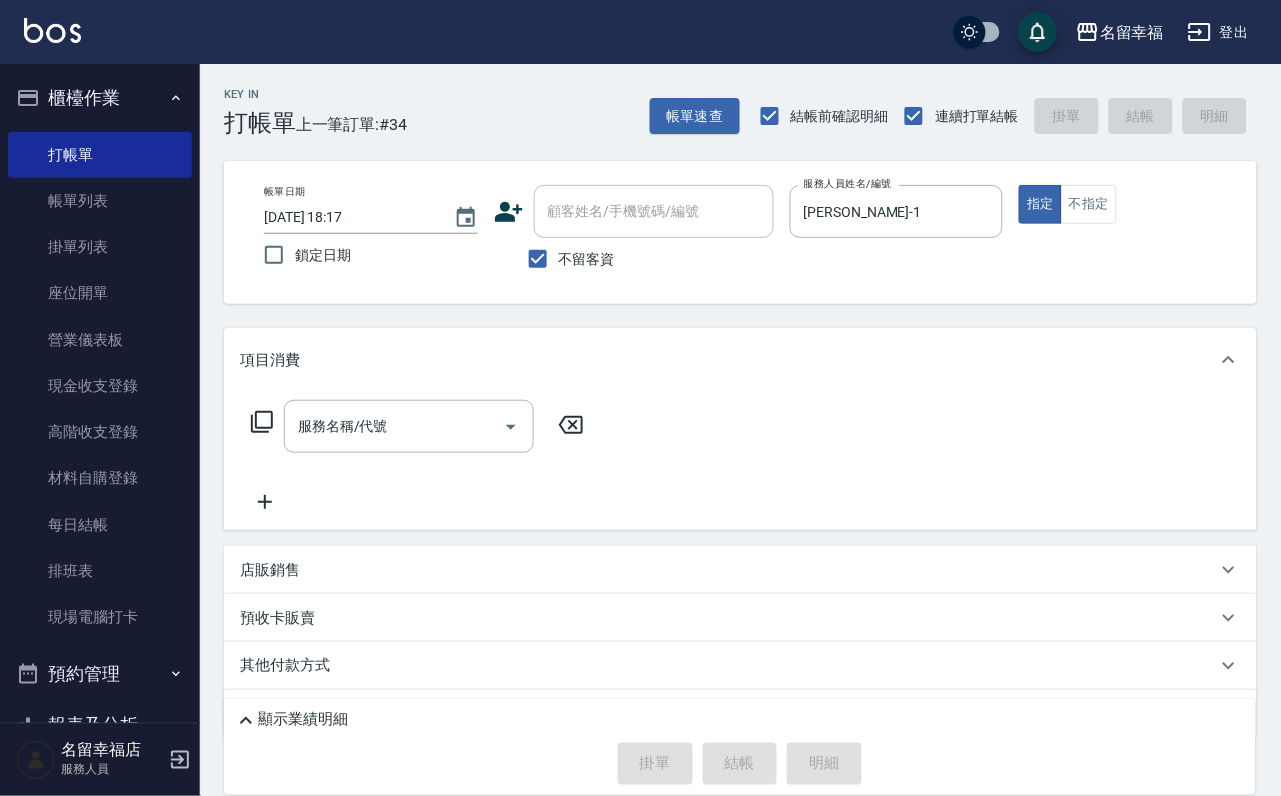 click on "店販銷售" at bounding box center [270, 570] 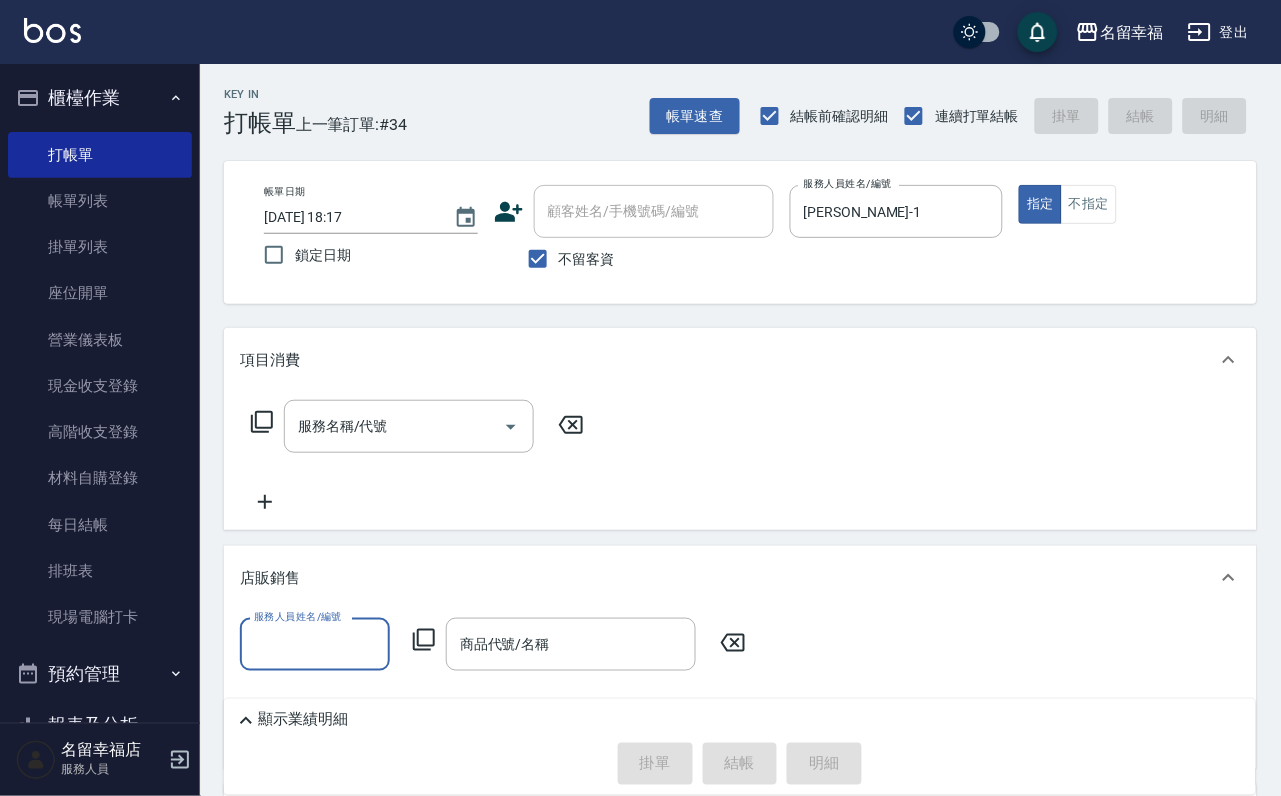 scroll, scrollTop: 0, scrollLeft: 0, axis: both 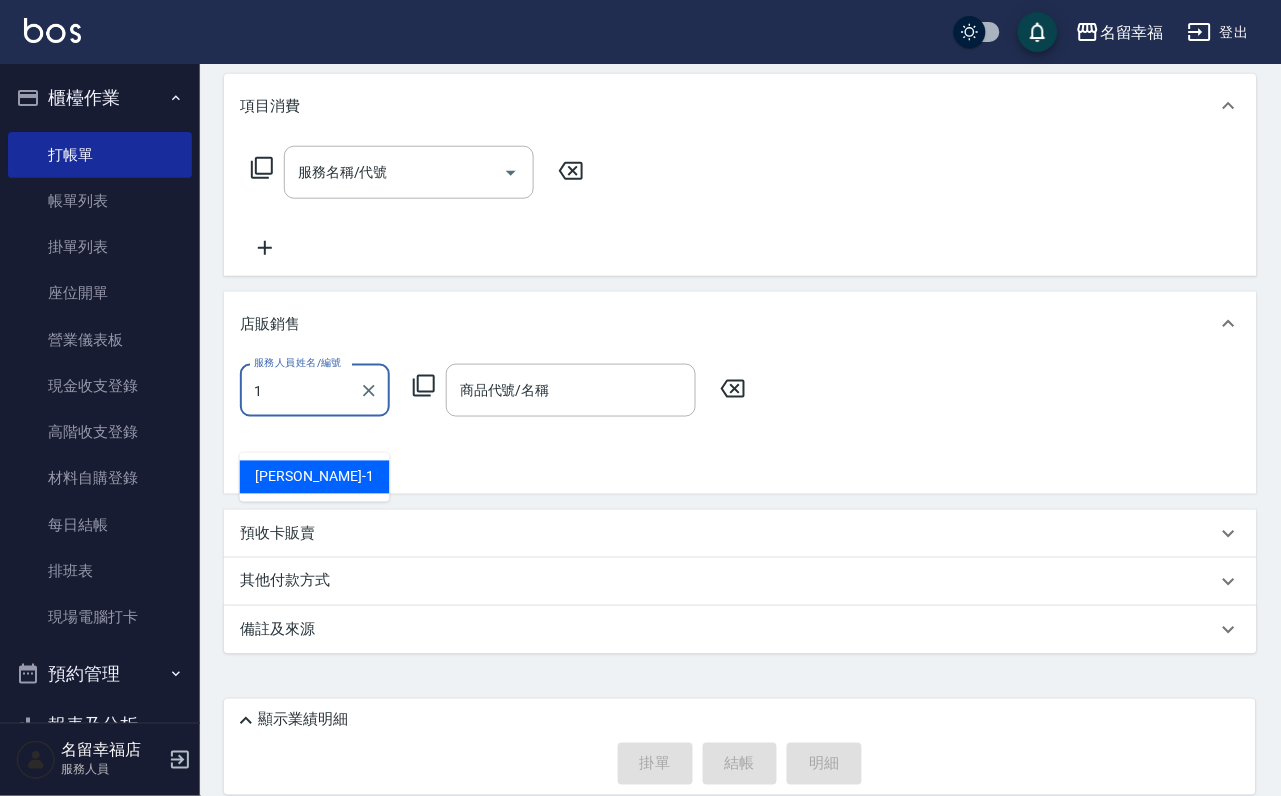type on "[PERSON_NAME]-1" 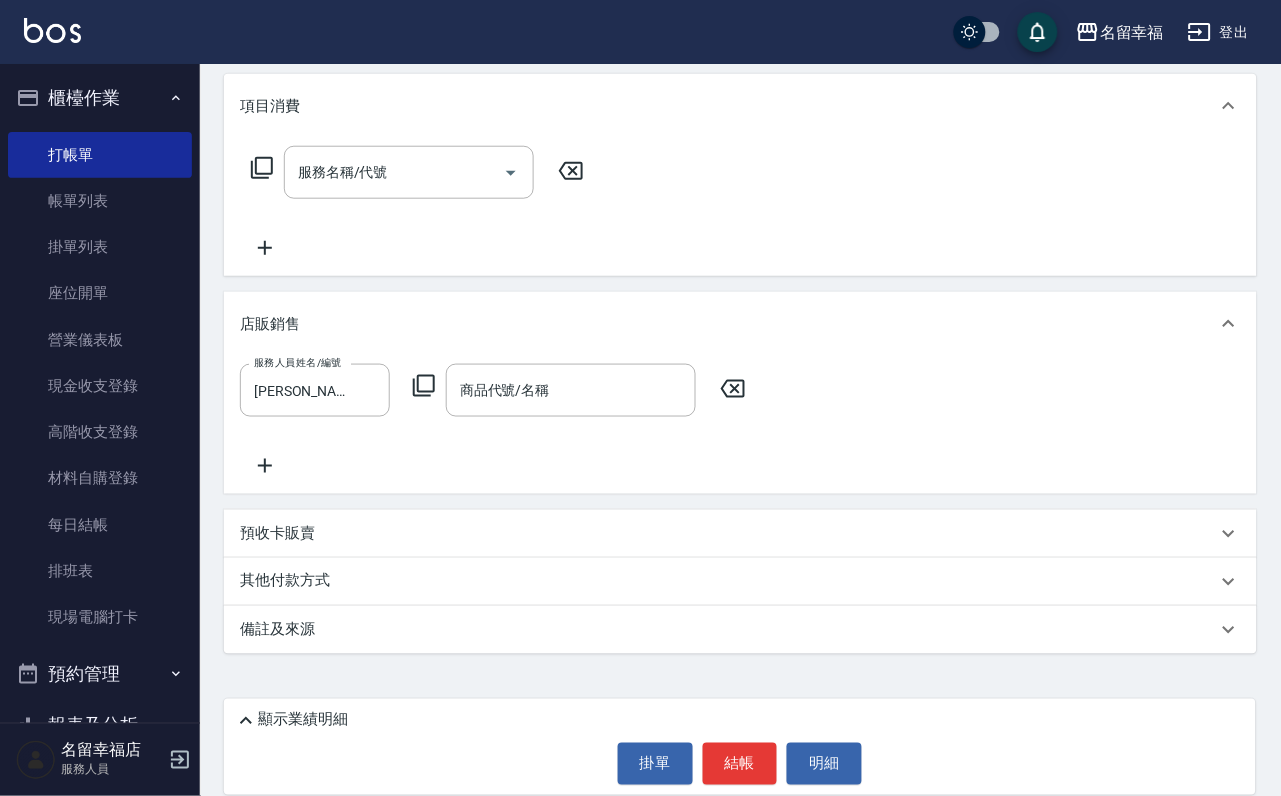 click 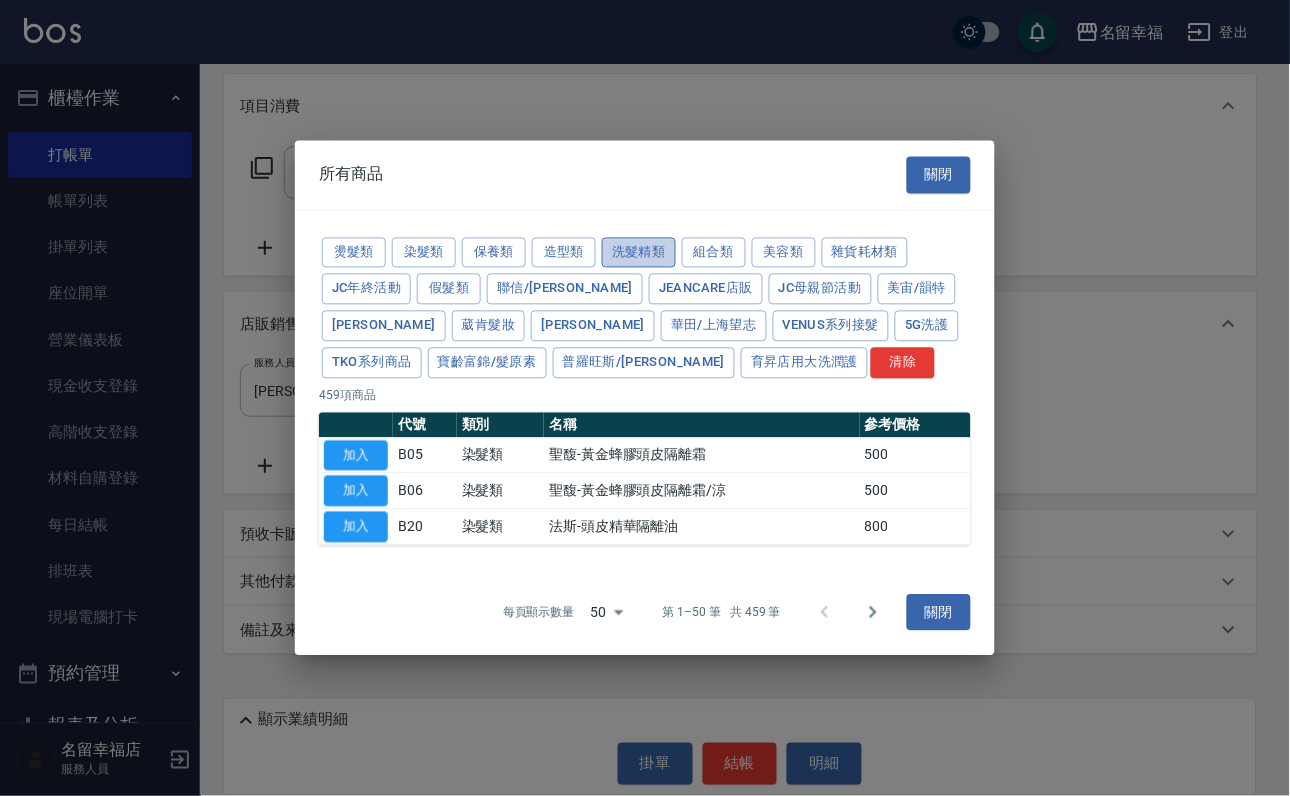 click on "洗髮精類" at bounding box center (639, 252) 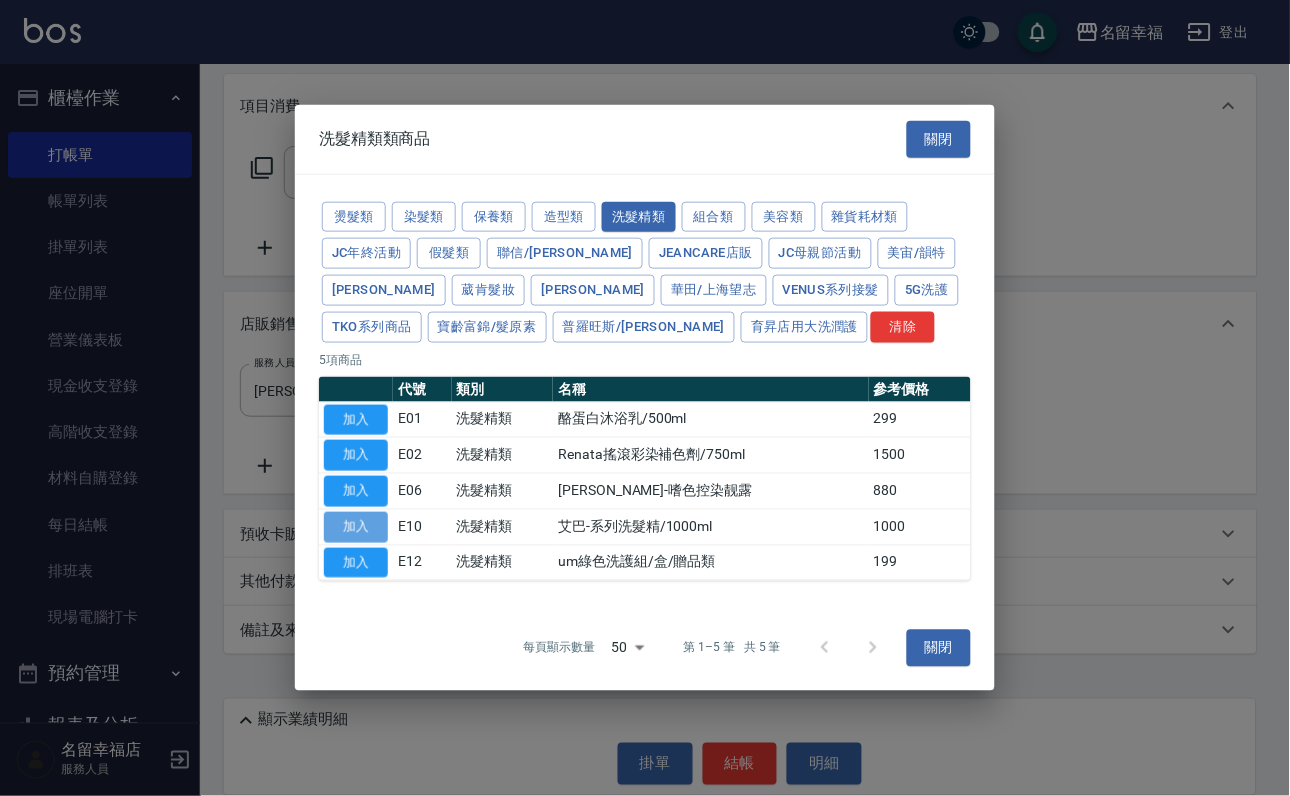 click on "加入" at bounding box center [356, 527] 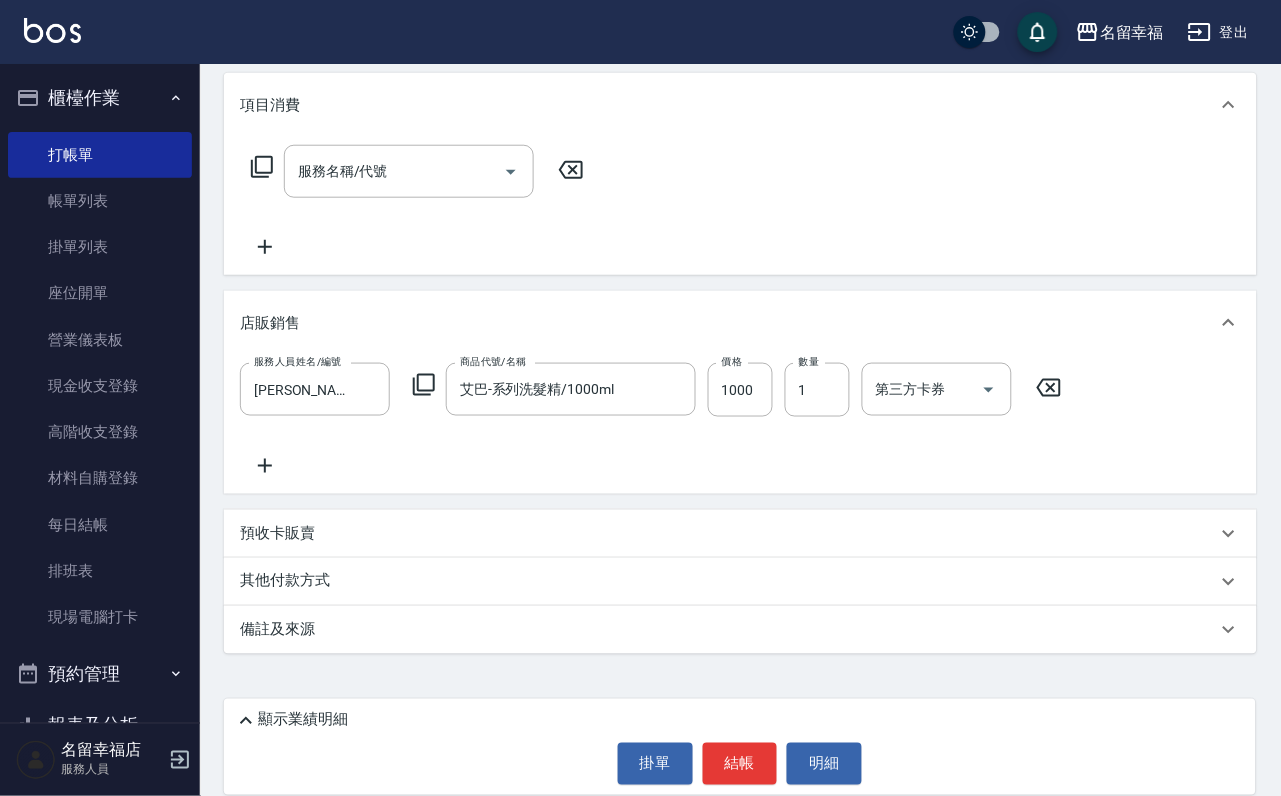 click 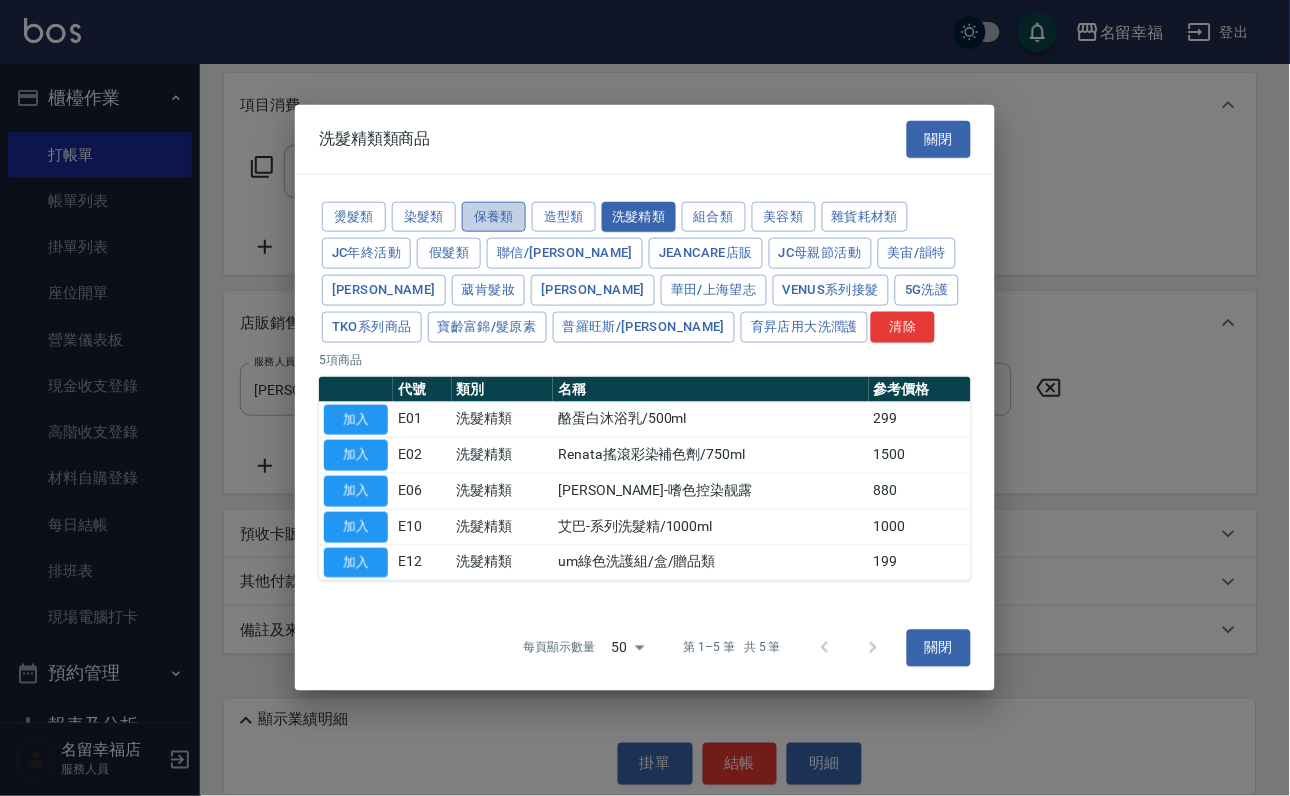 click on "保養類" at bounding box center [494, 216] 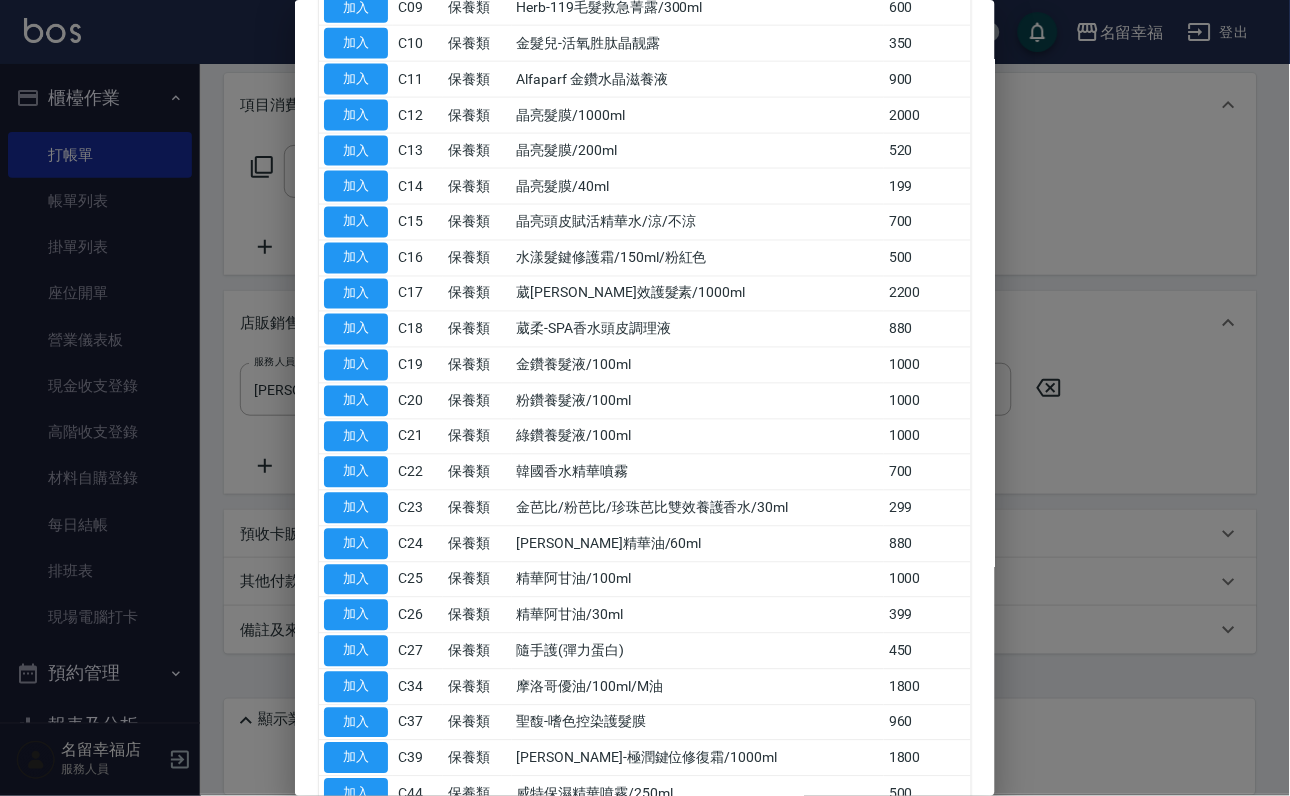 scroll, scrollTop: 900, scrollLeft: 0, axis: vertical 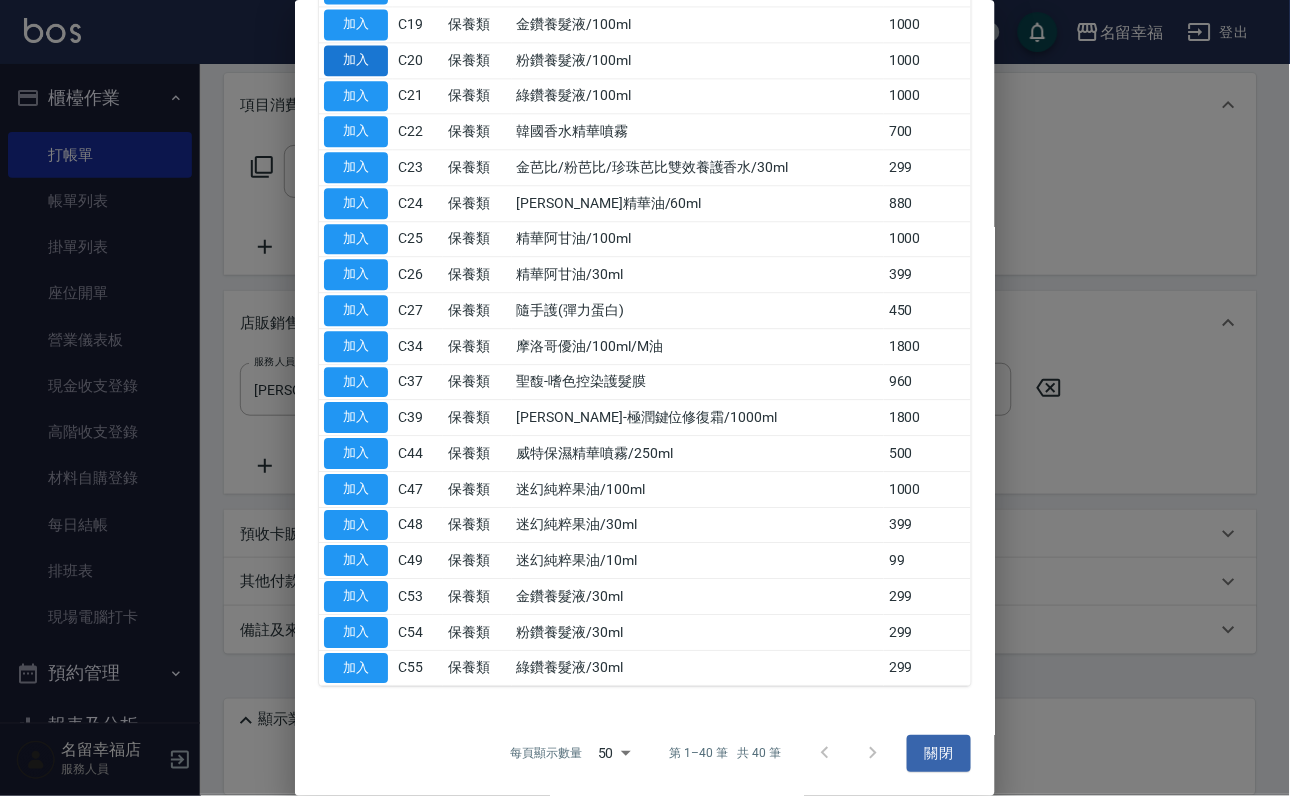 click on "加入" at bounding box center [356, 60] 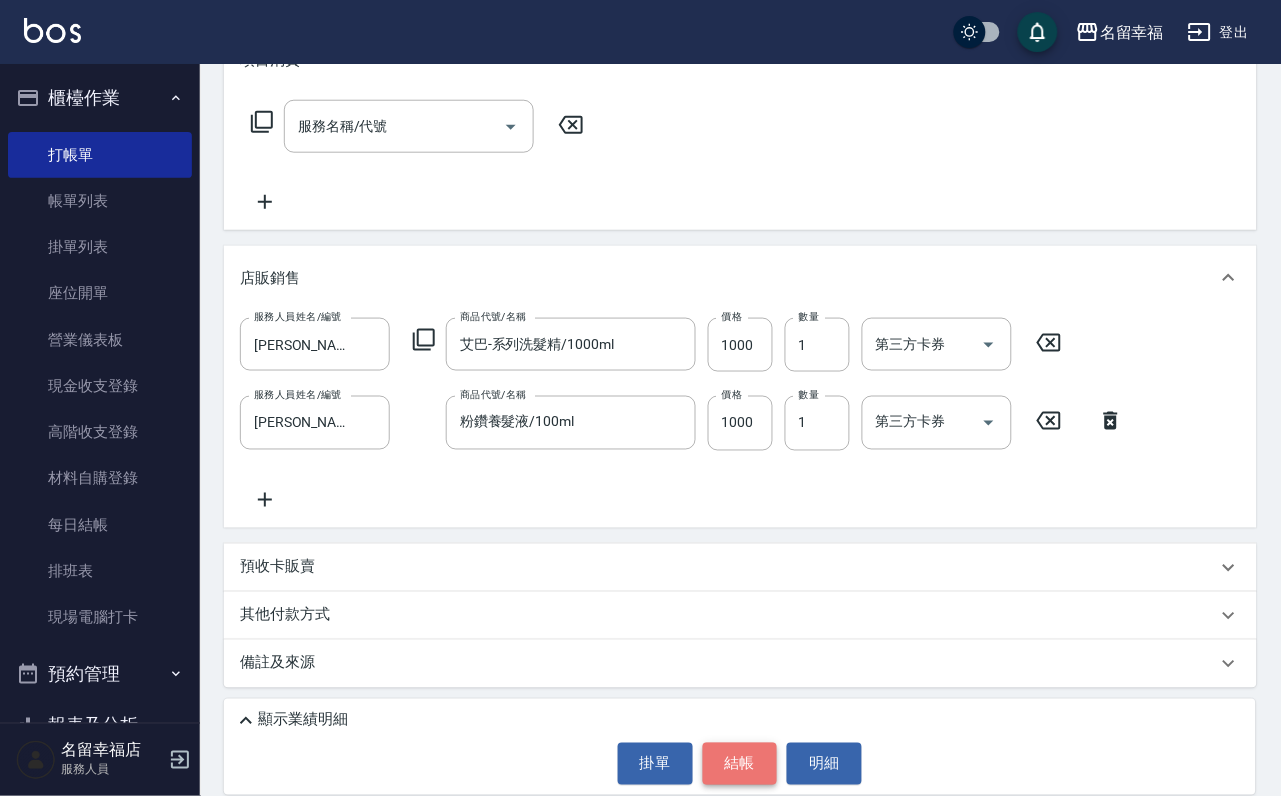click on "結帳" at bounding box center (740, 764) 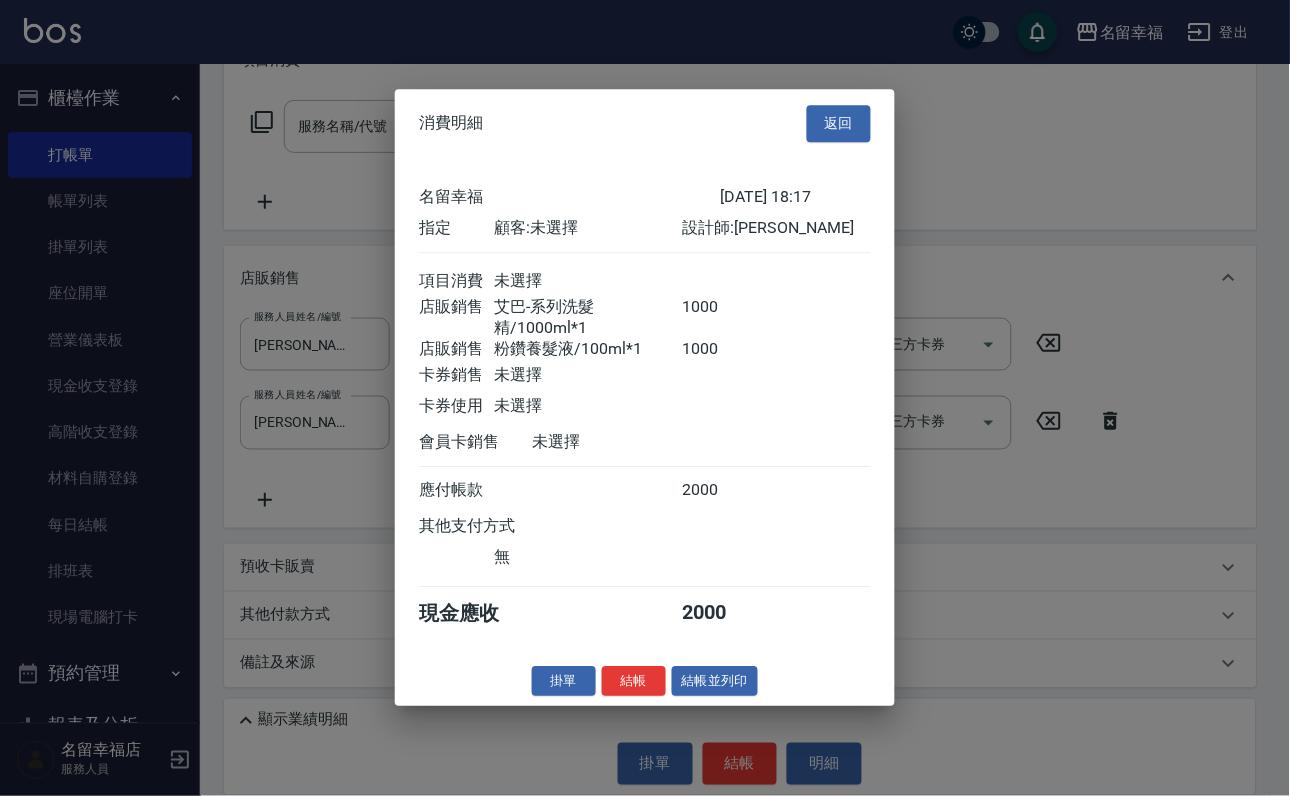scroll, scrollTop: 322, scrollLeft: 0, axis: vertical 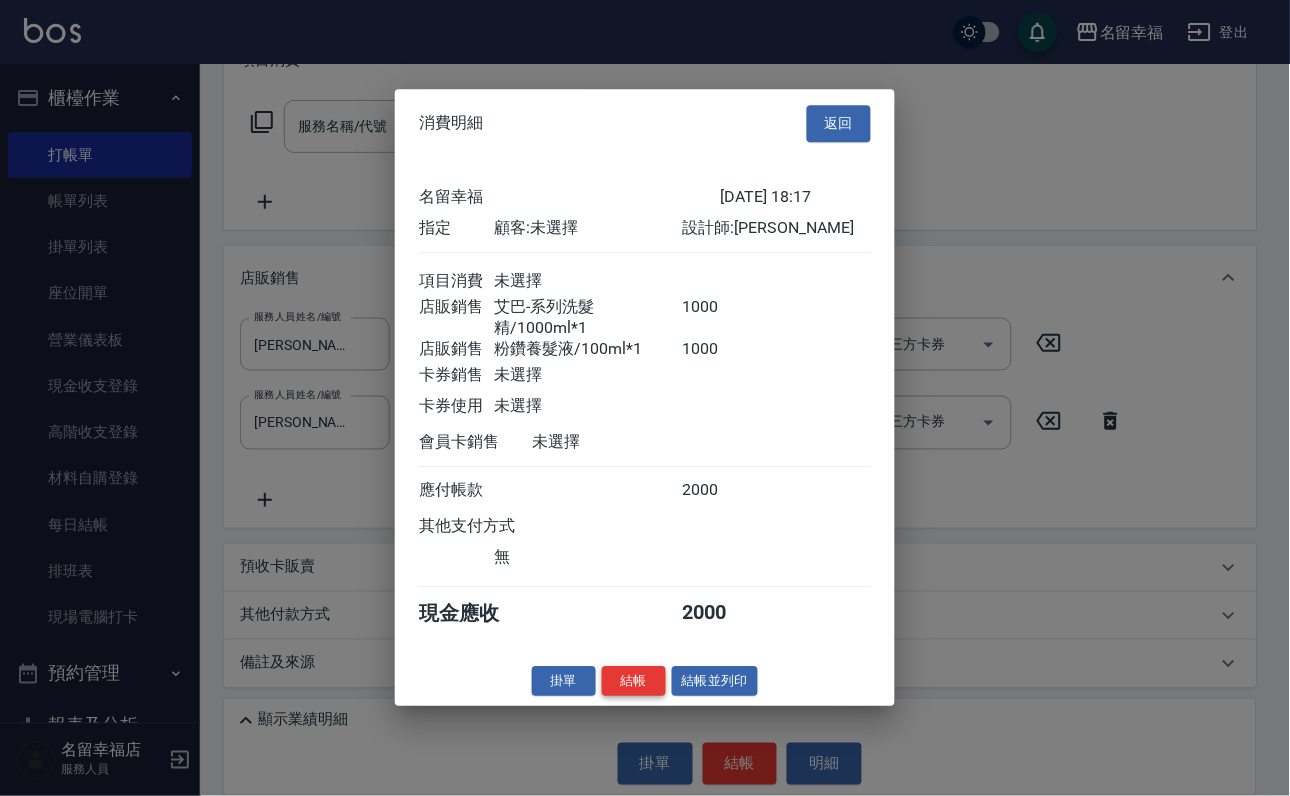 click on "結帳" at bounding box center [634, 681] 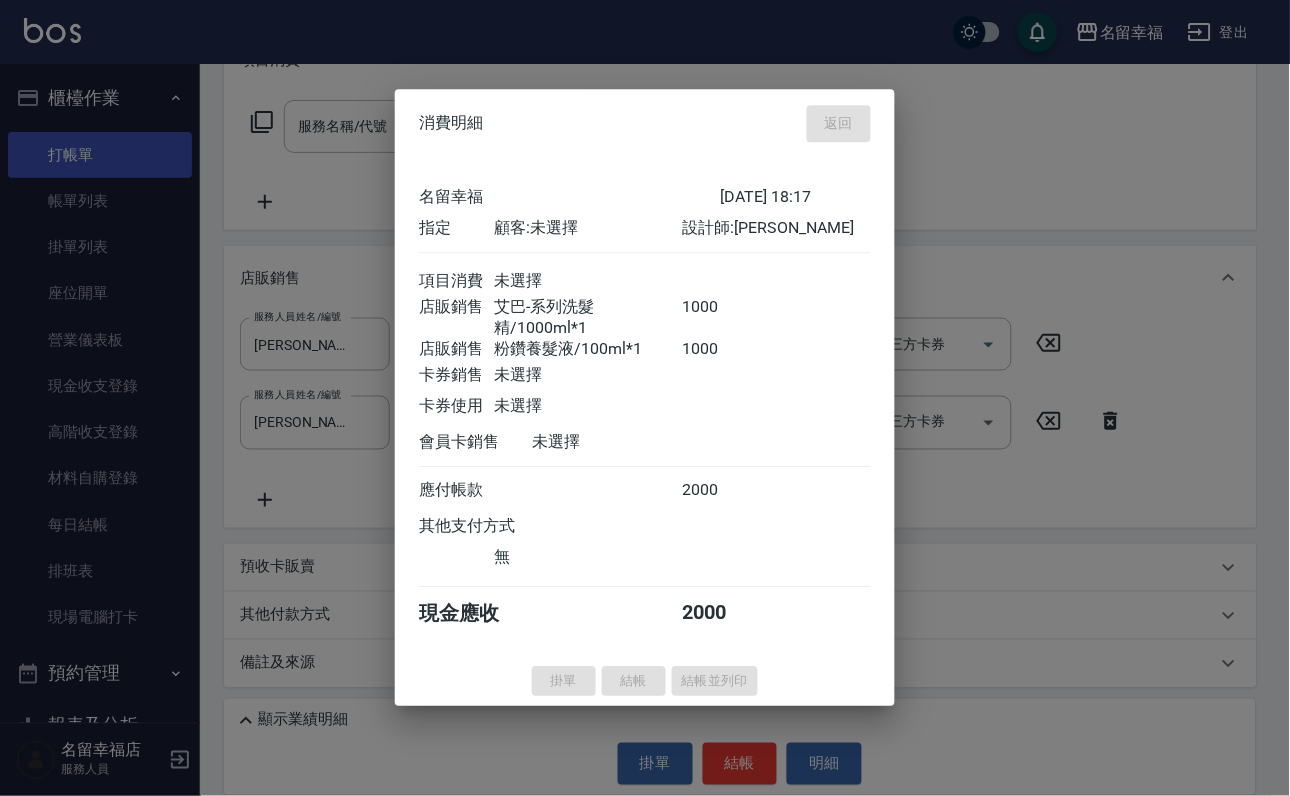 type on "2025/07/12 18:24" 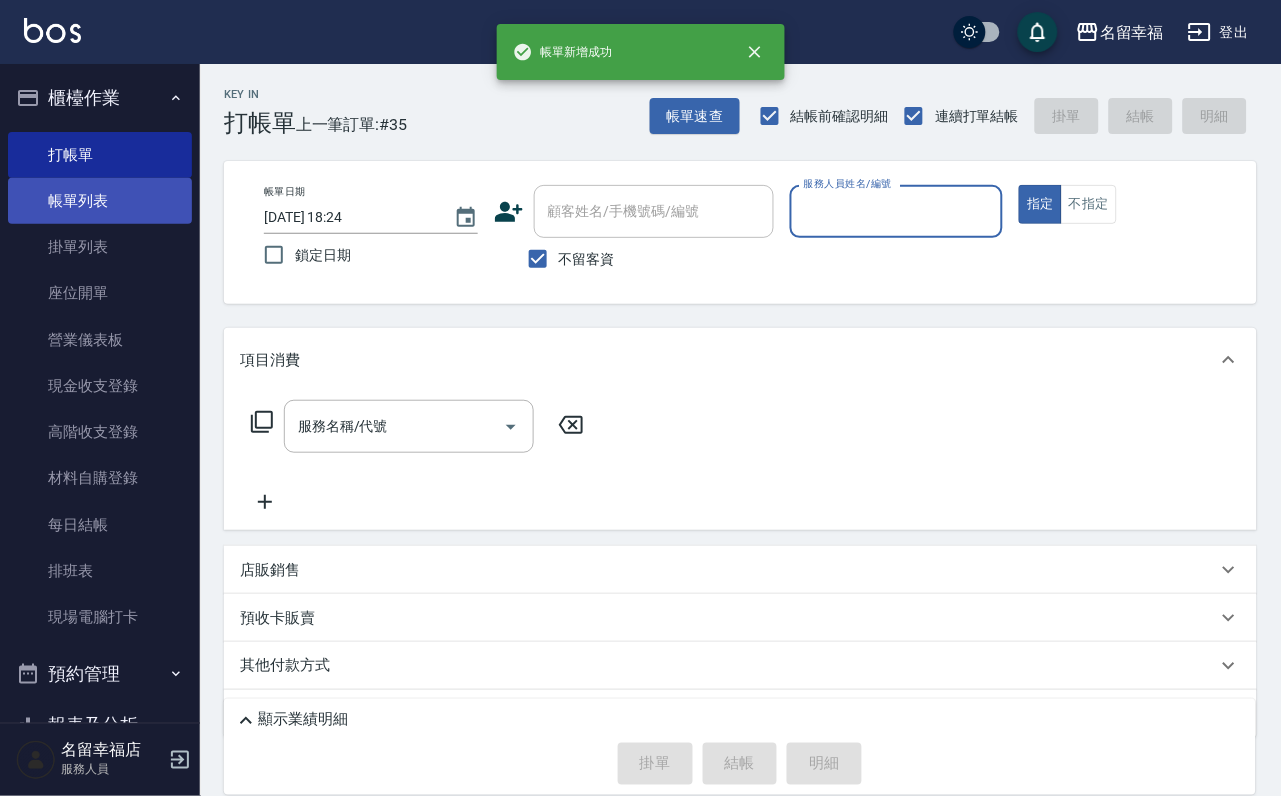 click on "帳單列表" at bounding box center [100, 201] 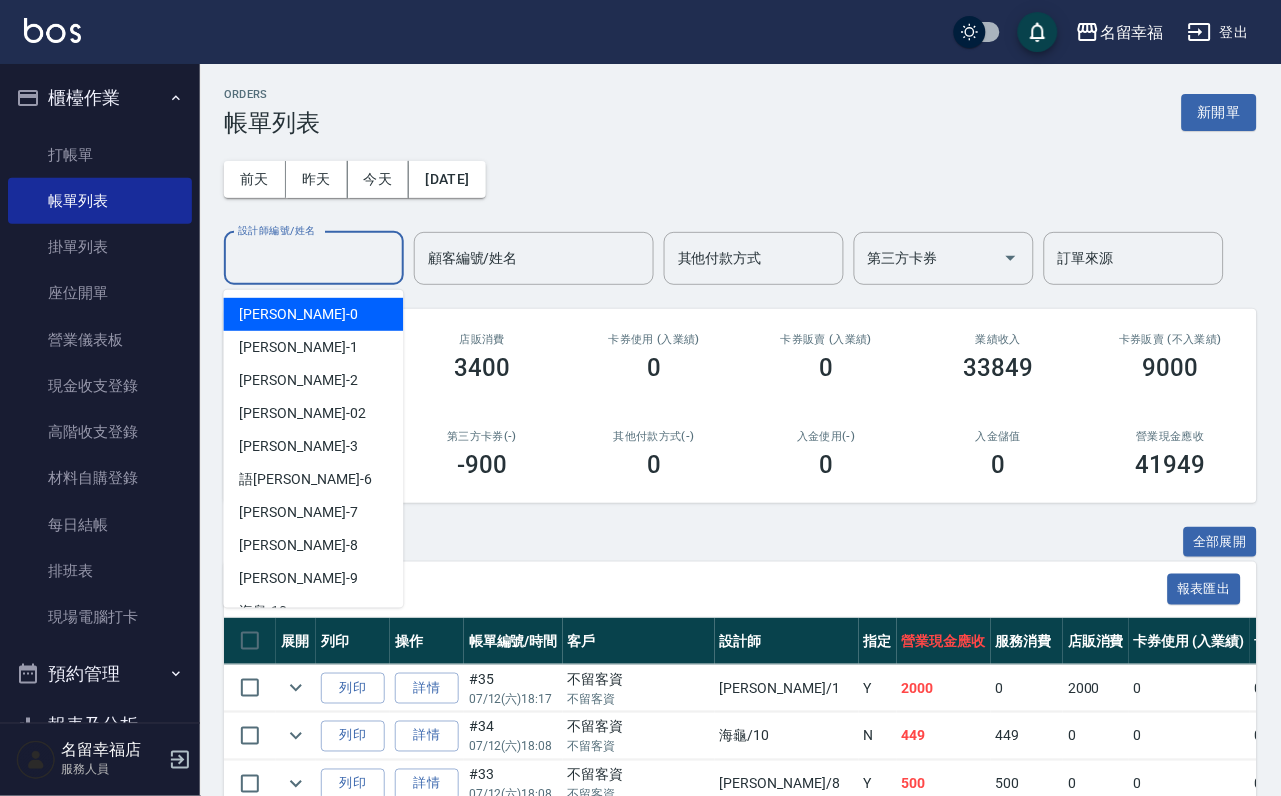 click on "設計師編號/姓名" at bounding box center (314, 258) 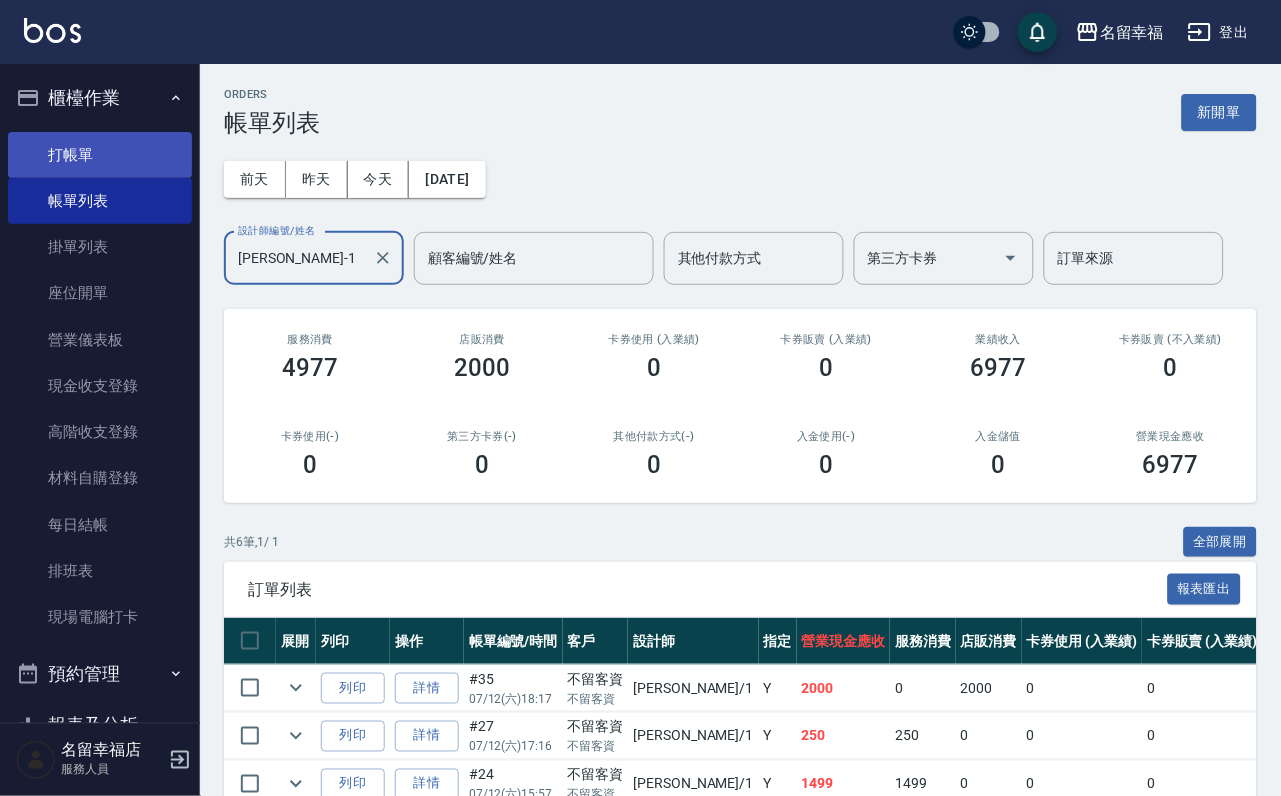 type on "[PERSON_NAME]-1" 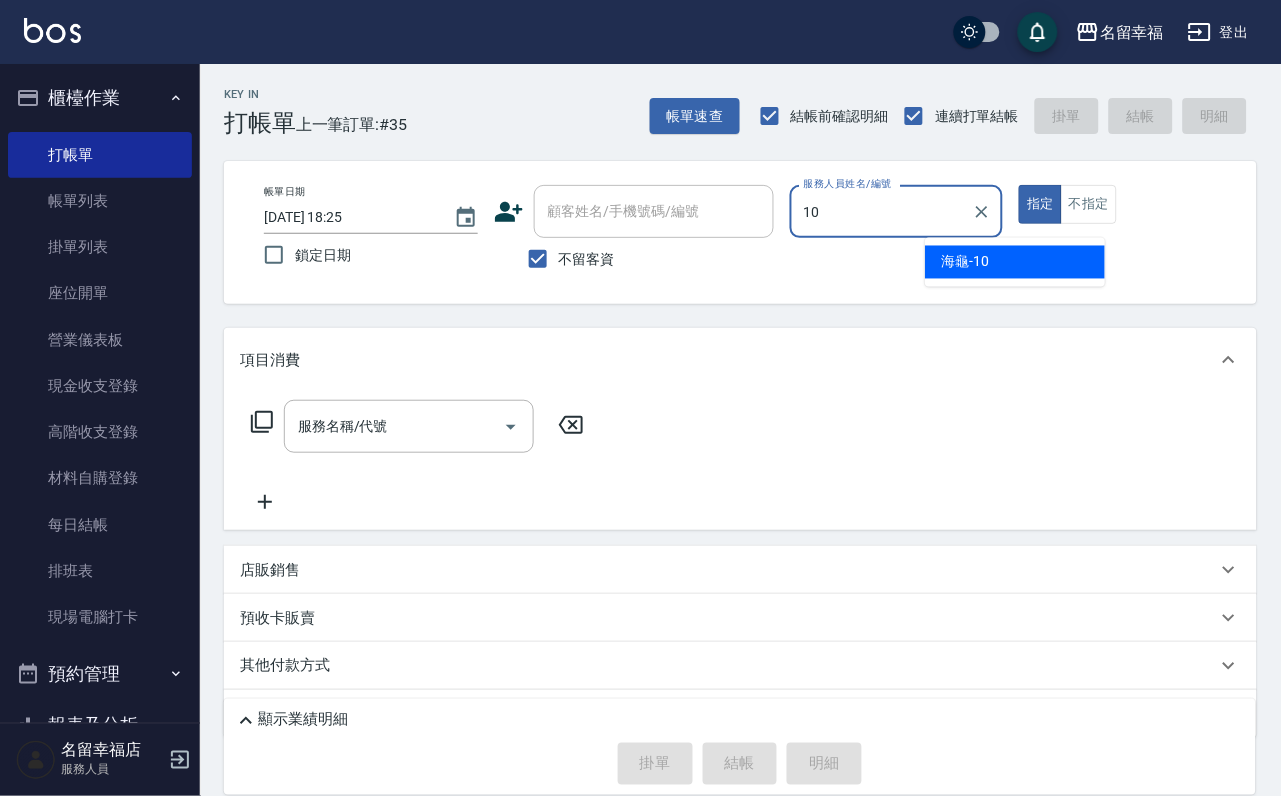 type on "海龜-10" 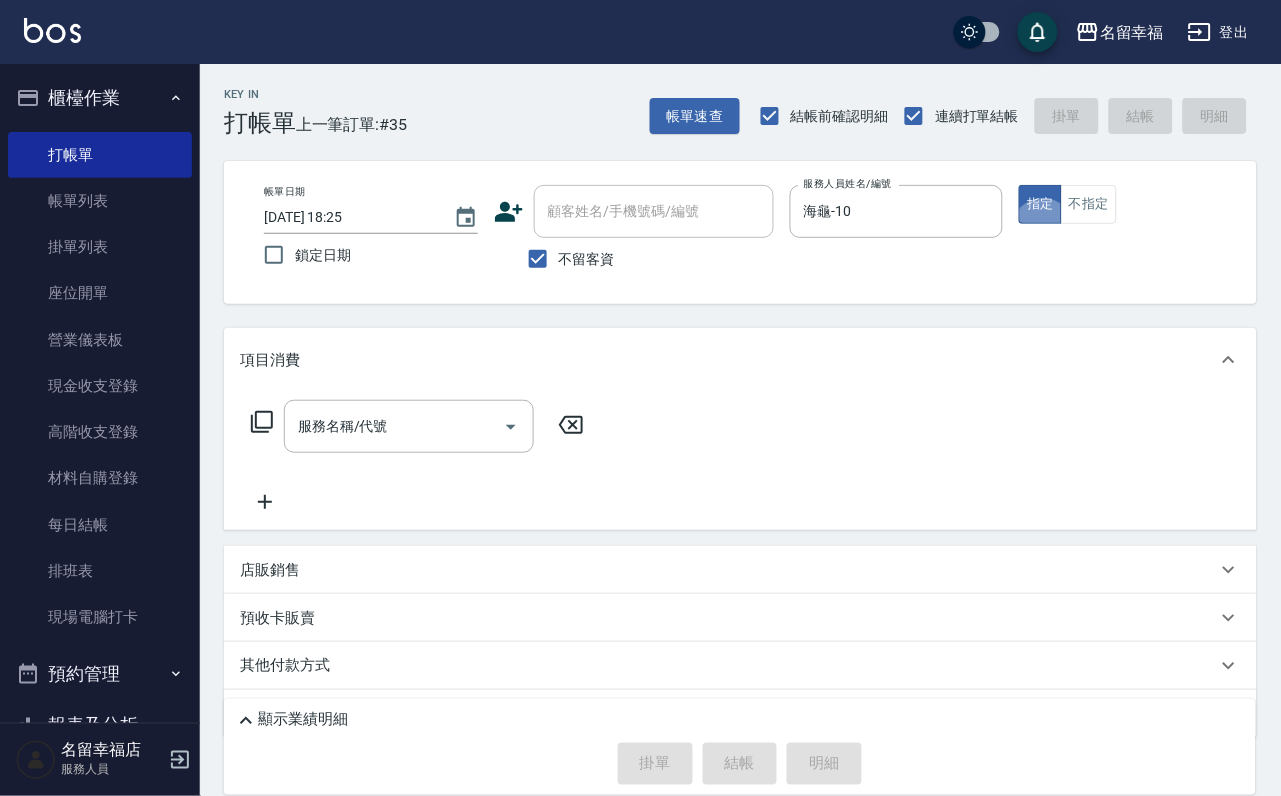 type on "true" 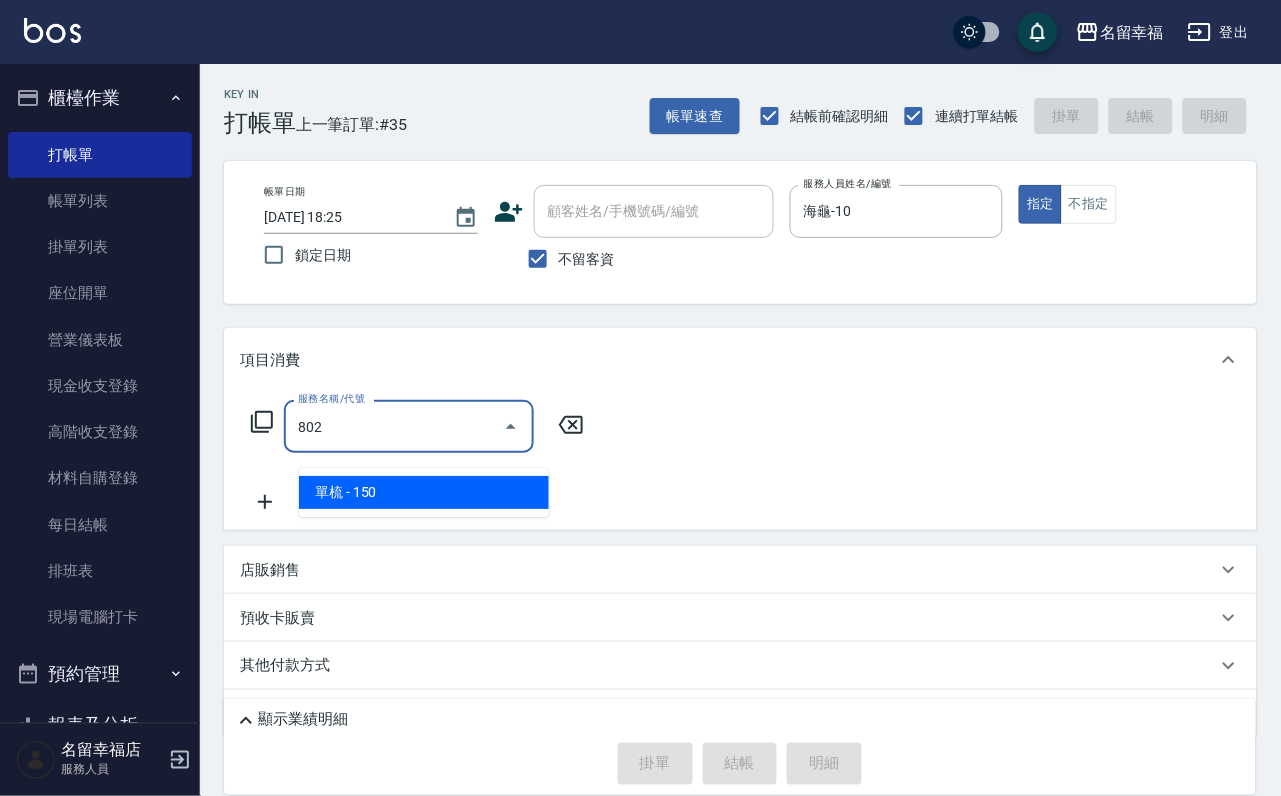 type on "單梳(802)" 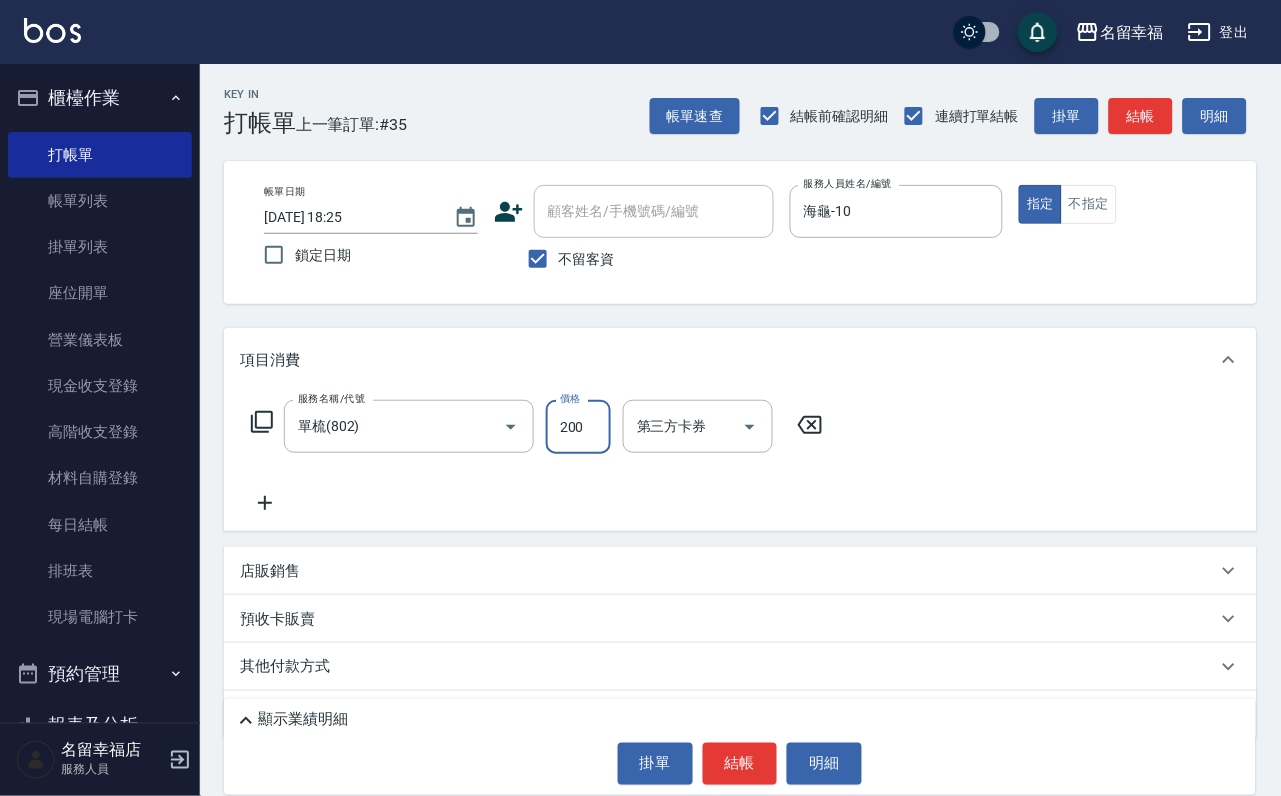 type on "200" 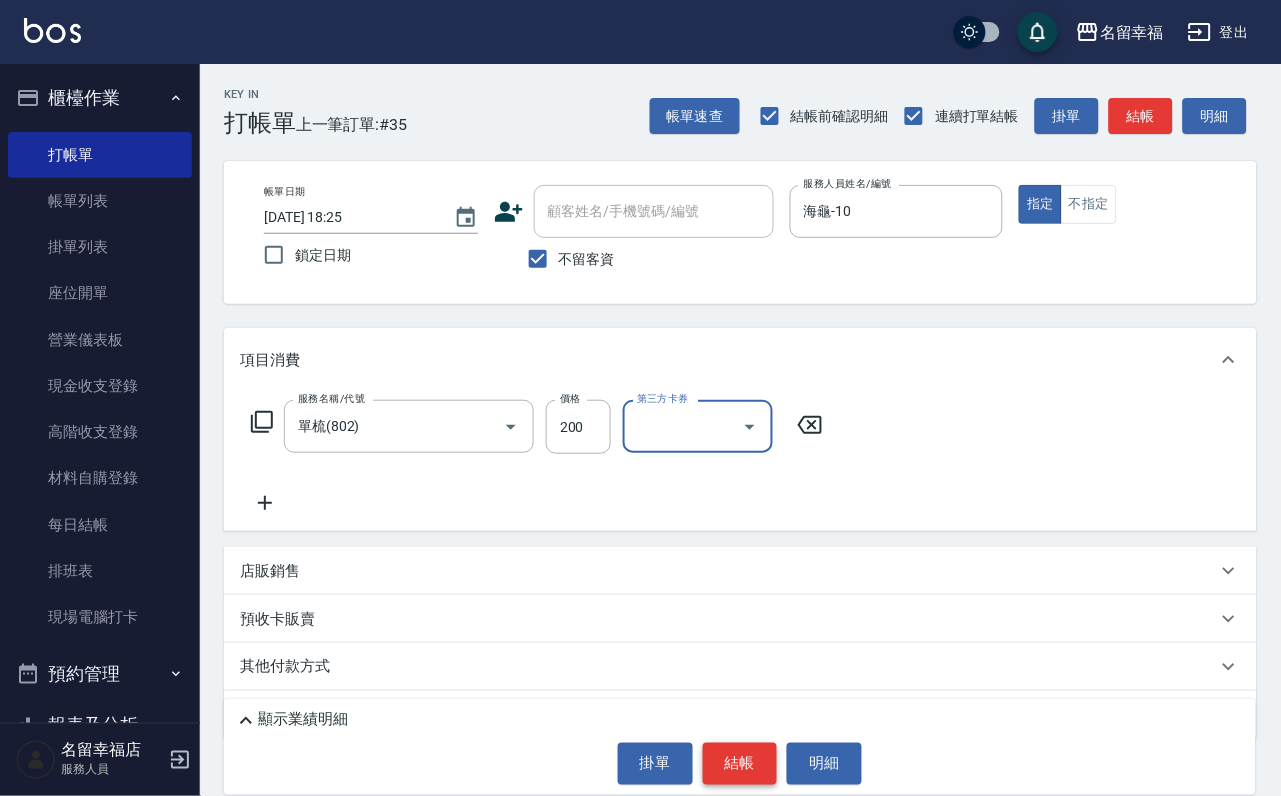 click on "結帳" at bounding box center (740, 764) 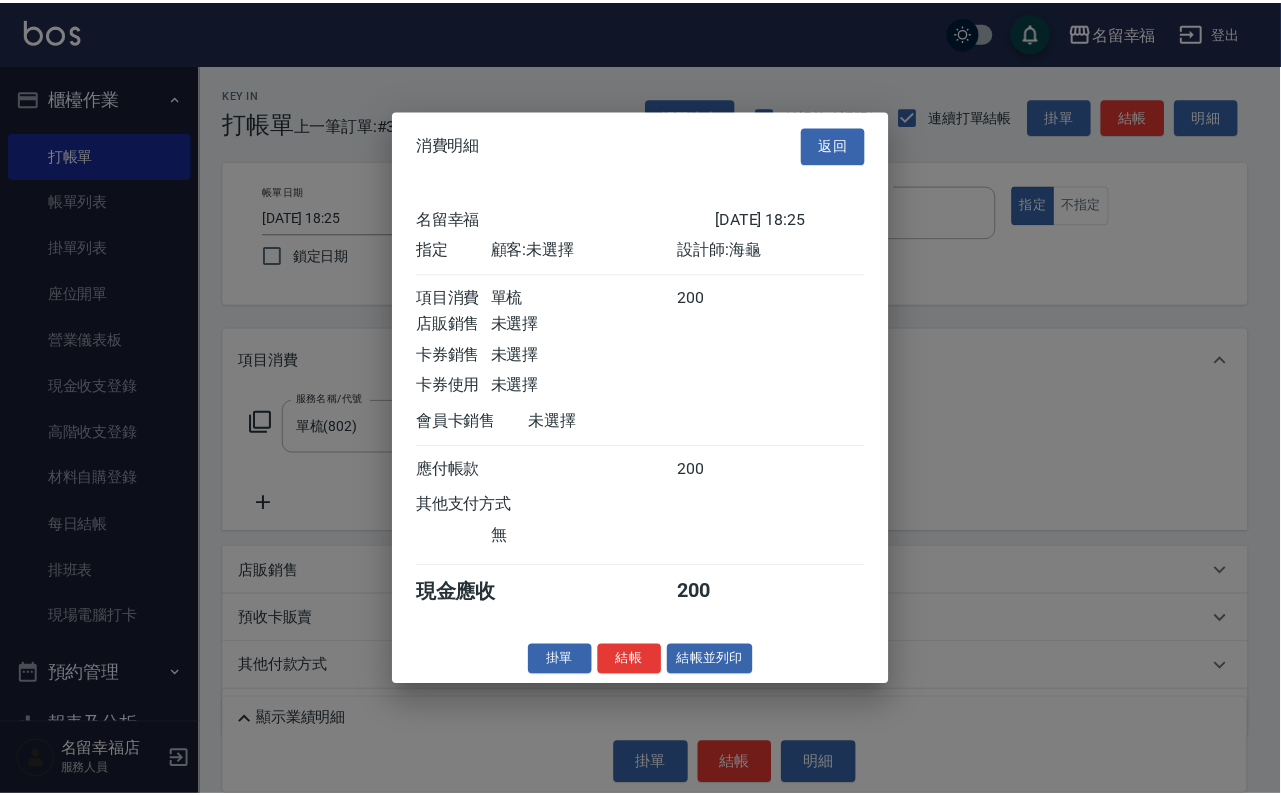 scroll, scrollTop: 247, scrollLeft: 0, axis: vertical 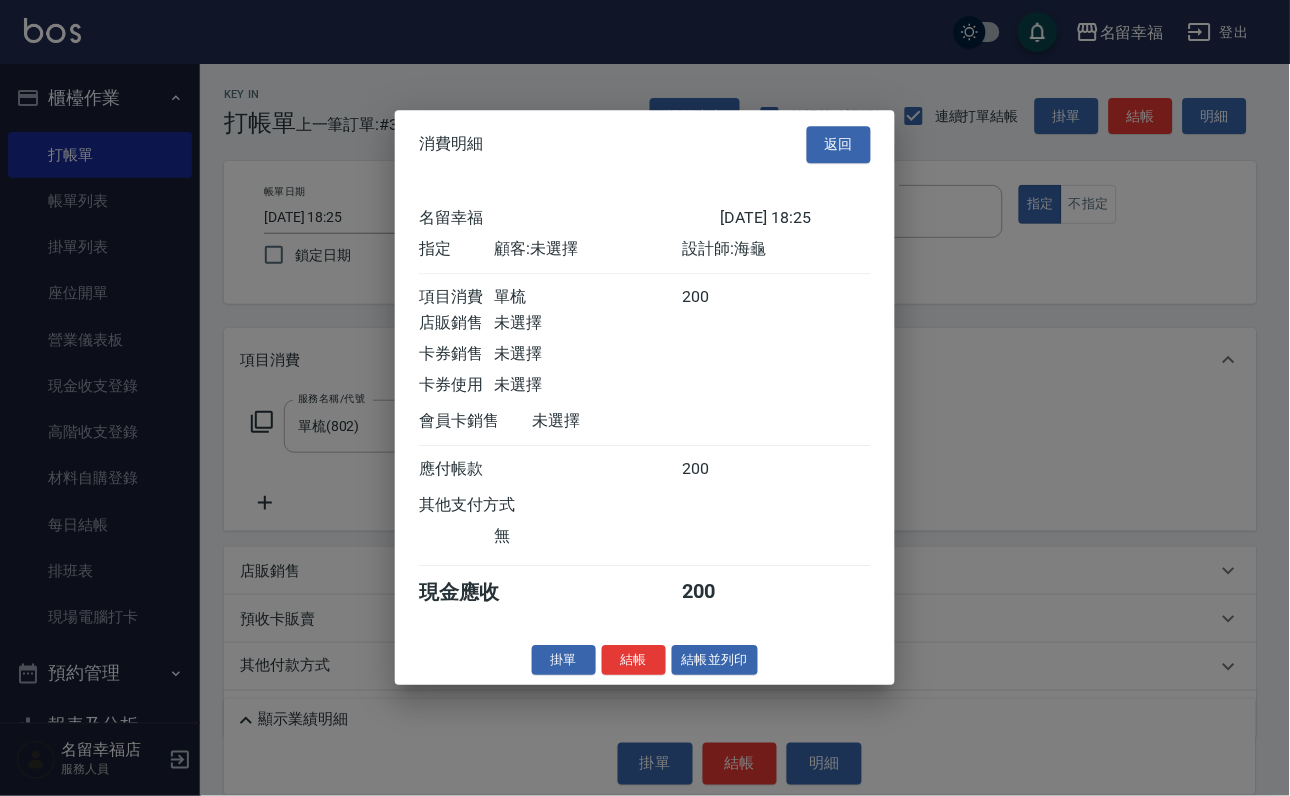 click on "結帳" at bounding box center (634, 660) 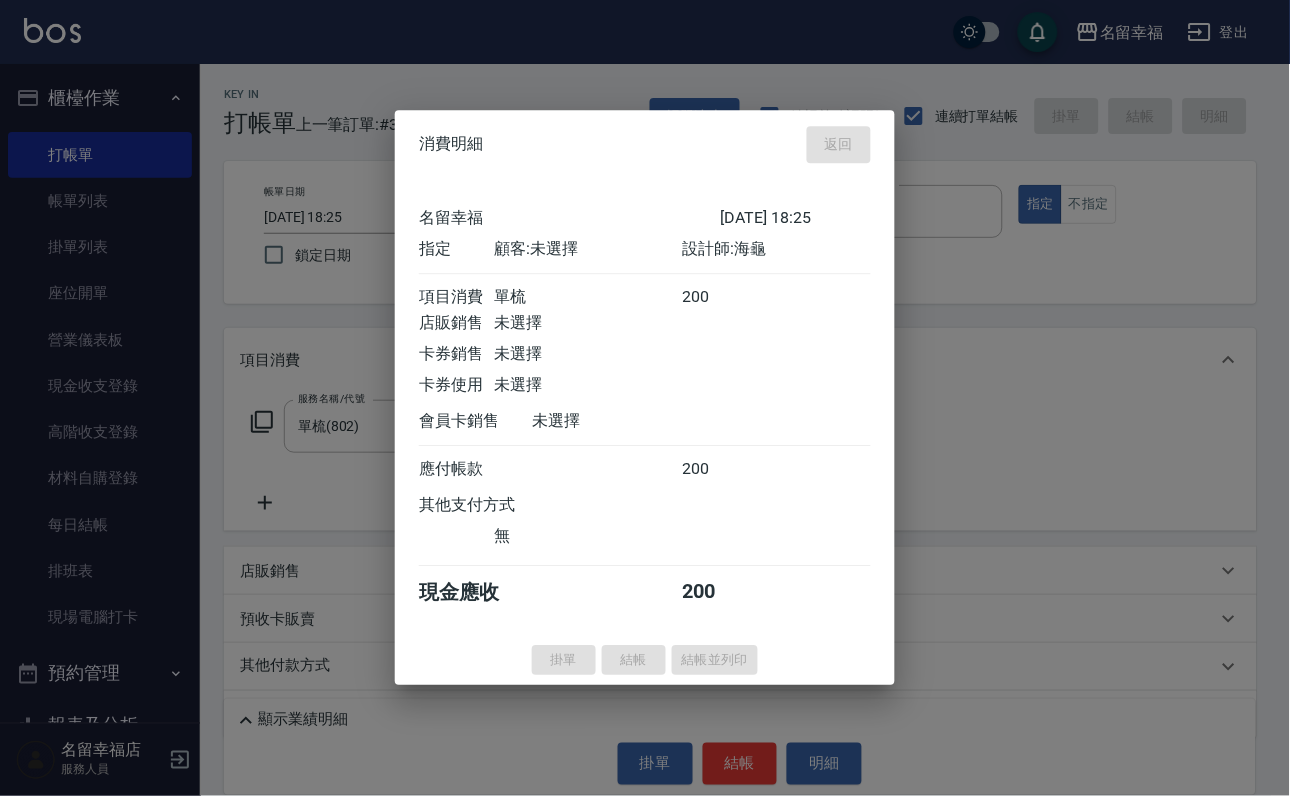 type on "2025/07/12 18:37" 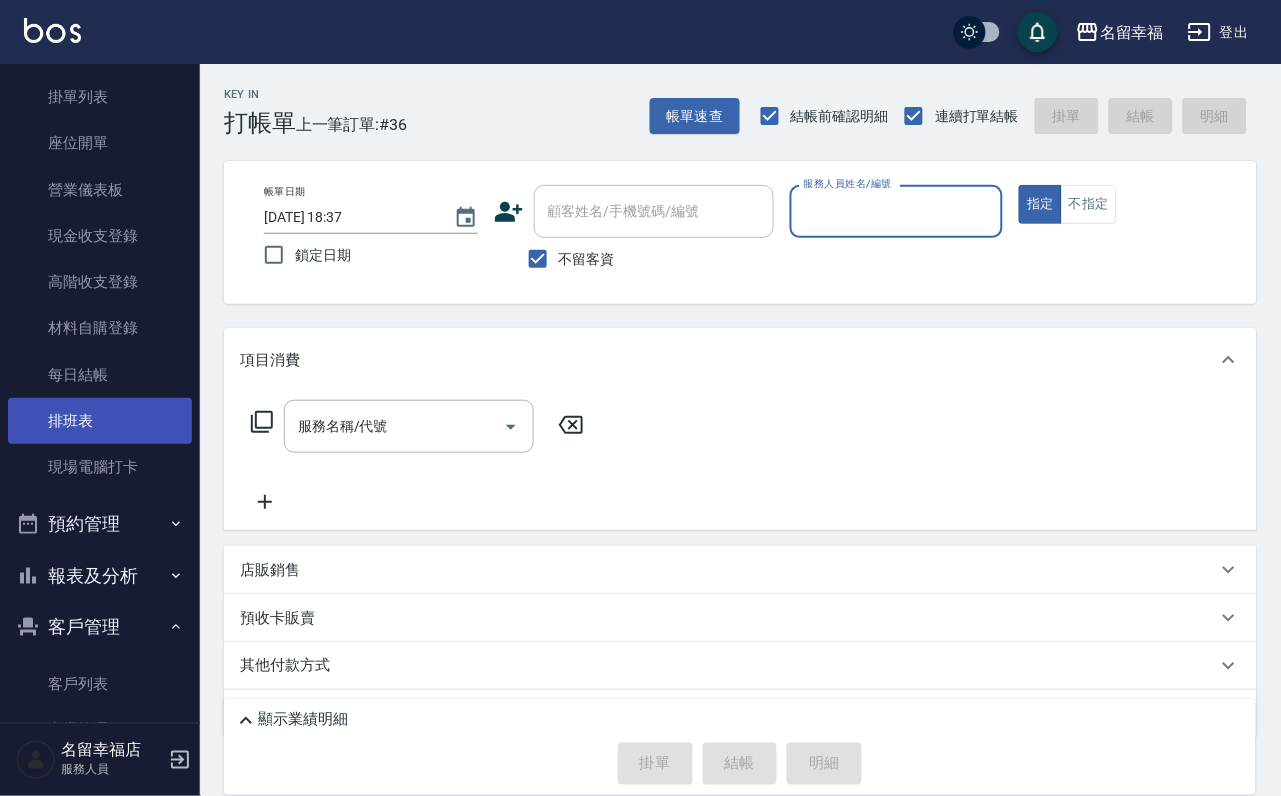 scroll, scrollTop: 300, scrollLeft: 0, axis: vertical 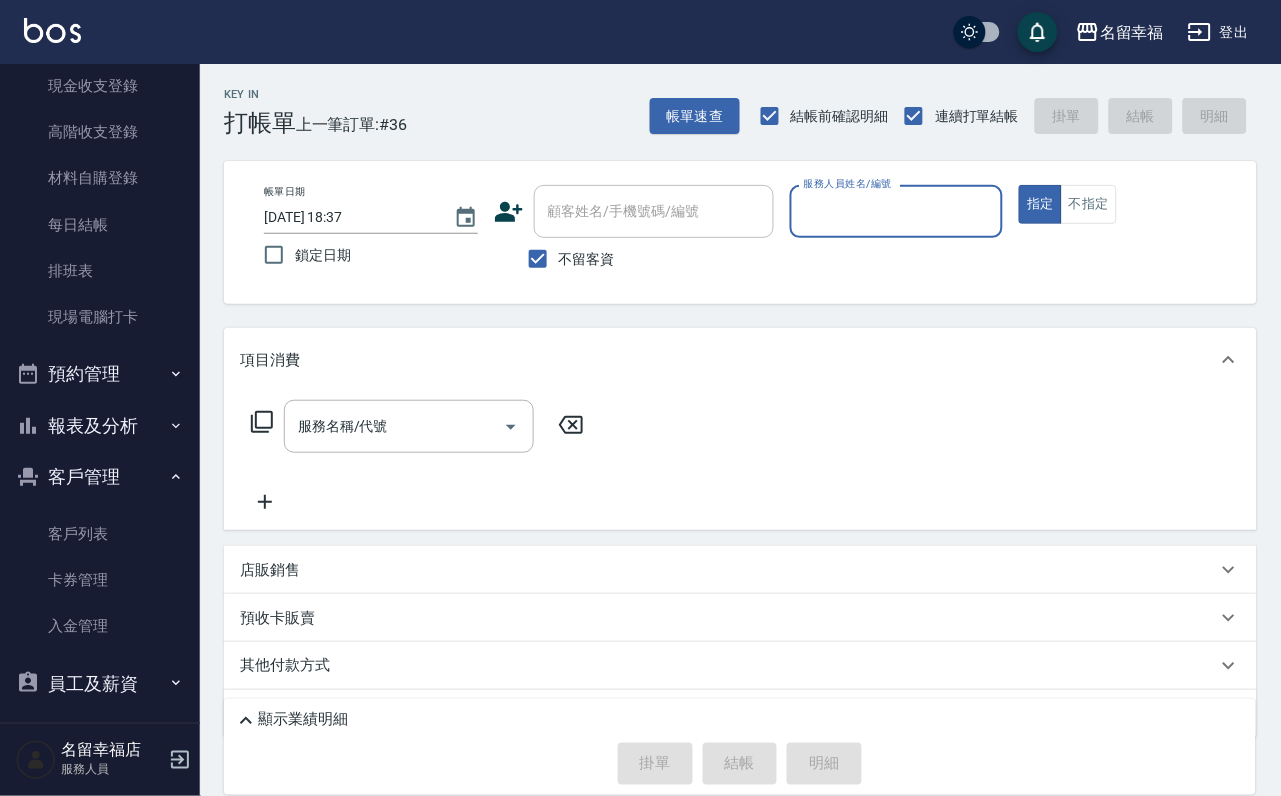 click on "報表及分析" at bounding box center (100, 426) 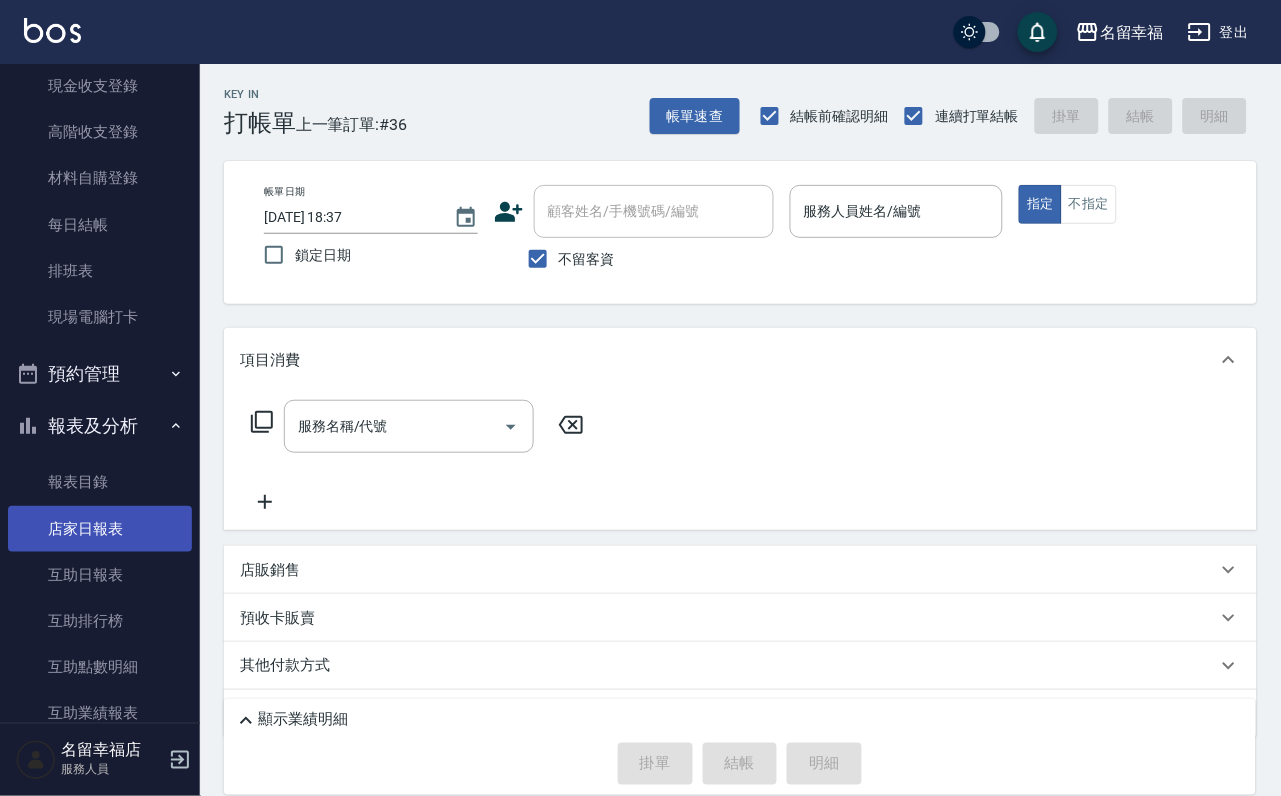 click on "店家日報表" at bounding box center (100, 529) 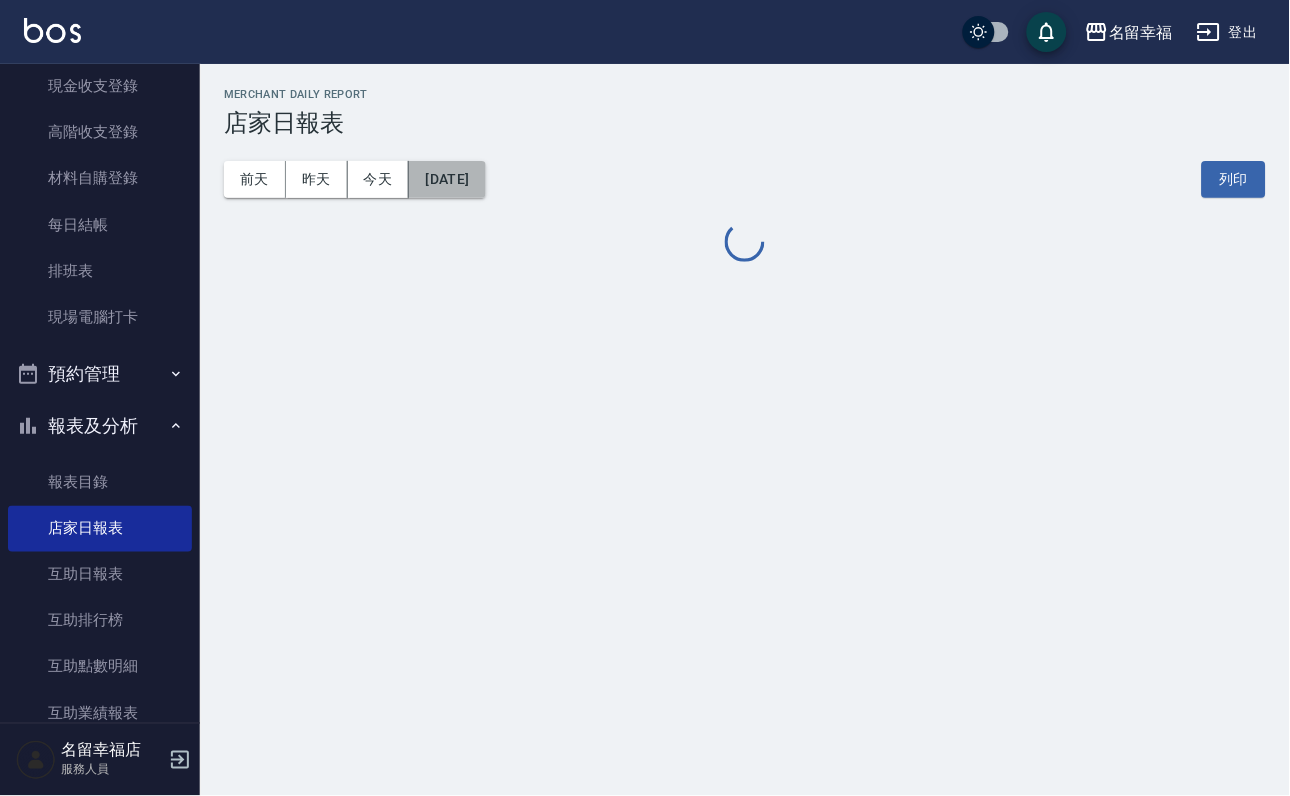 click on "[DATE]" at bounding box center (447, 179) 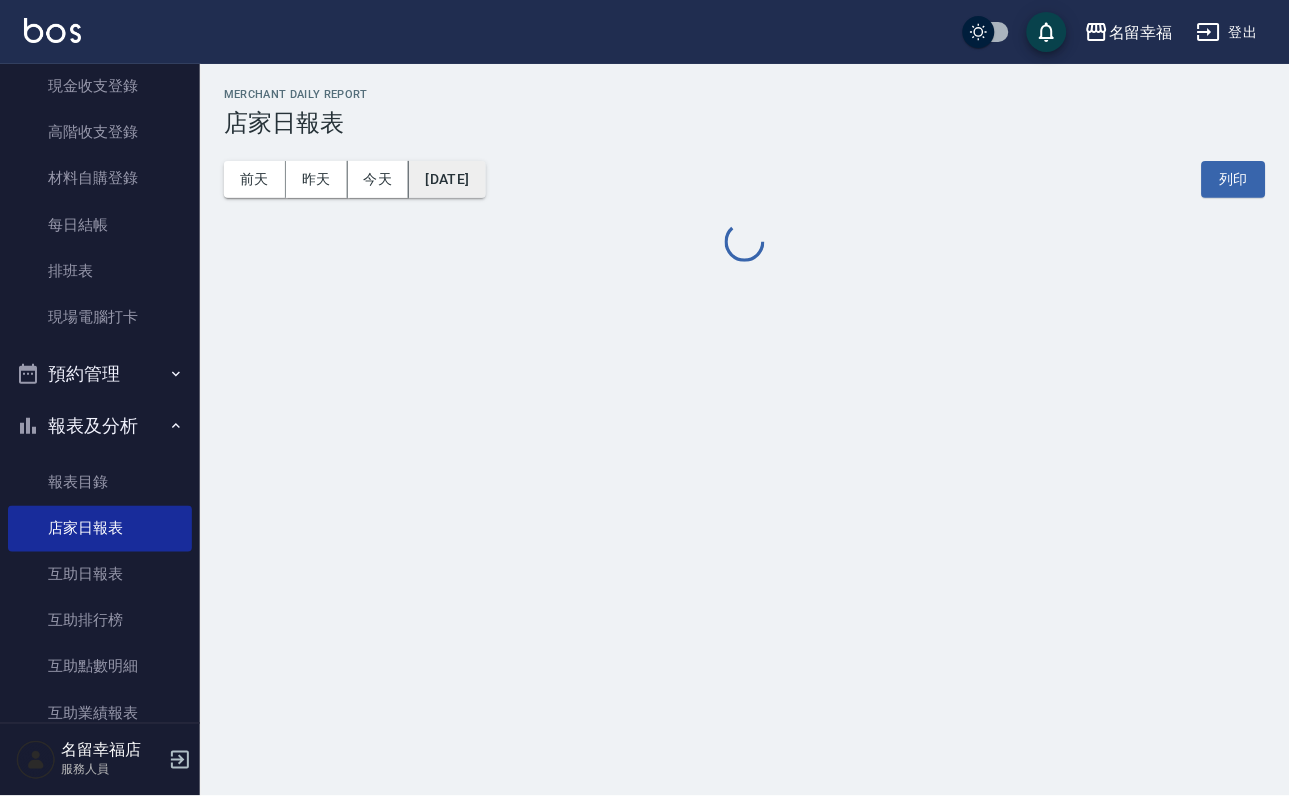 click on "[DATE]" at bounding box center [447, 179] 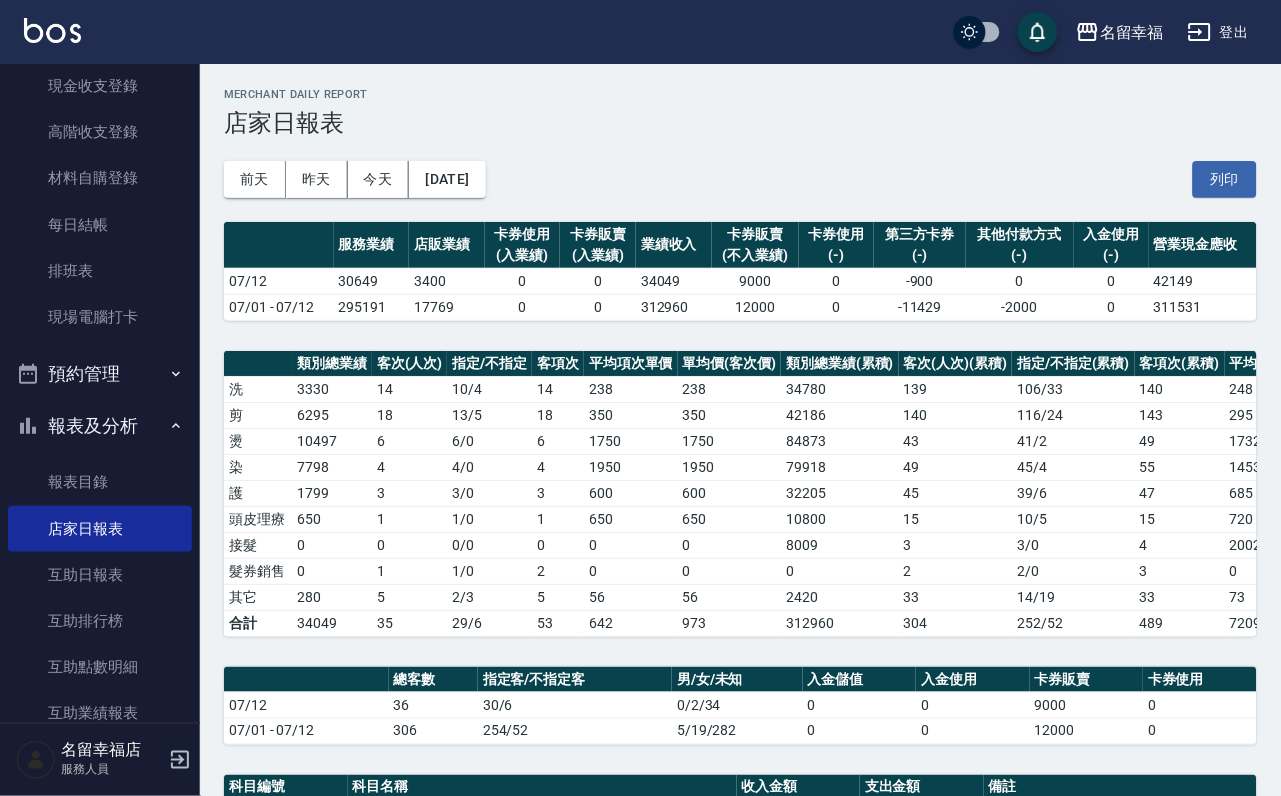 click on "名留幸福   2025-07-12   店家日報表 列印時間： 2025-07-12-18:37 Merchant Daily Report 店家日報表 前天 昨天 今天 2025/07/12 列印 服務業績 店販業績 卡券使用 (入業績) 卡券販賣 (入業績) 業績收入 卡券販賣 (不入業績) 卡券使用 (-) 第三方卡券 (-) 其他付款方式 (-) 入金使用 (-) 營業現金應收 07/12 30649 3400 0 0 34049 9000 0 -900 0 0 42149 07/01 - 07/12 295191 17769 0 0 312960 12000 0 -11429 -2000 0 311531 類別總業績 客次(人次) 指定/不指定 客項次 平均項次單價 單均價(客次價) 類別總業績(累積) 客次(人次)(累積) 指定/不指定(累積) 客項次(累積) 平均項次單價(累積) 單均價(客次價)(累積) 洗 3330 14 10 / 4 14 238 238 34780 139 106 / 33 140 248 250 剪 6295 18 13 / 5 18 350 350 42186 140 116 / 24 143 295 301 燙 10497 6 6 / 0 6 1750 1750 84873 43 41 / 2 49 1732 1974 染 7798 4 4 / 0 4 1950 1950 79918 49 45 / 4 55 1453 1631 護 1799 3 3 / 0 3 600 600 32205 45 39 / 6 47 685 716 650" at bounding box center [740, 680] 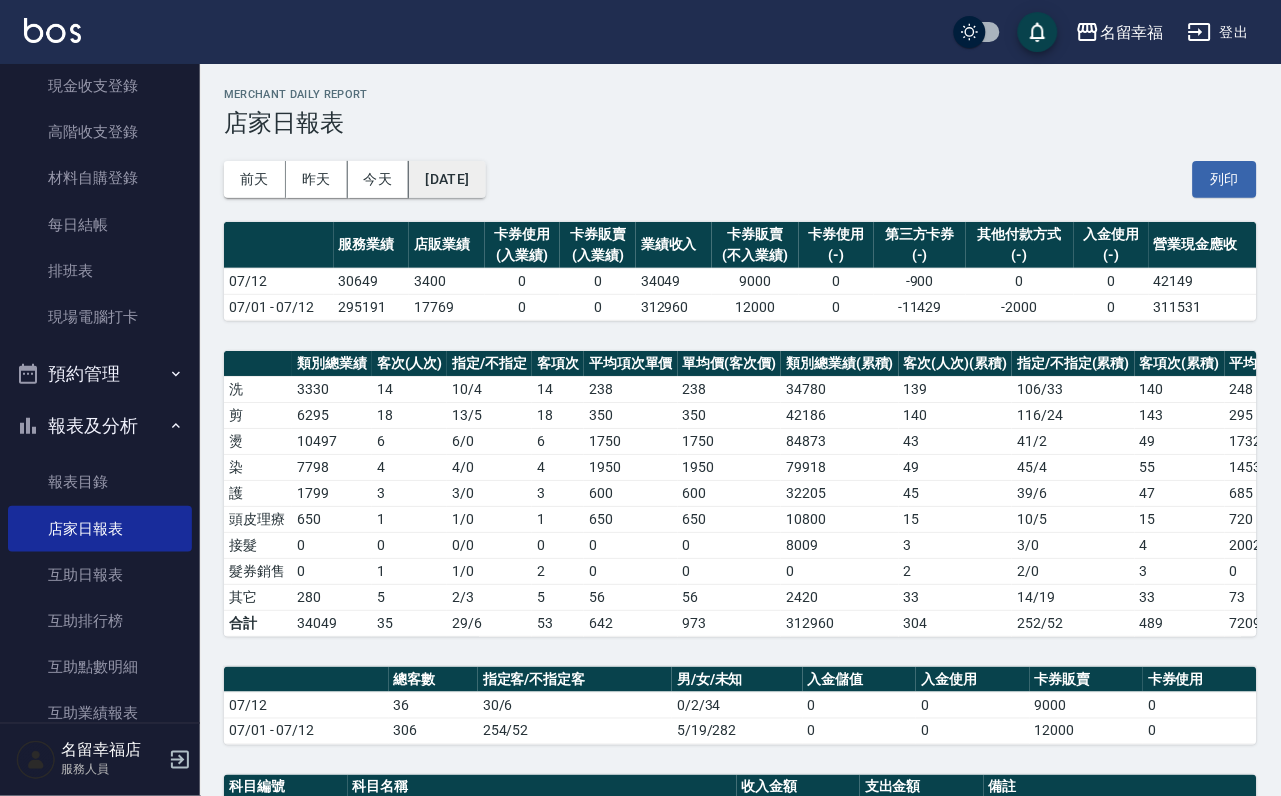 click on "[DATE]" at bounding box center [447, 179] 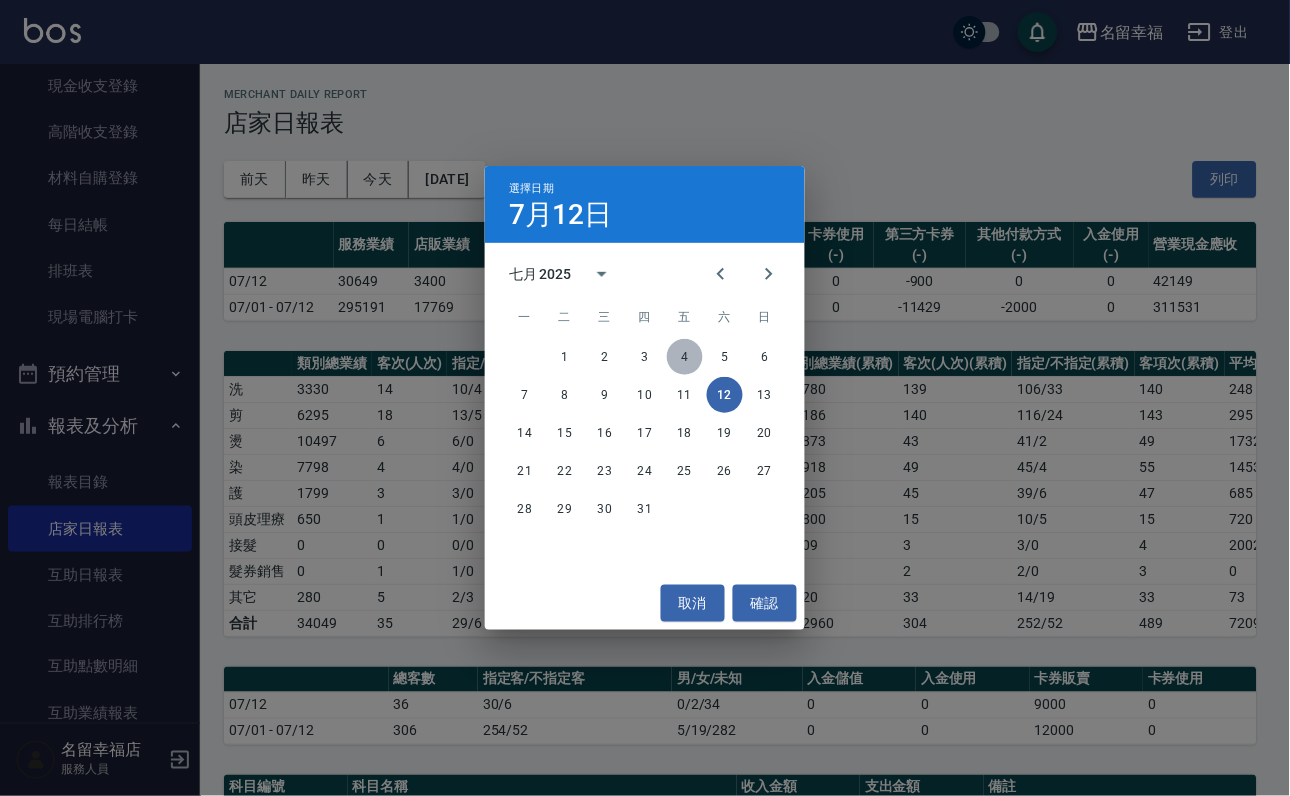 click on "4" at bounding box center (685, 357) 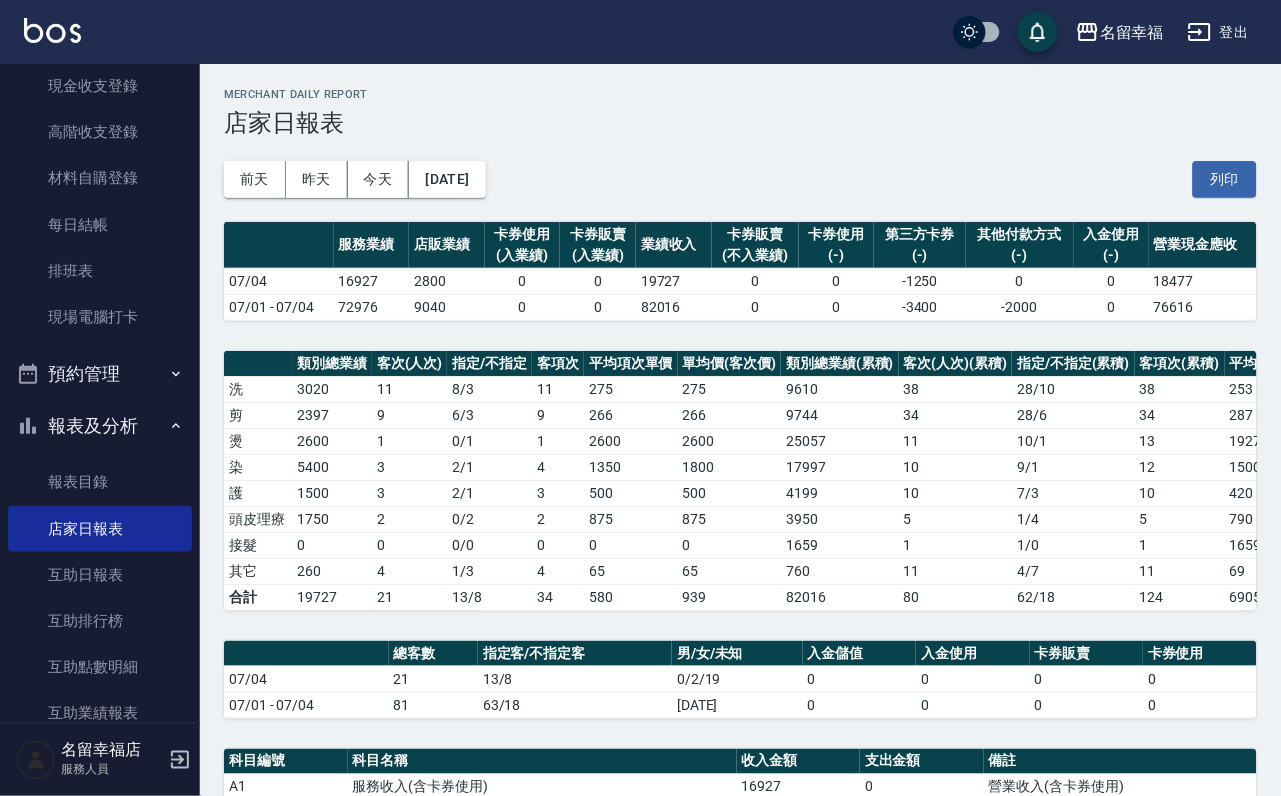 scroll, scrollTop: 516, scrollLeft: 0, axis: vertical 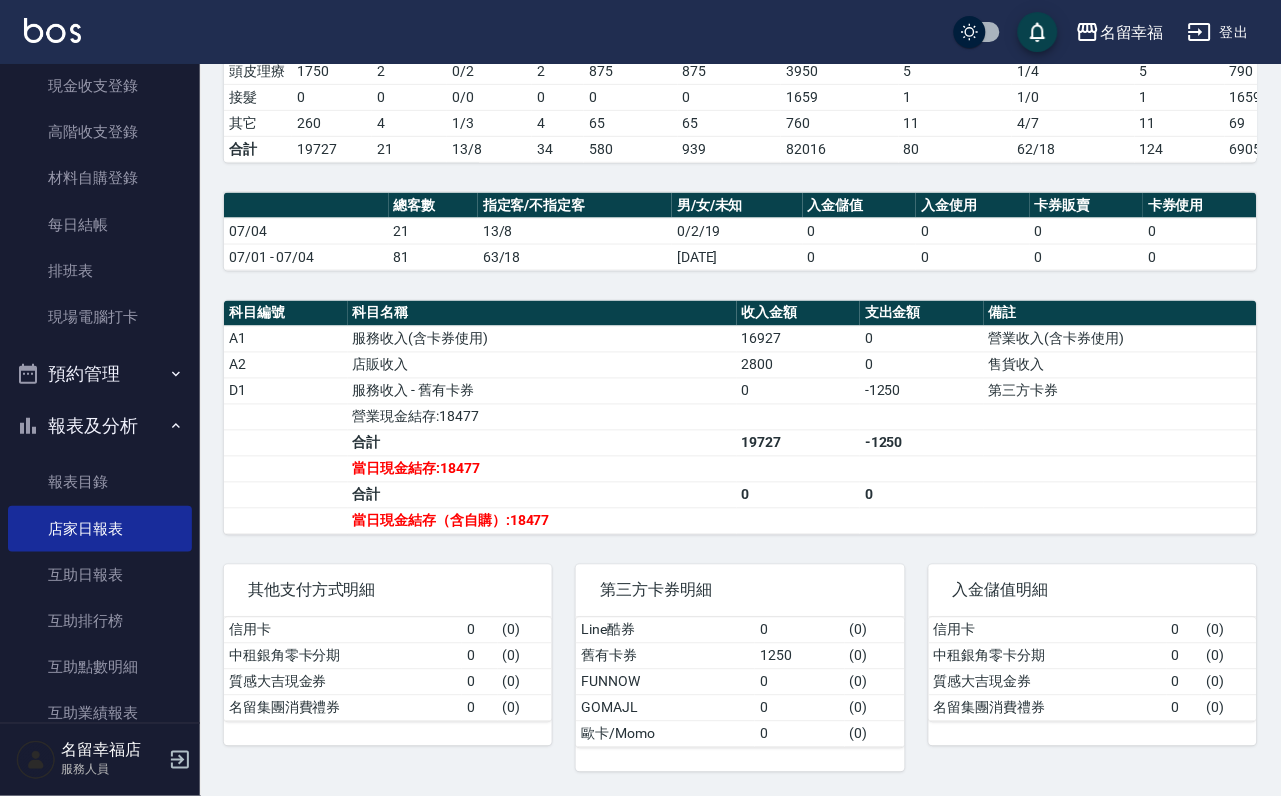 click on "服務收入(含卡券使用)" at bounding box center (542, 339) 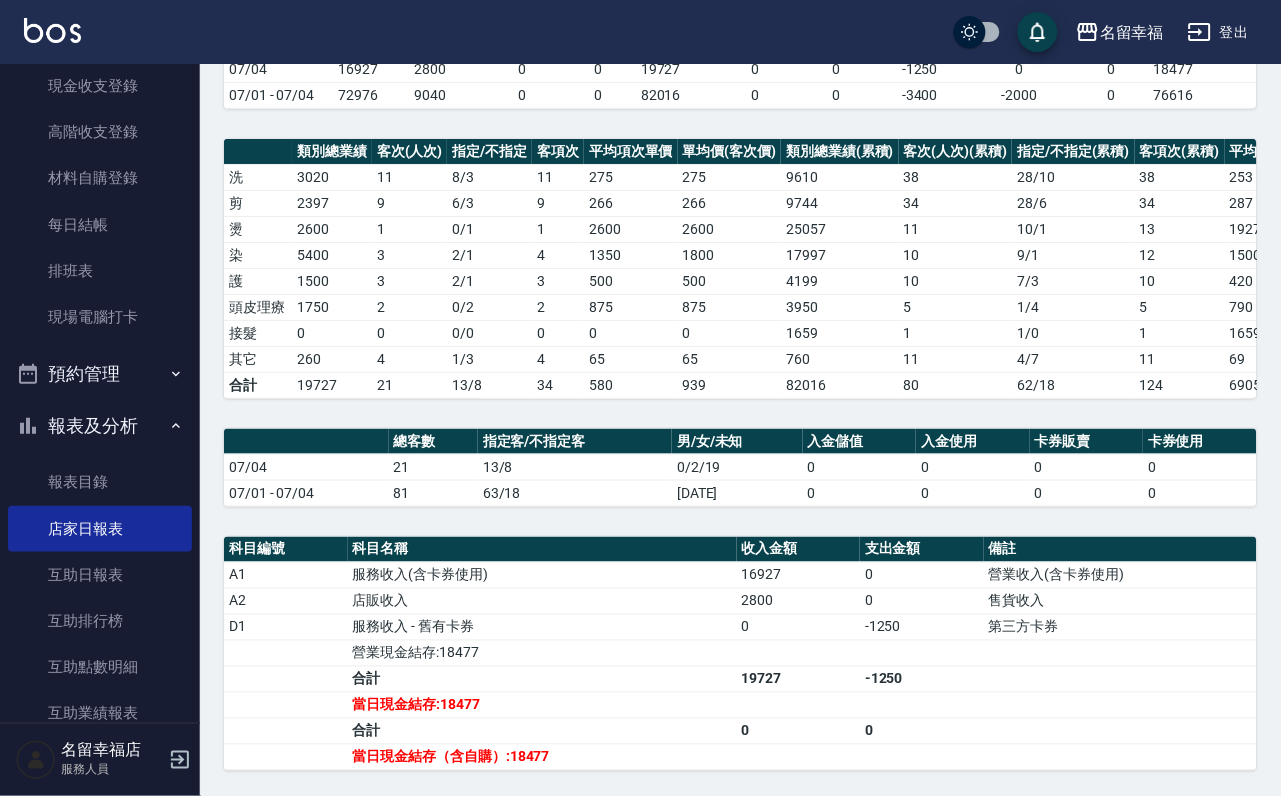 scroll, scrollTop: 0, scrollLeft: 0, axis: both 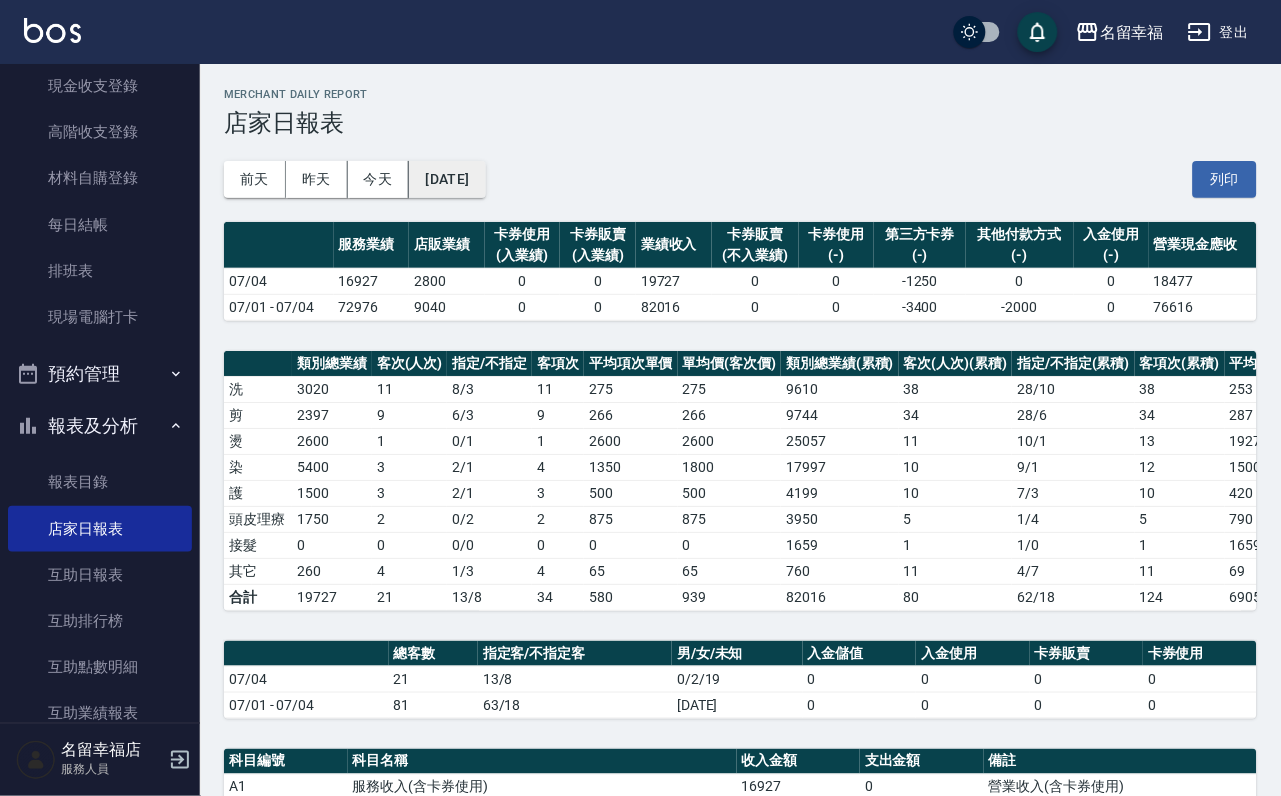 click on "[DATE]" at bounding box center (447, 179) 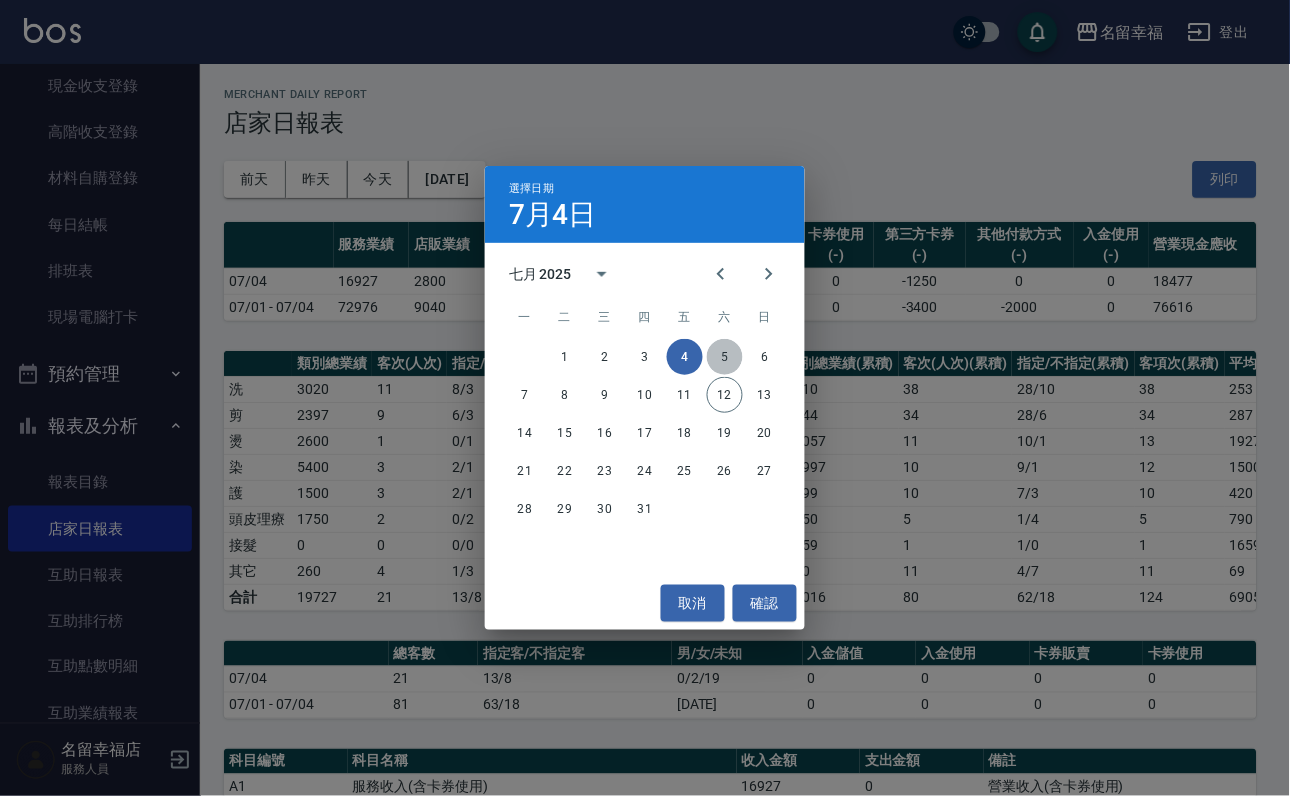 click on "5" at bounding box center [725, 357] 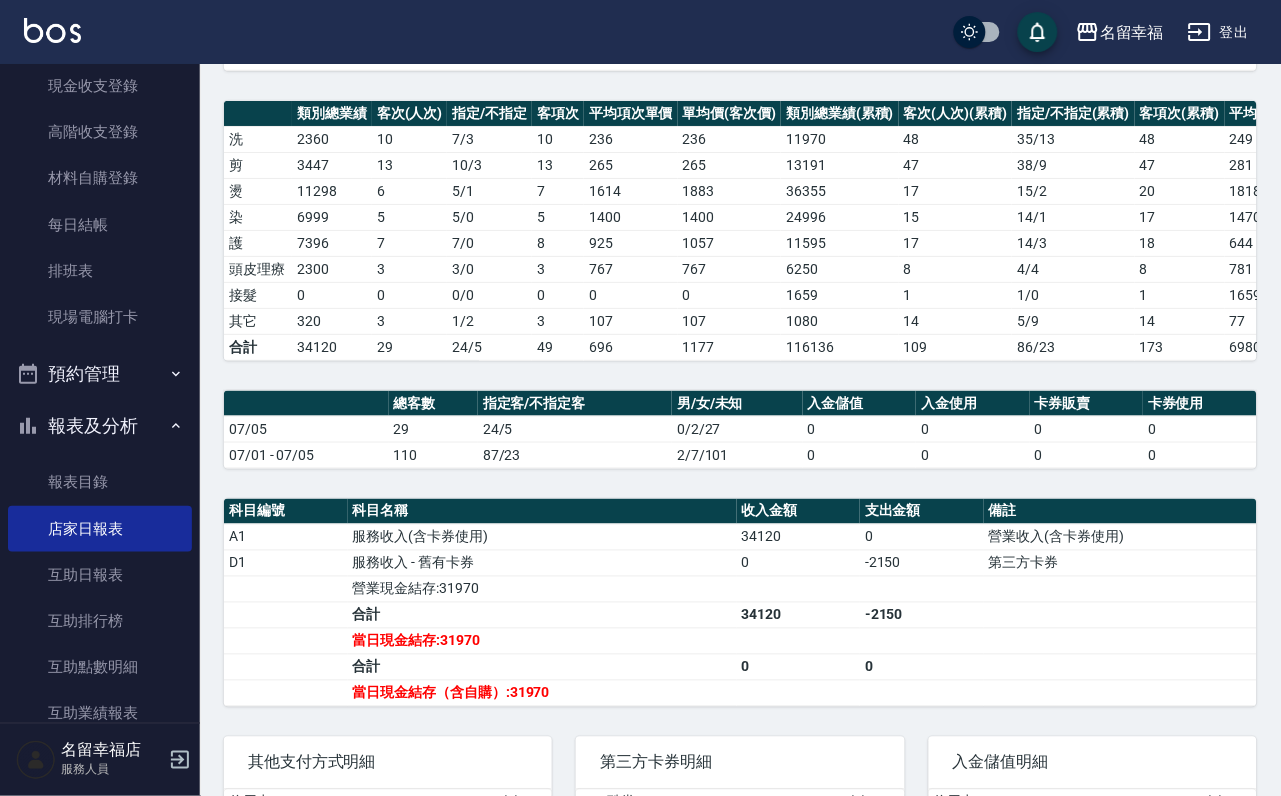 scroll, scrollTop: 0, scrollLeft: 0, axis: both 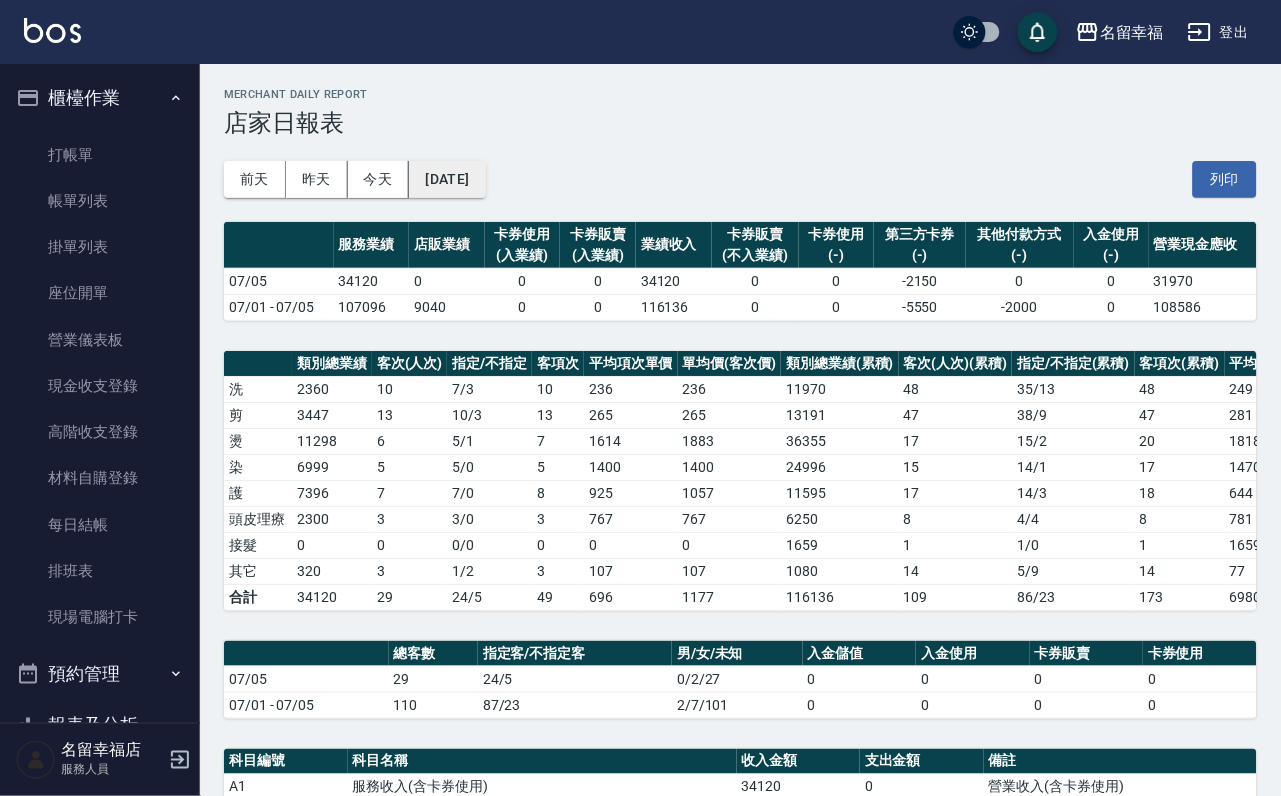 click on "[DATE]" at bounding box center (447, 179) 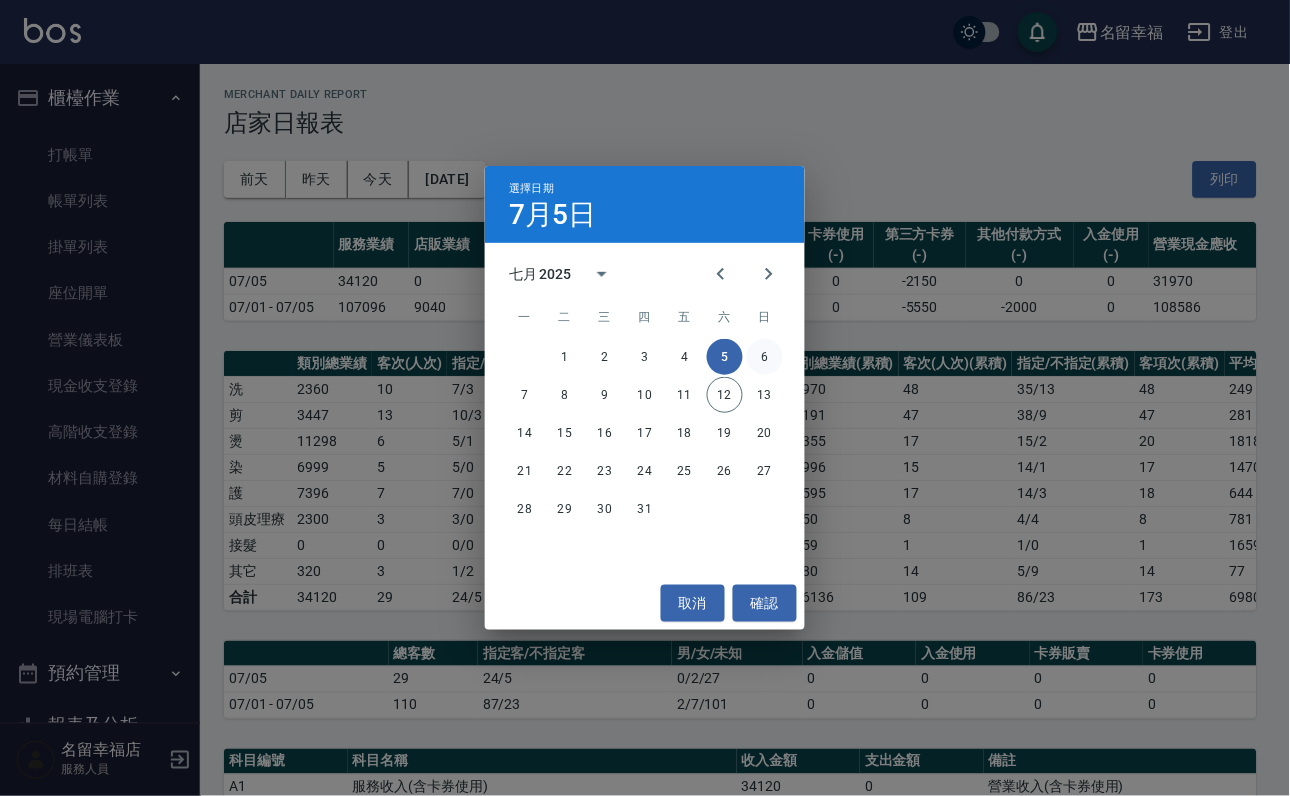 click on "6" at bounding box center (765, 357) 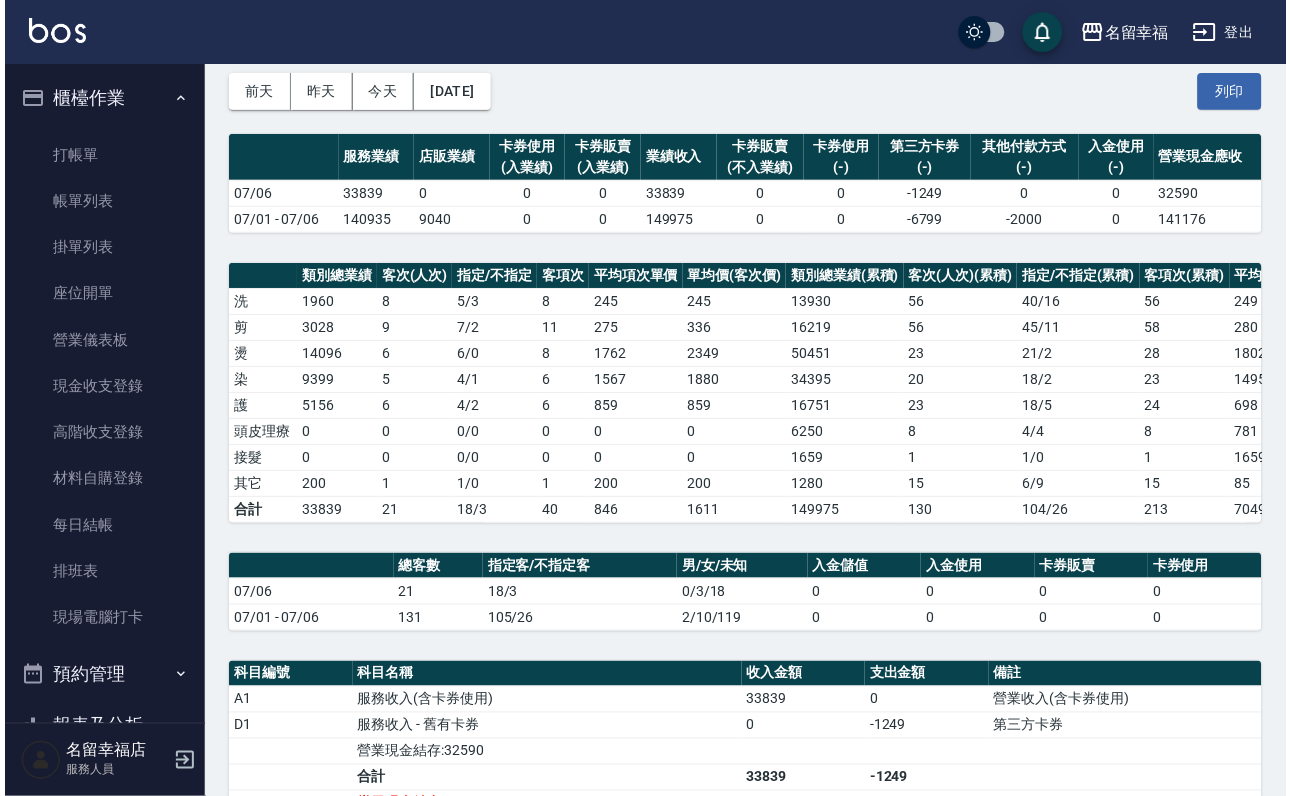 scroll, scrollTop: 0, scrollLeft: 0, axis: both 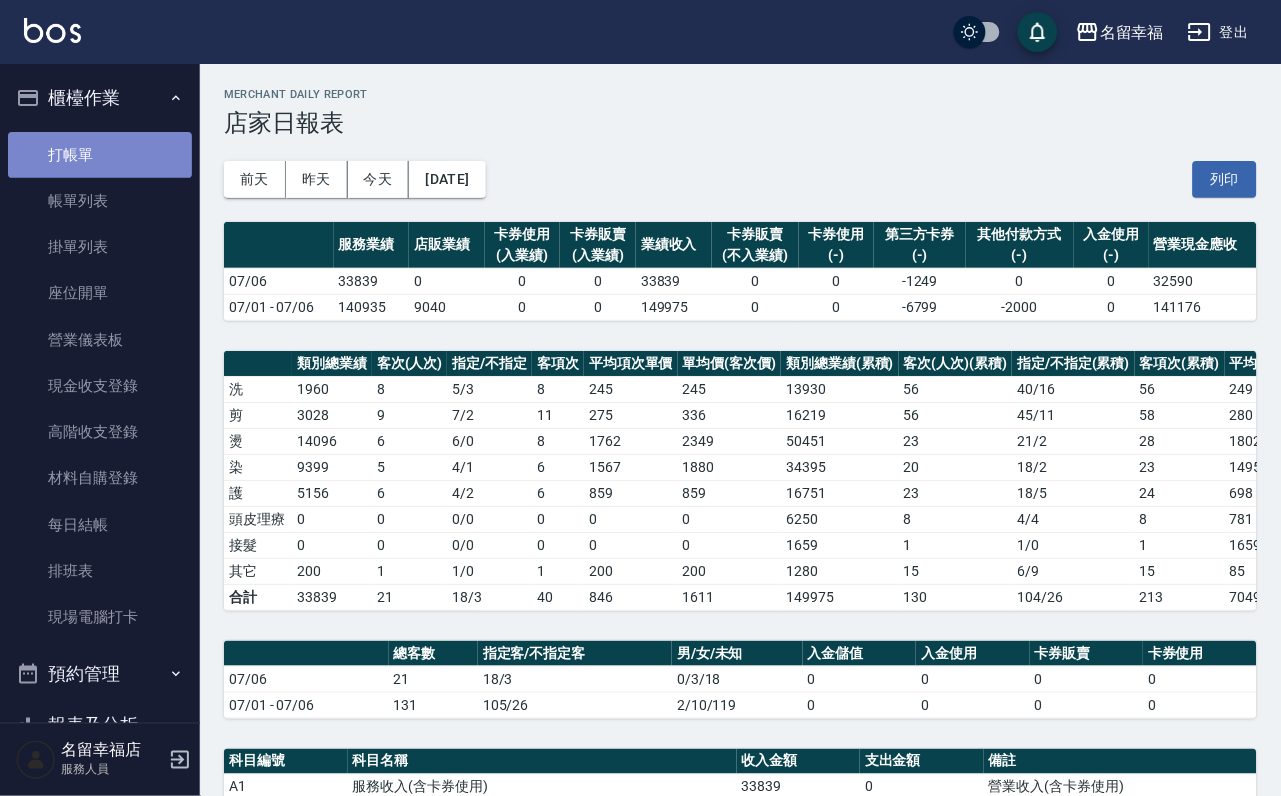 click on "打帳單" at bounding box center (100, 155) 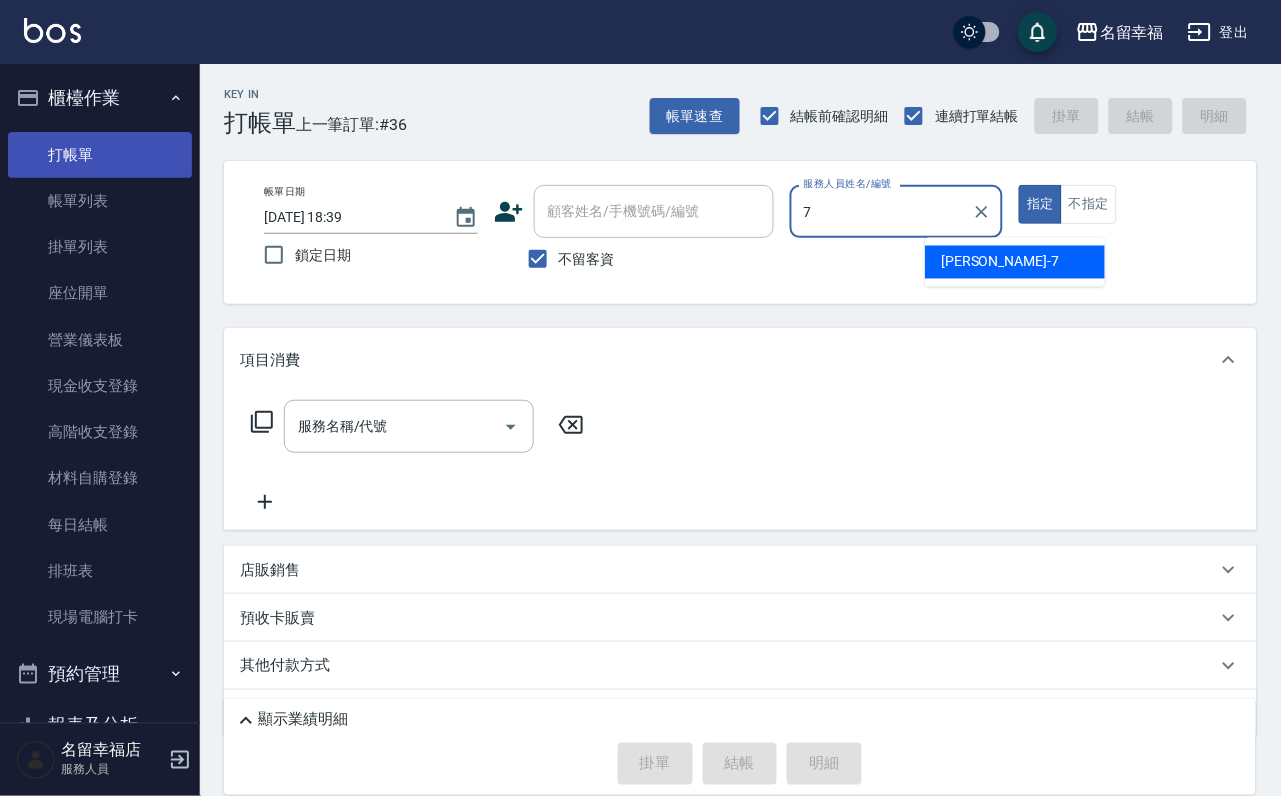 type on "[PERSON_NAME]-7" 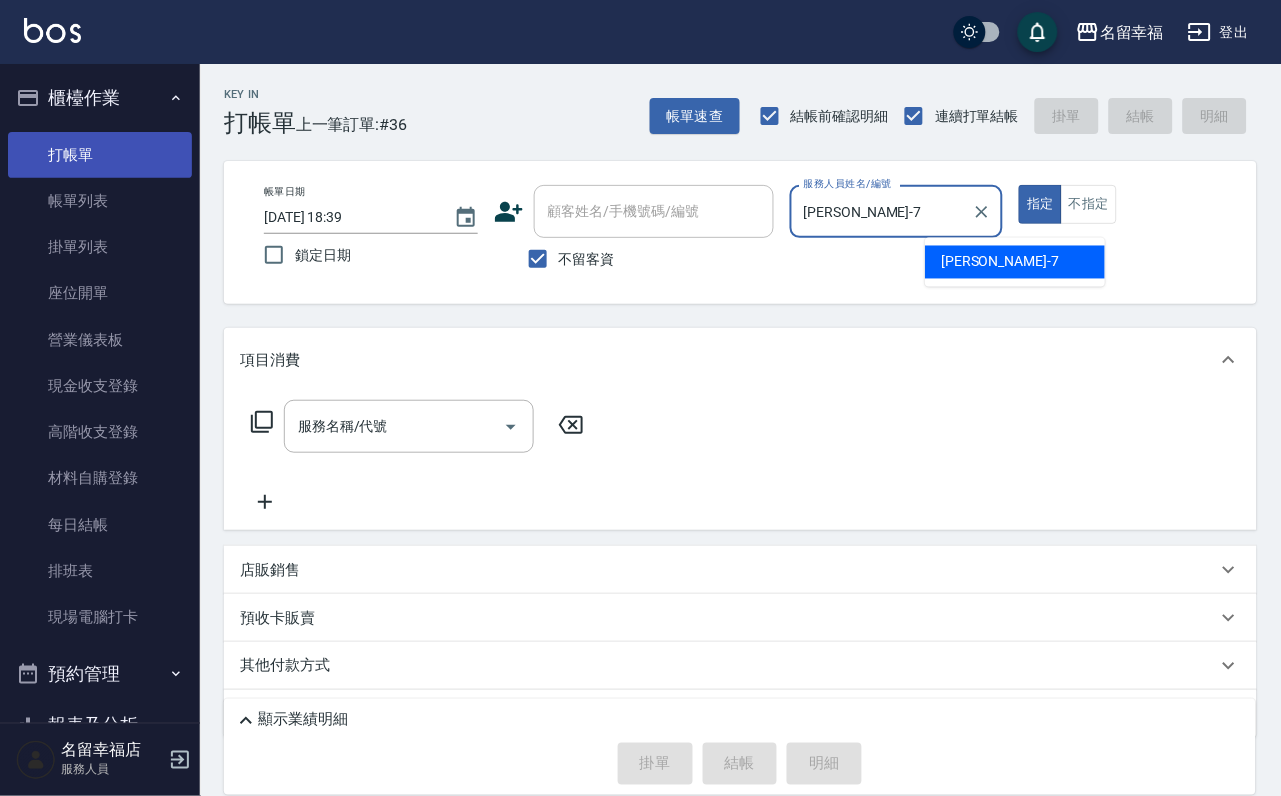 type on "true" 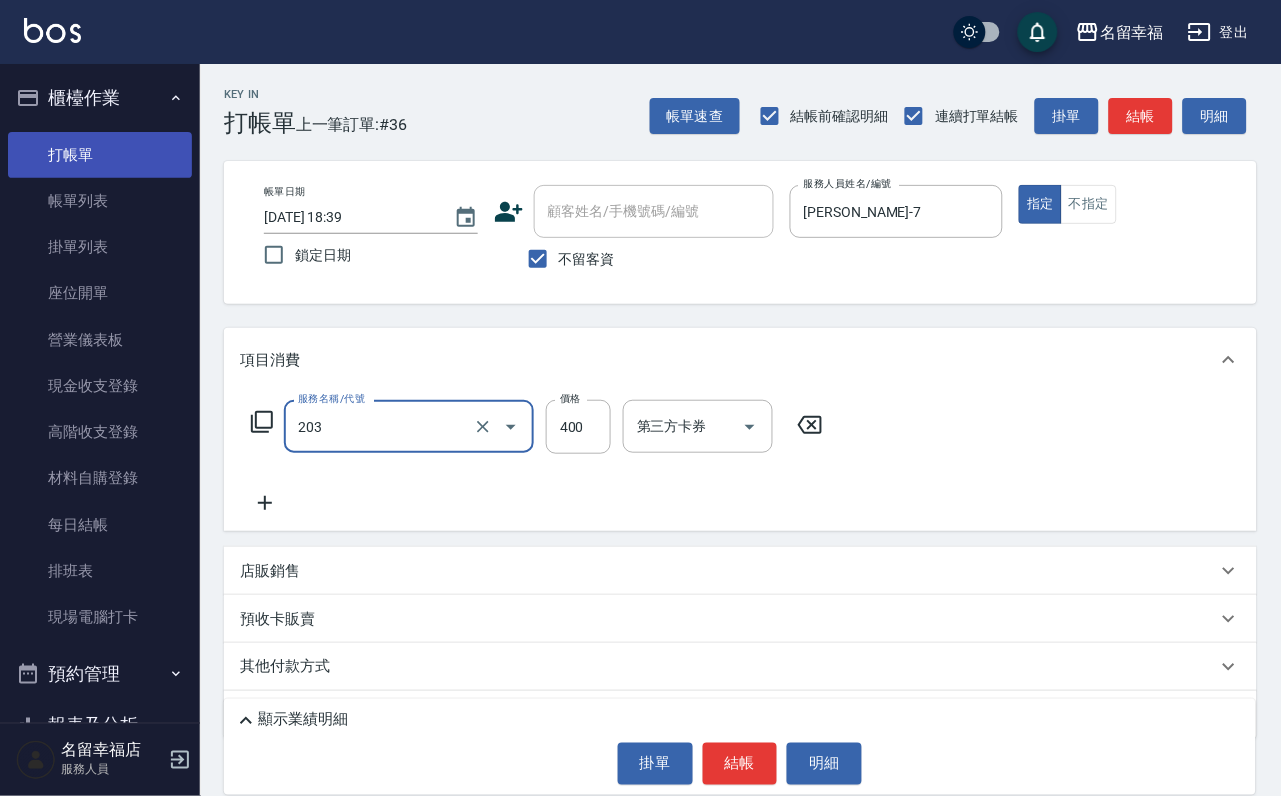 type on "指定單剪(203)" 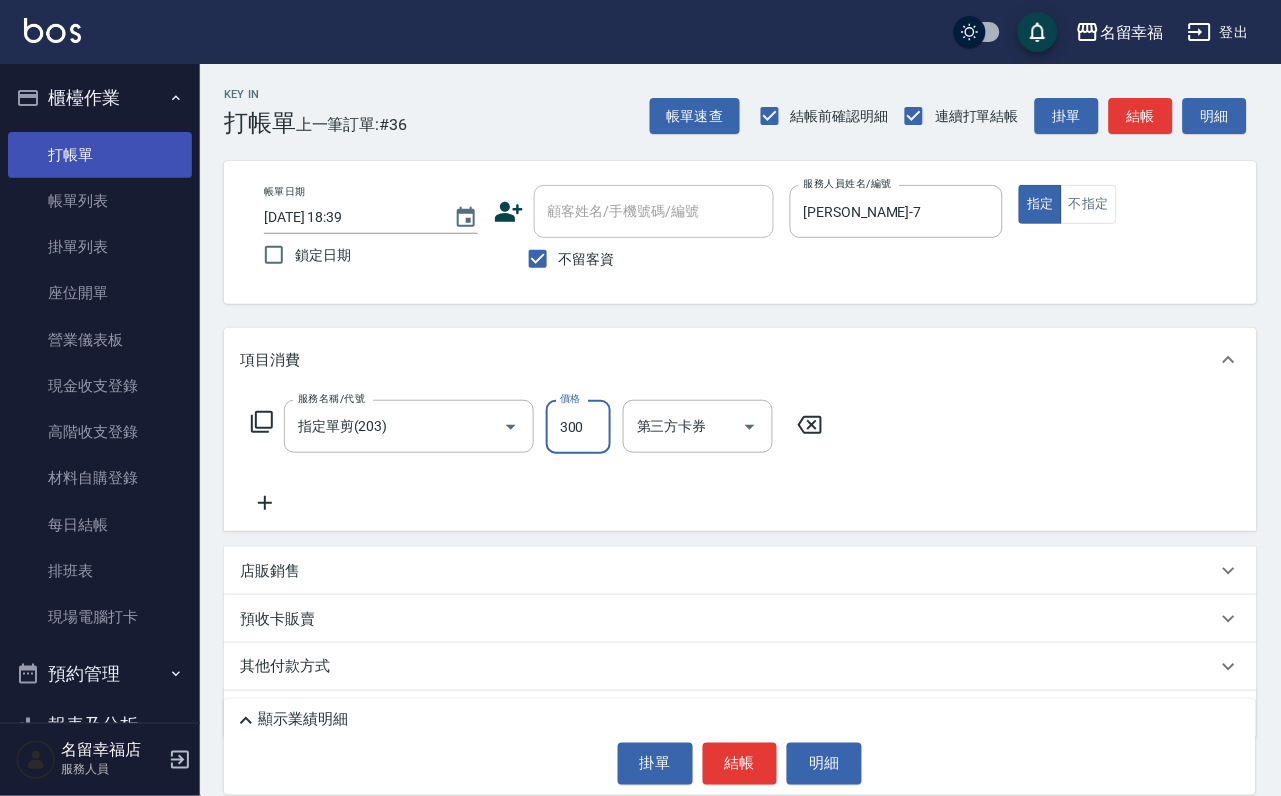 type on "300" 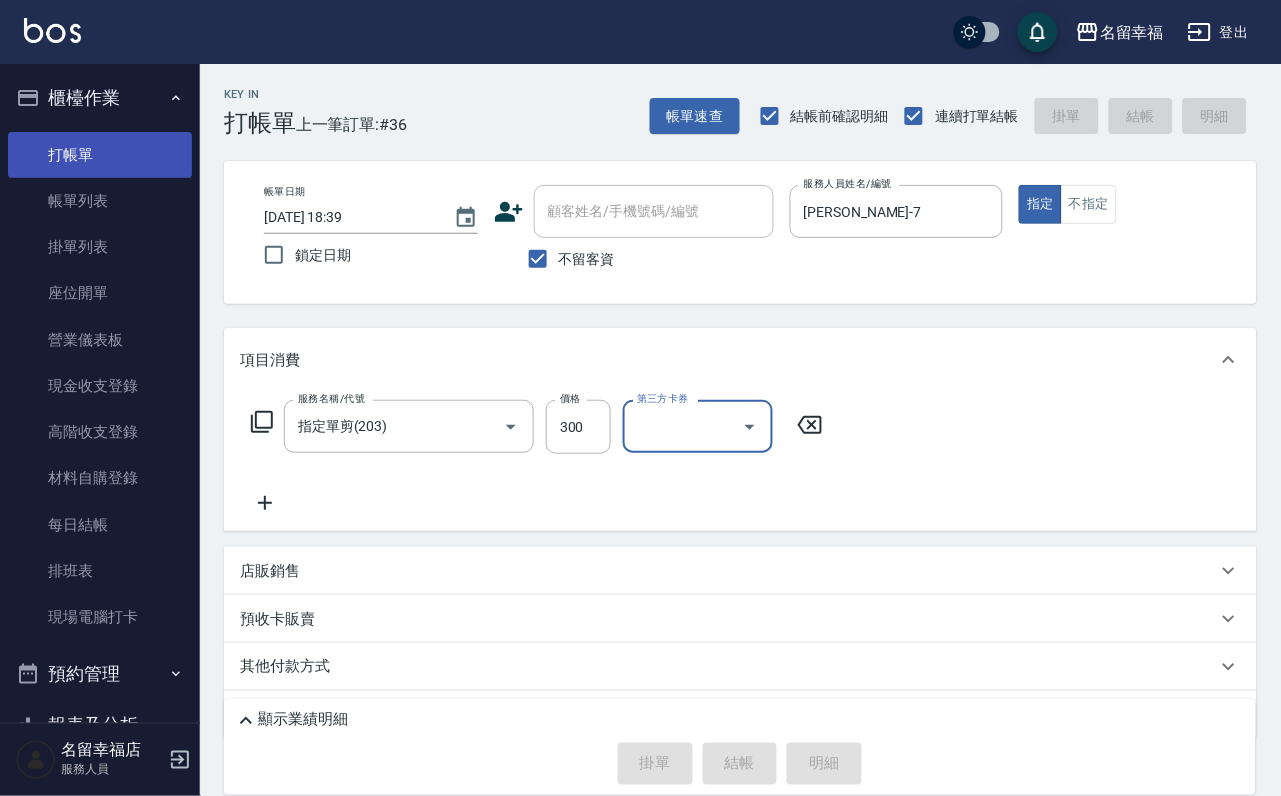 type 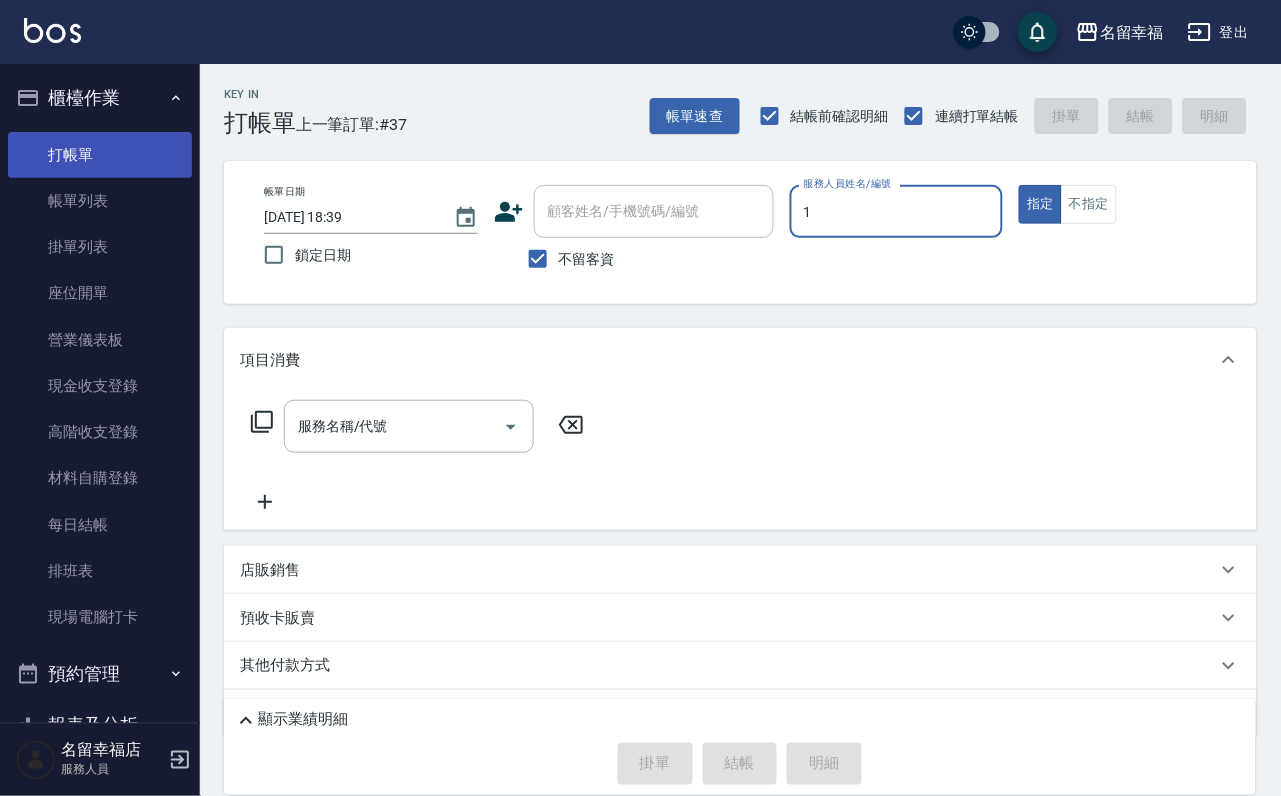 type on "[PERSON_NAME]-1" 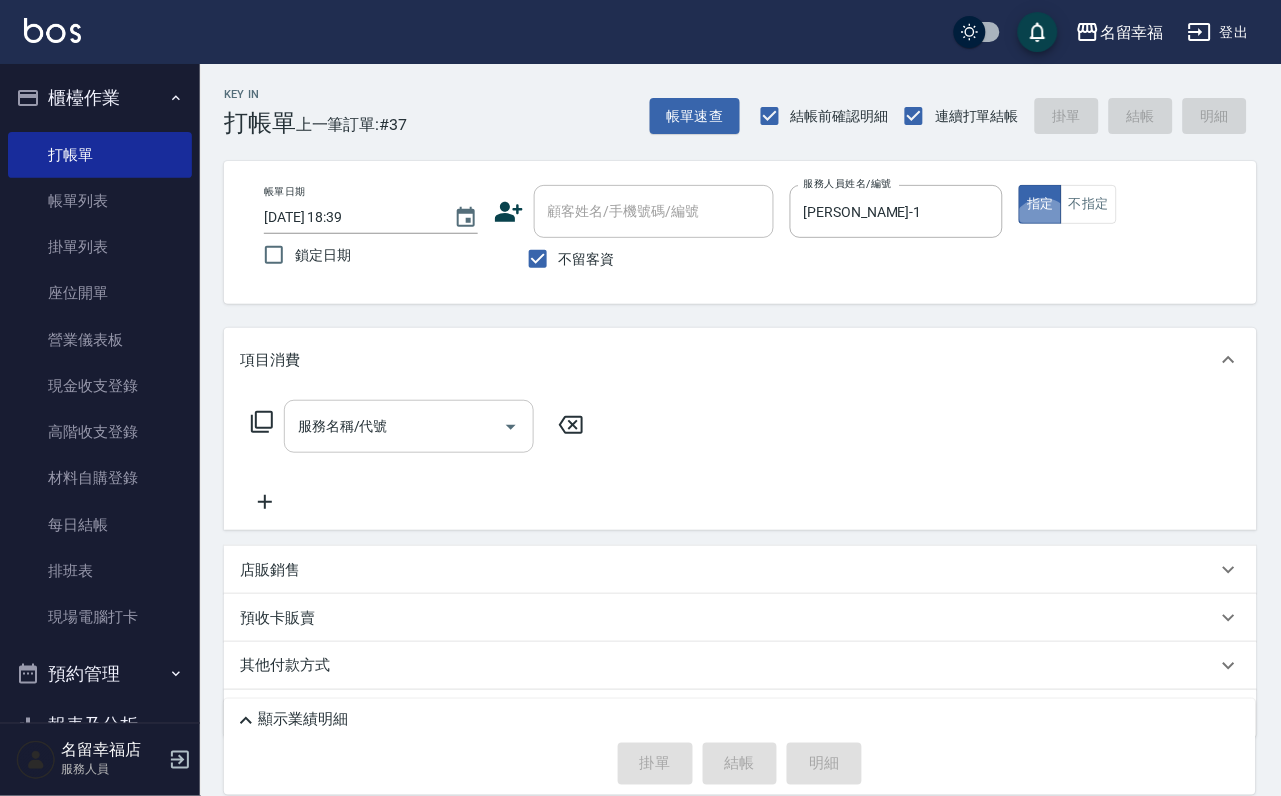 click on "服務名稱/代號" at bounding box center [394, 426] 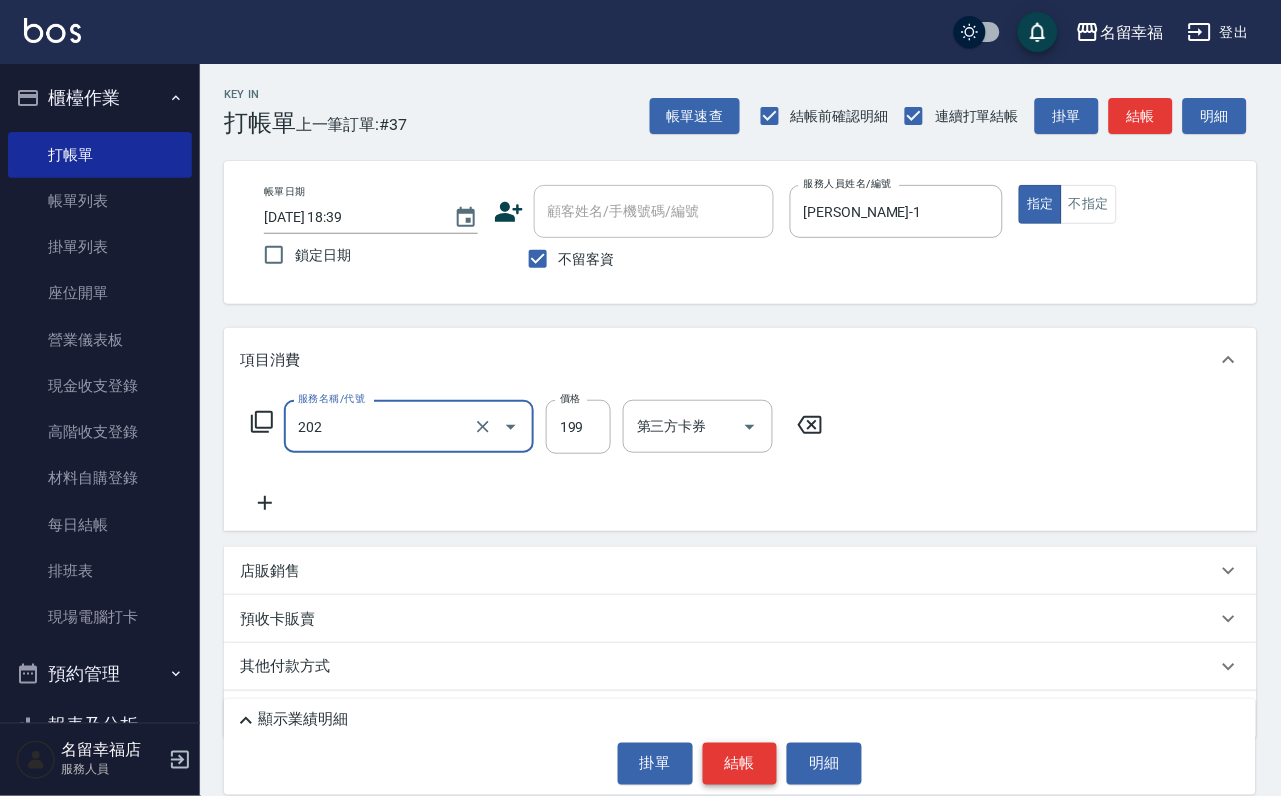 type on "不指定單剪(202)" 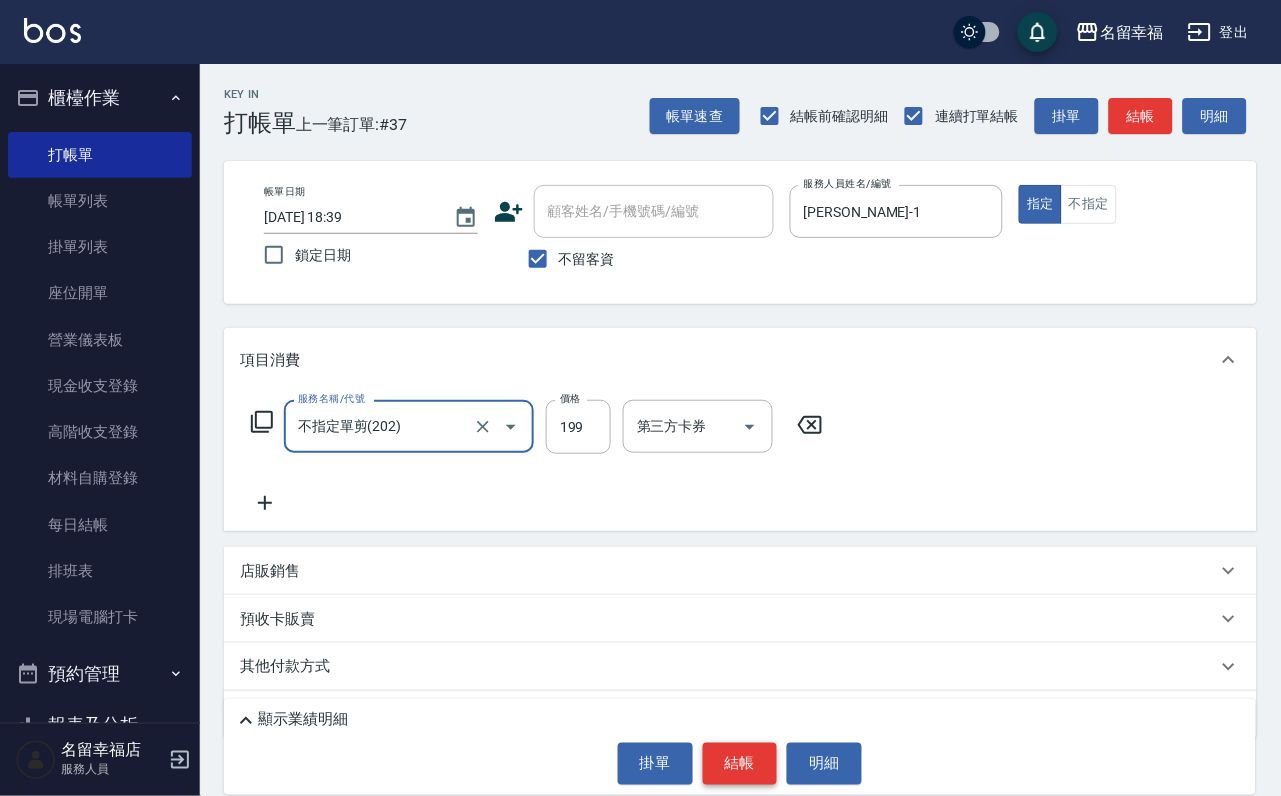 click on "結帳" at bounding box center [740, 764] 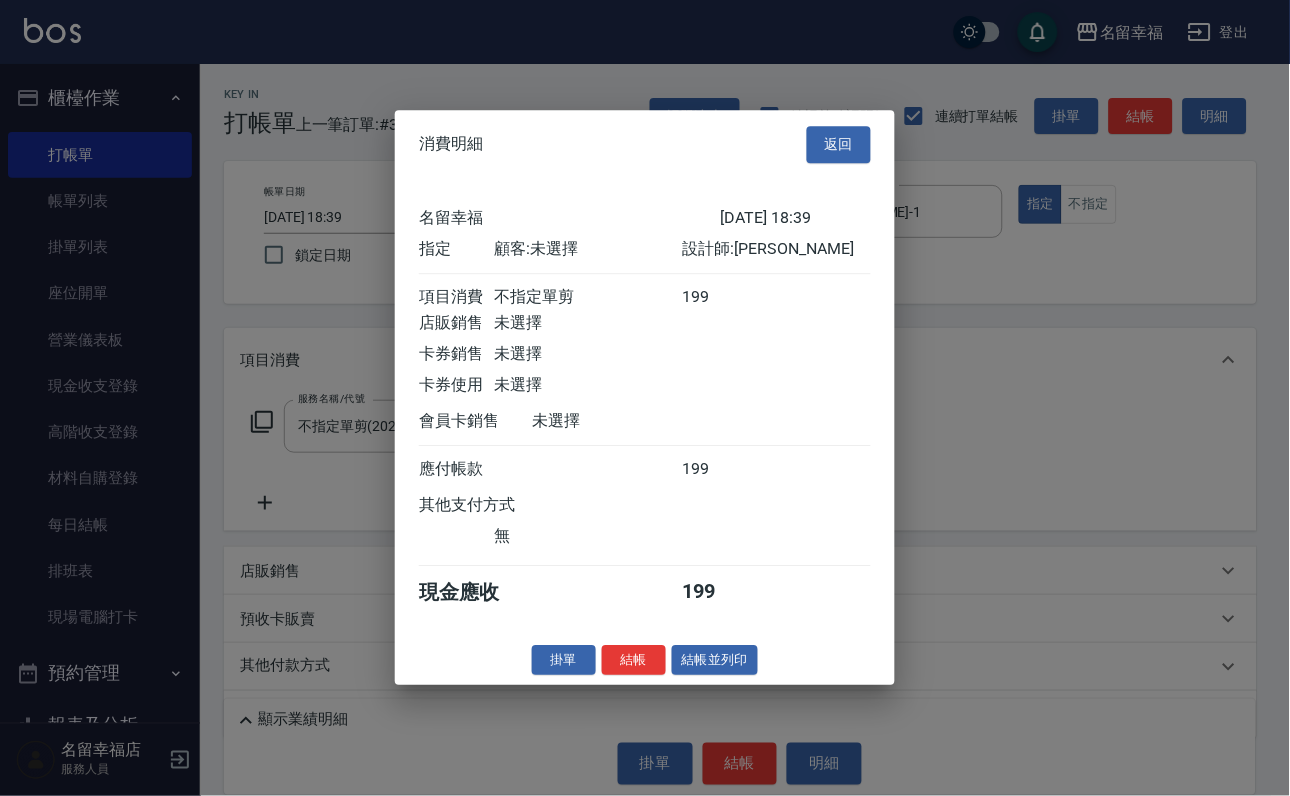 scroll, scrollTop: 247, scrollLeft: 0, axis: vertical 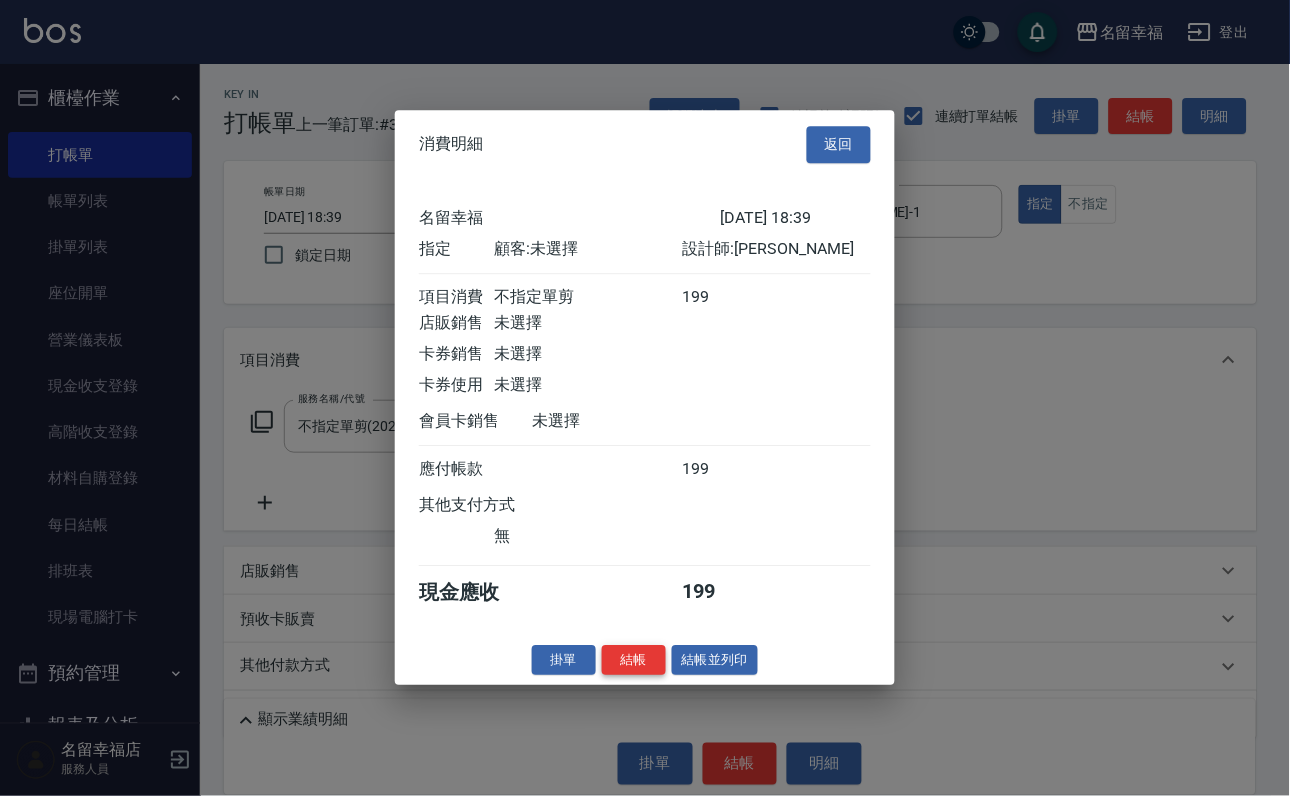 click on "結帳" at bounding box center [634, 660] 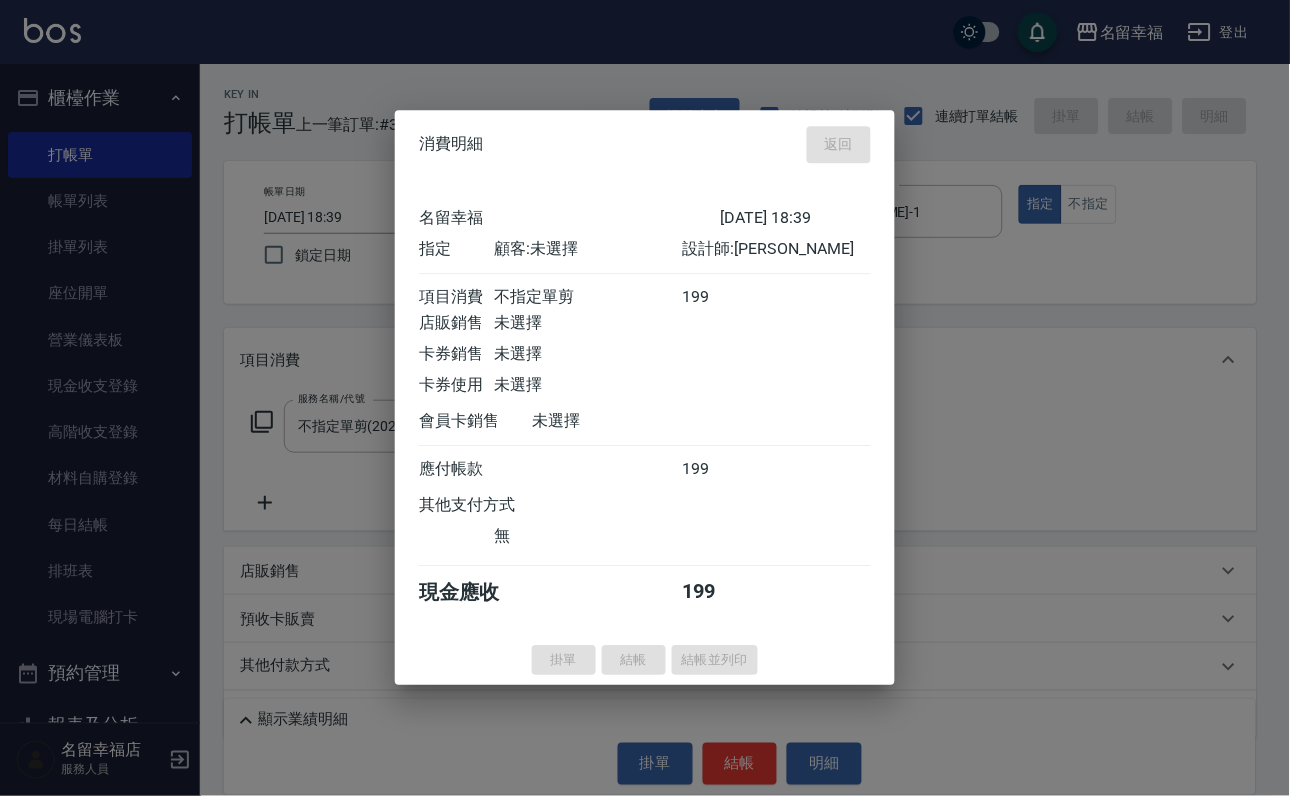 type on "2025/07/12 18:42" 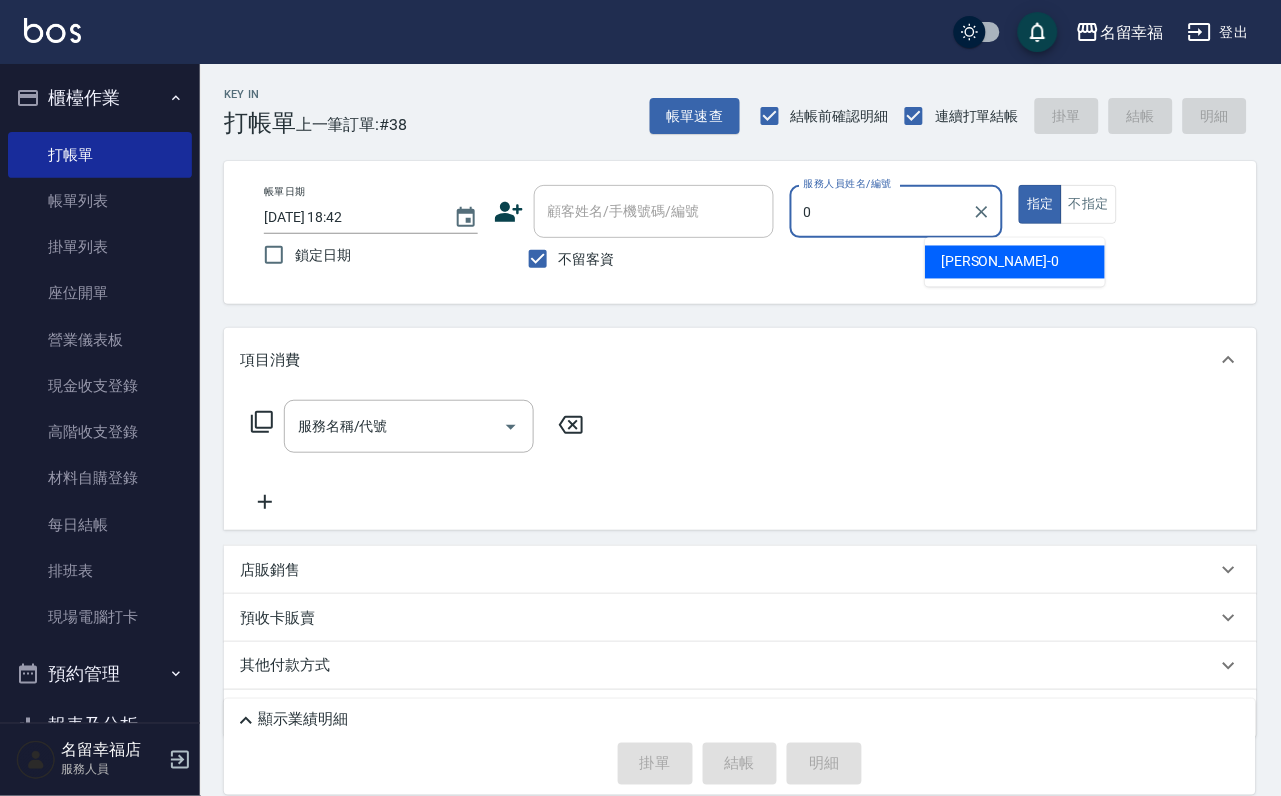 type on "小靜-0" 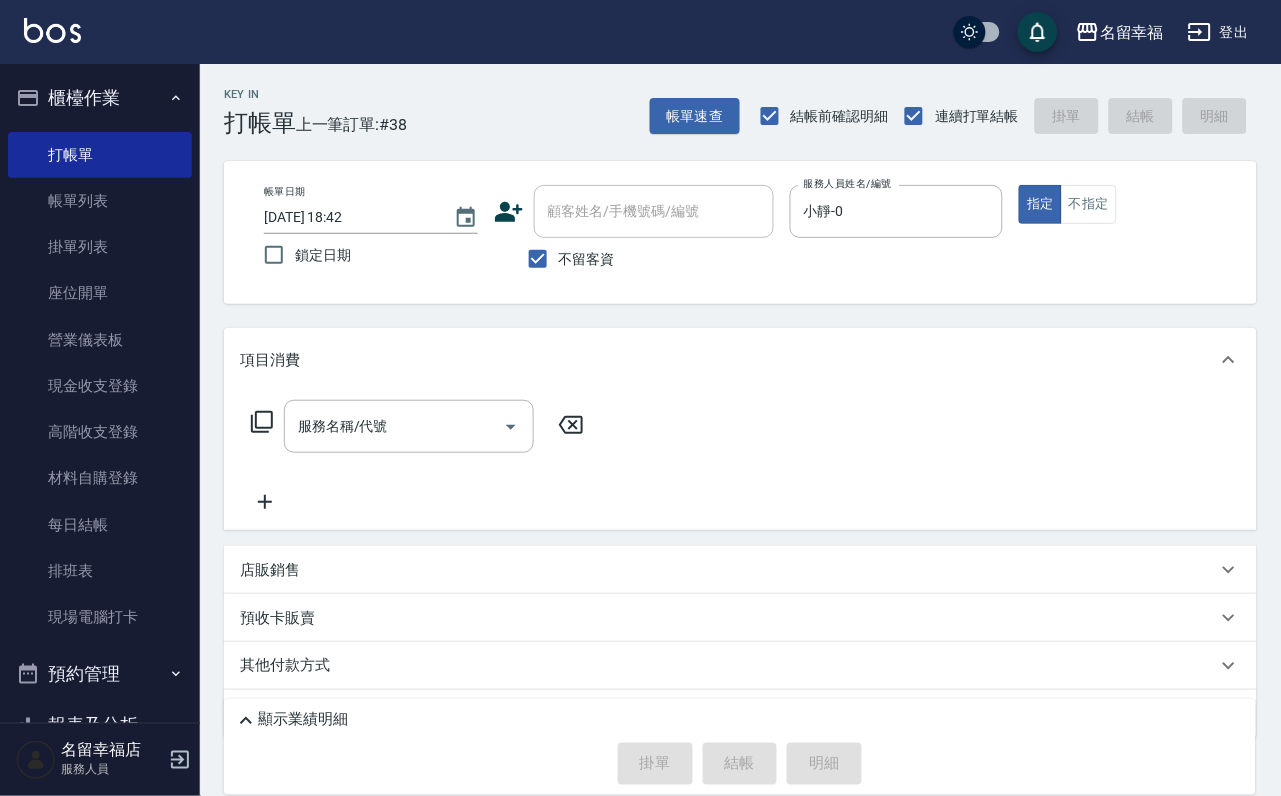 click 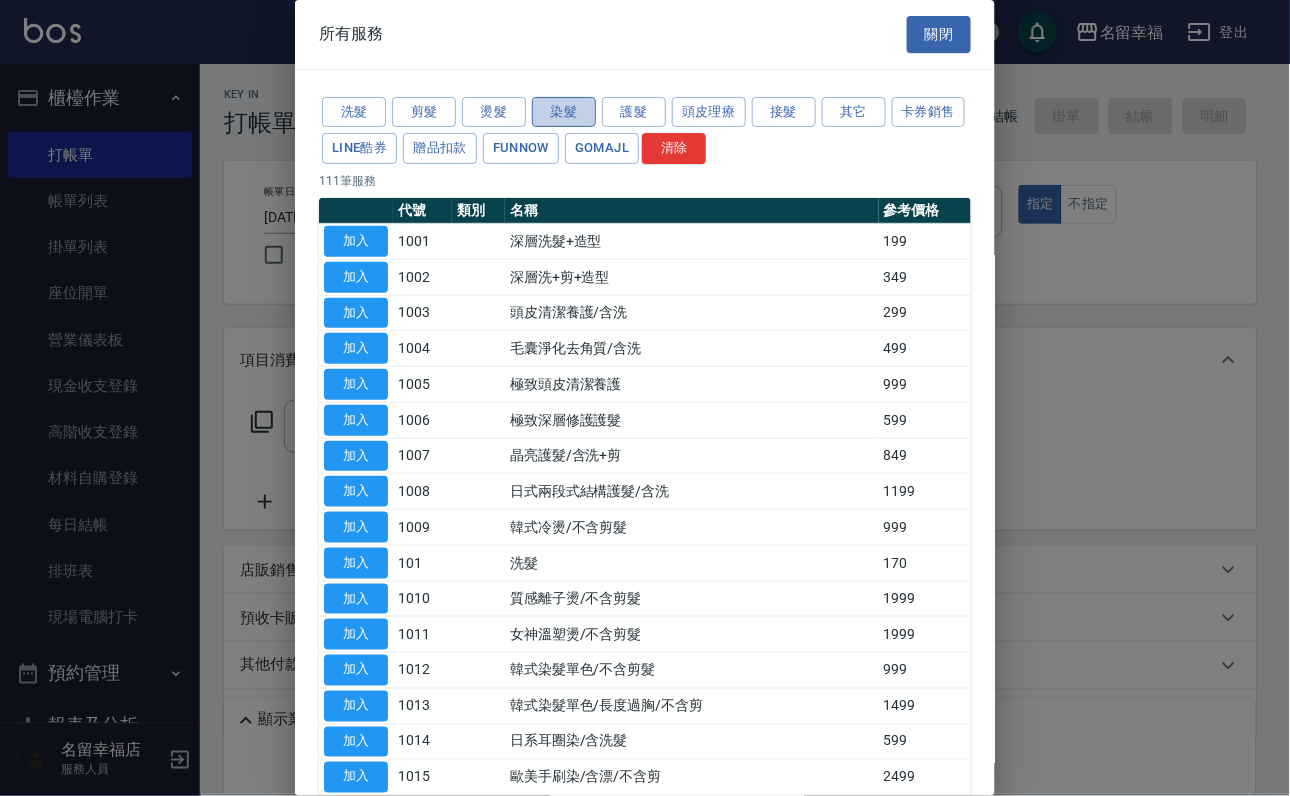 click on "染髮" at bounding box center [564, 112] 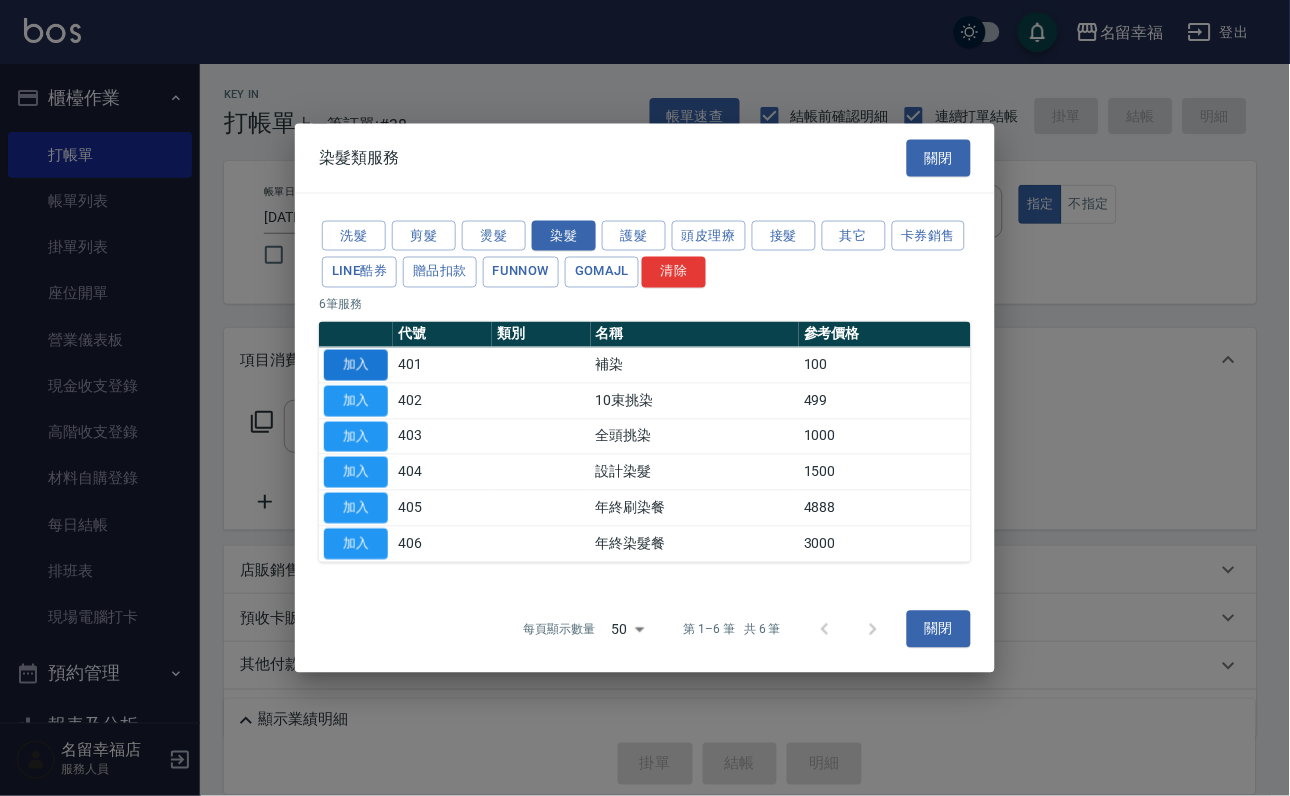click on "加入" at bounding box center [356, 365] 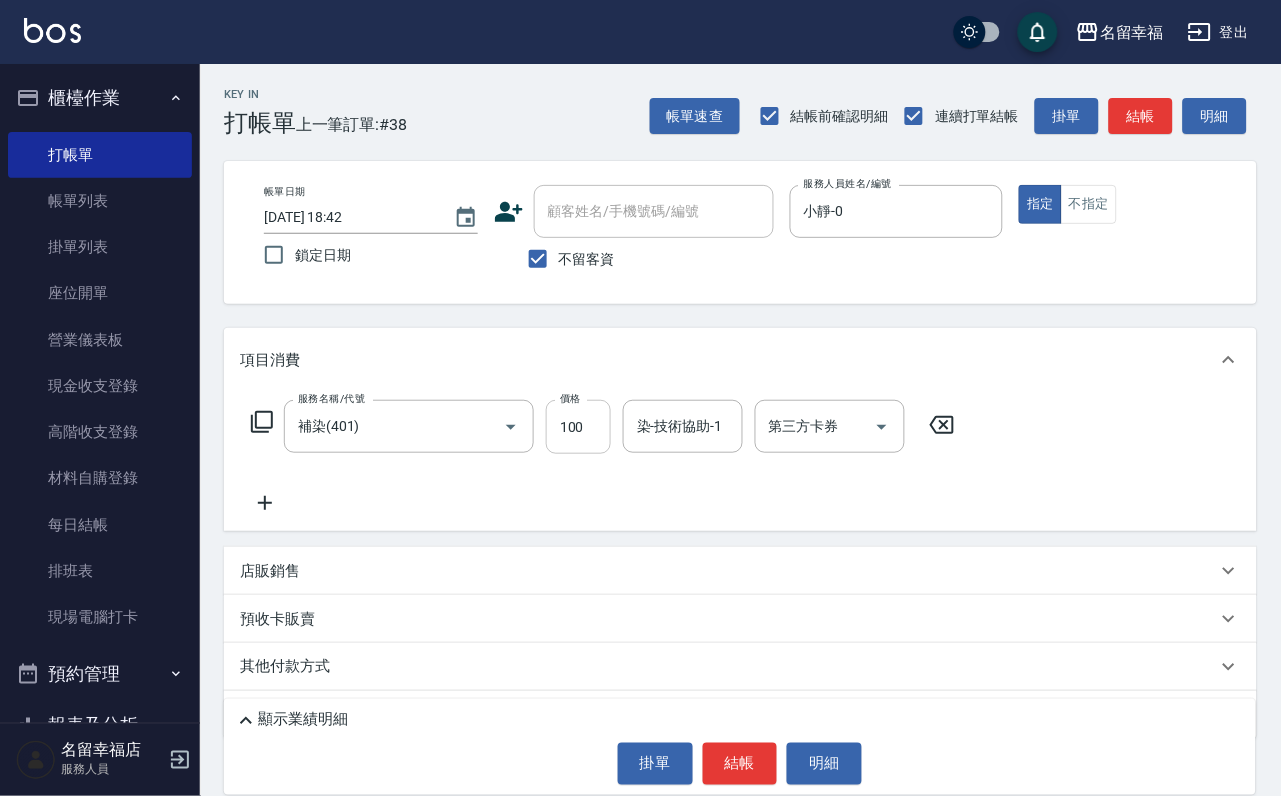 click on "100" at bounding box center (578, 427) 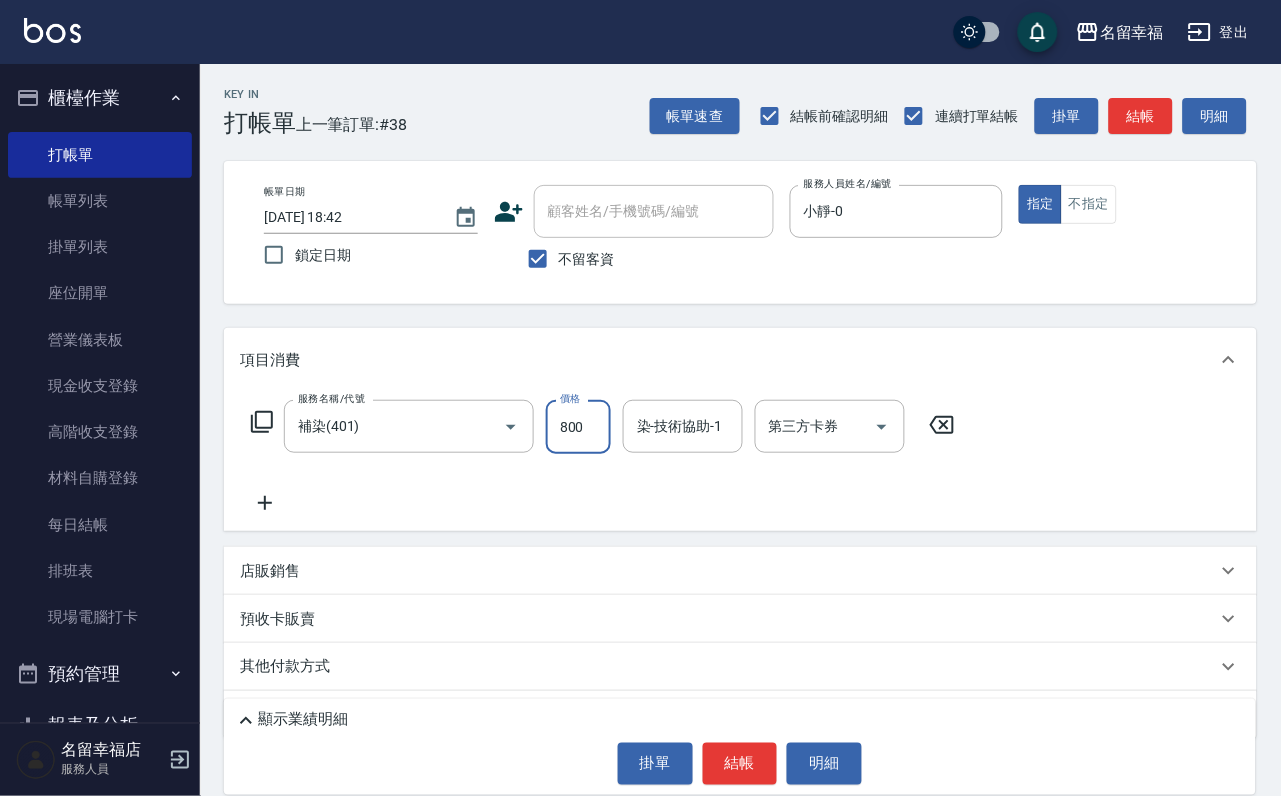 type on "800" 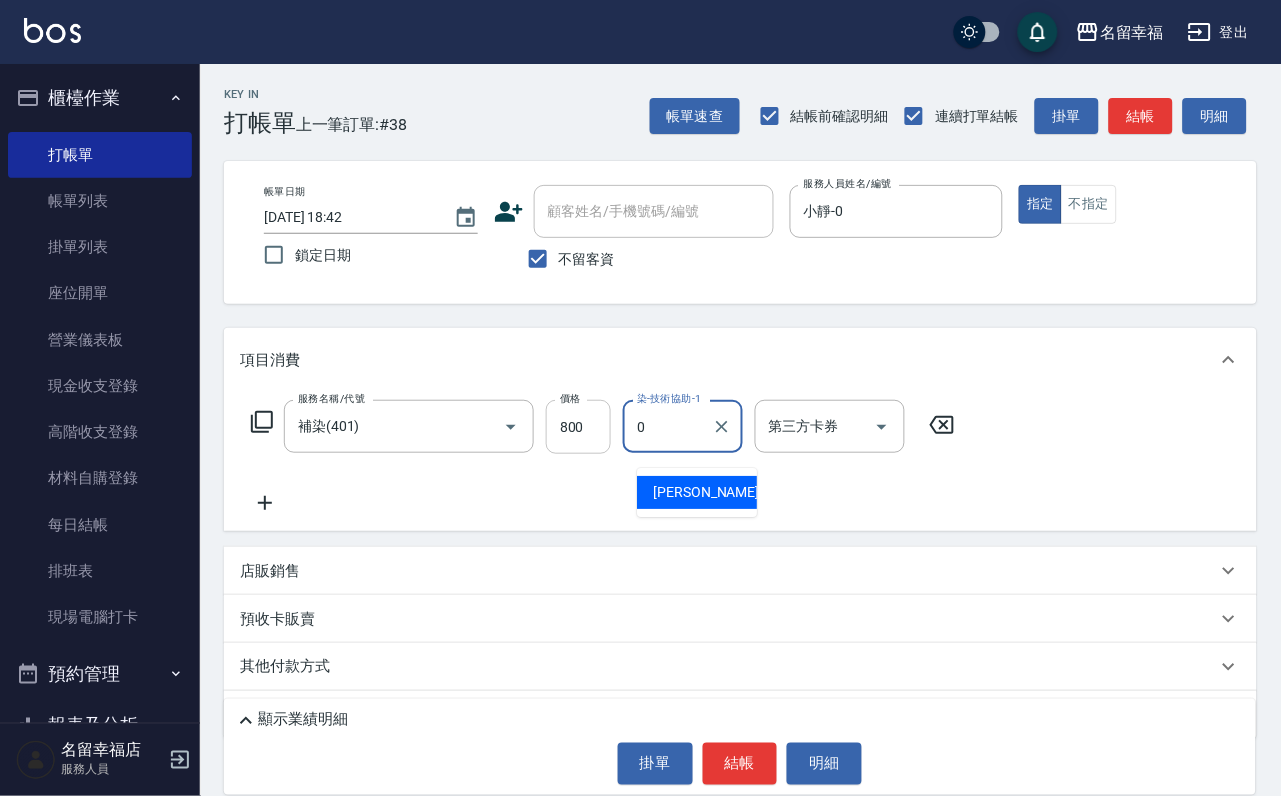 type on "小靜-0" 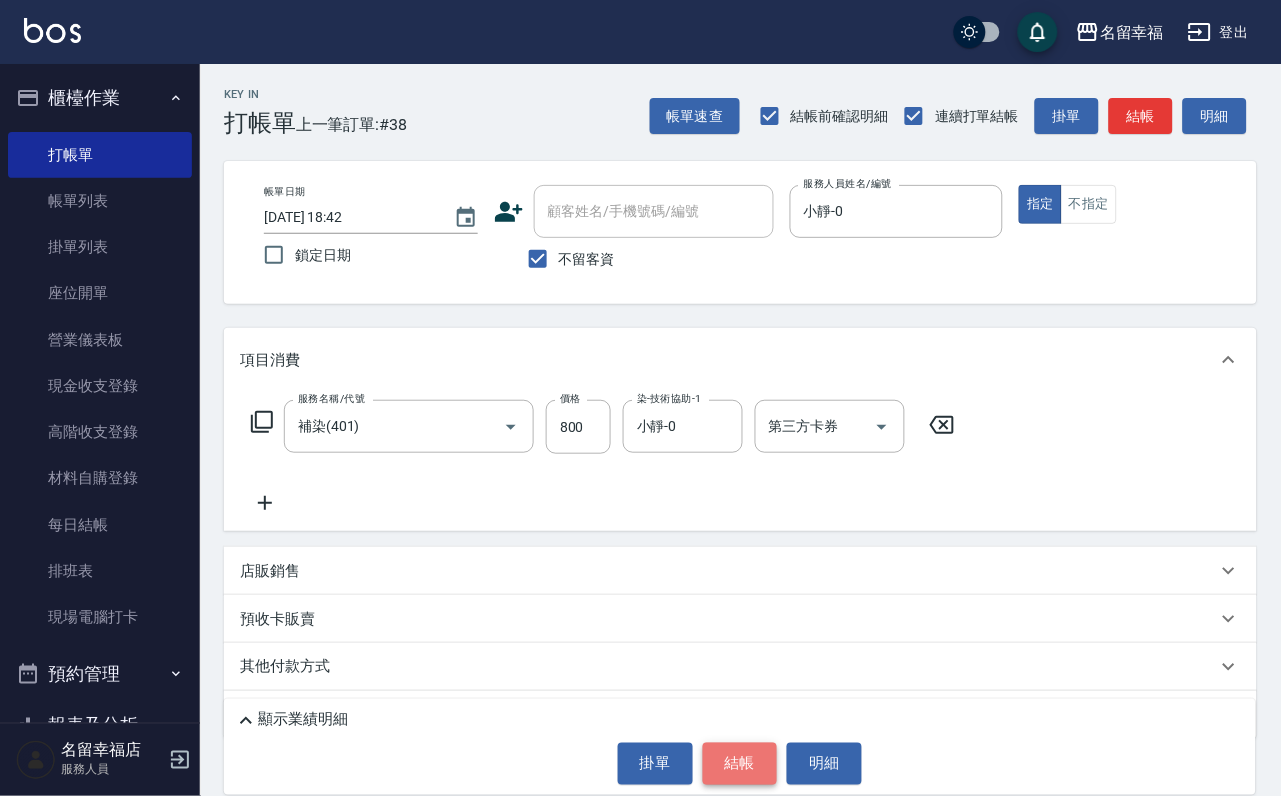 click on "結帳" at bounding box center (740, 764) 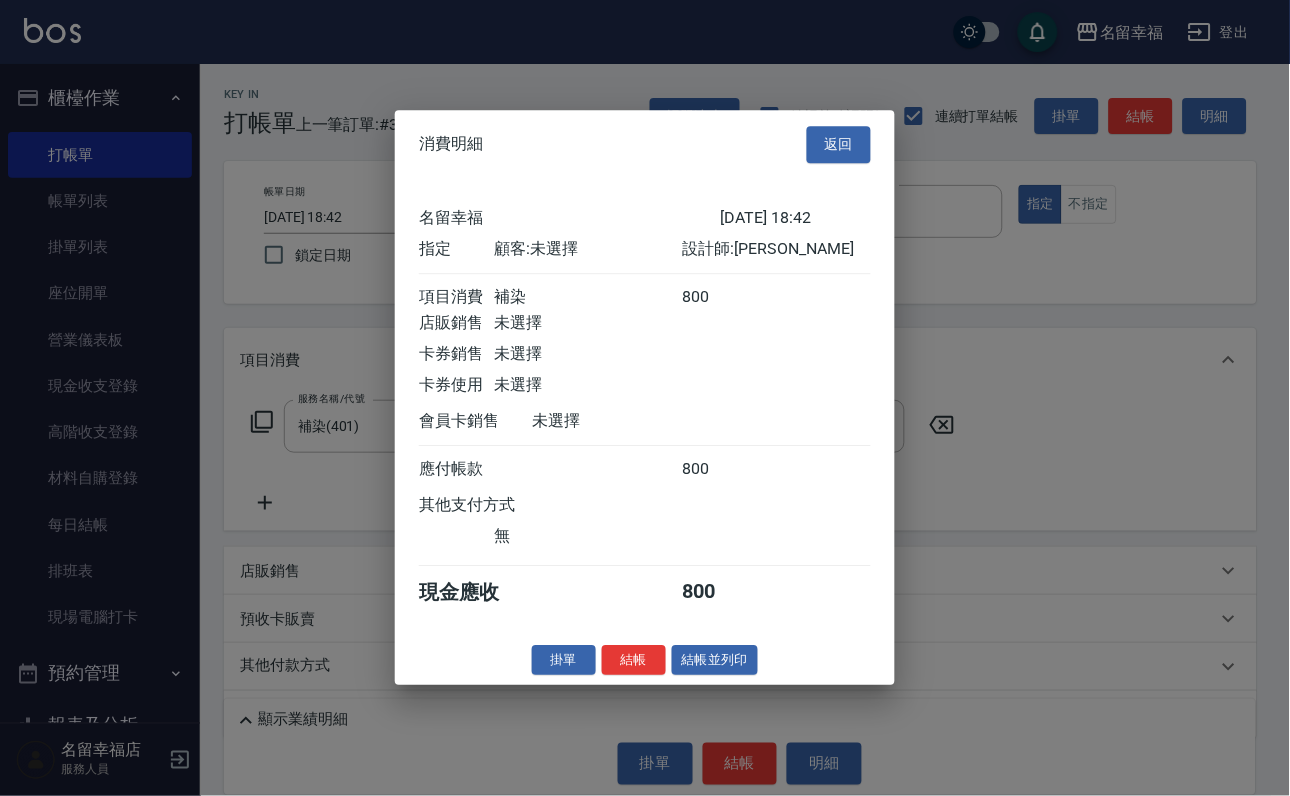 scroll, scrollTop: 247, scrollLeft: 0, axis: vertical 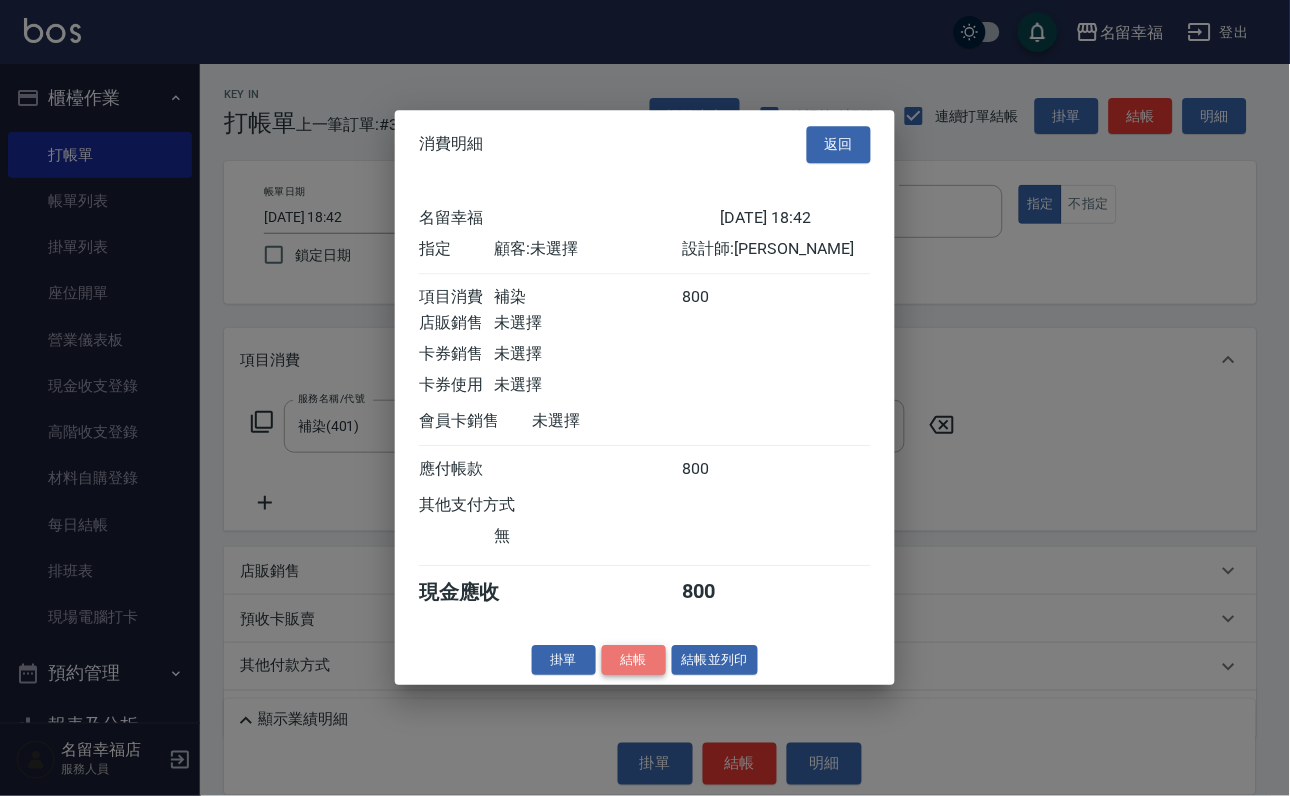 click on "結帳" at bounding box center [634, 660] 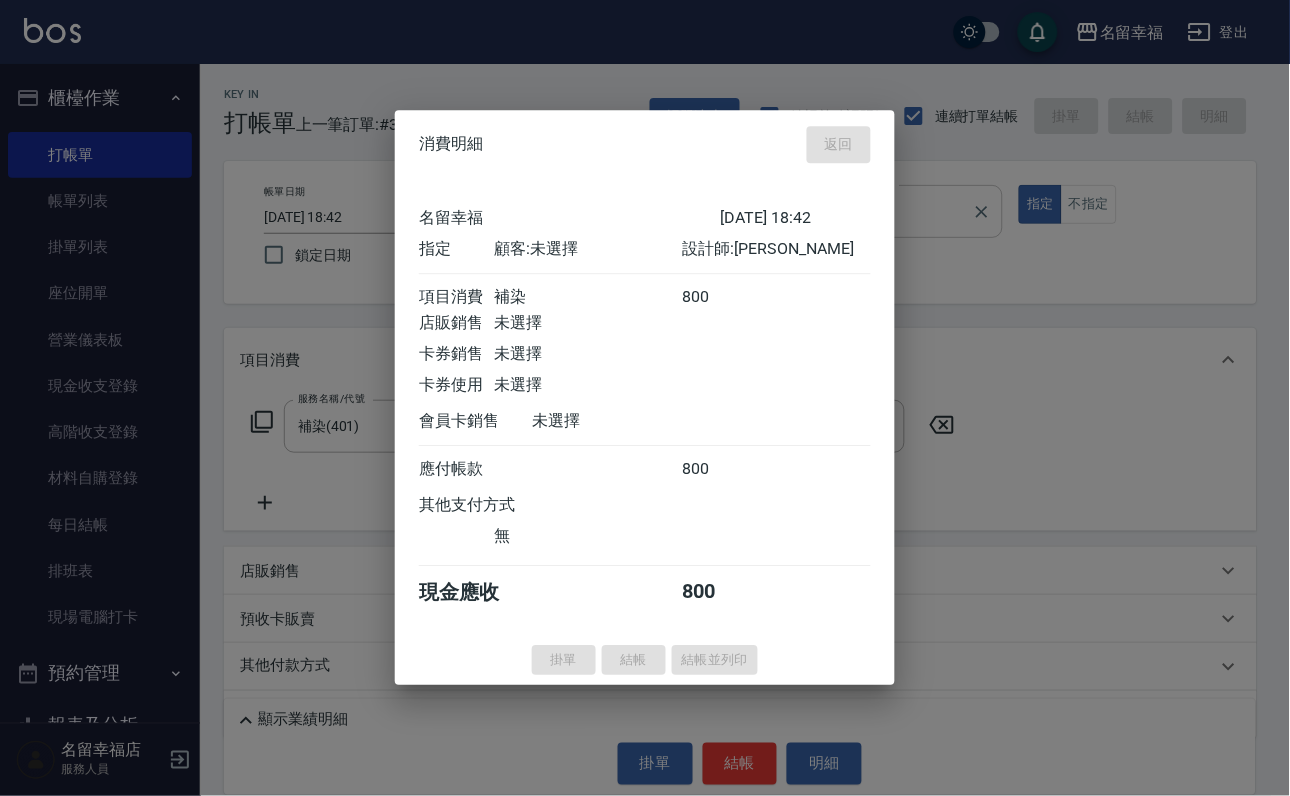 type on "2025/07/12 18:50" 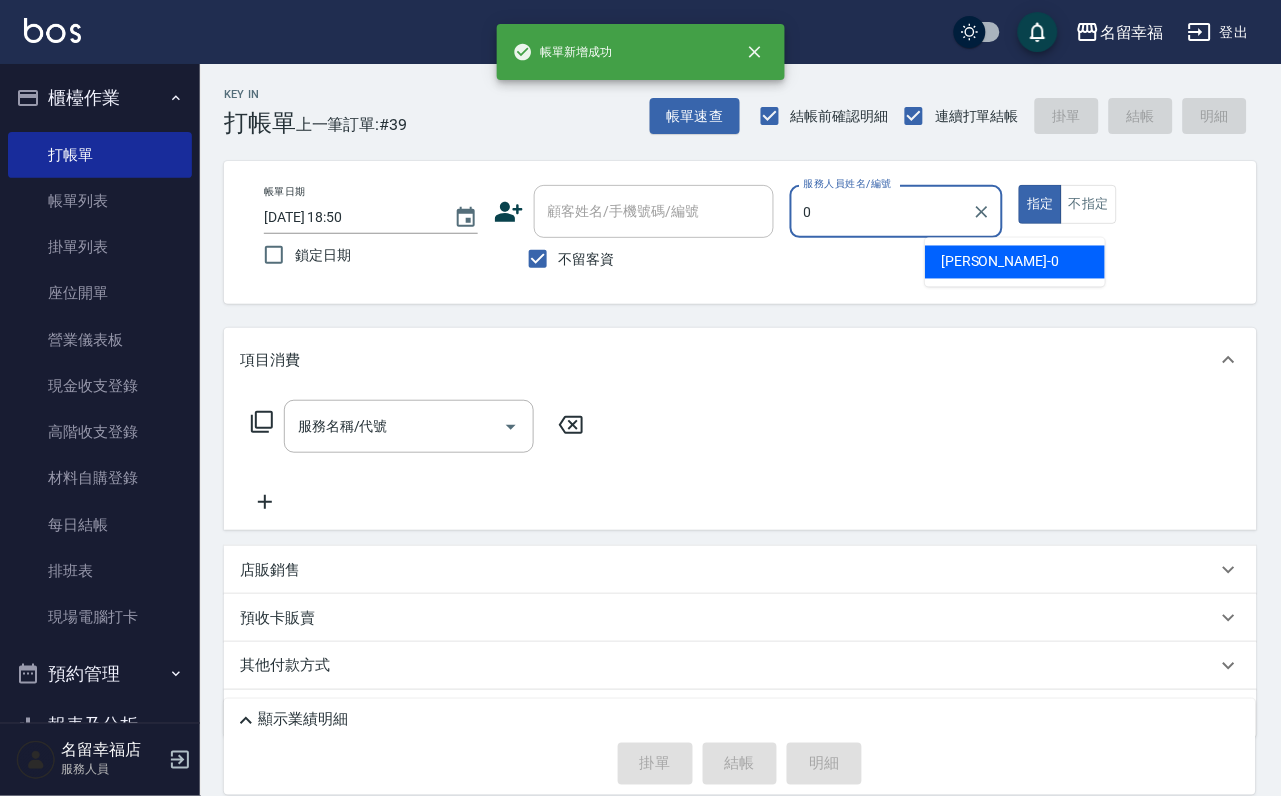 type on "小靜-0" 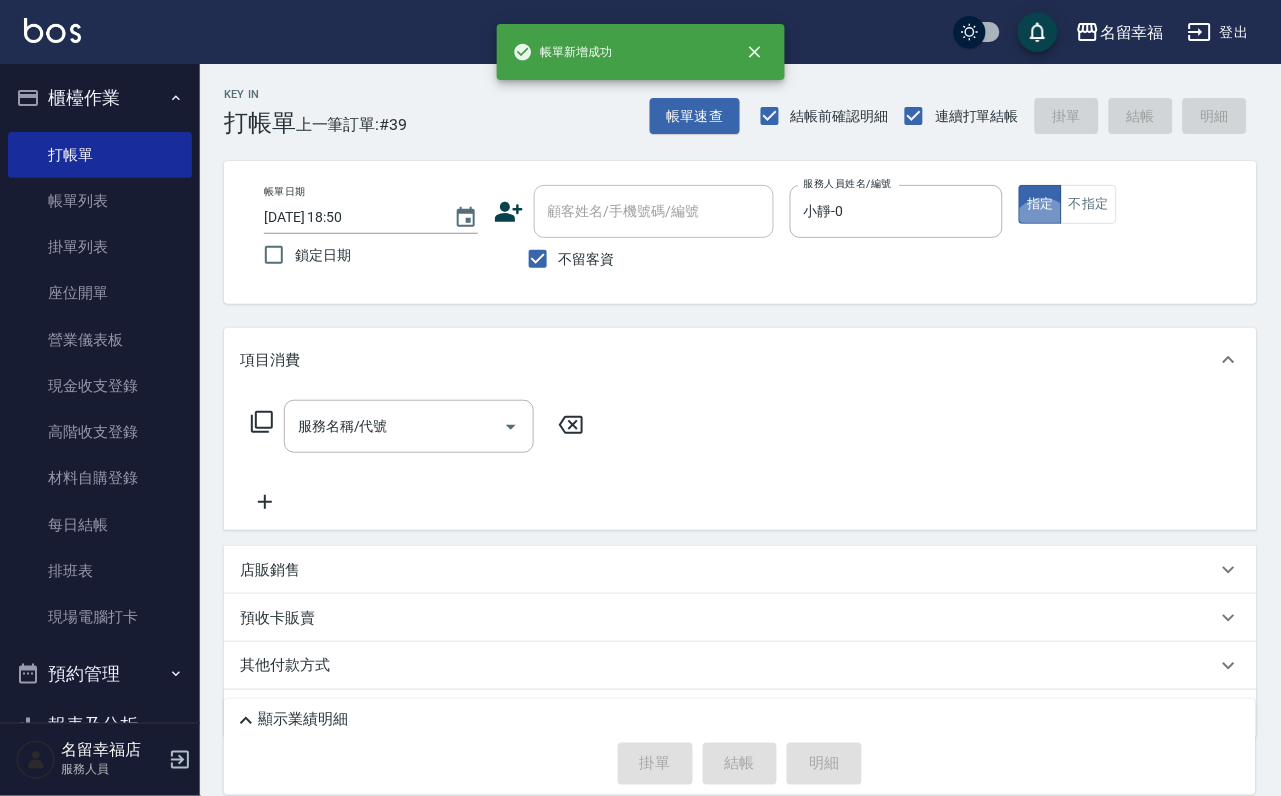 click 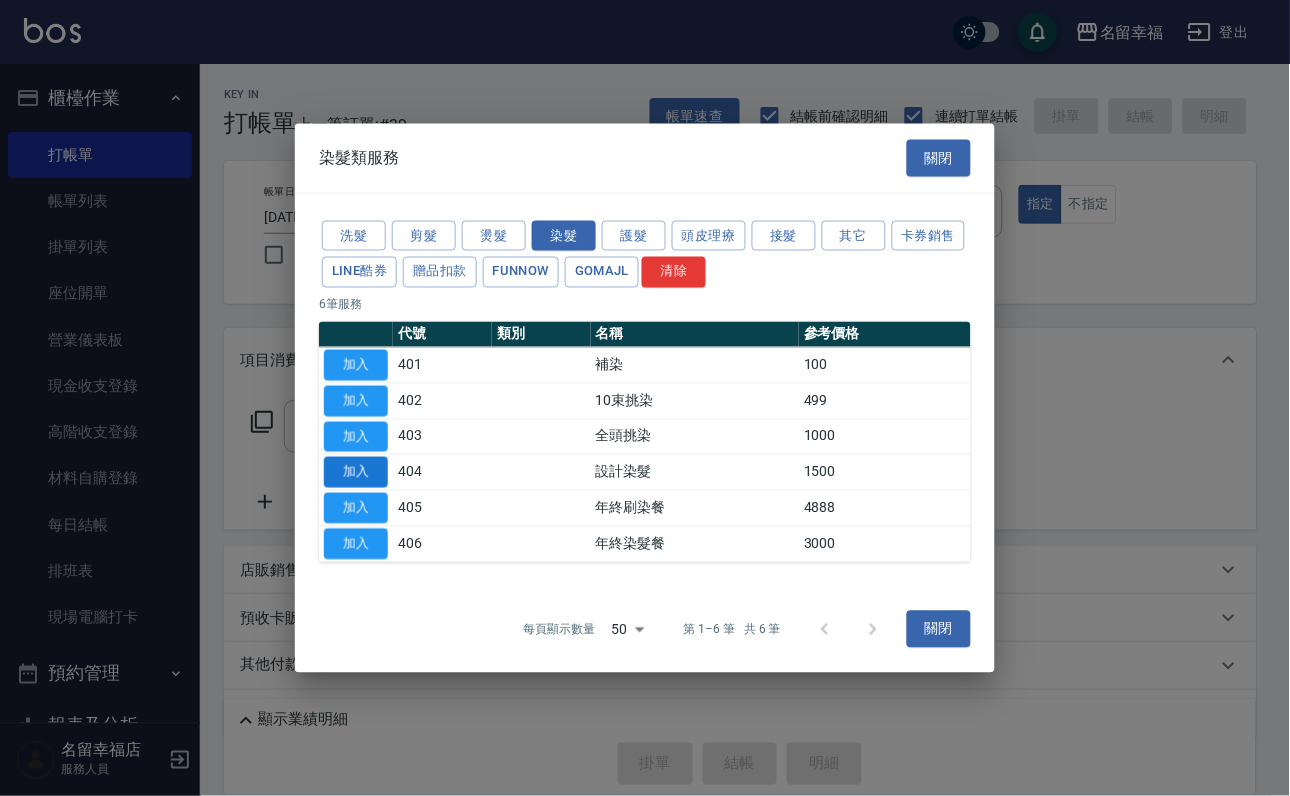 click on "加入" at bounding box center [356, 472] 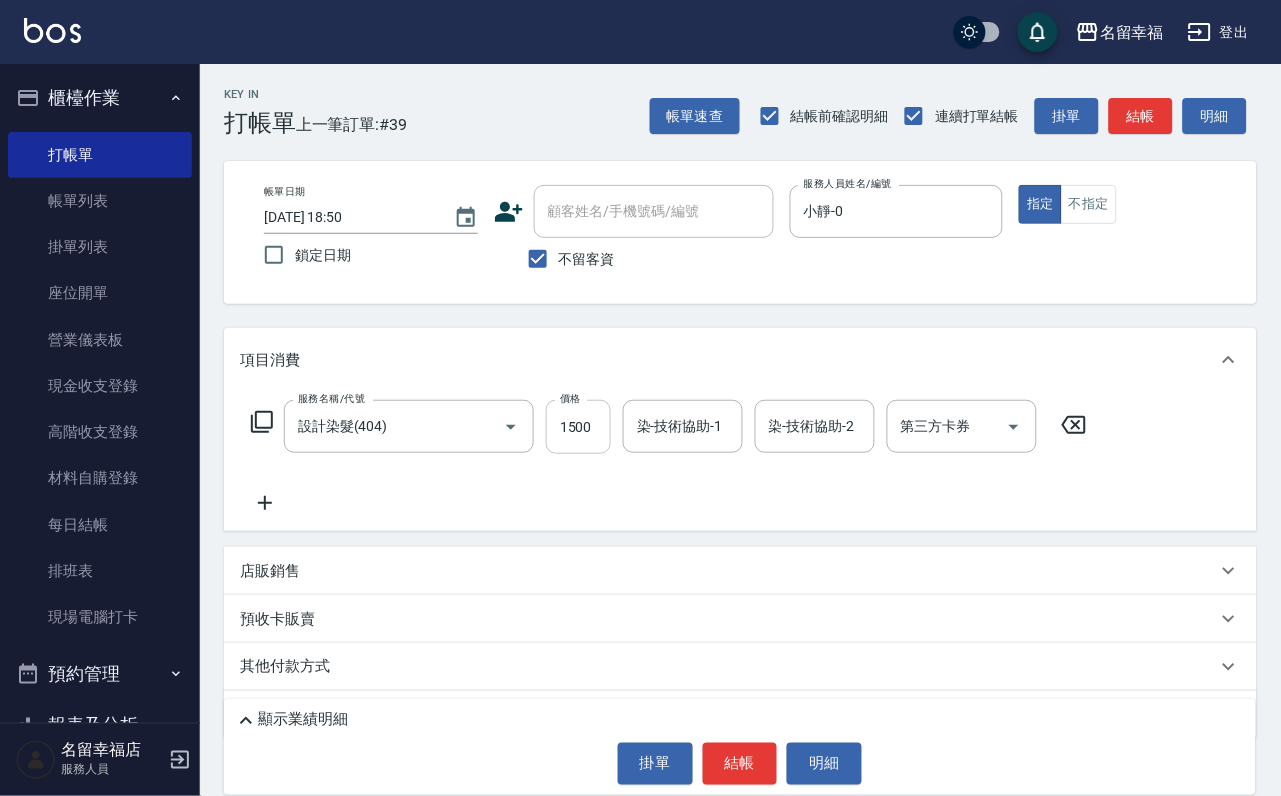 click on "1500" at bounding box center (578, 427) 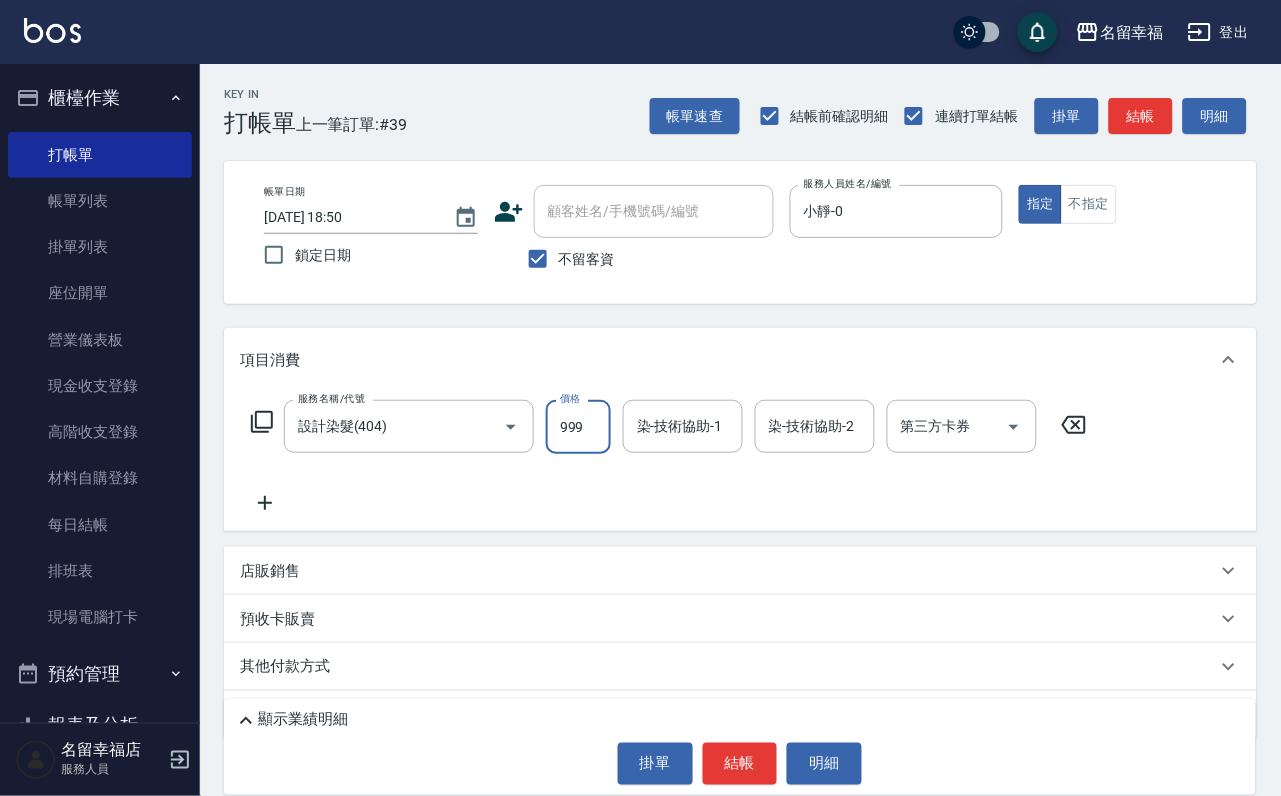 type on "999" 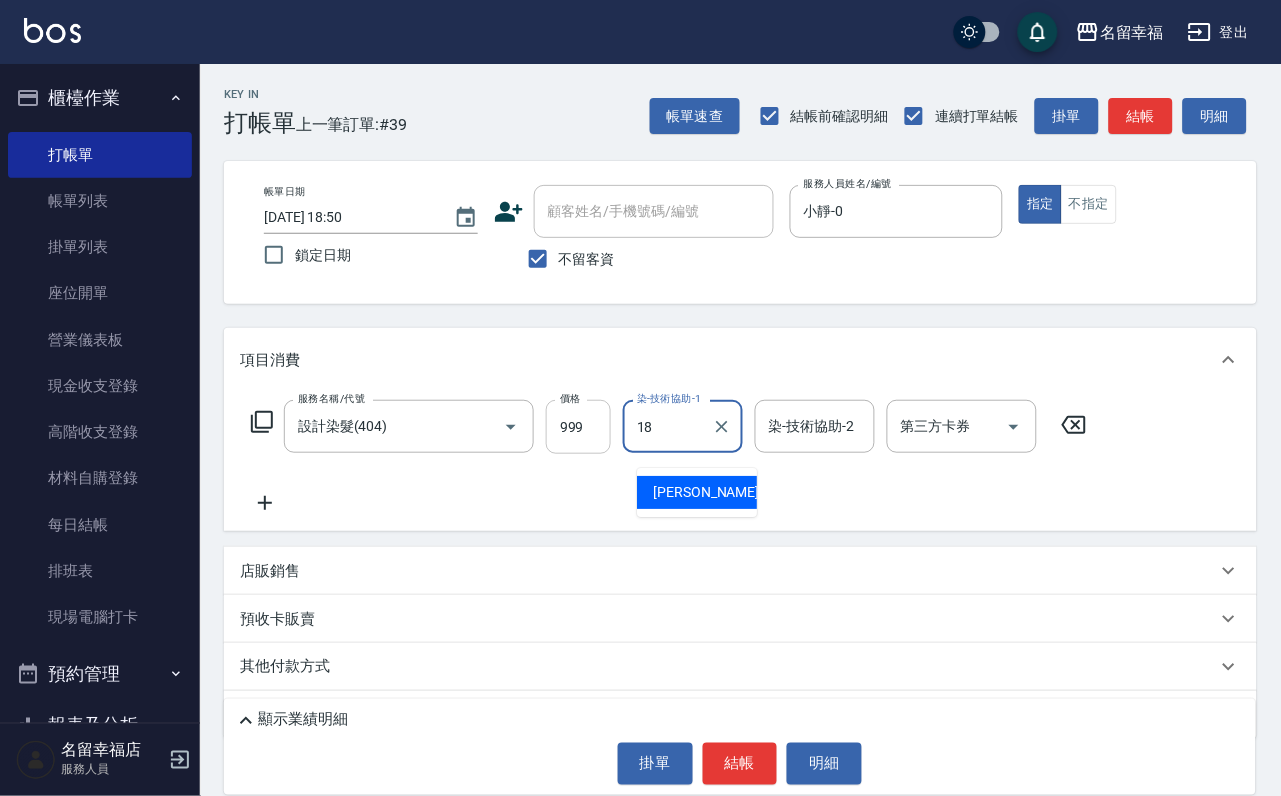 type on "[PERSON_NAME]-18" 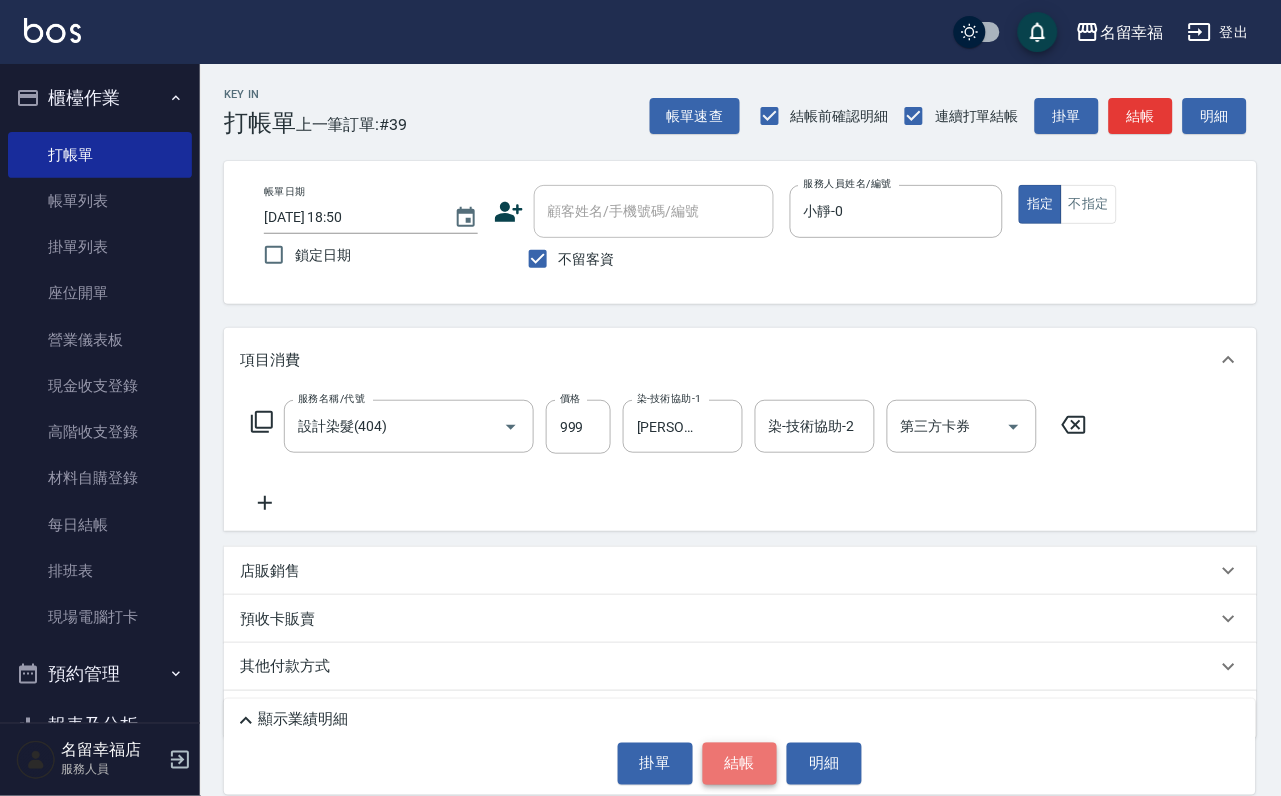 click on "結帳" at bounding box center (740, 764) 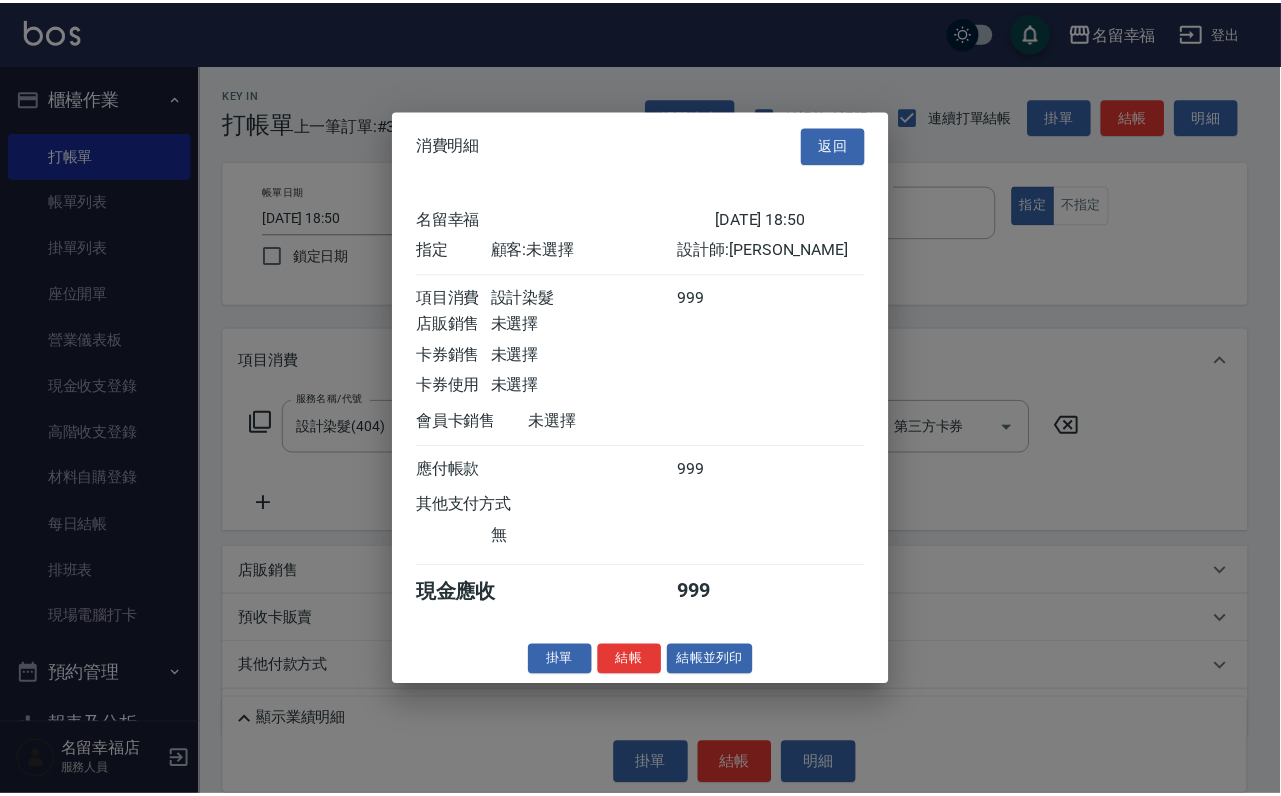 scroll, scrollTop: 247, scrollLeft: 0, axis: vertical 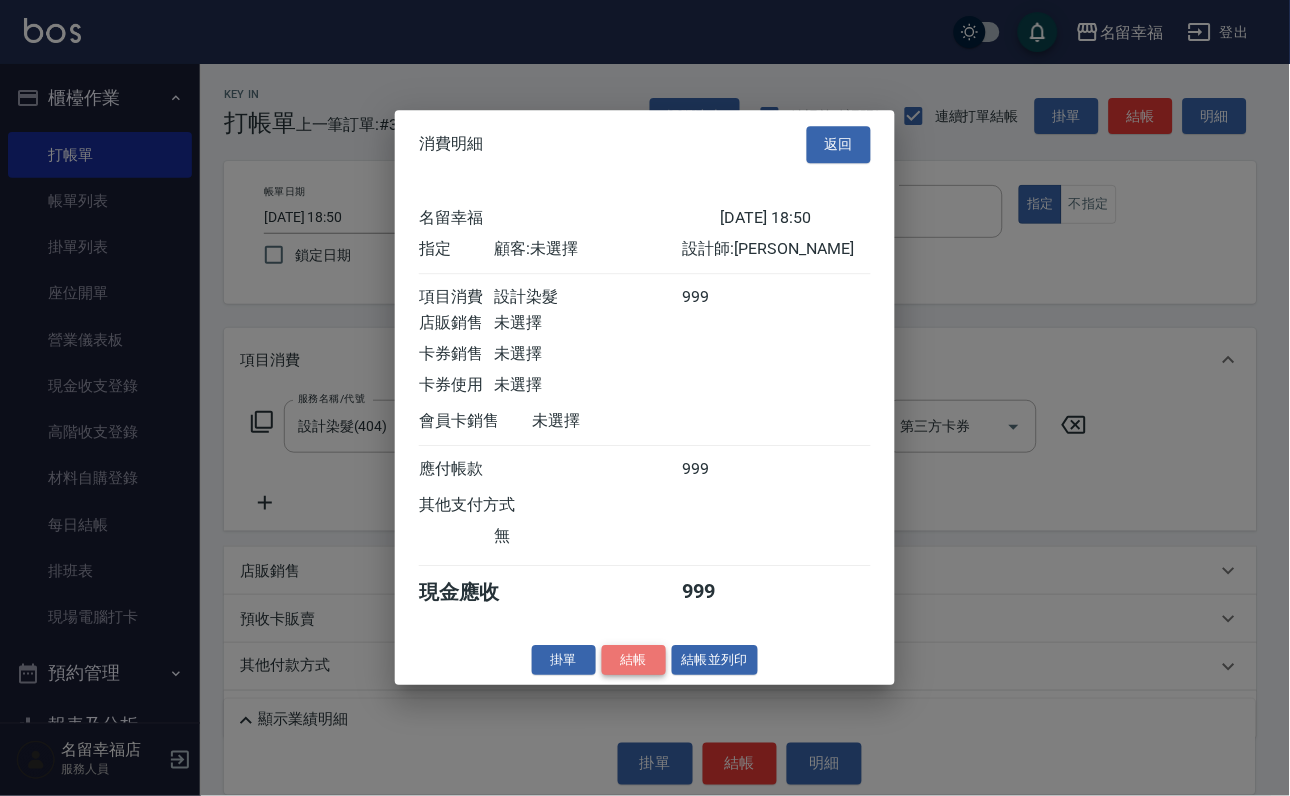 click on "結帳" at bounding box center [634, 660] 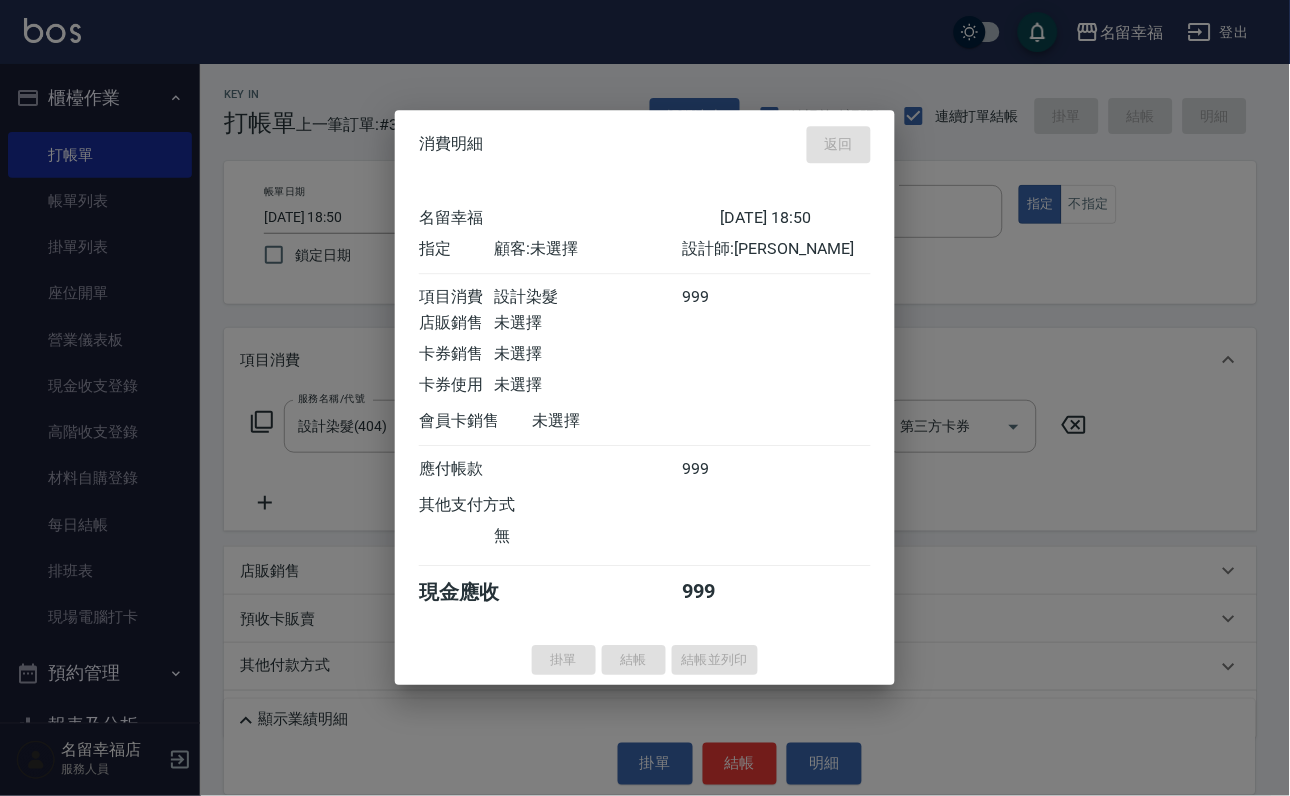 type 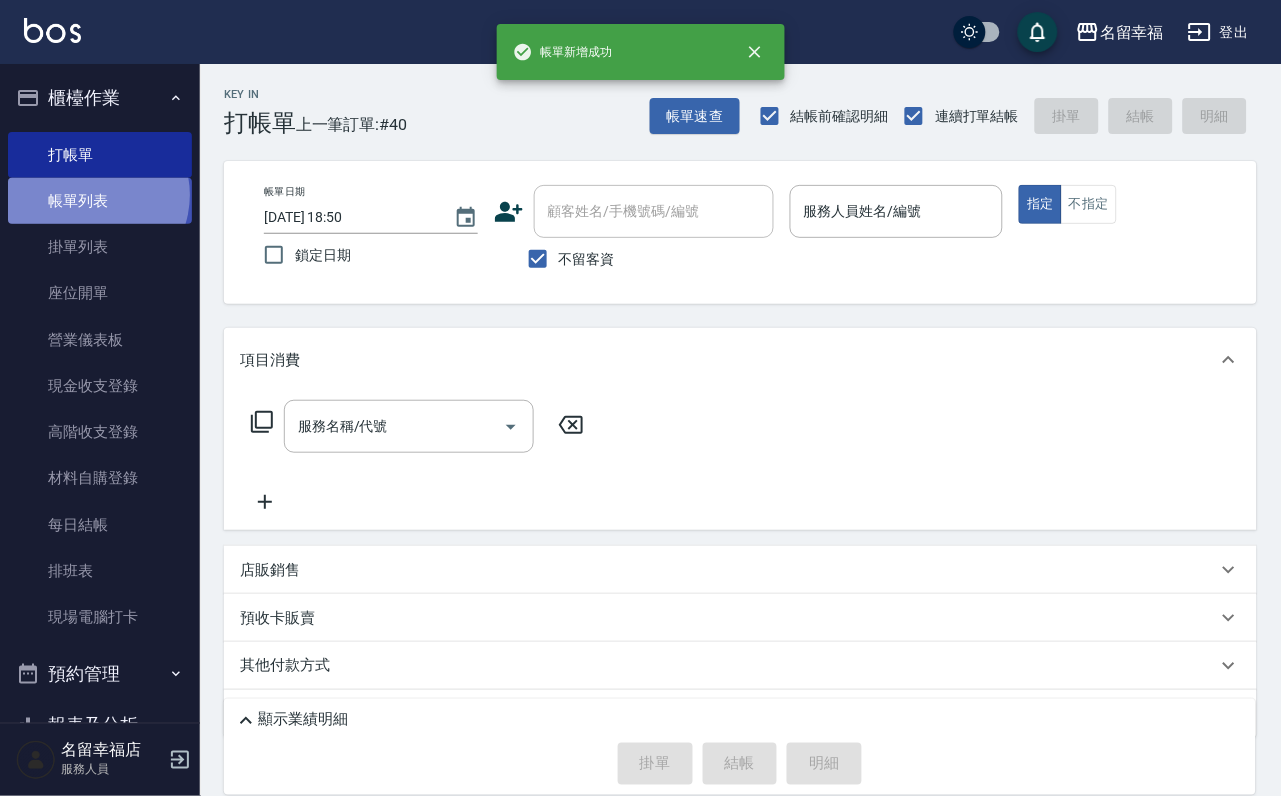 click on "帳單列表" at bounding box center (100, 201) 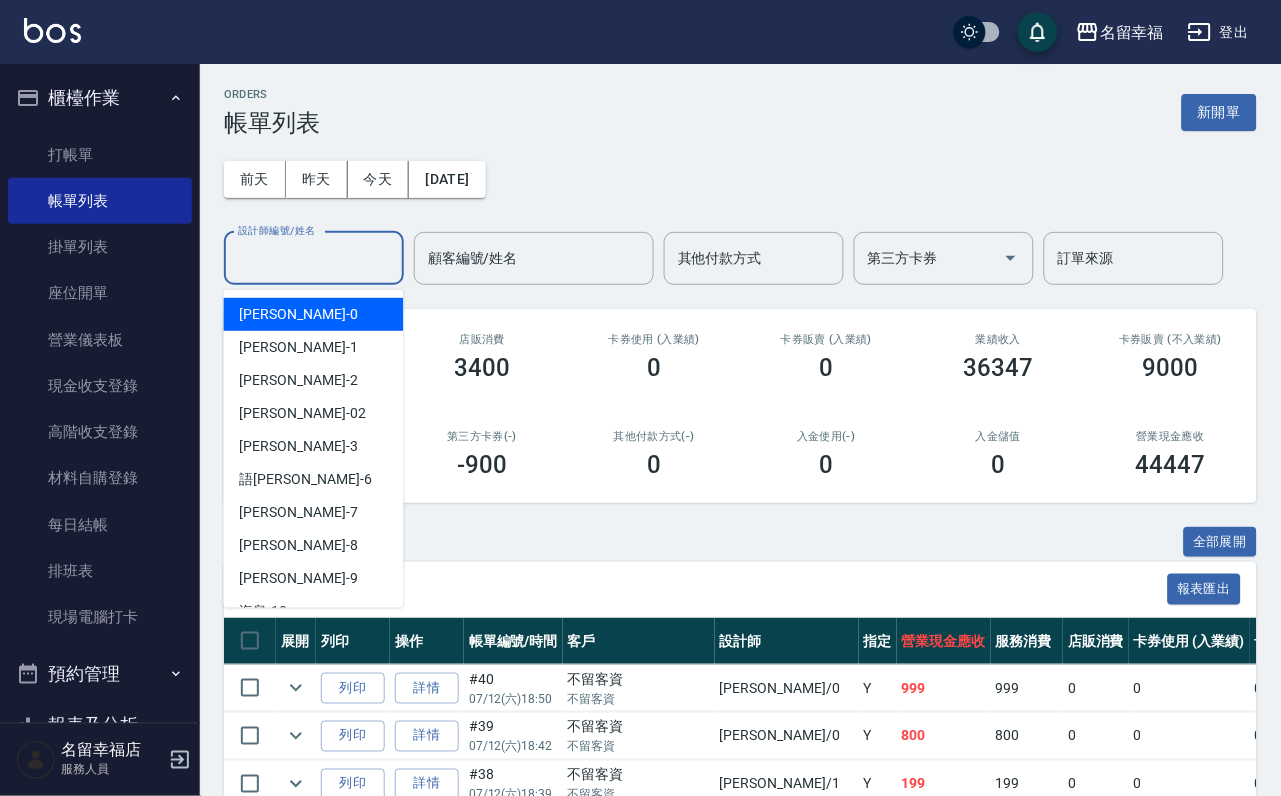 click on "設計師編號/姓名" at bounding box center [314, 258] 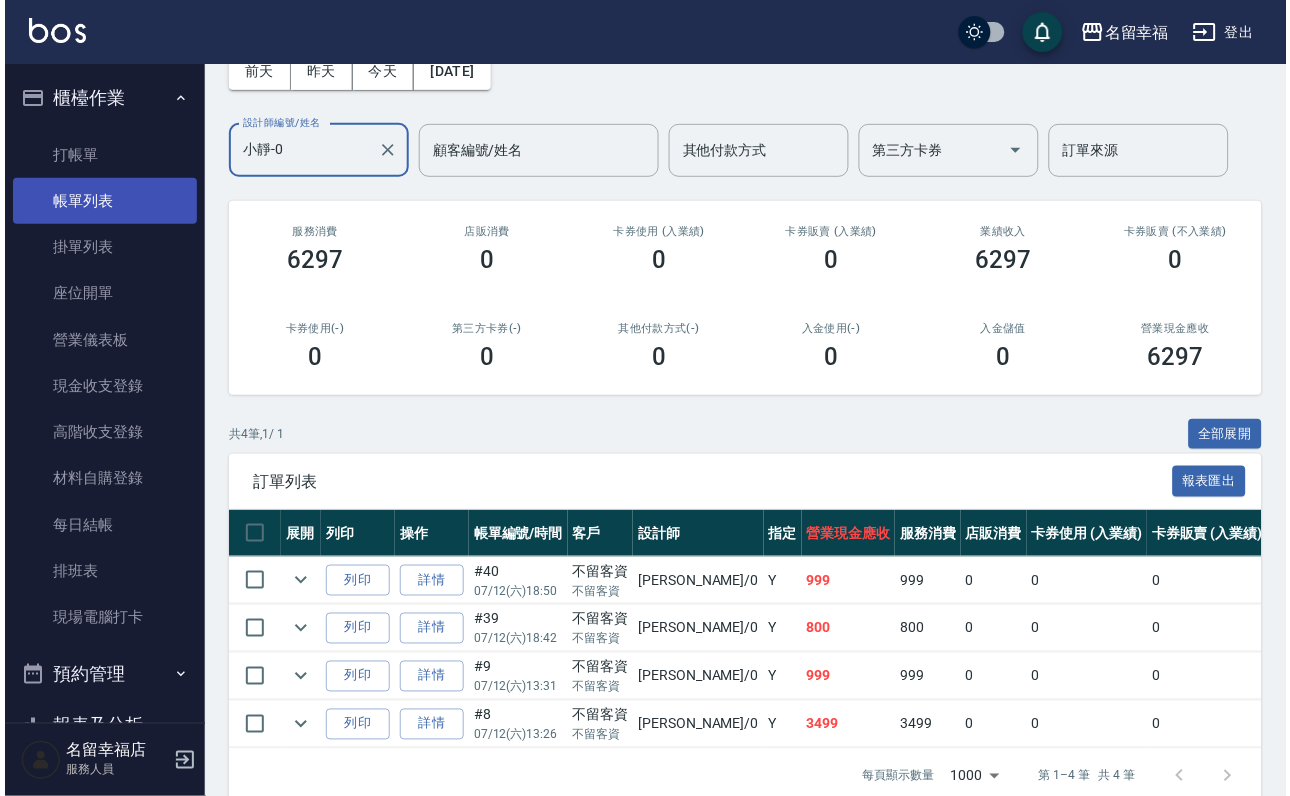 scroll, scrollTop: 0, scrollLeft: 0, axis: both 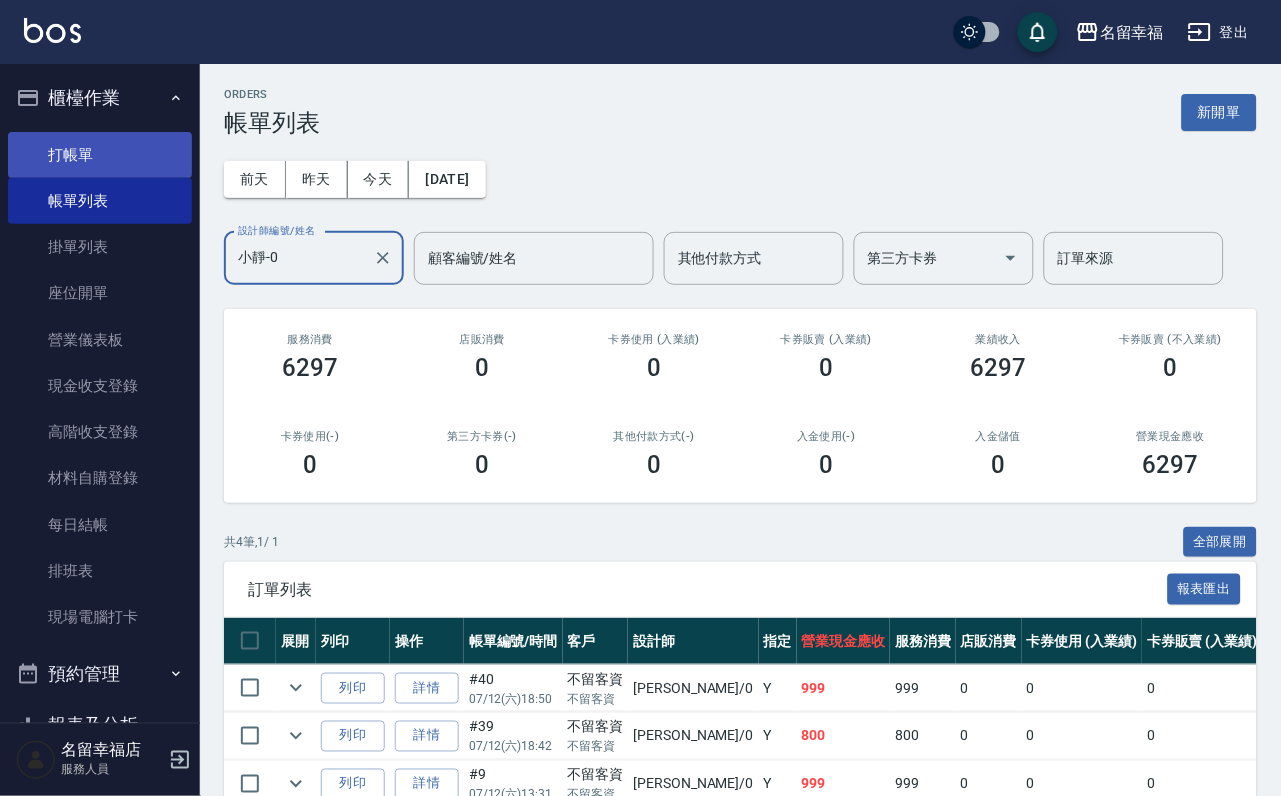 type on "小靜-0" 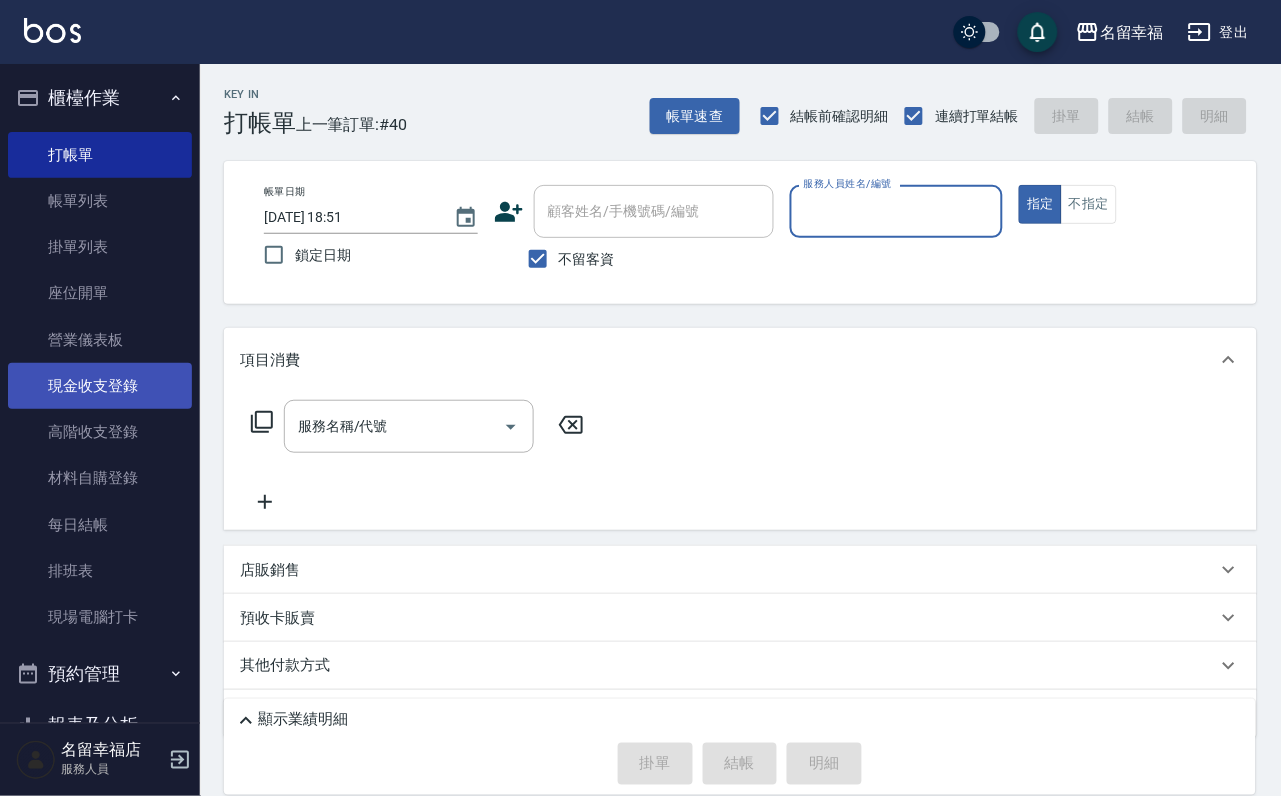 click on "現金收支登錄" at bounding box center (100, 386) 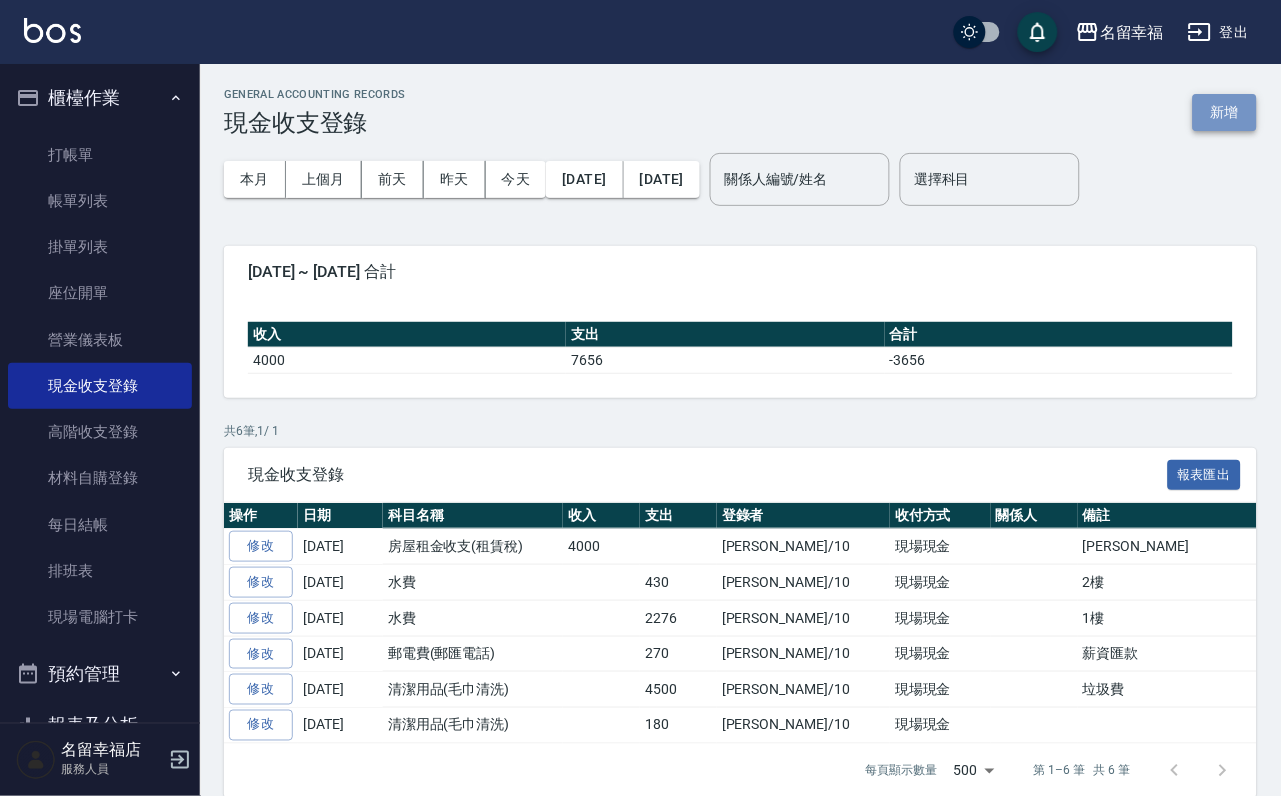 click on "新增" at bounding box center [1225, 112] 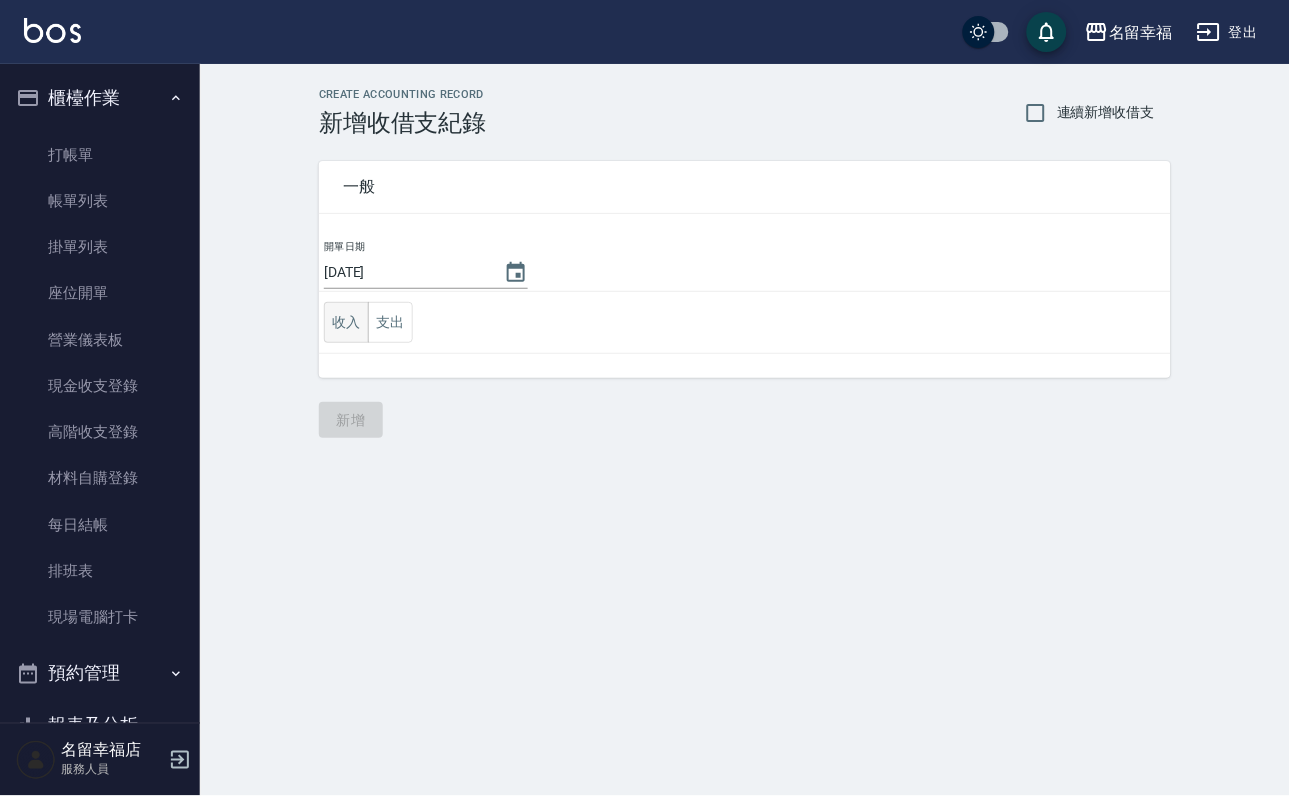 click on "收入" at bounding box center [346, 322] 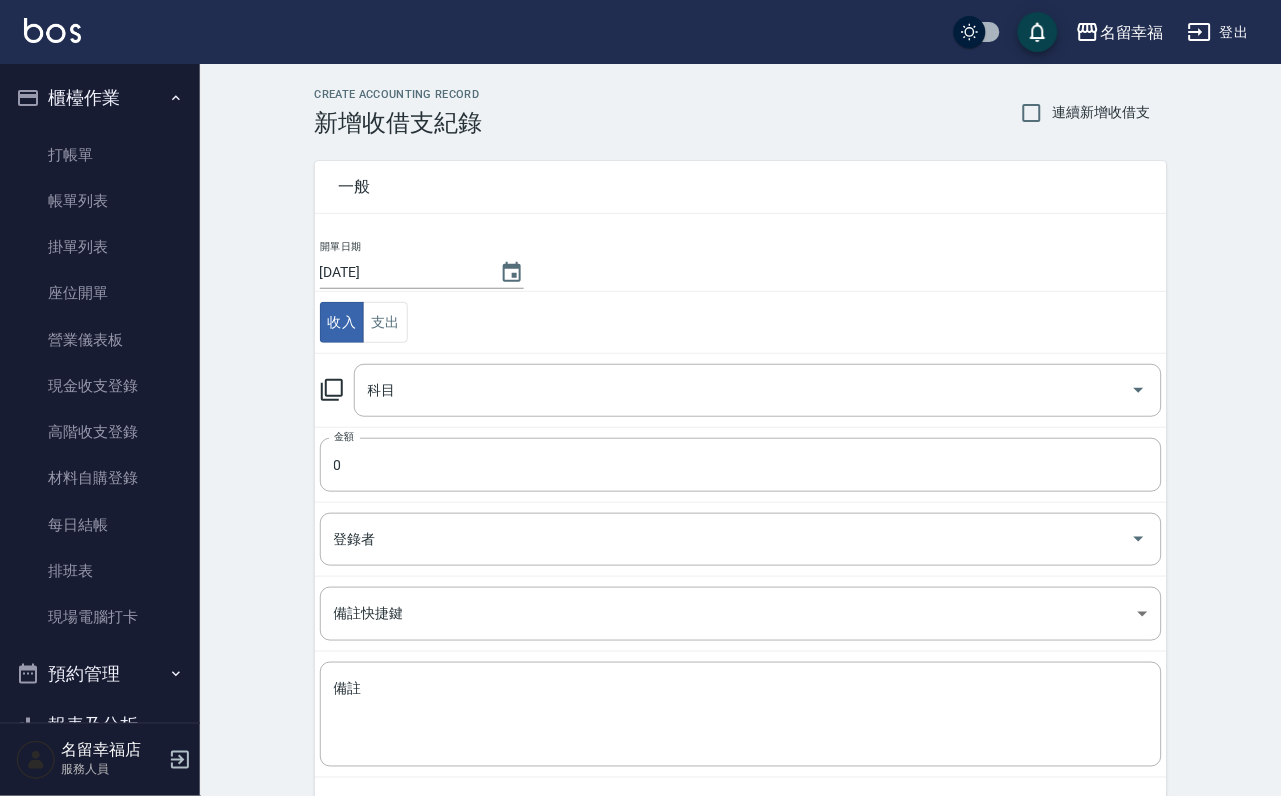 click 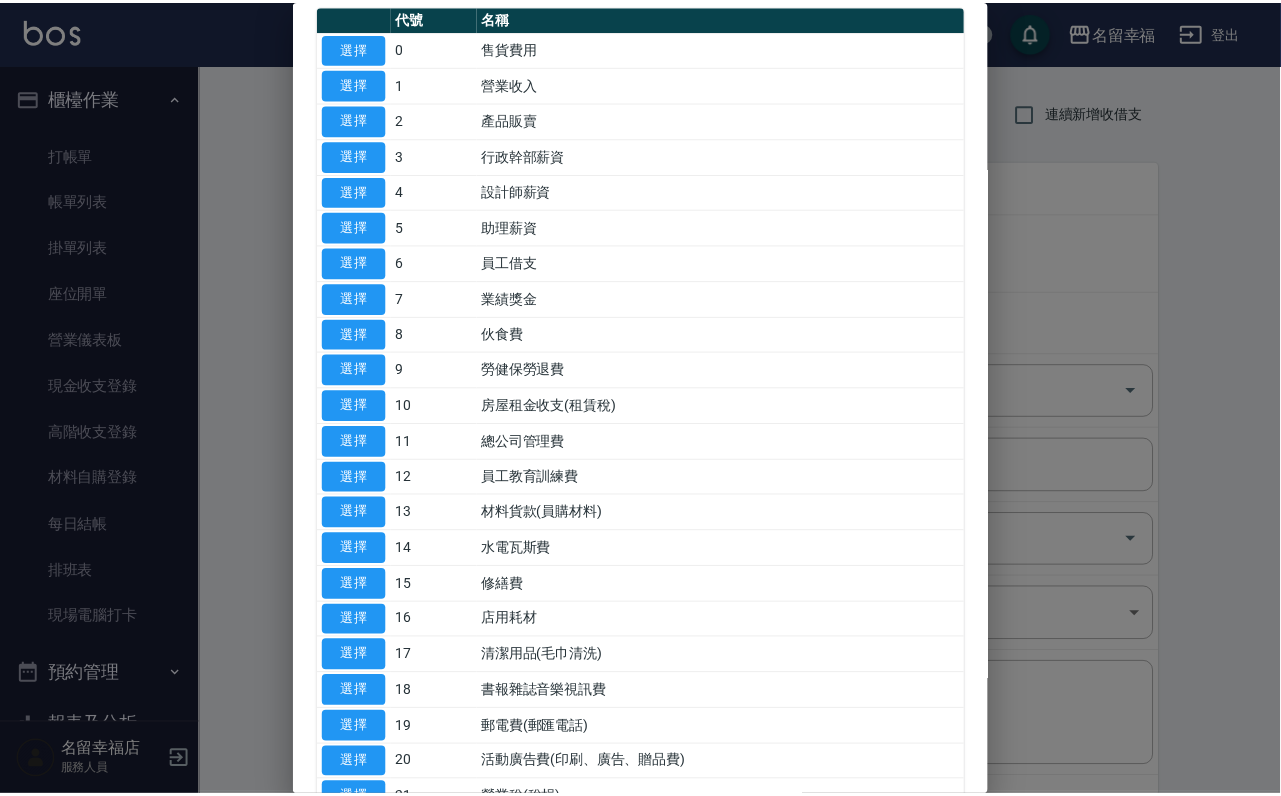 scroll, scrollTop: 150, scrollLeft: 0, axis: vertical 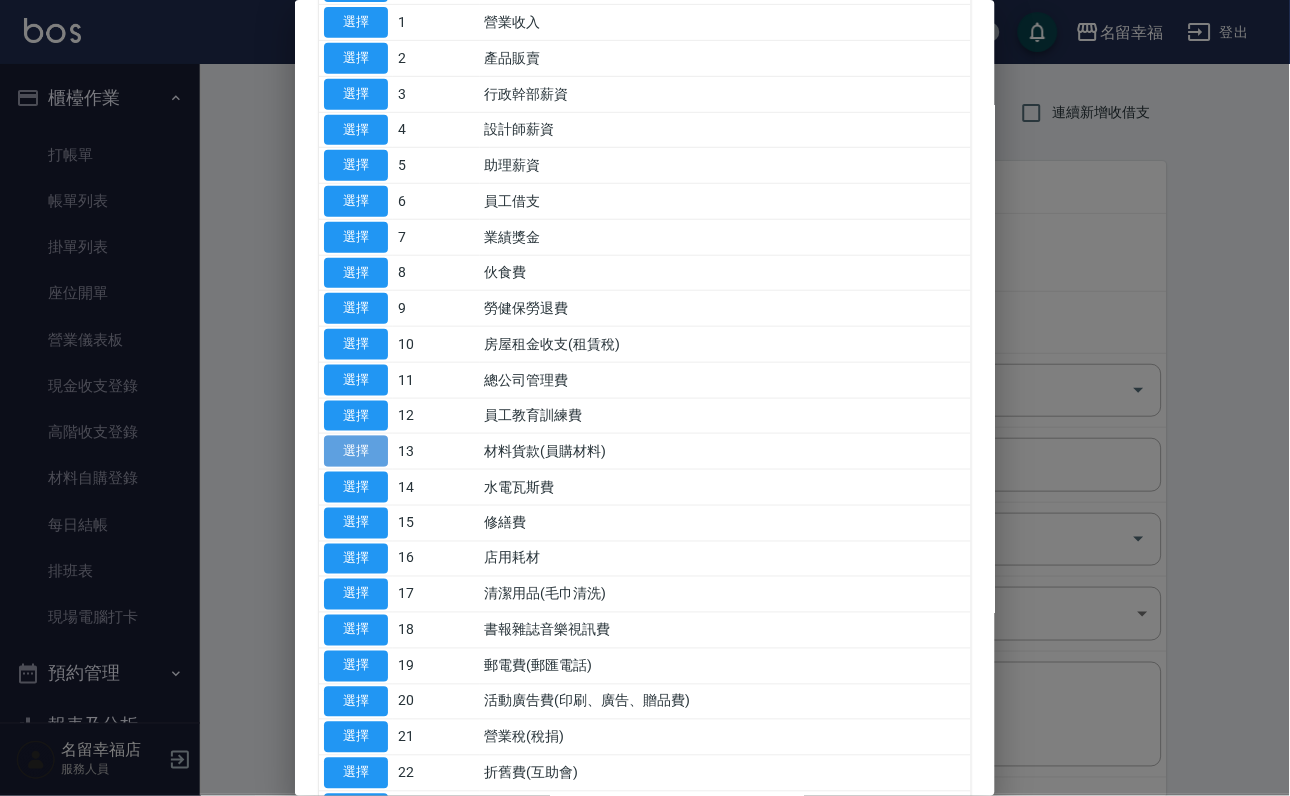 click on "選擇" at bounding box center [356, 451] 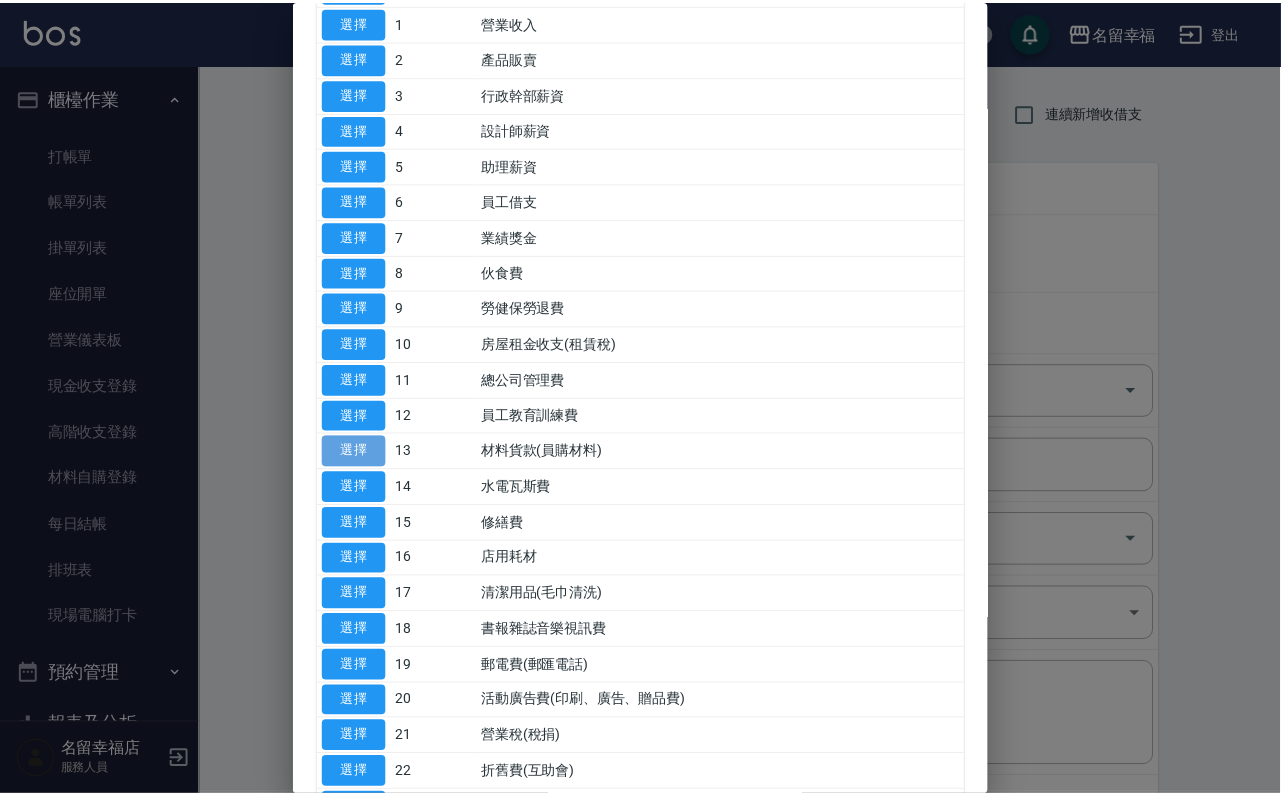 type on "13 材料貨款(員購材料)" 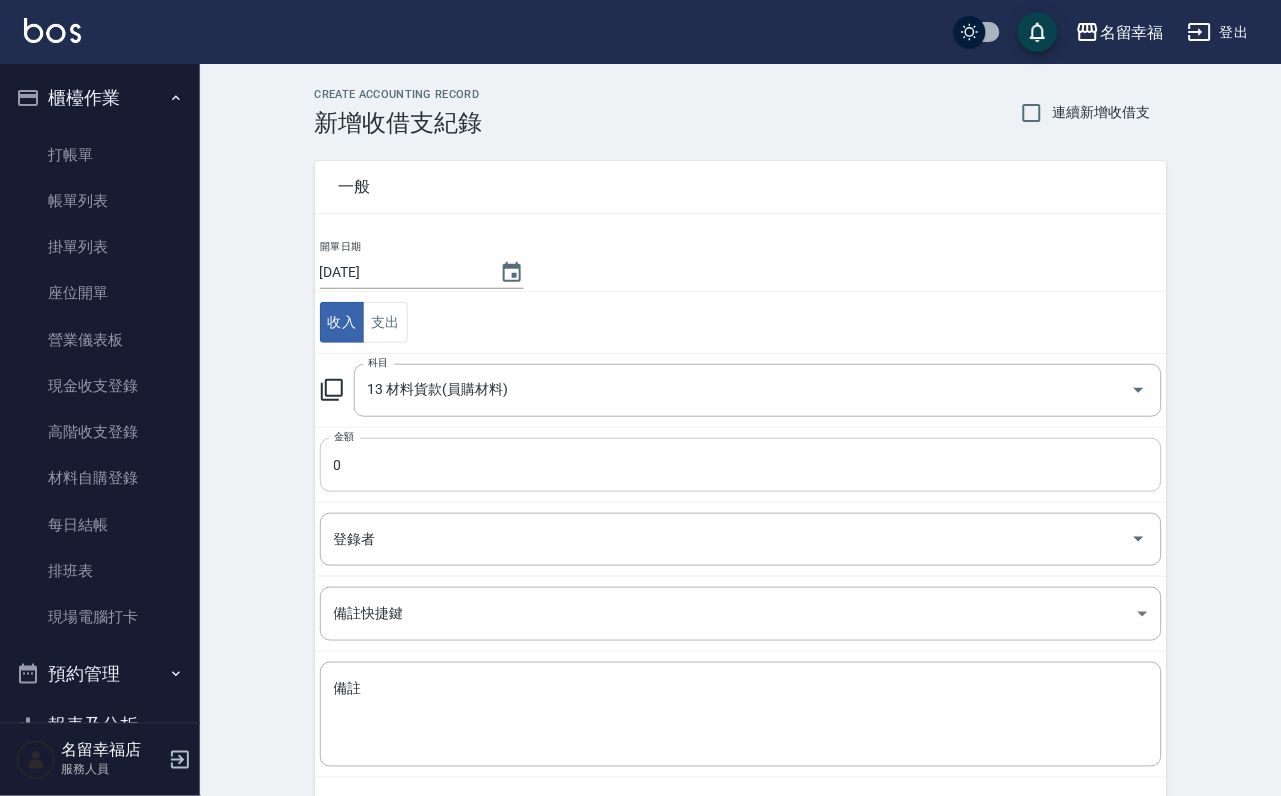 click on "0" at bounding box center [741, 465] 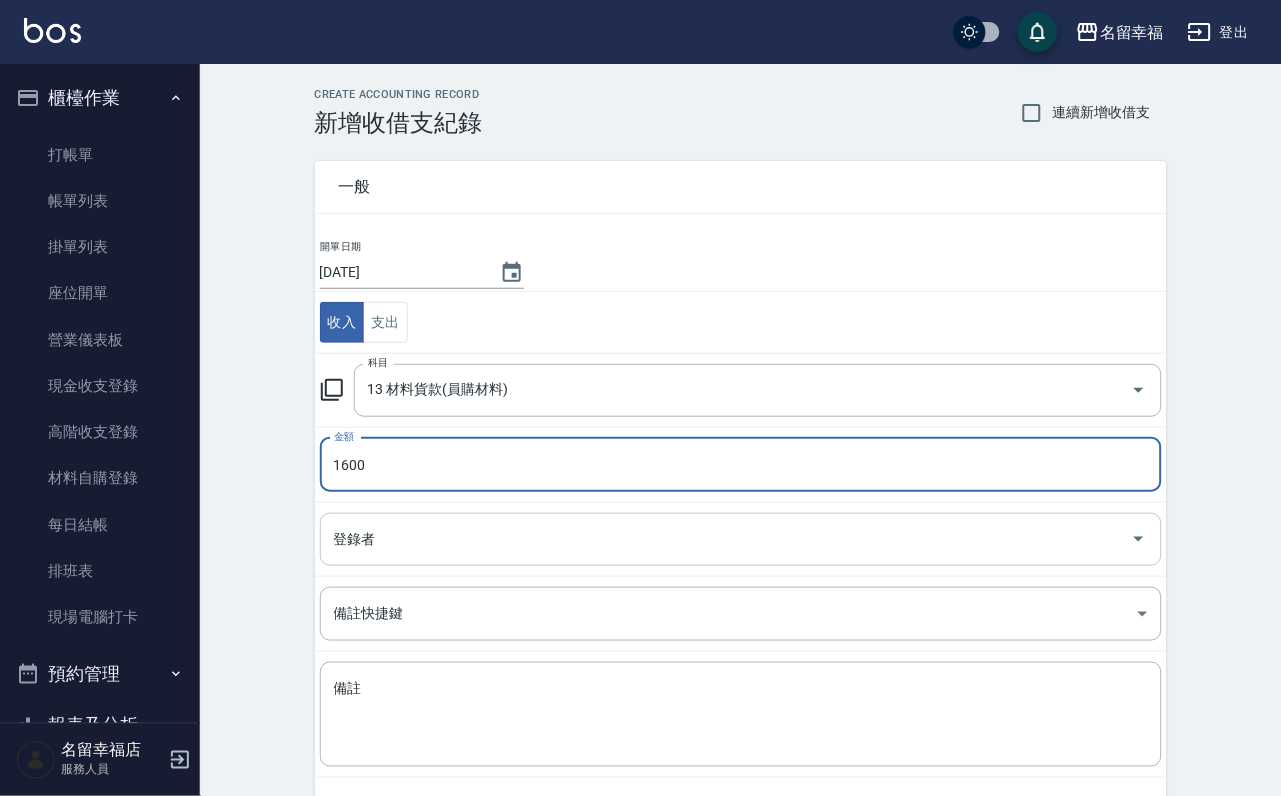type on "1600" 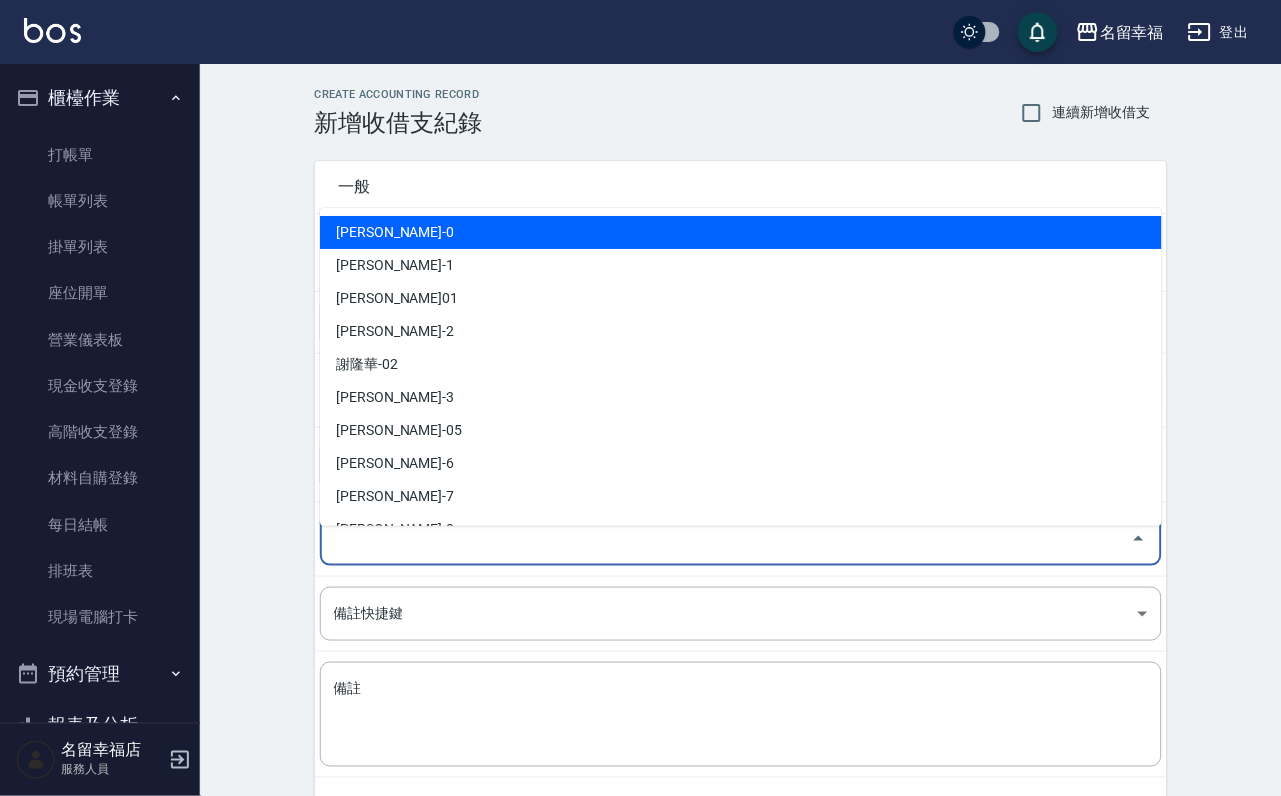 click on "登錄者" at bounding box center (726, 539) 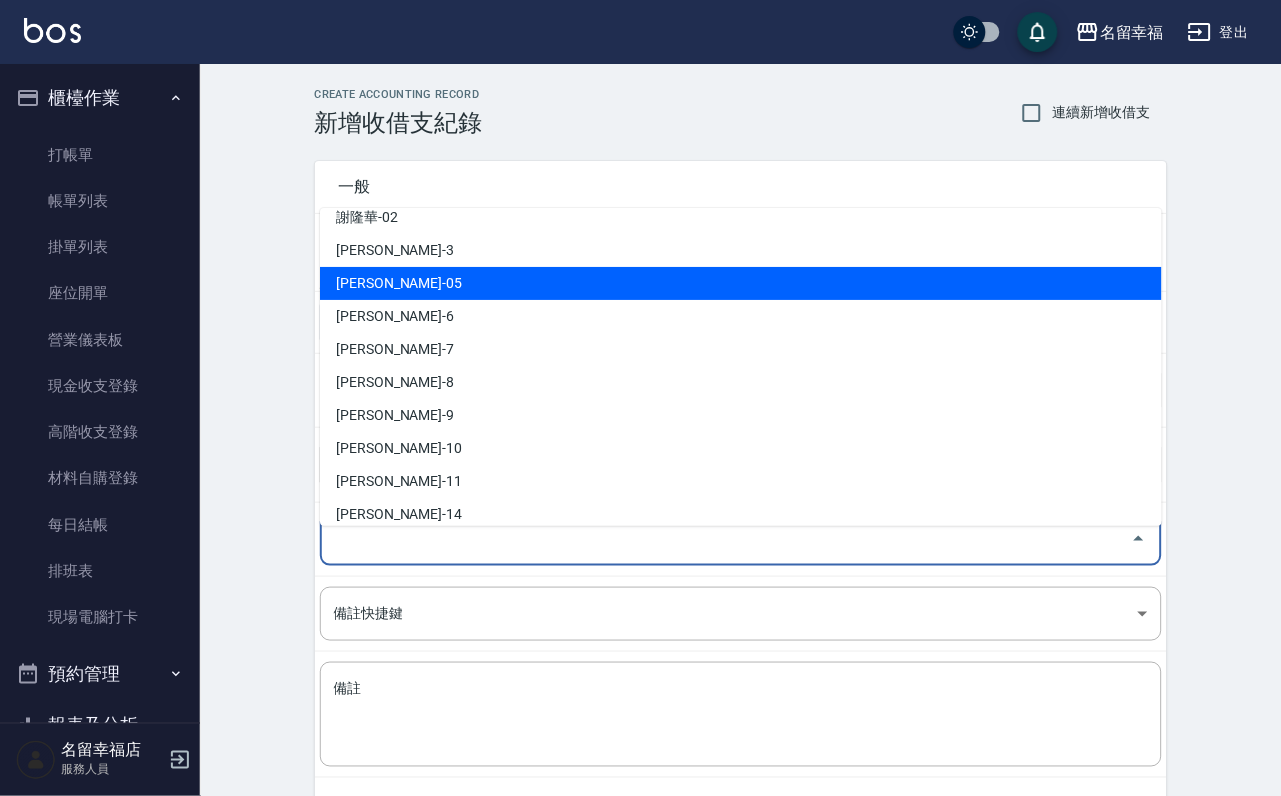 scroll, scrollTop: 150, scrollLeft: 0, axis: vertical 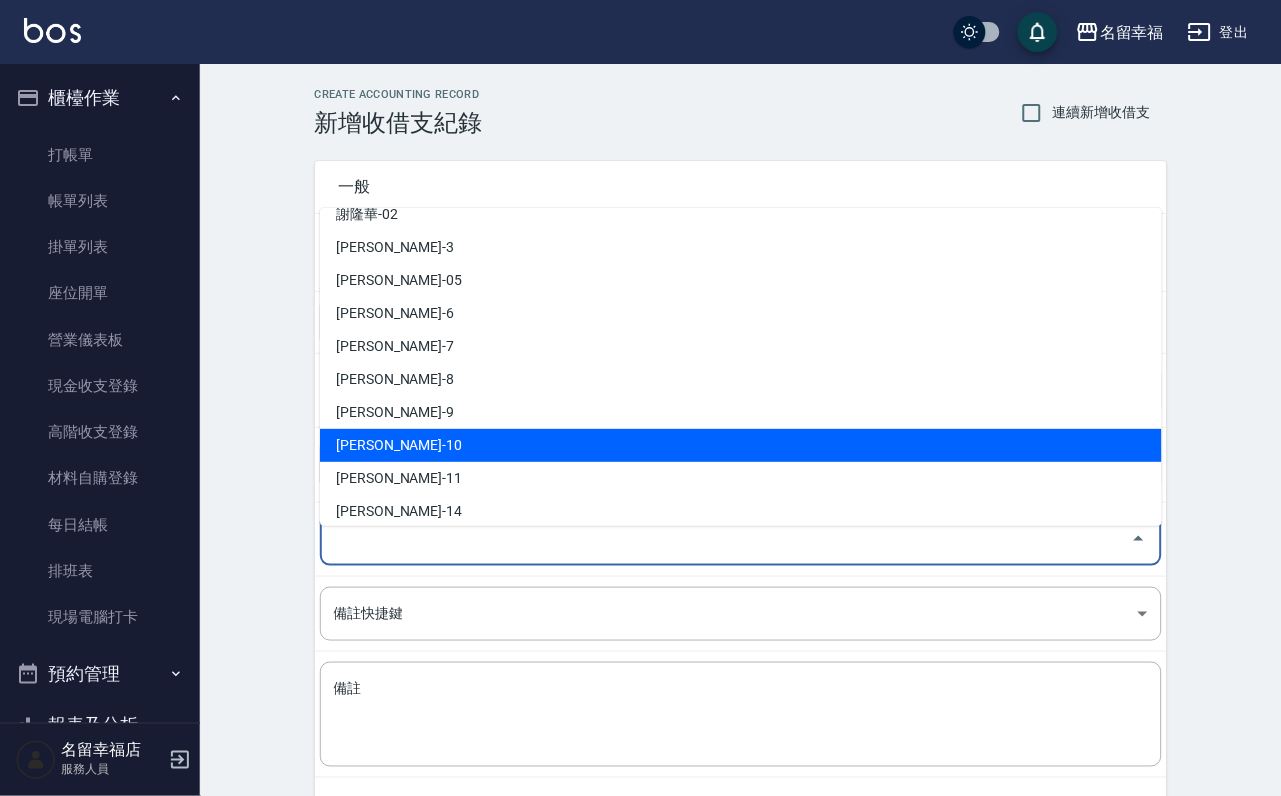 click on "李家鳳-10" at bounding box center (741, 445) 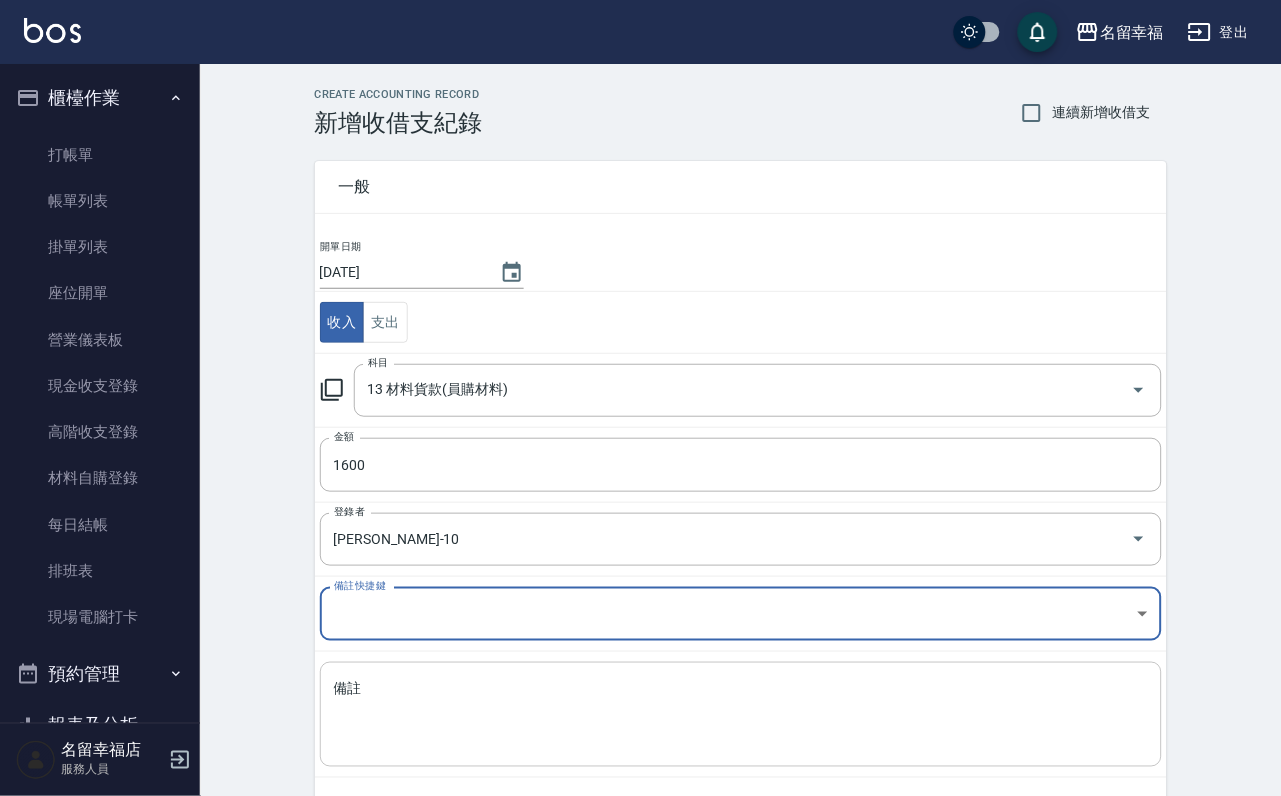 click on "備註" at bounding box center [741, 715] 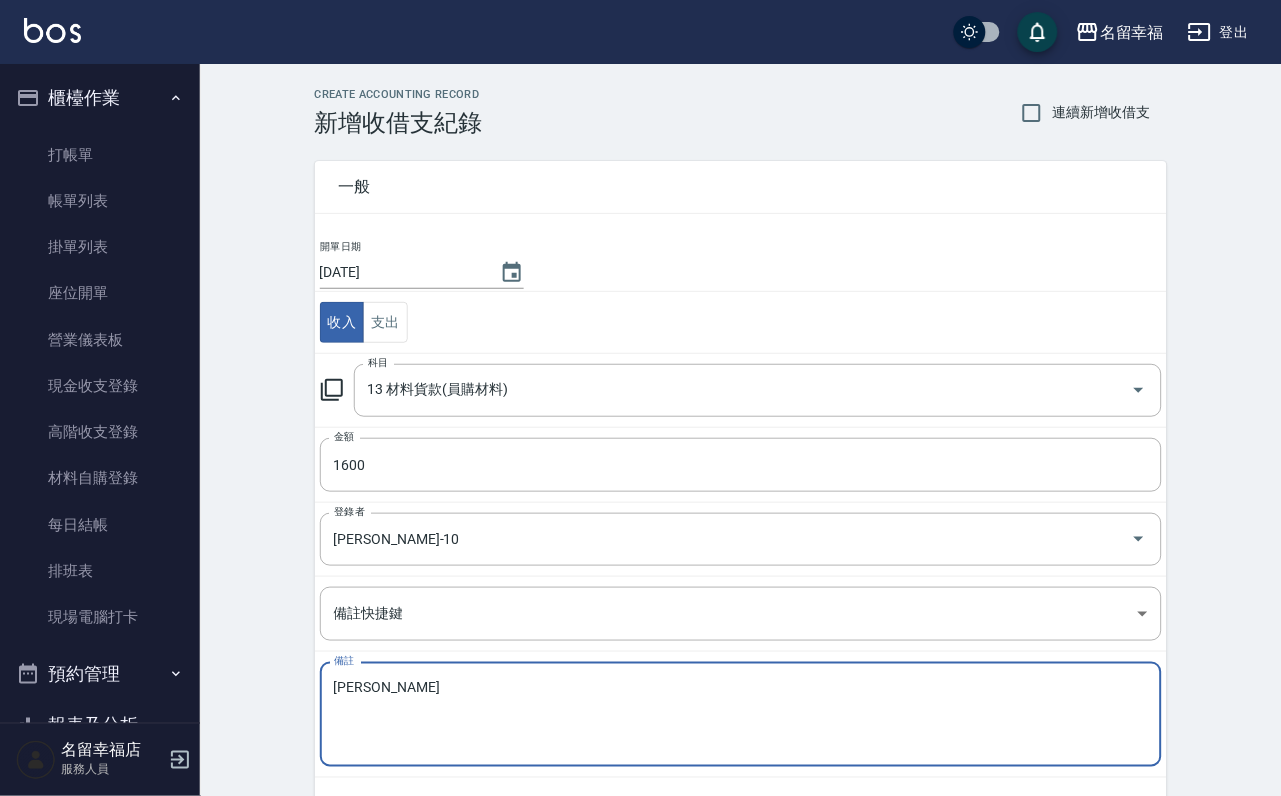 scroll, scrollTop: 108, scrollLeft: 0, axis: vertical 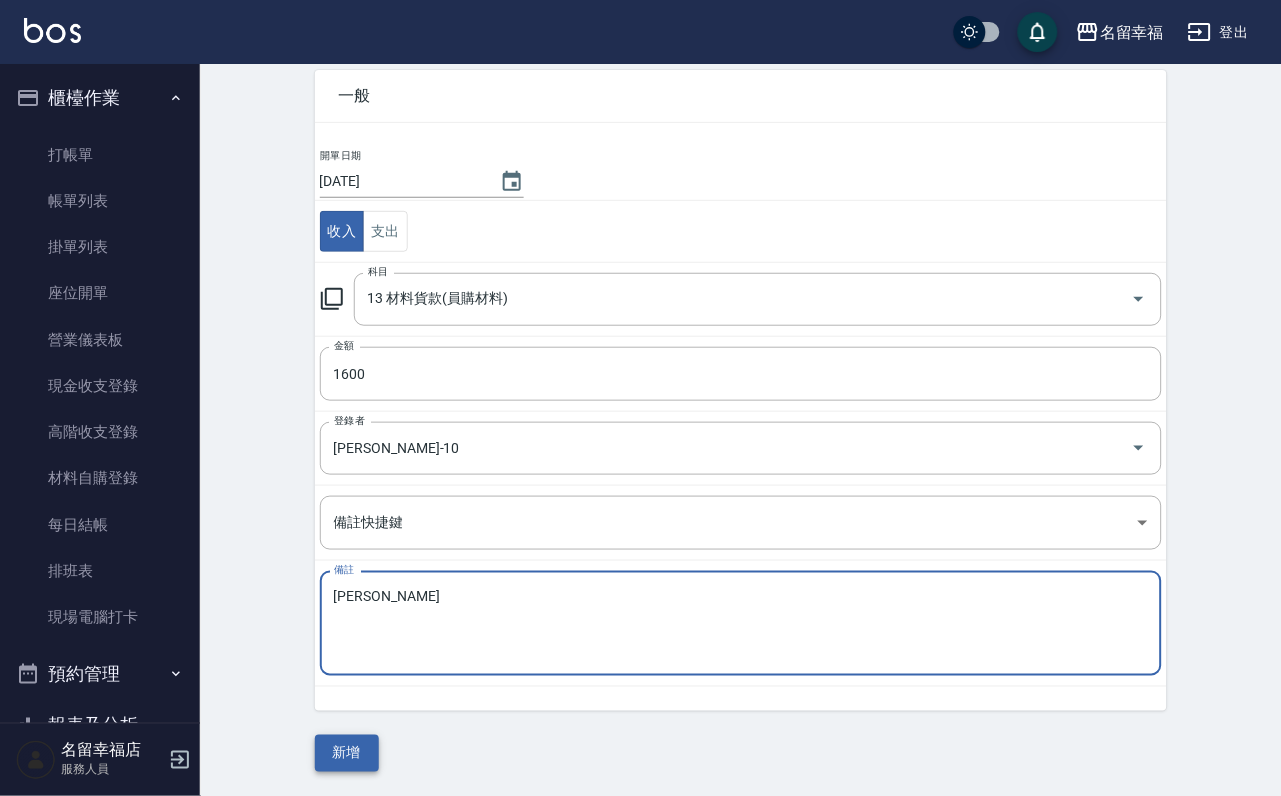 type on "詹" 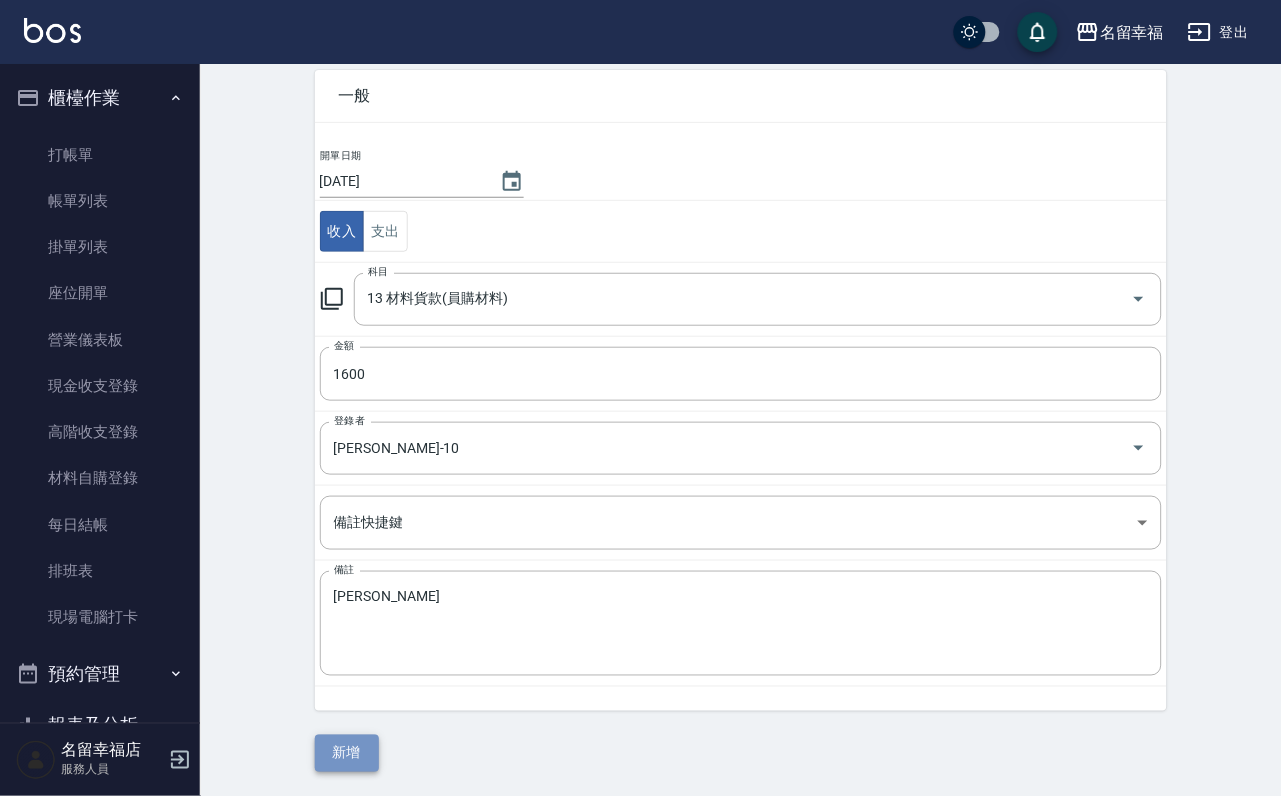 click on "新增" at bounding box center (347, 753) 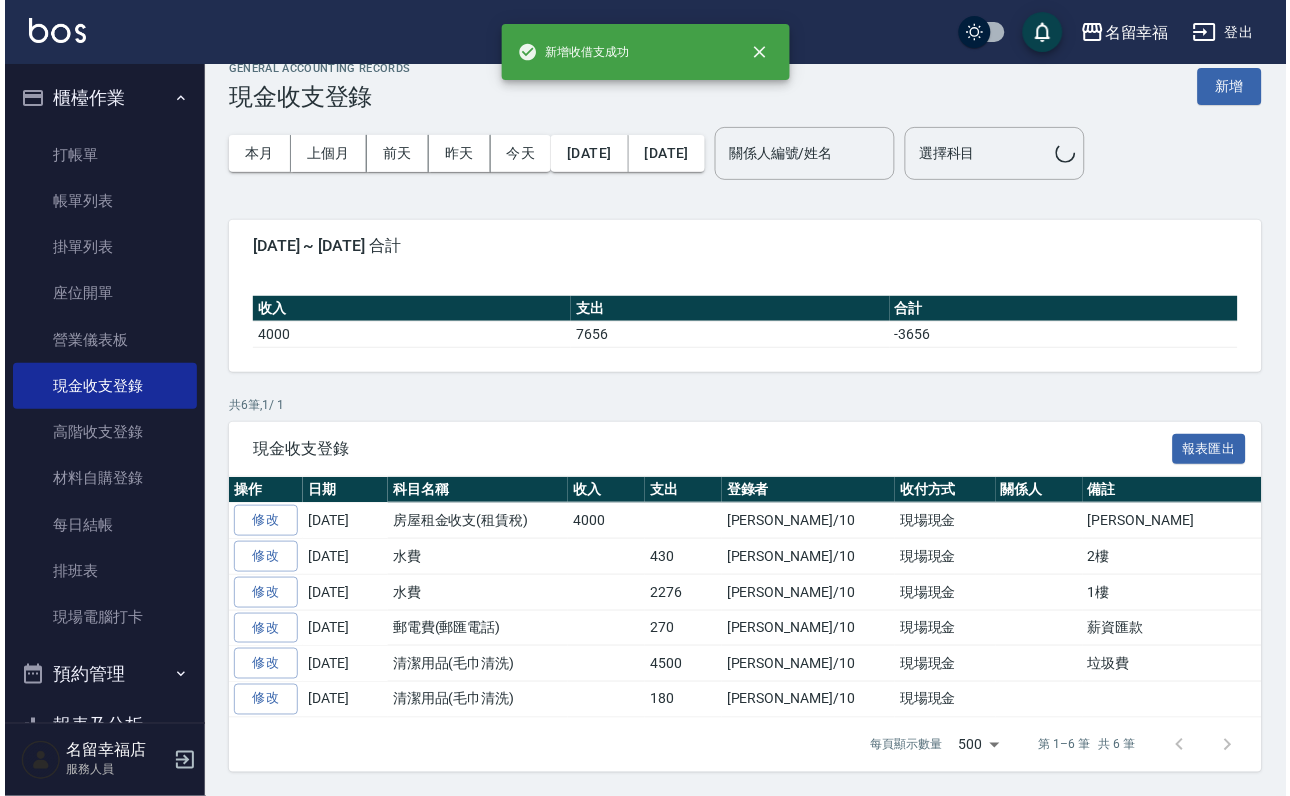 scroll, scrollTop: 0, scrollLeft: 0, axis: both 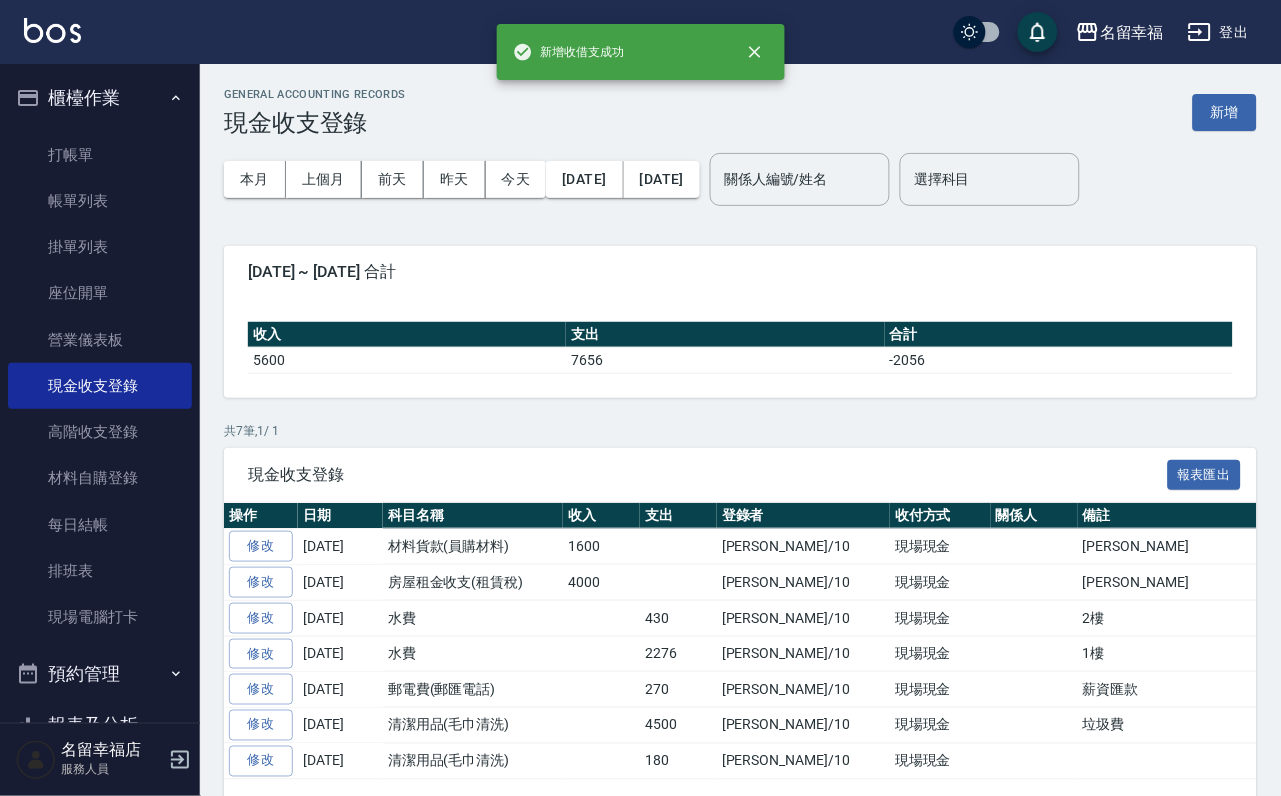 click on "GENERAL ACCOUNTING RECORDS 現金收支登錄 新增 本月 上個月 前天 昨天 今天 2025/07/01 2025/07/12 關係人編號/姓名 關係人編號/姓名 選擇科目 選擇科目 2025-07-01 ~ 2025-07-12 合計 收入 支出 合計 5600 7656 -2056 共  7  筆,  1  /   1 現金收支登錄 報表匯出 操作 日期 科目名稱 收入 支出 登錄者 收付方式 關係人 備註 修改 2025-07-12 材料貨款(員購材料) 1600 李家鳳/10 現場現金 詹 修改 2025-07-11 房屋租金收支(租賃稅) 4000 李家鳳/10 現場現金 品玲 修改 2025-07-08 水費 430 李家鳳/10 現場現金 2樓 修改 2025-07-08 水費 2276 李家鳳/10 現場現金 1樓 修改 2025-07-08 郵電費(郵匯電話) 270 李家鳳/10 現場現金 薪資匯款 修改 2025-07-02 清潔用品(毛巾清洗) 4500 李家鳳/10 現場現金 垃圾費 修改 2025-07-02 清潔用品(毛巾清洗) 180 李家鳳/10 現場現金 每頁顯示數量 500 500 第 1–7 筆   共 7 筆" at bounding box center [740, 461] 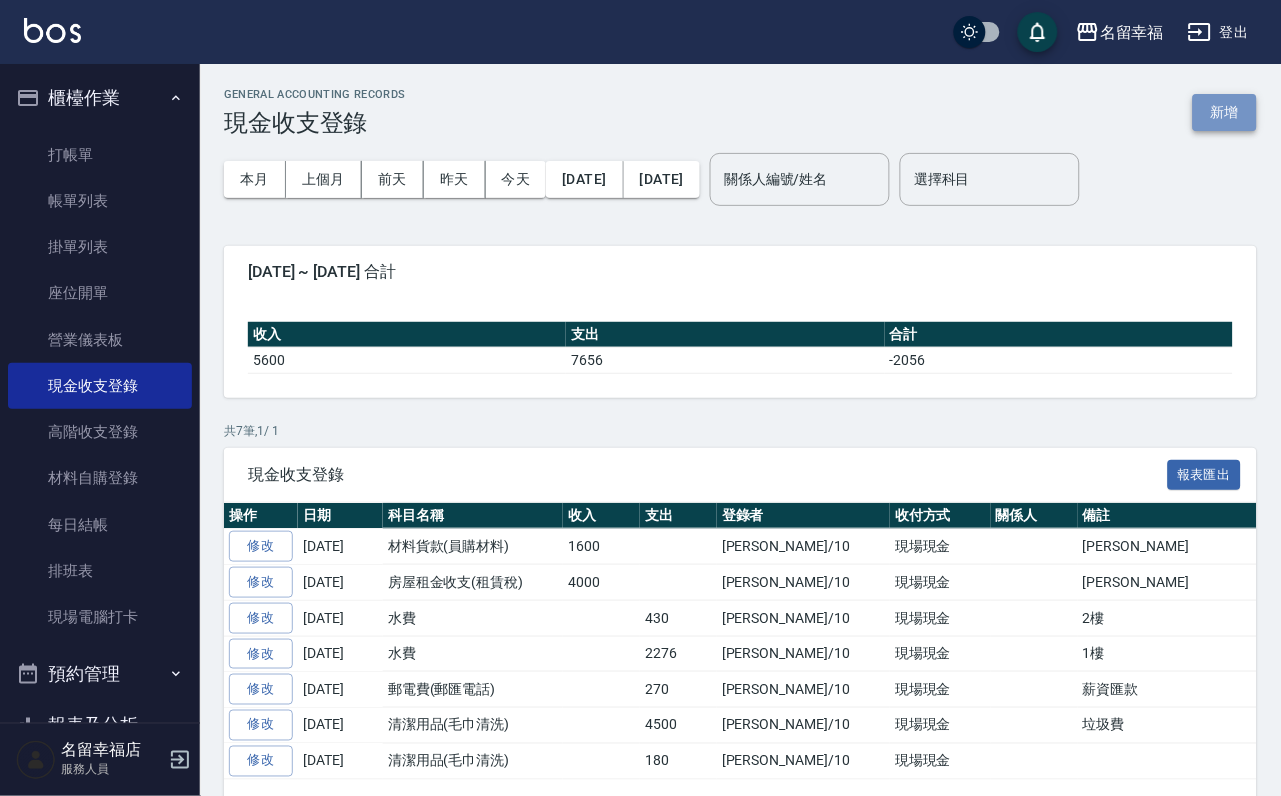 click on "新增" at bounding box center (1225, 112) 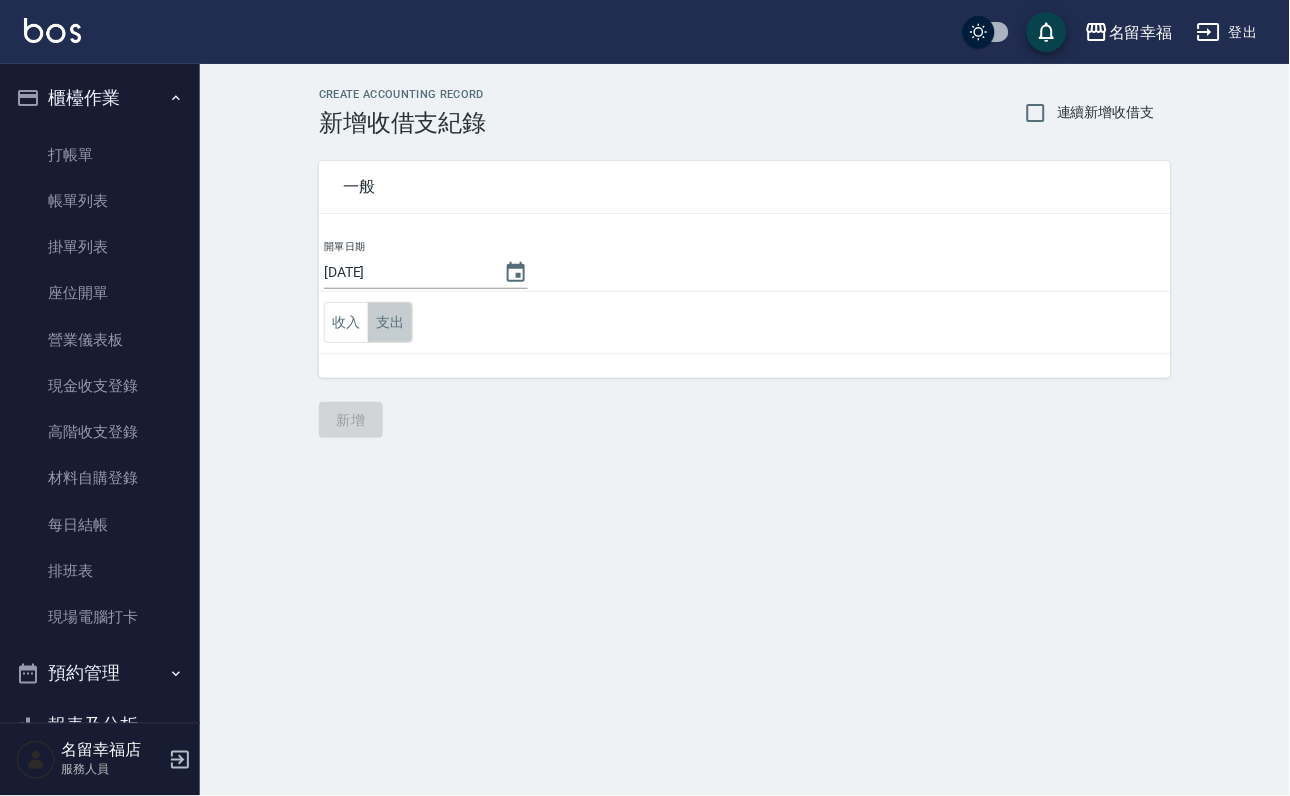 click on "支出" at bounding box center [390, 322] 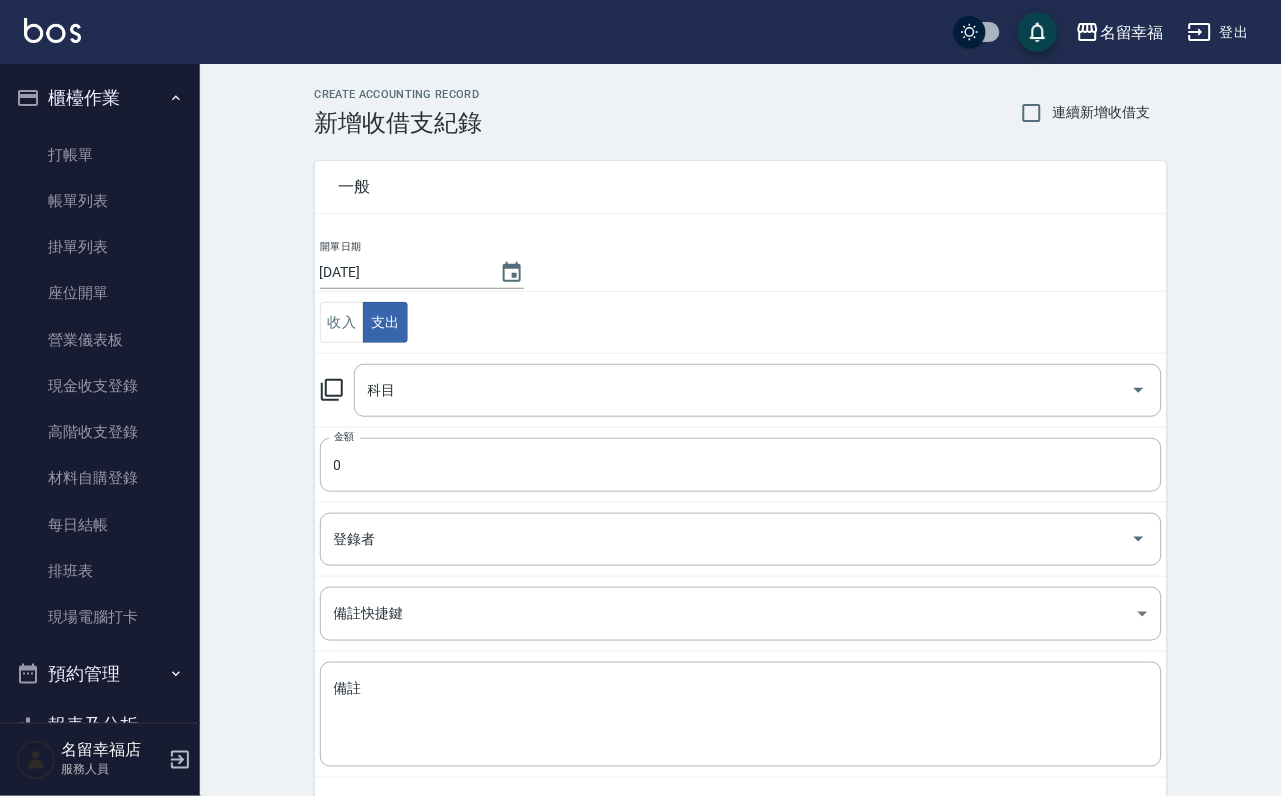 click 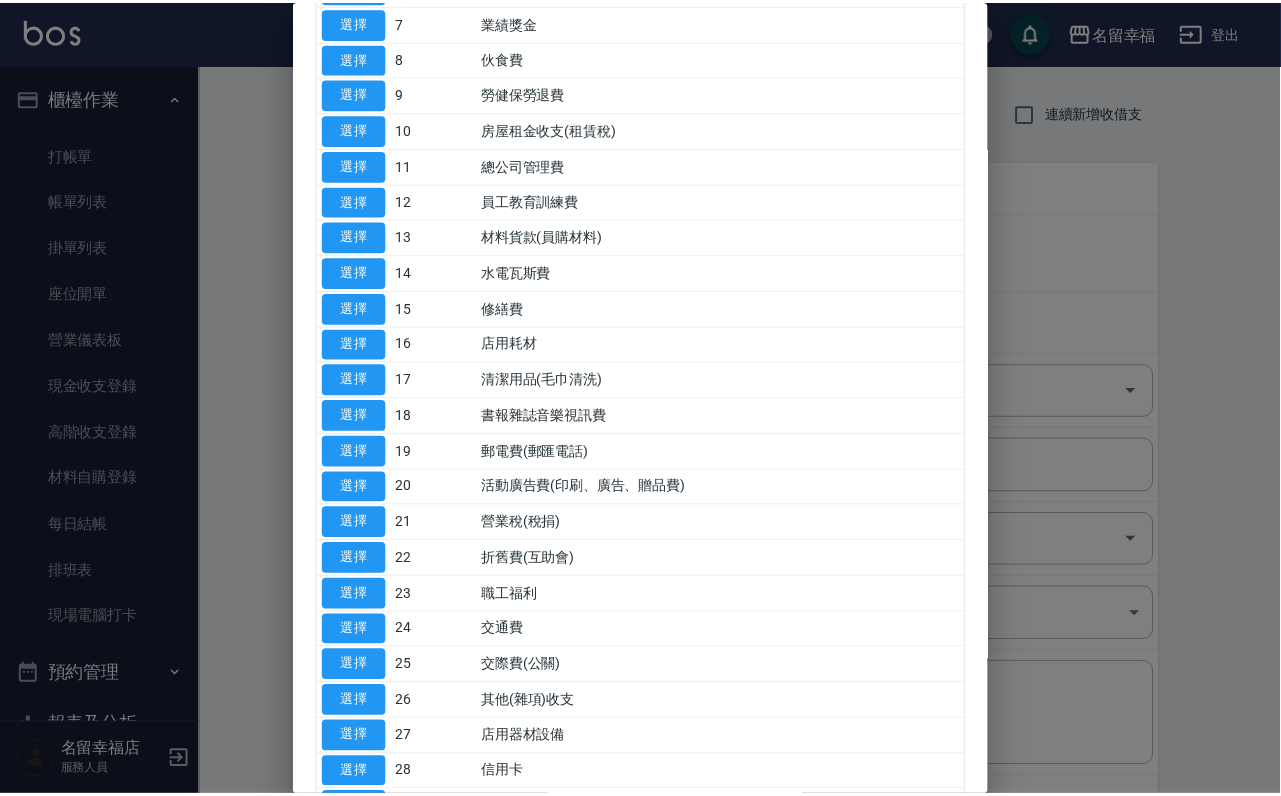 scroll, scrollTop: 750, scrollLeft: 0, axis: vertical 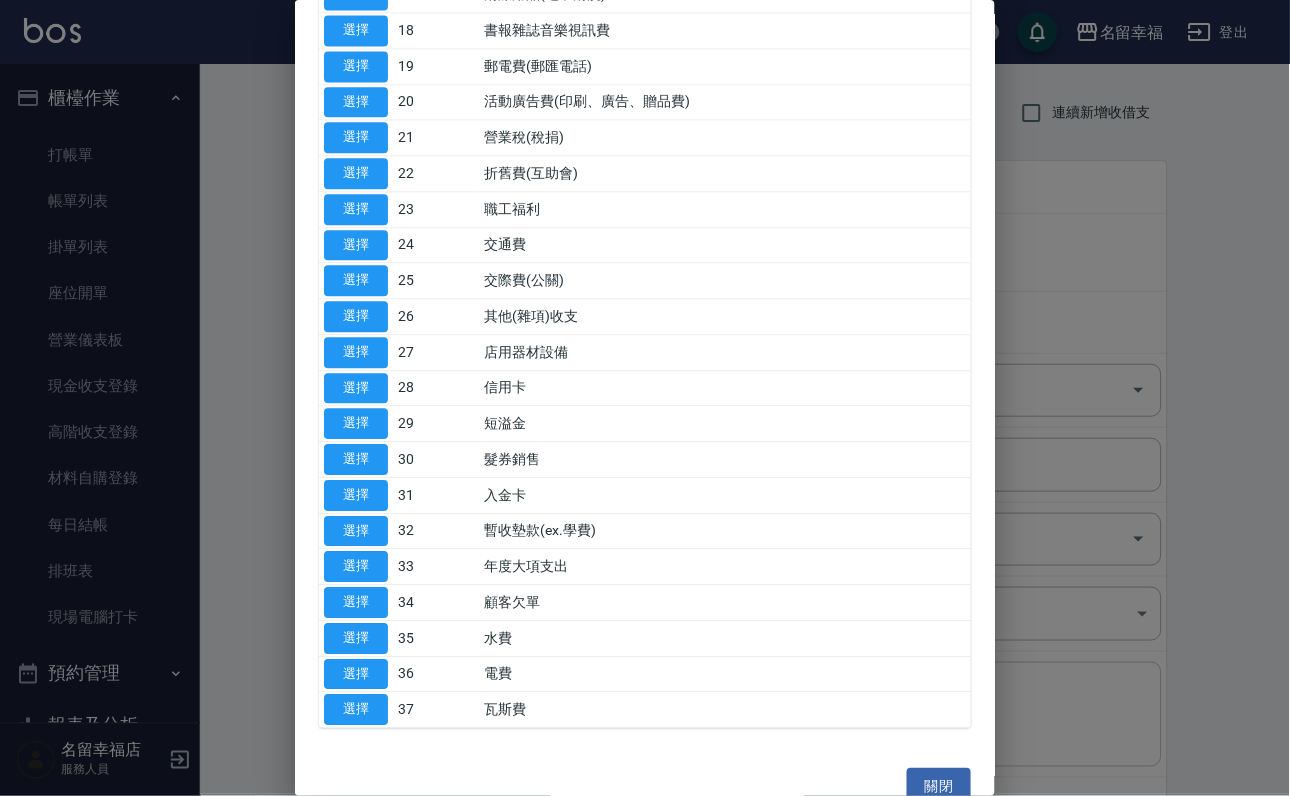 click on "選擇" at bounding box center (356, 316) 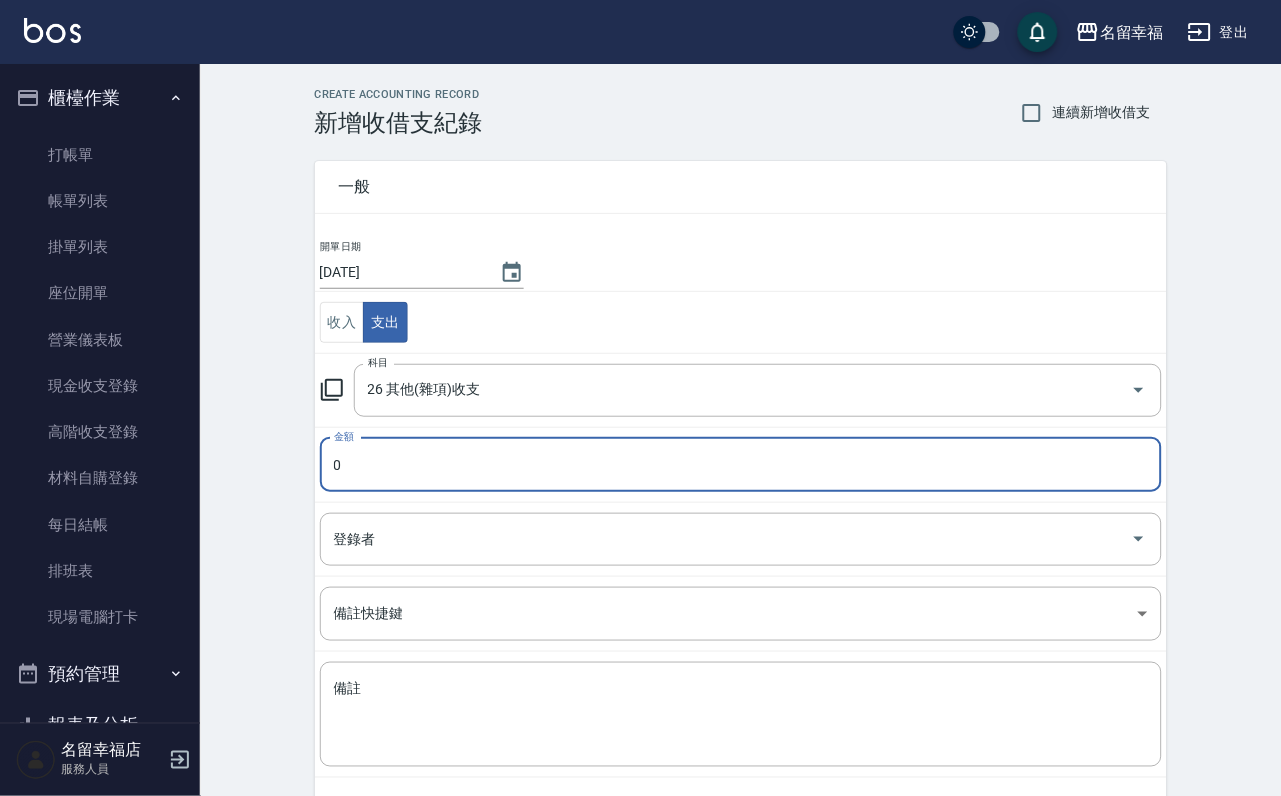 click on "0" at bounding box center (741, 465) 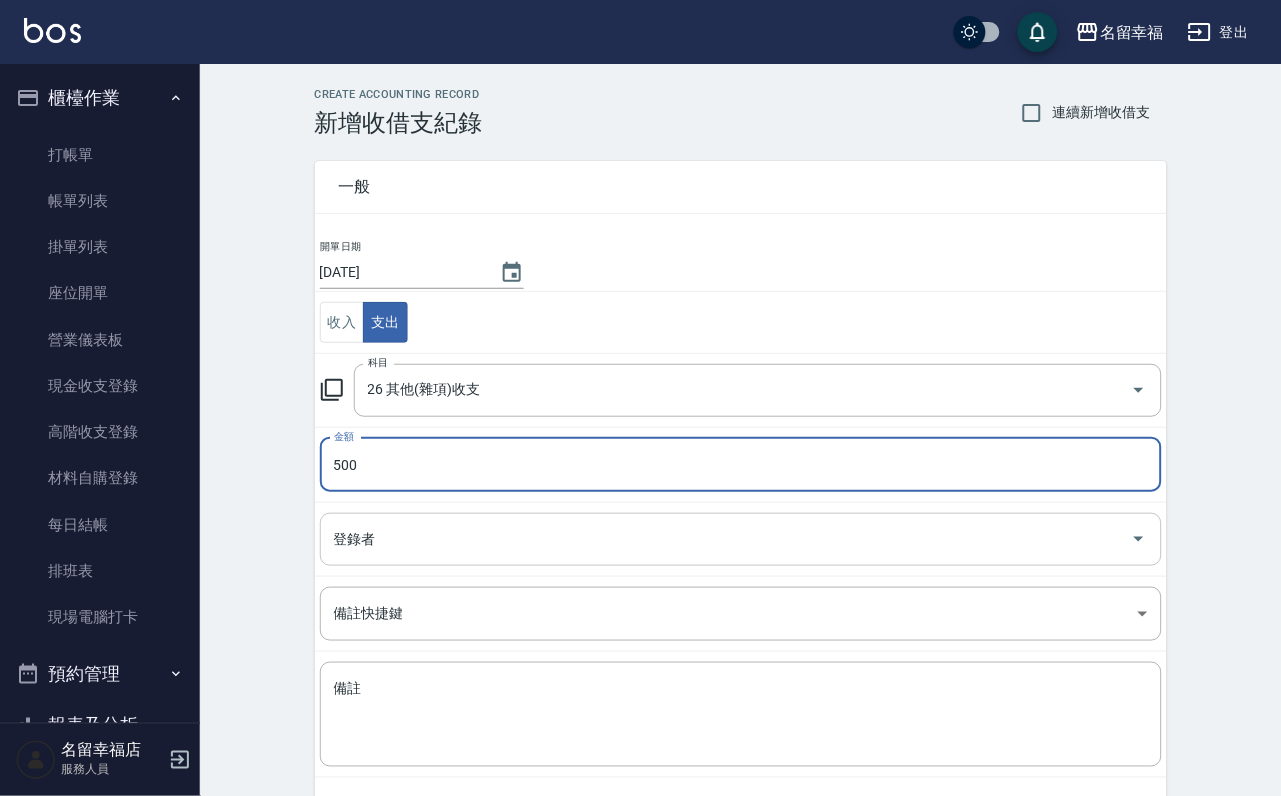 type on "500" 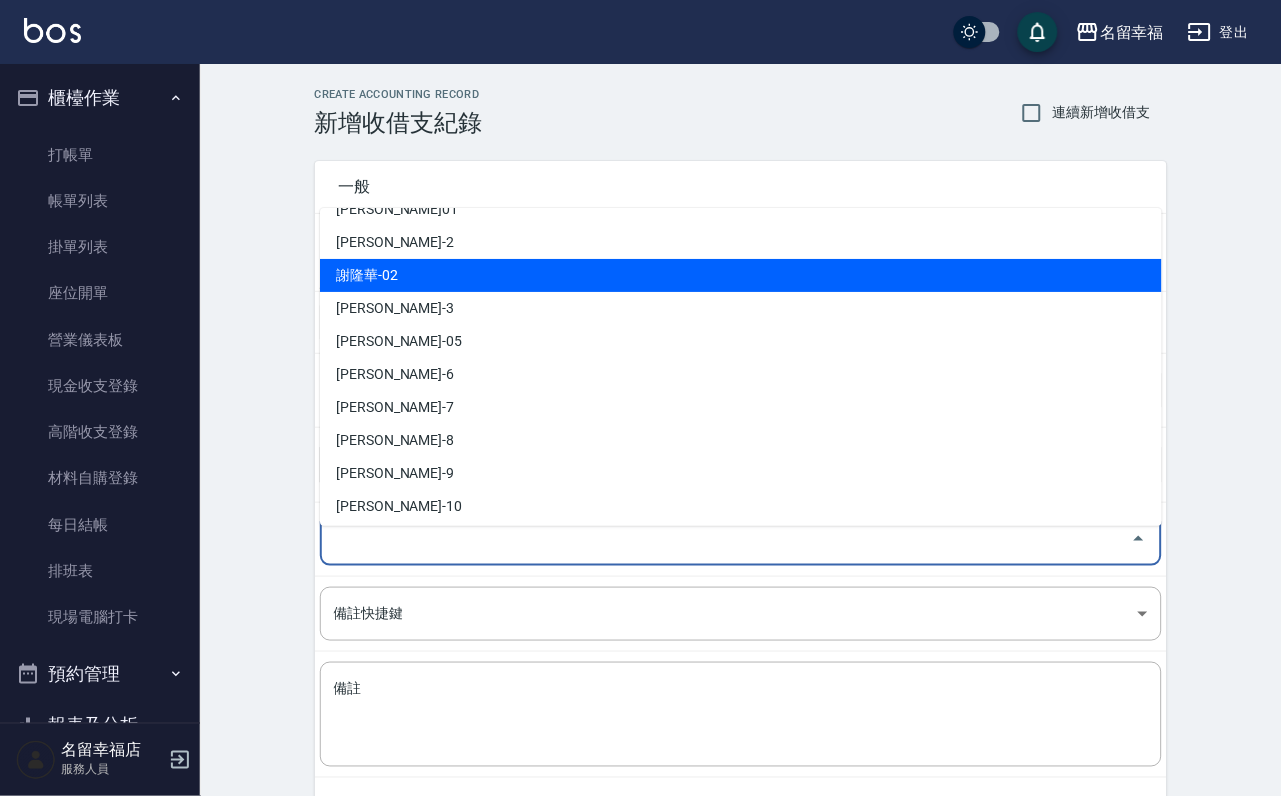 scroll, scrollTop: 150, scrollLeft: 0, axis: vertical 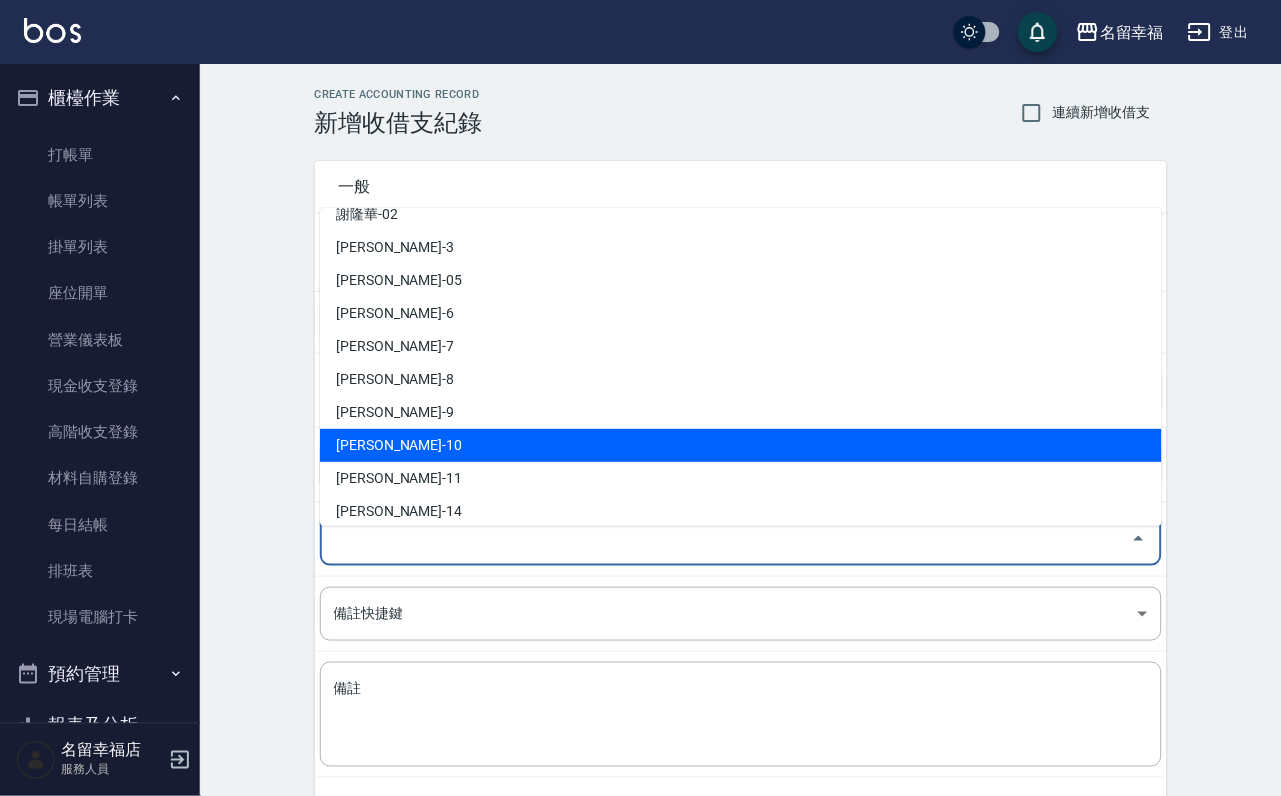 click on "李家鳳-10" at bounding box center [741, 445] 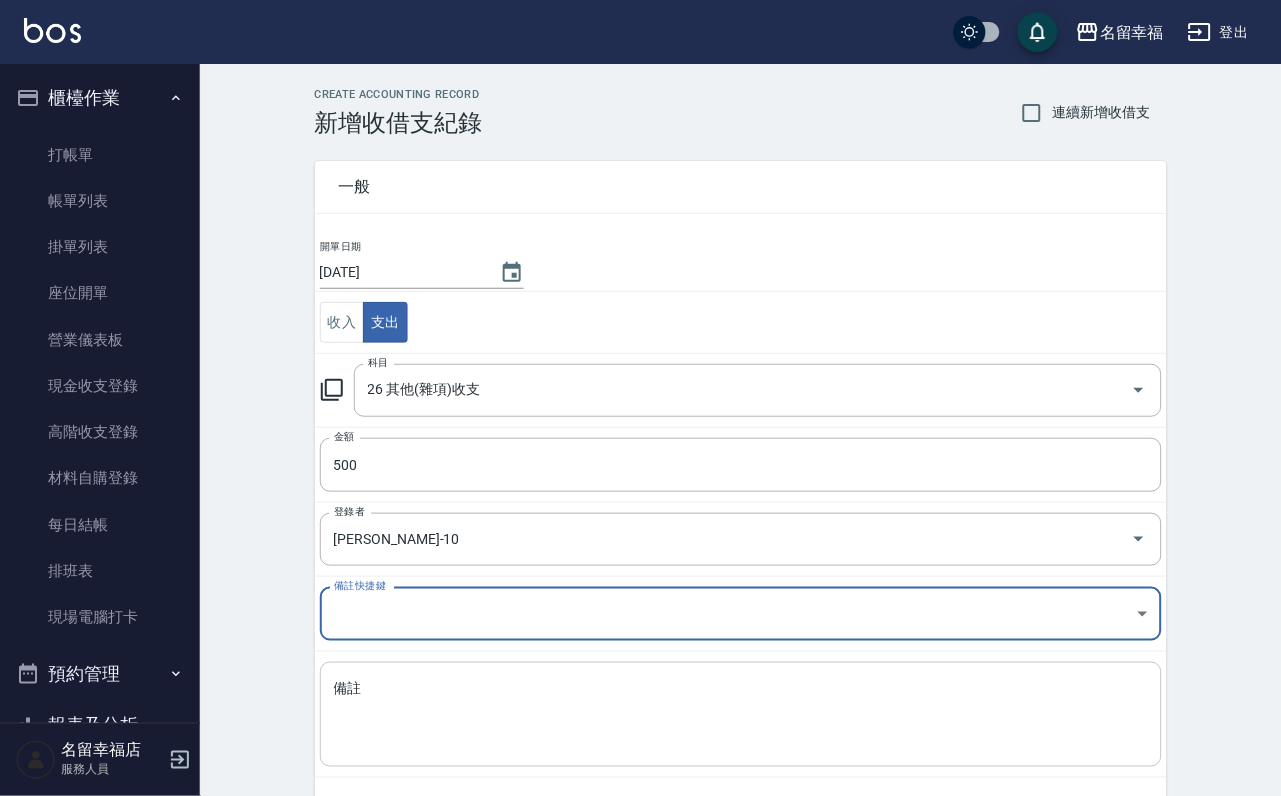 click on "備註" at bounding box center (741, 715) 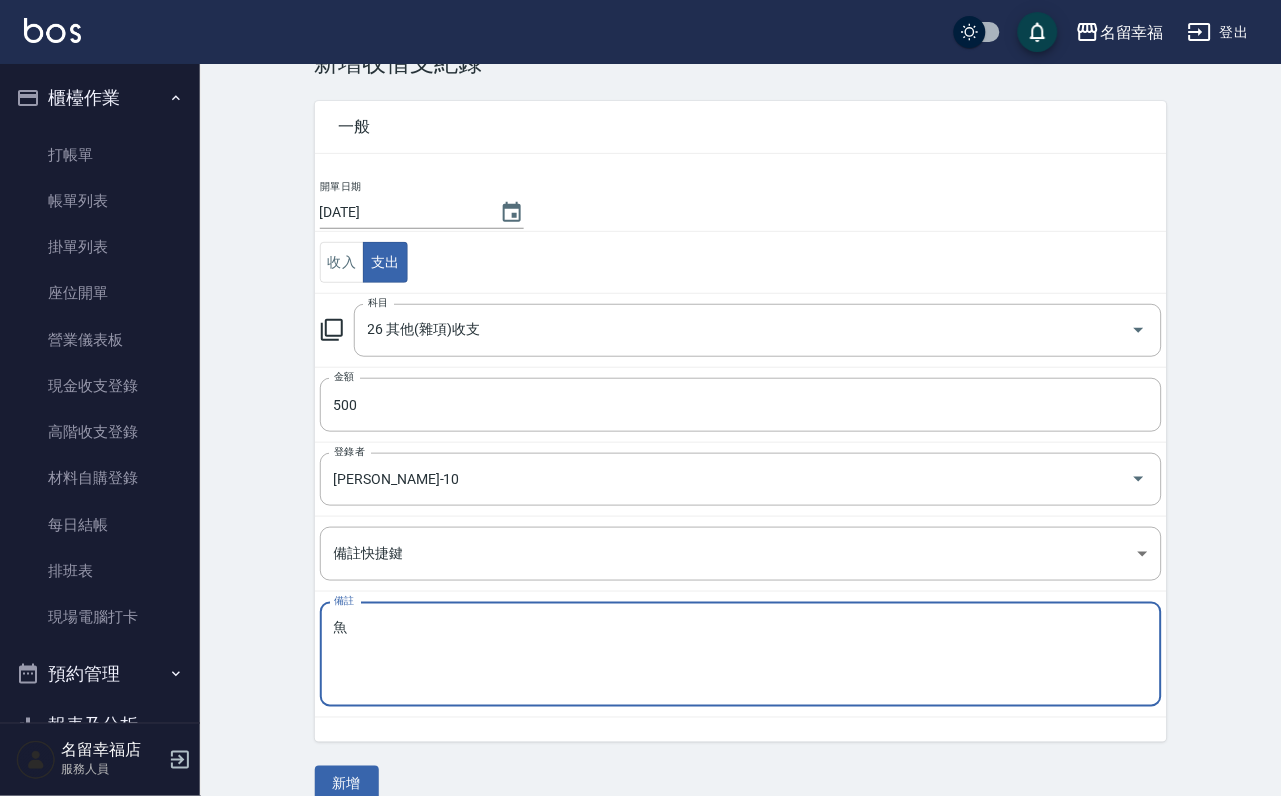 scroll, scrollTop: 108, scrollLeft: 0, axis: vertical 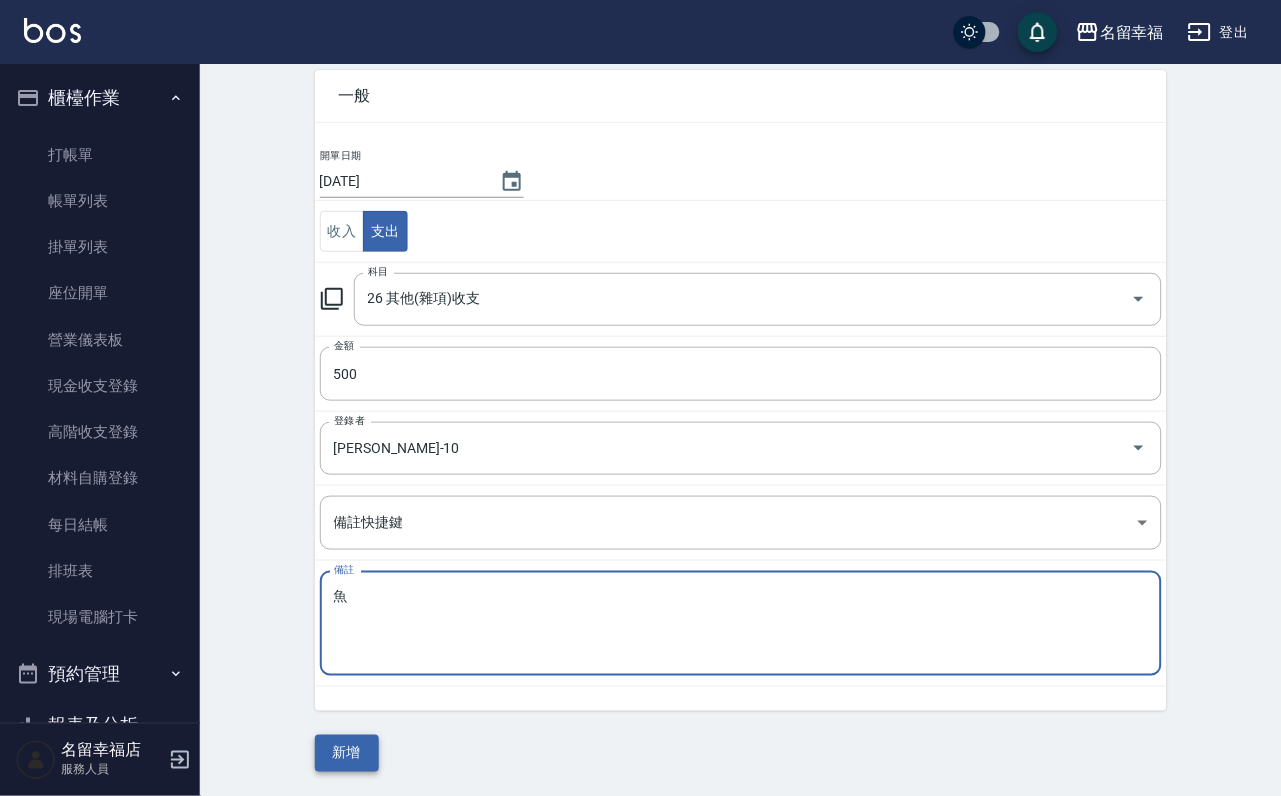 type on "魚" 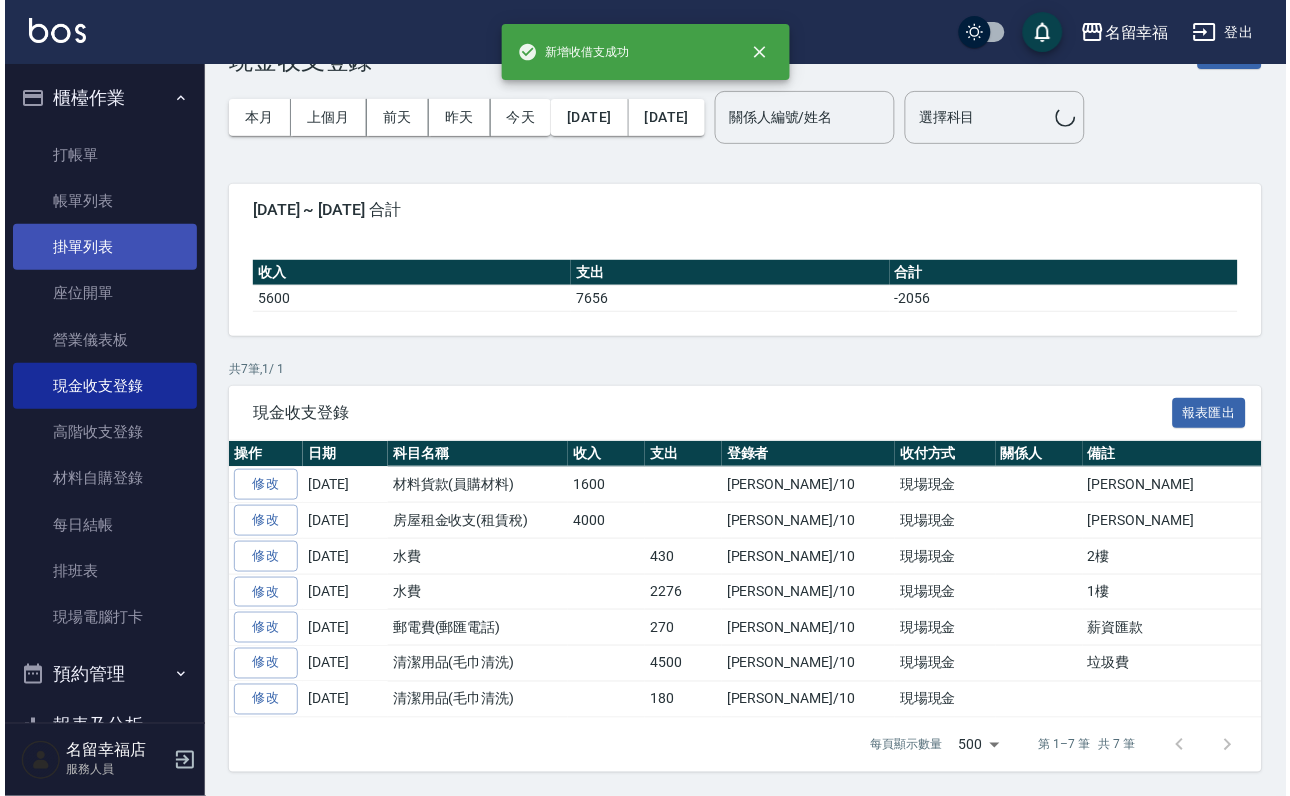scroll, scrollTop: 0, scrollLeft: 0, axis: both 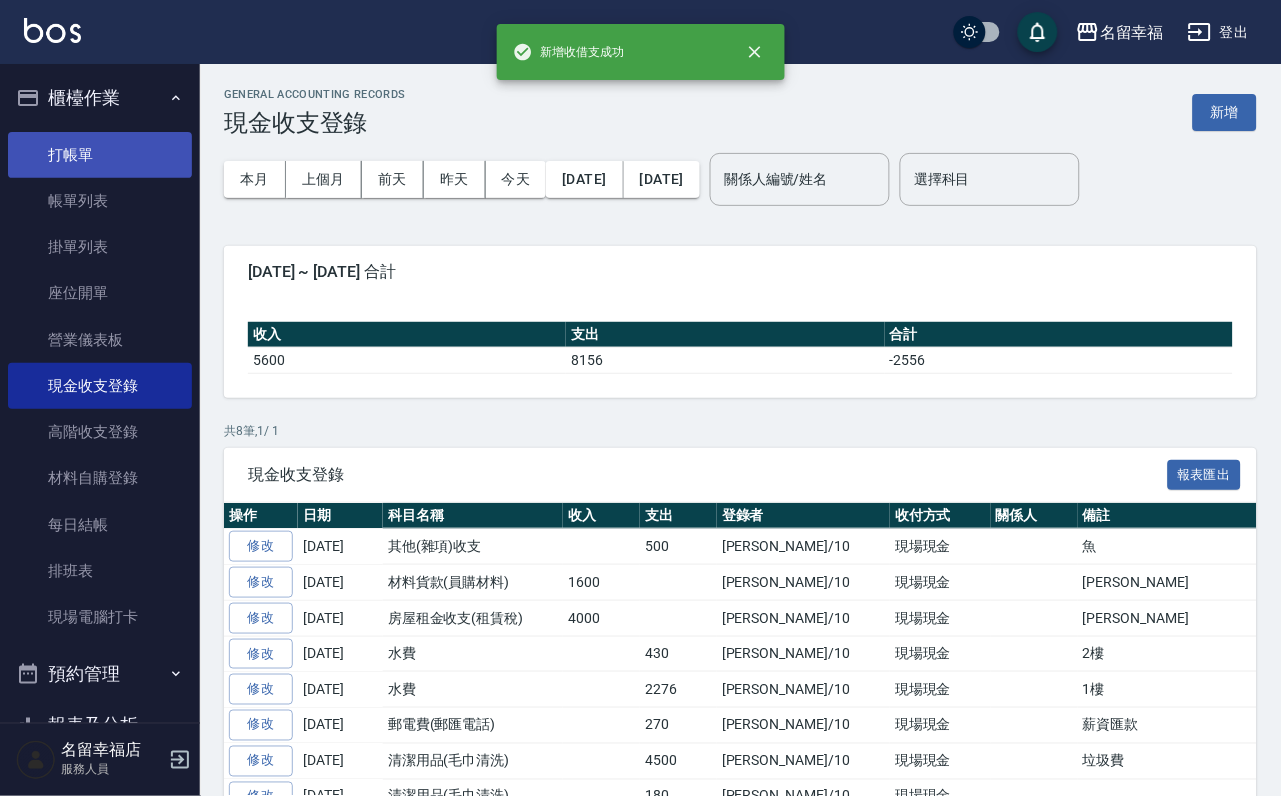 click on "打帳單" at bounding box center [100, 155] 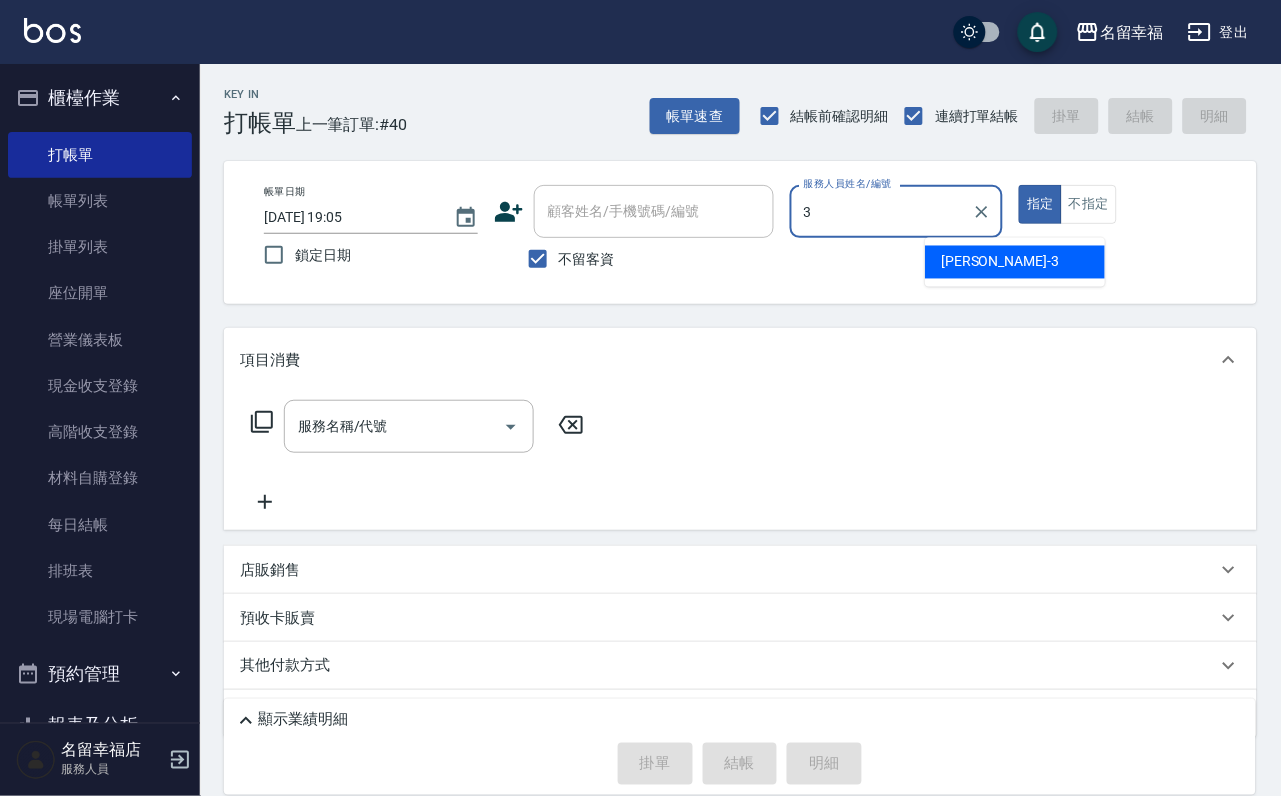 type on "晉瑋-3" 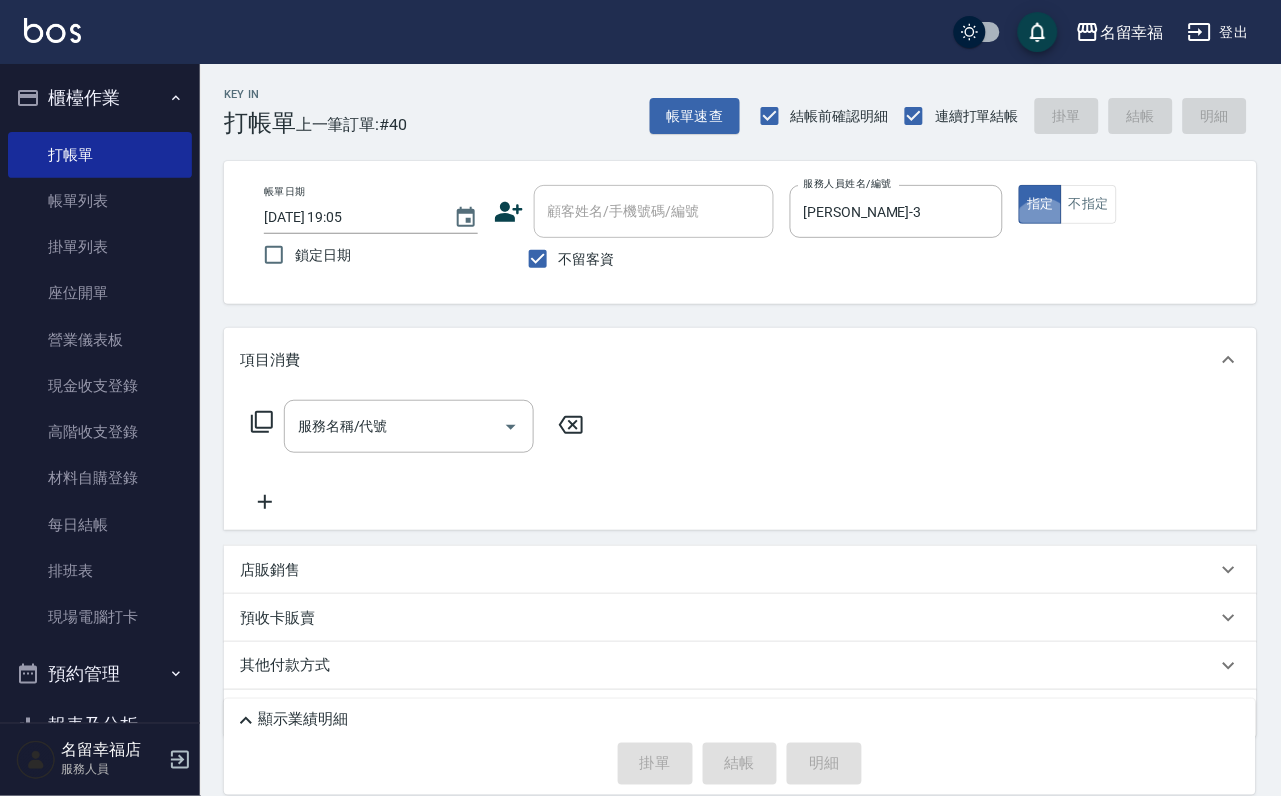 type on "true" 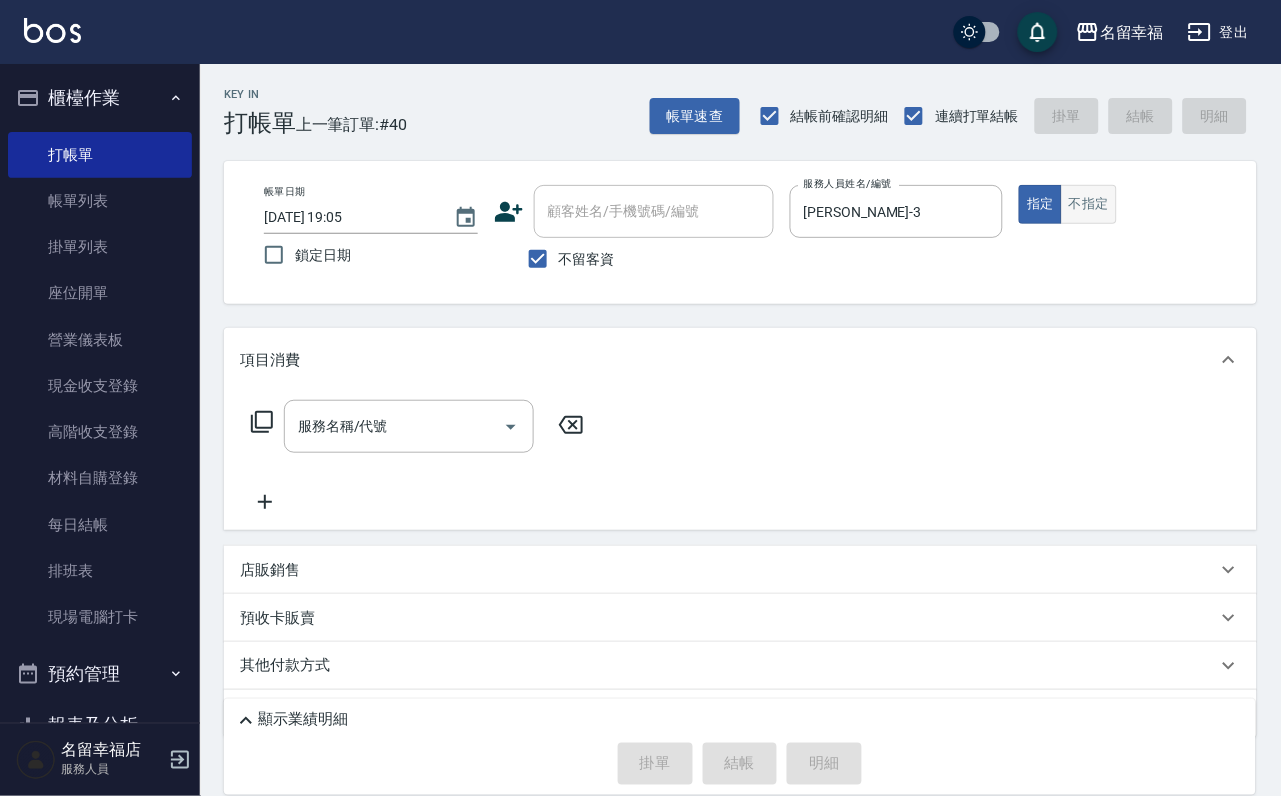 click on "不指定" at bounding box center (1089, 204) 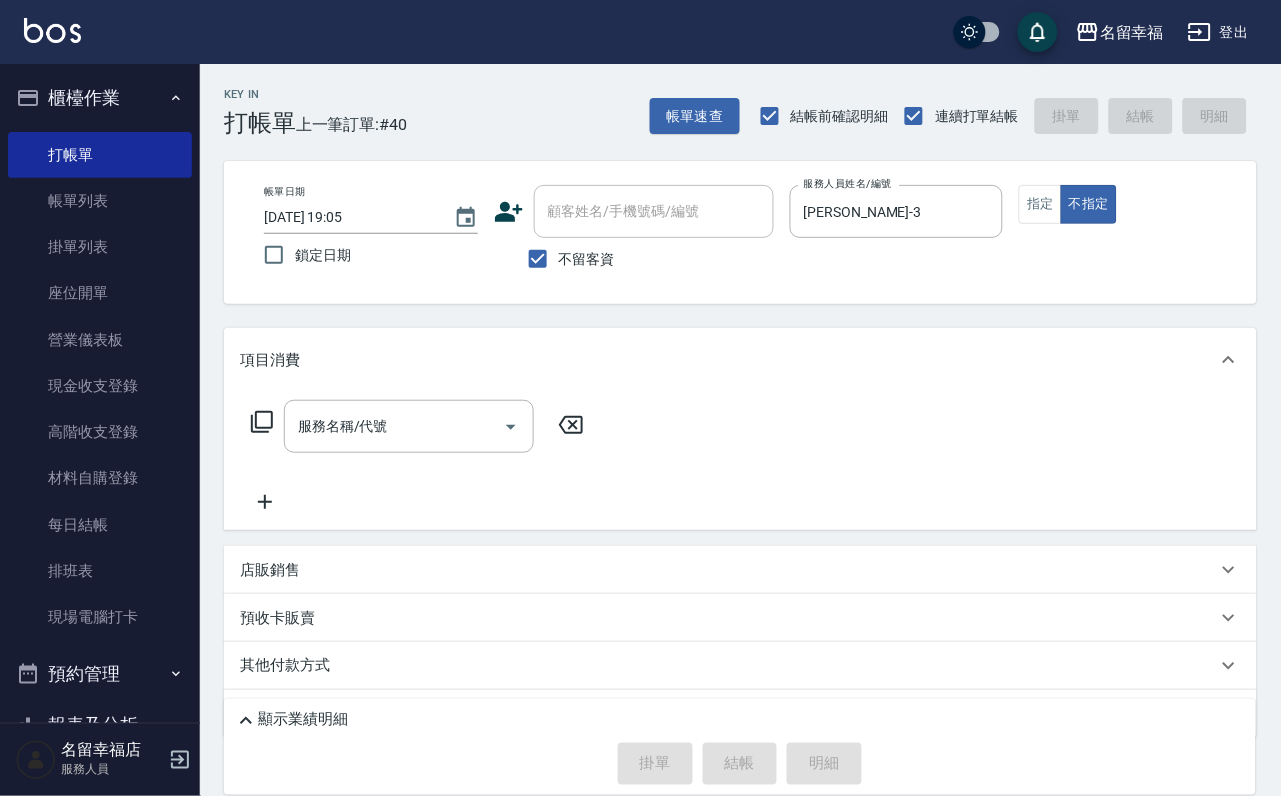 click 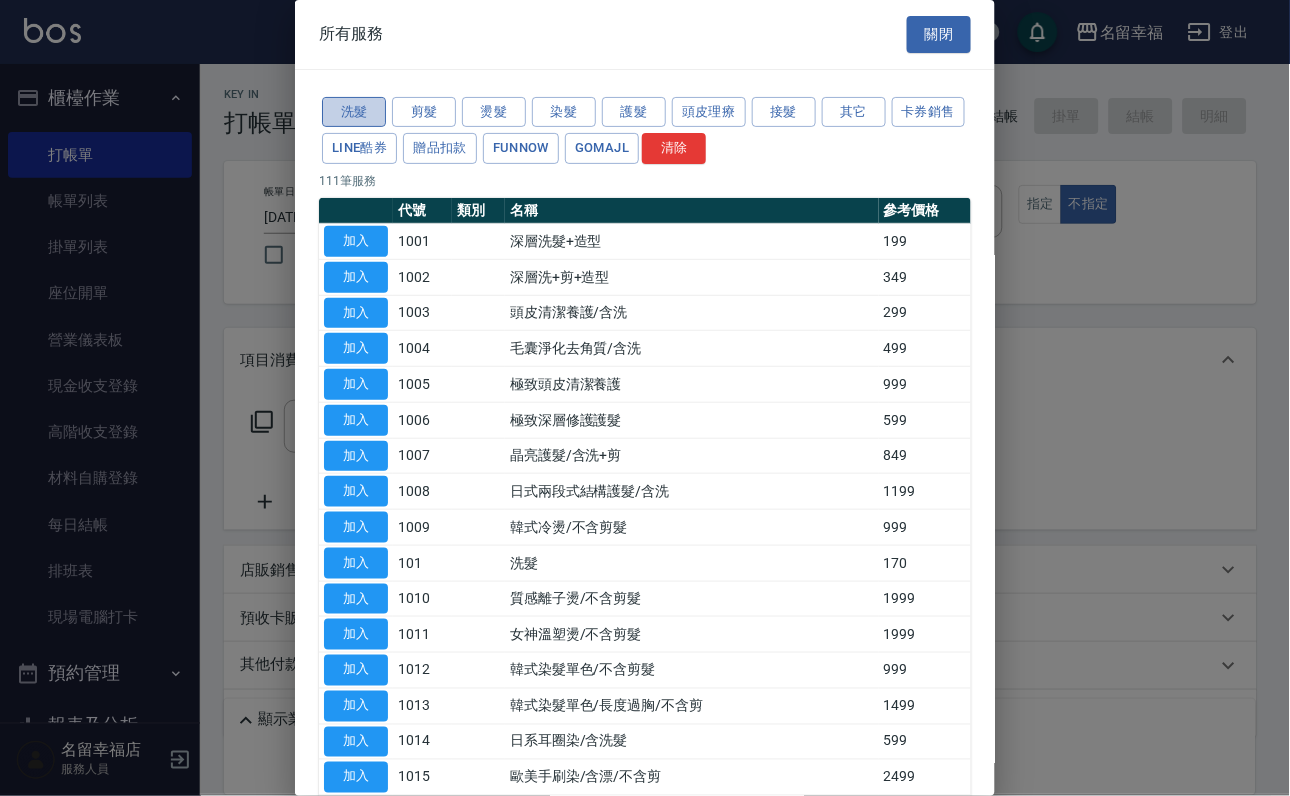 click on "洗髮" at bounding box center [354, 112] 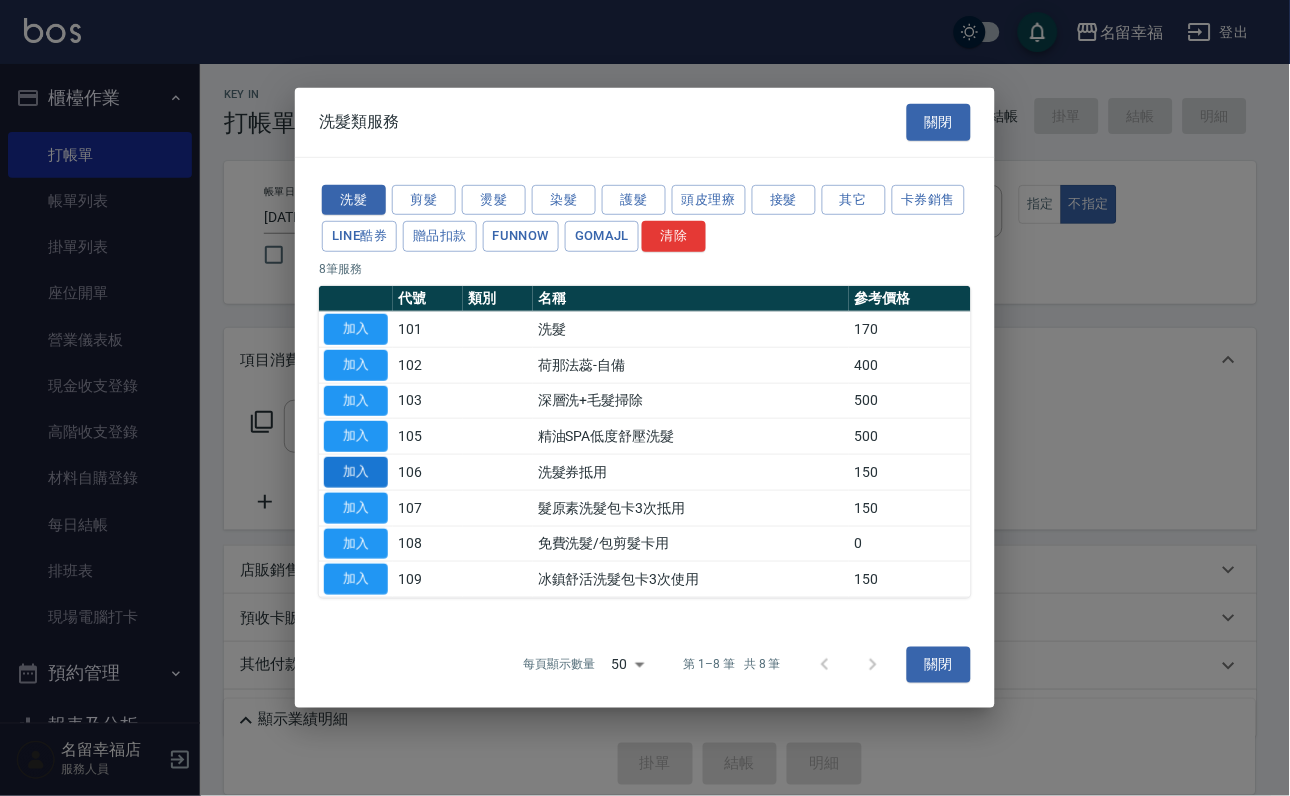 click on "加入" at bounding box center [356, 472] 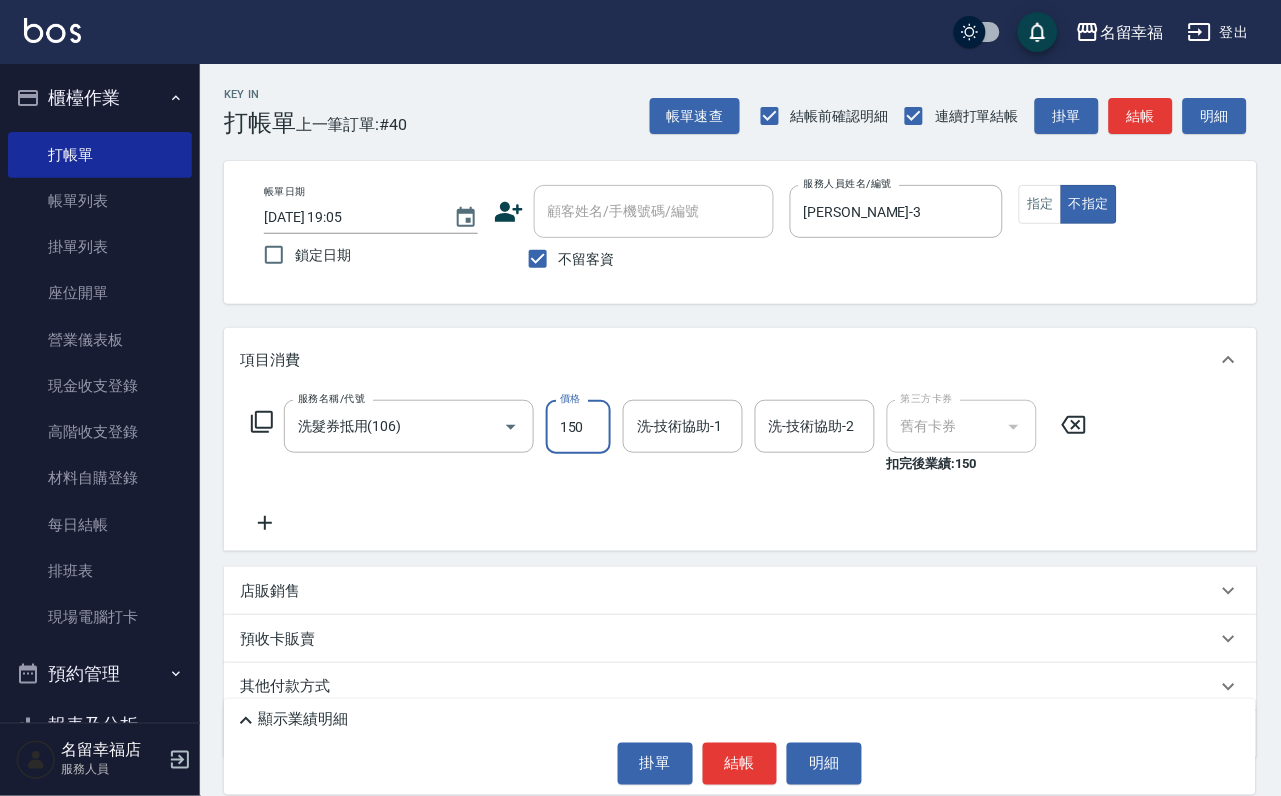 click on "150" at bounding box center [578, 427] 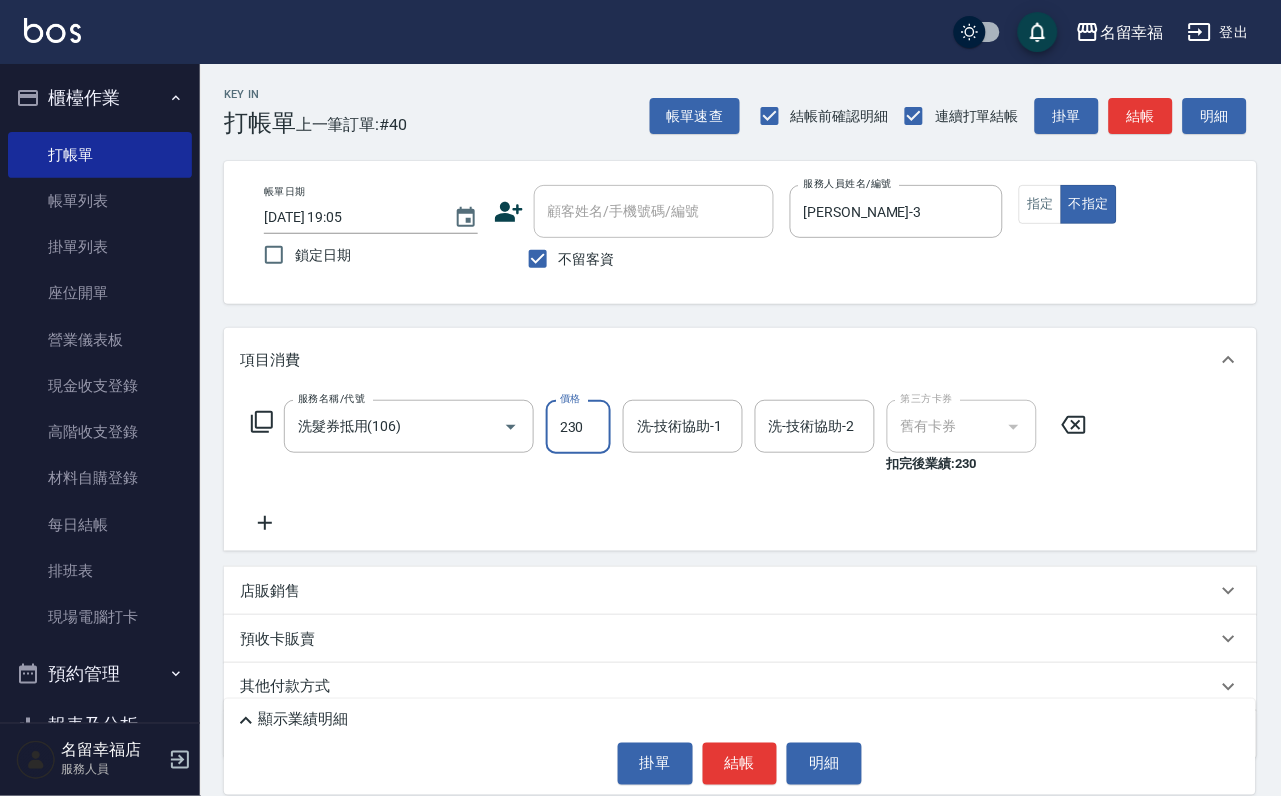 type on "230" 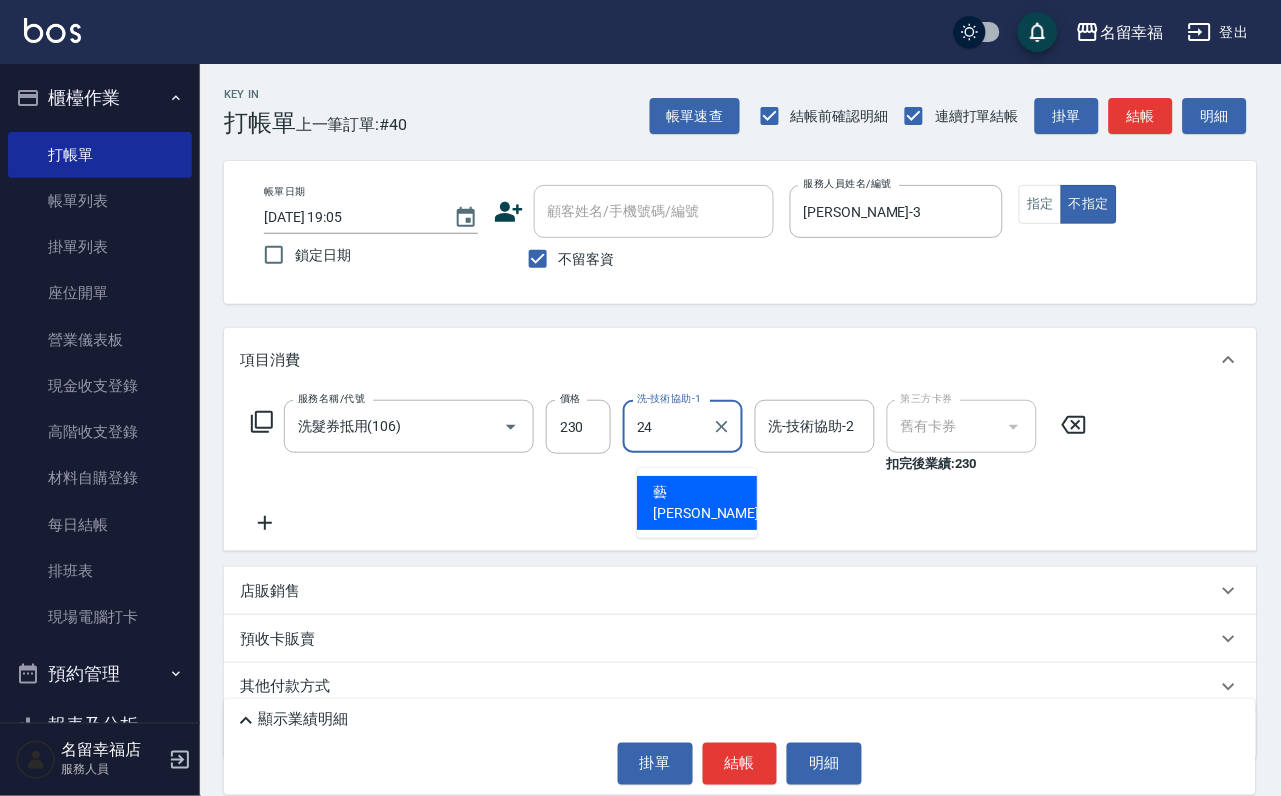 type on "藝馨-24" 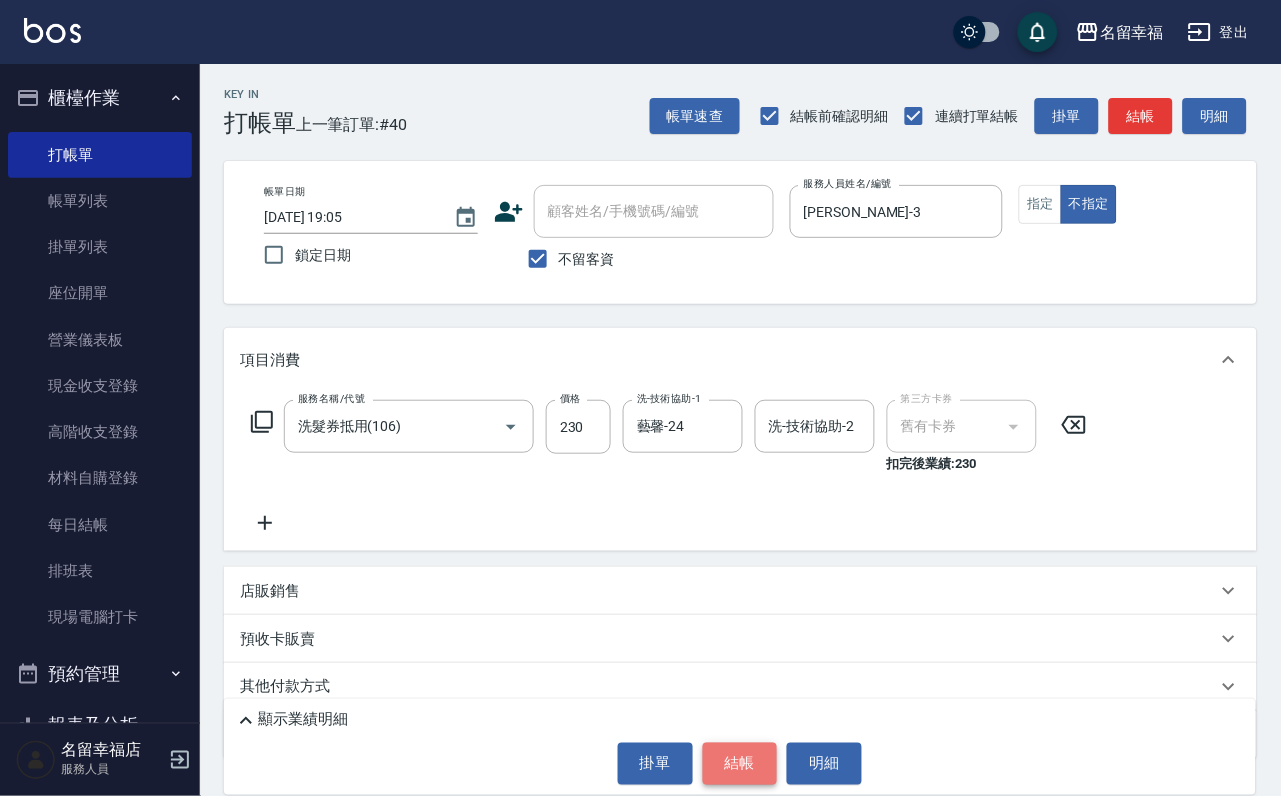 click on "結帳" at bounding box center (740, 764) 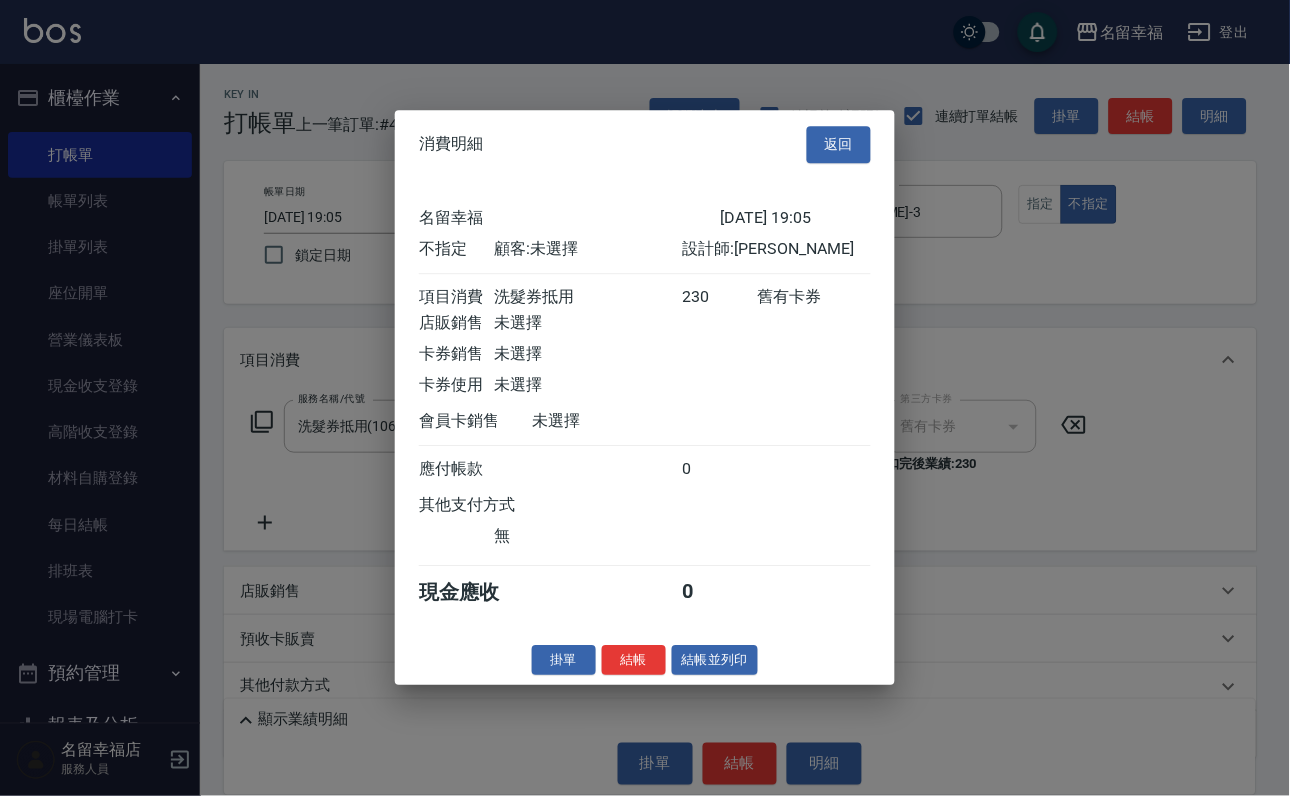 scroll, scrollTop: 284, scrollLeft: 0, axis: vertical 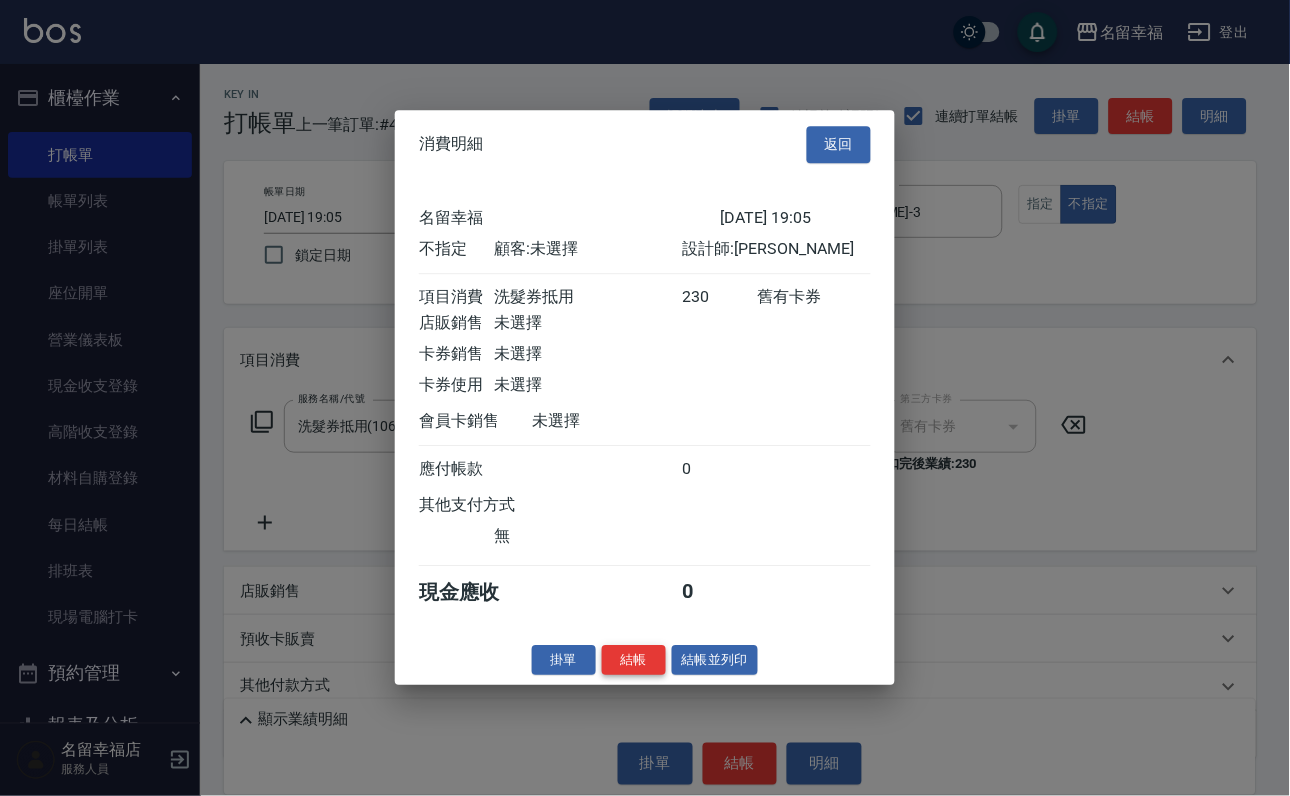 click on "結帳" at bounding box center (634, 660) 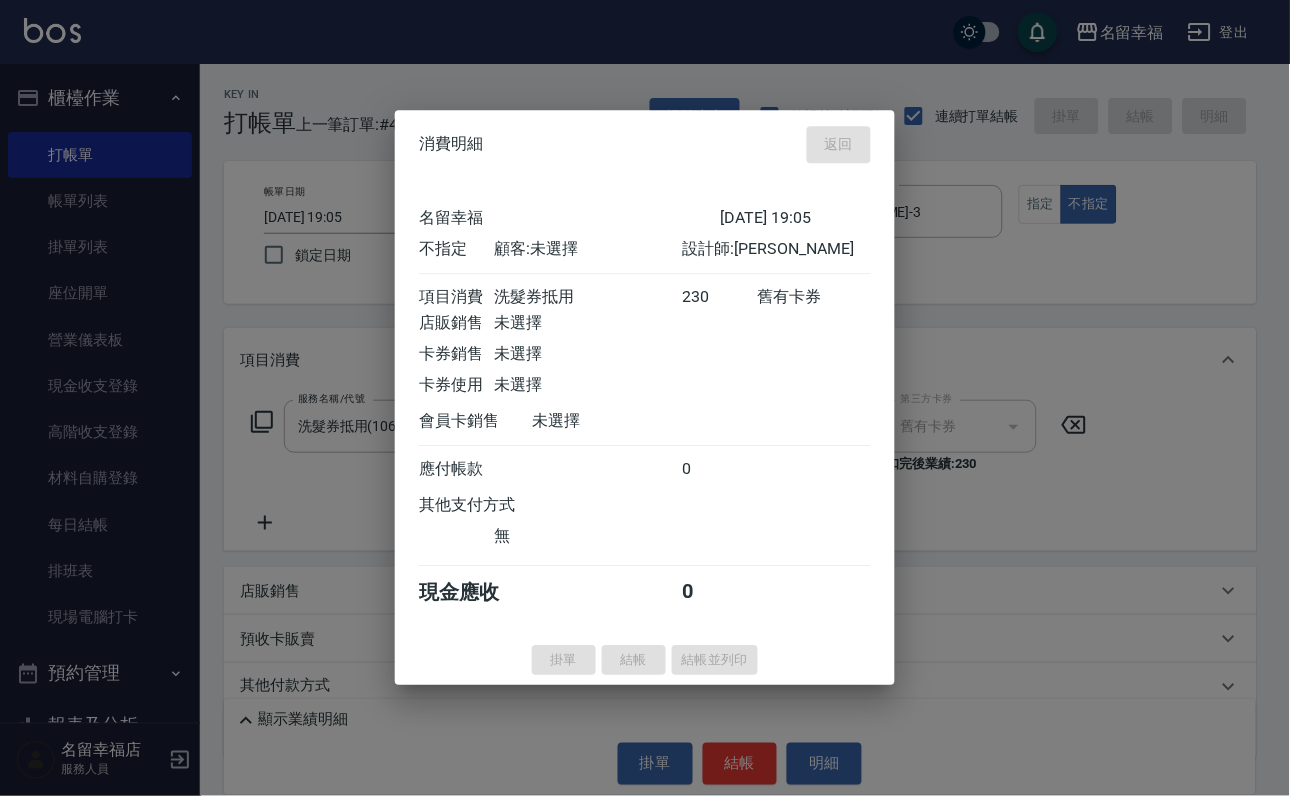 type on "2025/07/12 19:13" 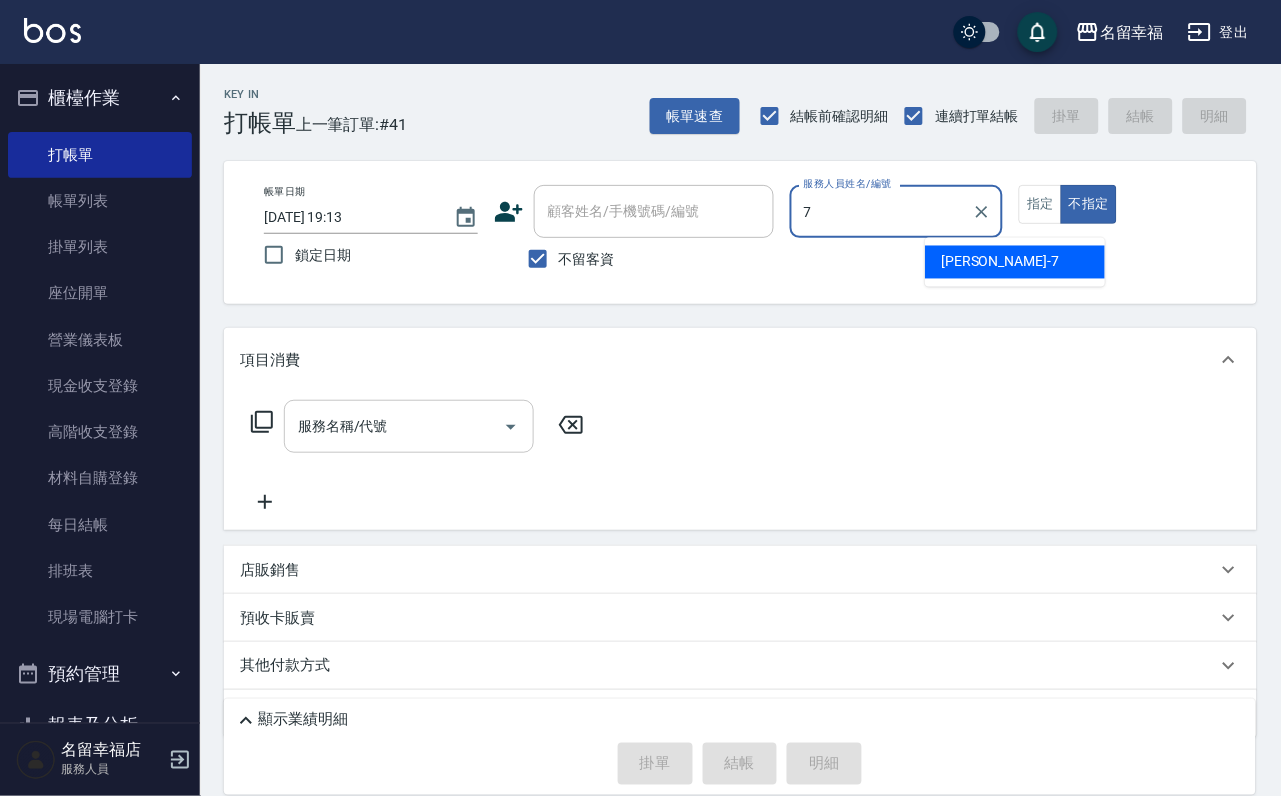 type on "[PERSON_NAME]-7" 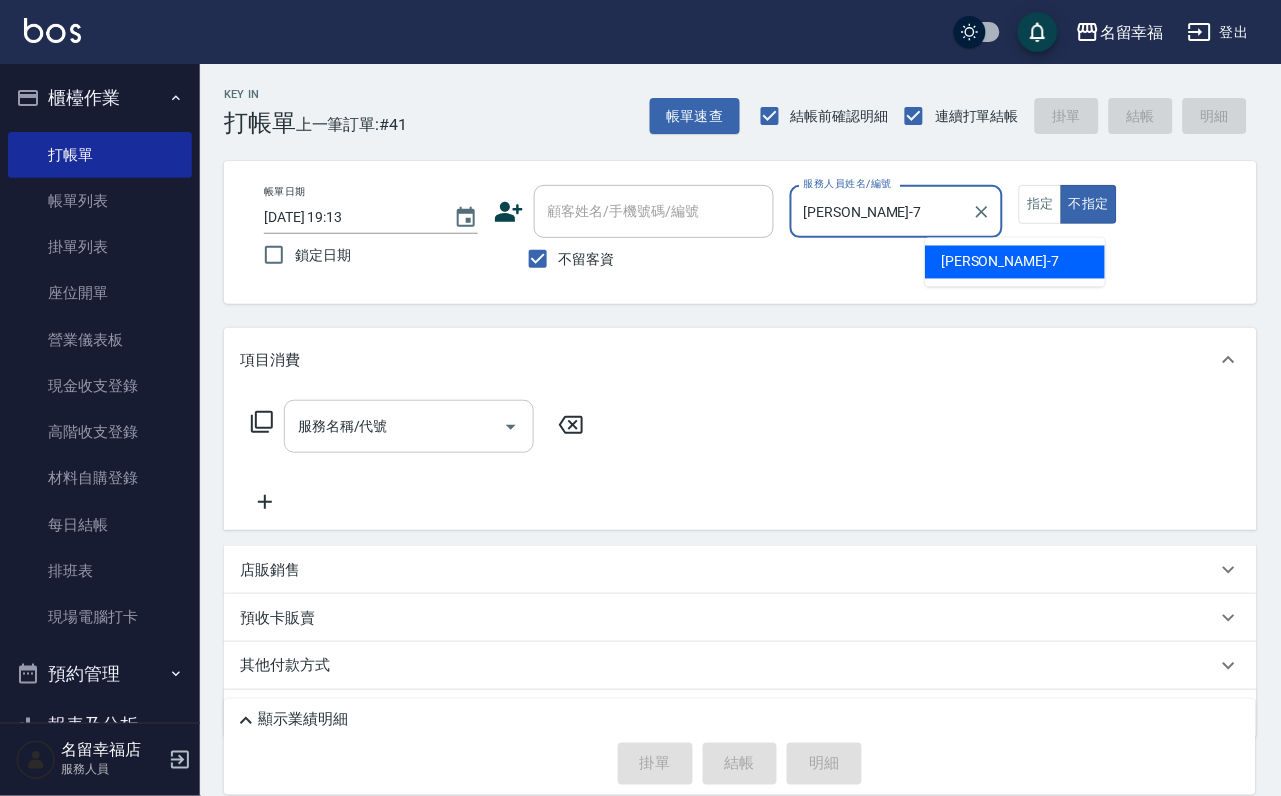 type on "false" 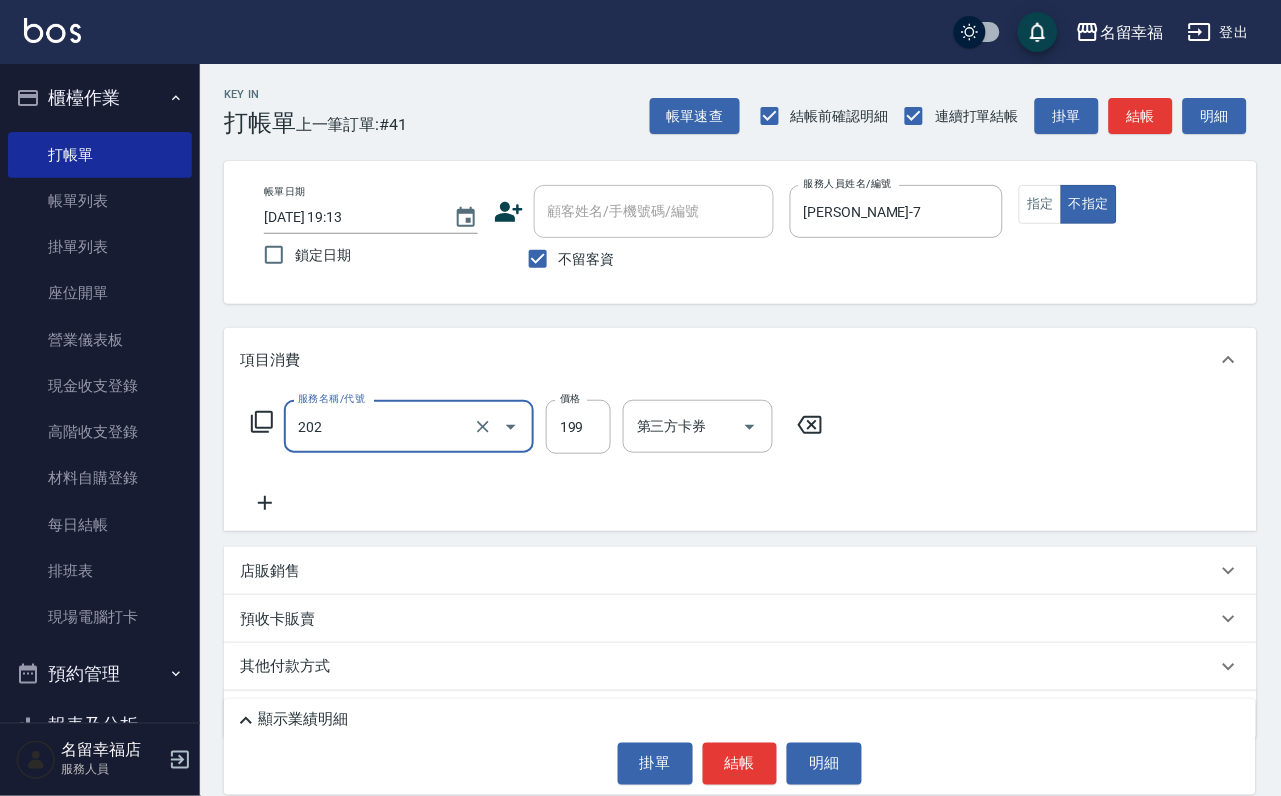 type on "不指定單剪(202)" 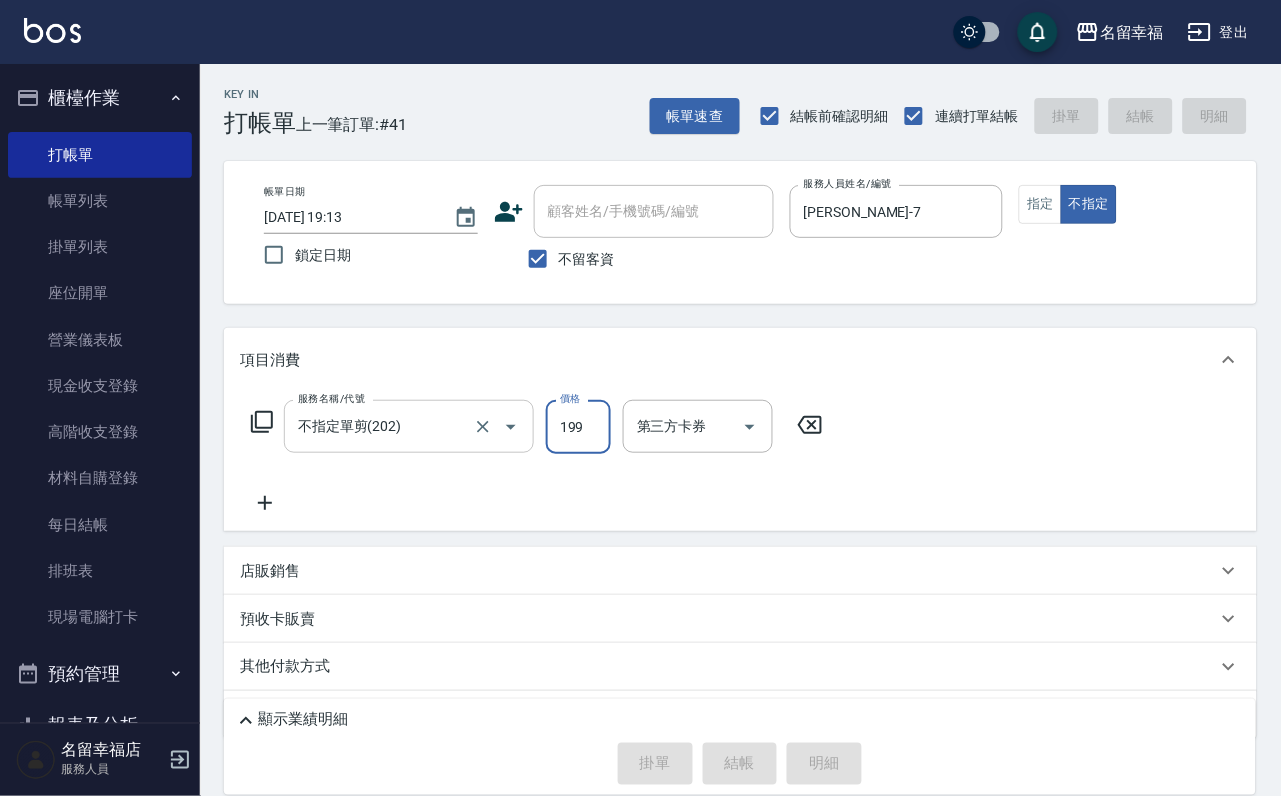 type on "2025/07/12 19:15" 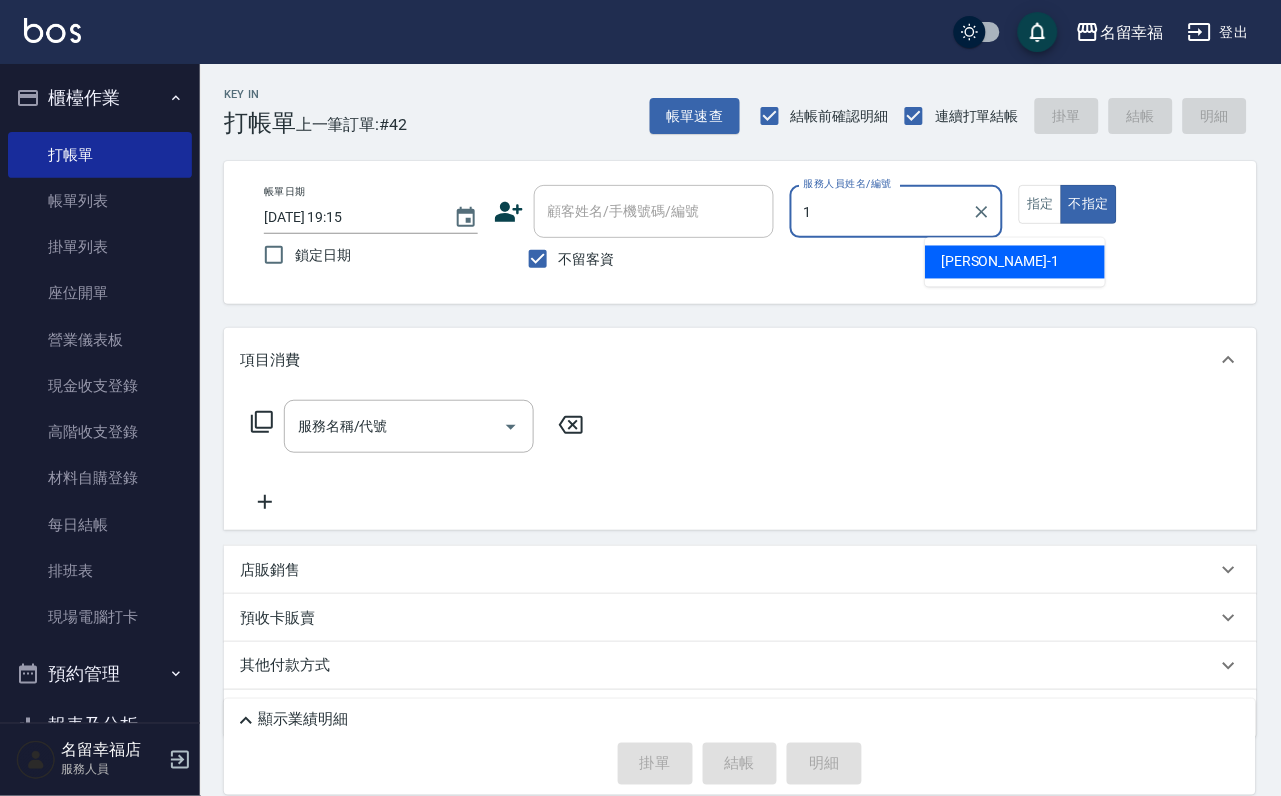 type on "[PERSON_NAME]-1" 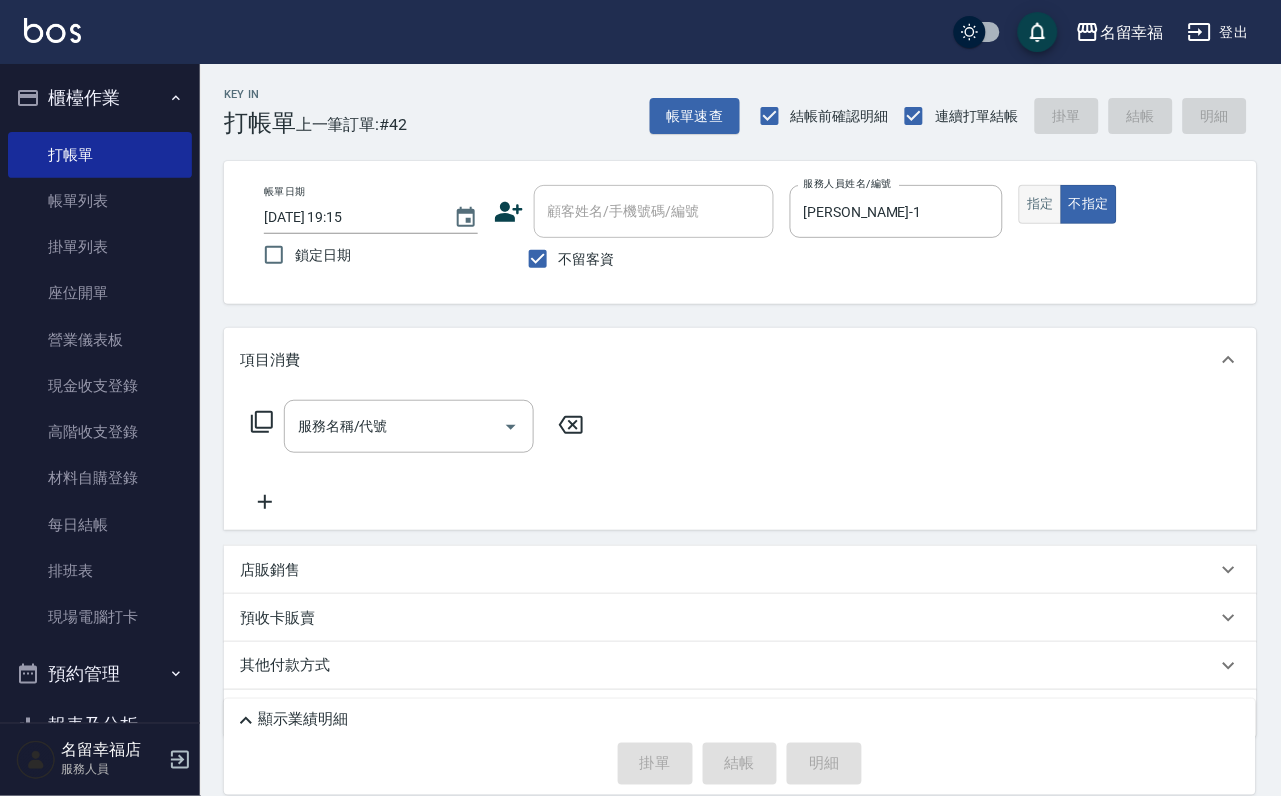 click on "帳單日期 2025/07/12 19:15 鎖定日期 顧客姓名/手機號碼/編號 顧客姓名/手機號碼/編號 不留客資 服務人員姓名/編號 珮瑜-1 服務人員姓名/編號 指定 不指定" at bounding box center [740, 232] 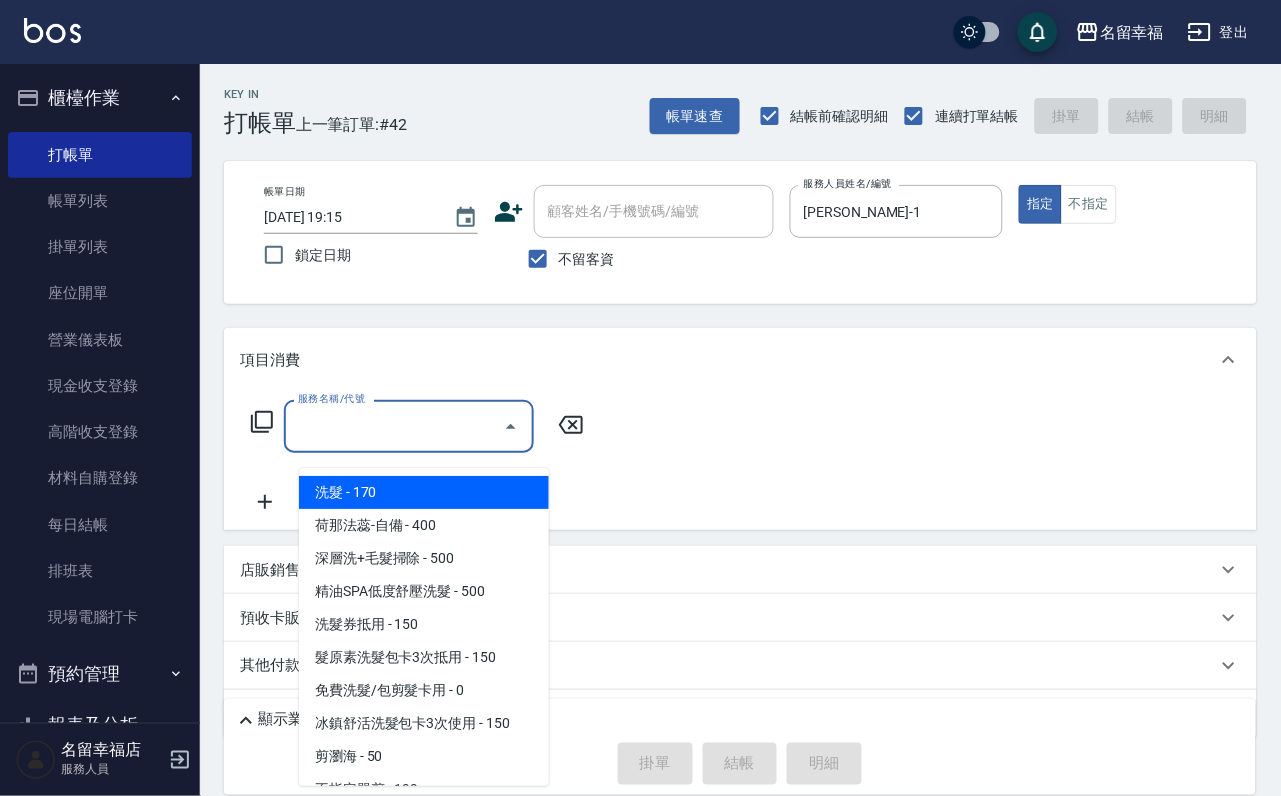 click on "服務名稱/代號" at bounding box center (394, 426) 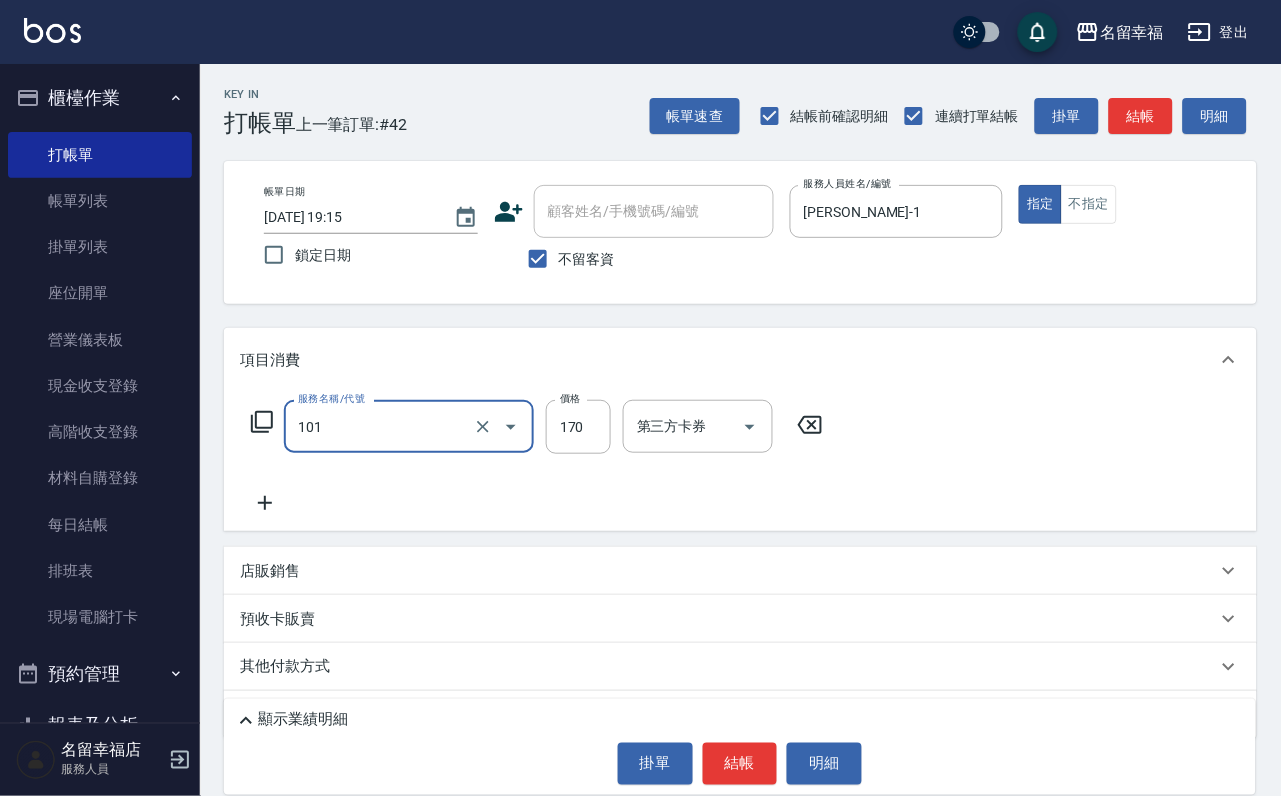 type on "洗髮(101)" 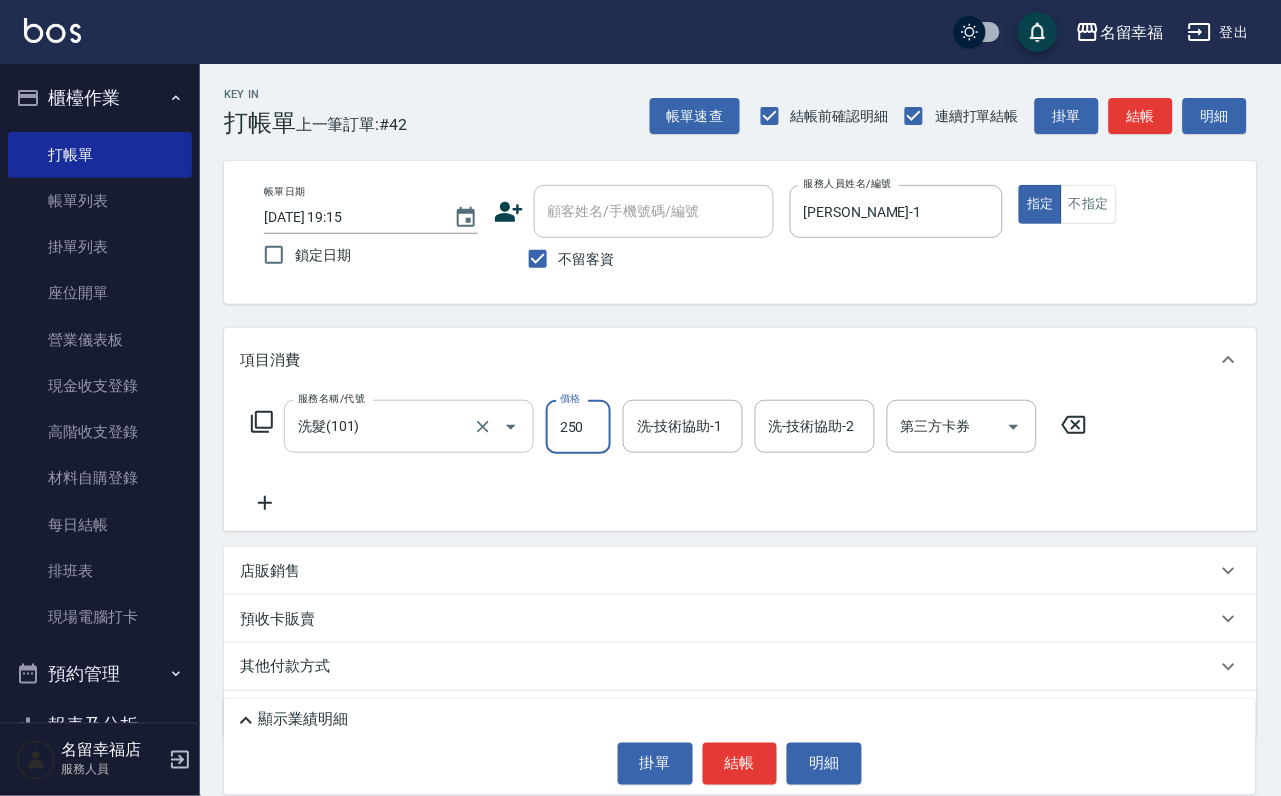 type on "250" 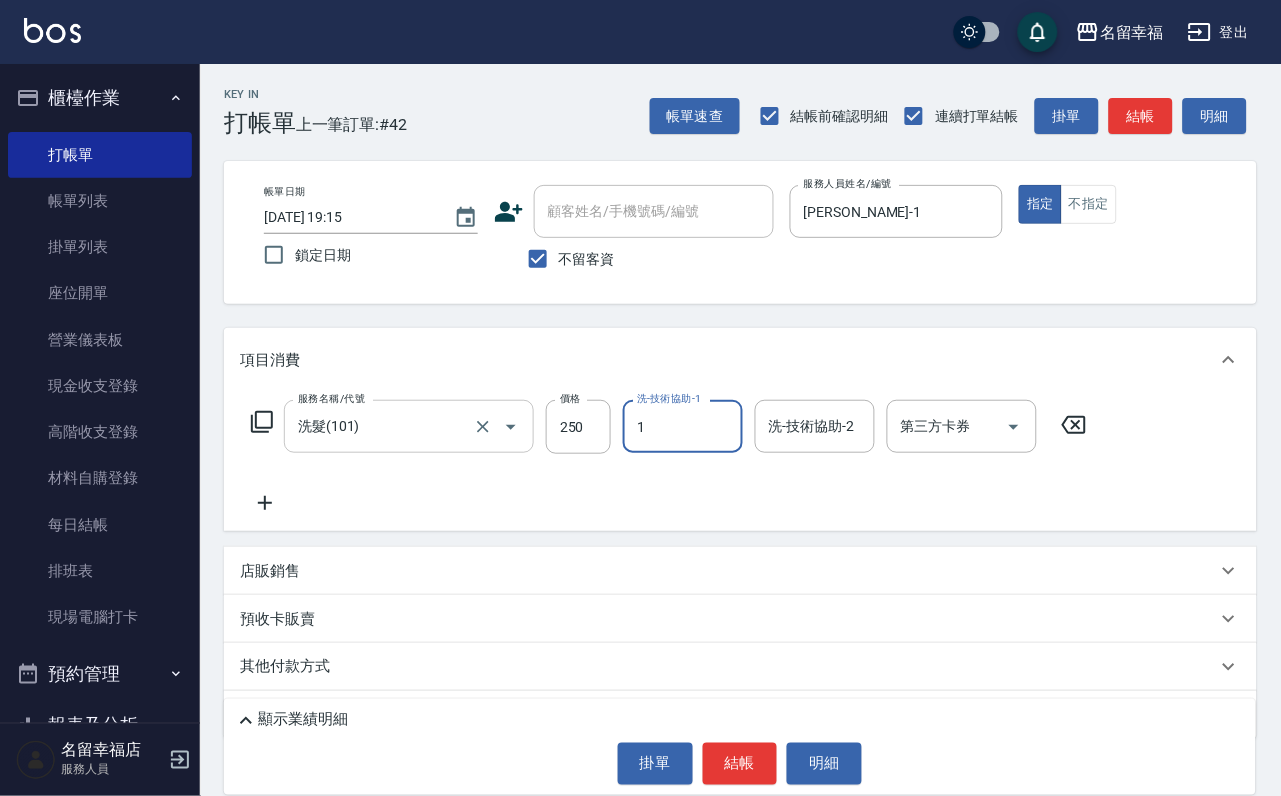 type on "[PERSON_NAME]-1" 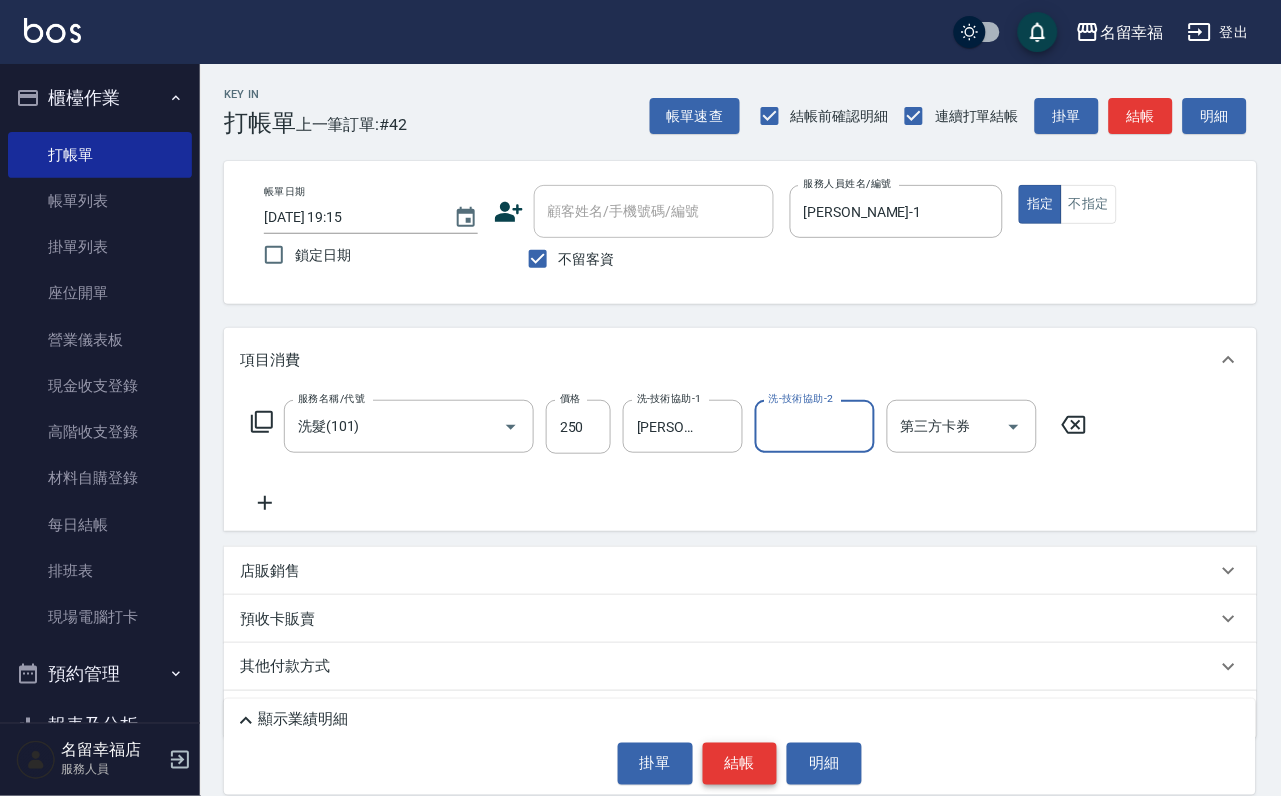 click on "結帳" at bounding box center [740, 764] 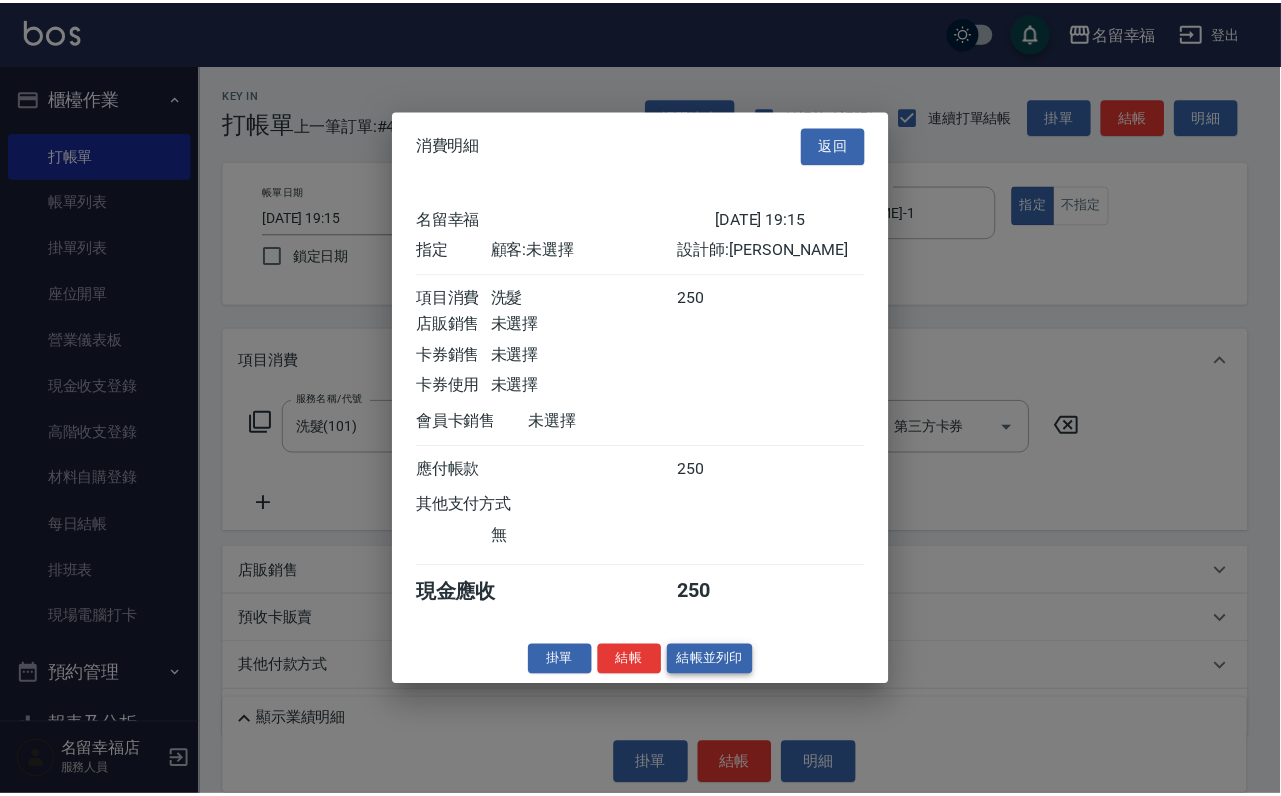 scroll, scrollTop: 247, scrollLeft: 0, axis: vertical 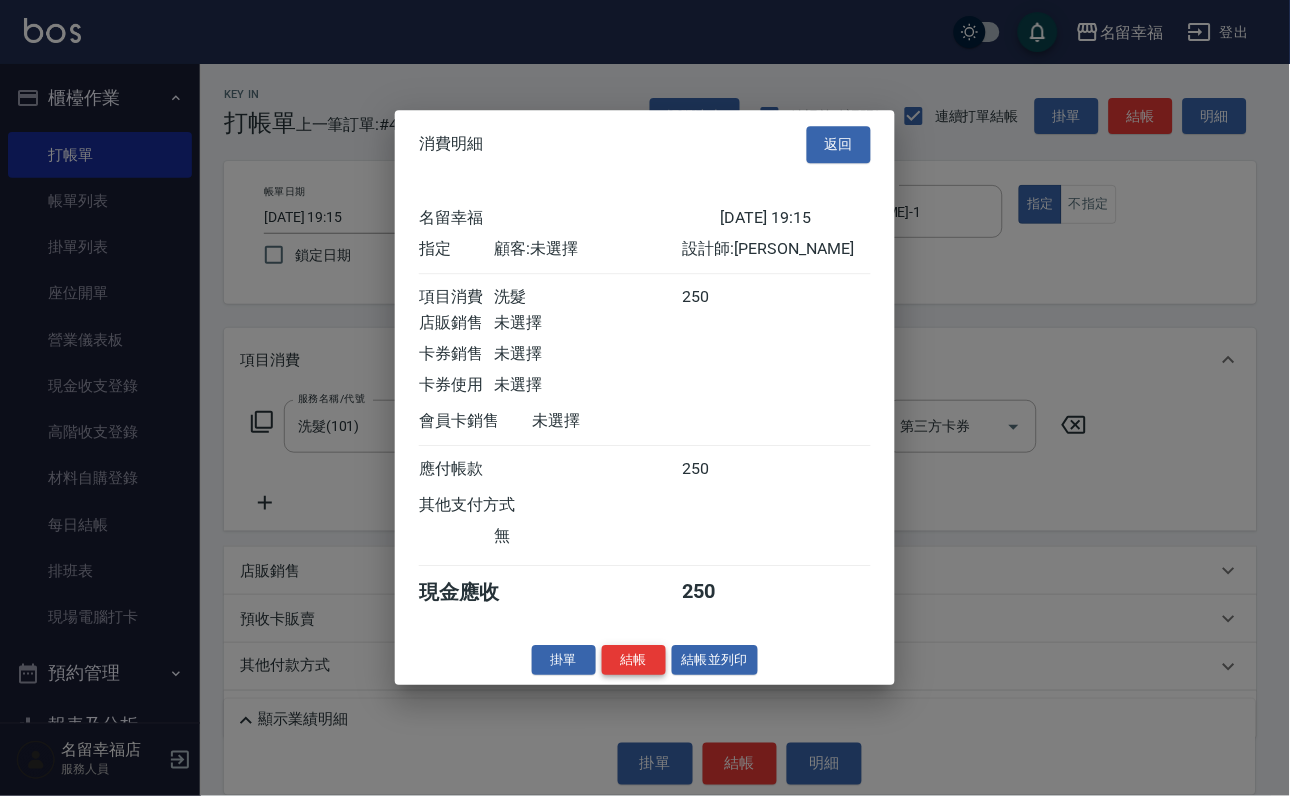 click on "結帳" at bounding box center (634, 660) 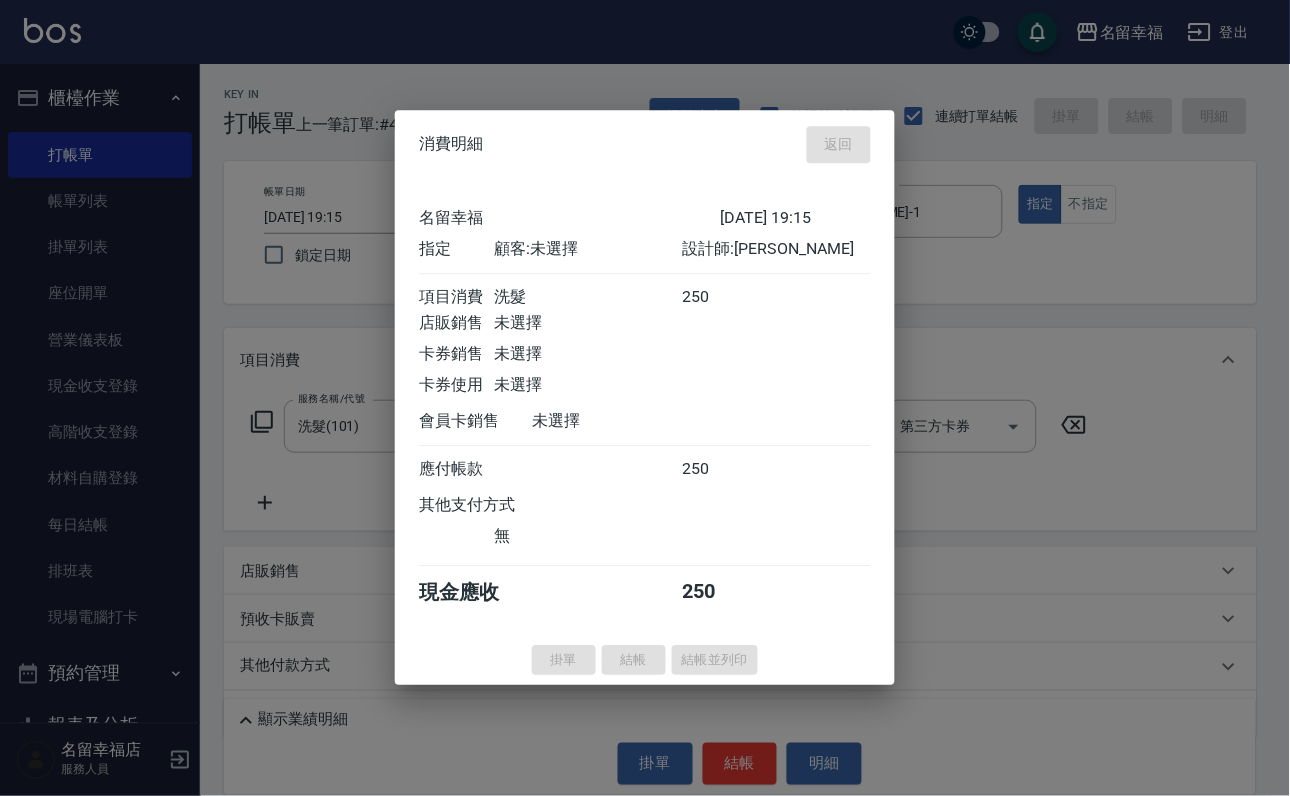 type on "2025/07/12 19:24" 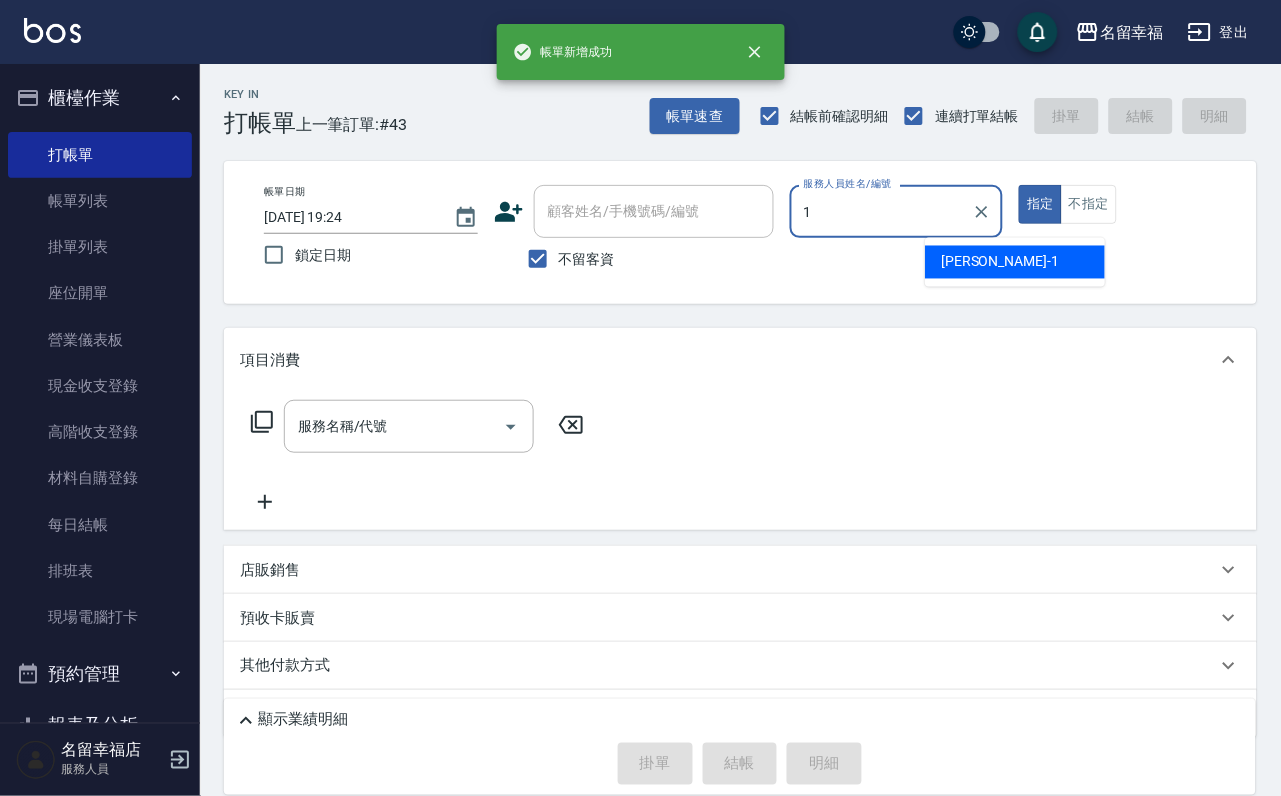 type on "[PERSON_NAME]-1" 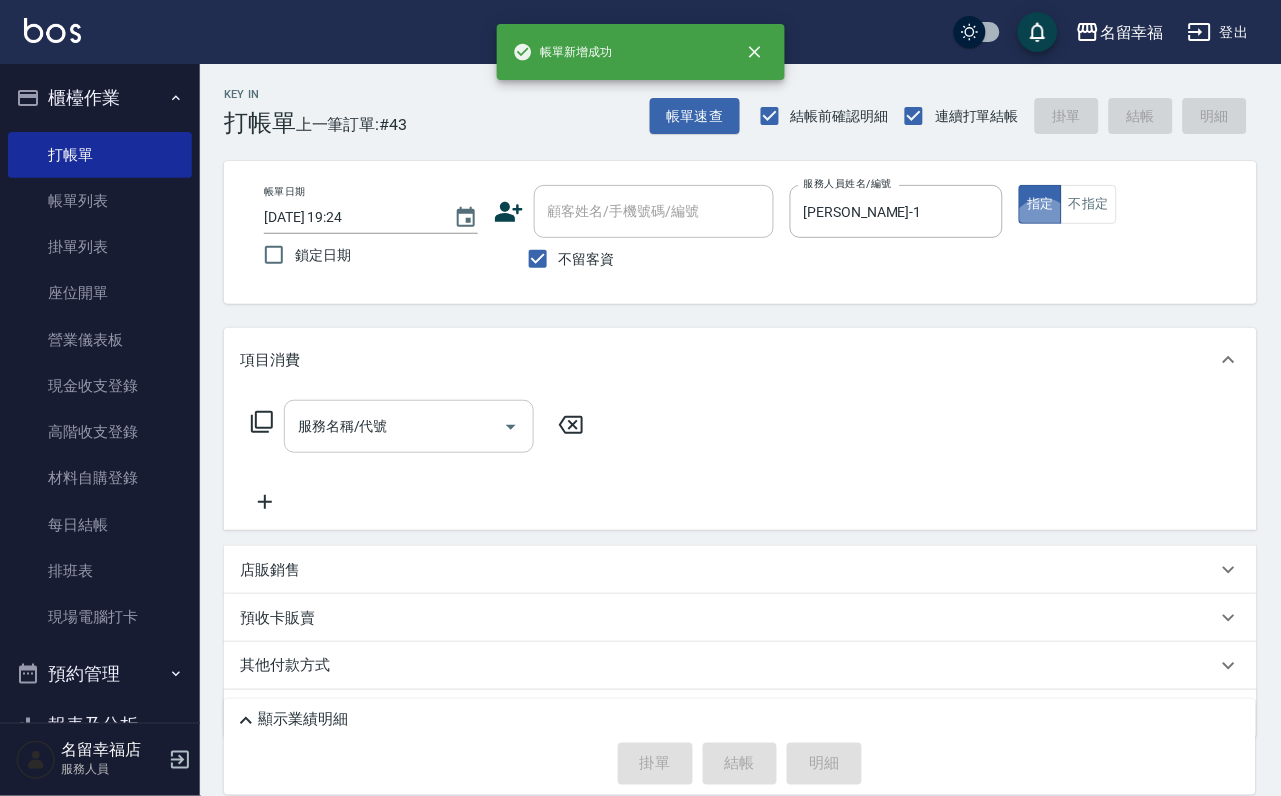 click on "服務名稱/代號" at bounding box center [394, 426] 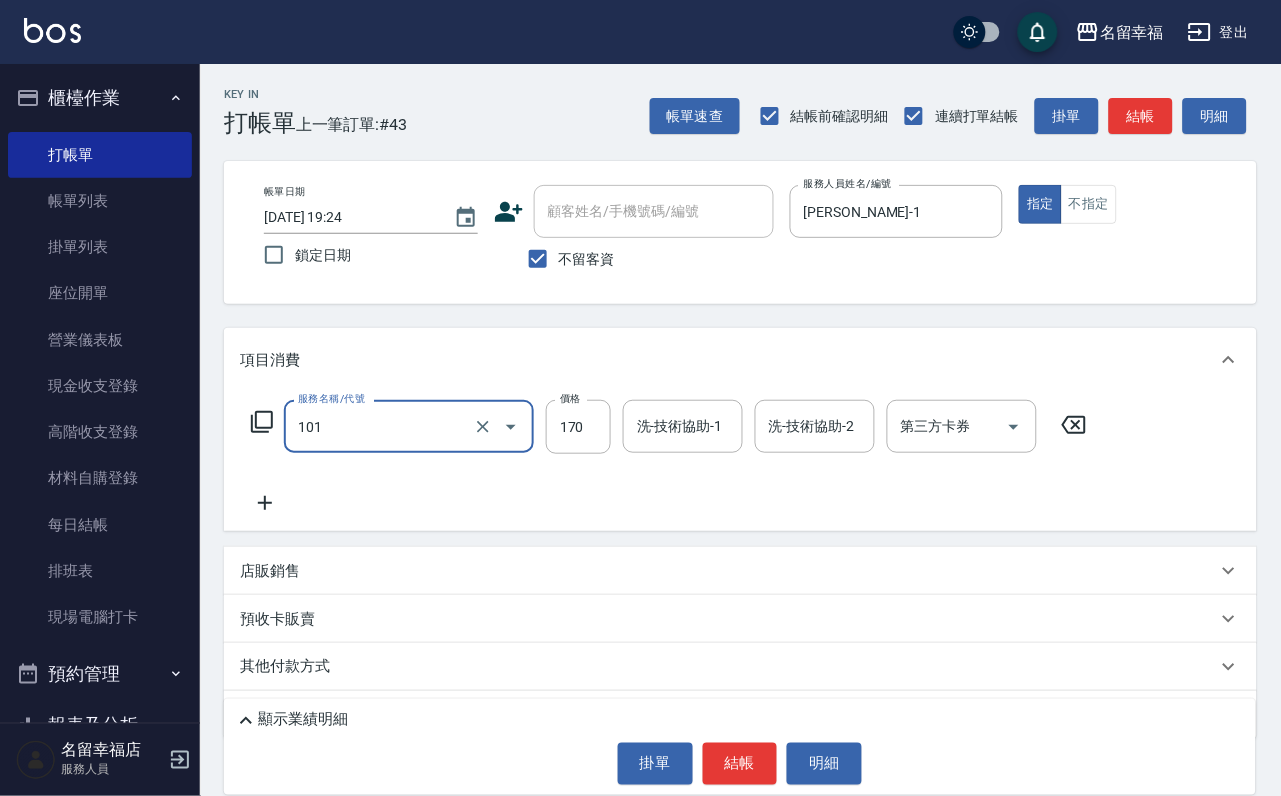 type on "洗髮(101)" 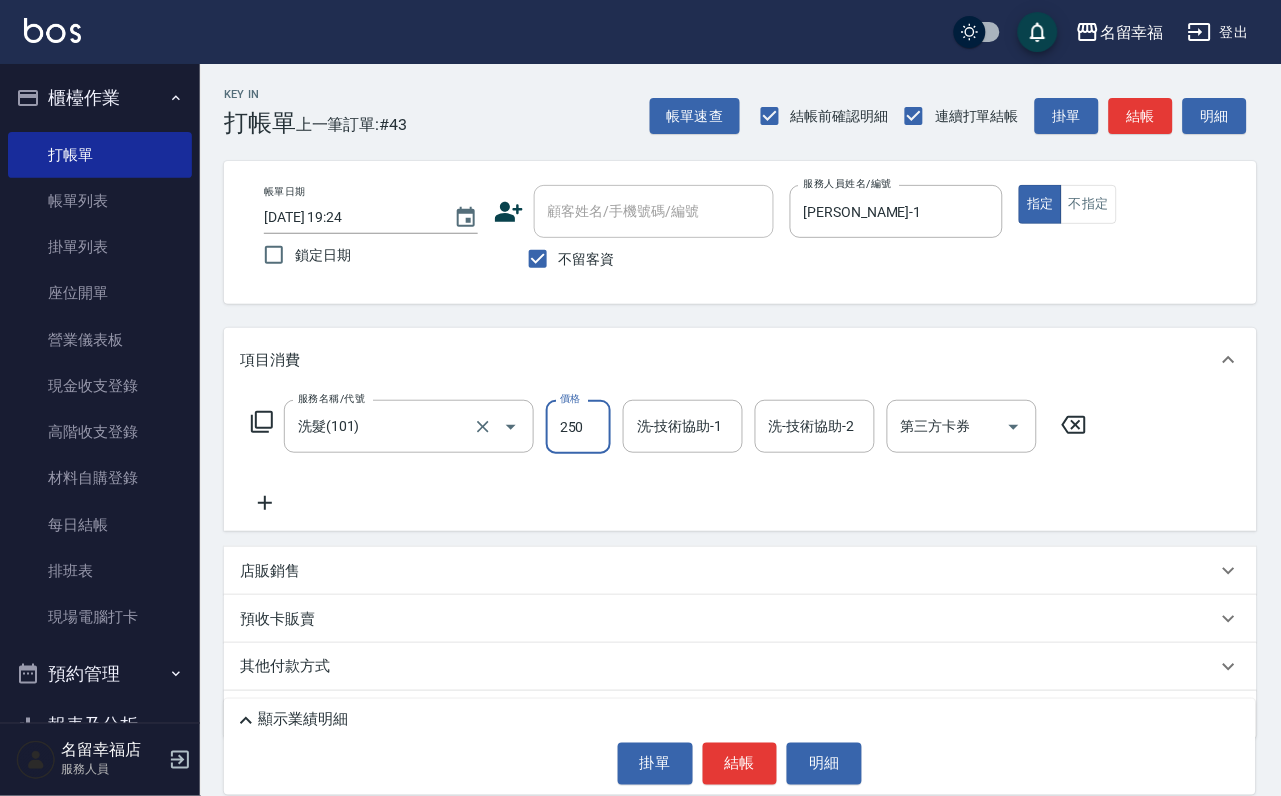 type on "250" 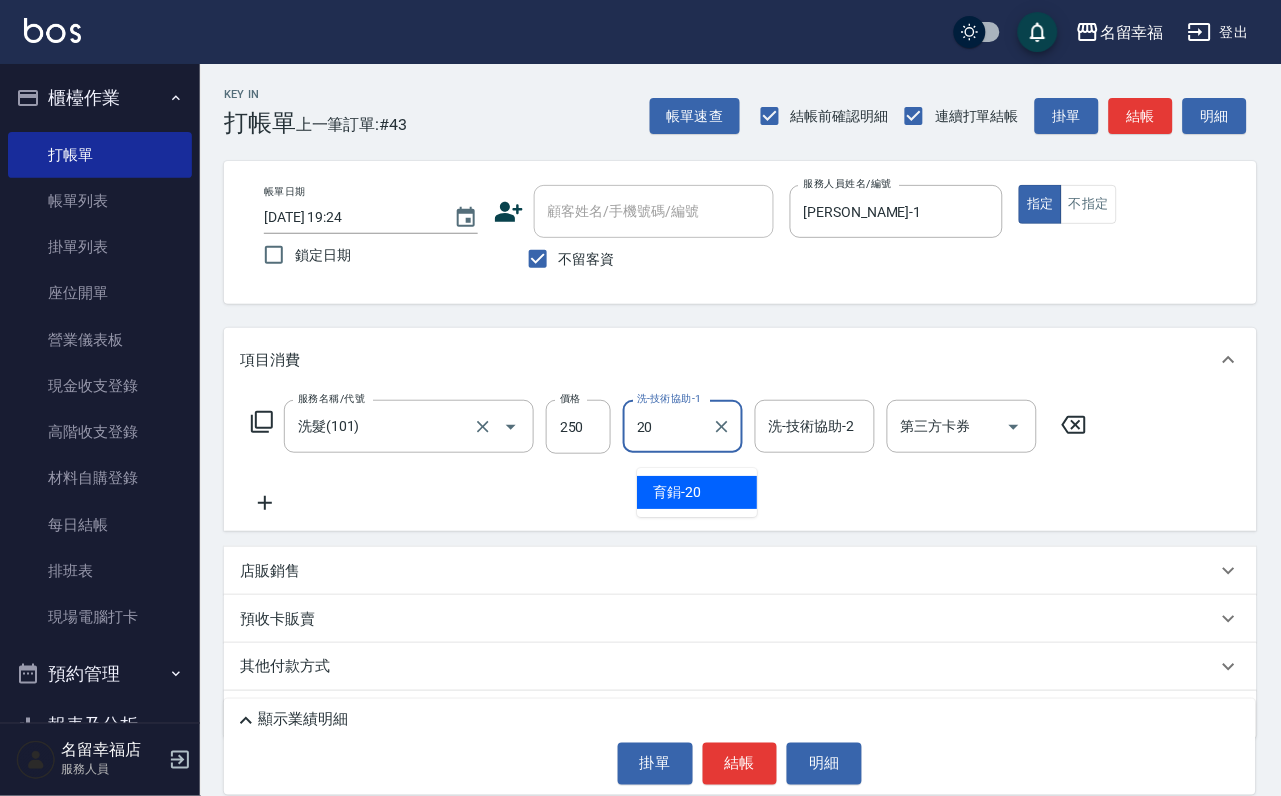 type on "育鋗-20" 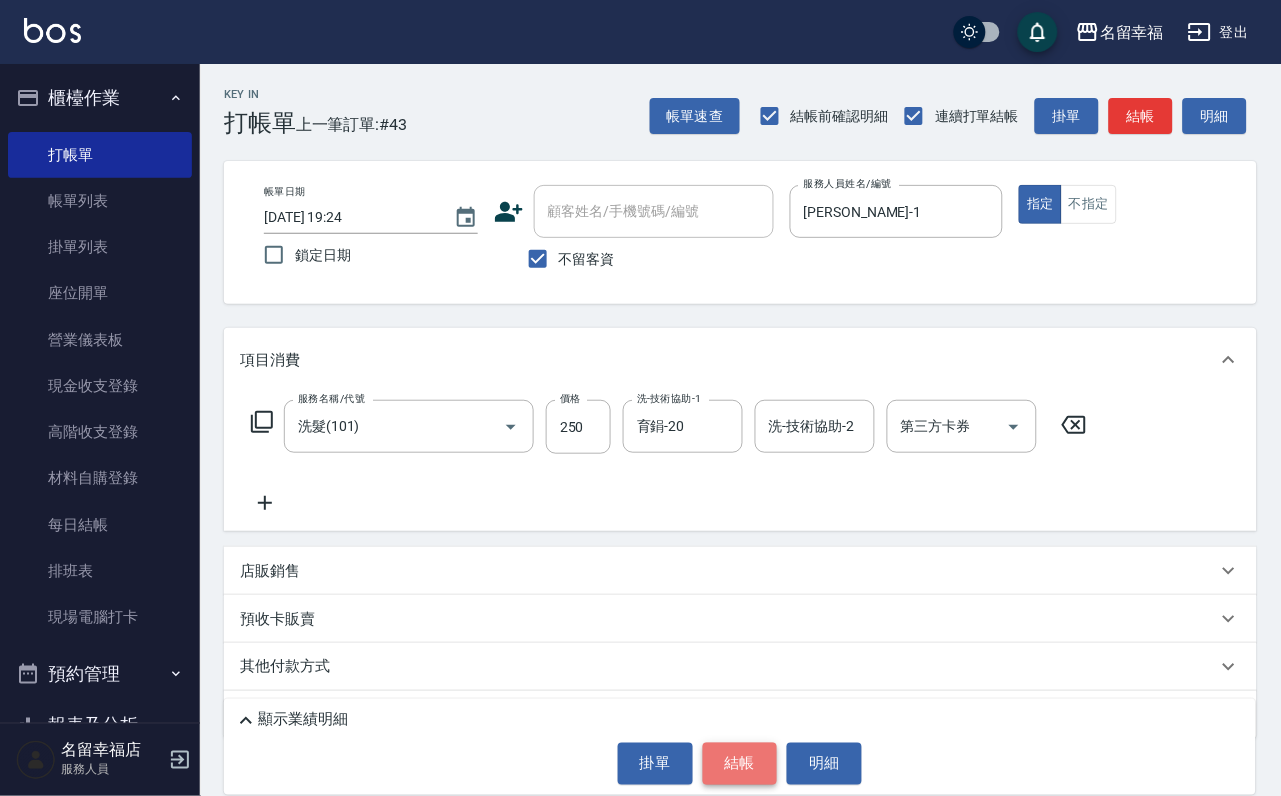 drag, startPoint x: 749, startPoint y: 758, endPoint x: 727, endPoint y: 737, distance: 30.413813 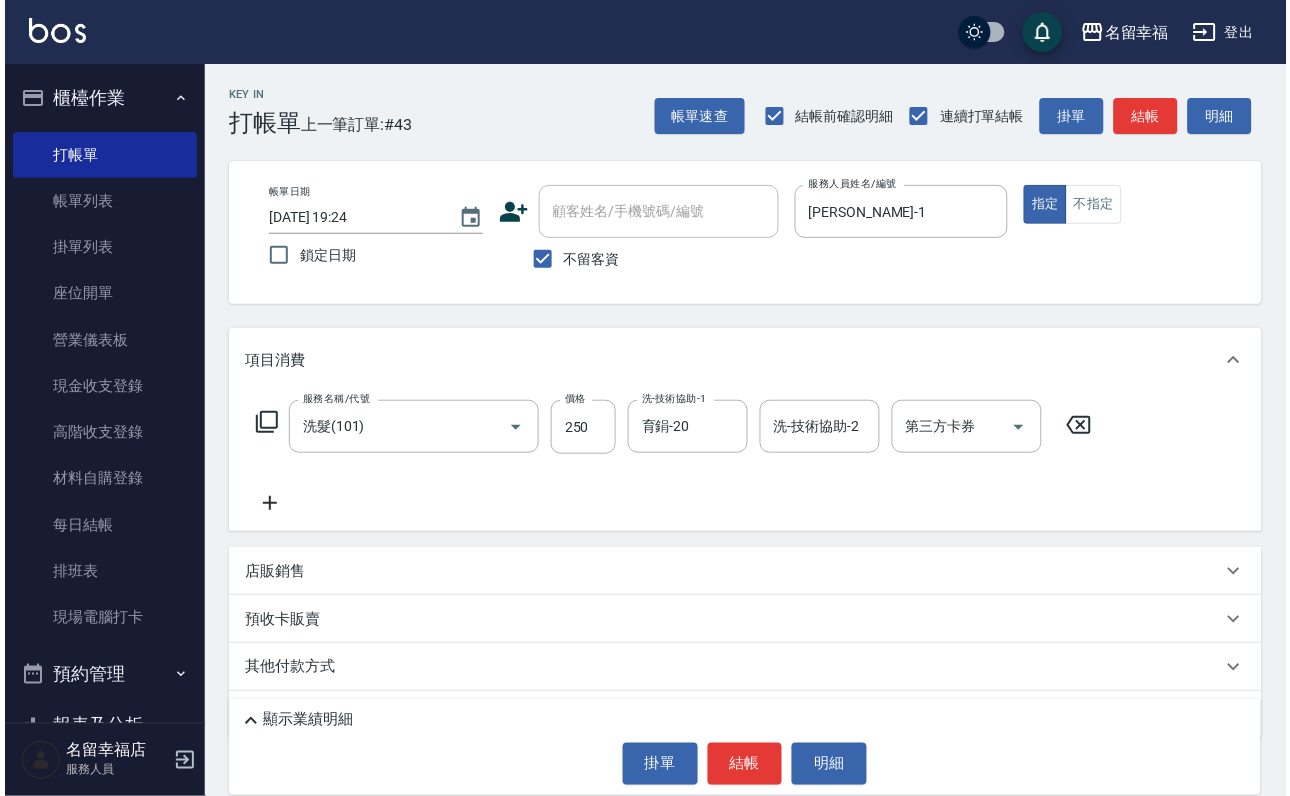 scroll, scrollTop: 119, scrollLeft: 0, axis: vertical 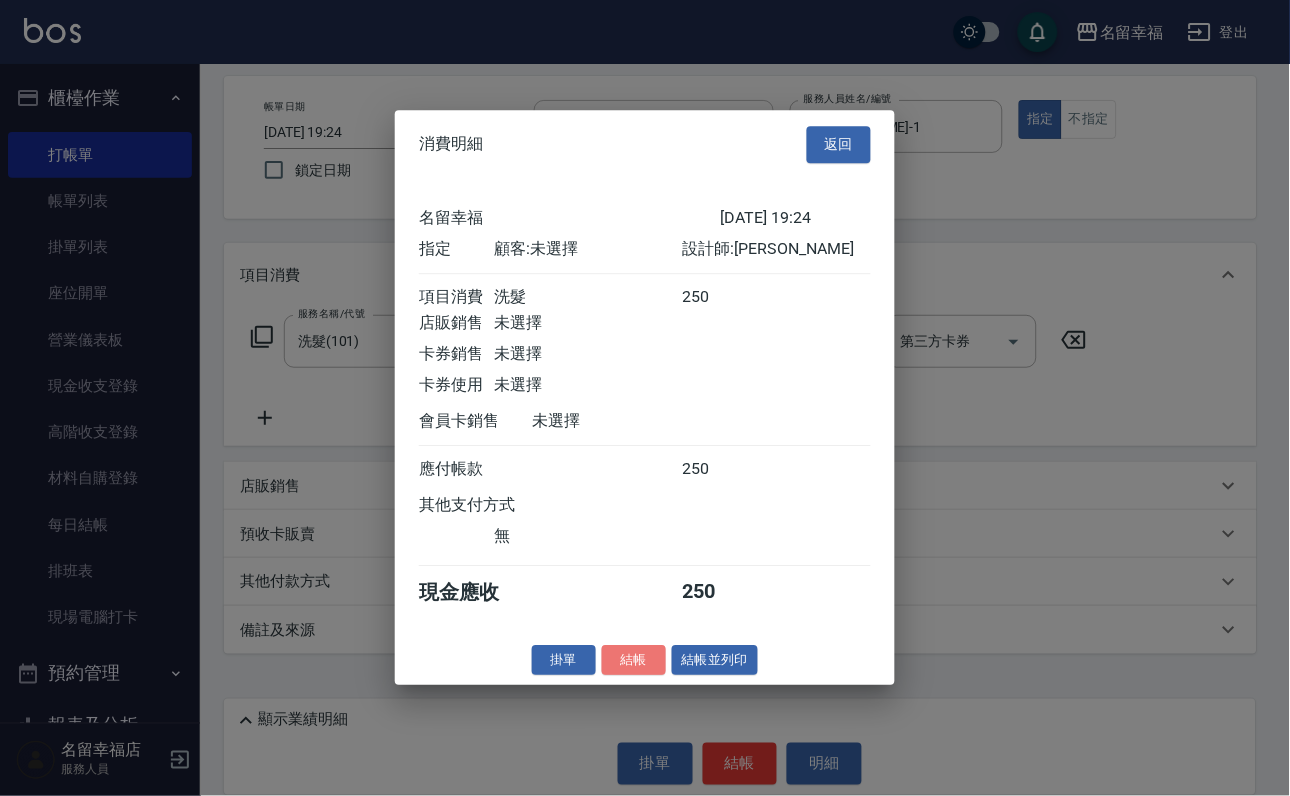 click on "結帳" at bounding box center (634, 660) 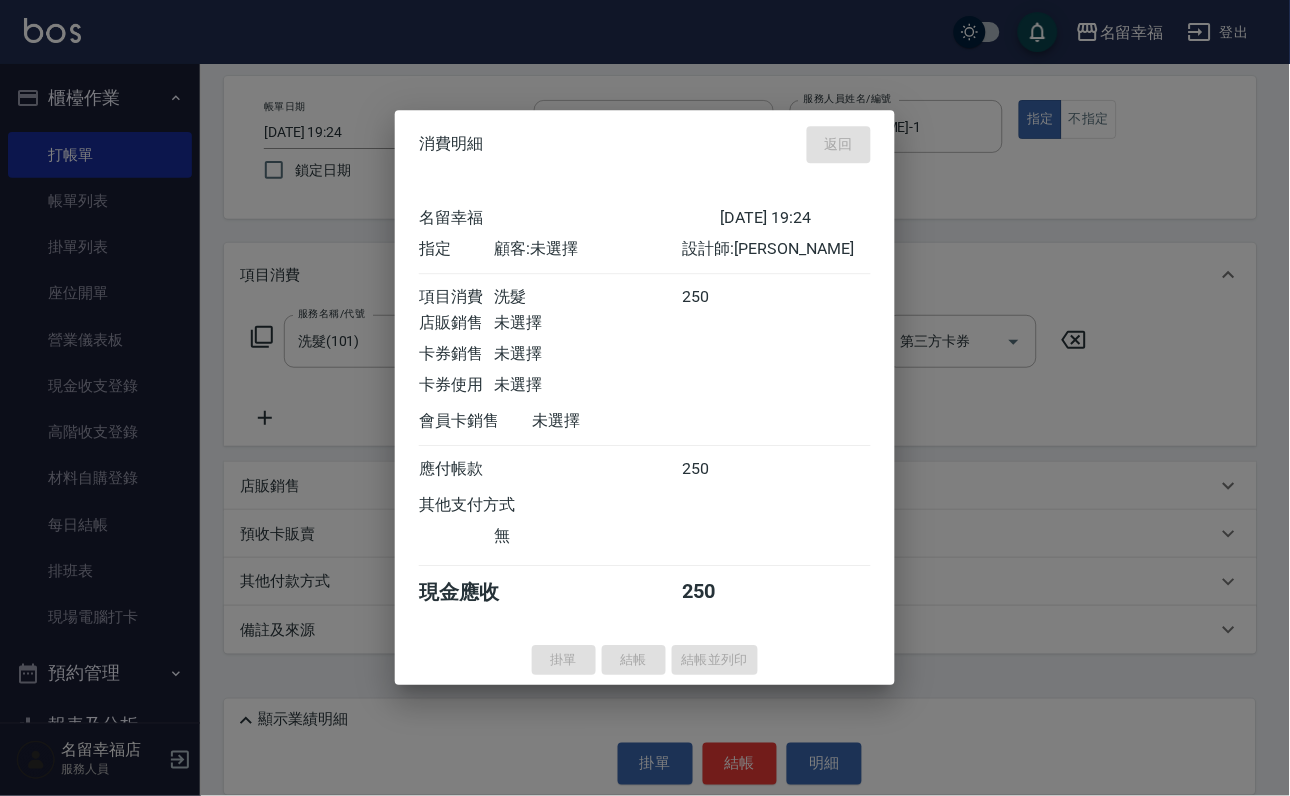 type 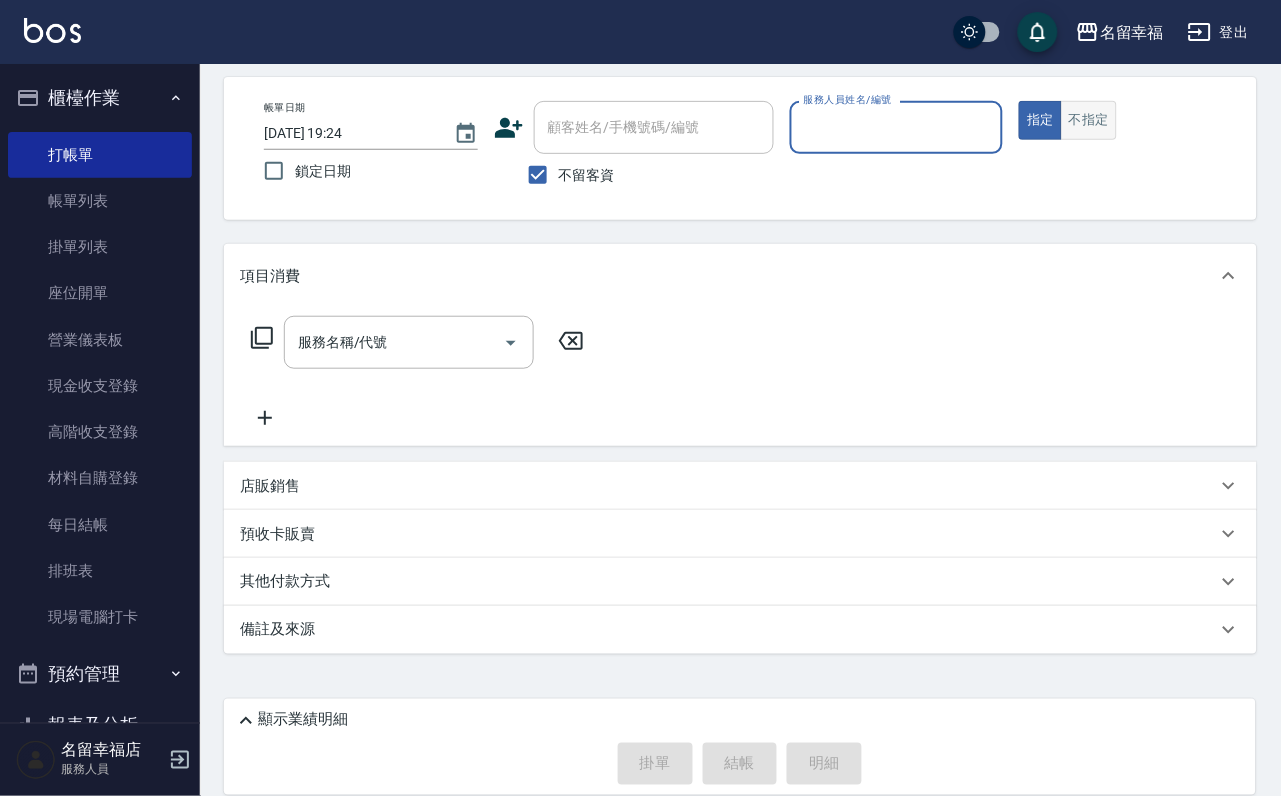 click on "不指定" at bounding box center (1089, 120) 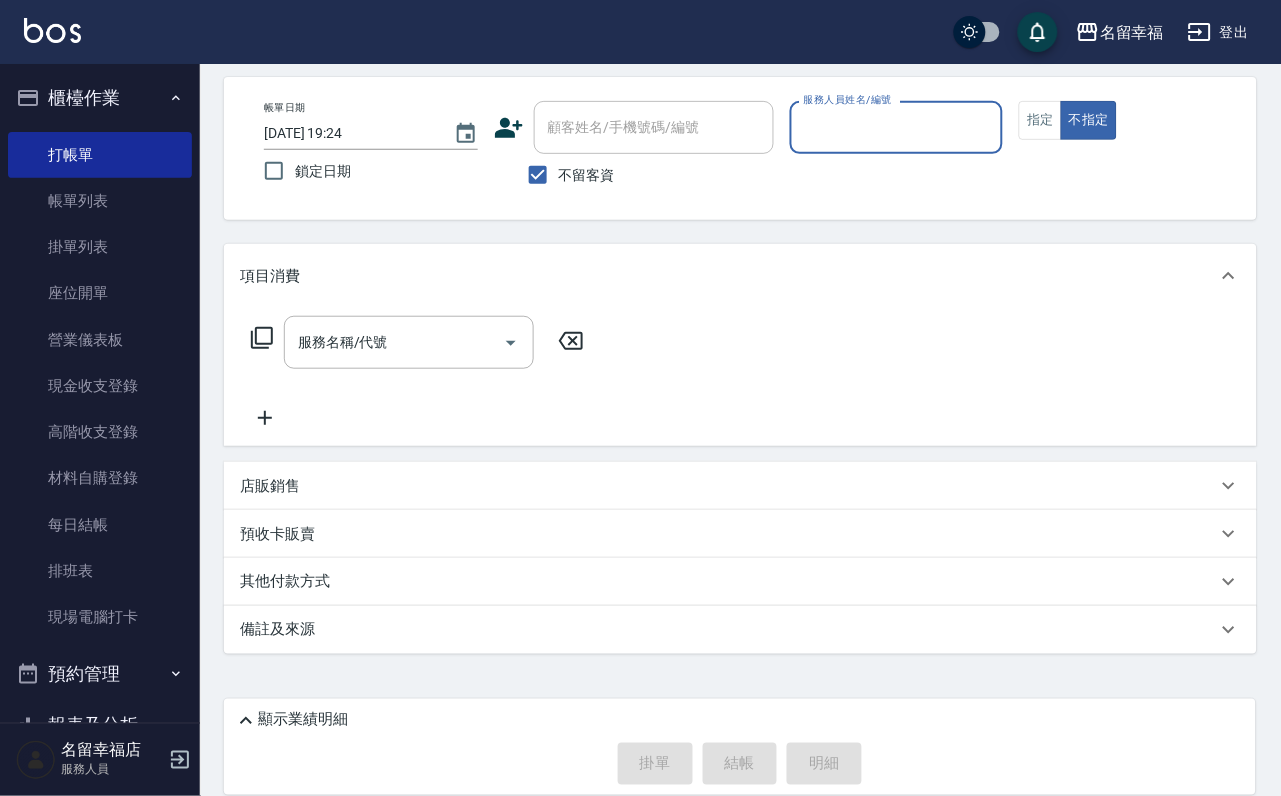 click on "服務人員姓名/編號" at bounding box center [897, 127] 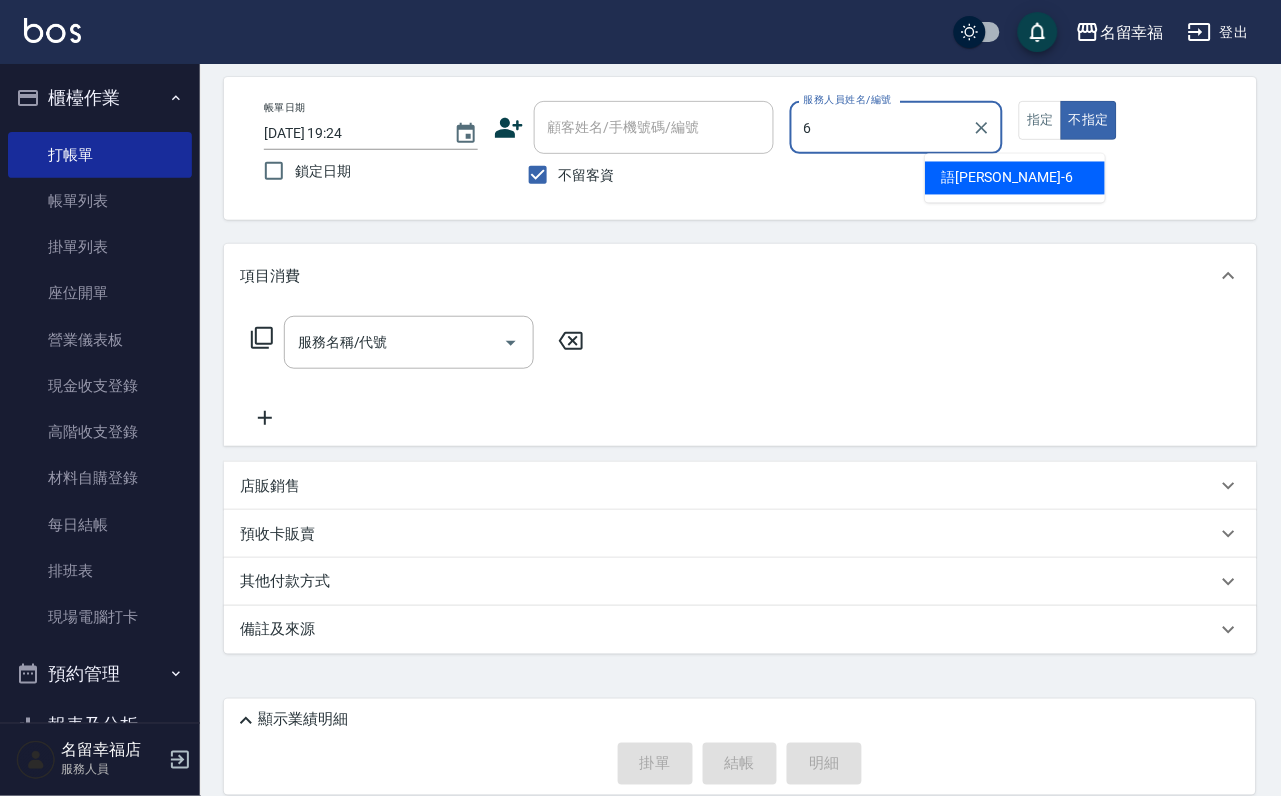 type on "語[PERSON_NAME]-6" 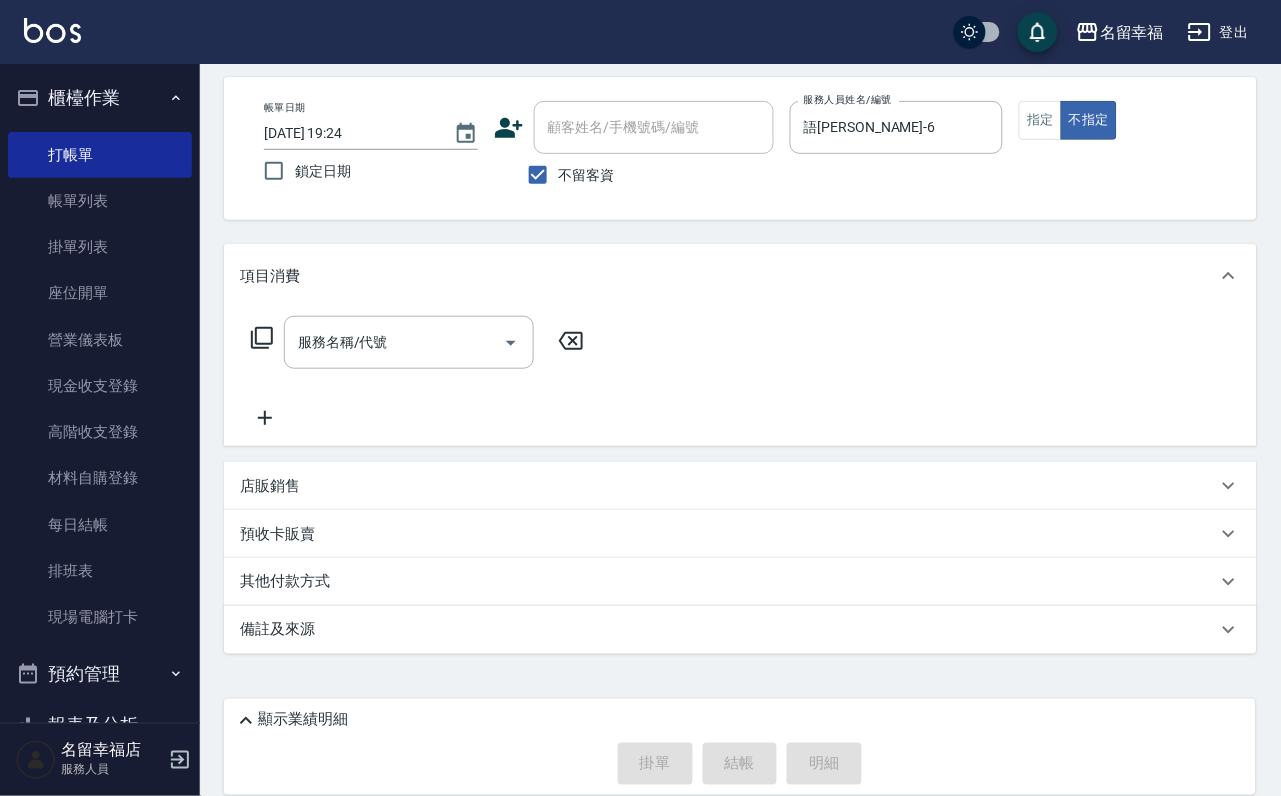 click 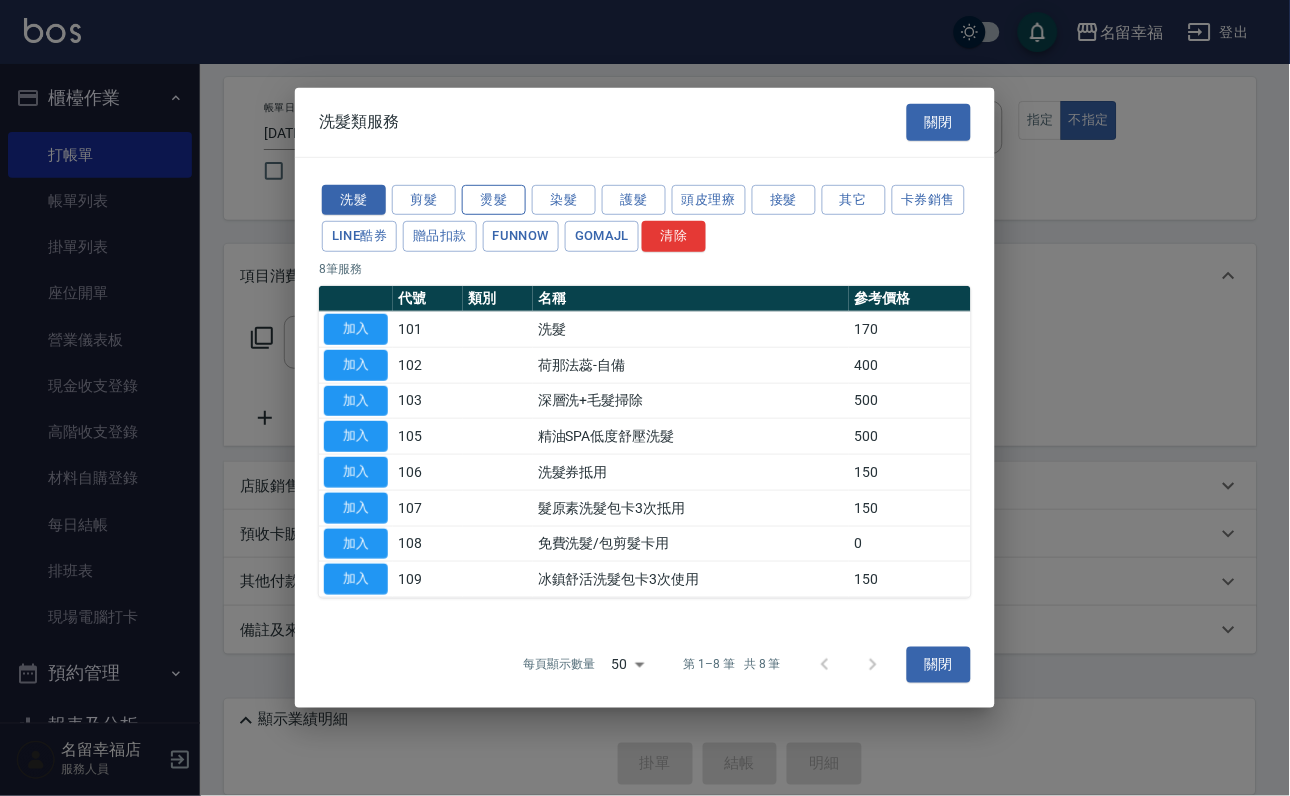 click on "燙髮" at bounding box center [494, 199] 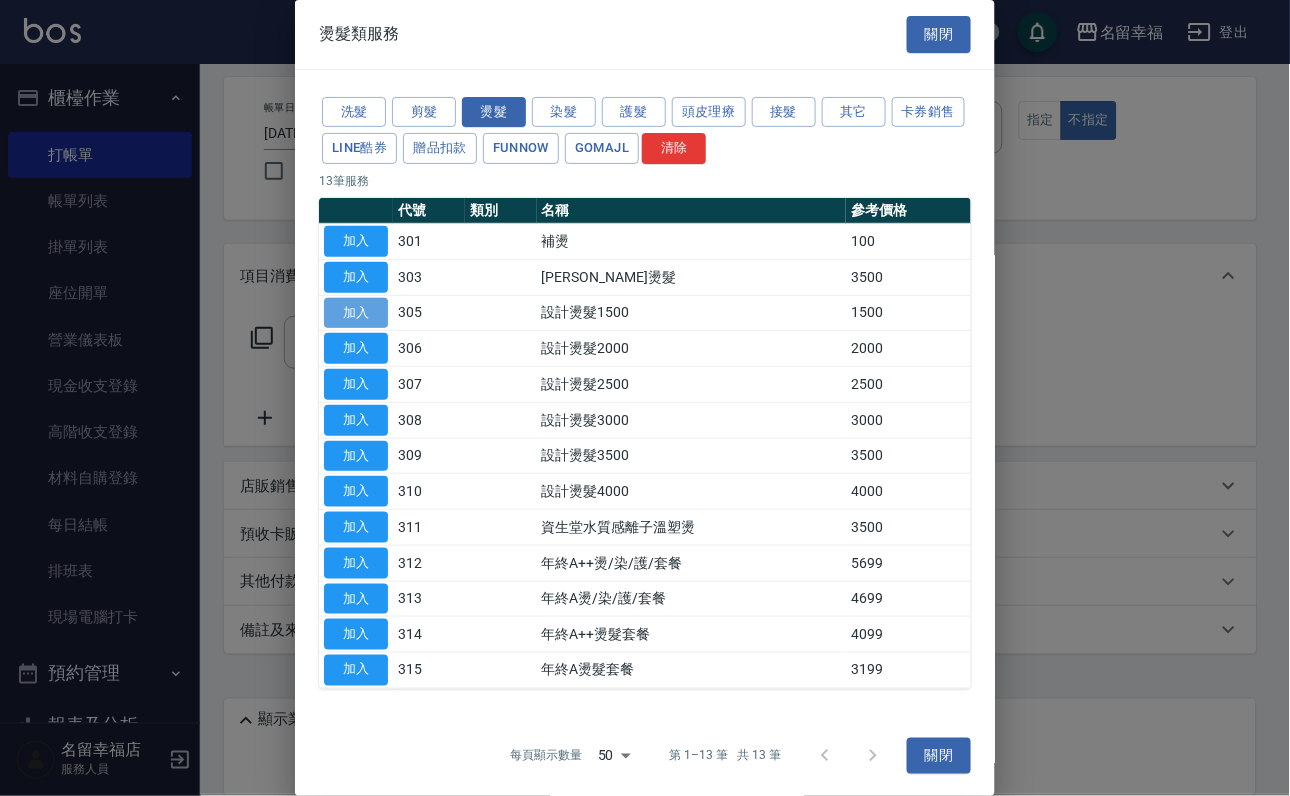 click on "加入" at bounding box center (356, 313) 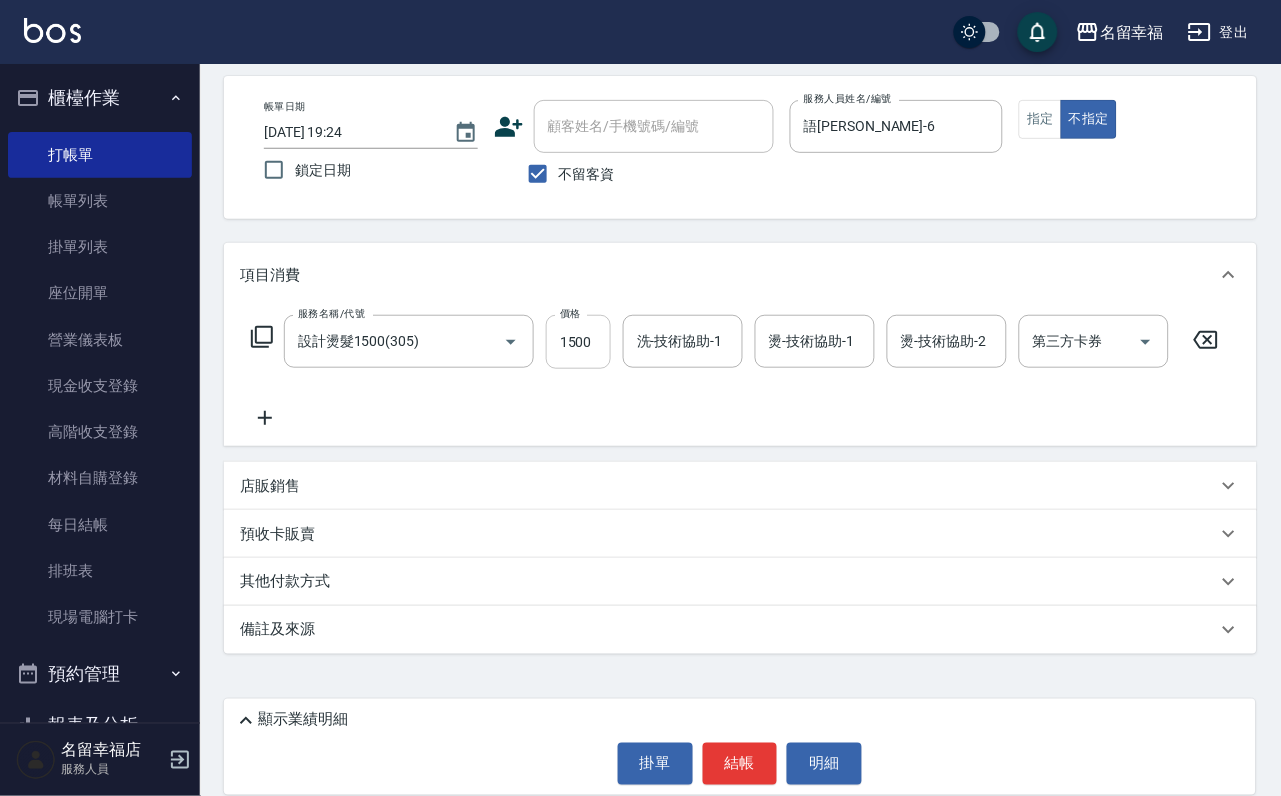 click on "1500" at bounding box center (578, 342) 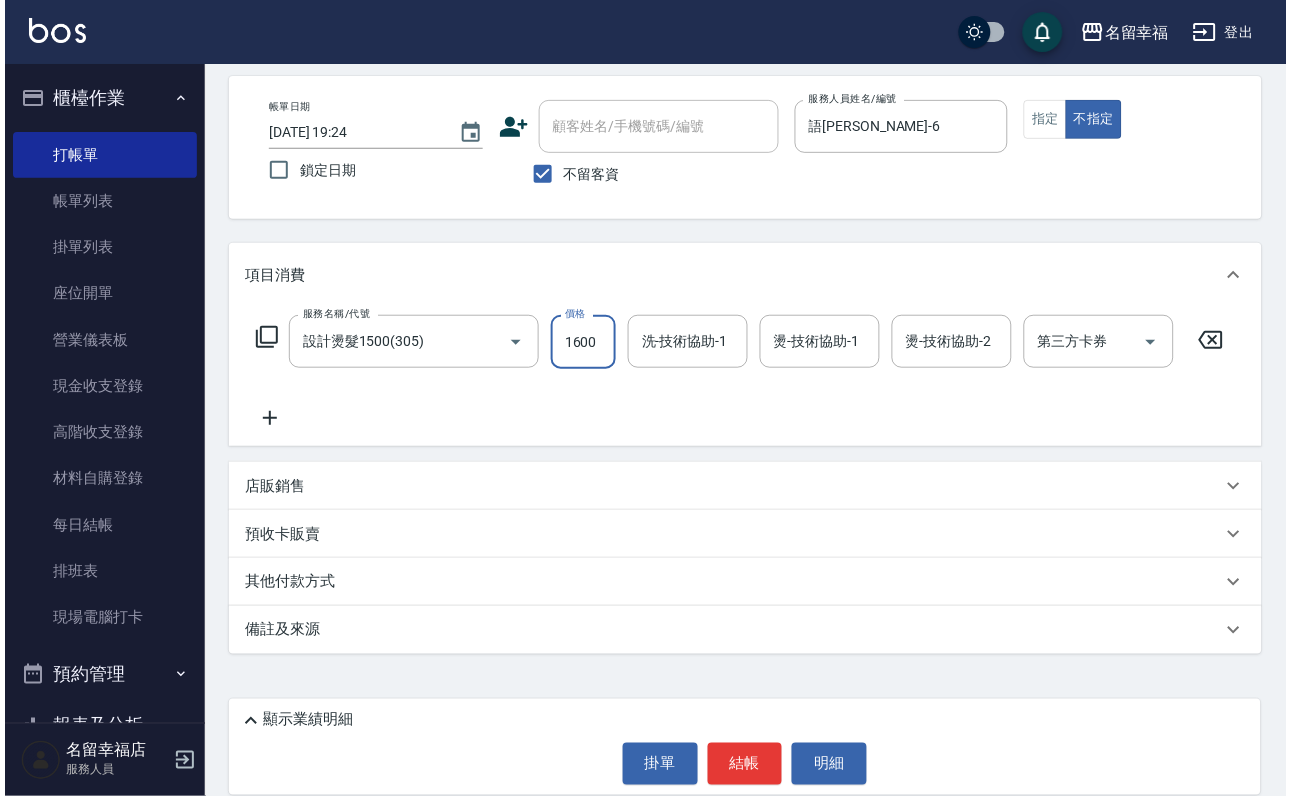 scroll, scrollTop: 0, scrollLeft: 0, axis: both 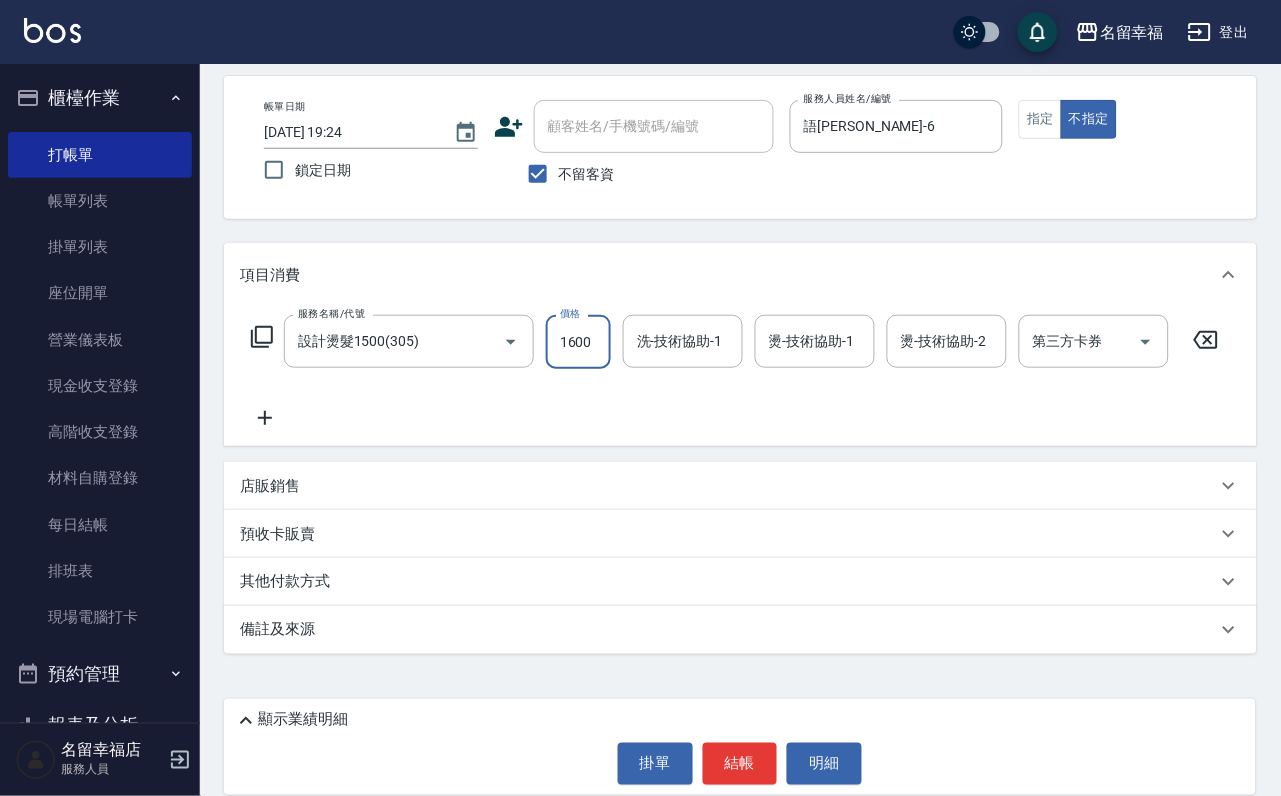 type on "1600" 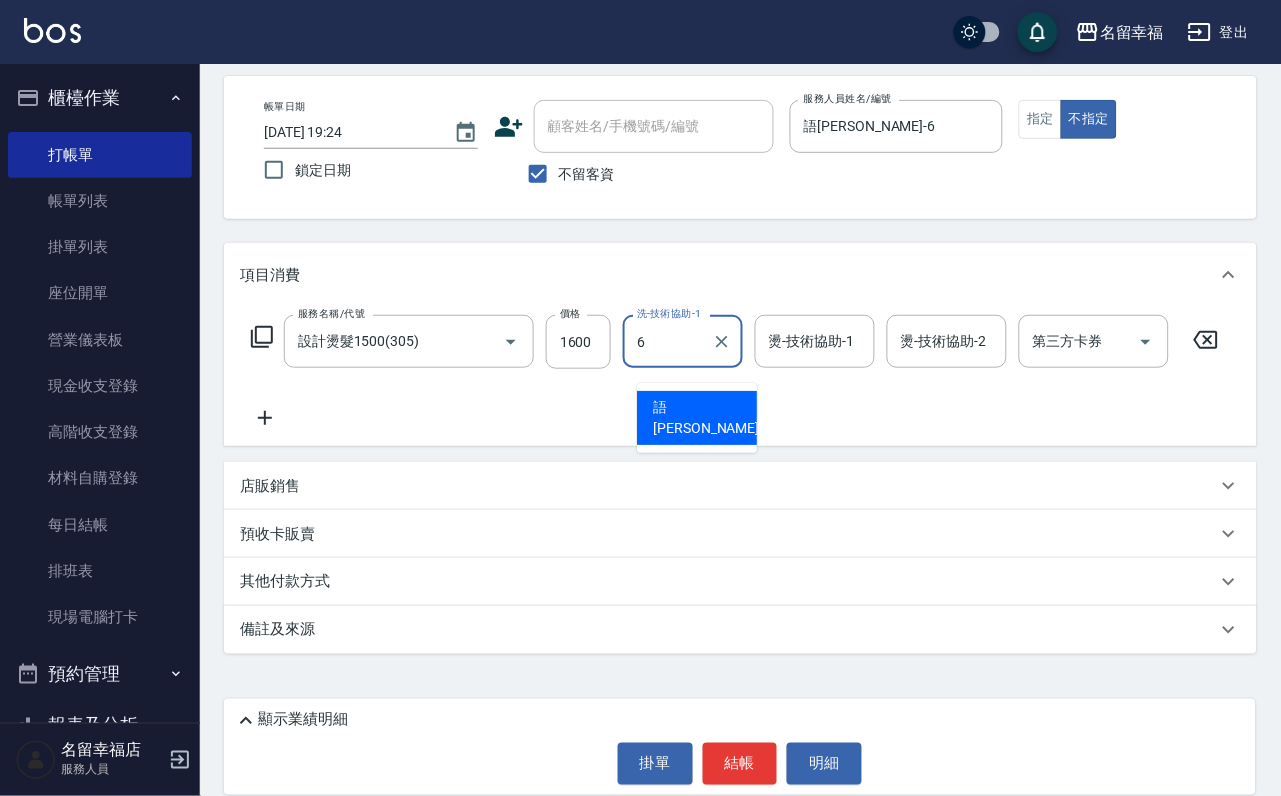 type on "語[PERSON_NAME]-6" 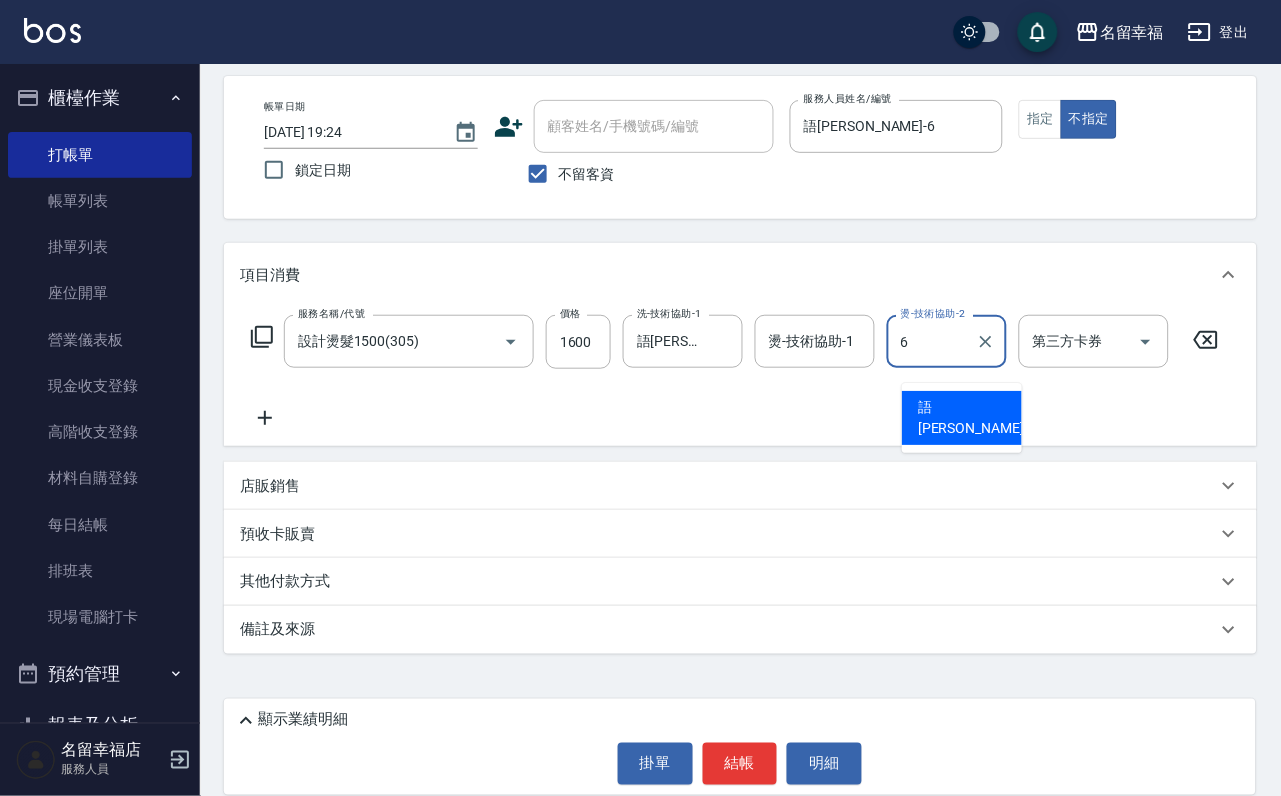 type on "語[PERSON_NAME]-6" 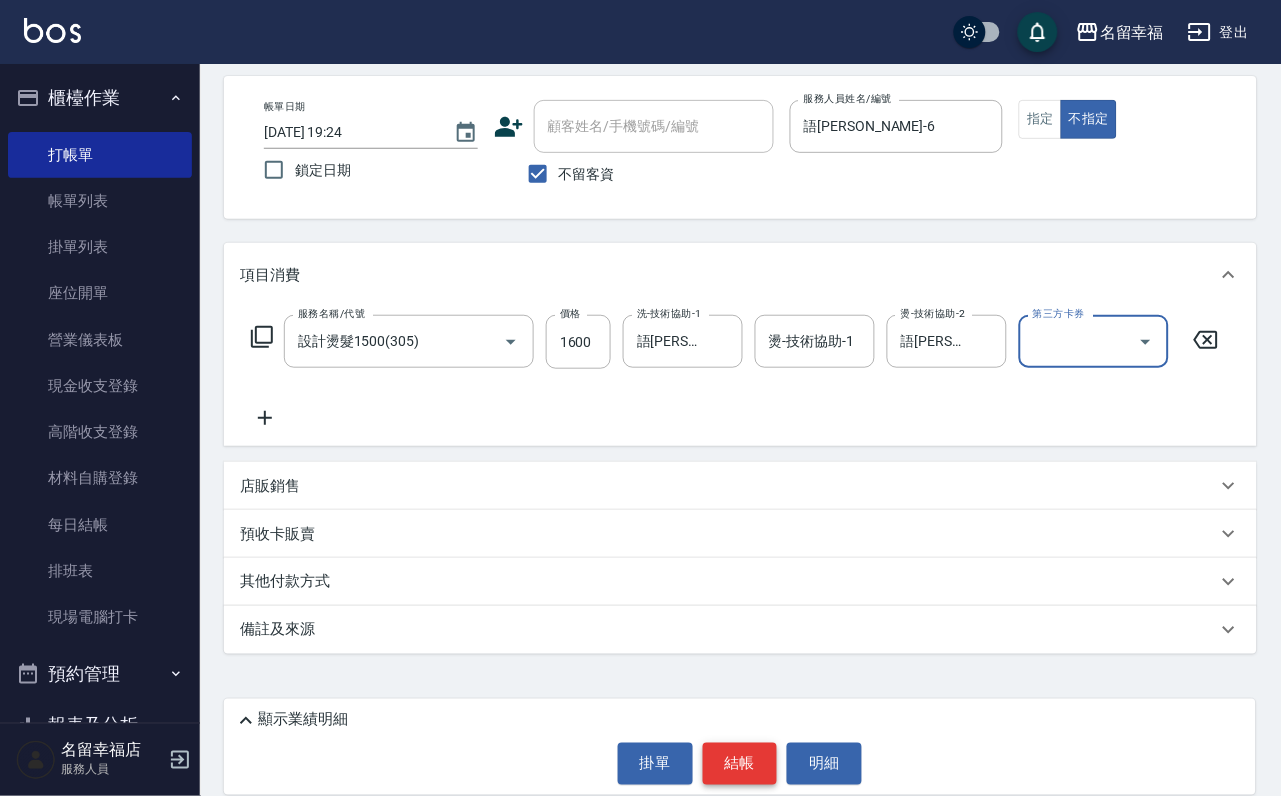 click on "結帳" at bounding box center [740, 764] 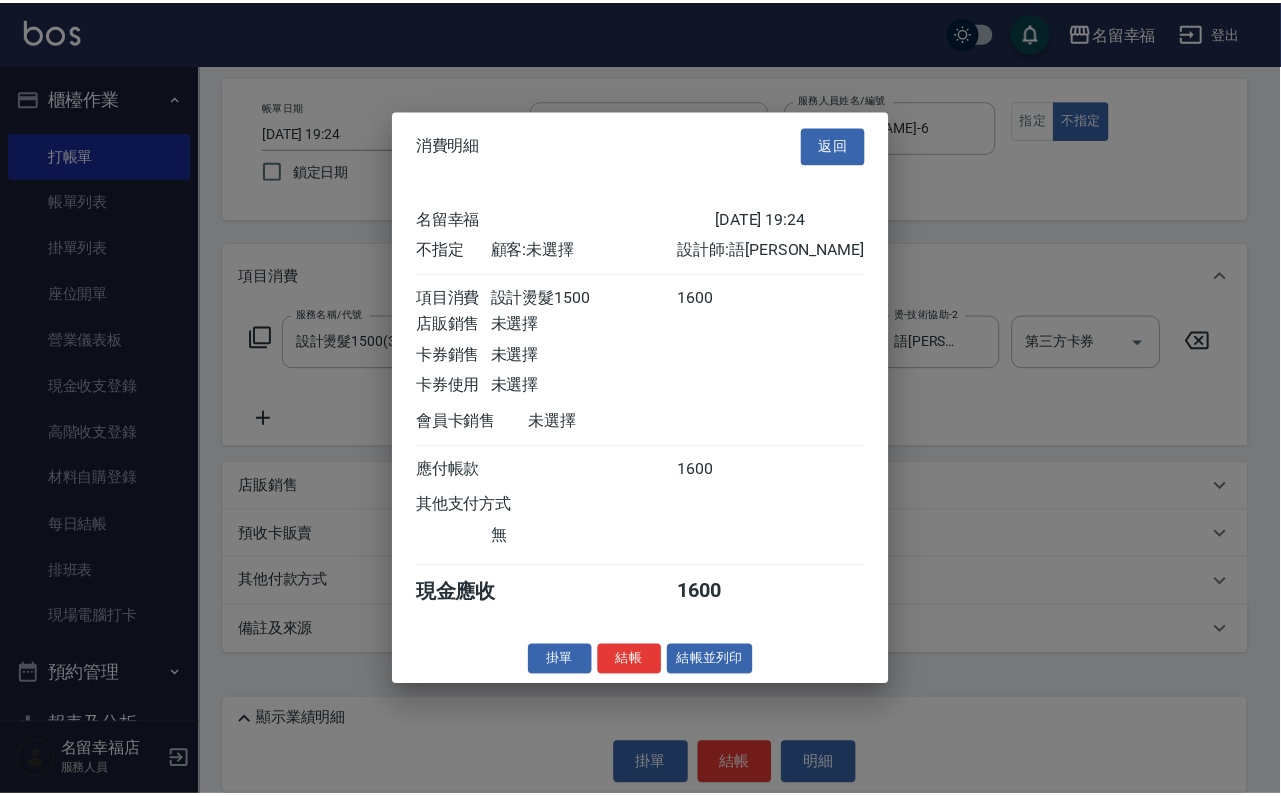 scroll, scrollTop: 284, scrollLeft: 0, axis: vertical 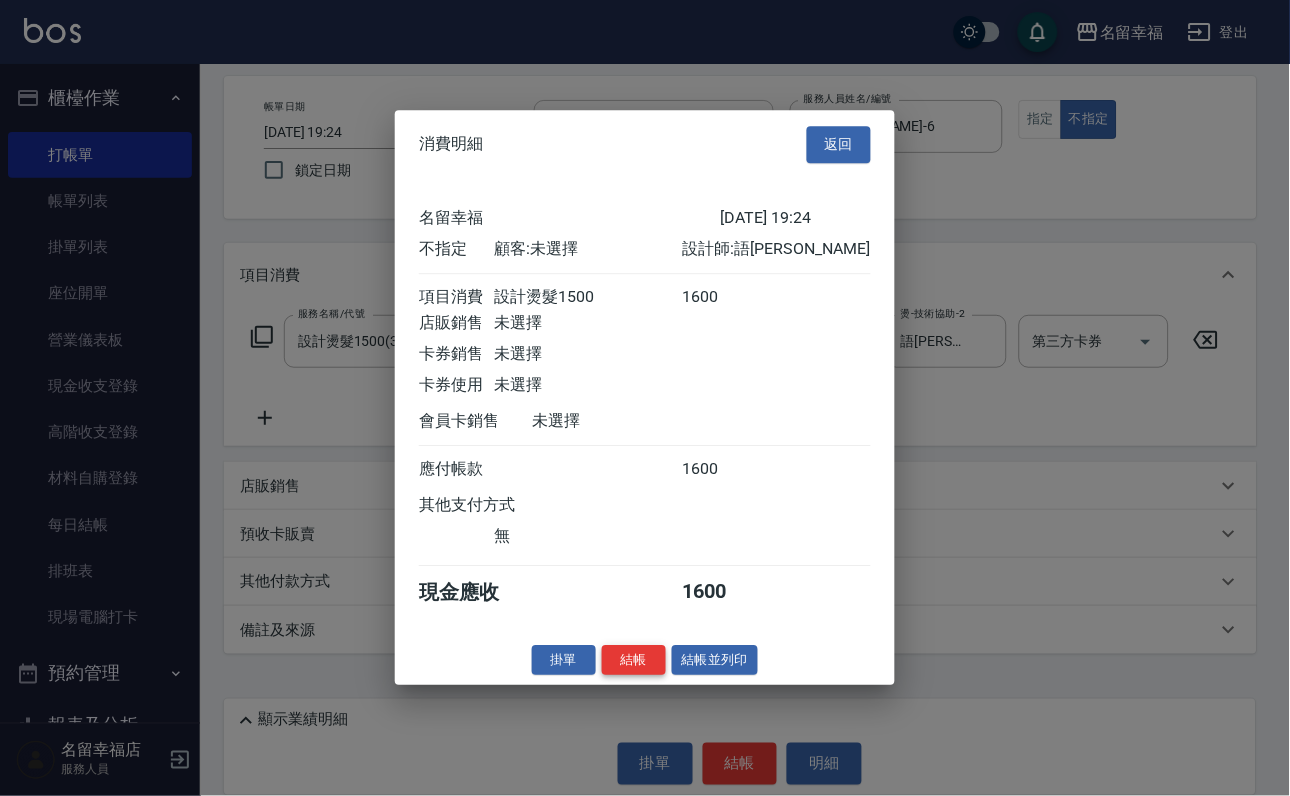 click on "結帳" at bounding box center (634, 660) 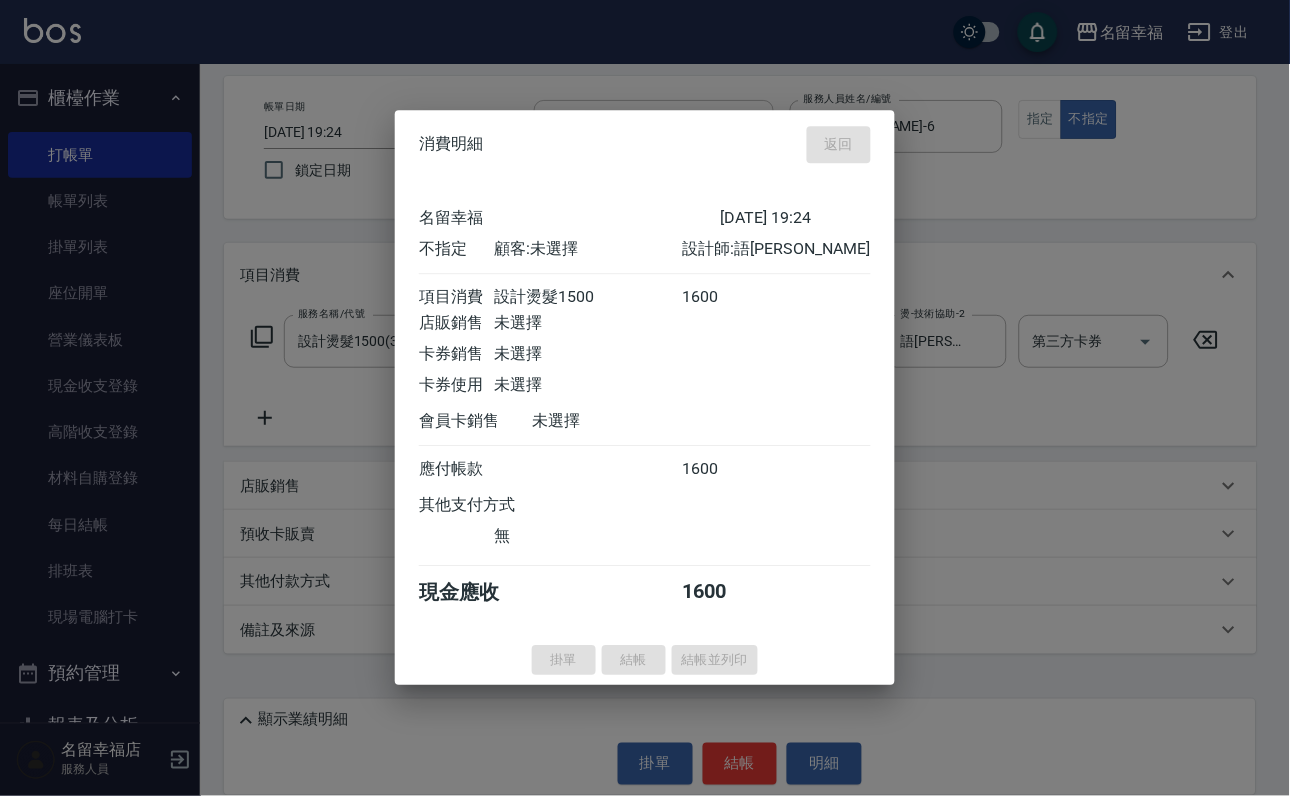 type on "2025/07/12 19:26" 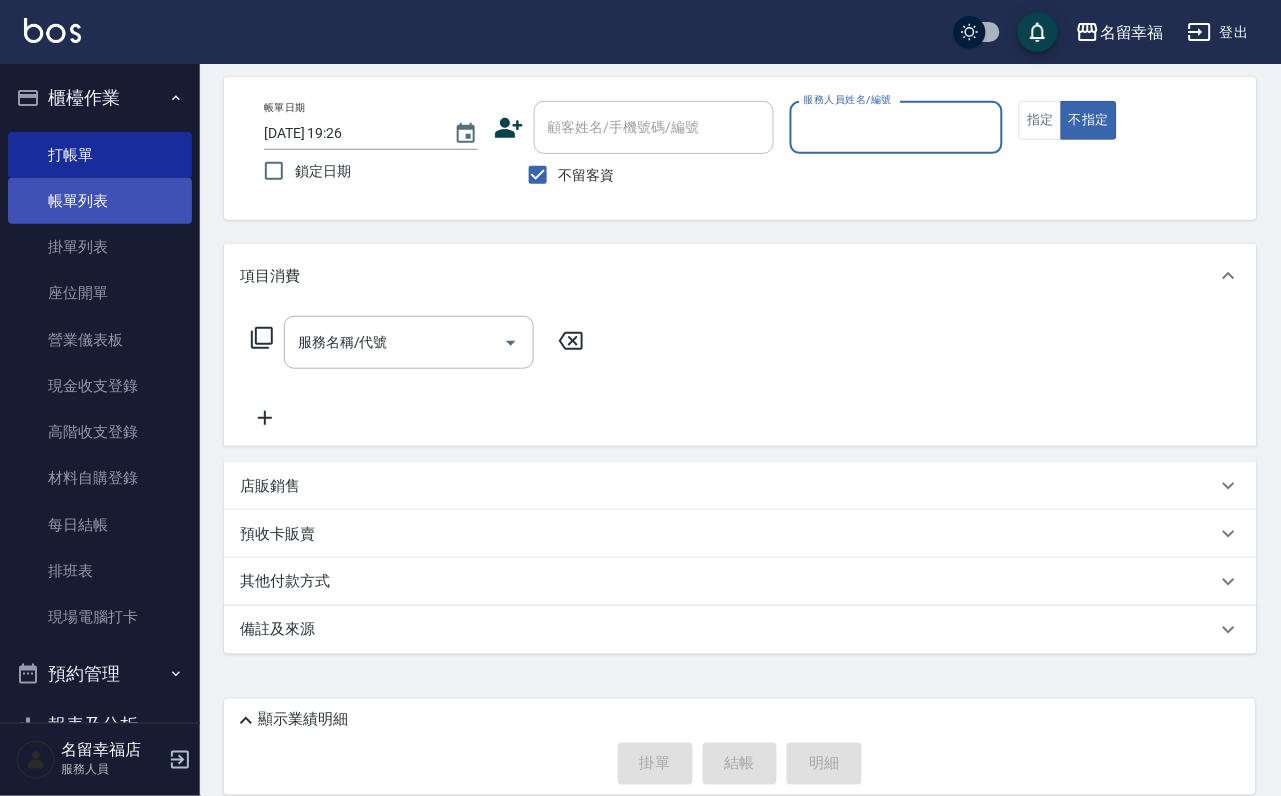 click on "帳單列表" at bounding box center (100, 201) 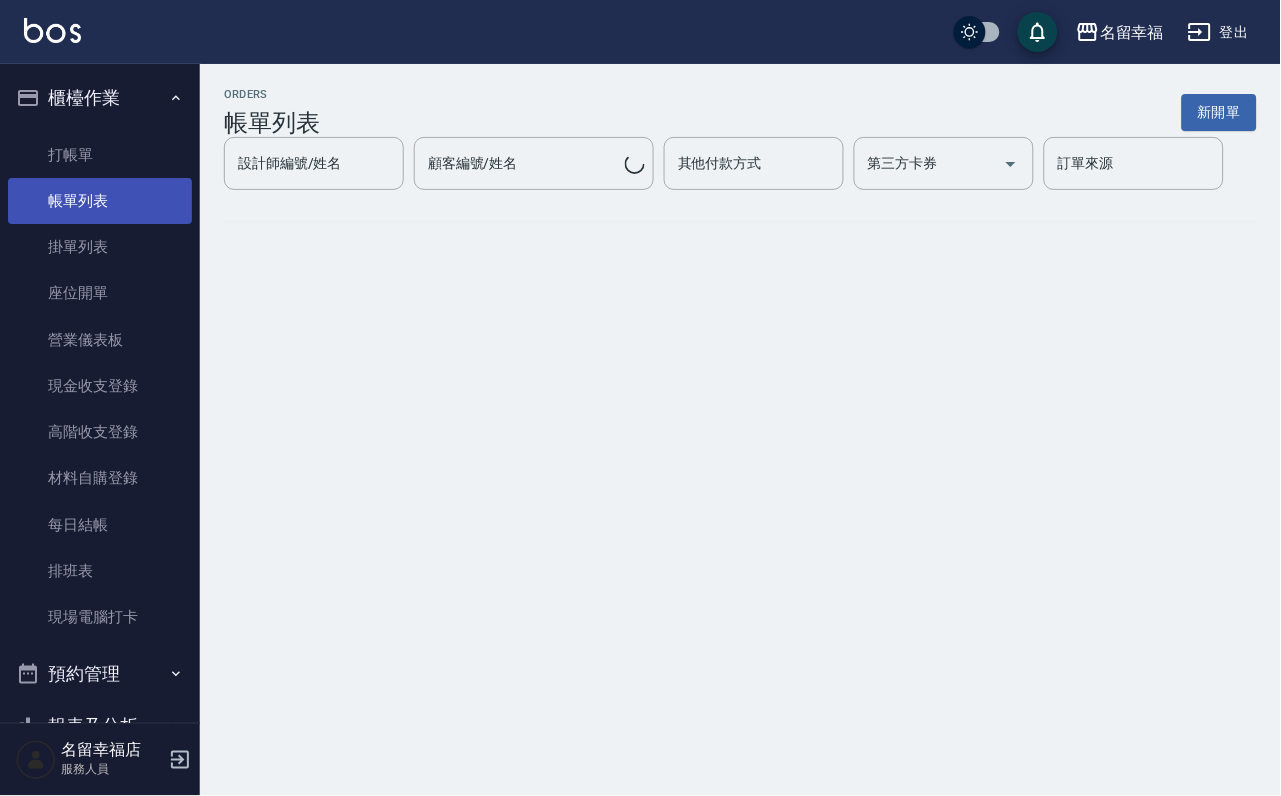 scroll, scrollTop: 0, scrollLeft: 0, axis: both 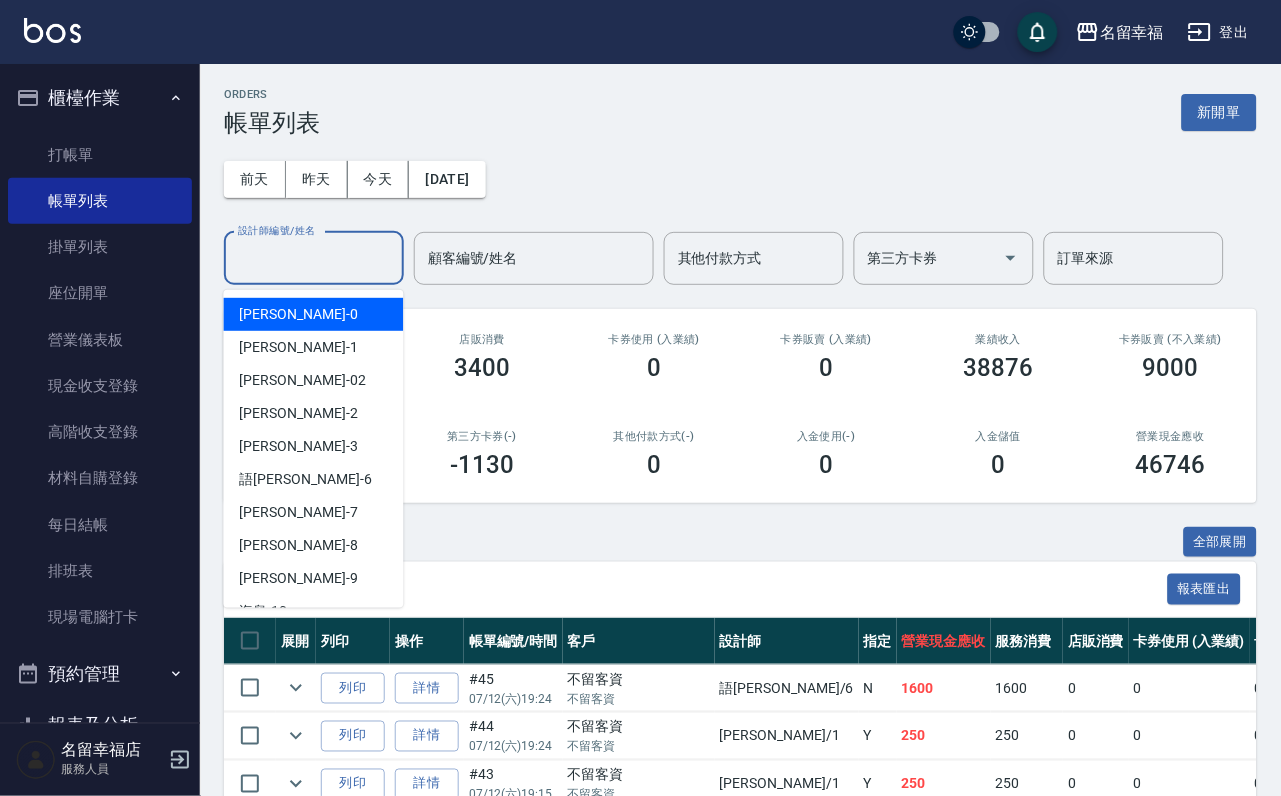 click on "設計師編號/姓名 設計師編號/姓名" at bounding box center (314, 258) 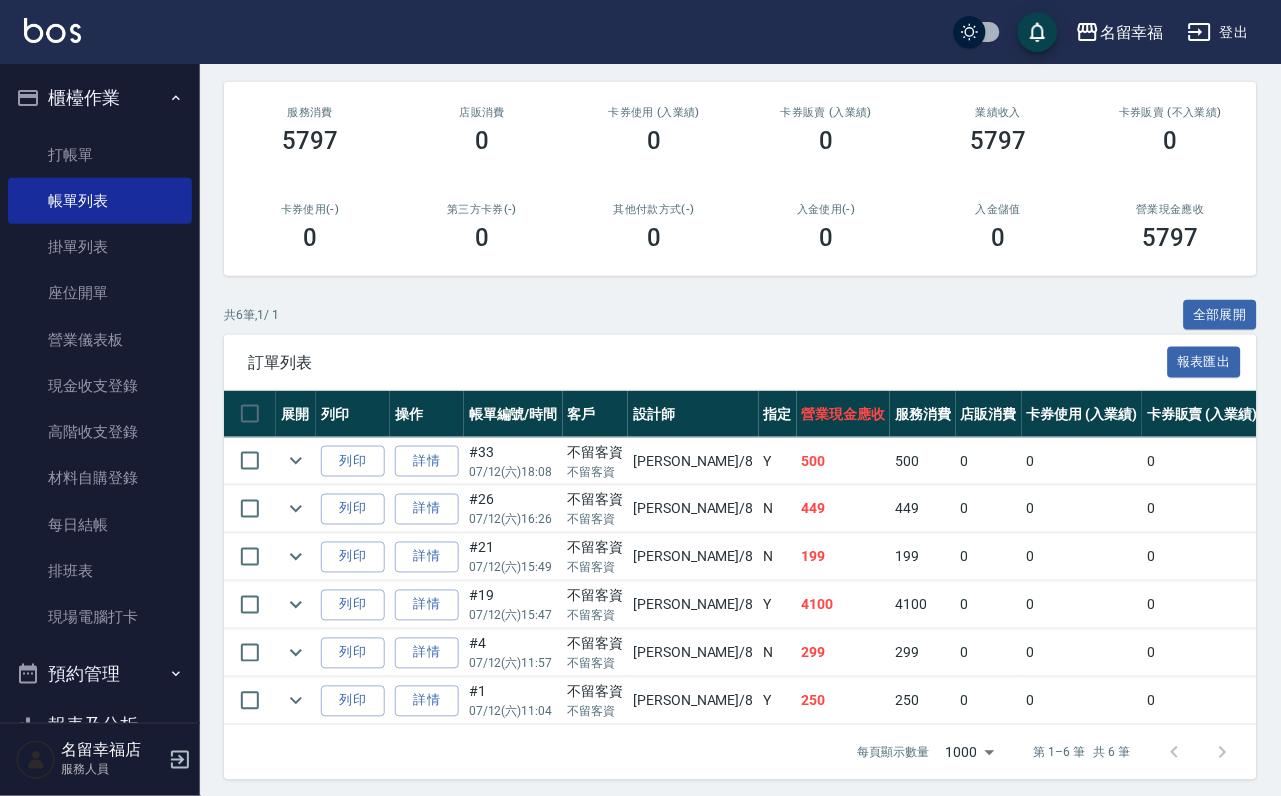 scroll, scrollTop: 420, scrollLeft: 0, axis: vertical 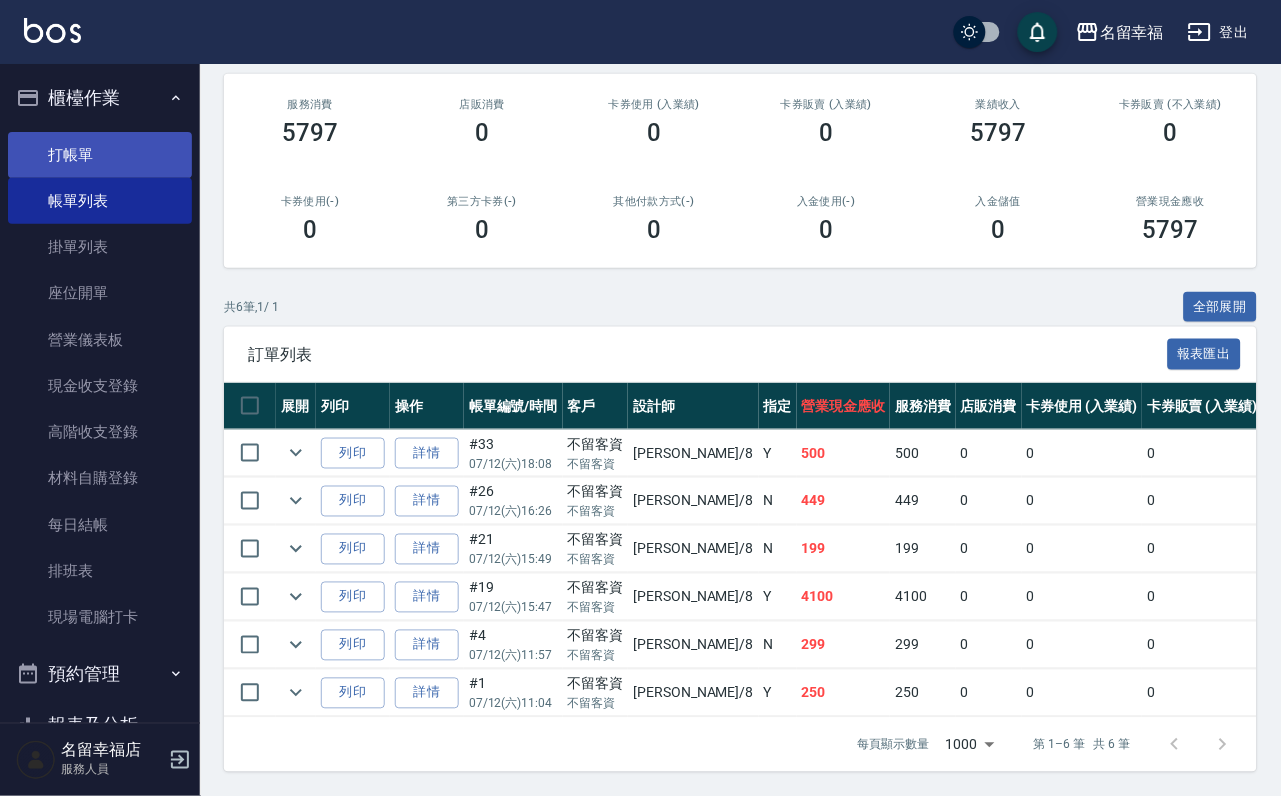 type on "[PERSON_NAME]-8" 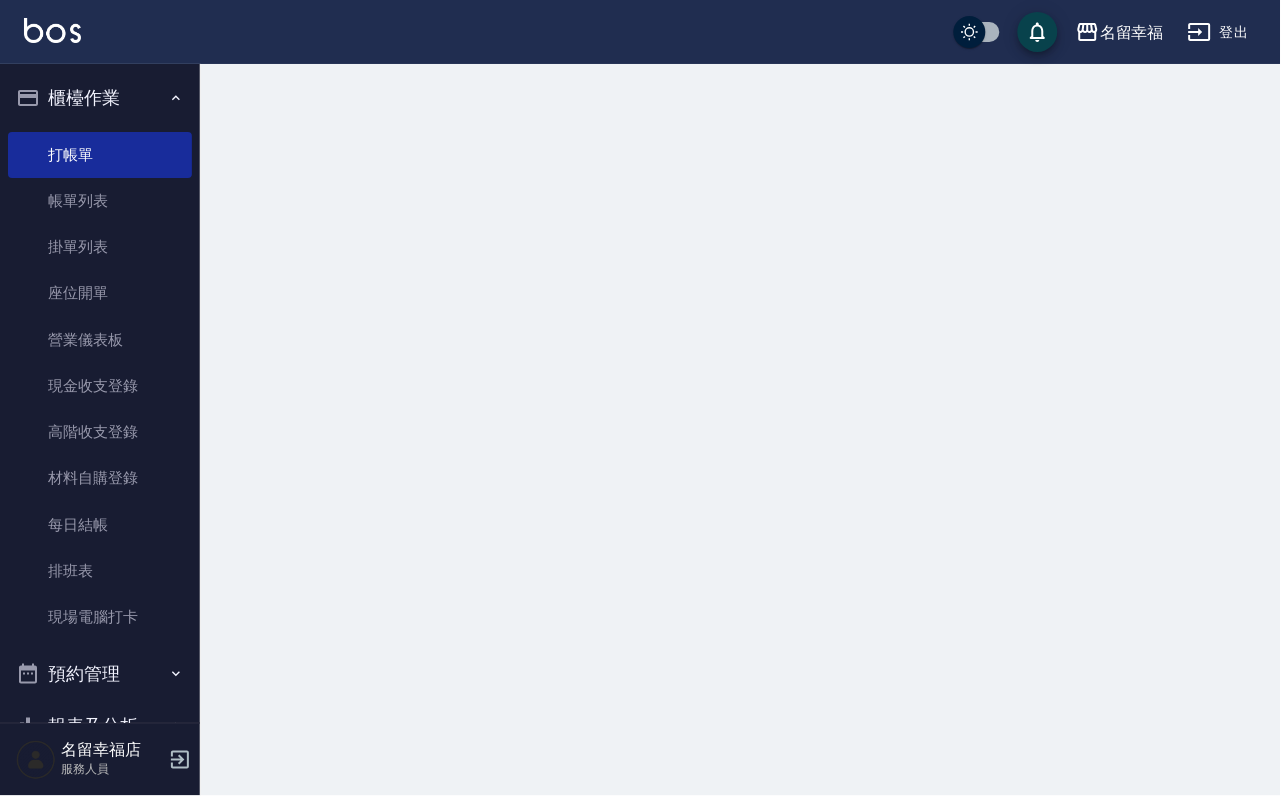 scroll, scrollTop: 0, scrollLeft: 0, axis: both 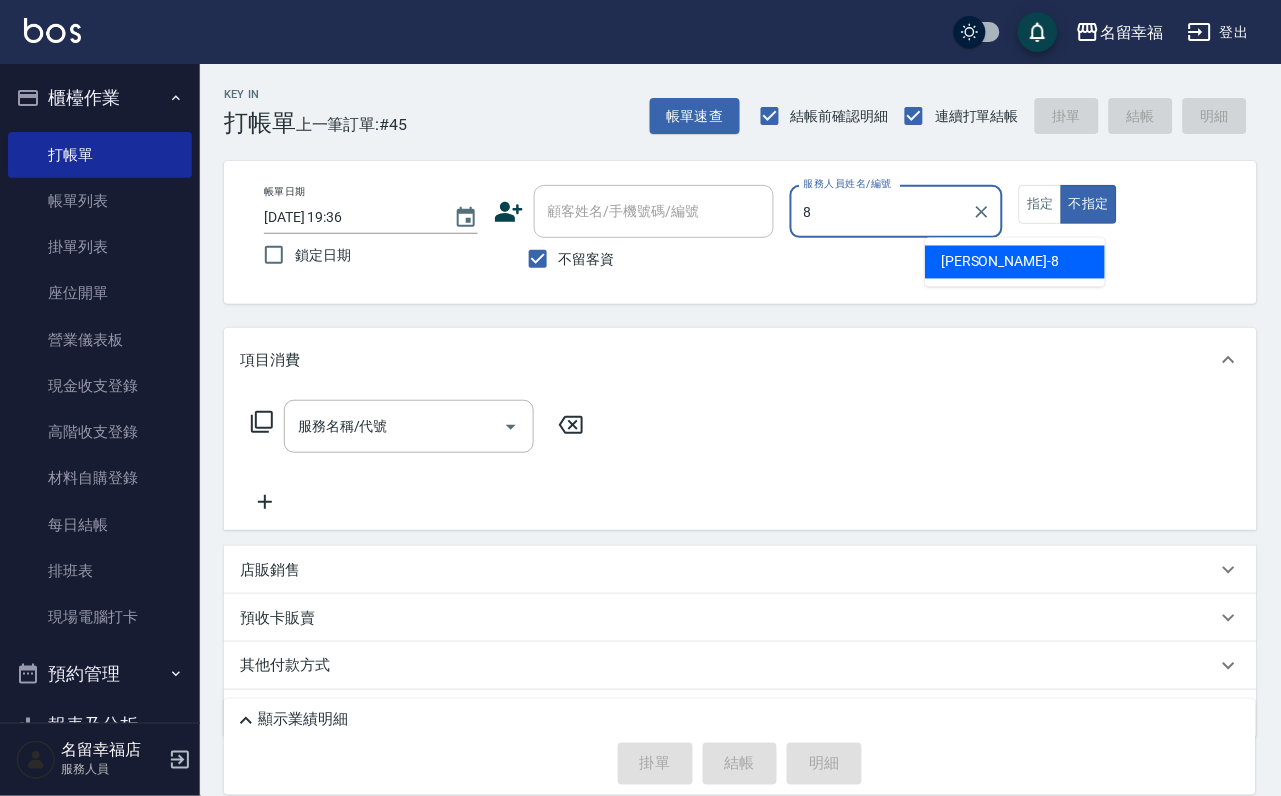 type on "[PERSON_NAME]-8" 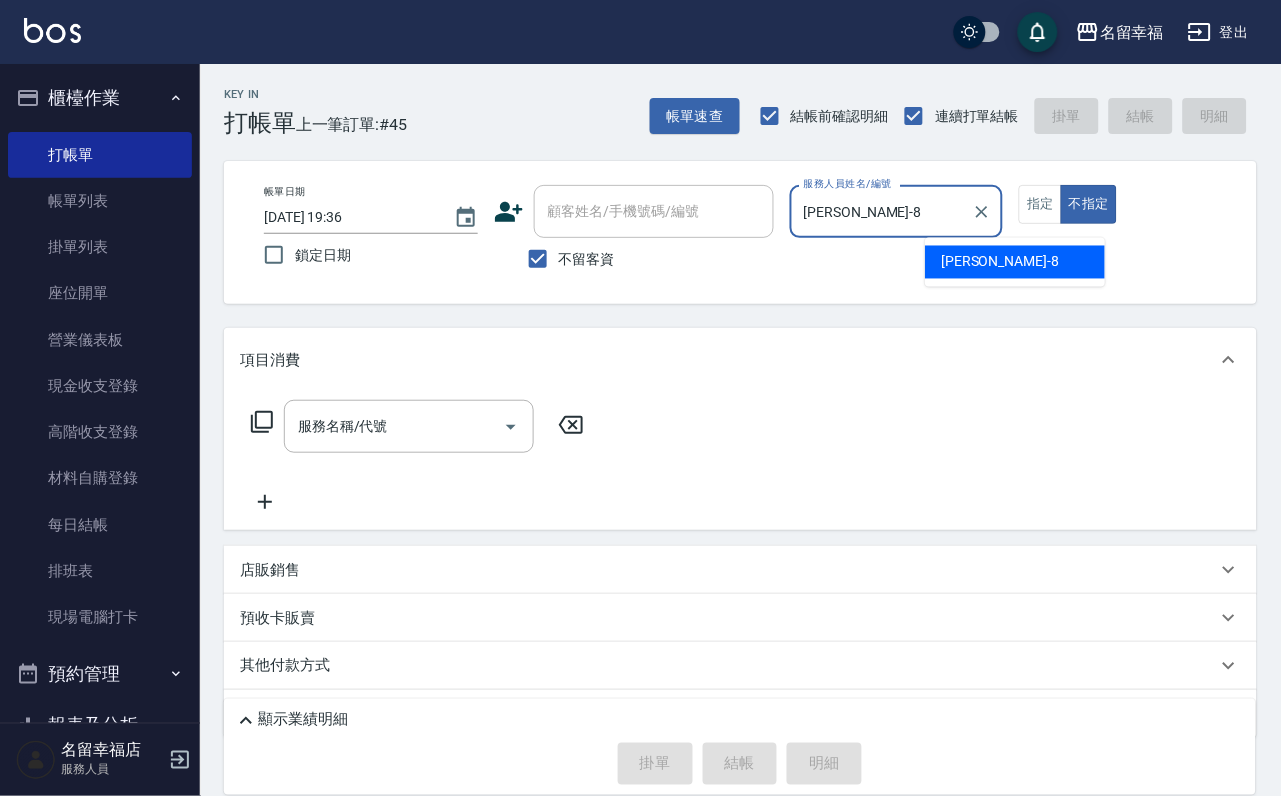 type on "false" 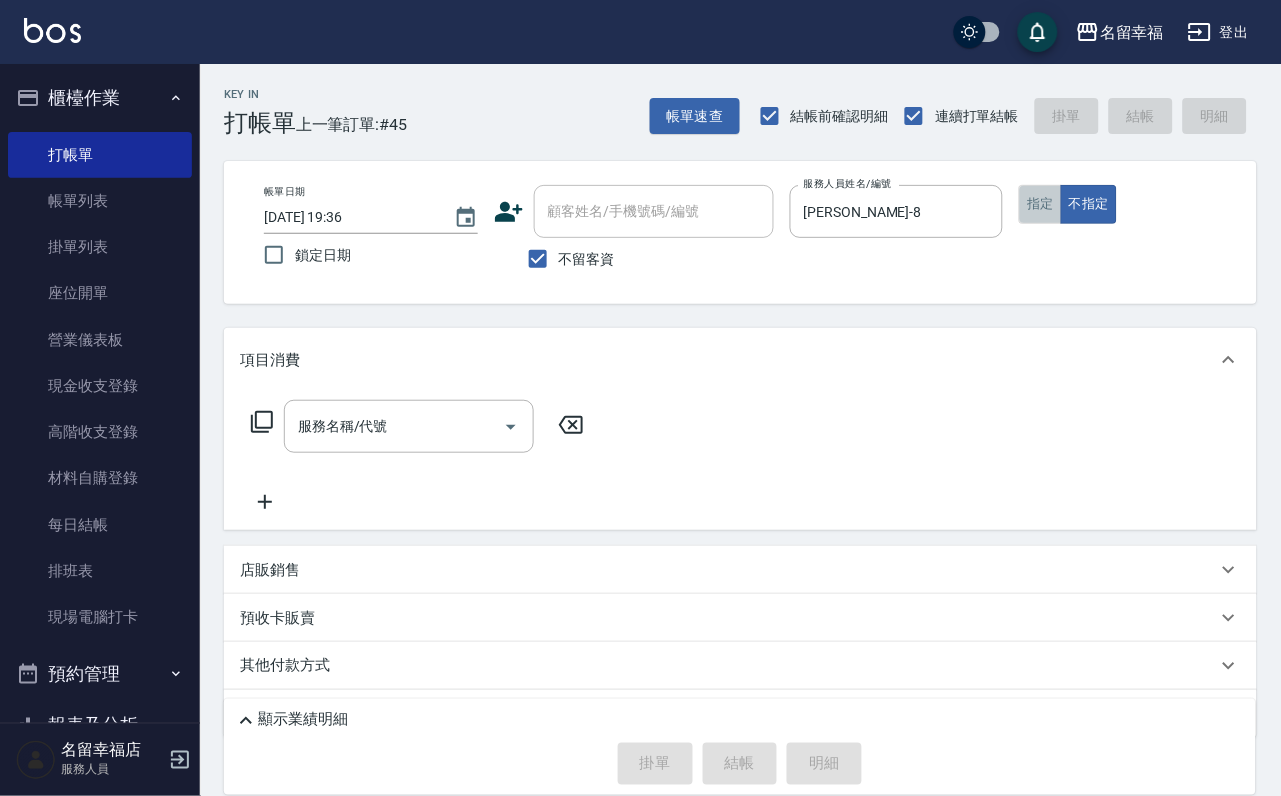 drag, startPoint x: 1124, startPoint y: 230, endPoint x: 1056, endPoint y: 300, distance: 97.59098 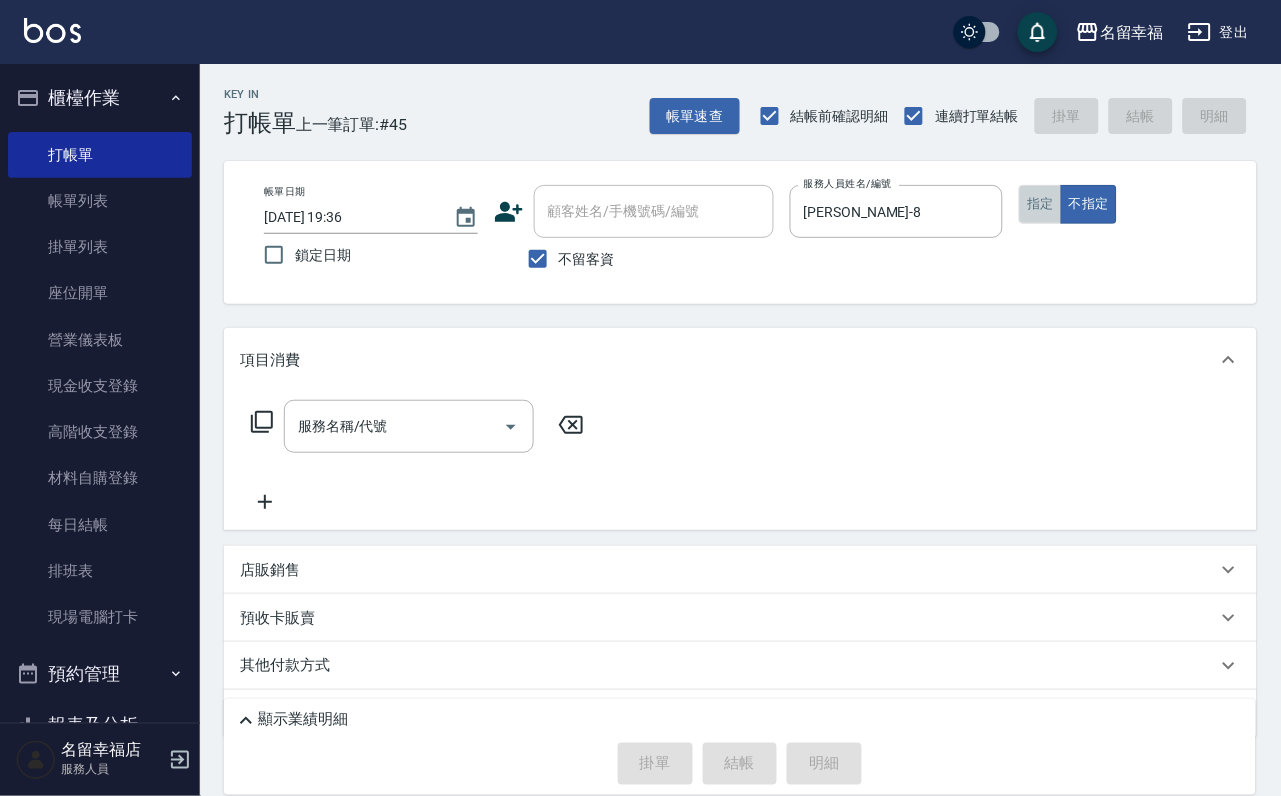 click on "指定" at bounding box center (1040, 204) 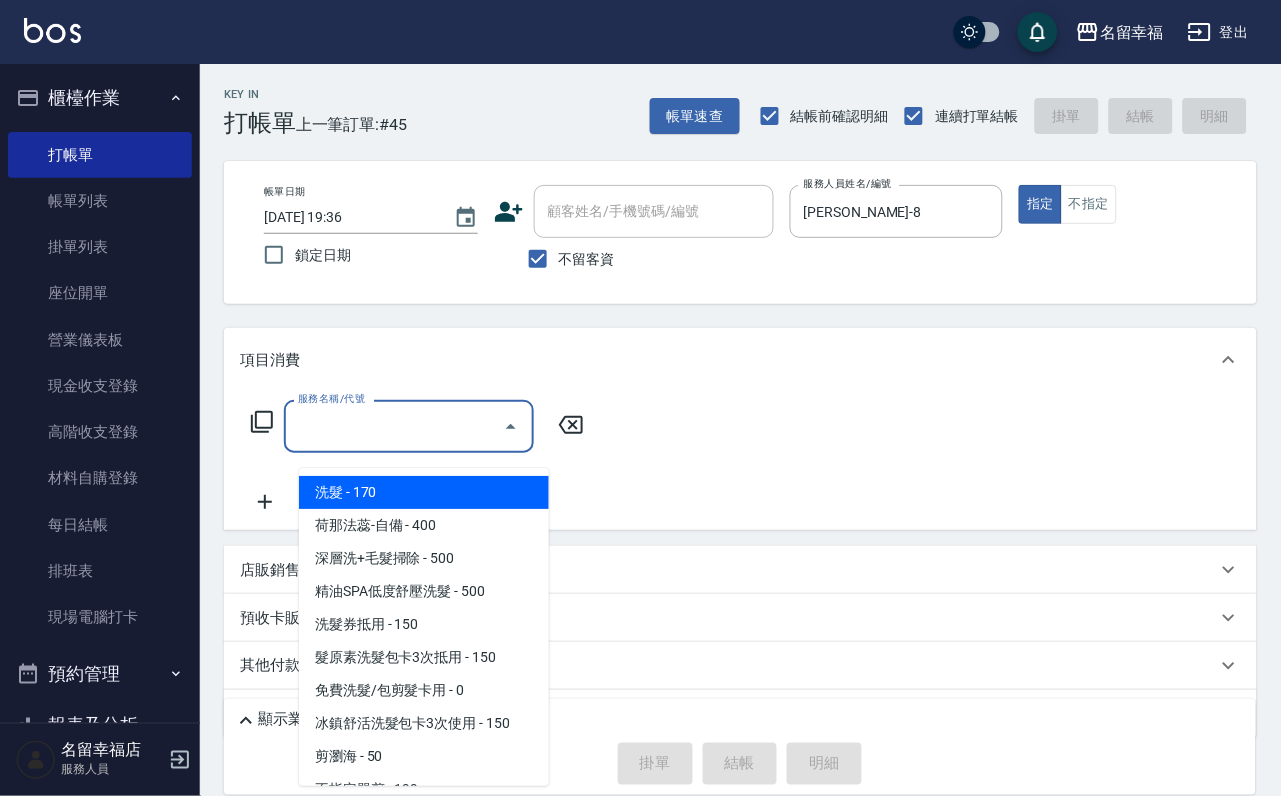 click on "服務名稱/代號" at bounding box center [394, 426] 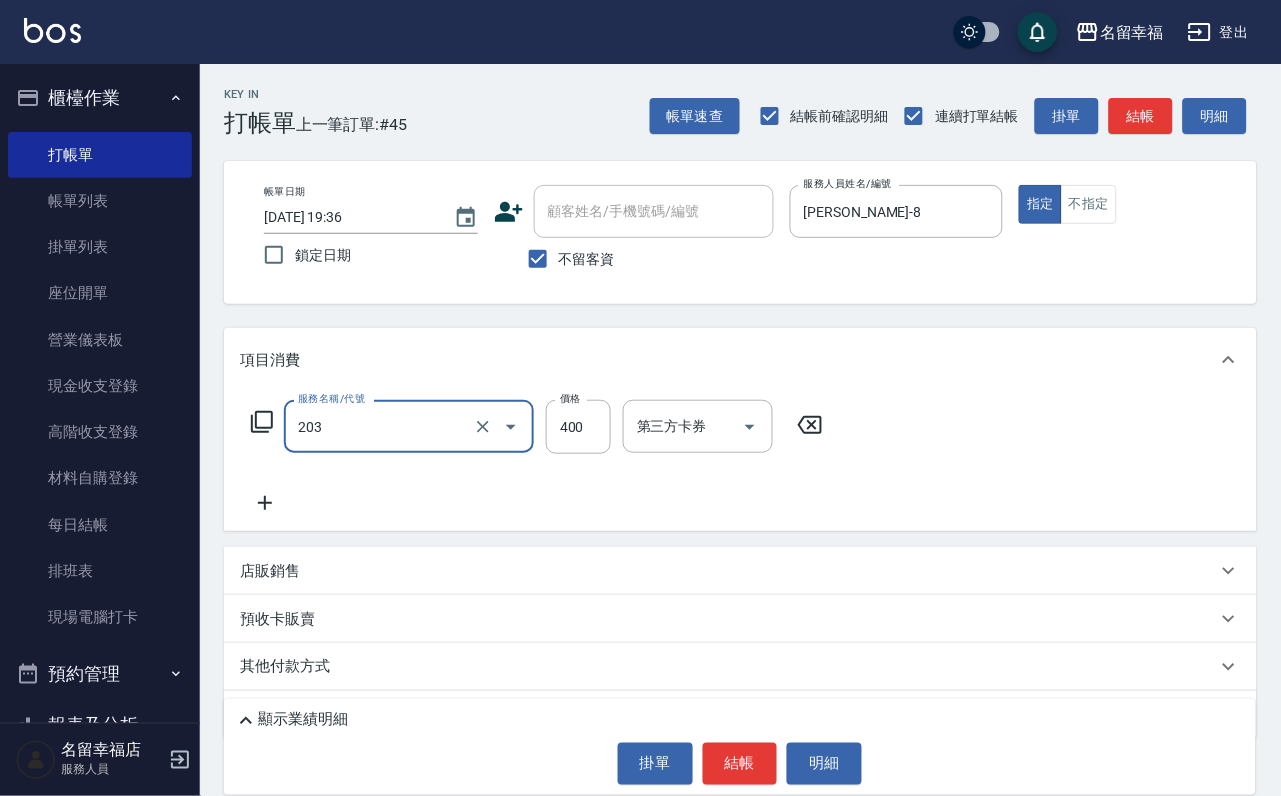 type on "指定單剪(203)" 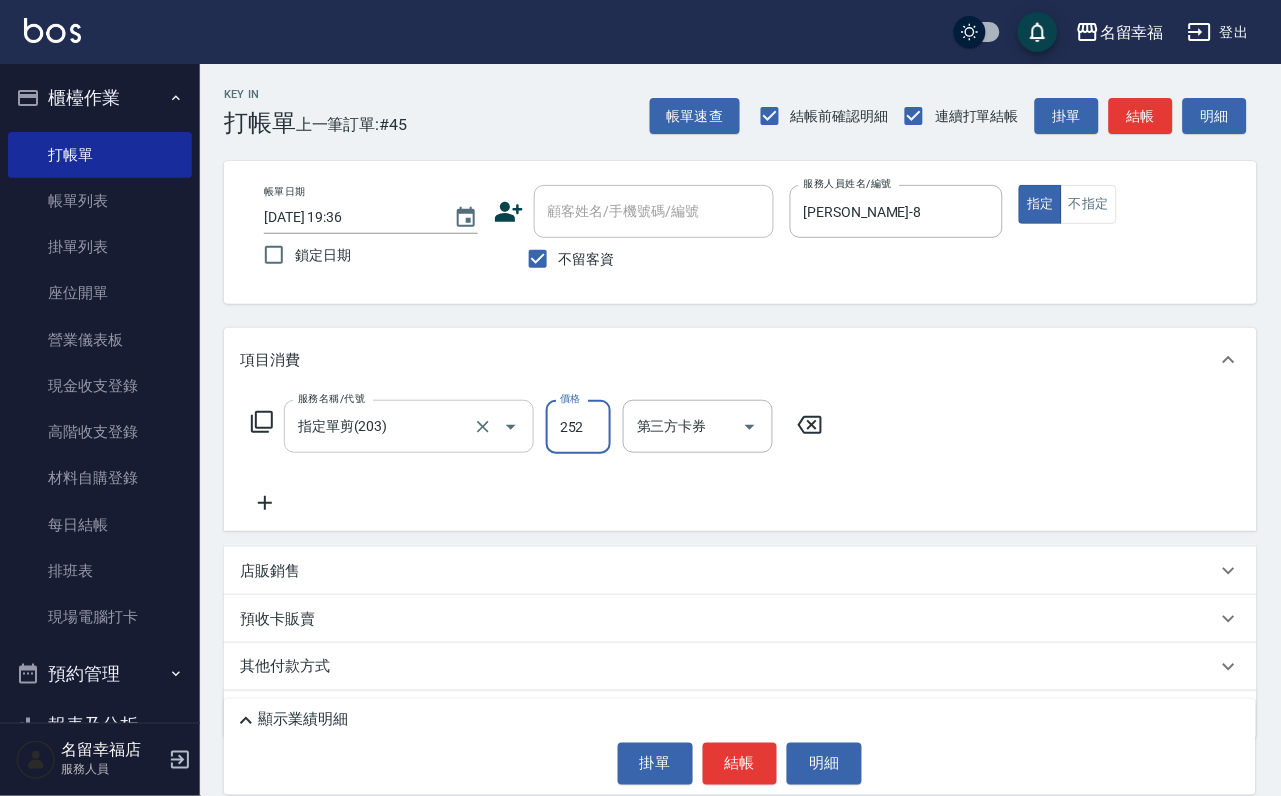 scroll, scrollTop: 0, scrollLeft: 0, axis: both 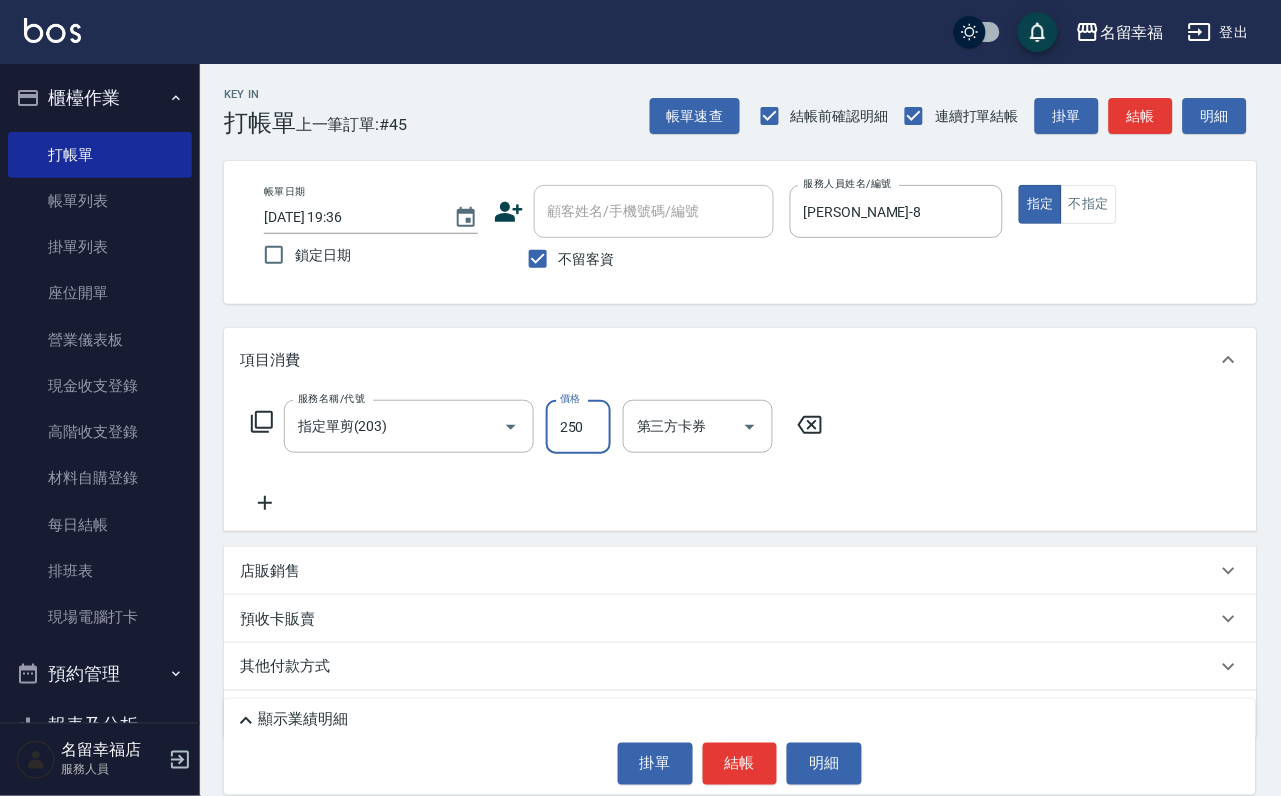 click on "250" at bounding box center (578, 427) 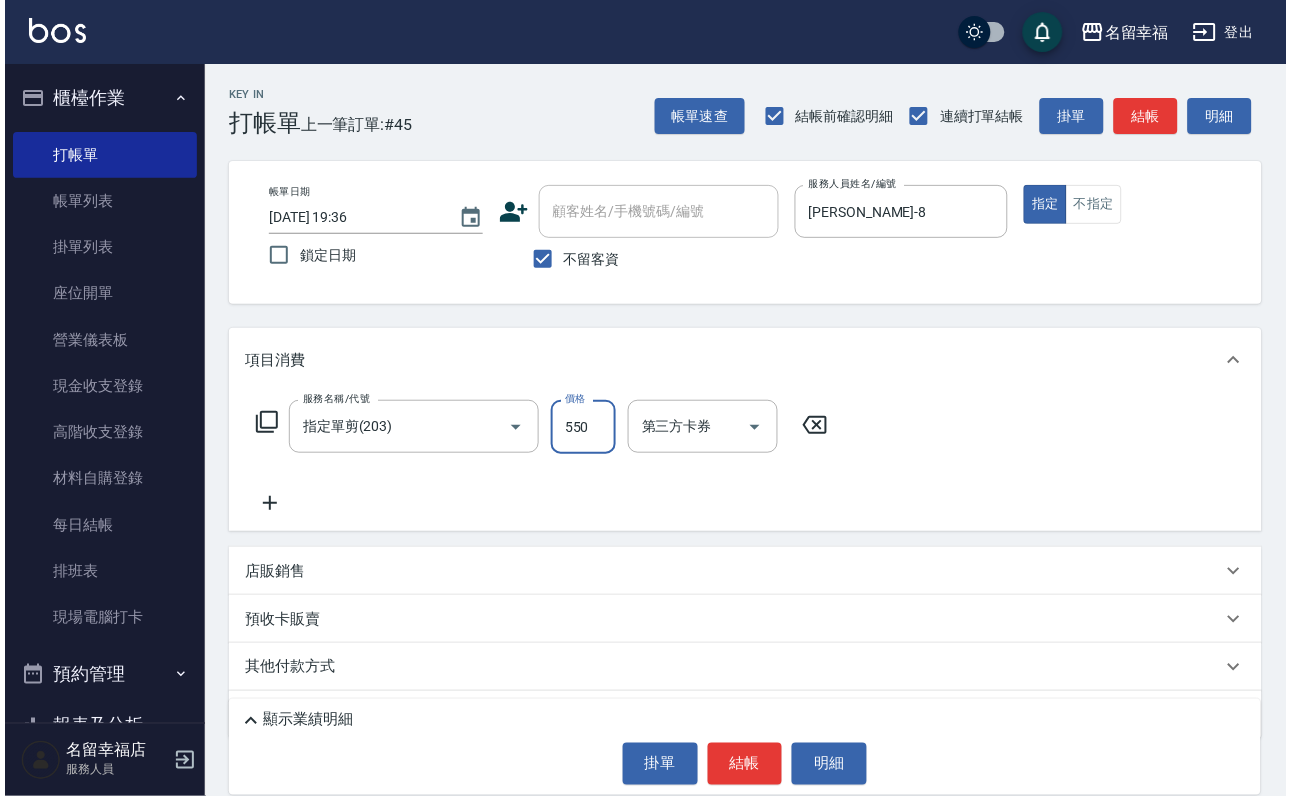 scroll, scrollTop: 0, scrollLeft: 0, axis: both 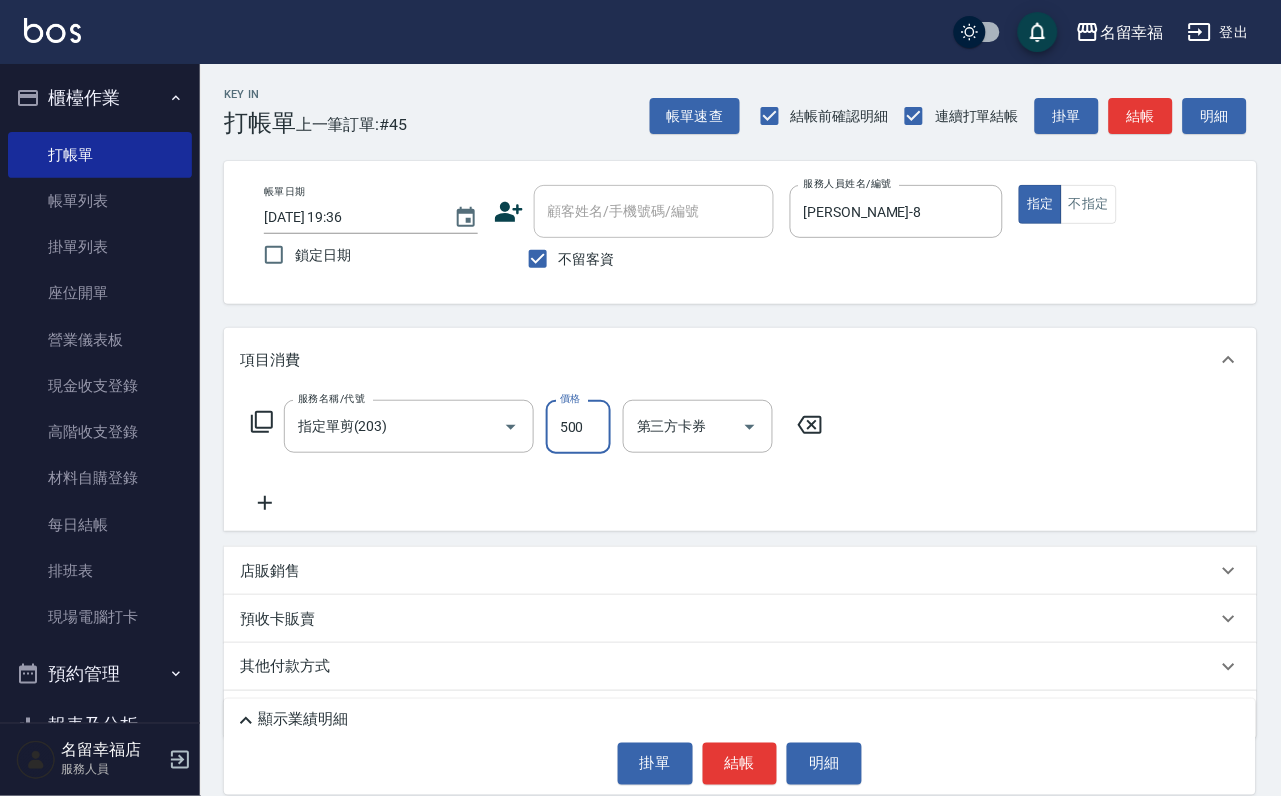 type on "500" 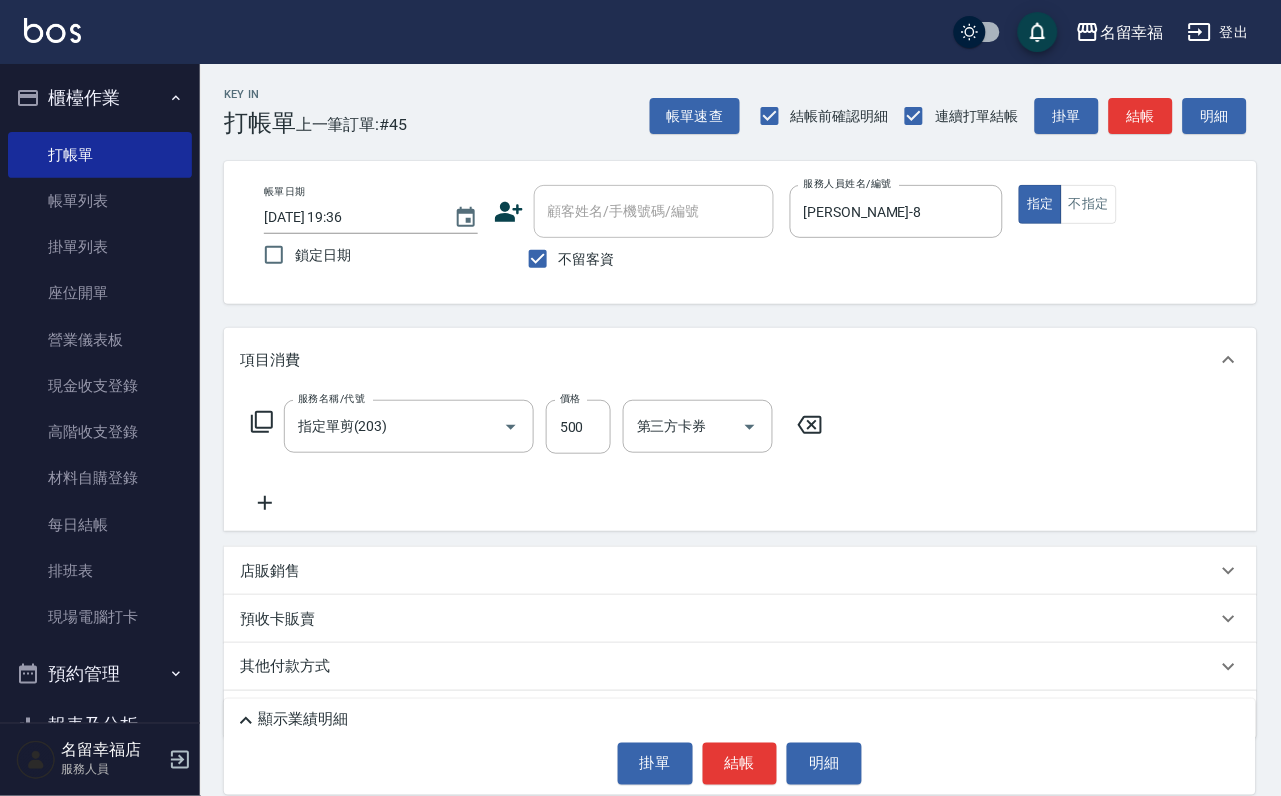 click on "服務名稱/代號 指定單剪(203) 服務名稱/代號 價格 500 價格 第三方卡券 第三方卡券" at bounding box center [740, 461] 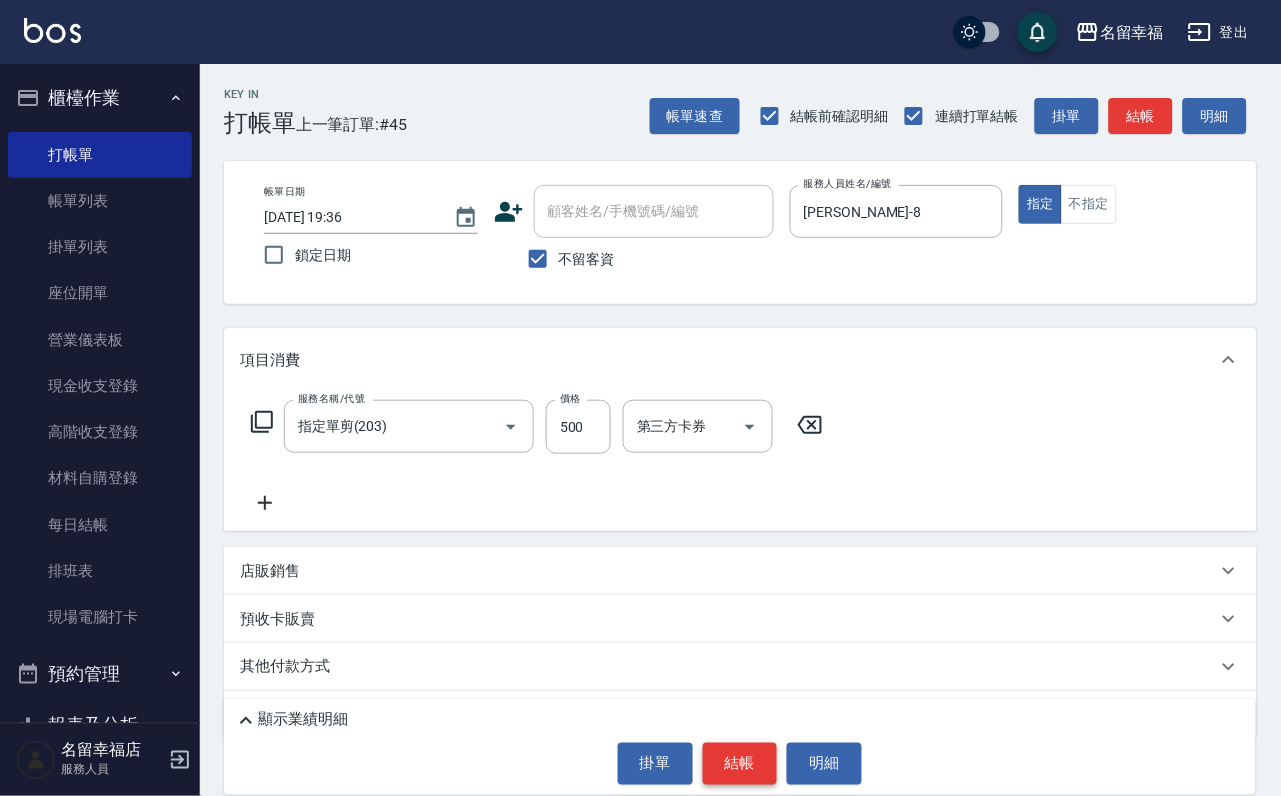 click on "結帳" at bounding box center [740, 764] 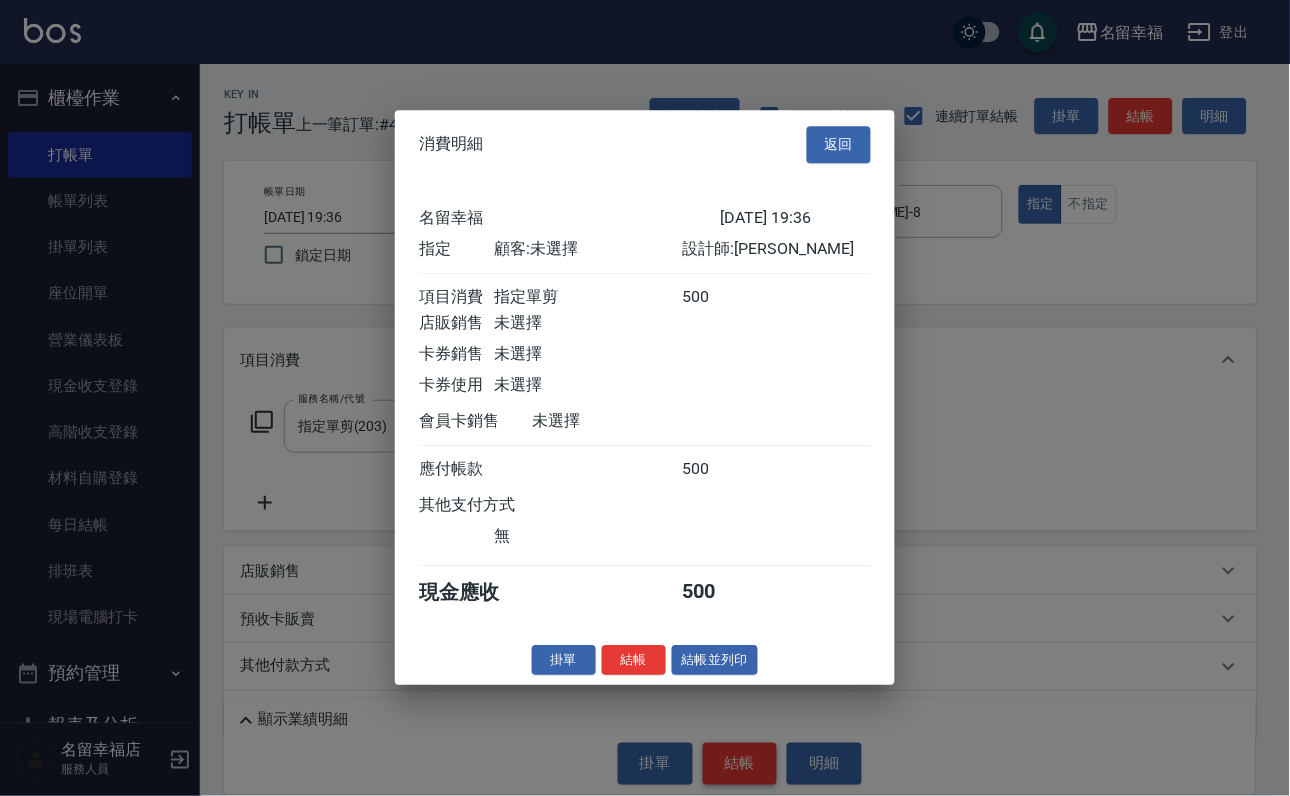 click at bounding box center [814, 469] 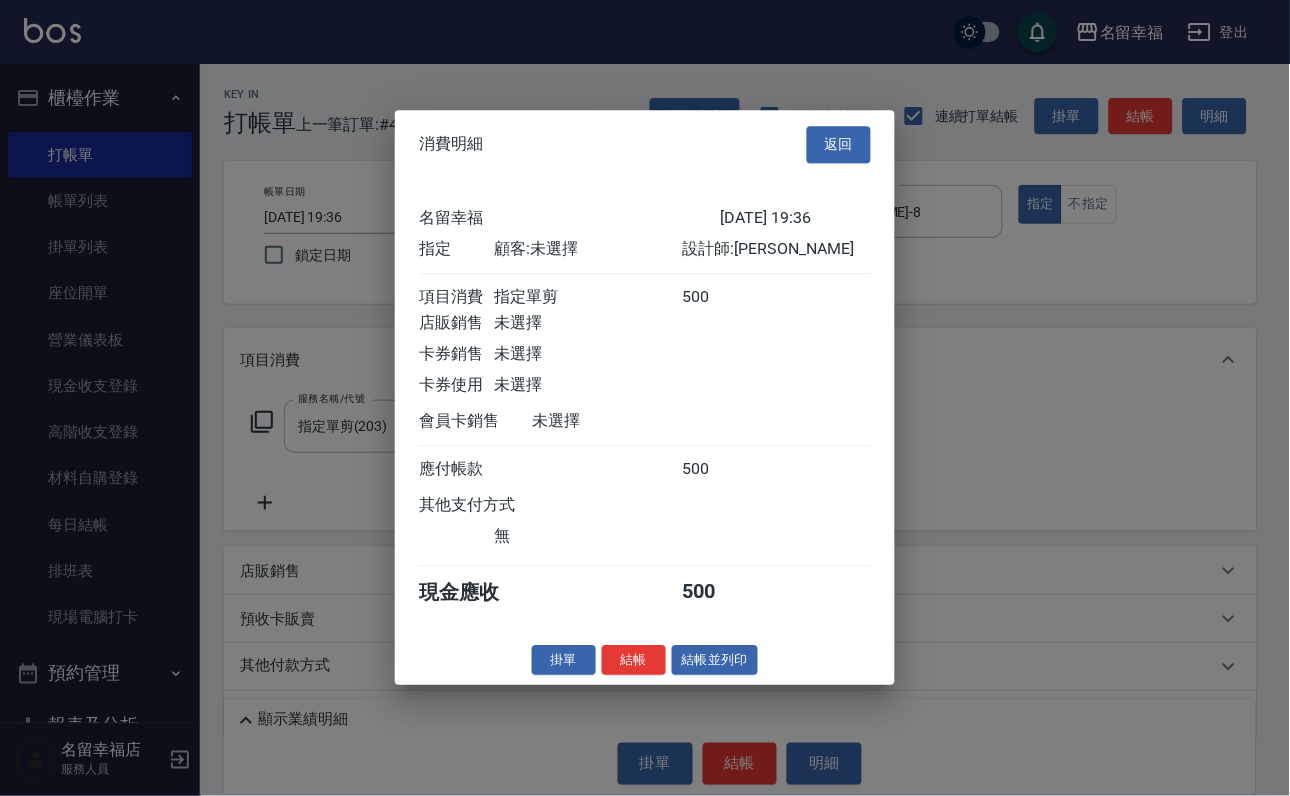 scroll, scrollTop: 247, scrollLeft: 0, axis: vertical 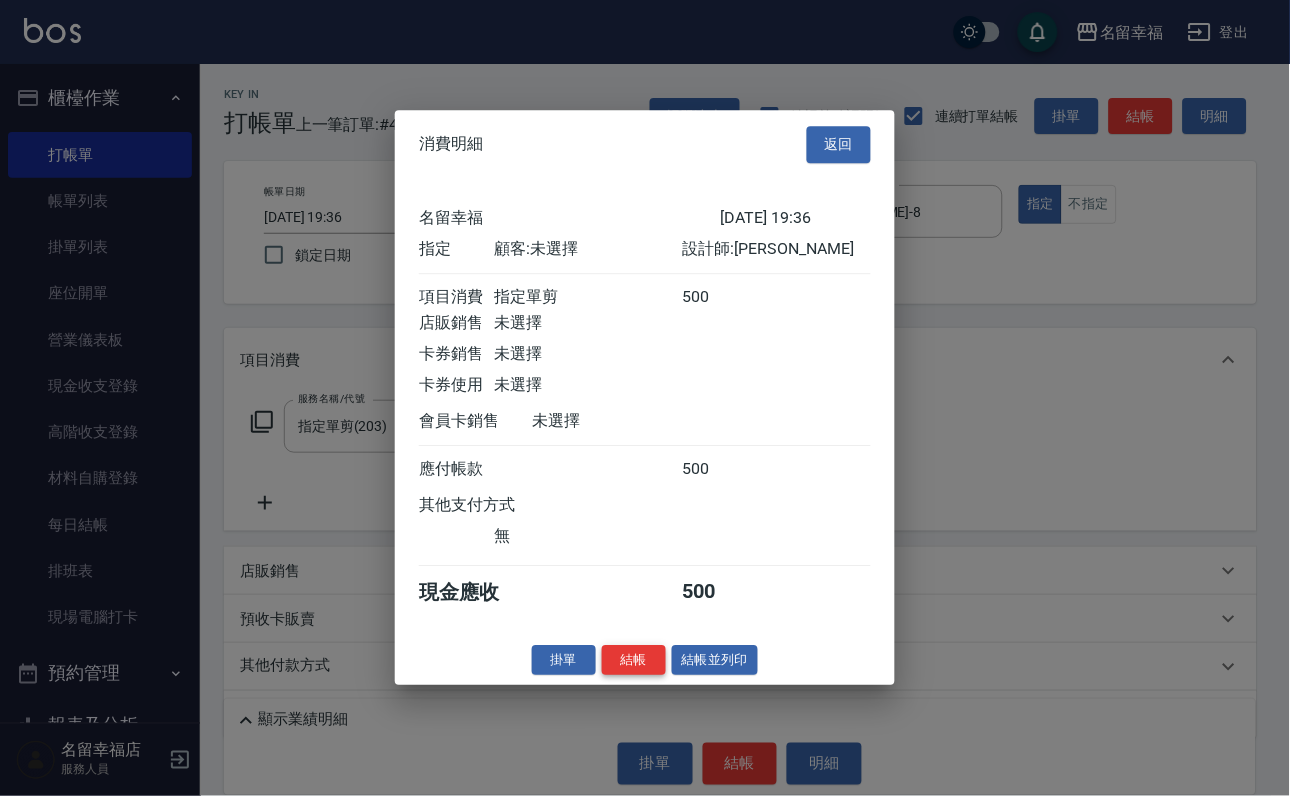 click on "結帳" at bounding box center [634, 660] 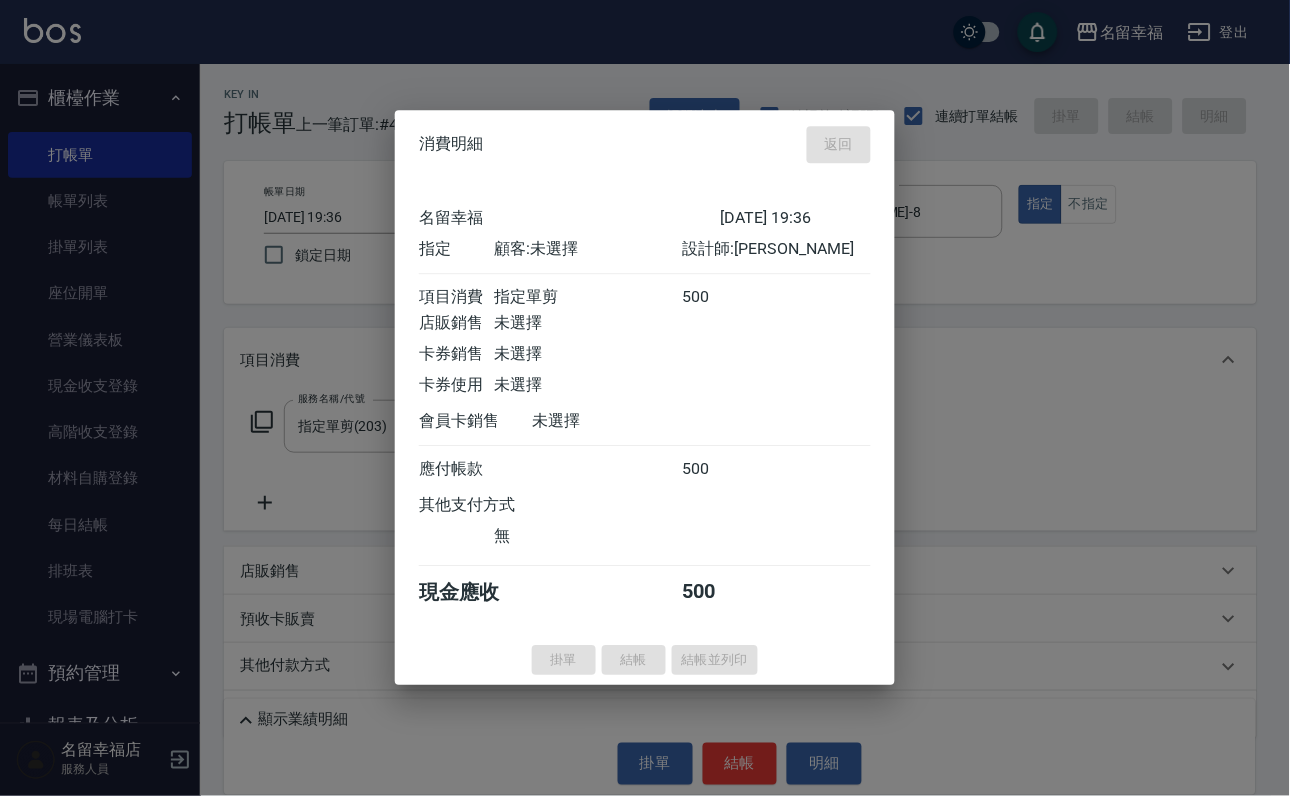 type 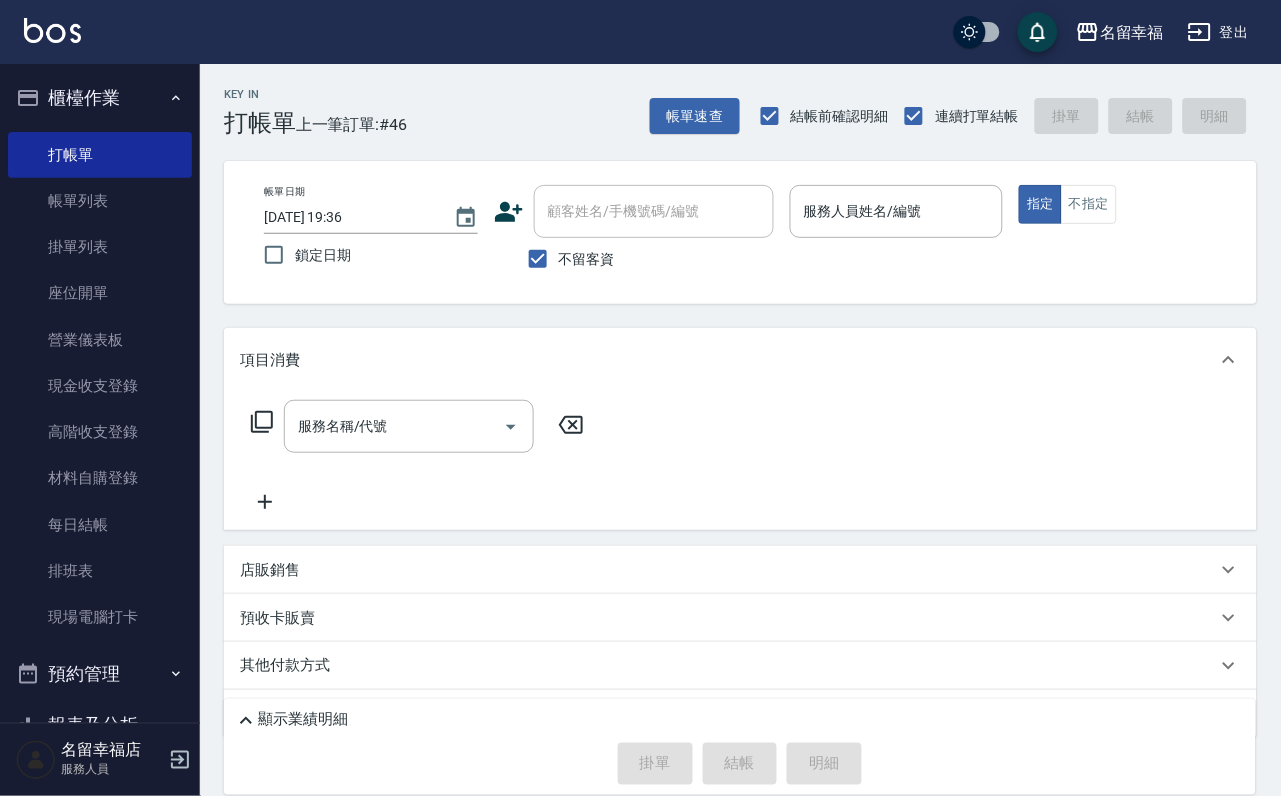 click on "帳單列表" at bounding box center (100, 201) 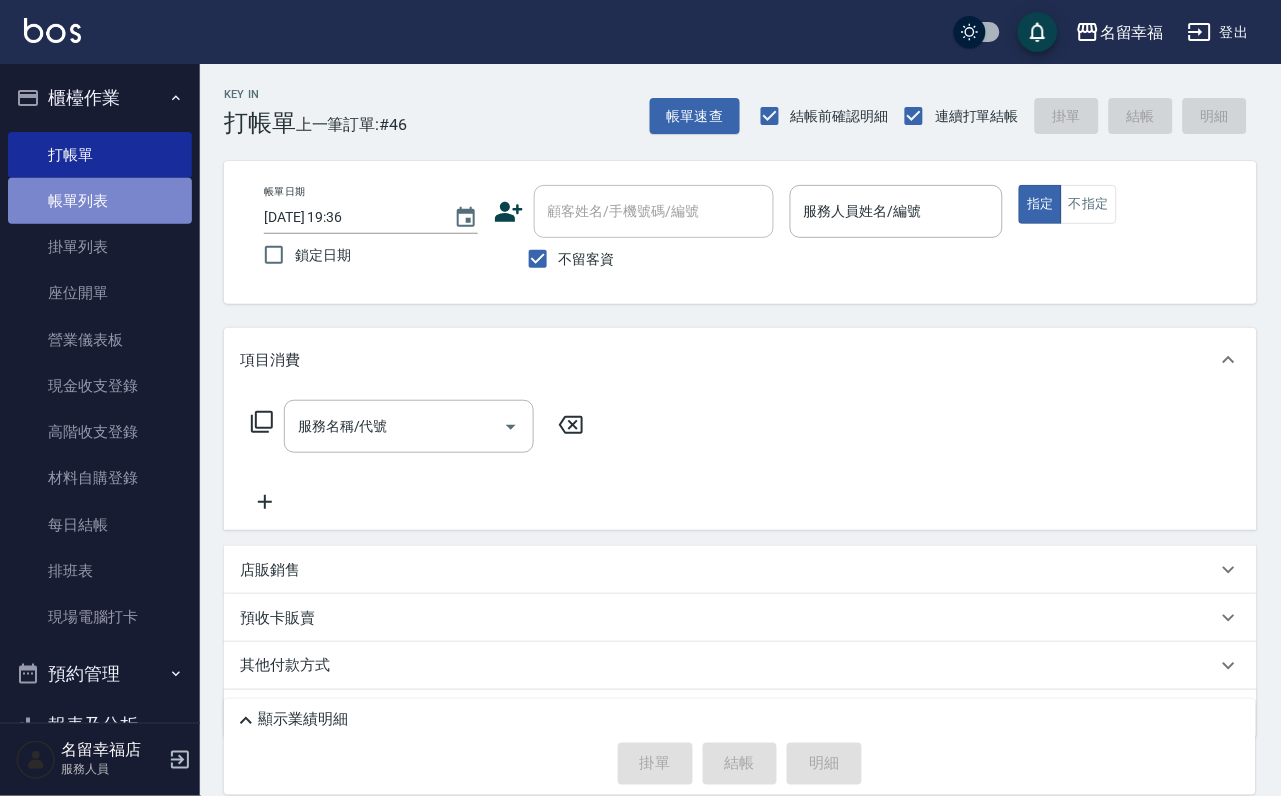 click on "帳單列表" at bounding box center [100, 201] 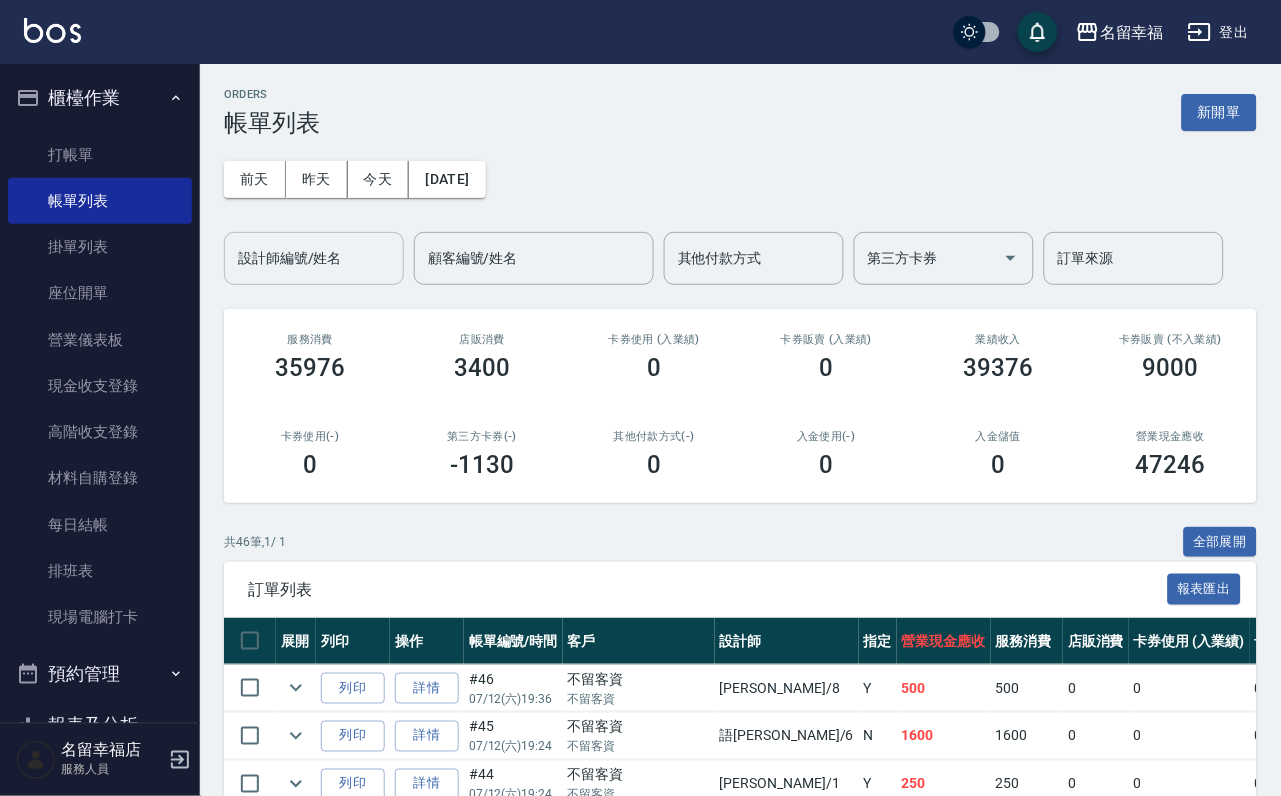 click on "設計師編號/姓名" at bounding box center [314, 258] 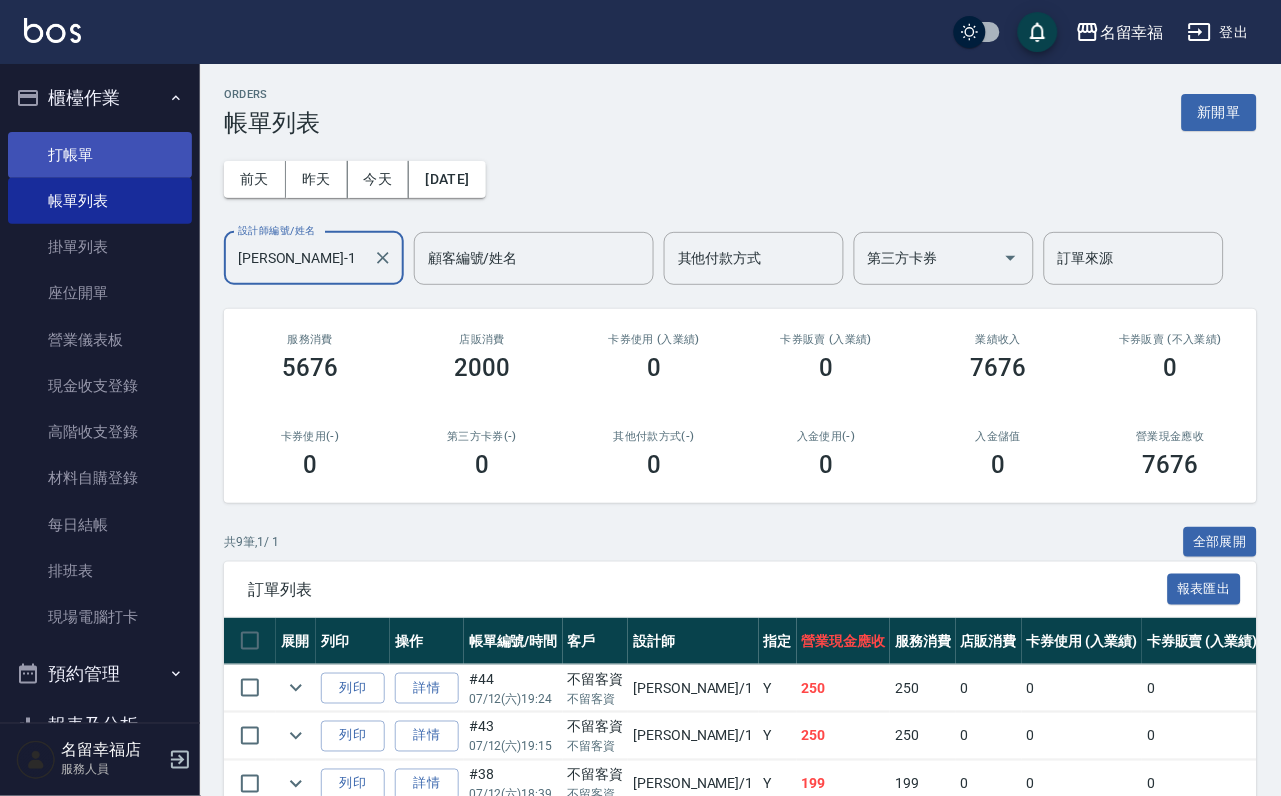 type on "[PERSON_NAME]-1" 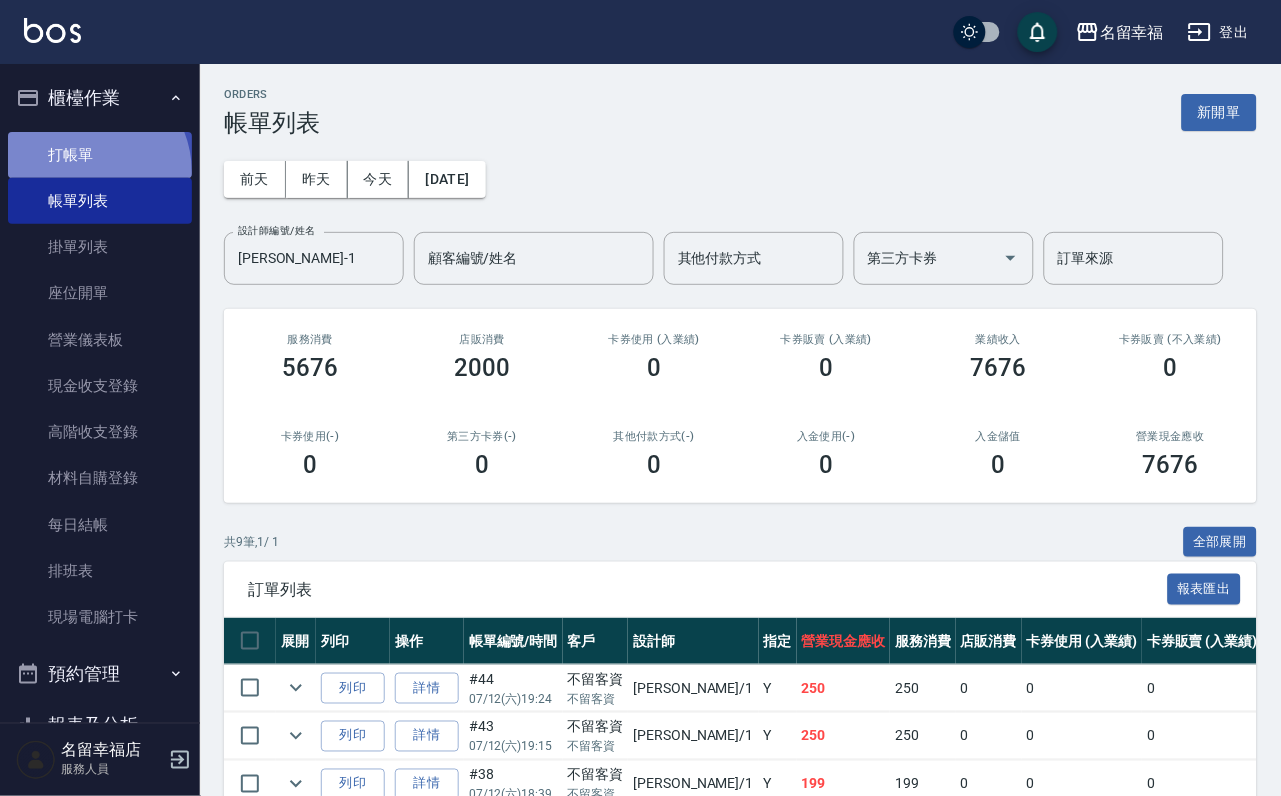 click on "打帳單" at bounding box center (100, 155) 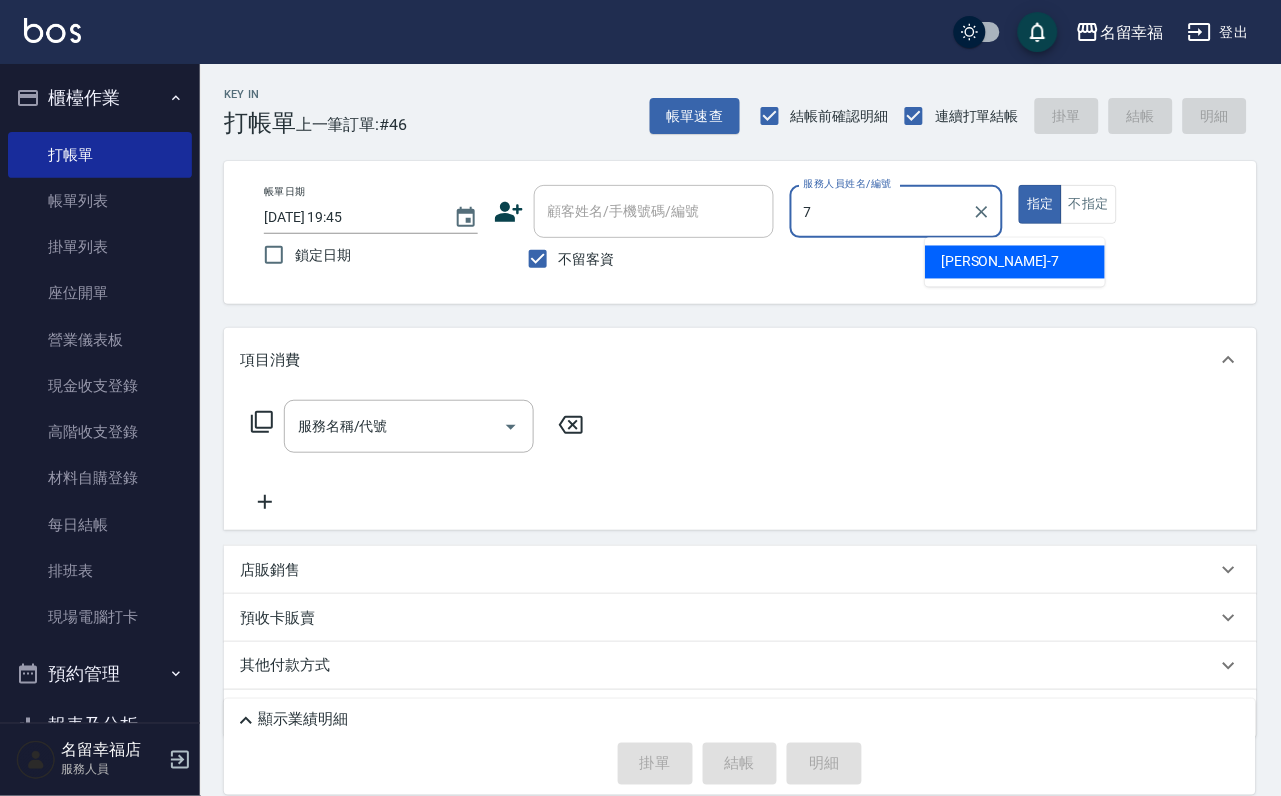 type on "[PERSON_NAME]-7" 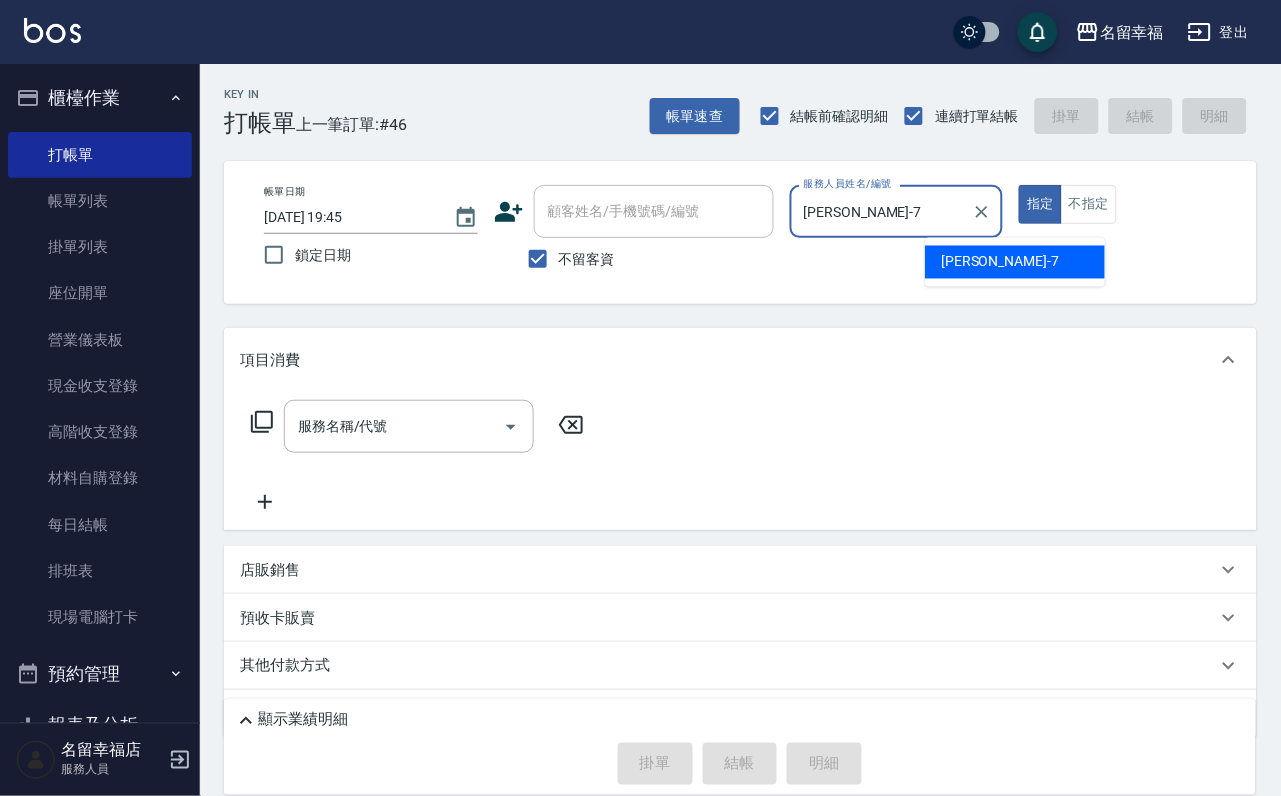 type on "true" 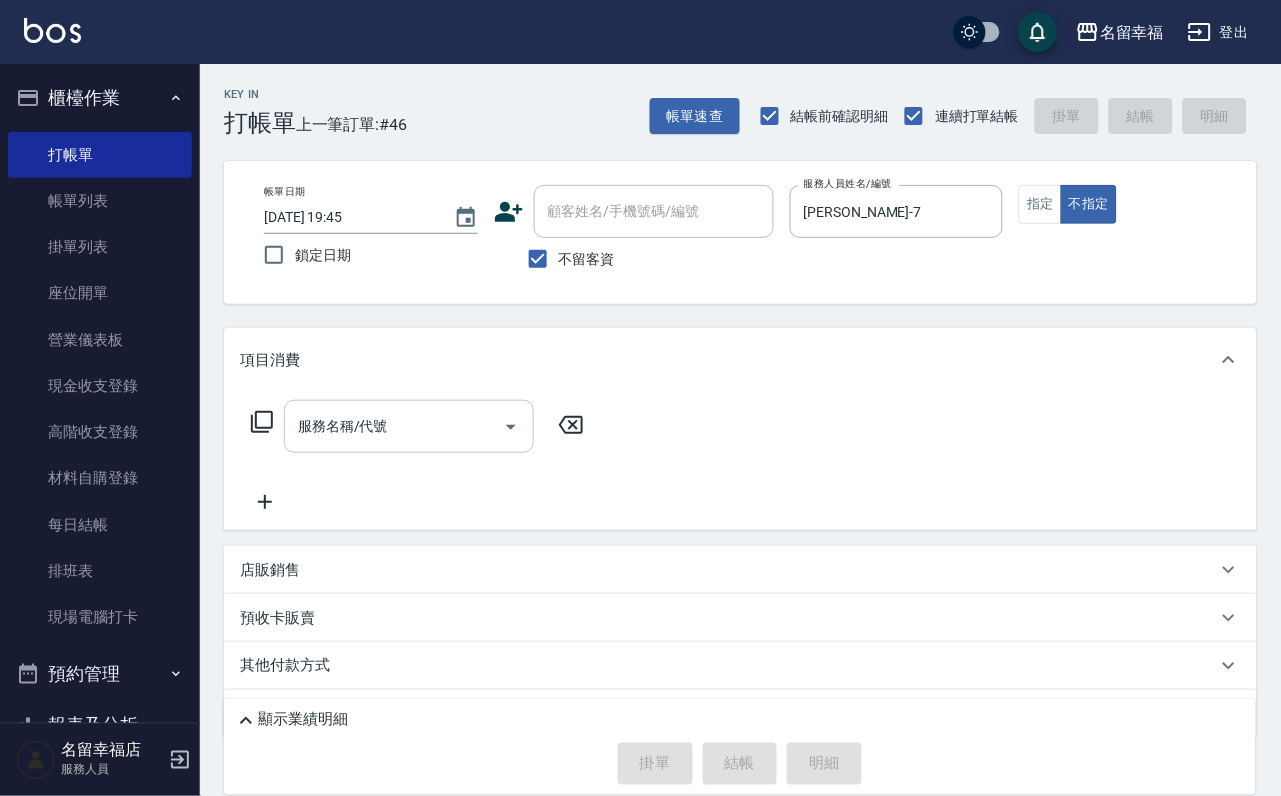 click on "服務名稱/代號" at bounding box center (409, 426) 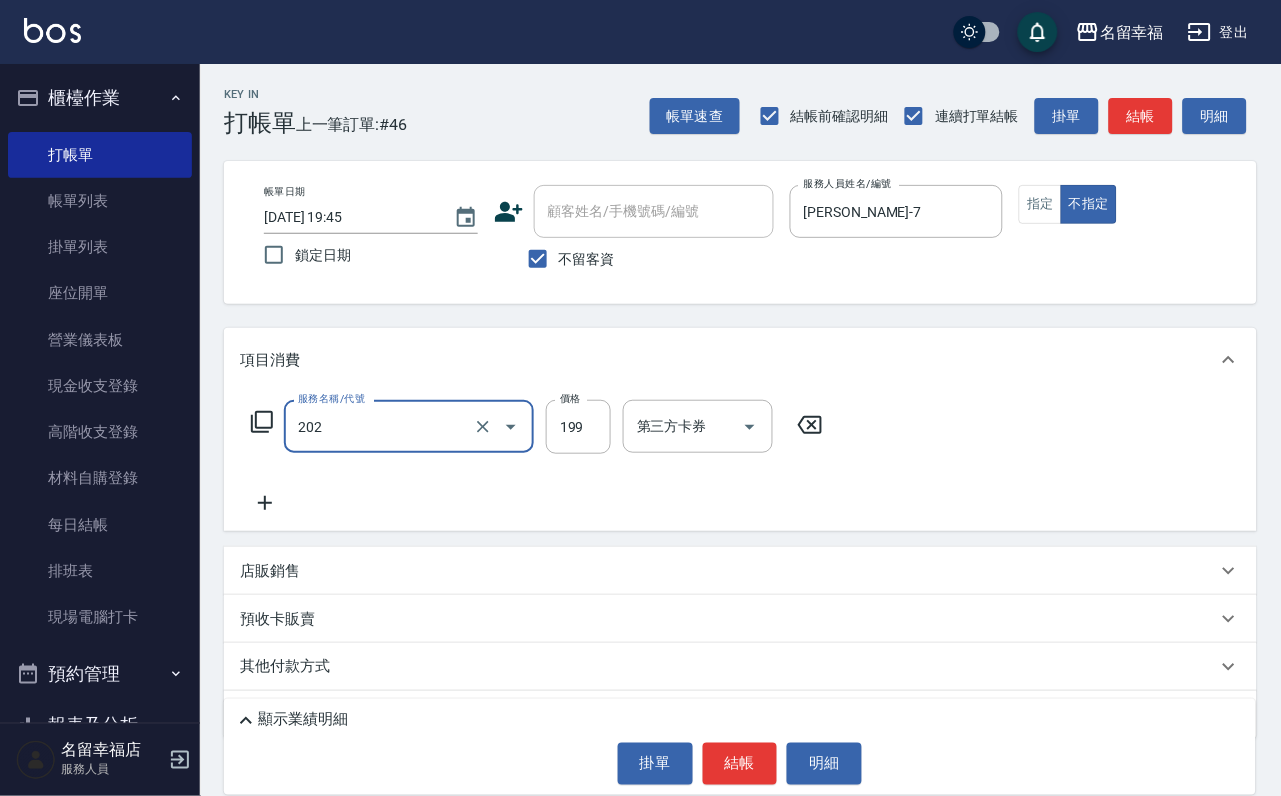 type on "不指定單剪(202)" 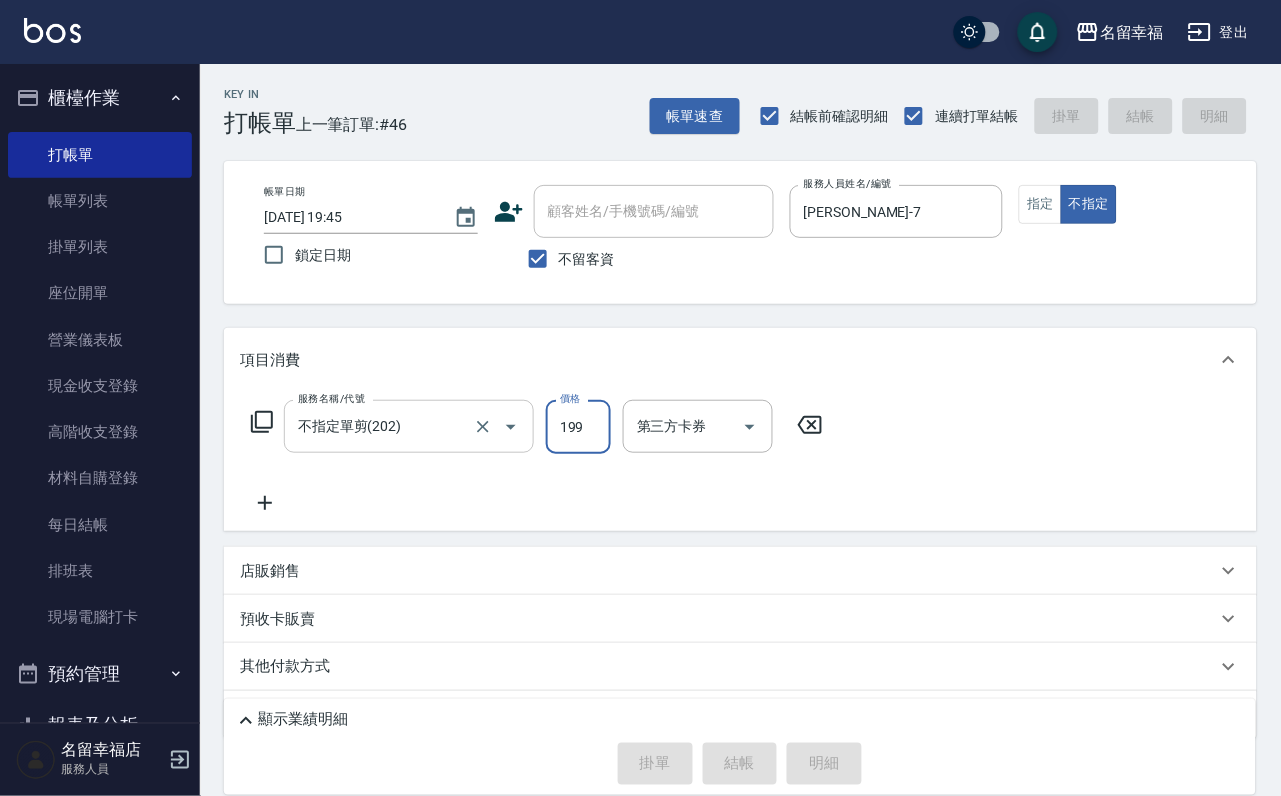 type on "2025/07/12 19:46" 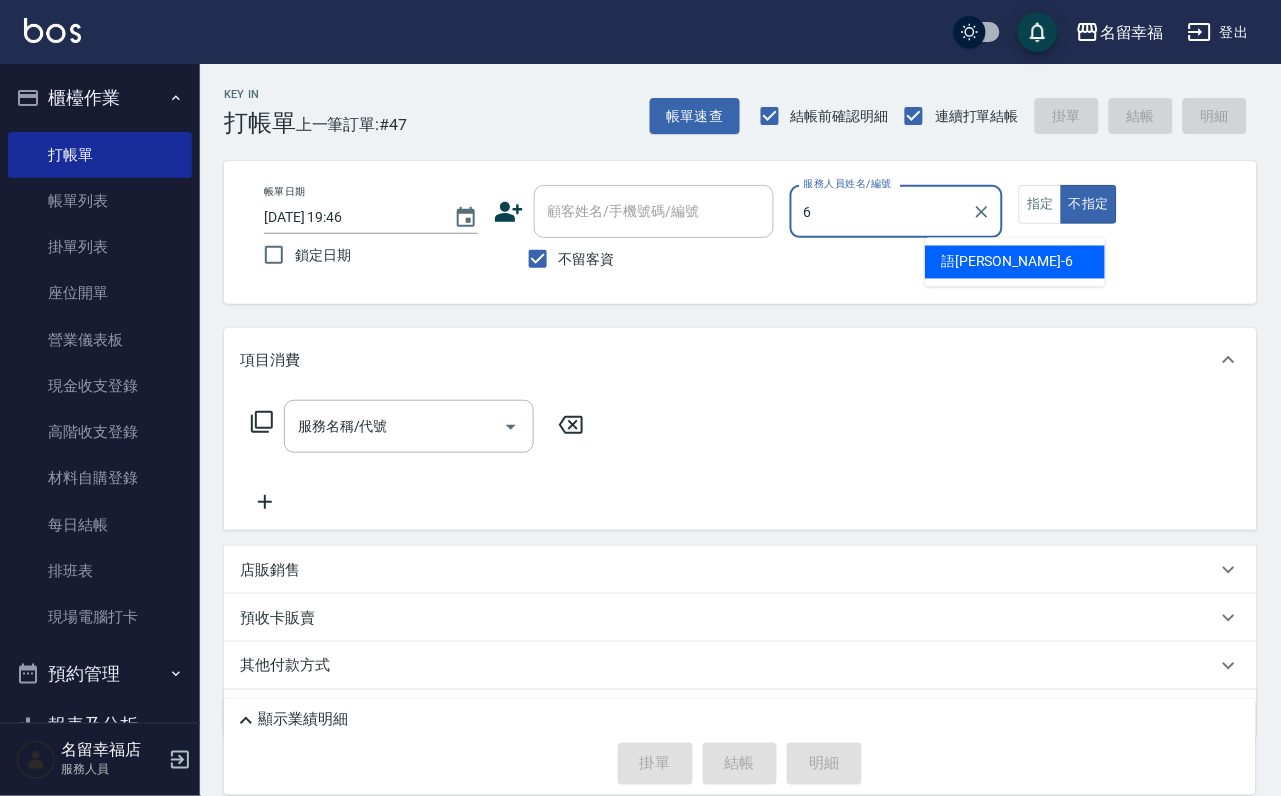 type on "語[PERSON_NAME]-6" 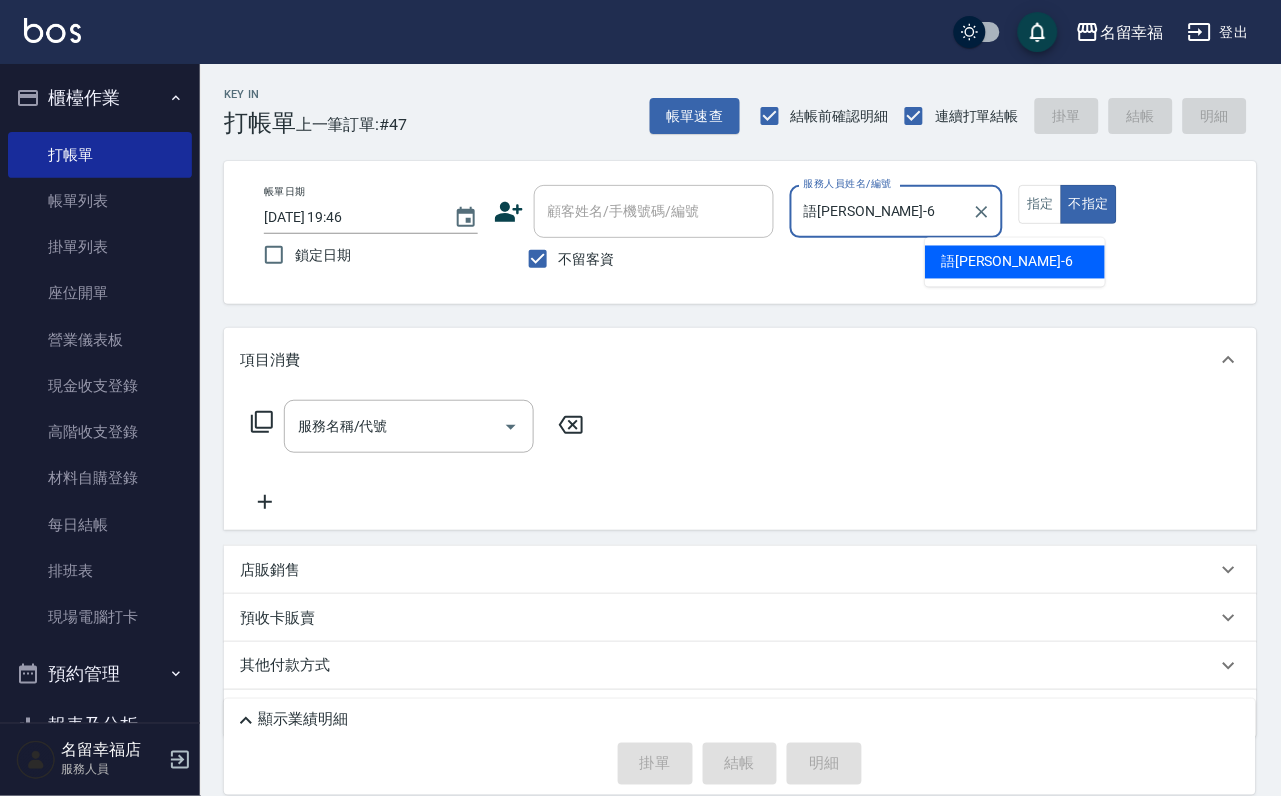 type on "false" 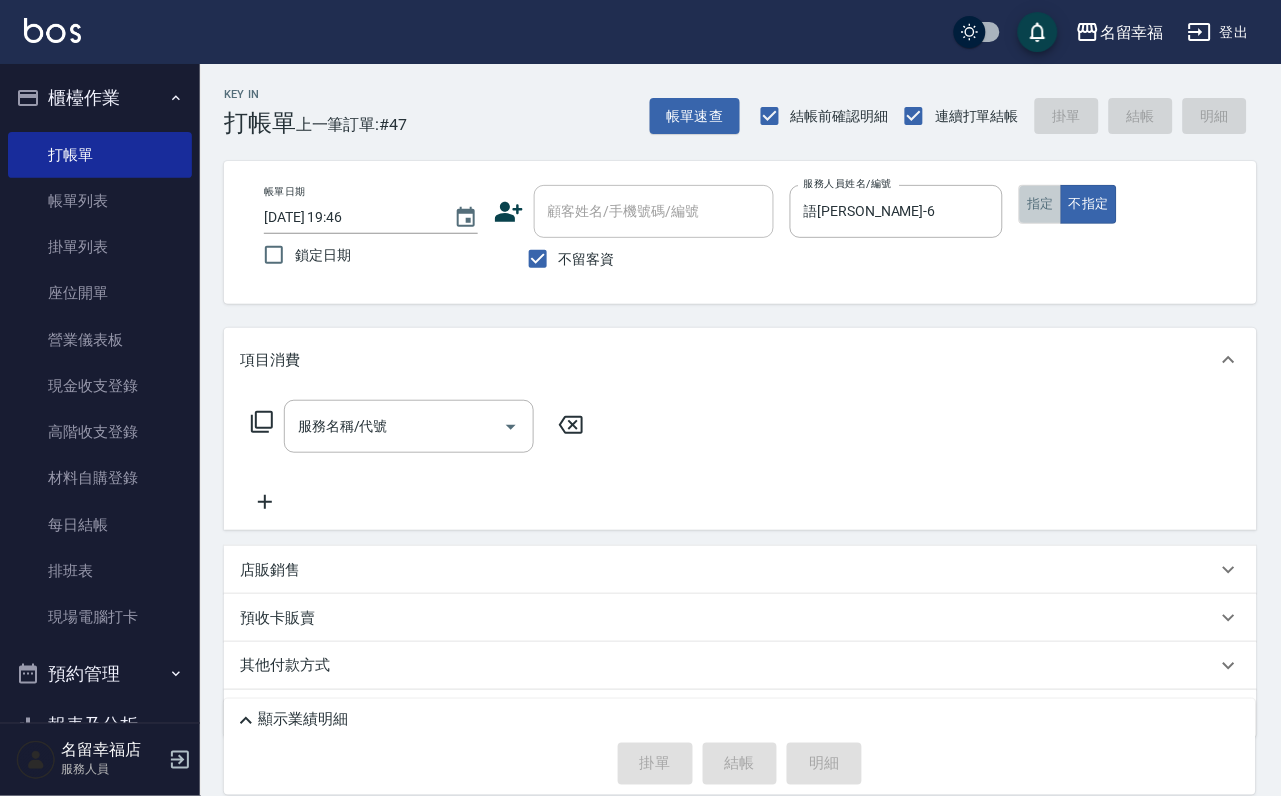 click on "指定" at bounding box center [1040, 204] 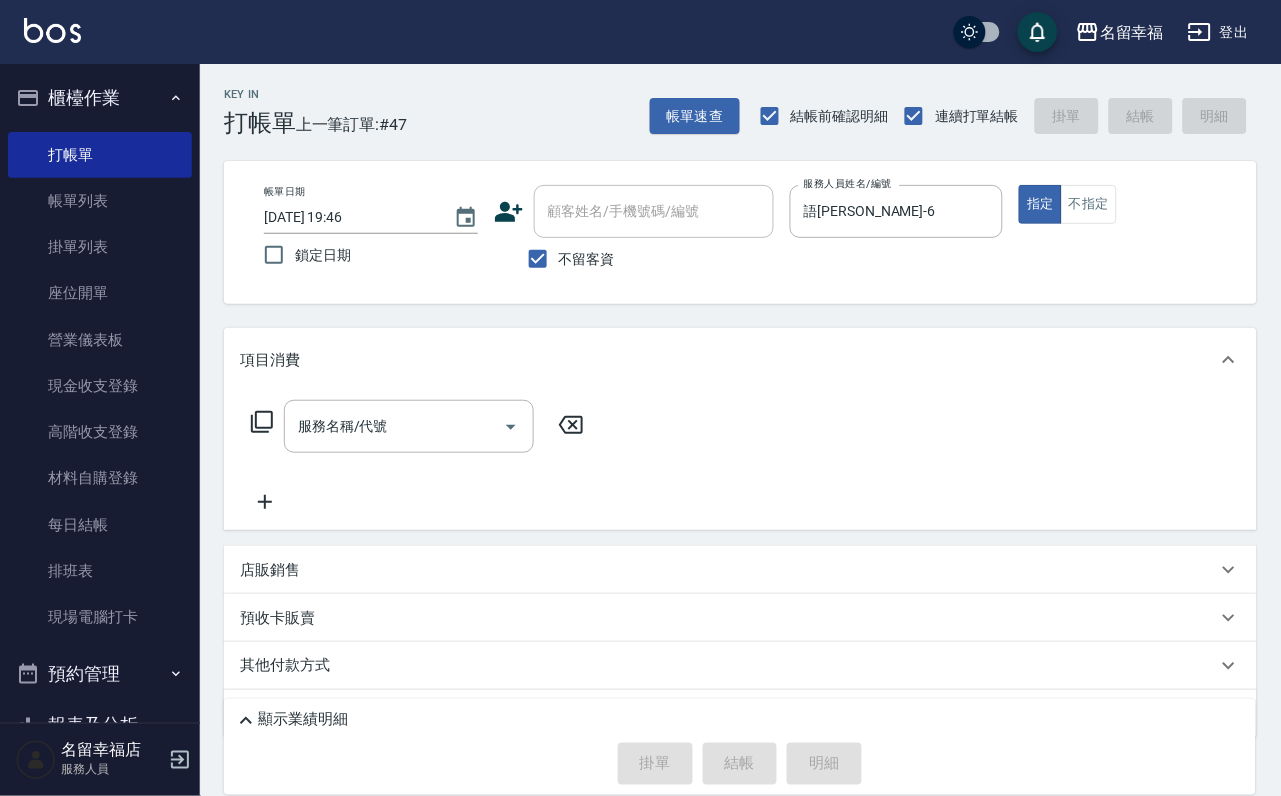 click 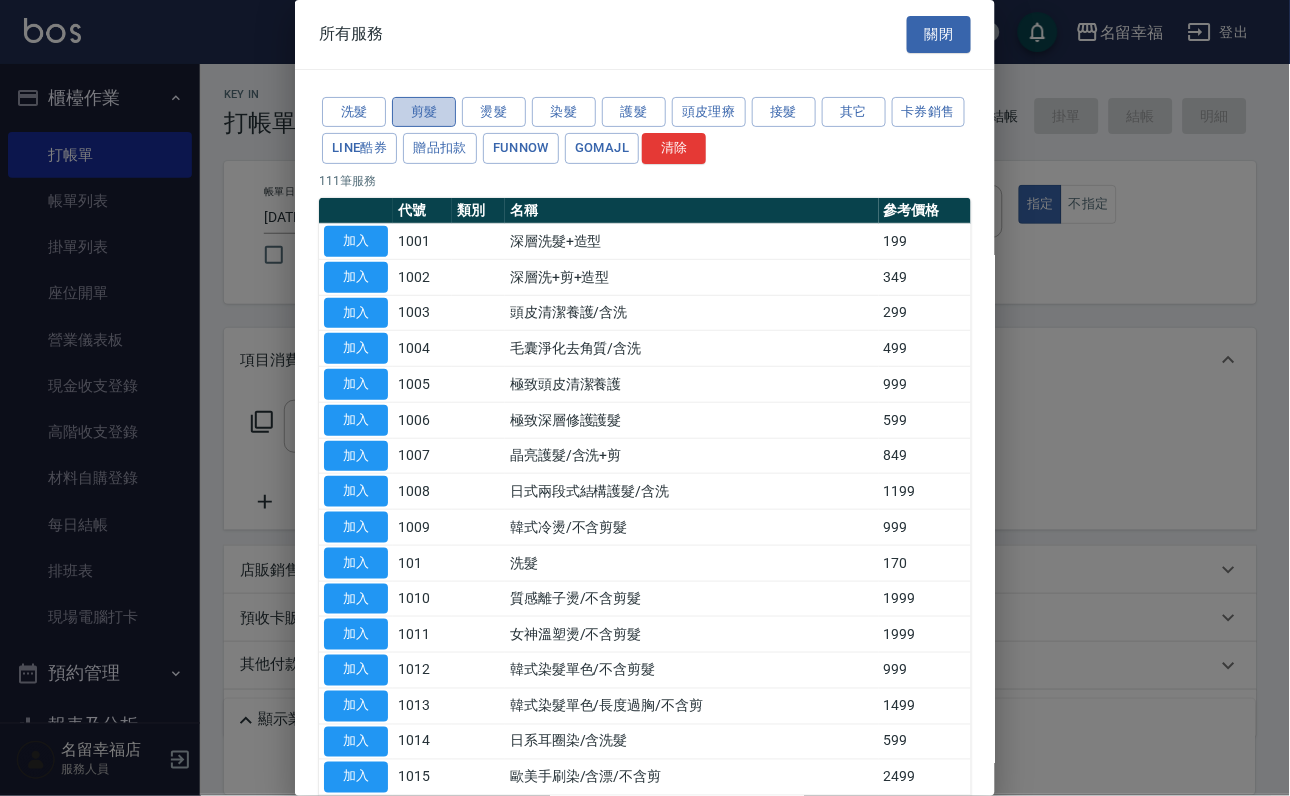 click on "剪髮" at bounding box center [424, 112] 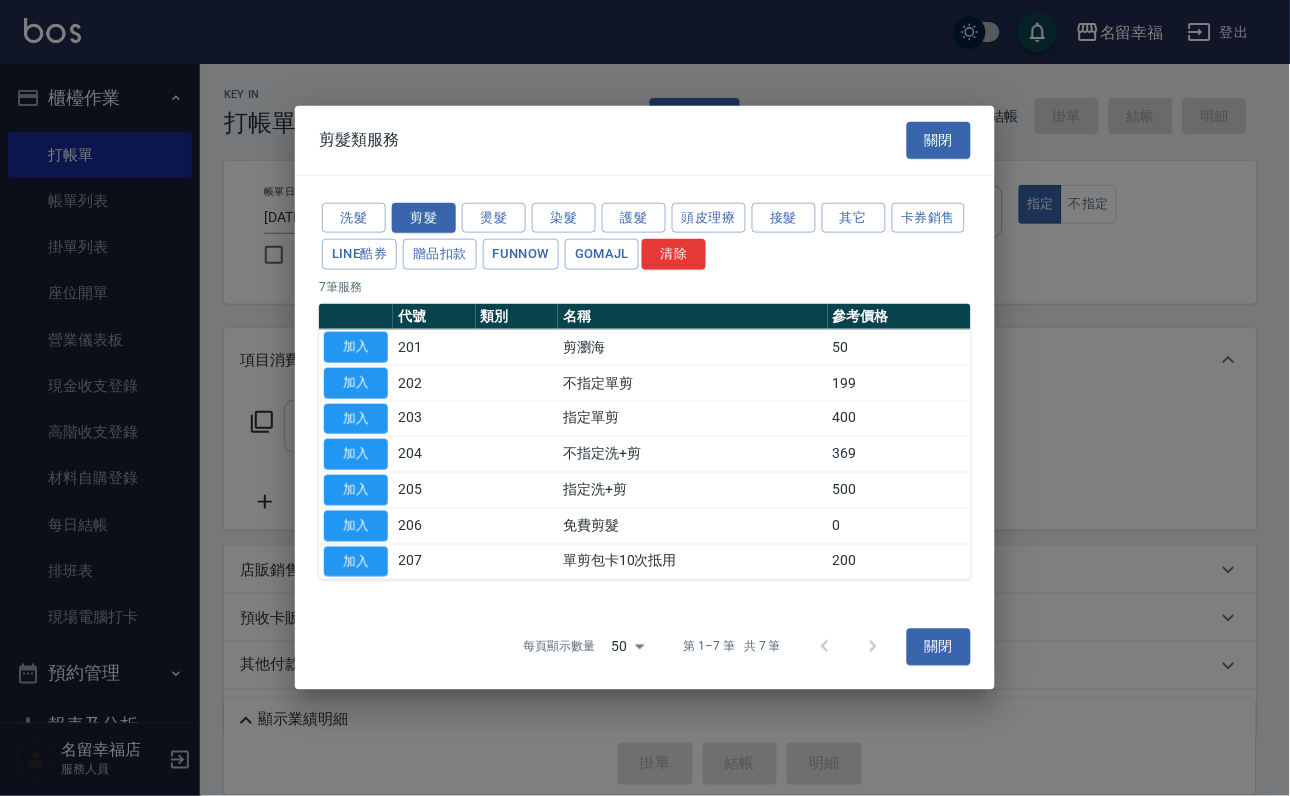 click on "加入" at bounding box center [356, 418] 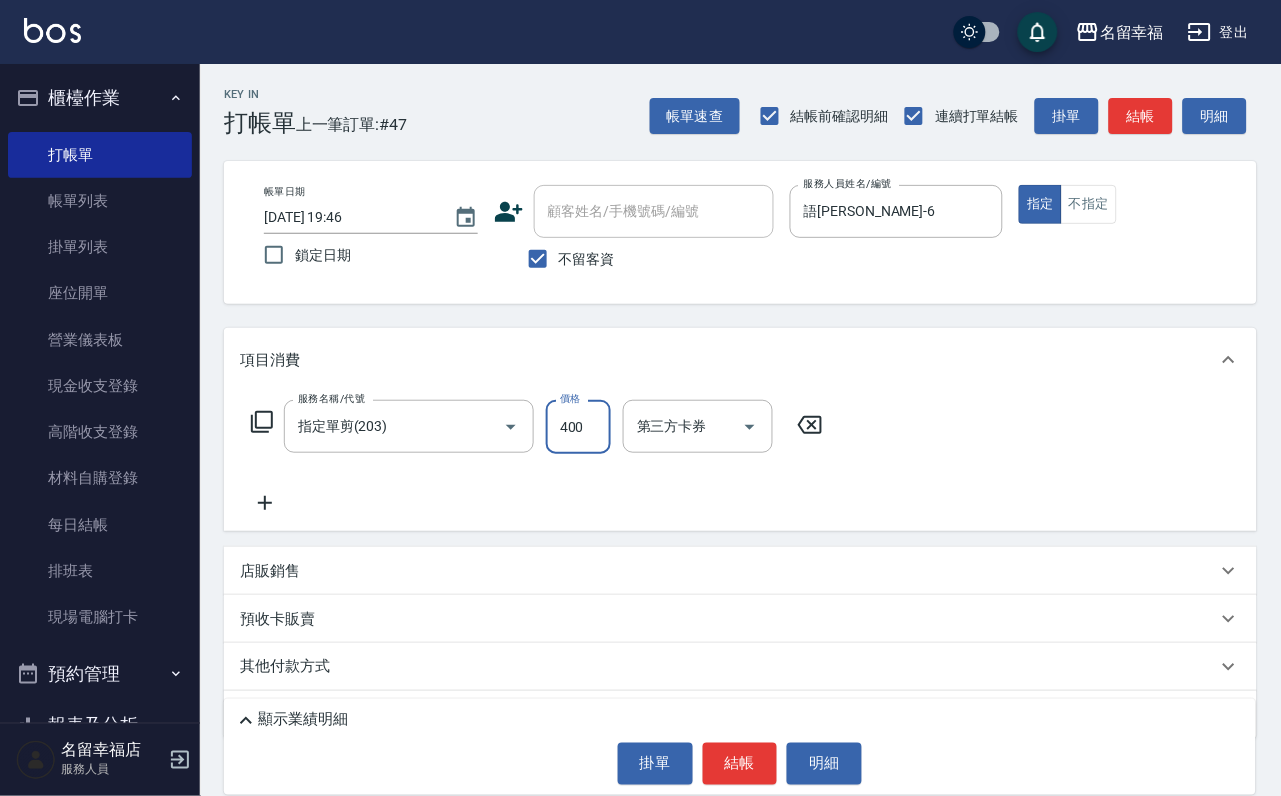 drag, startPoint x: 591, startPoint y: 448, endPoint x: 573, endPoint y: 465, distance: 24.758837 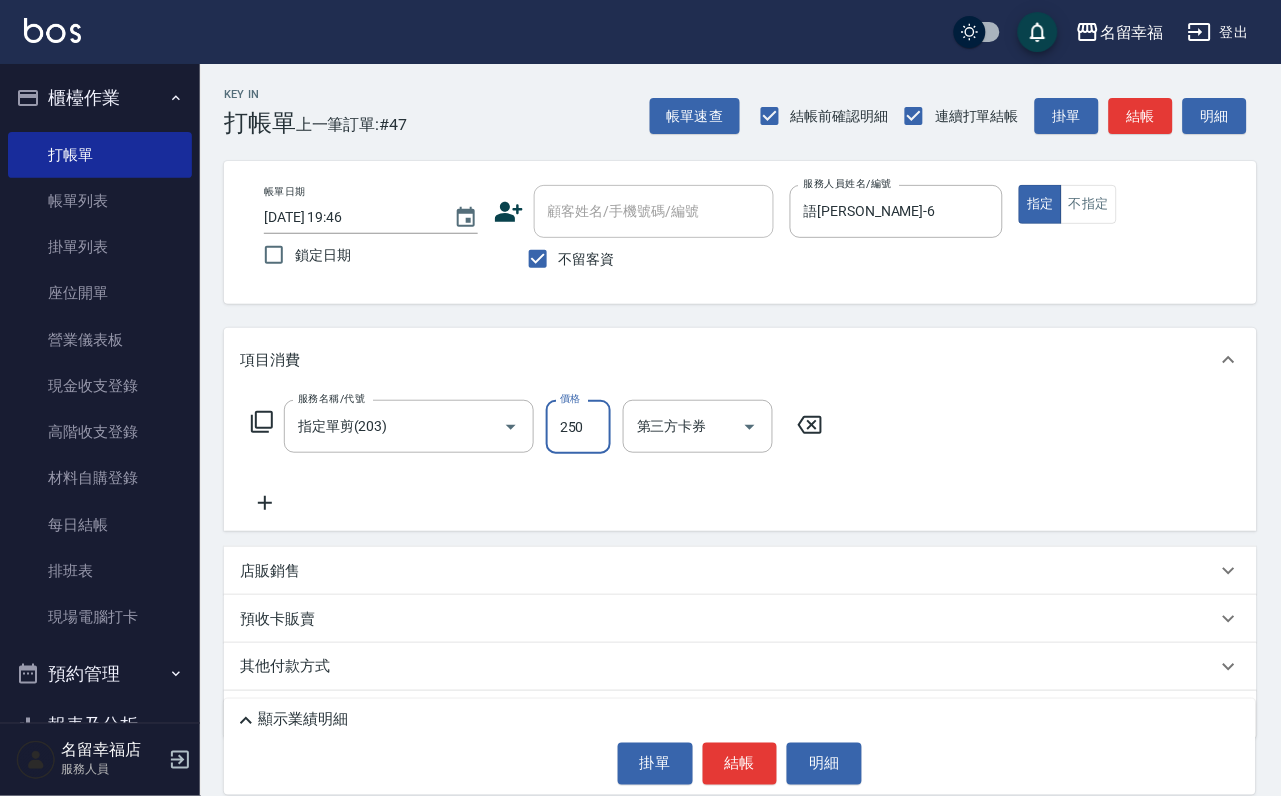 type on "250" 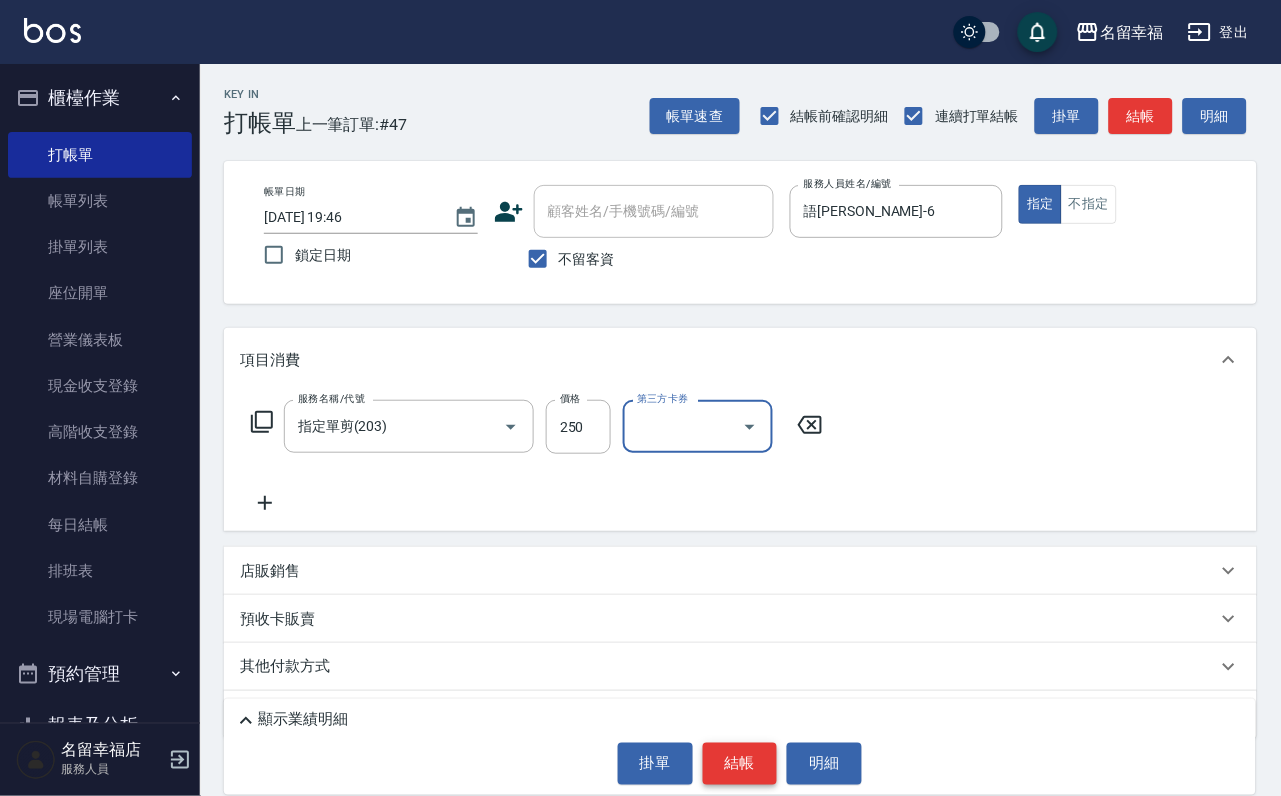 click on "結帳" at bounding box center [740, 764] 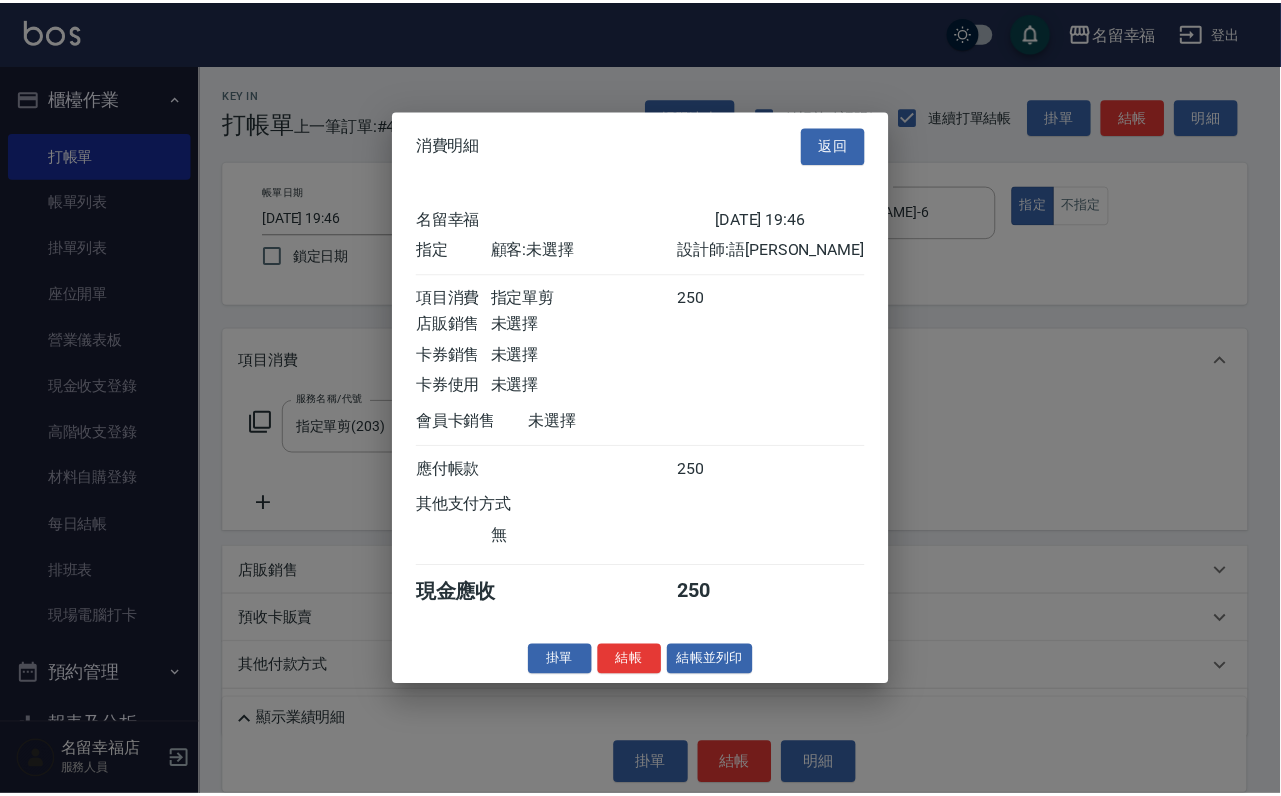scroll, scrollTop: 247, scrollLeft: 0, axis: vertical 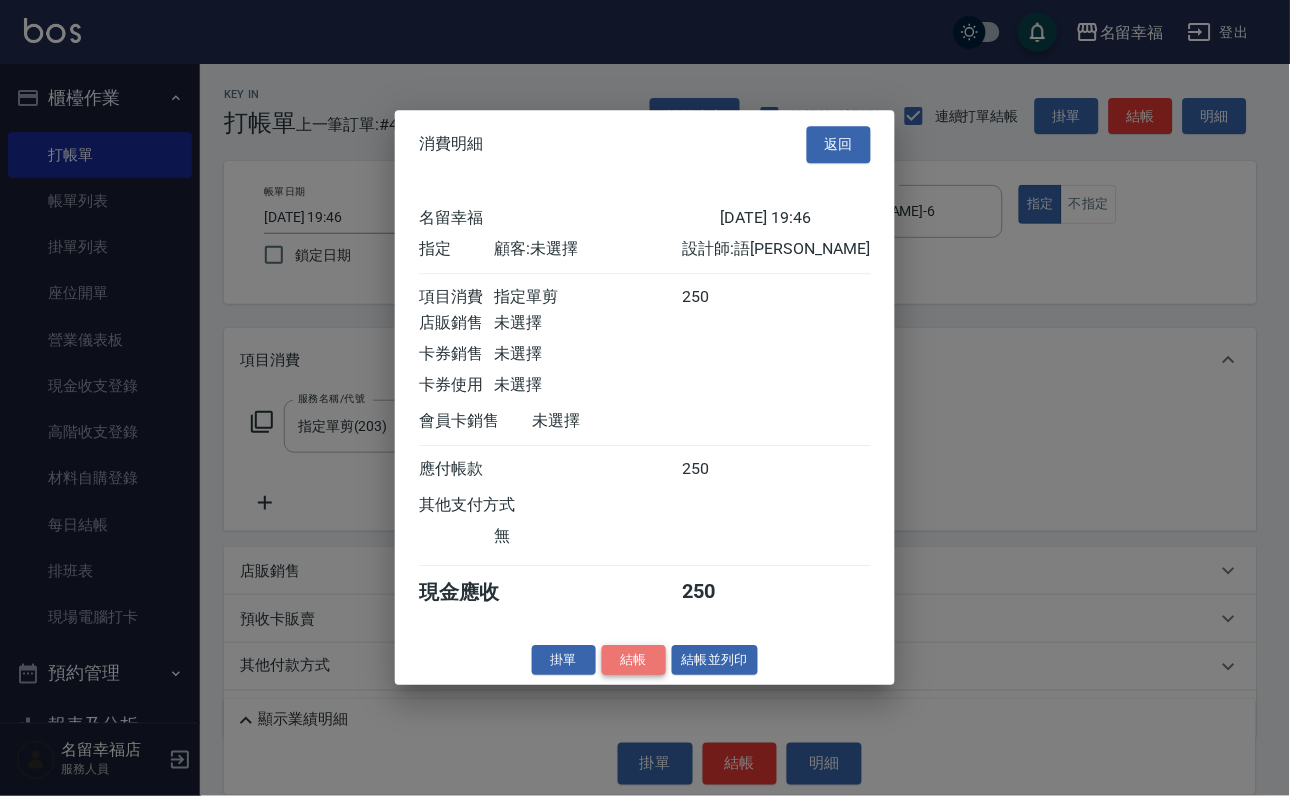 click on "結帳" at bounding box center [634, 660] 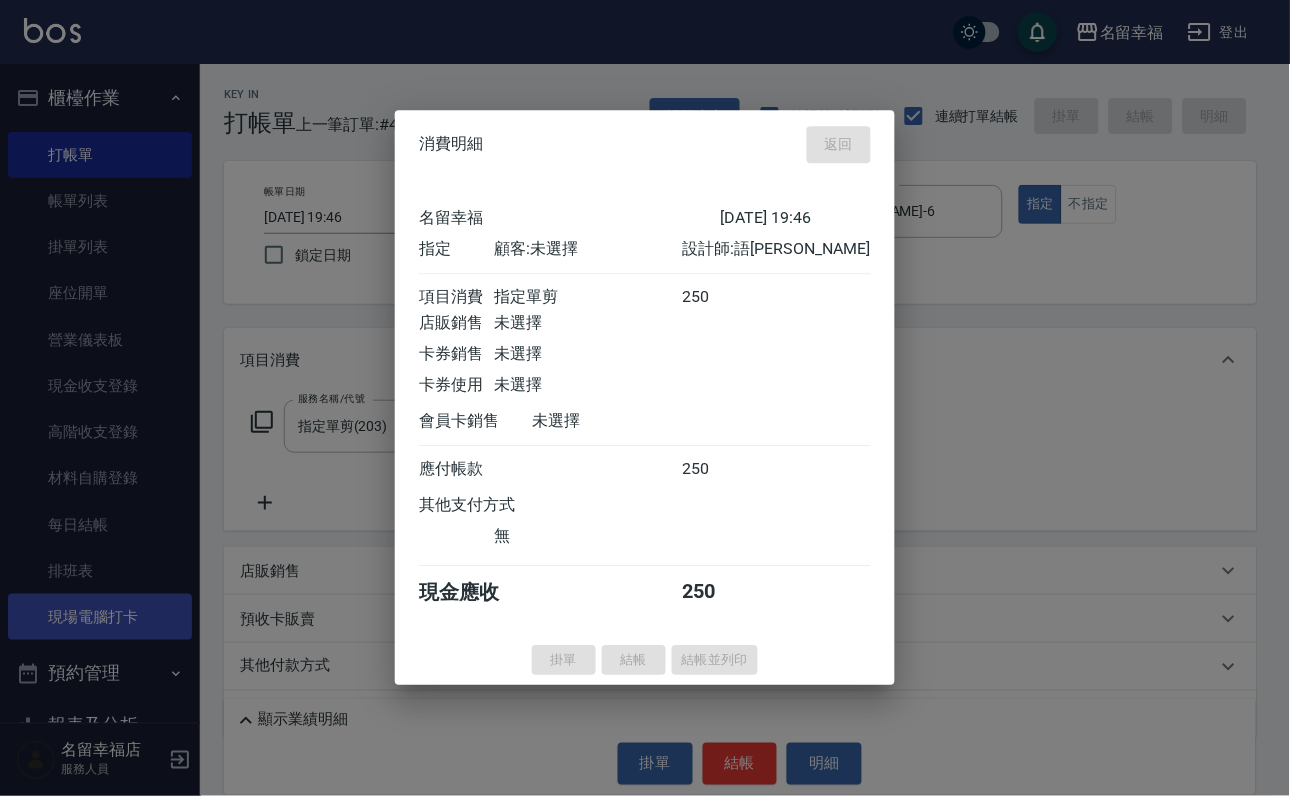 type on "2025/07/12 20:00" 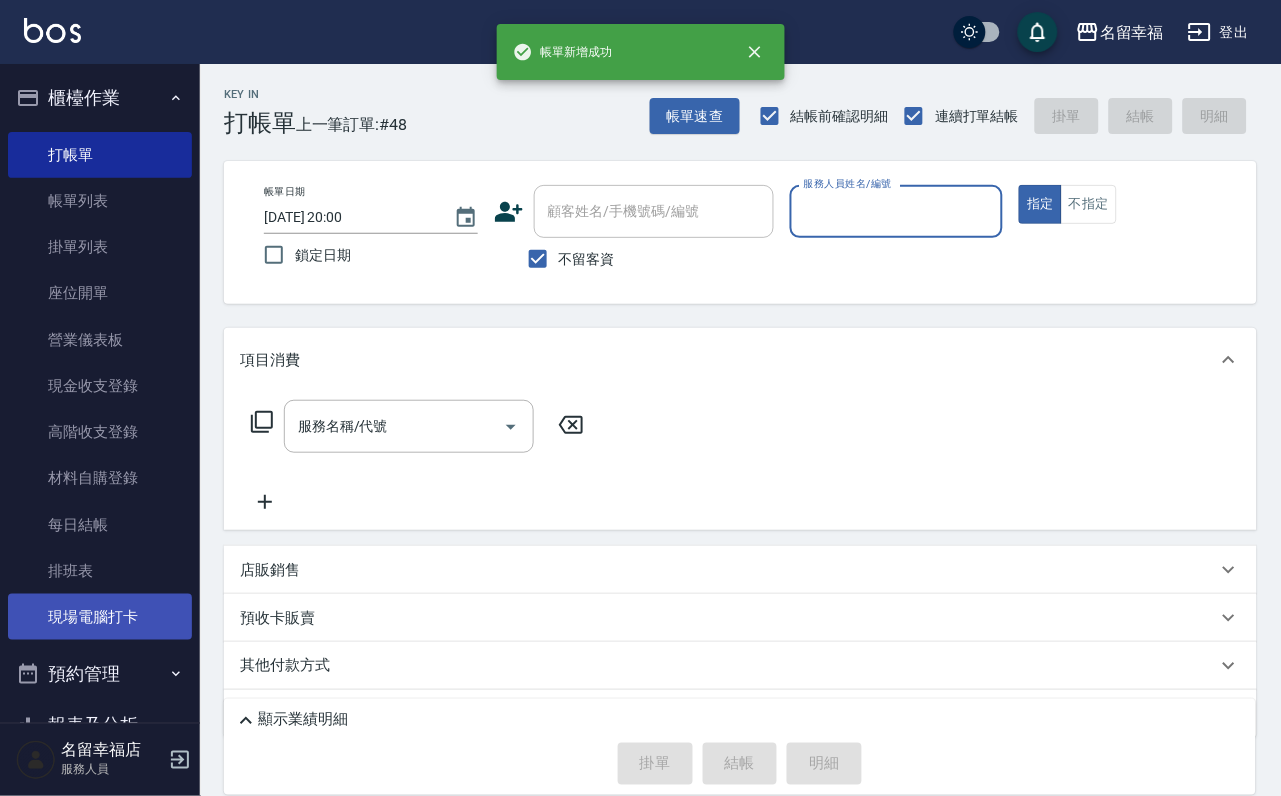 click on "現場電腦打卡" at bounding box center [100, 617] 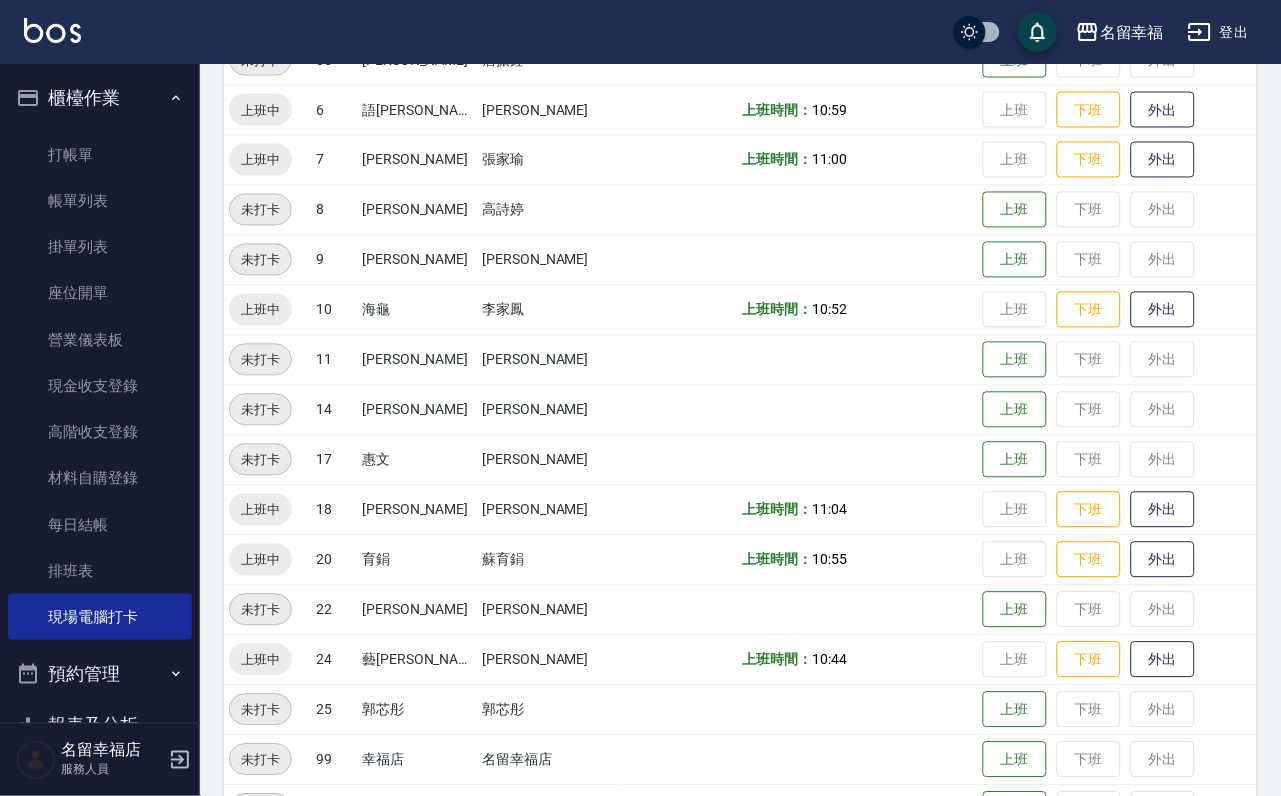 scroll, scrollTop: 600, scrollLeft: 0, axis: vertical 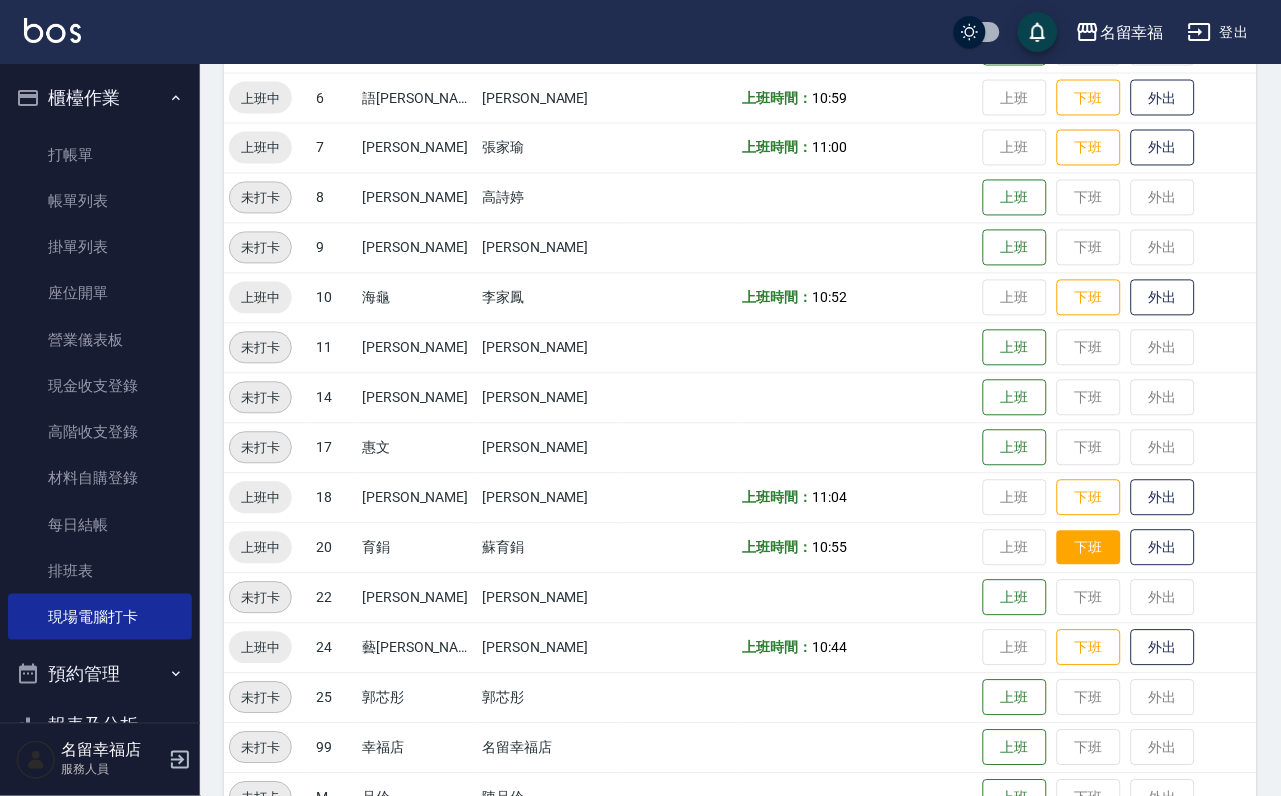 click on "下班" at bounding box center (1089, 548) 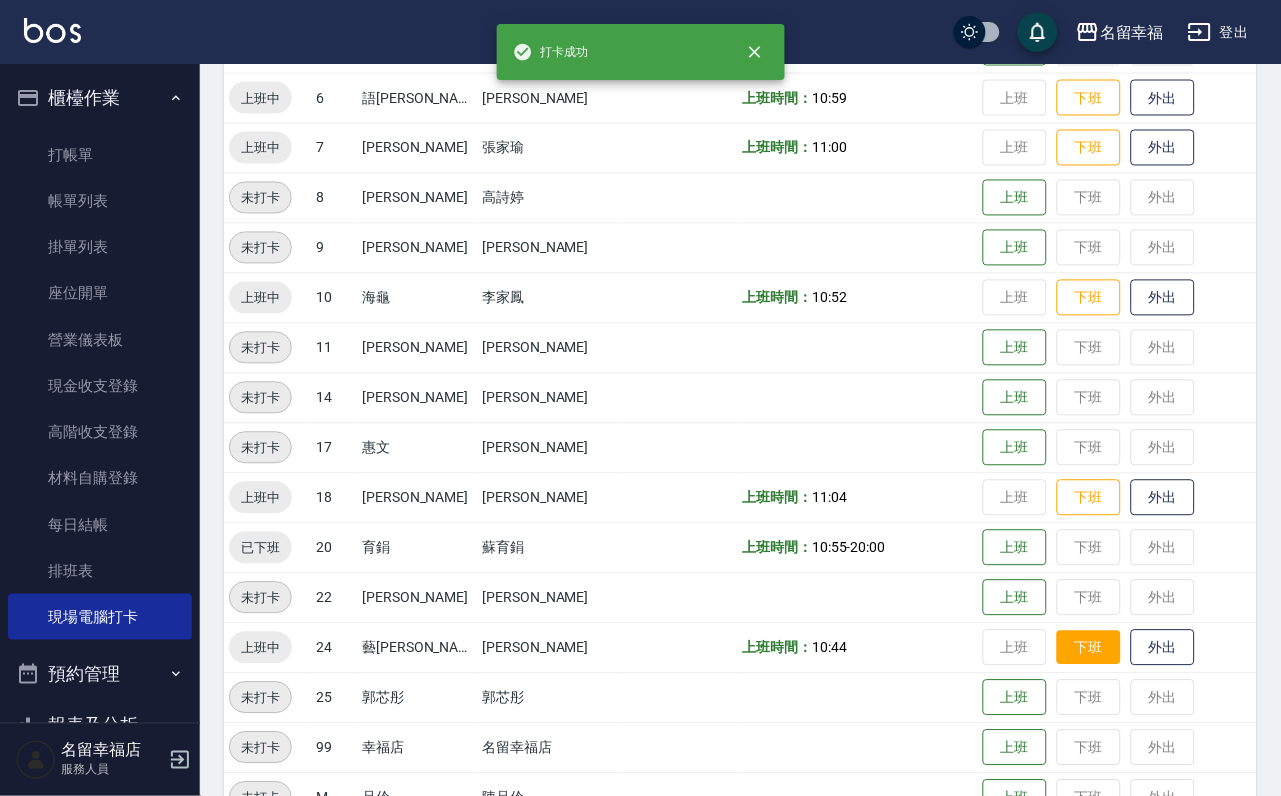 click on "下班" at bounding box center [1089, 648] 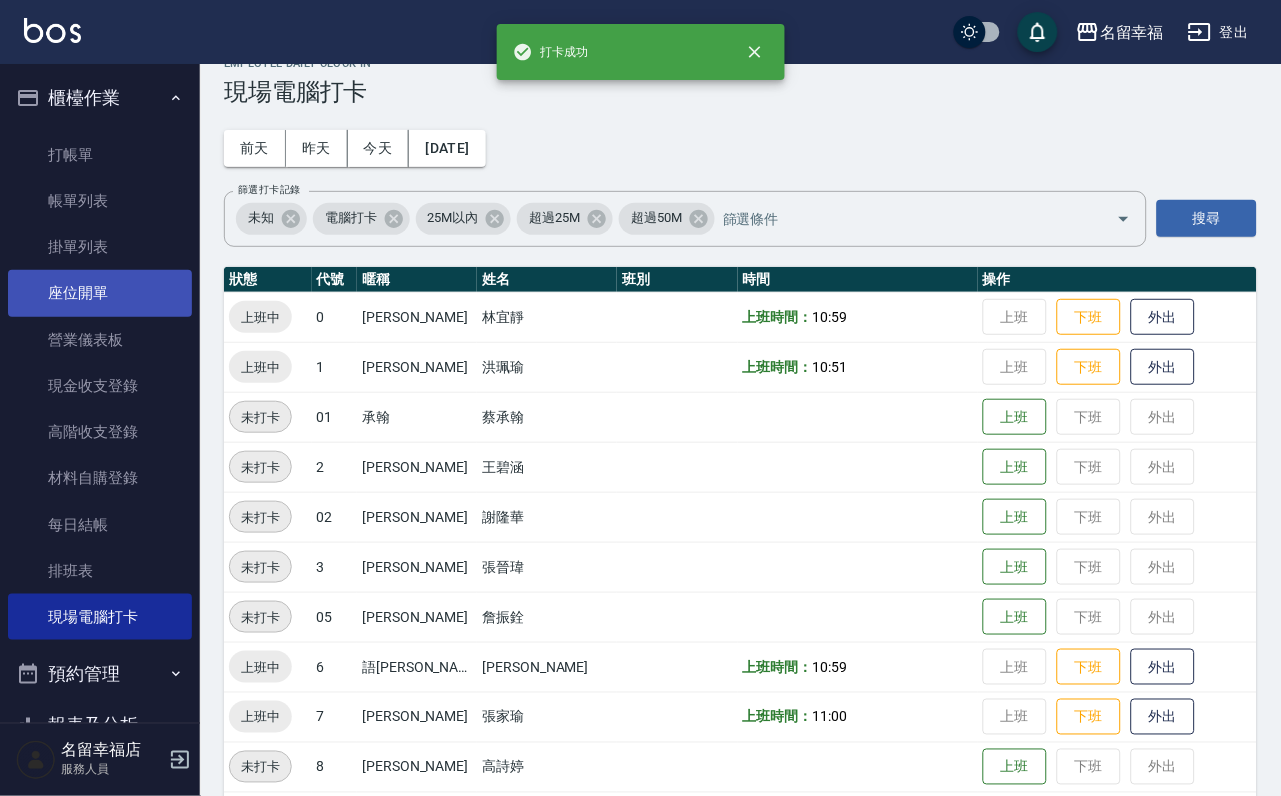 scroll, scrollTop: 0, scrollLeft: 0, axis: both 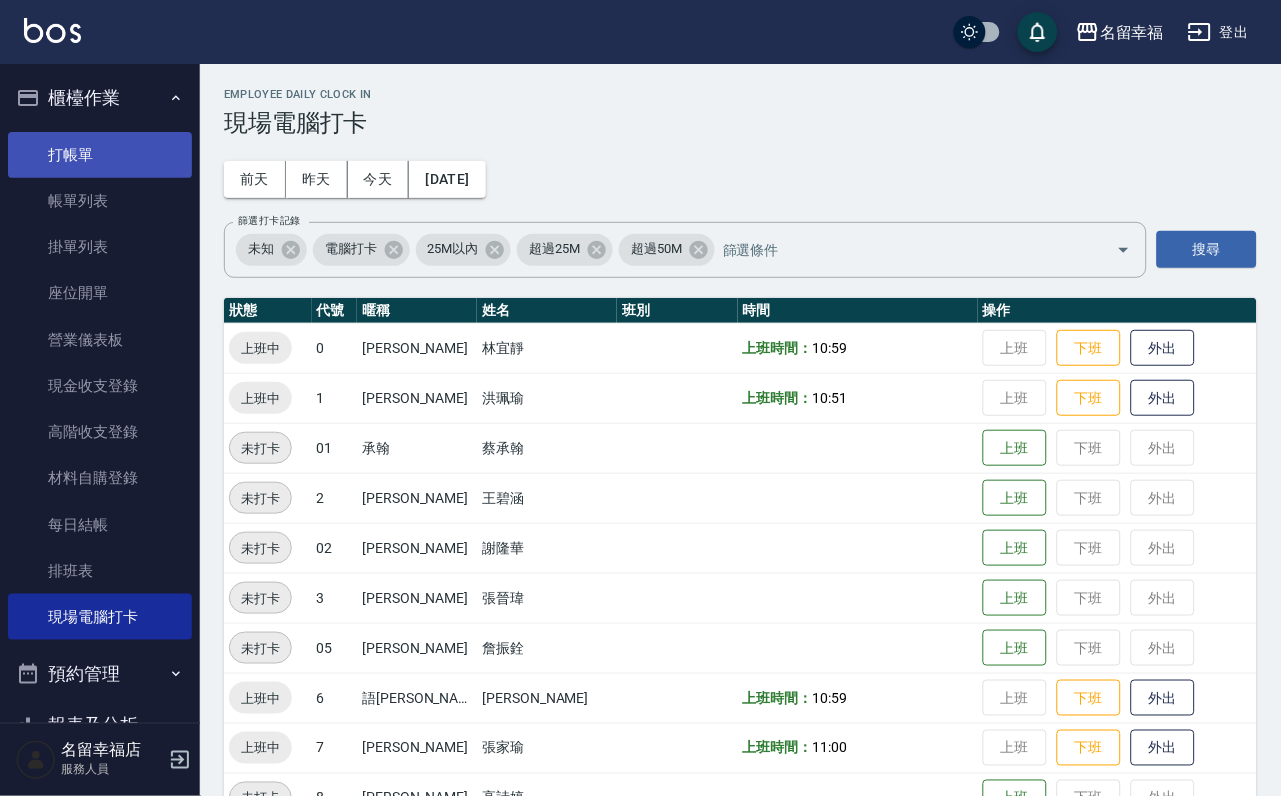 click on "打帳單" at bounding box center (100, 155) 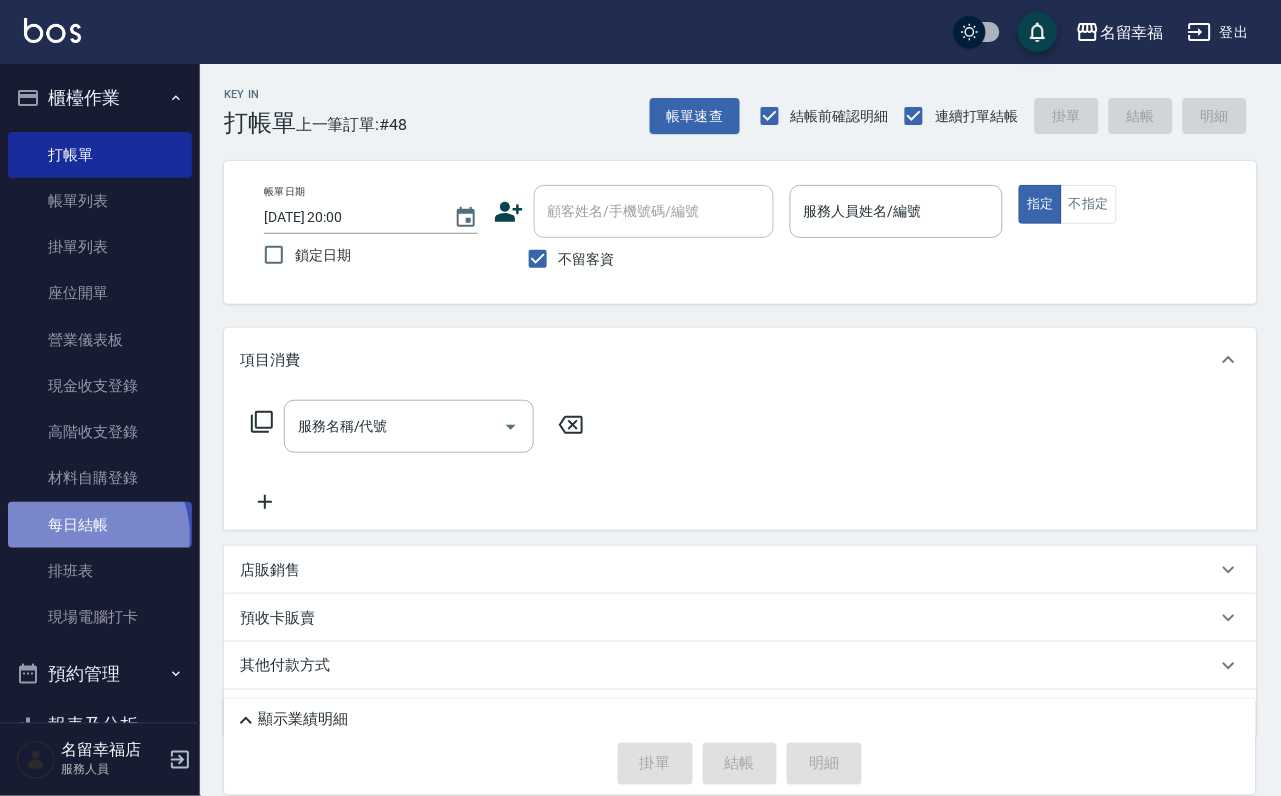 click on "每日結帳" at bounding box center [100, 525] 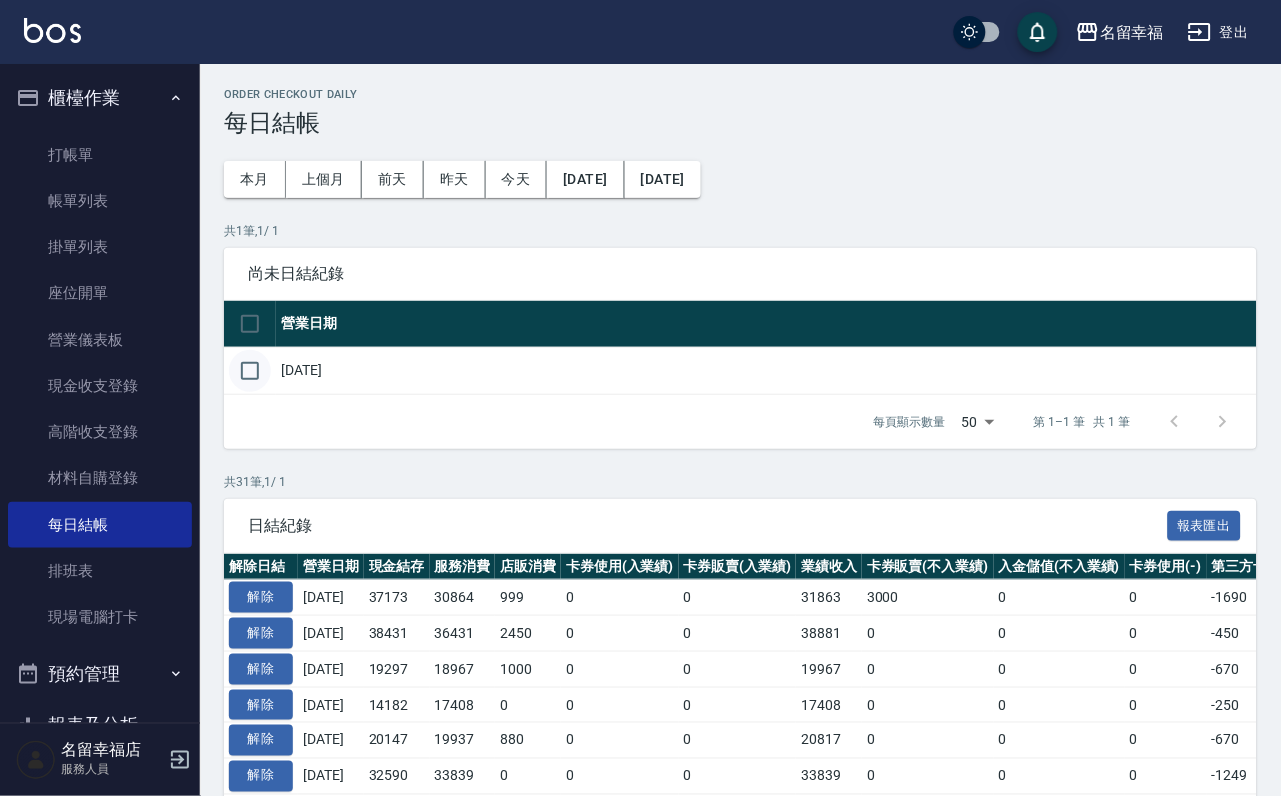 click at bounding box center (250, 371) 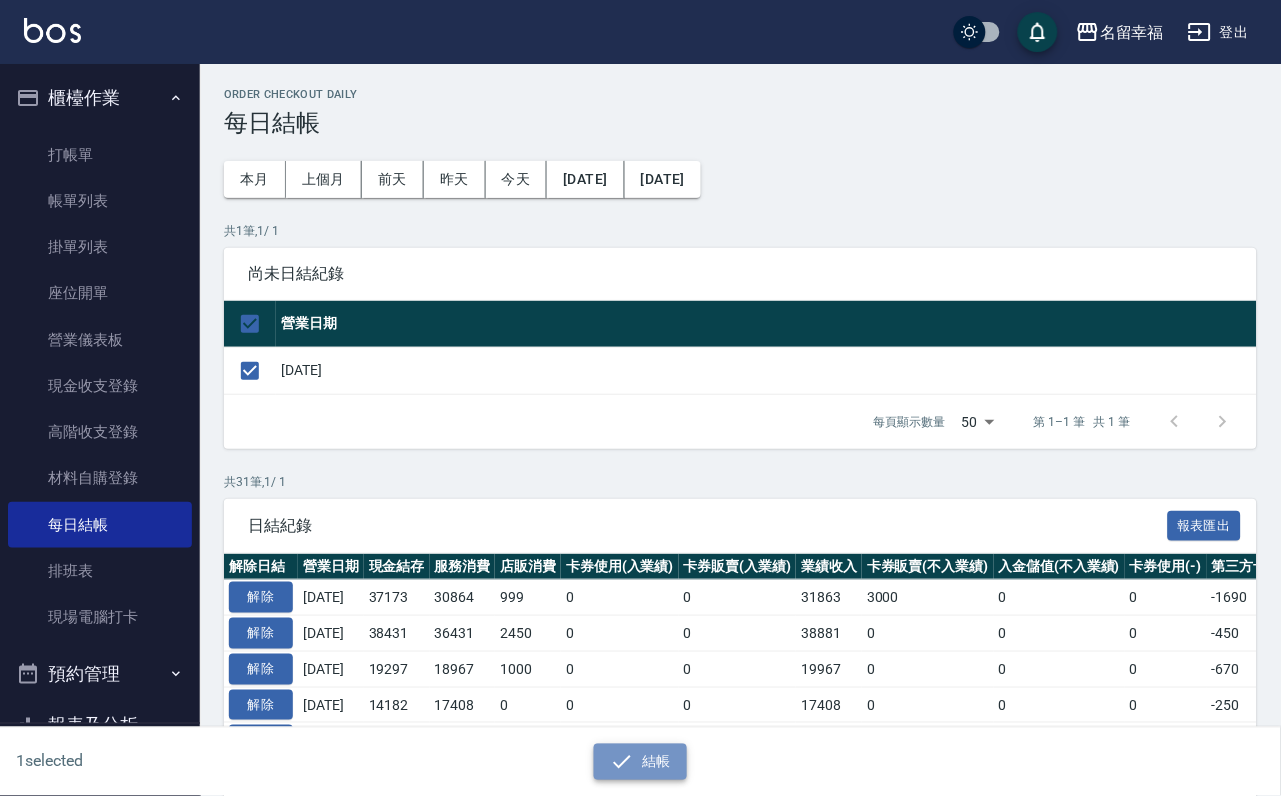 drag, startPoint x: 601, startPoint y: 755, endPoint x: 619, endPoint y: 764, distance: 20.12461 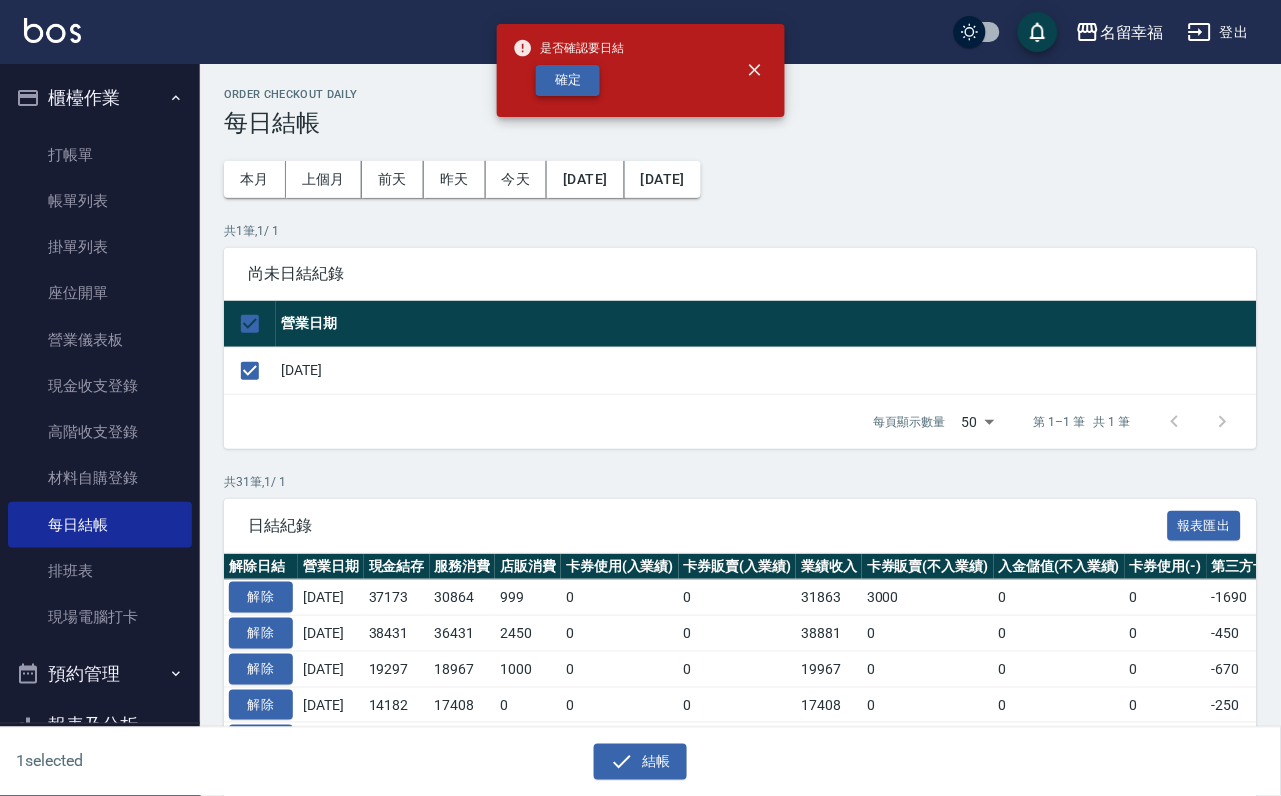 click on "確定" at bounding box center (568, 80) 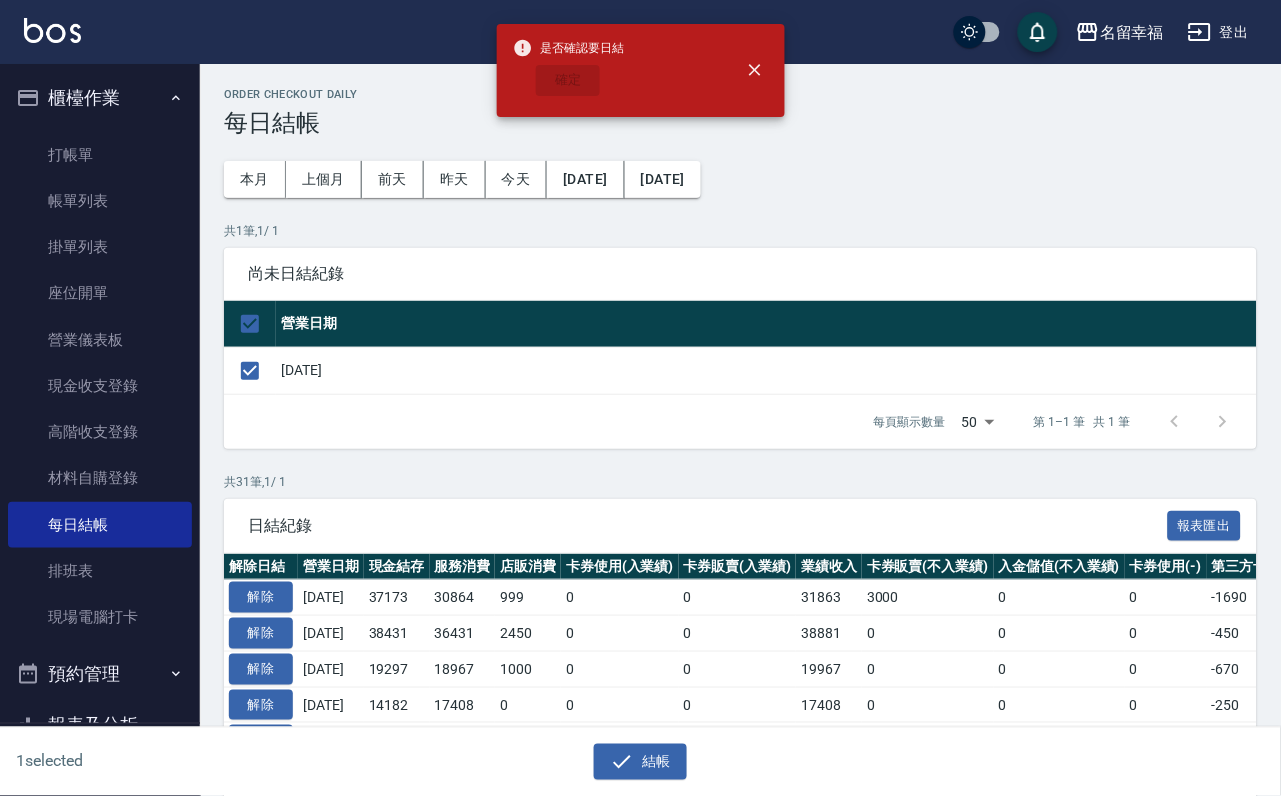 checkbox on "false" 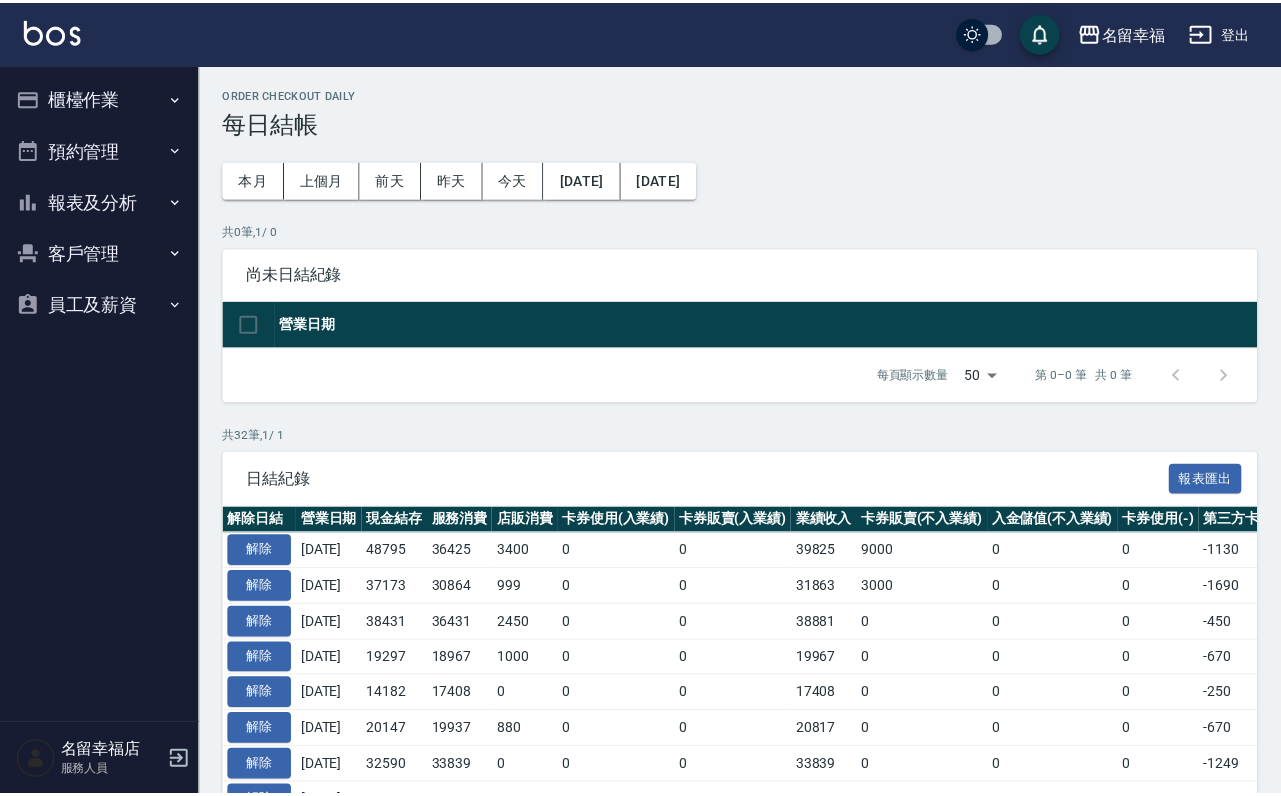 scroll, scrollTop: 0, scrollLeft: 0, axis: both 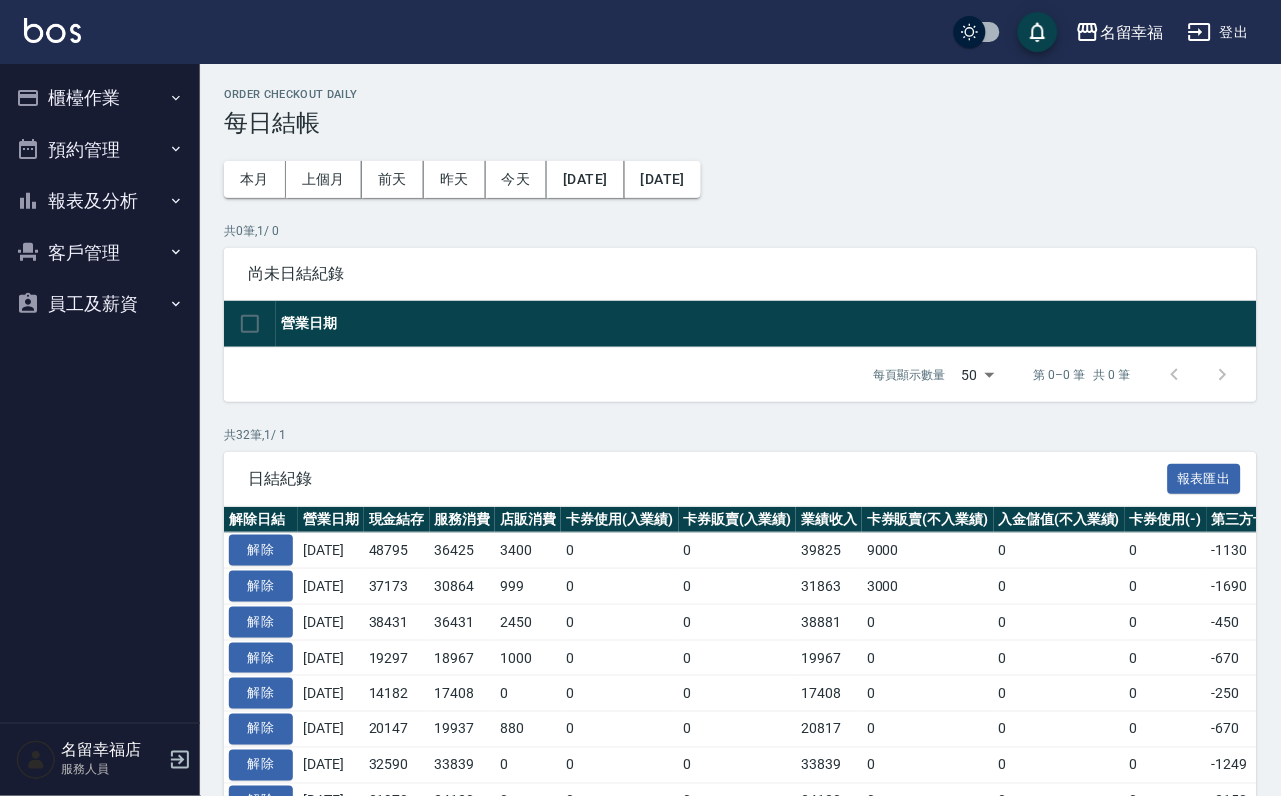 click on "櫃檯作業" at bounding box center [100, 98] 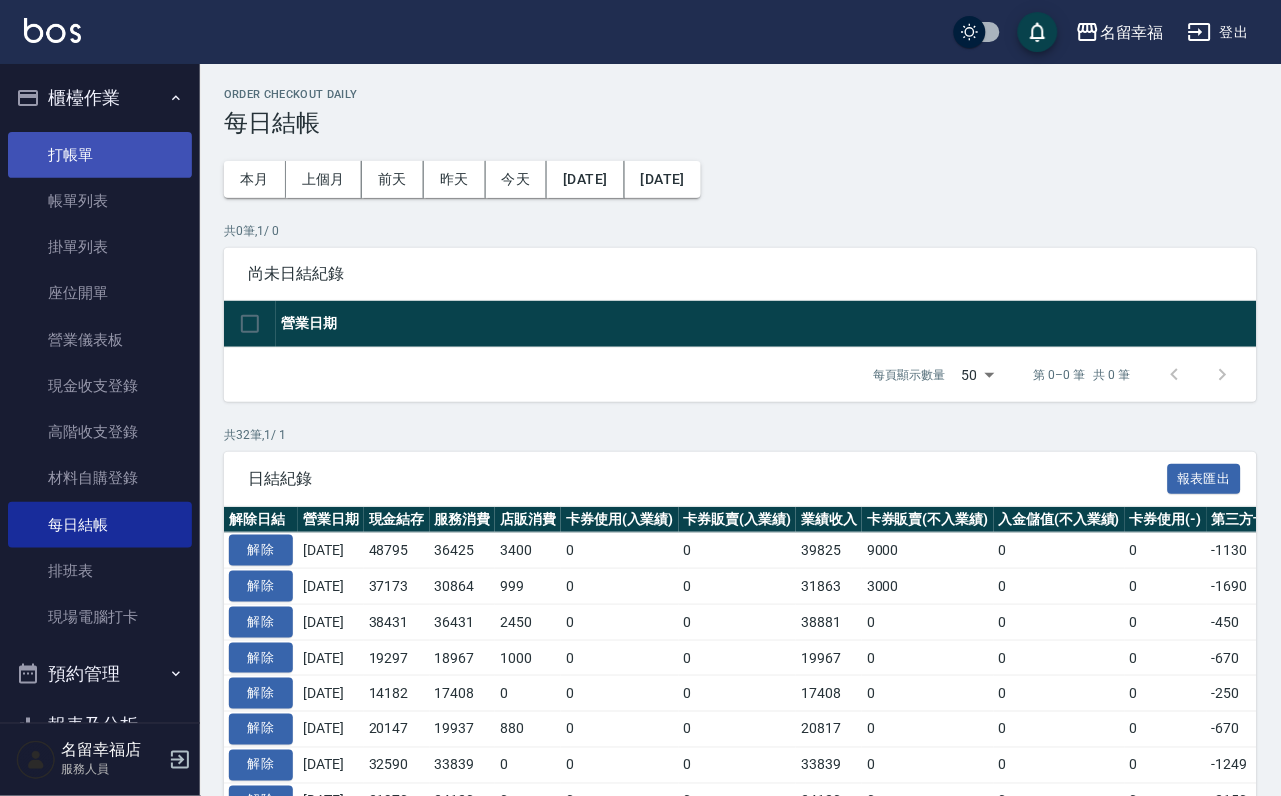 click on "打帳單" at bounding box center [100, 155] 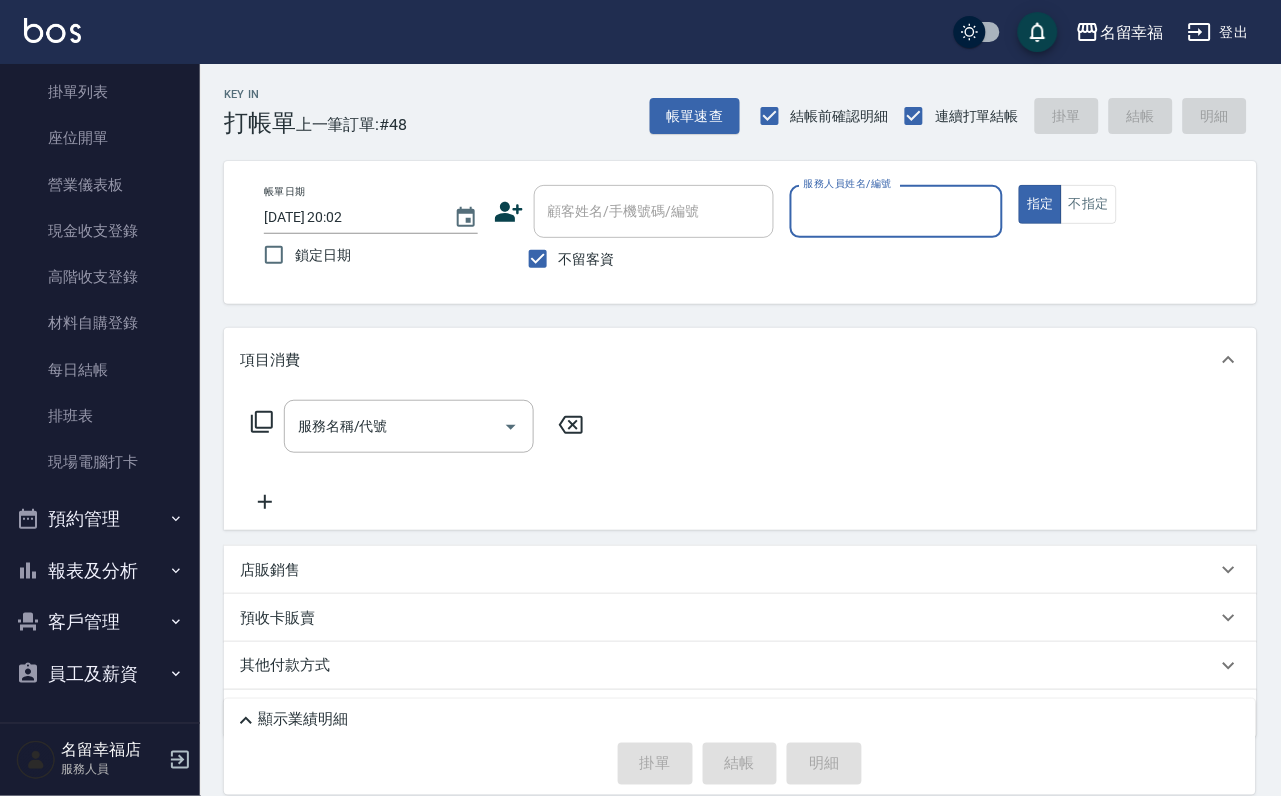 click on "報表及分析" at bounding box center [100, 571] 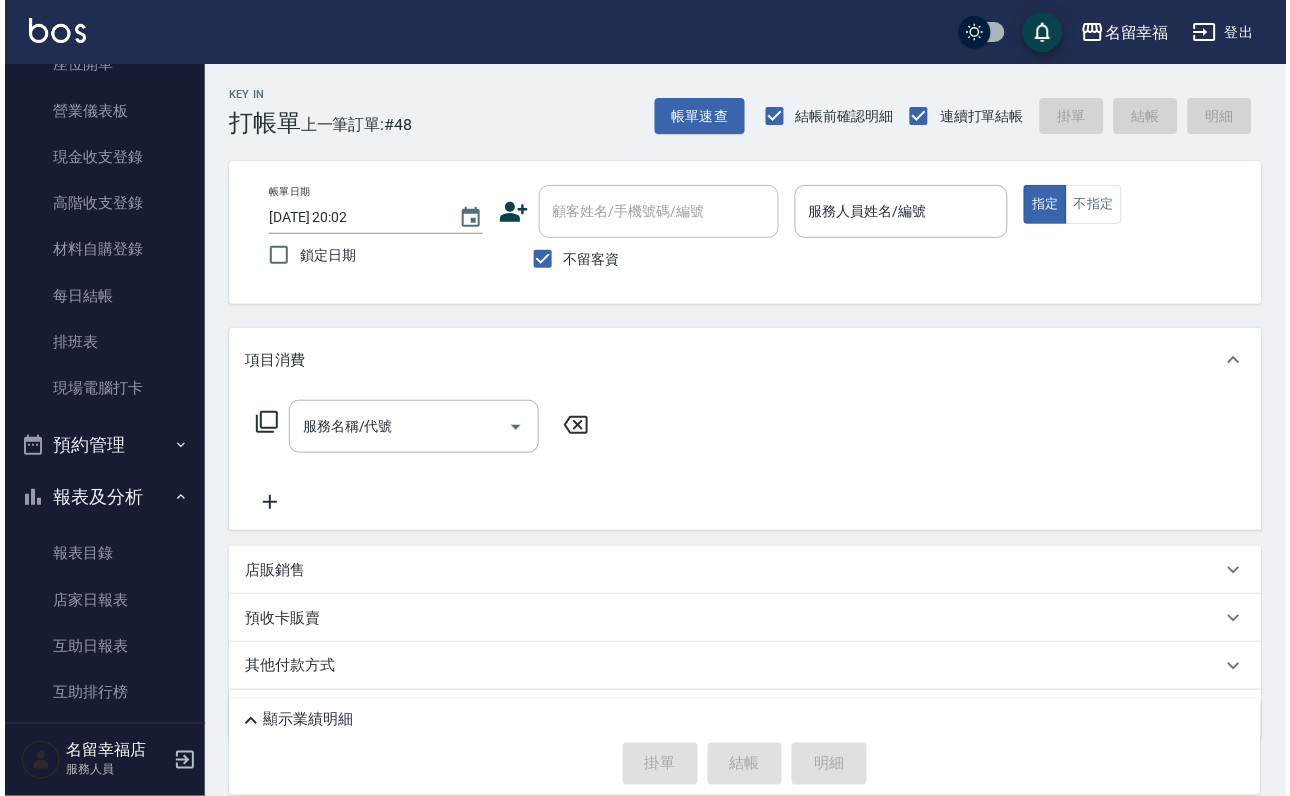 scroll, scrollTop: 1129, scrollLeft: 0, axis: vertical 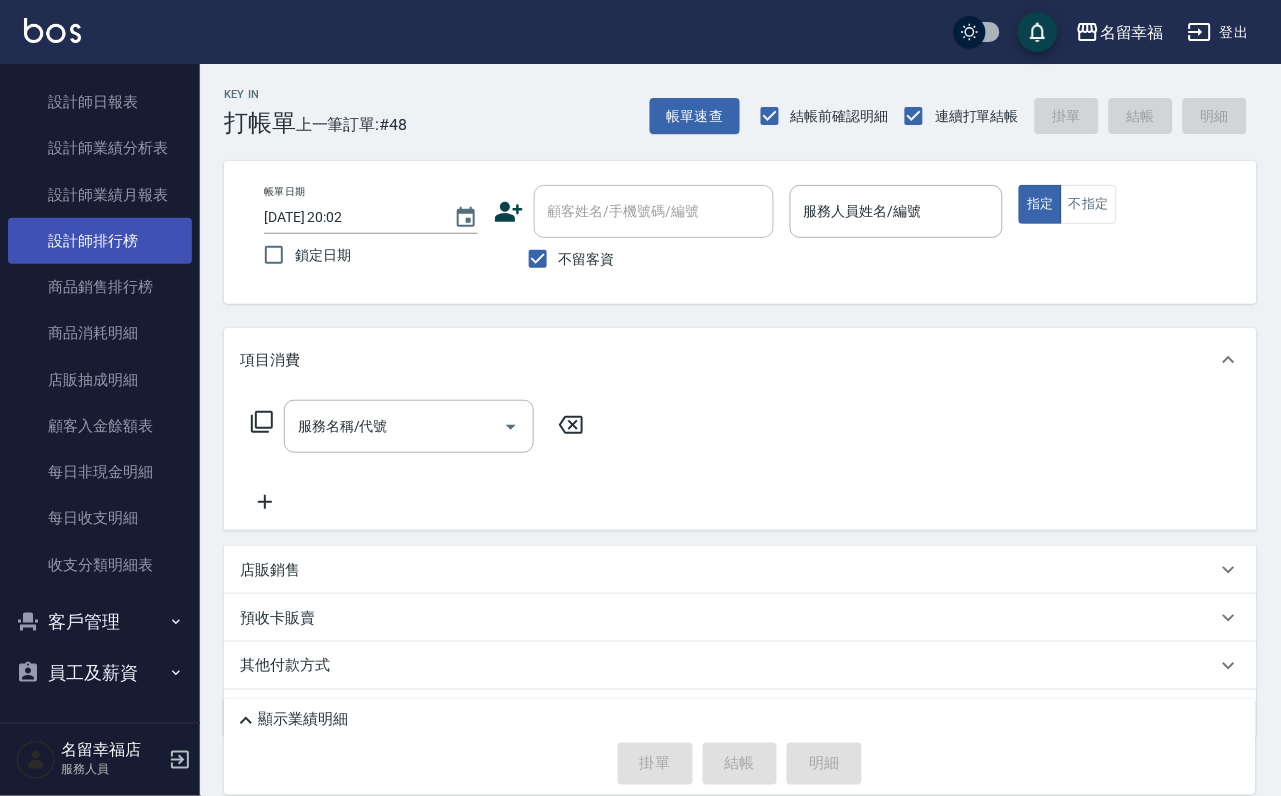 click on "設計師排行榜" at bounding box center [100, 241] 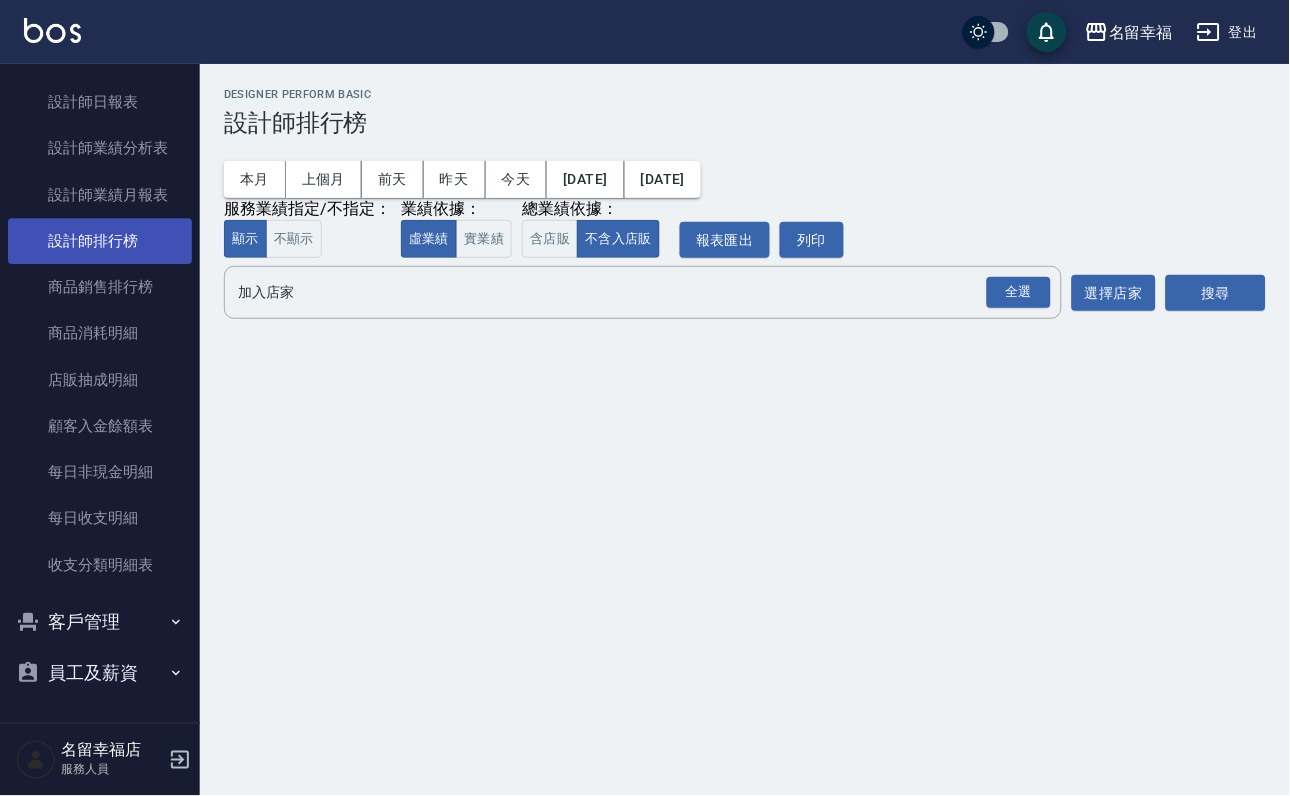 scroll, scrollTop: 900, scrollLeft: 0, axis: vertical 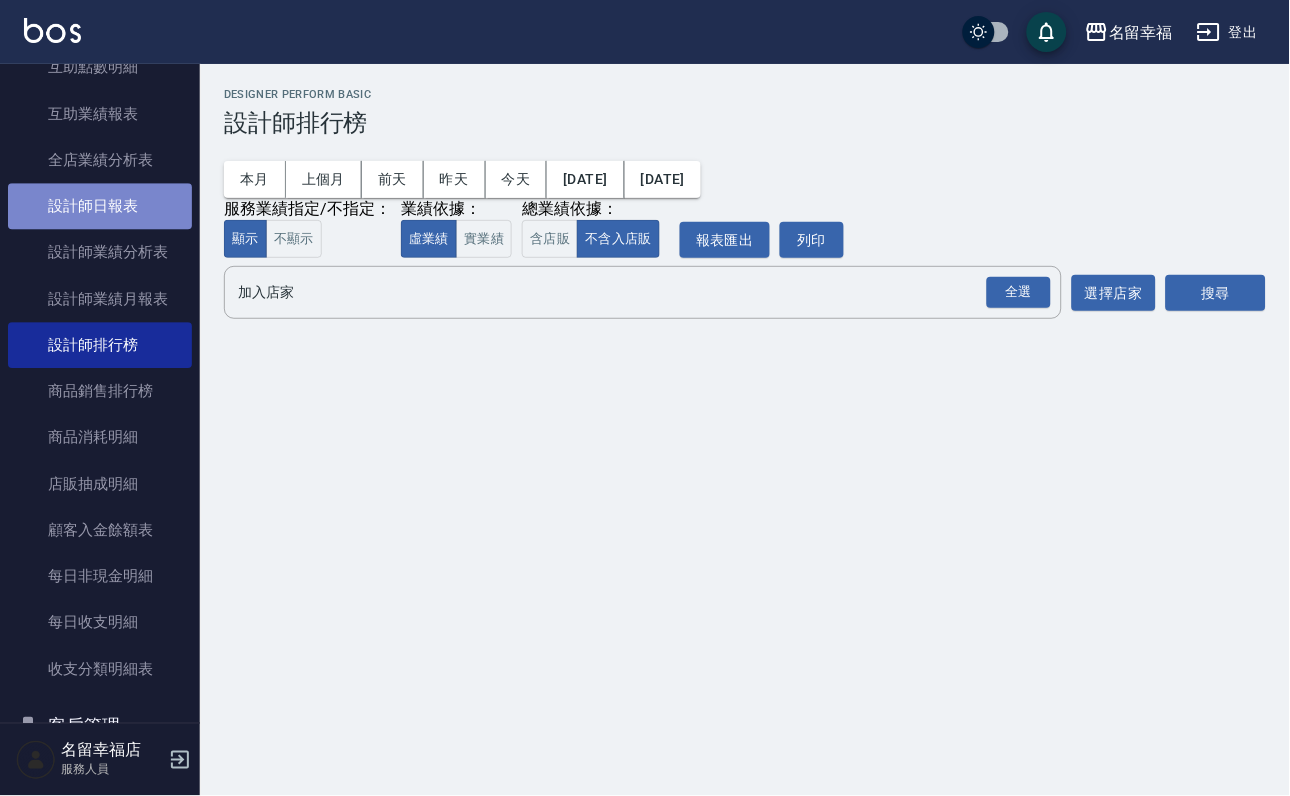 click on "設計師日報表" at bounding box center [100, 206] 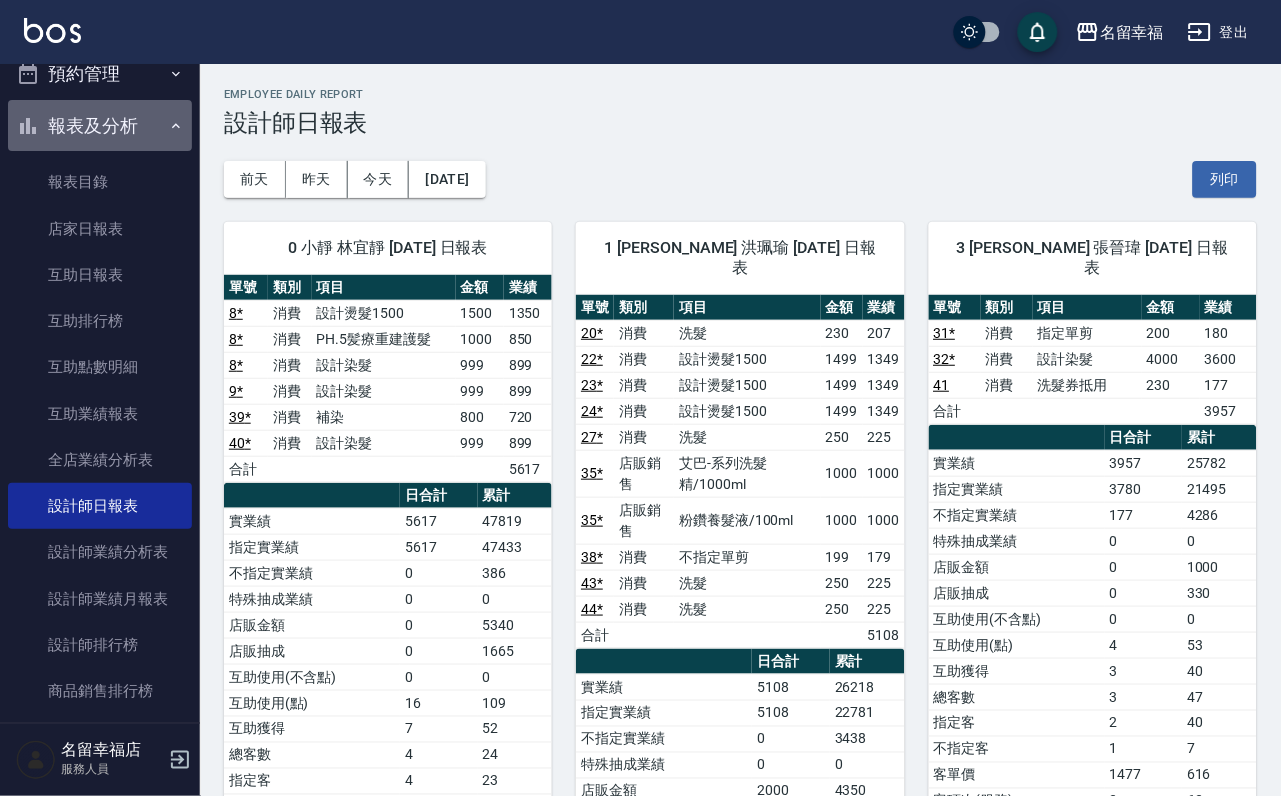 click on "報表及分析" at bounding box center (100, 126) 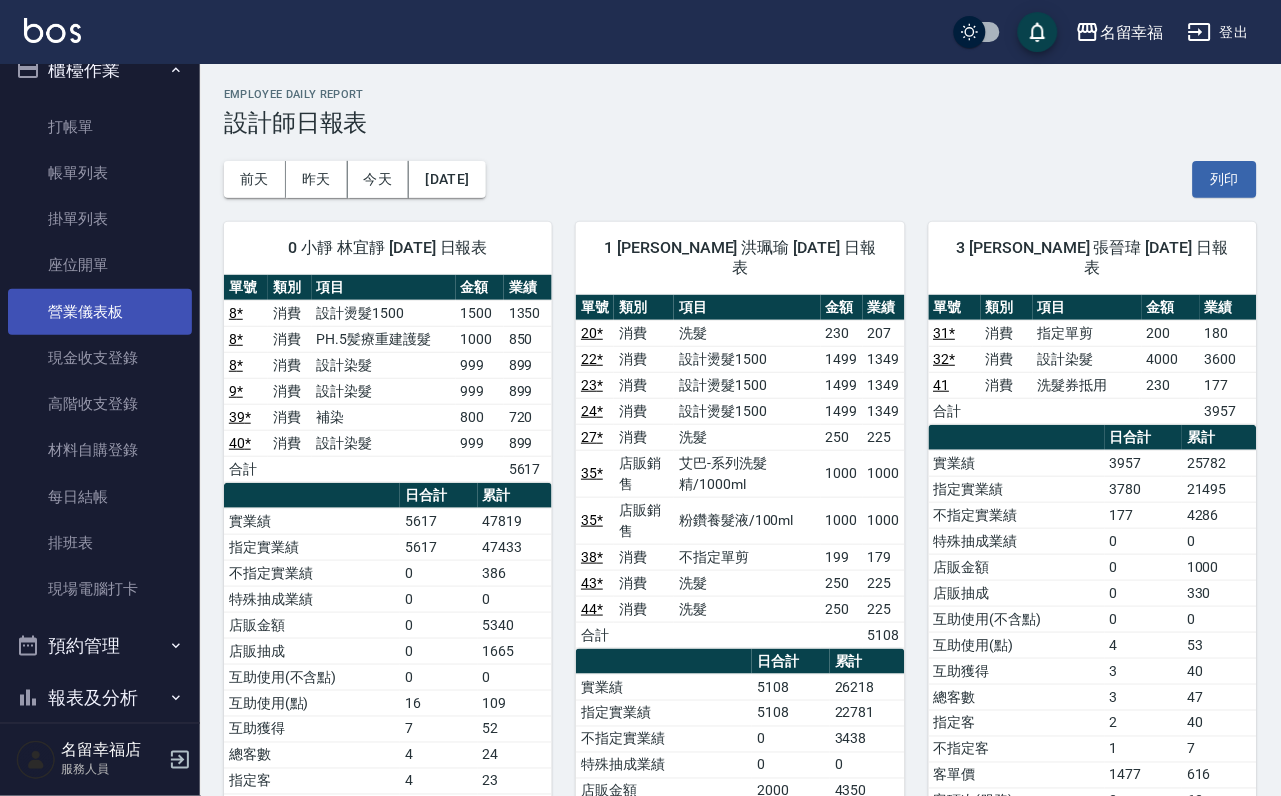 scroll, scrollTop: 0, scrollLeft: 0, axis: both 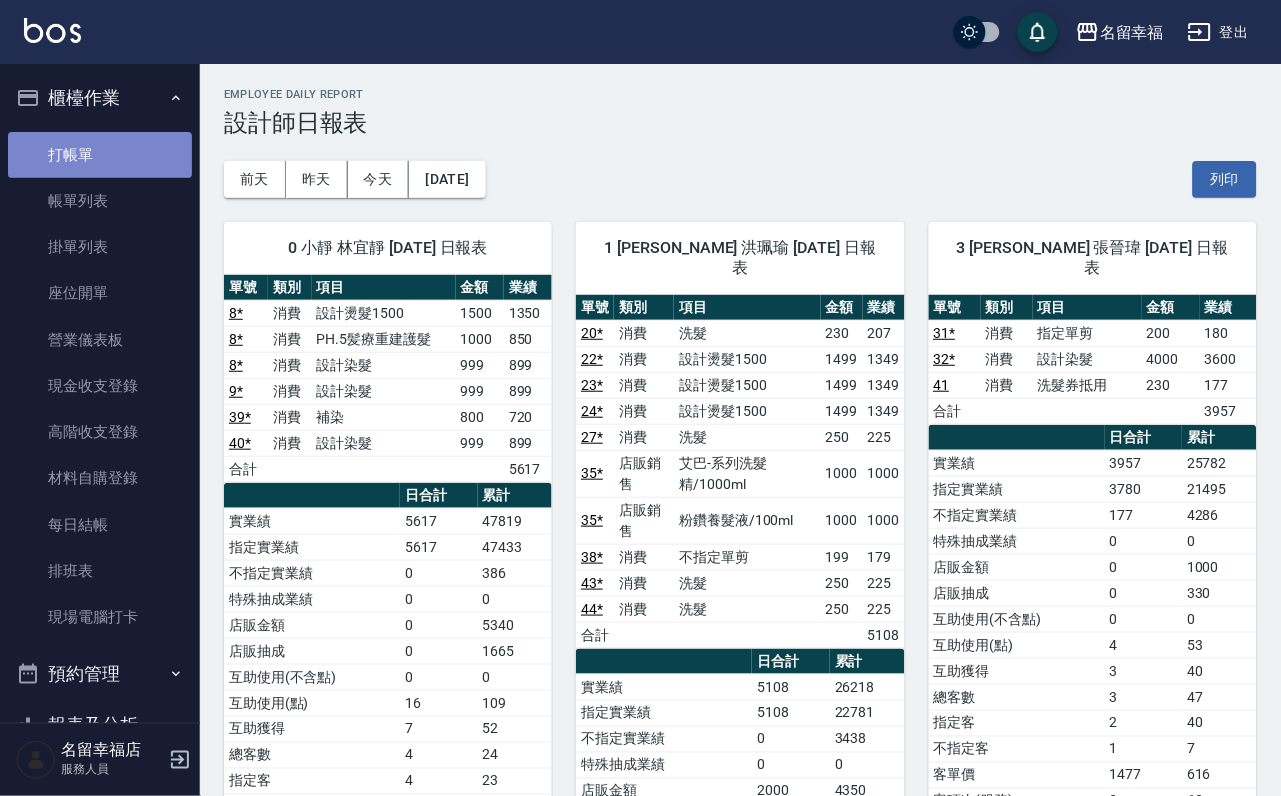 click on "打帳單" at bounding box center [100, 155] 